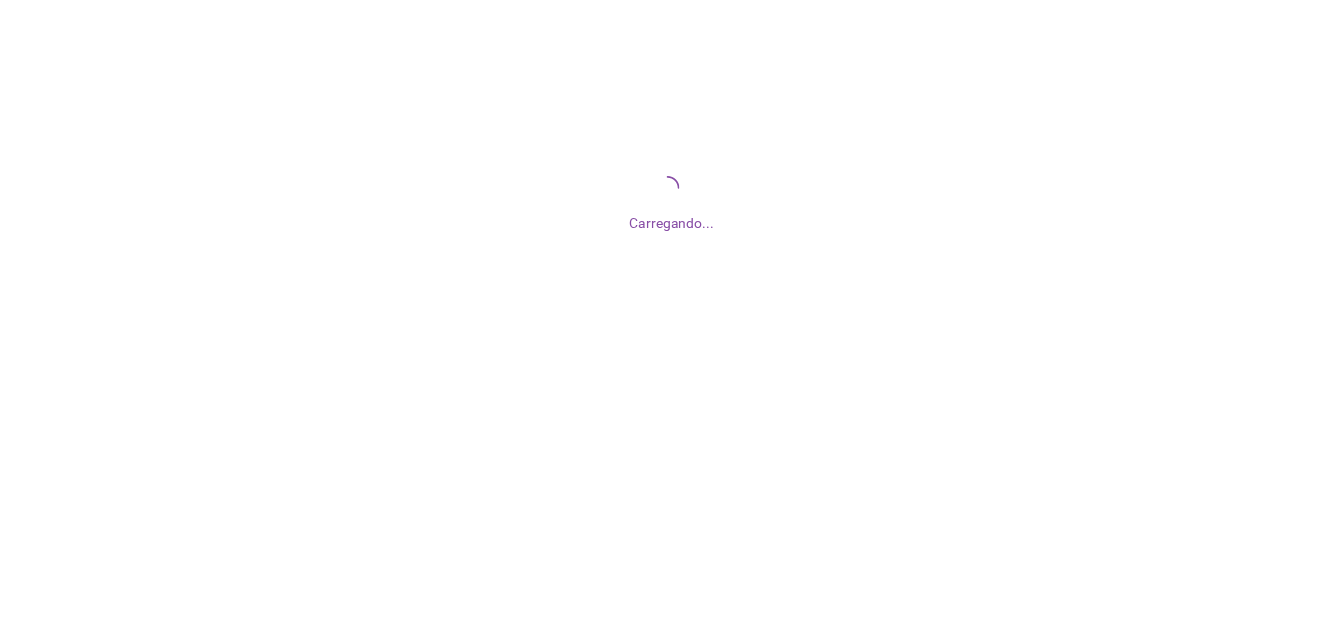 scroll, scrollTop: 0, scrollLeft: 0, axis: both 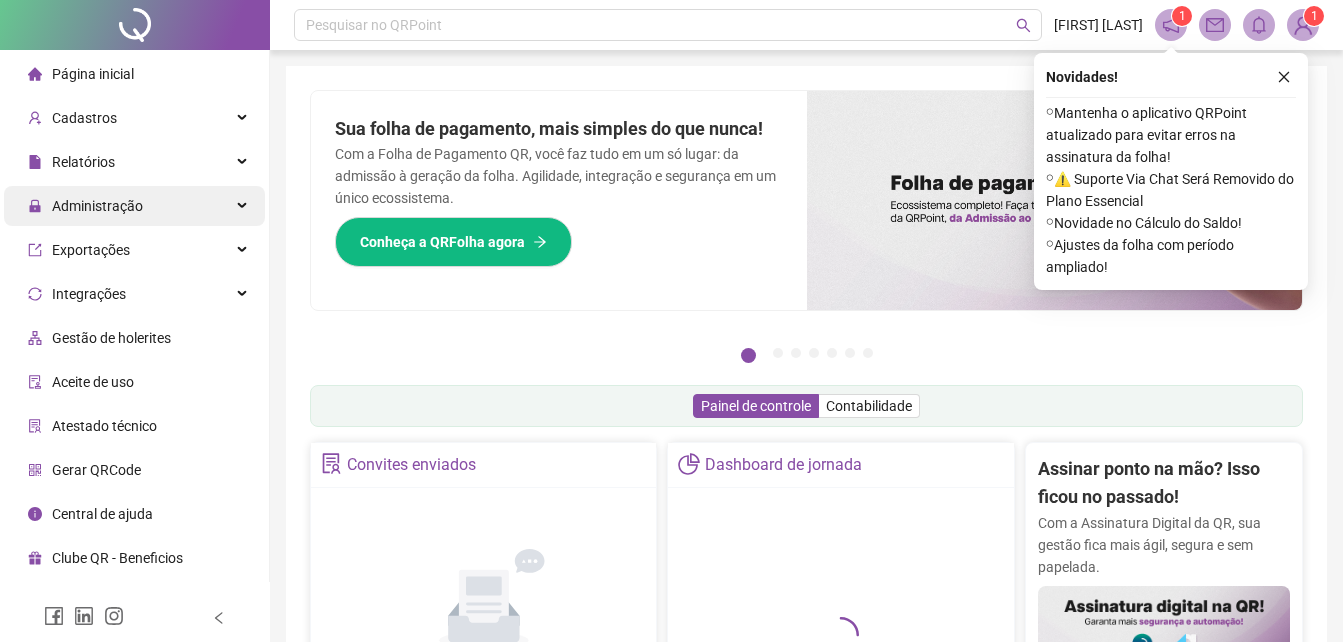 click on "Administração" at bounding box center (97, 206) 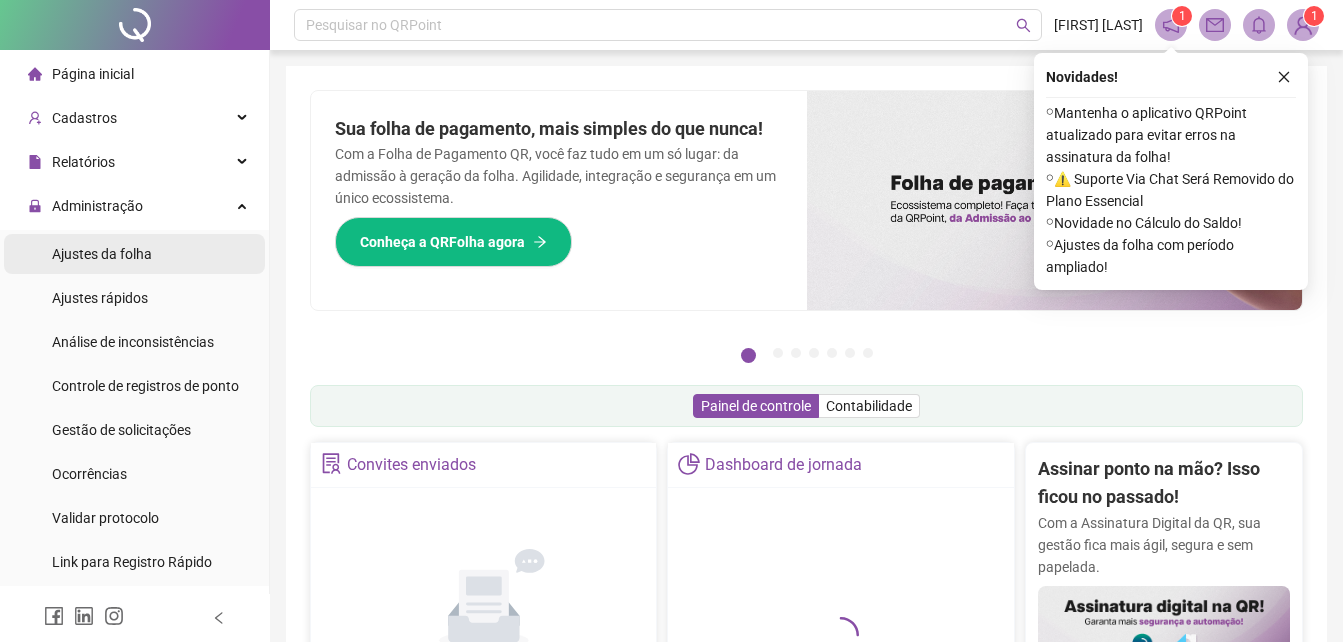 click on "Ajustes da folha" at bounding box center [102, 254] 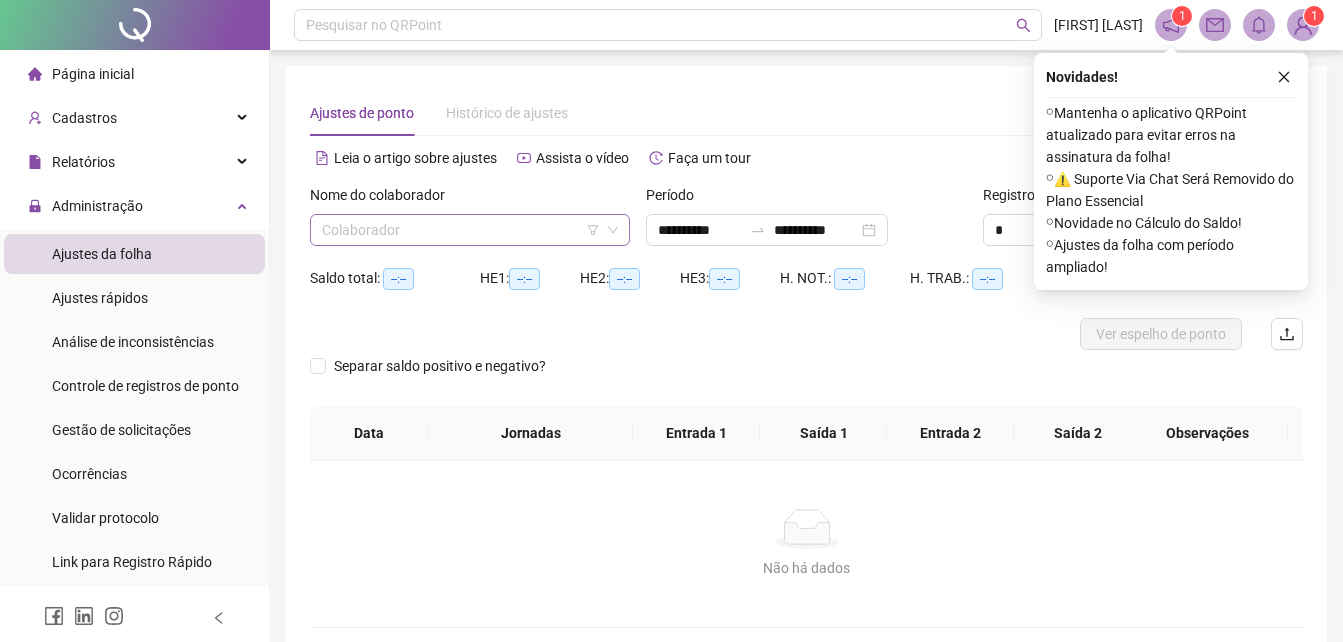 click at bounding box center [461, 230] 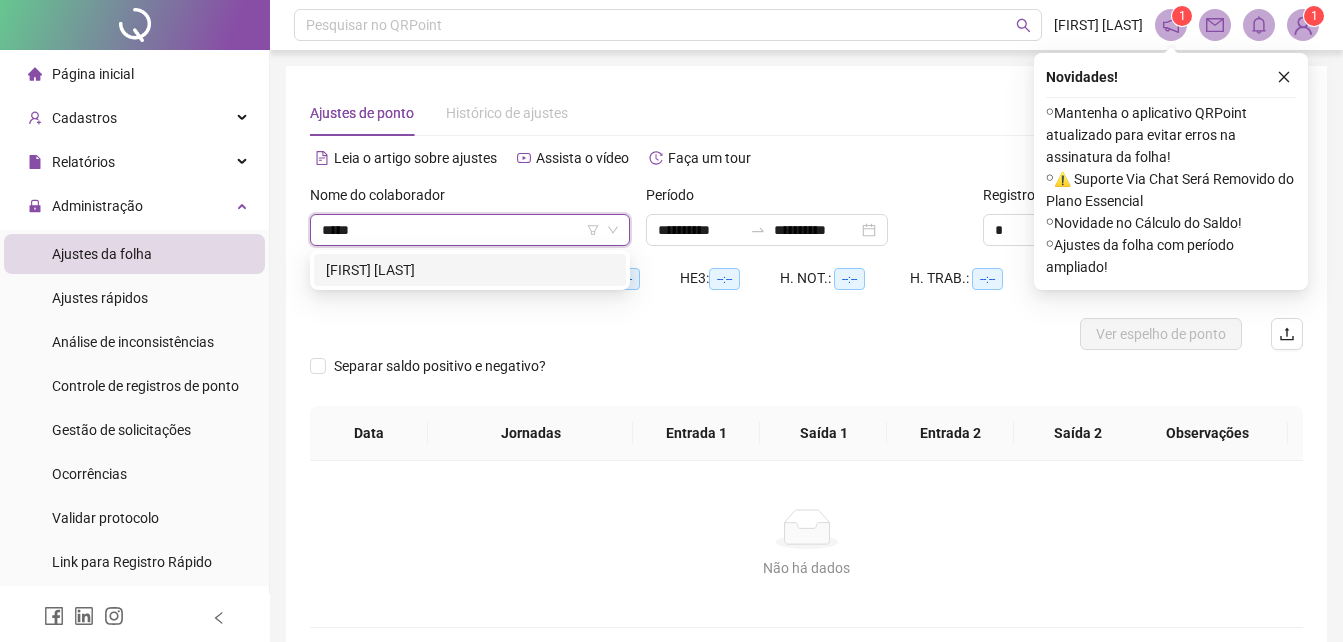 type on "******" 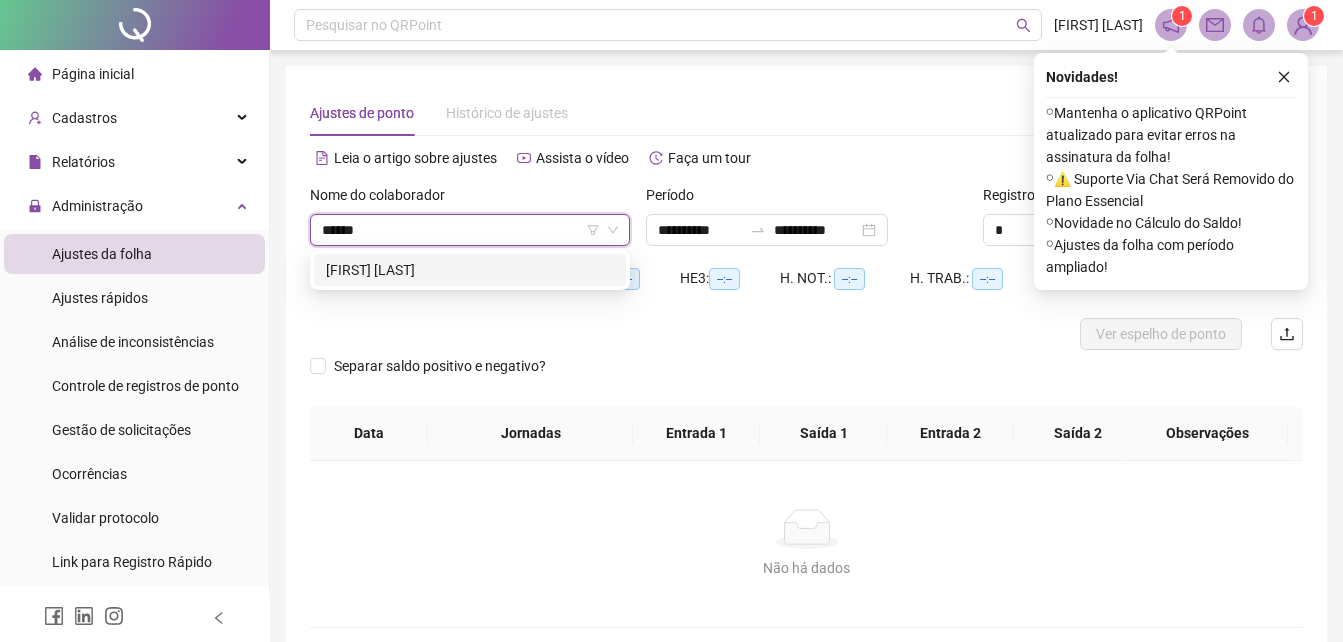 click on "[FIRST] [LAST]" at bounding box center [470, 270] 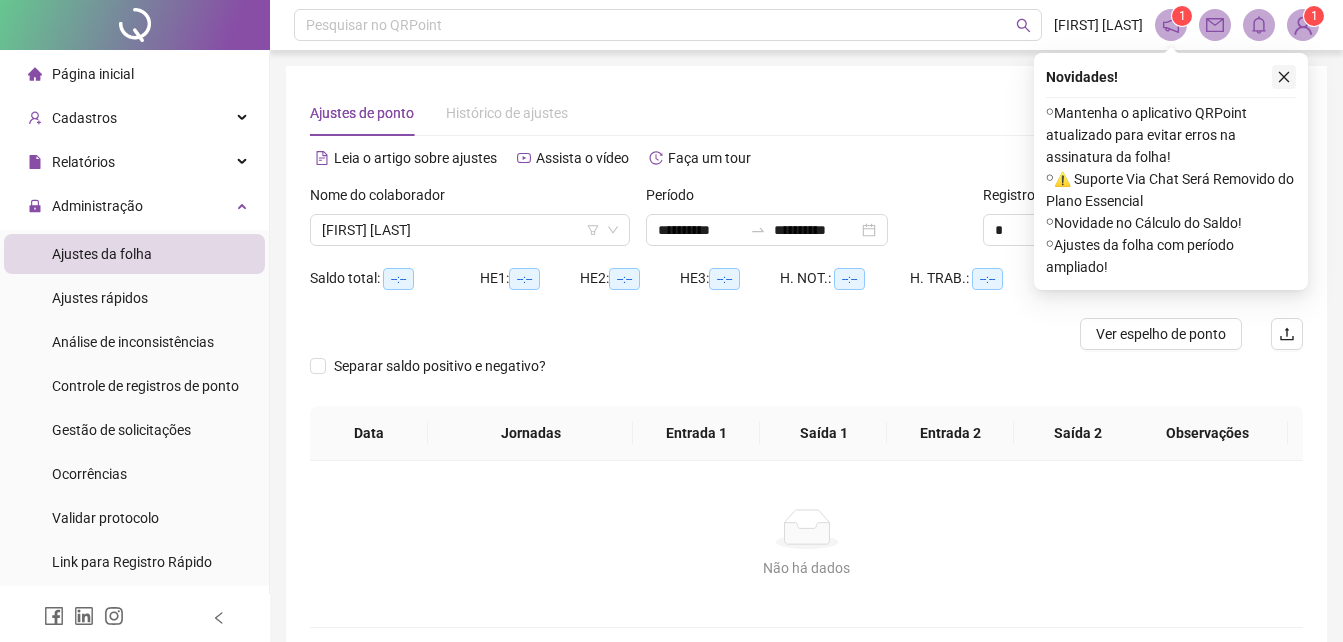 click 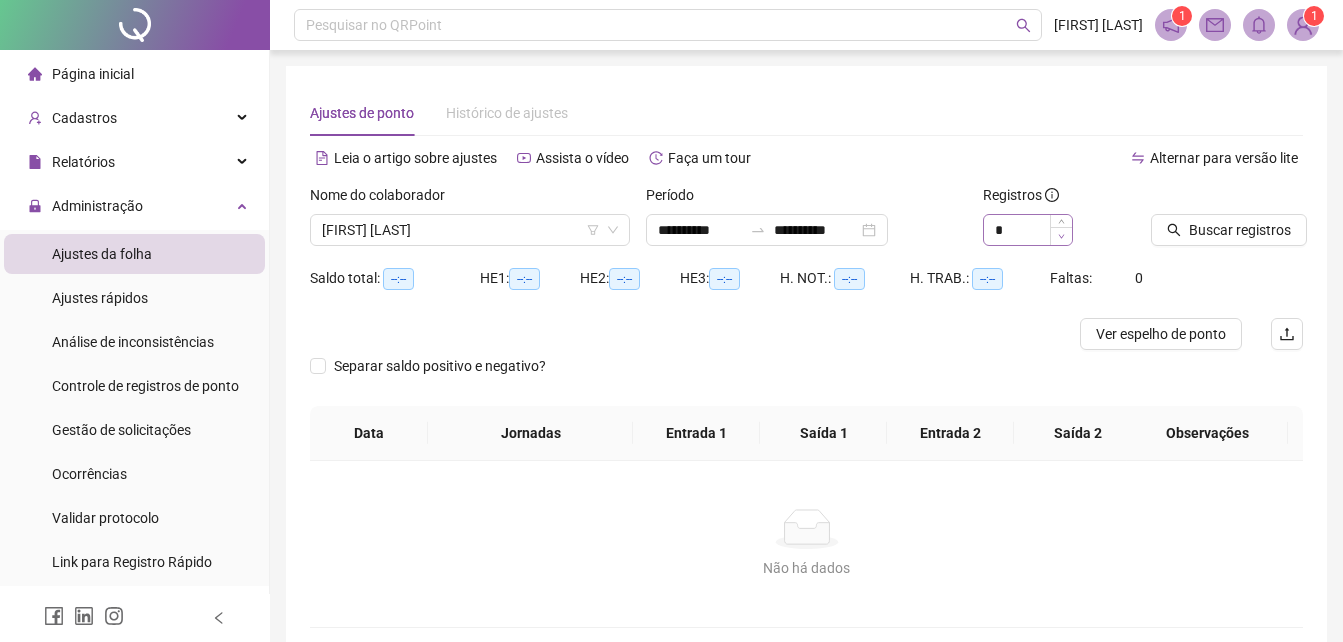 click at bounding box center (1061, 236) 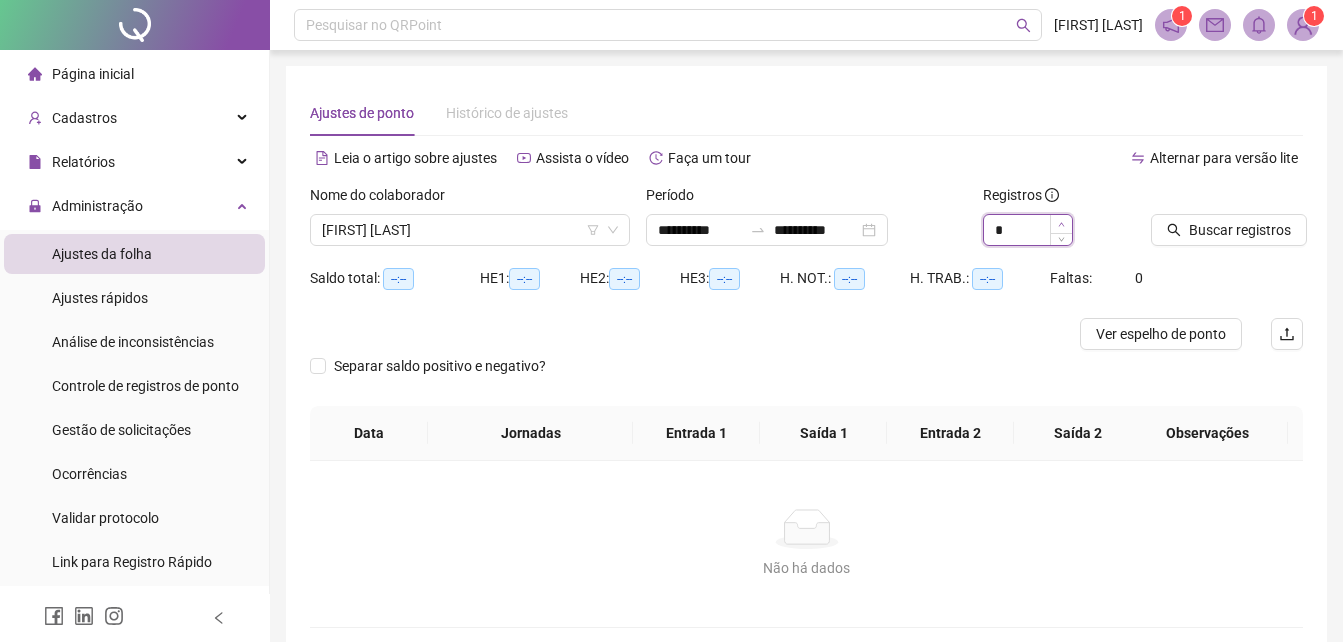 type on "*" 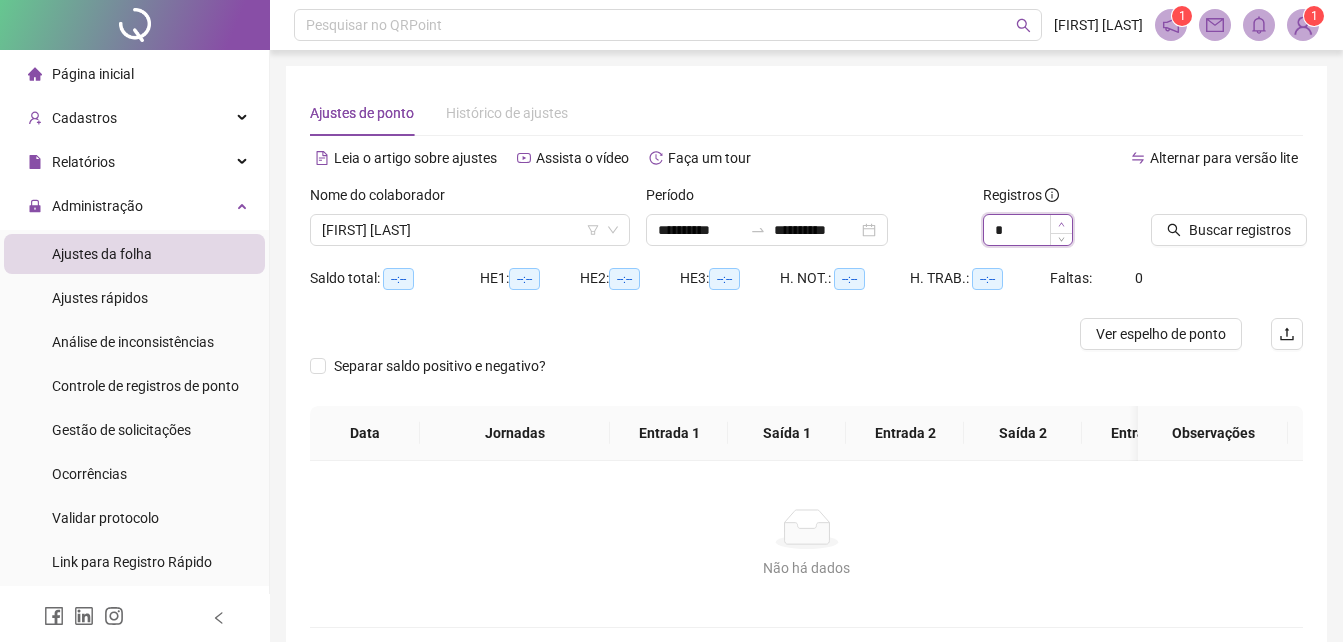 click 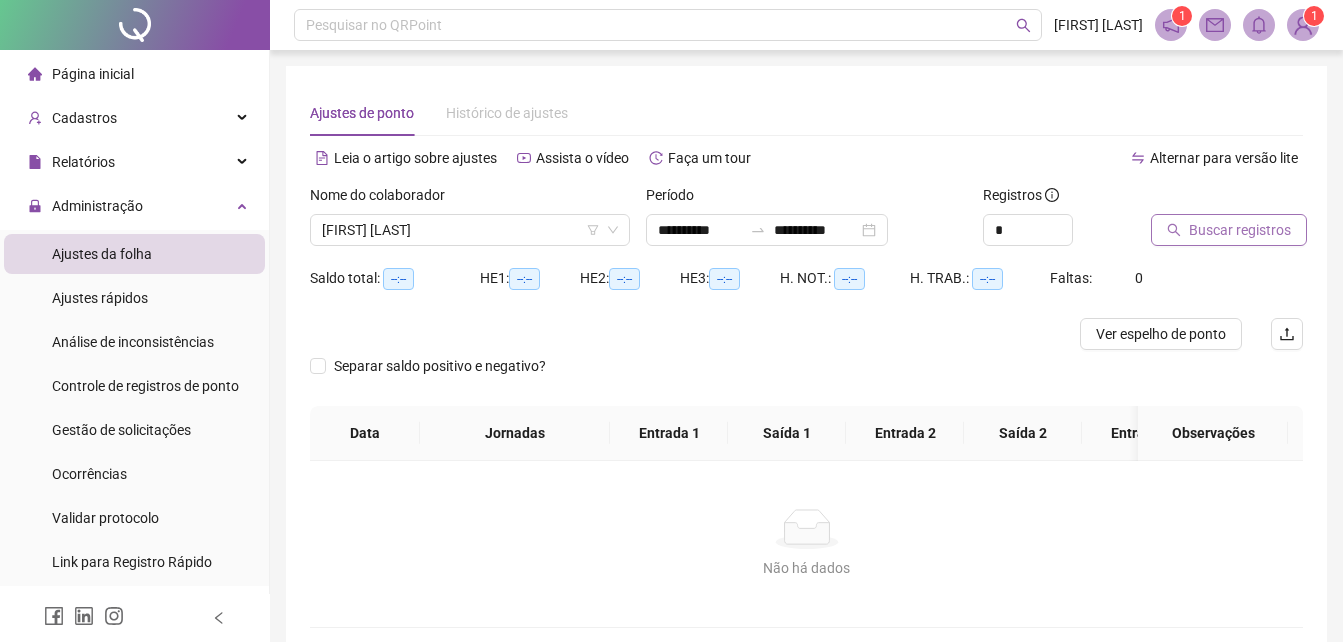 click 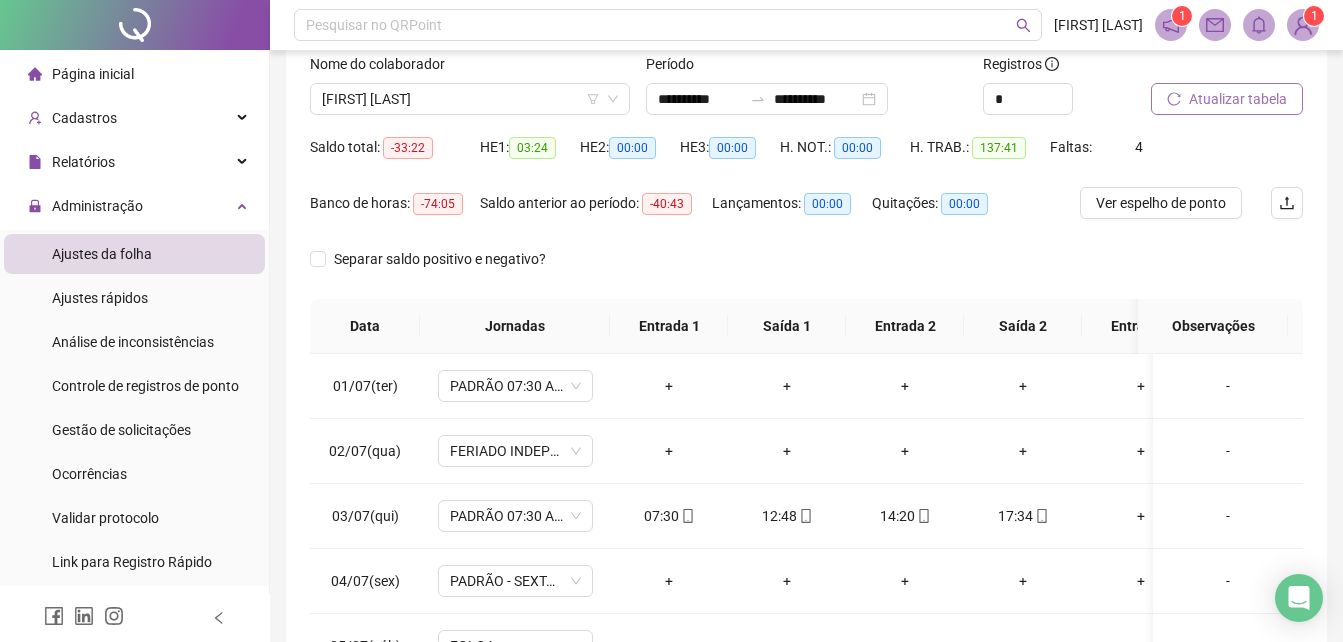 scroll, scrollTop: 200, scrollLeft: 0, axis: vertical 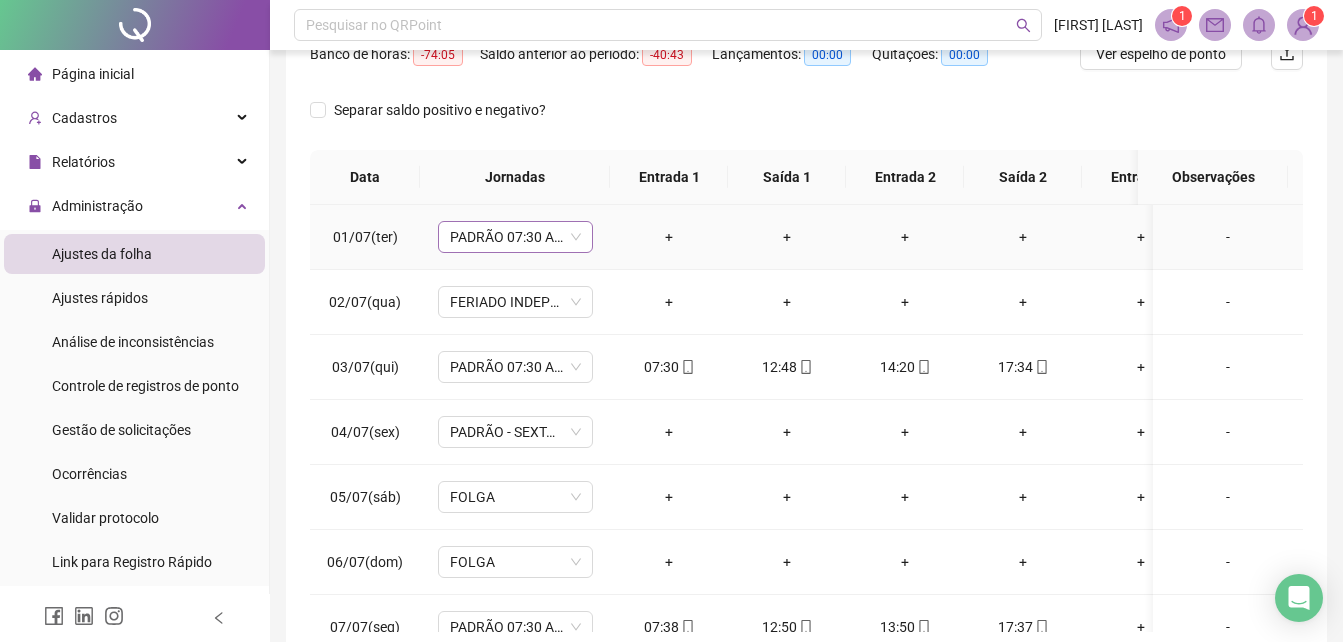 click on "PADRÃO 07:30 AS 17:30" at bounding box center (515, 237) 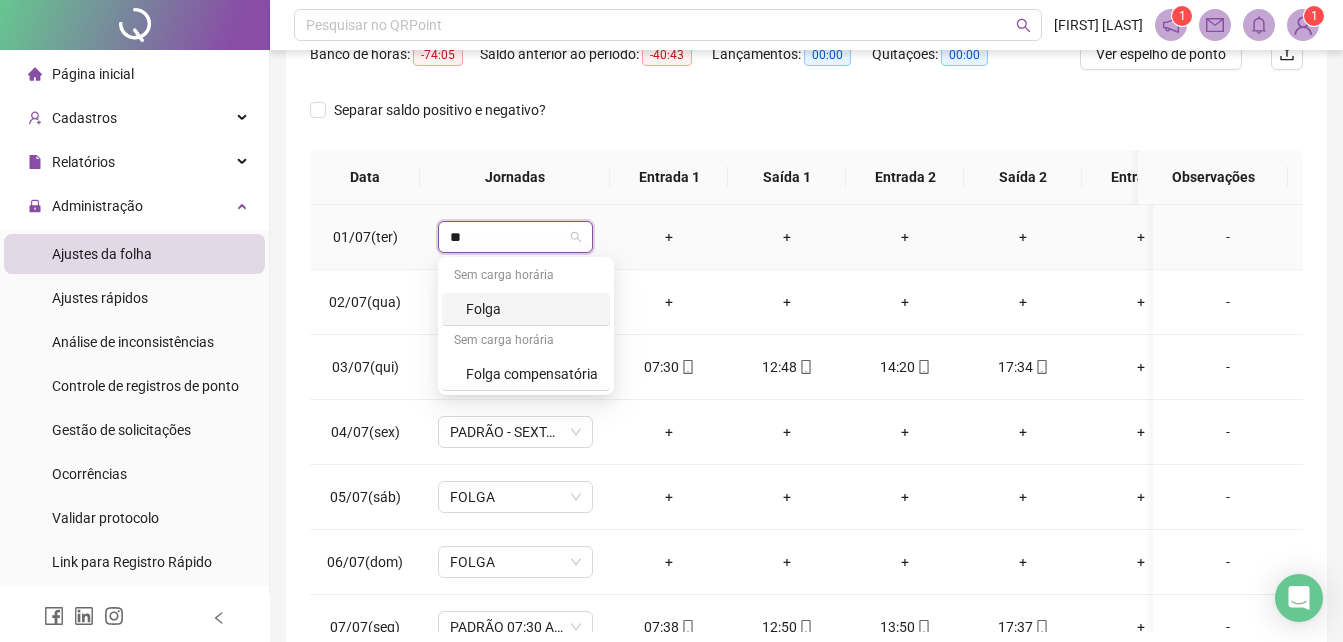 type on "***" 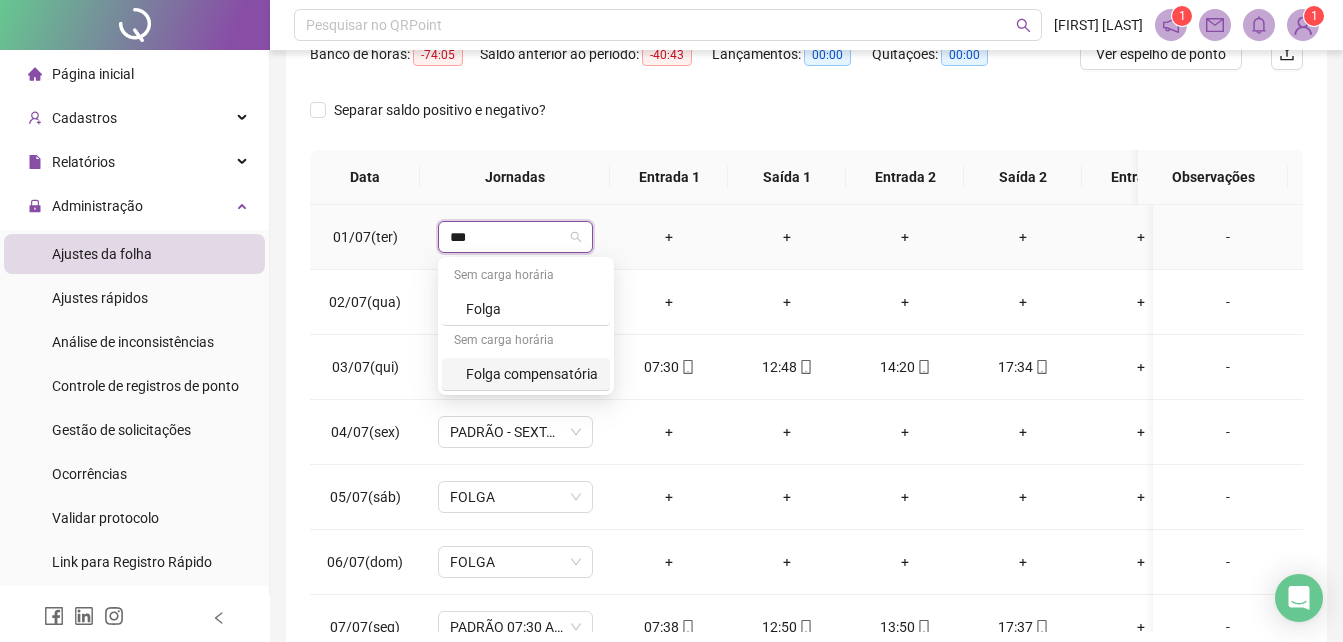 click on "Folga compensatória" at bounding box center [532, 374] 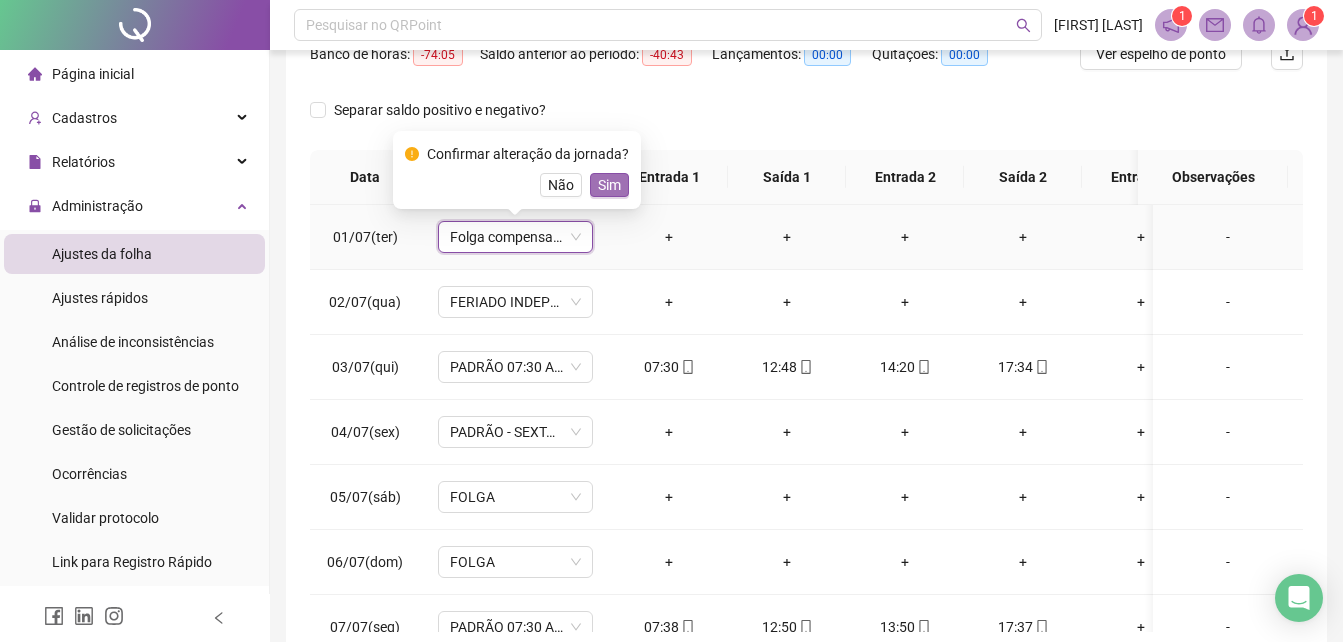 click on "Sim" at bounding box center (609, 185) 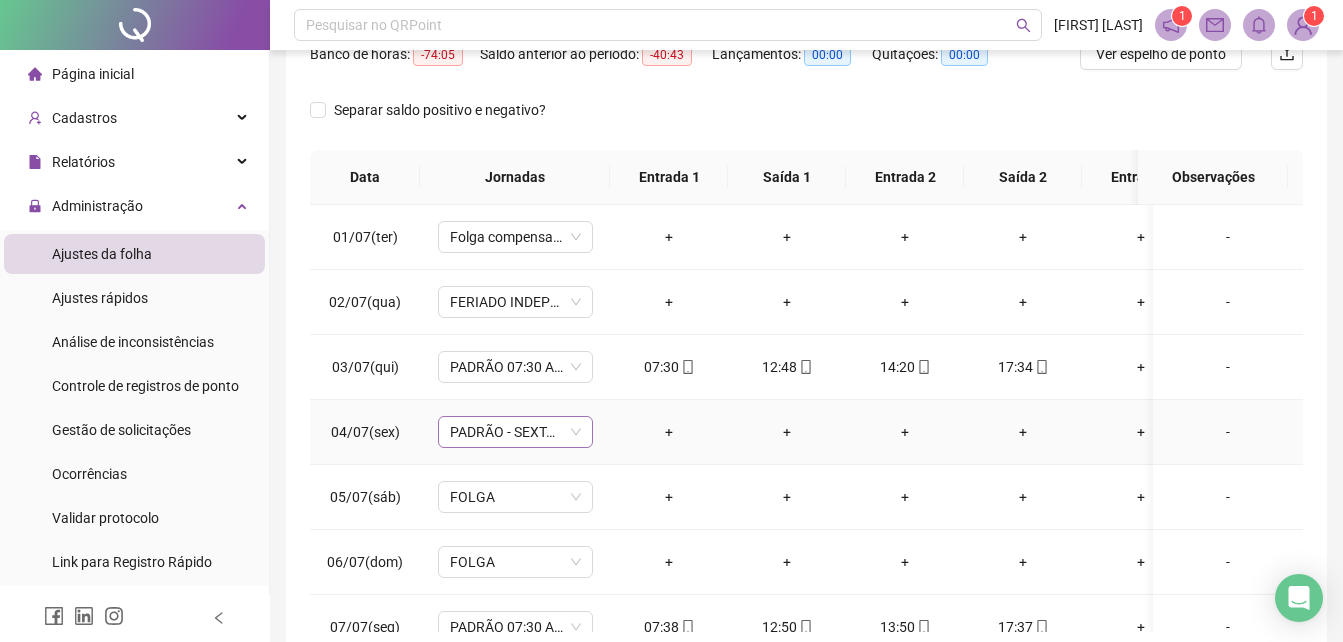 click on "PADRÃO - SEXTA - 07:30 AS 12:00" at bounding box center [515, 432] 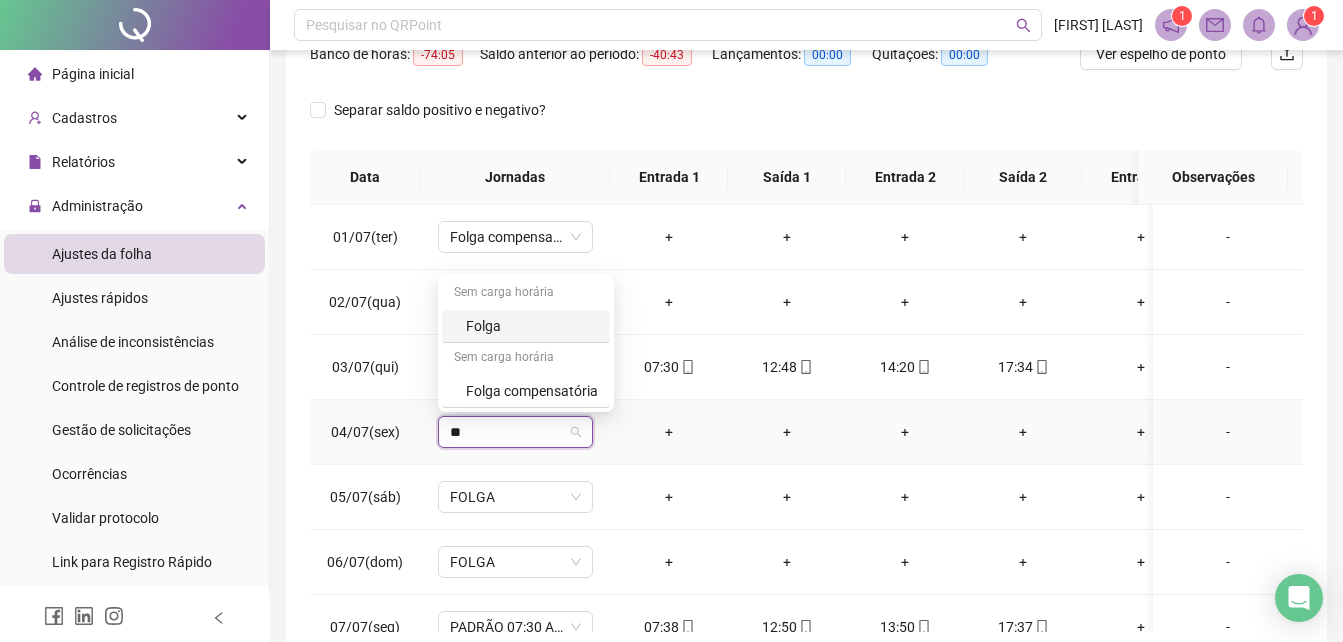 type on "***" 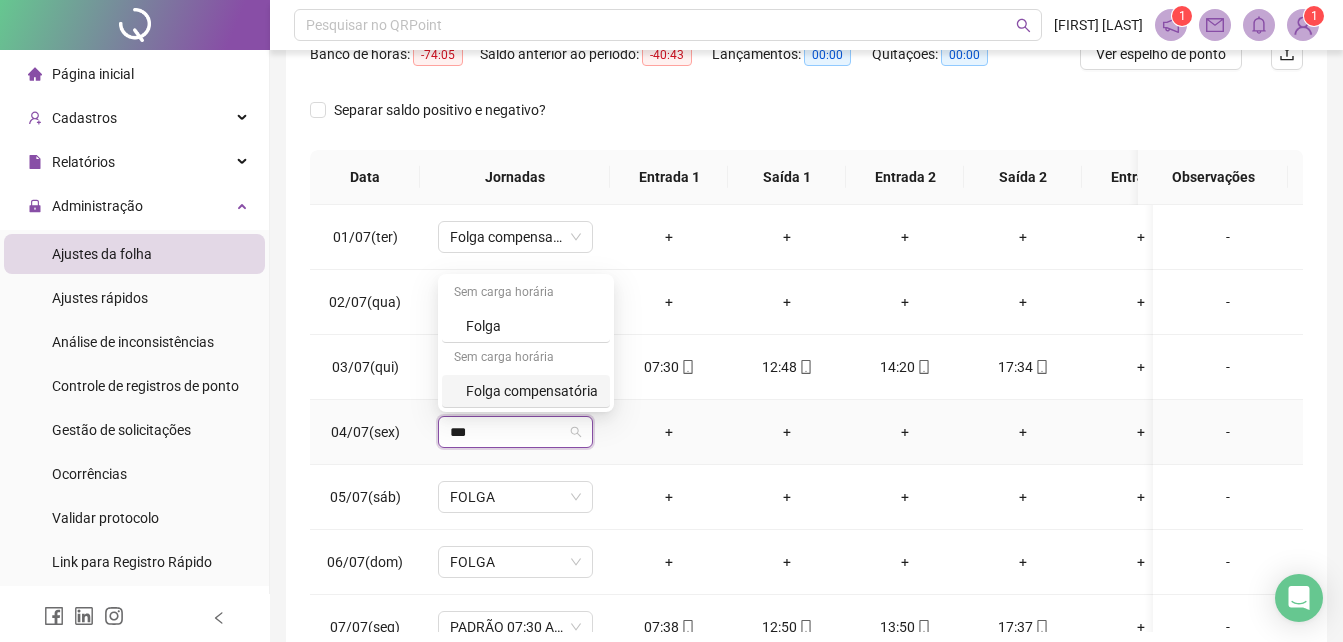 click on "Folga compensatória" at bounding box center (532, 391) 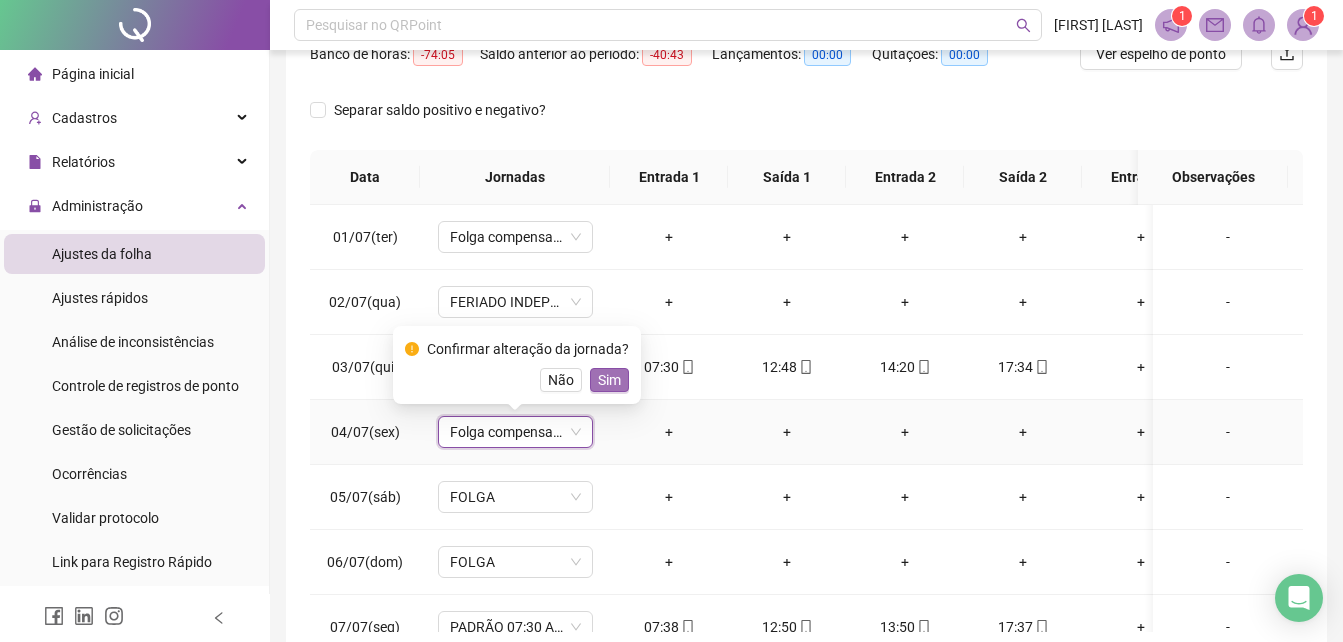click on "Sim" at bounding box center (609, 380) 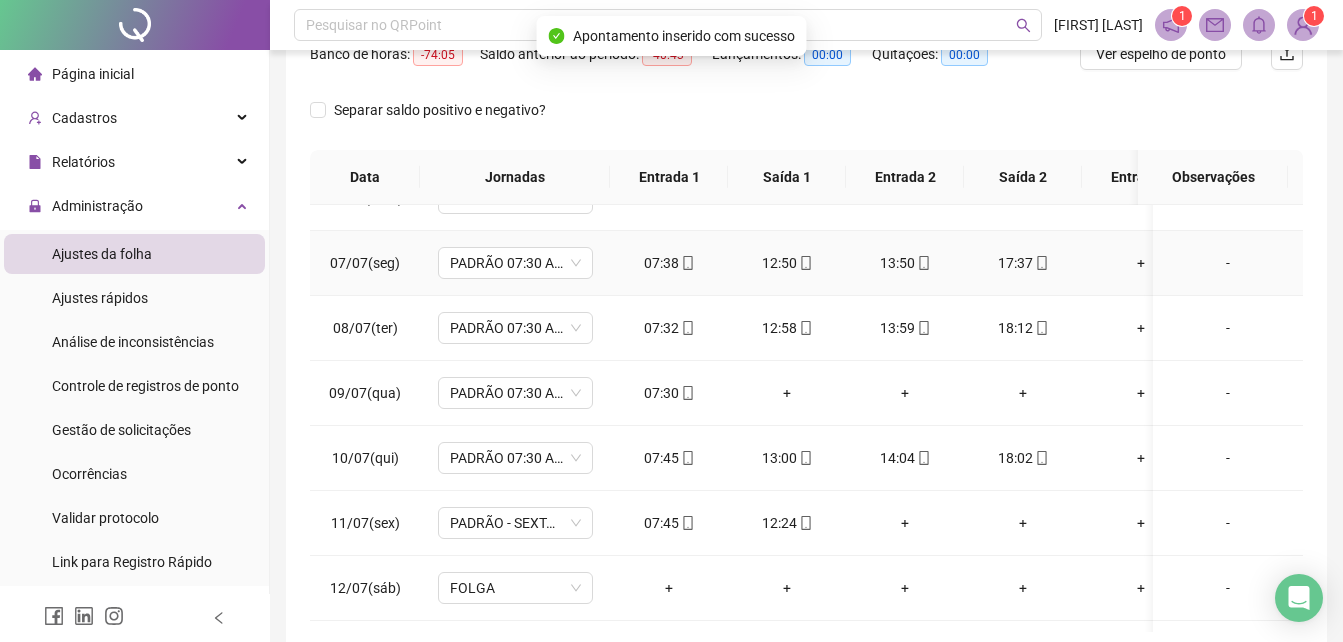 scroll, scrollTop: 400, scrollLeft: 0, axis: vertical 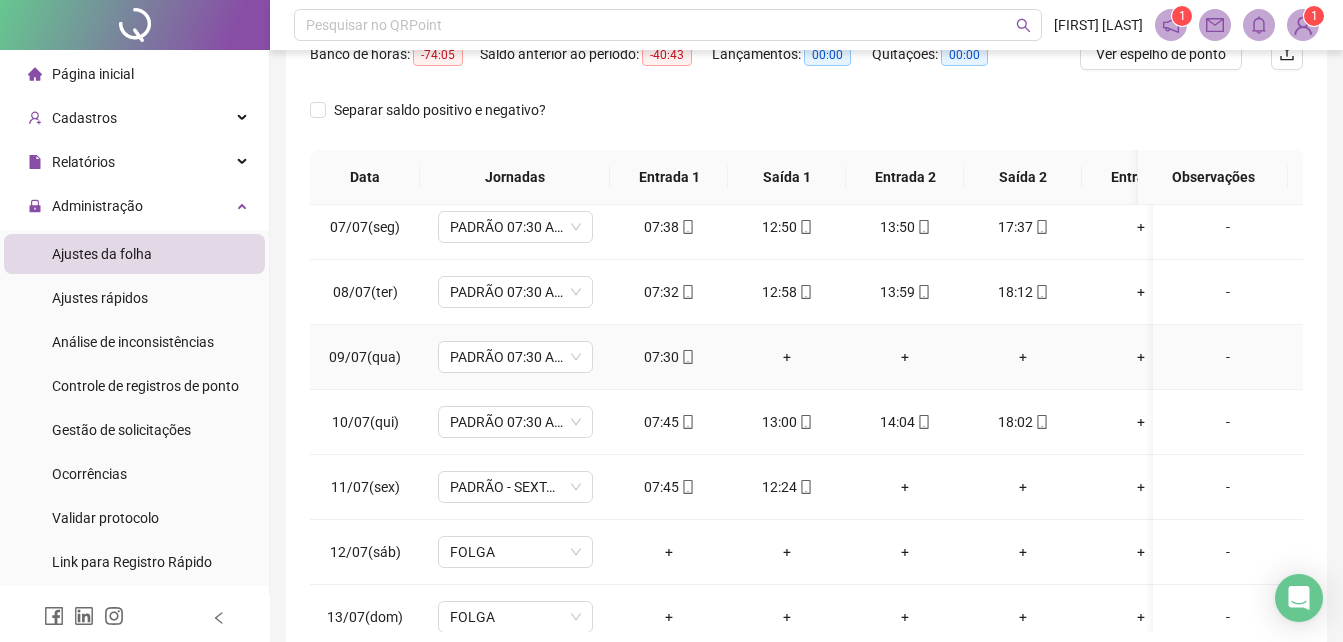 click on "+" at bounding box center (787, 357) 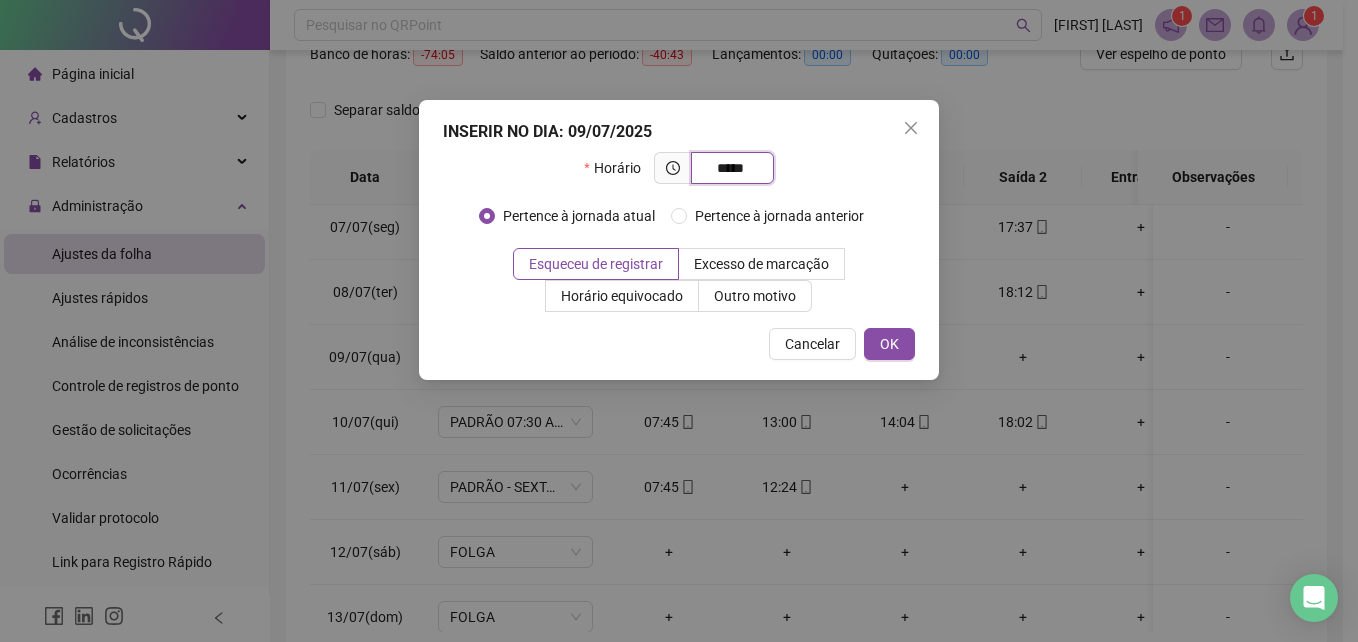 type on "*****" 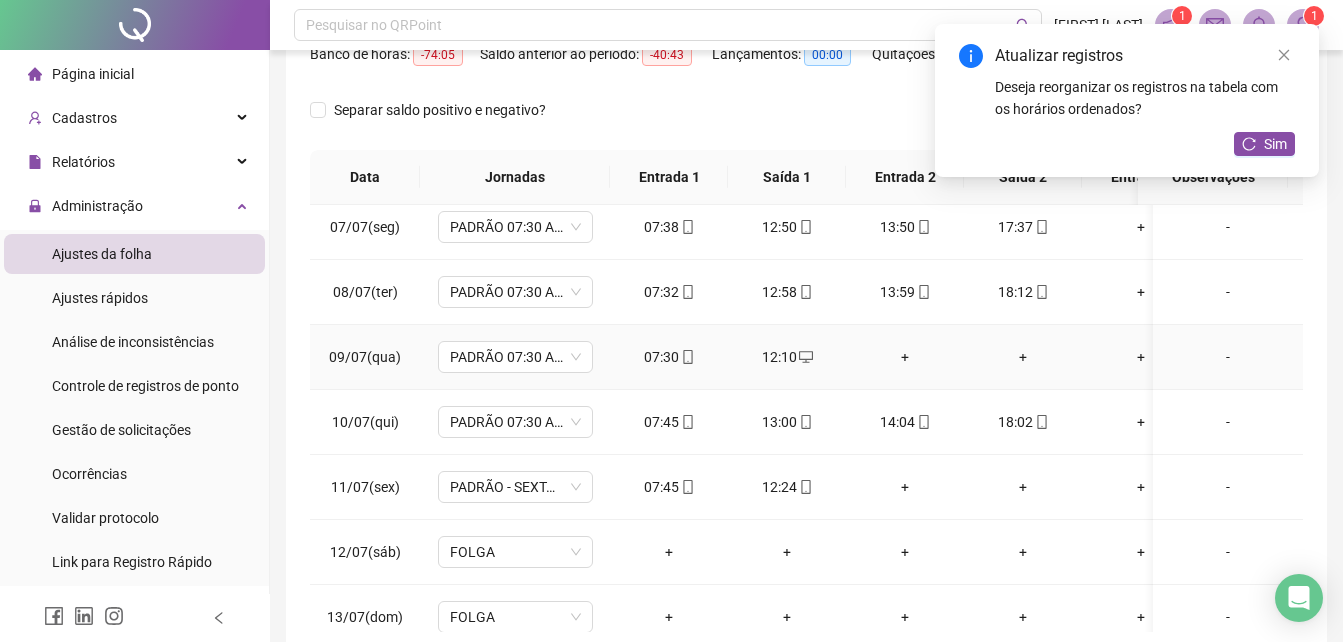 click on "+" at bounding box center [905, 357] 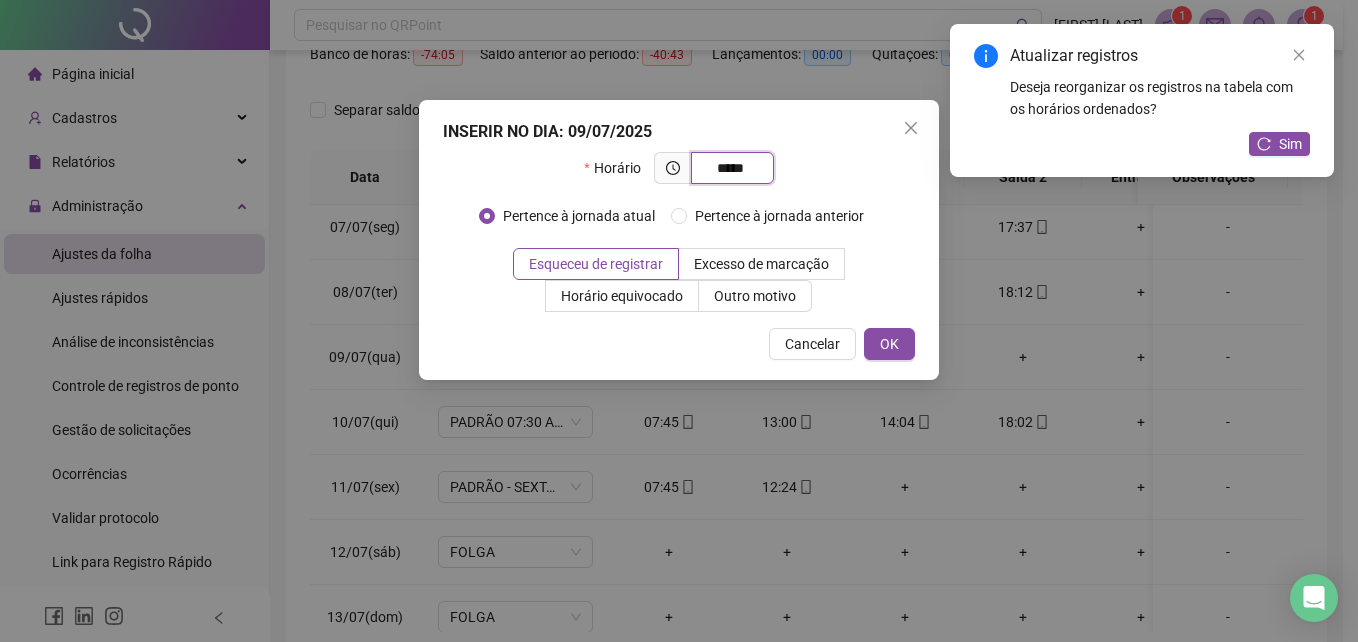 type on "*****" 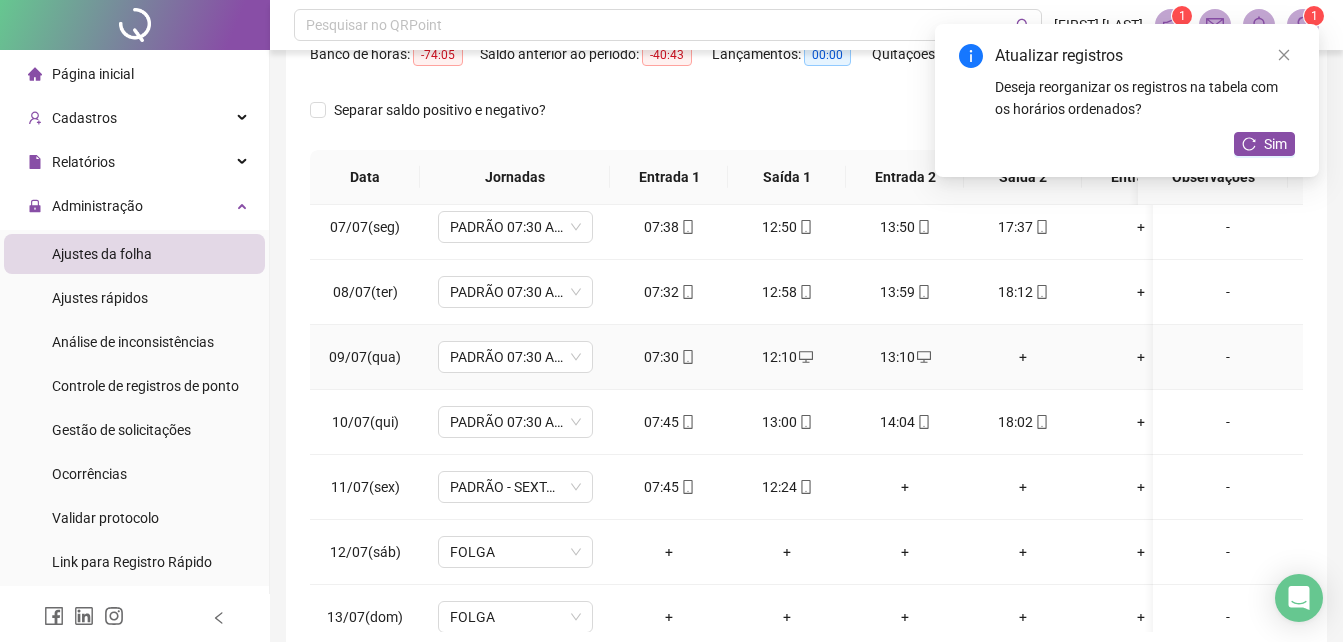 click on "+" at bounding box center [1023, 357] 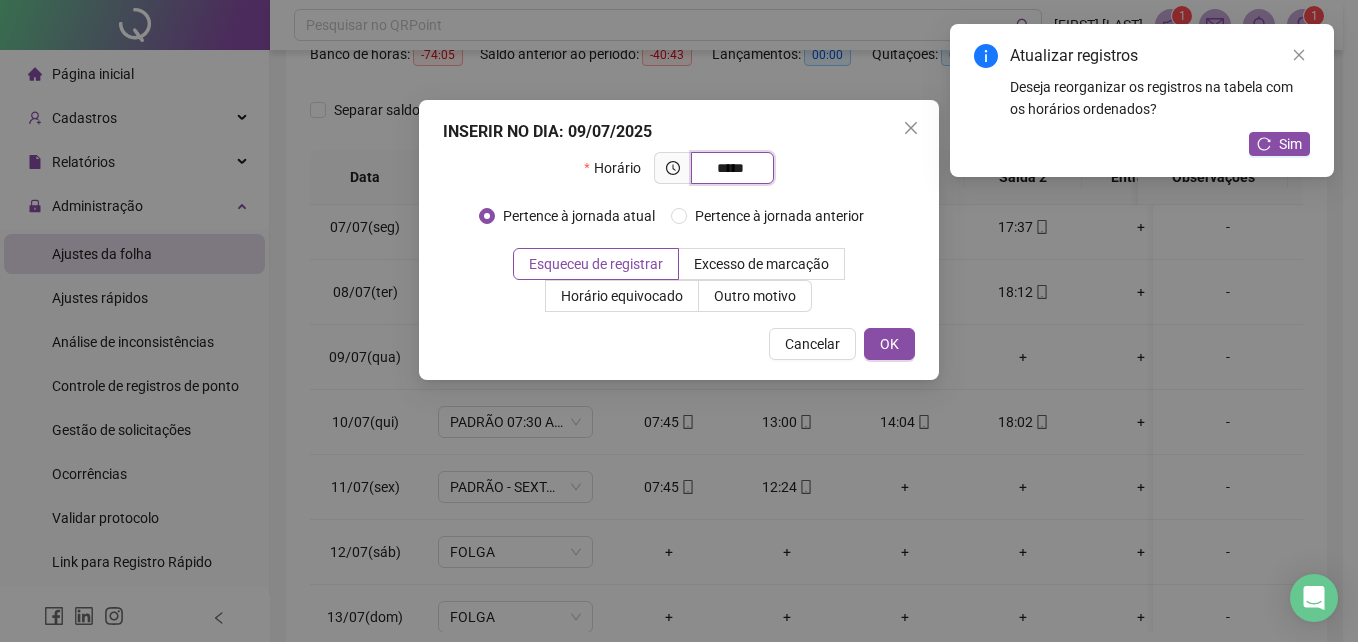 type on "*****" 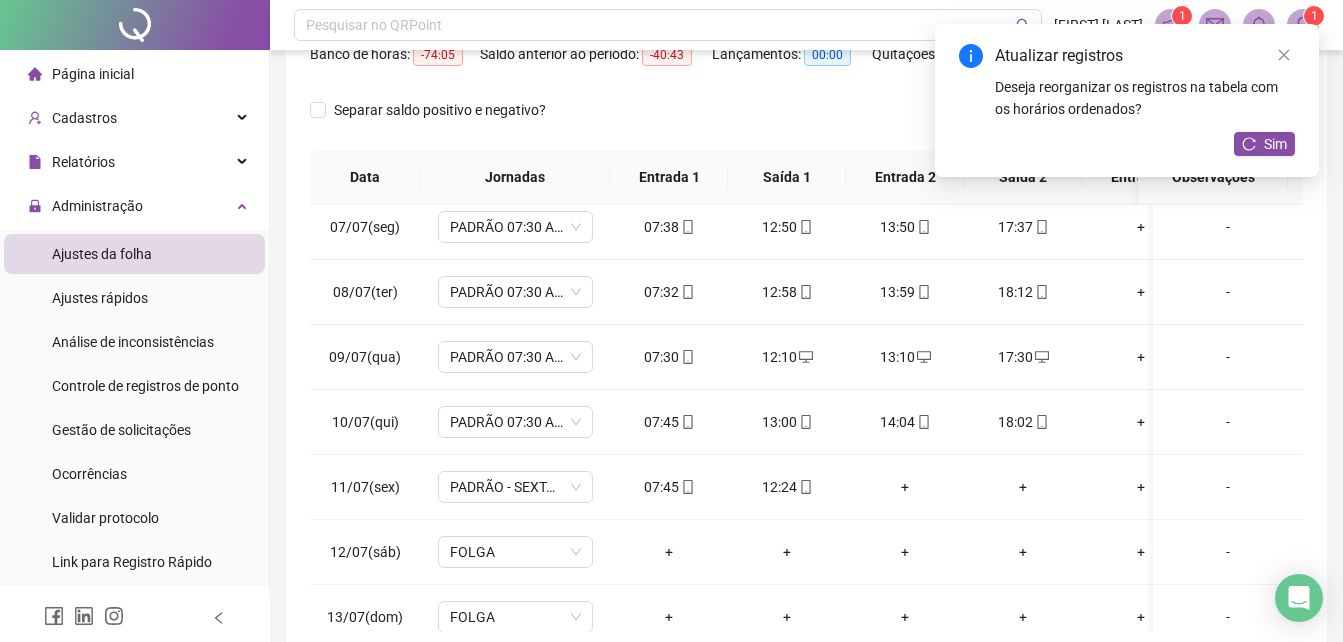 click on "Sim" at bounding box center (1275, 144) 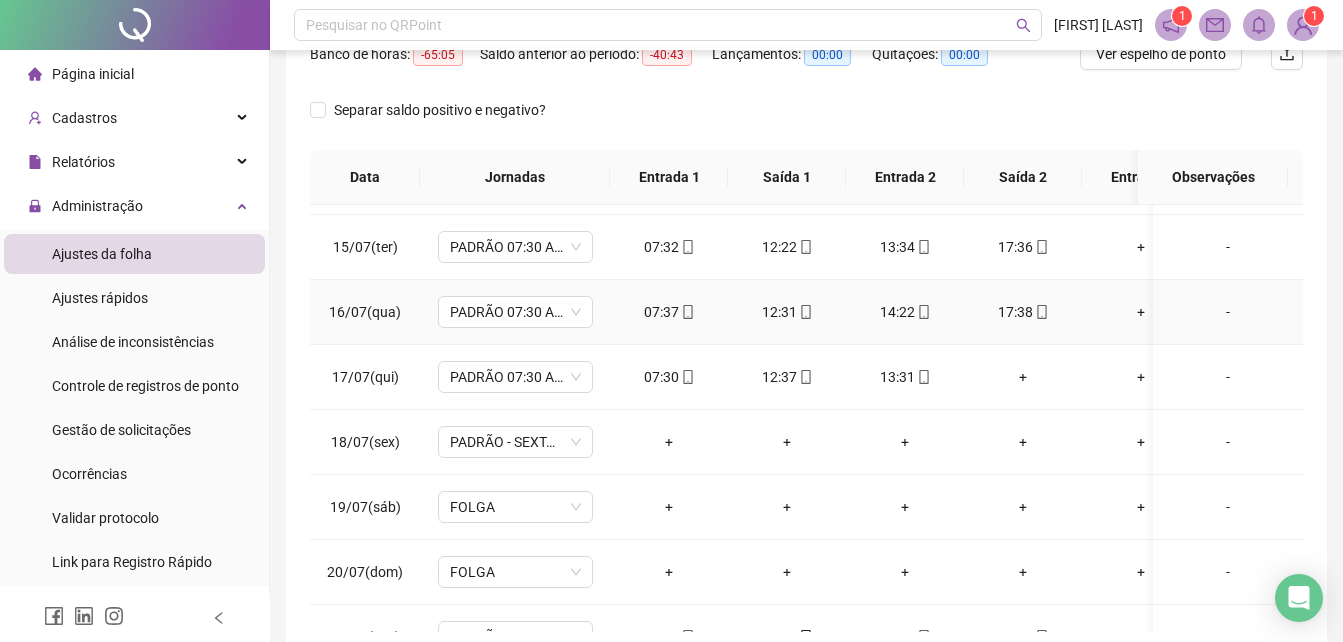 scroll, scrollTop: 800, scrollLeft: 0, axis: vertical 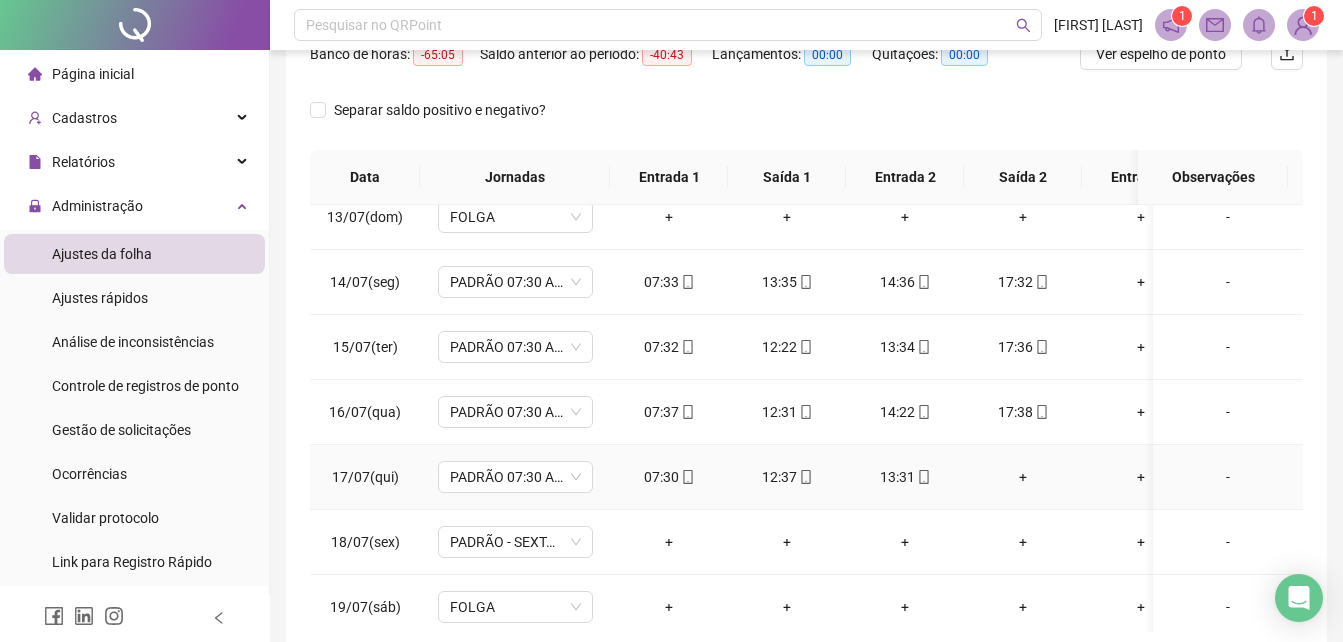 click on "+" at bounding box center (1023, 477) 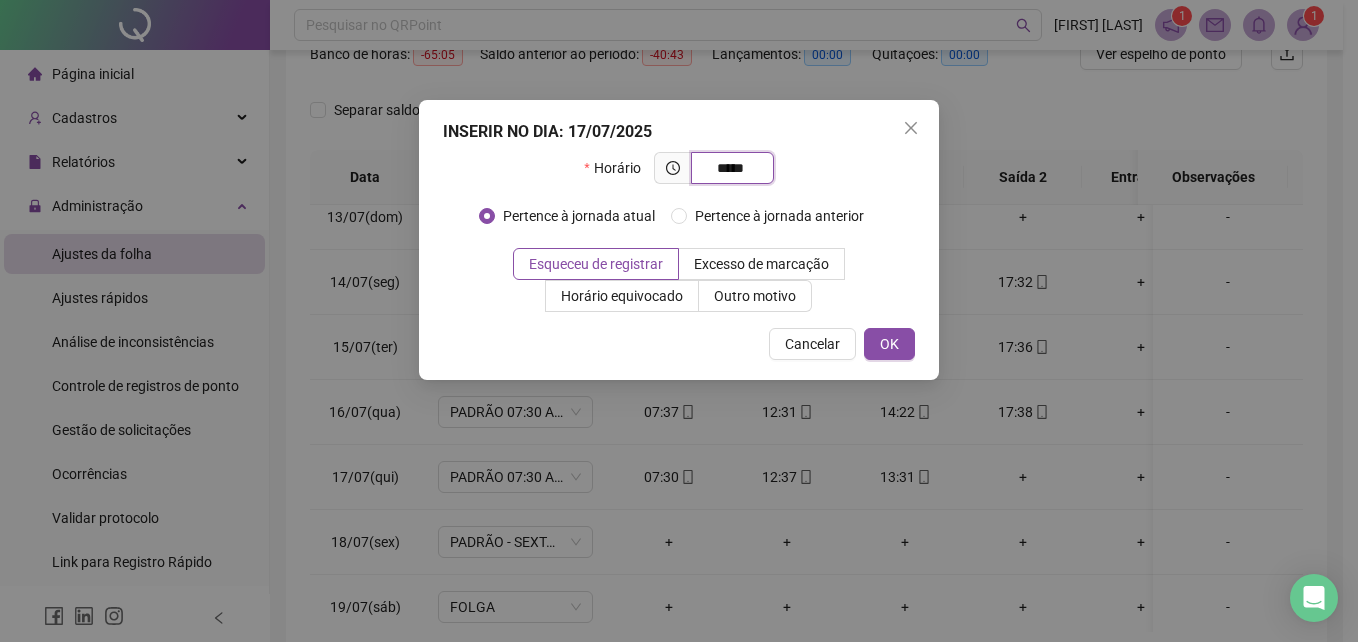 type on "*****" 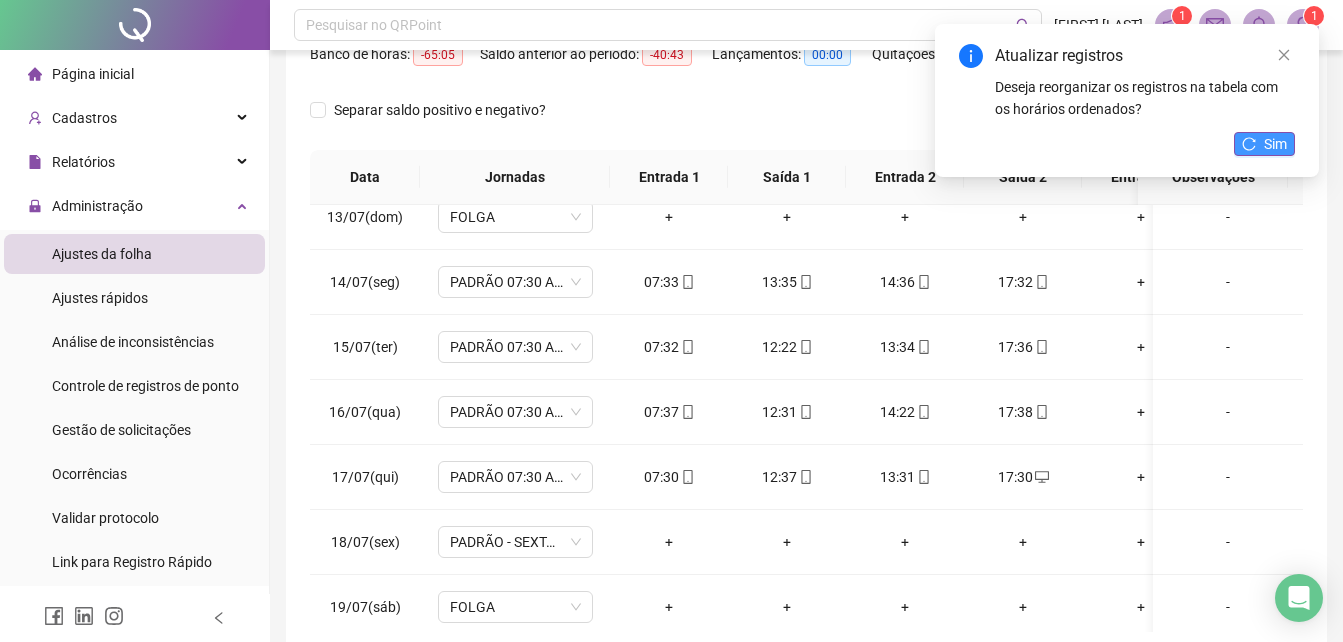 click on "Sim" at bounding box center [1264, 144] 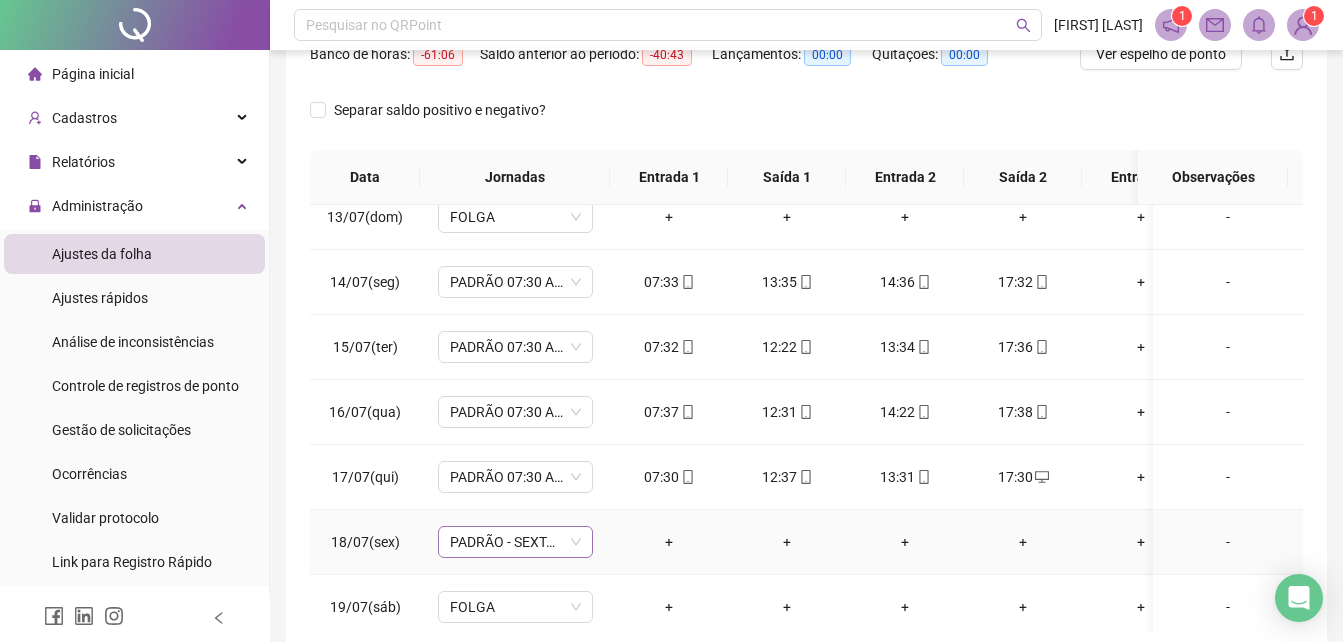 click on "PADRÃO - SEXTA - 07:30 AS 12:00" at bounding box center (515, 542) 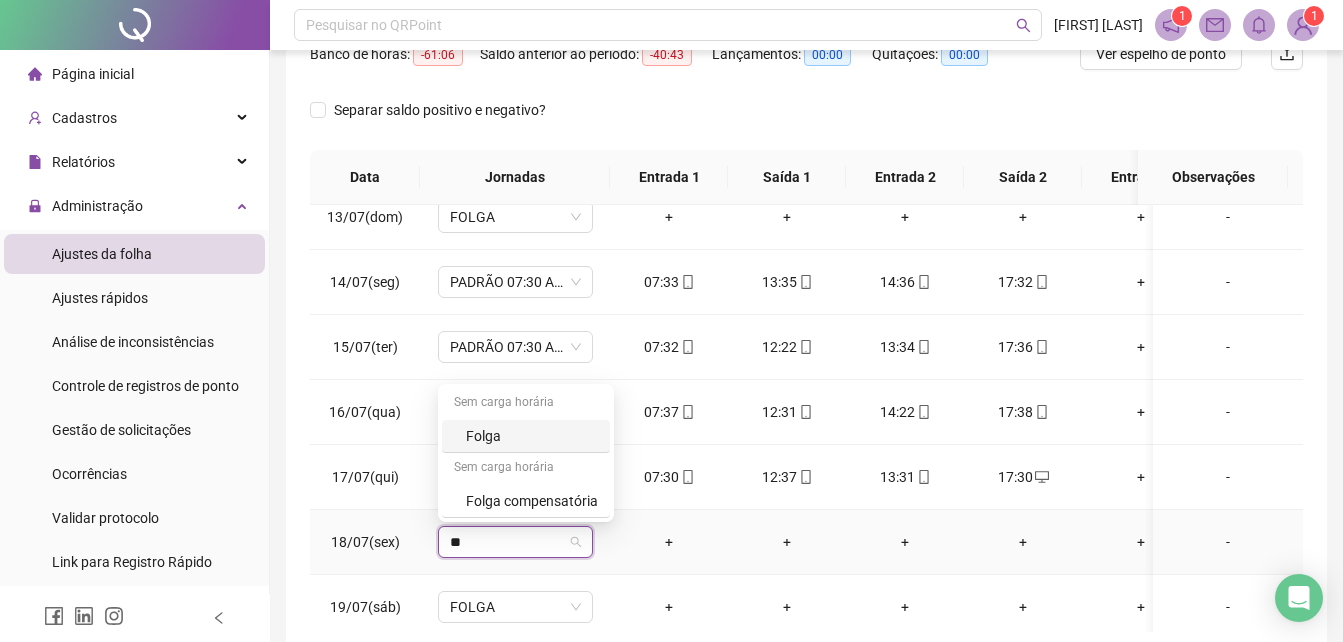 type on "***" 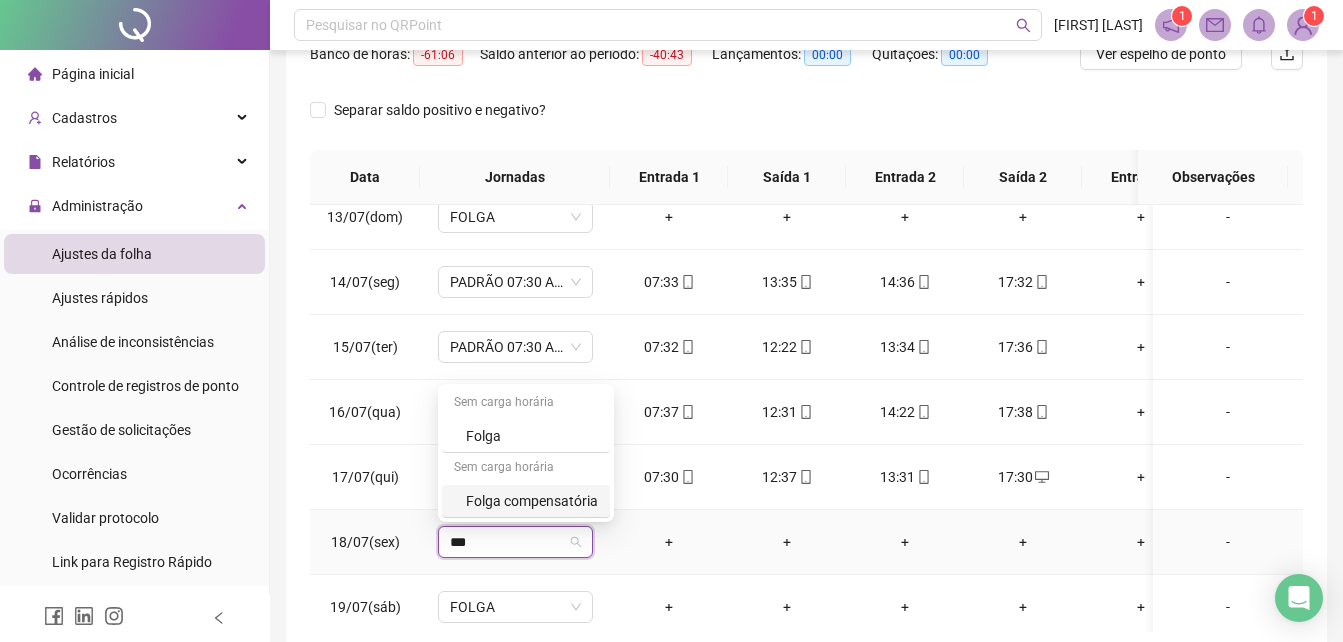 click on "Folga compensatória" at bounding box center (532, 501) 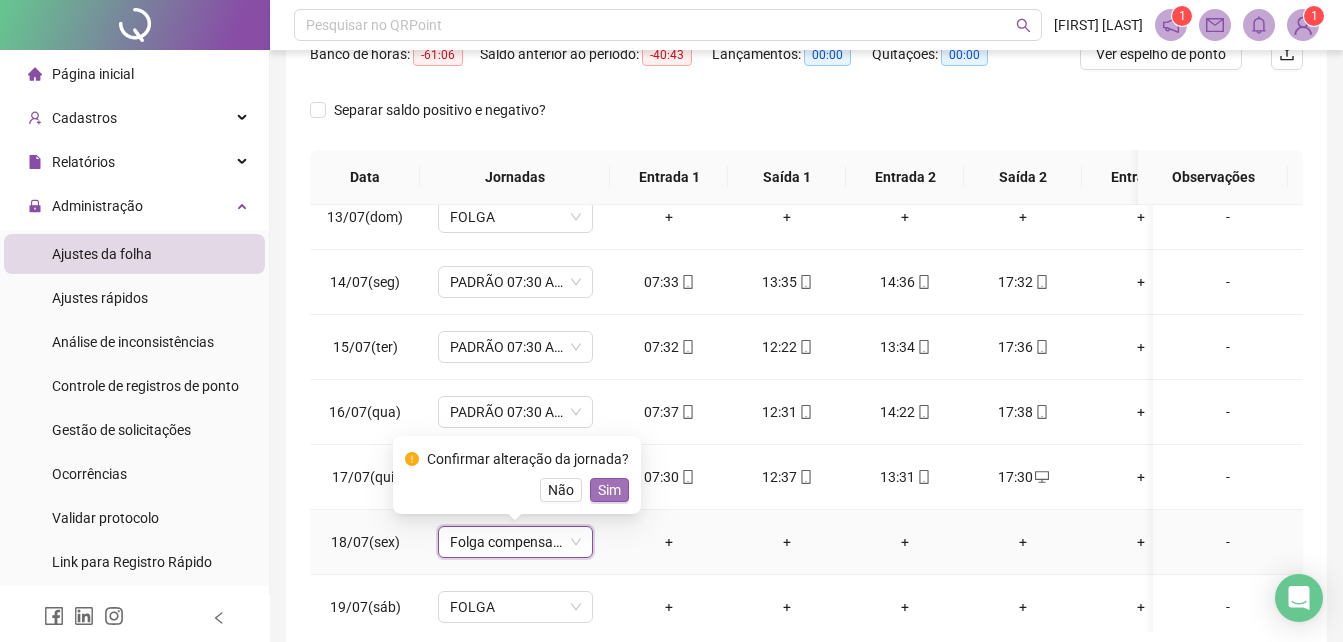 click on "Sim" at bounding box center [609, 490] 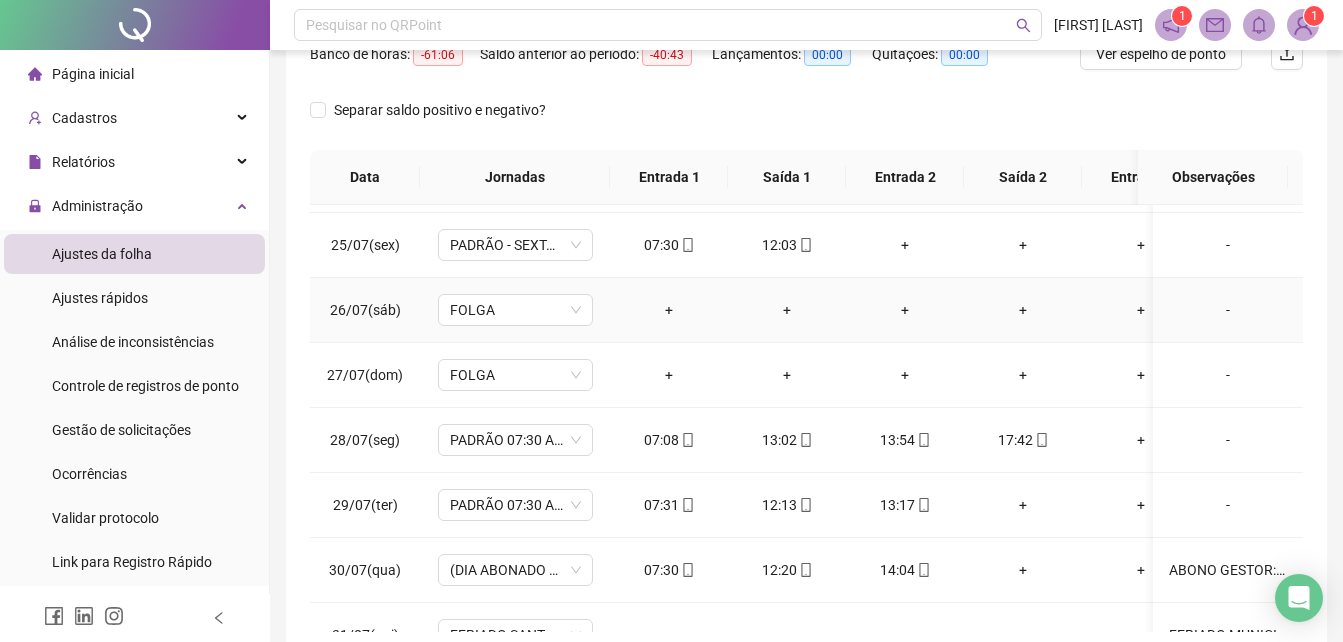 scroll, scrollTop: 1600, scrollLeft: 0, axis: vertical 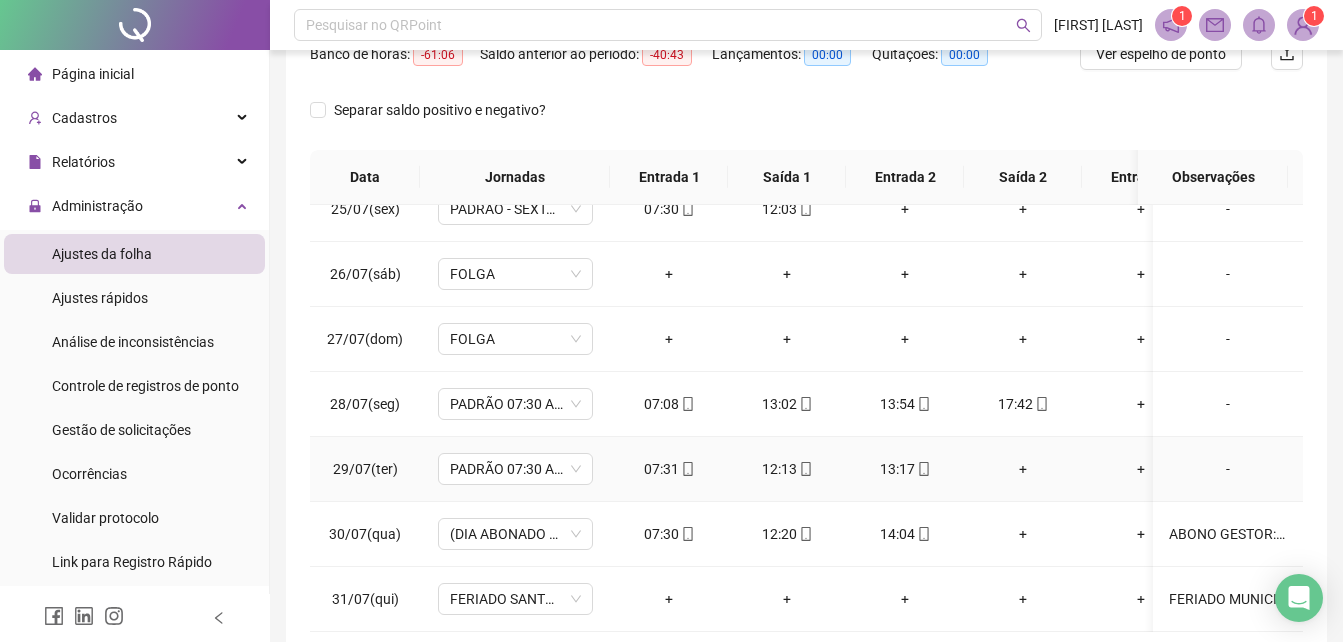 click on "+" at bounding box center [1023, 469] 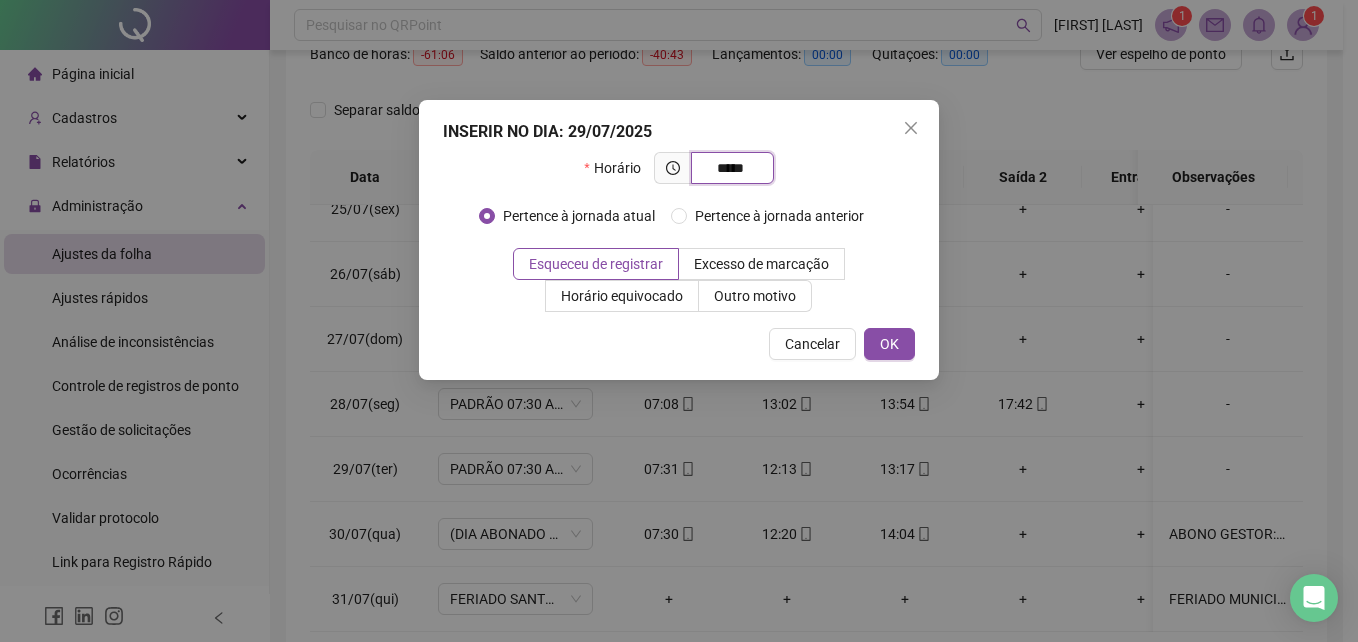 type on "*****" 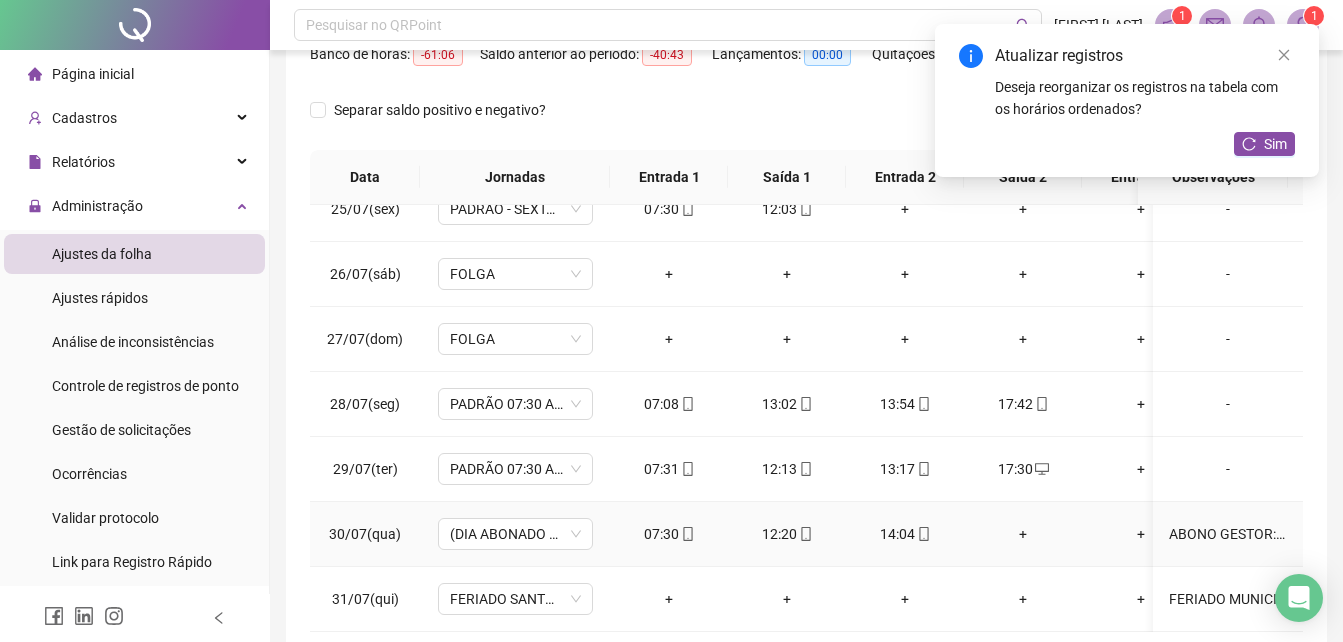 click on "12:20" at bounding box center [787, 534] 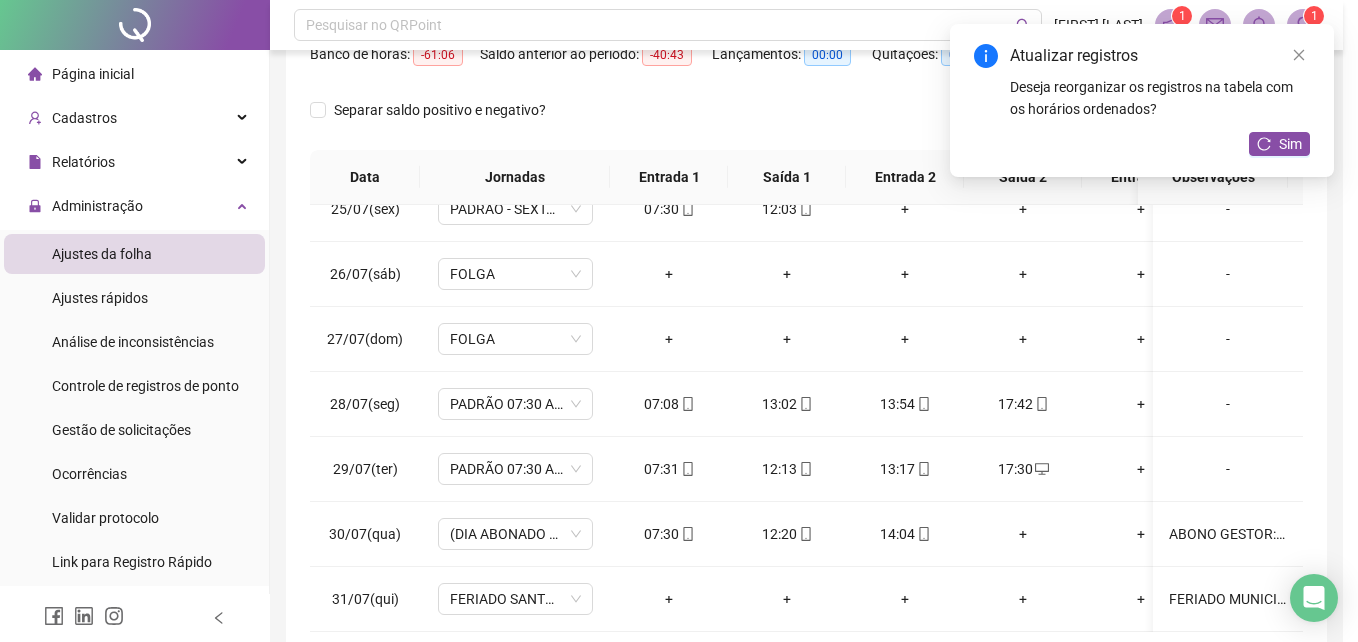 type on "**********" 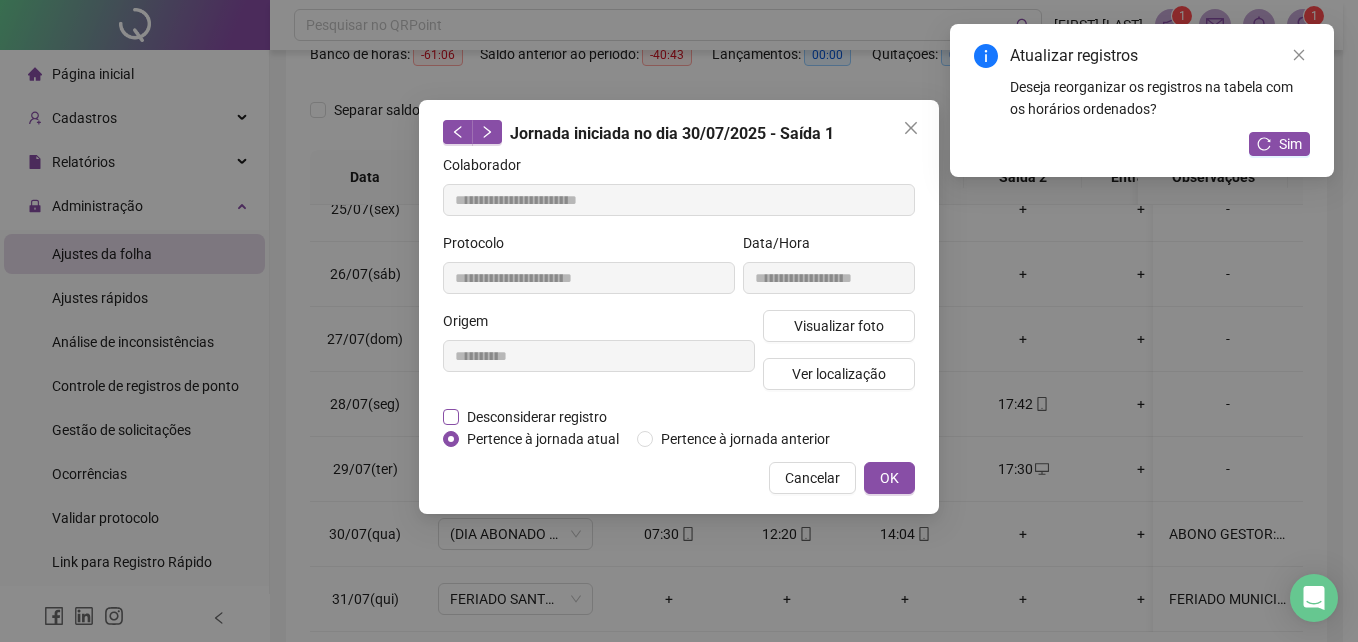 click on "Desconsiderar registro" at bounding box center [537, 417] 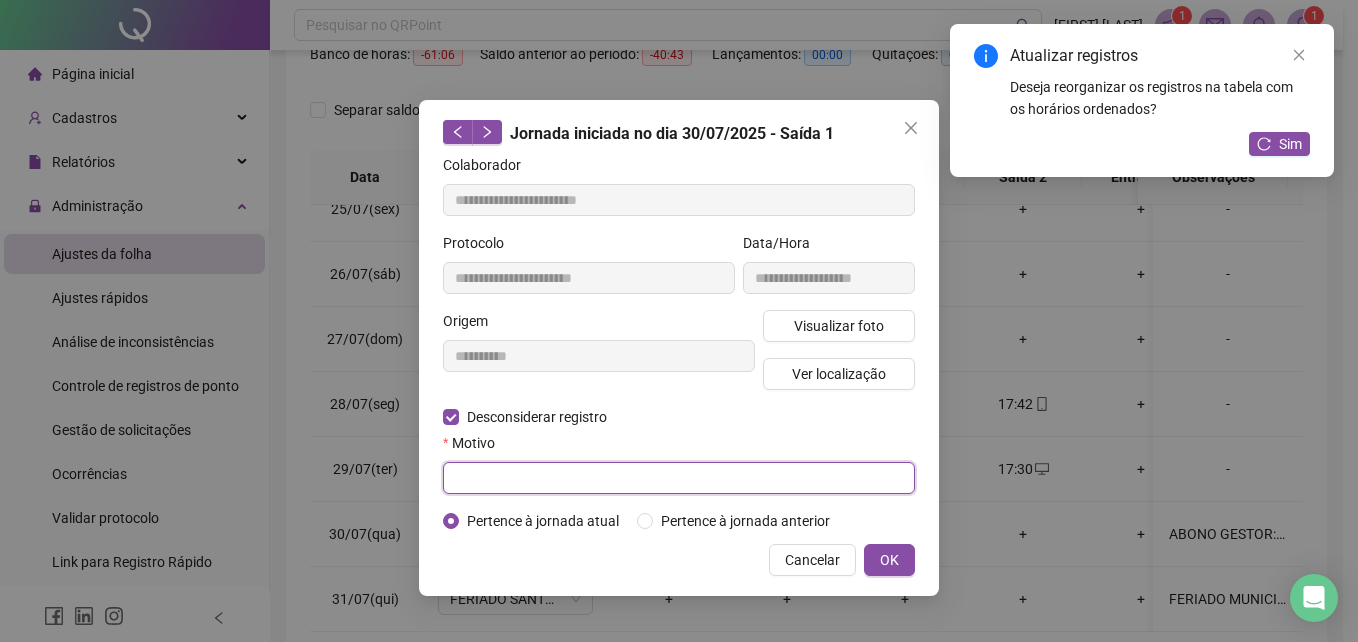 click at bounding box center (679, 478) 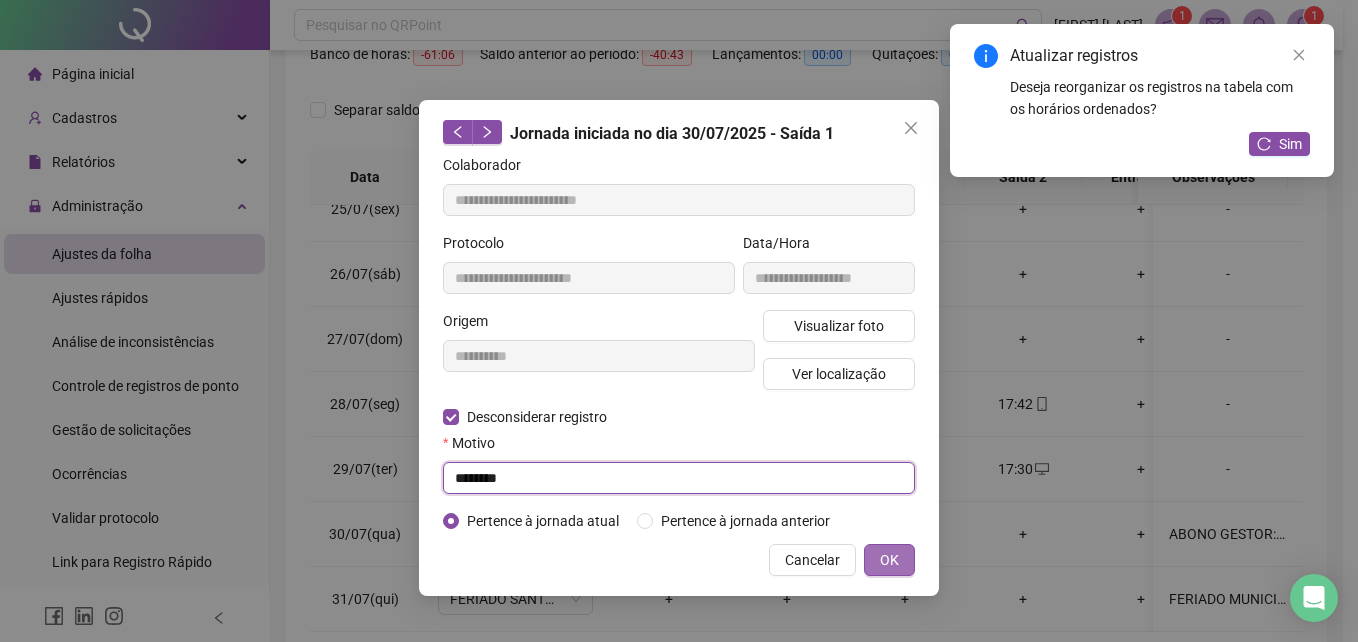 type on "********" 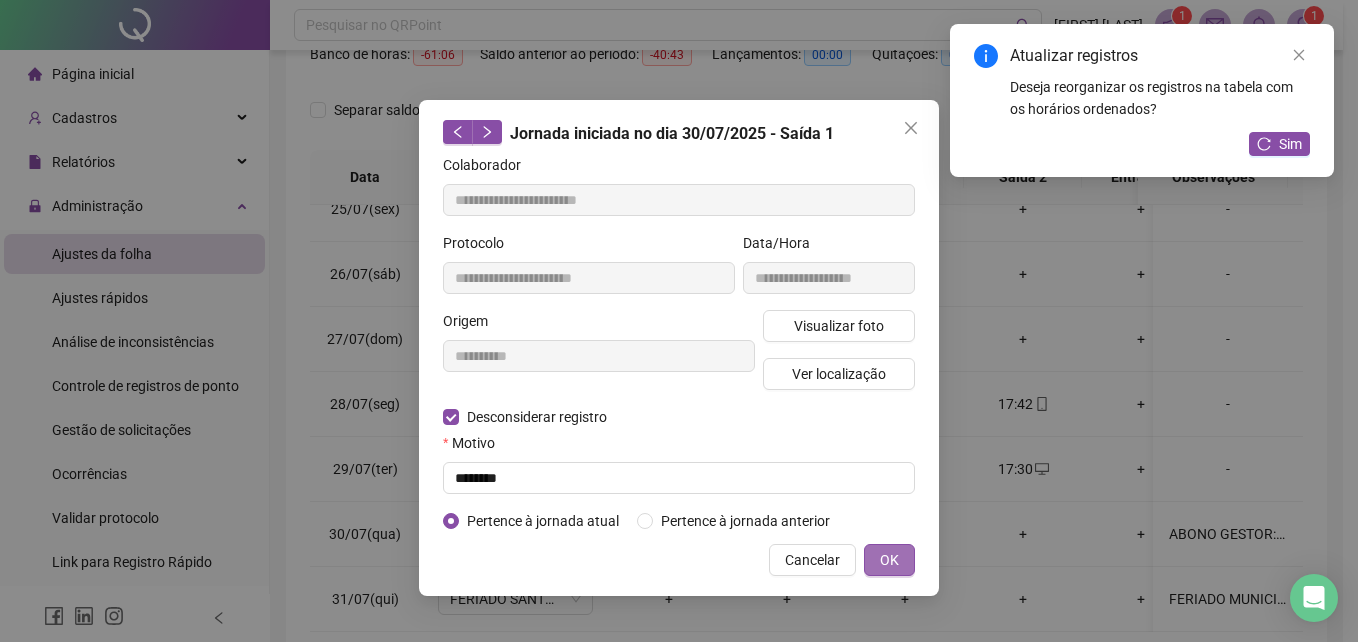 click on "OK" at bounding box center (889, 560) 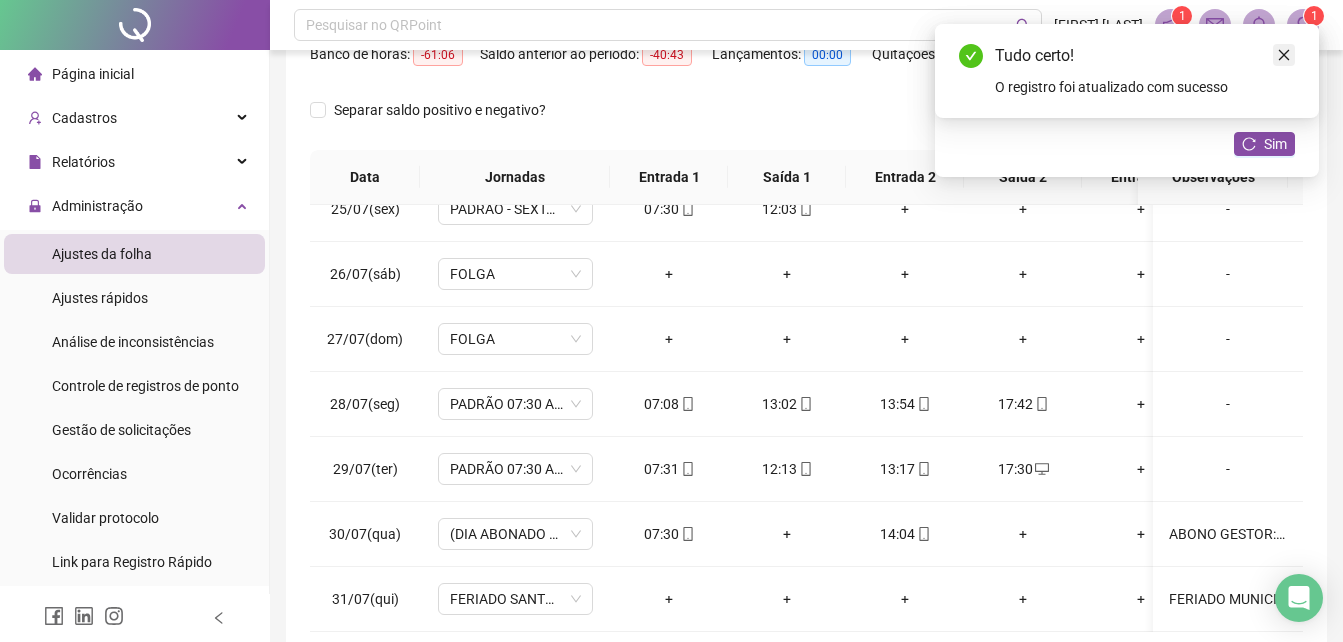 click 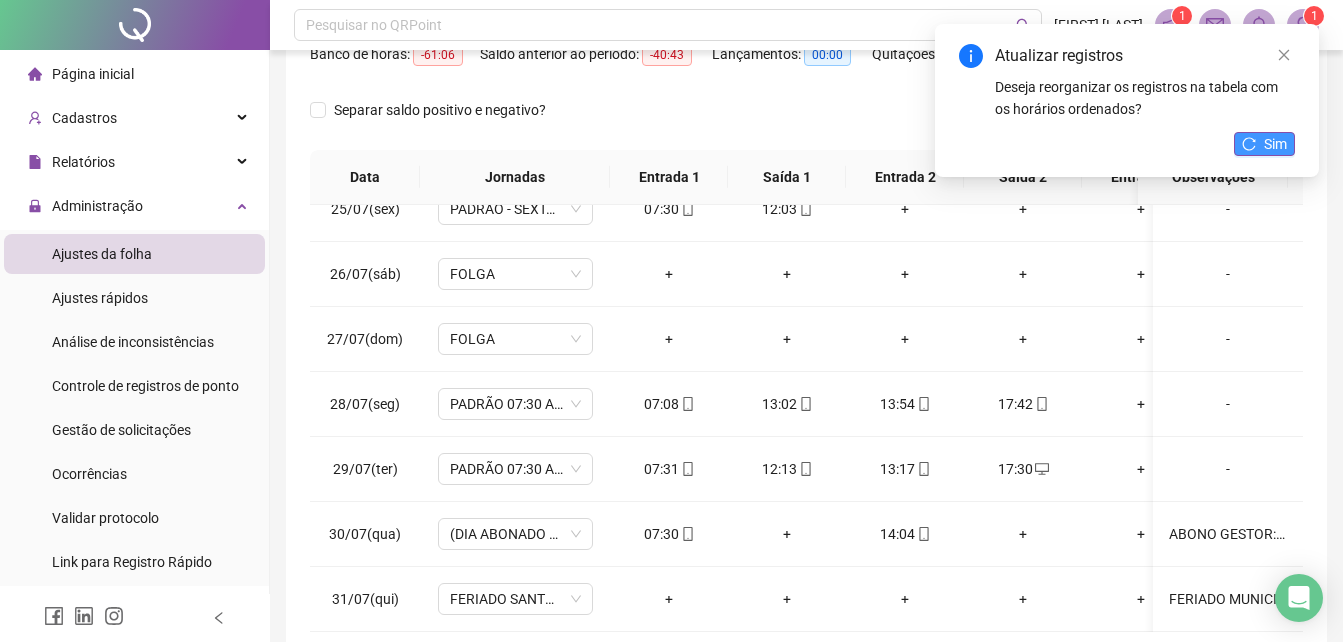 click on "Sim" at bounding box center (1264, 144) 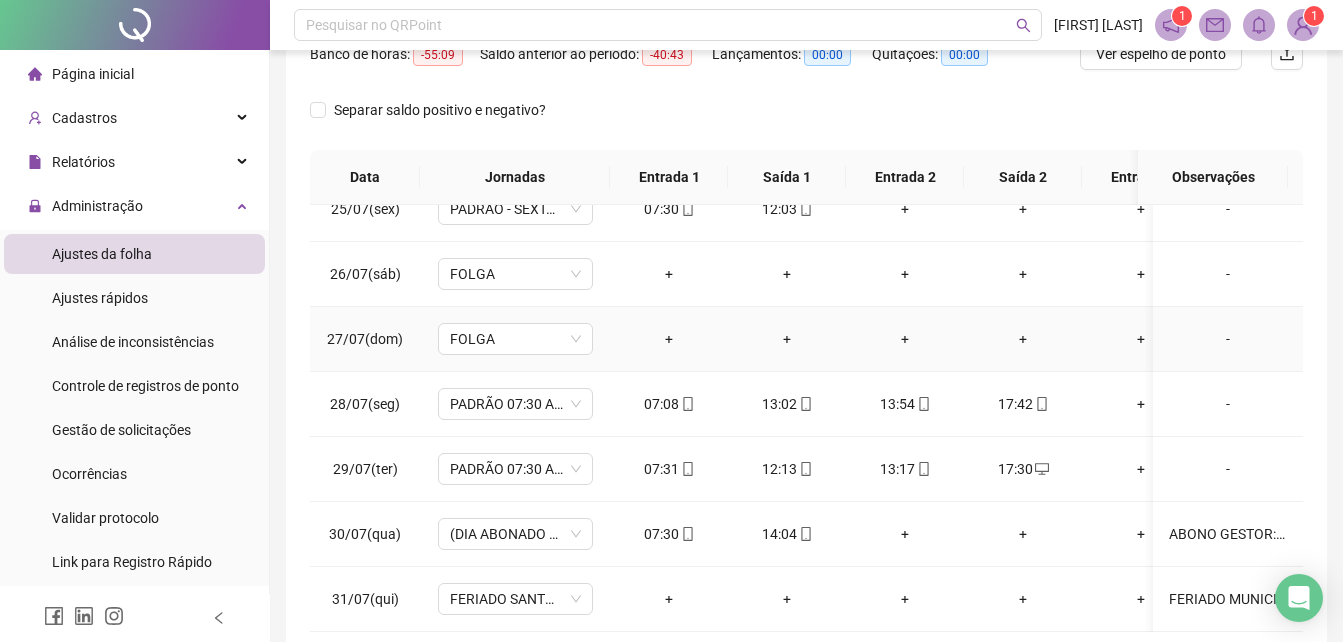 scroll, scrollTop: 1603, scrollLeft: 0, axis: vertical 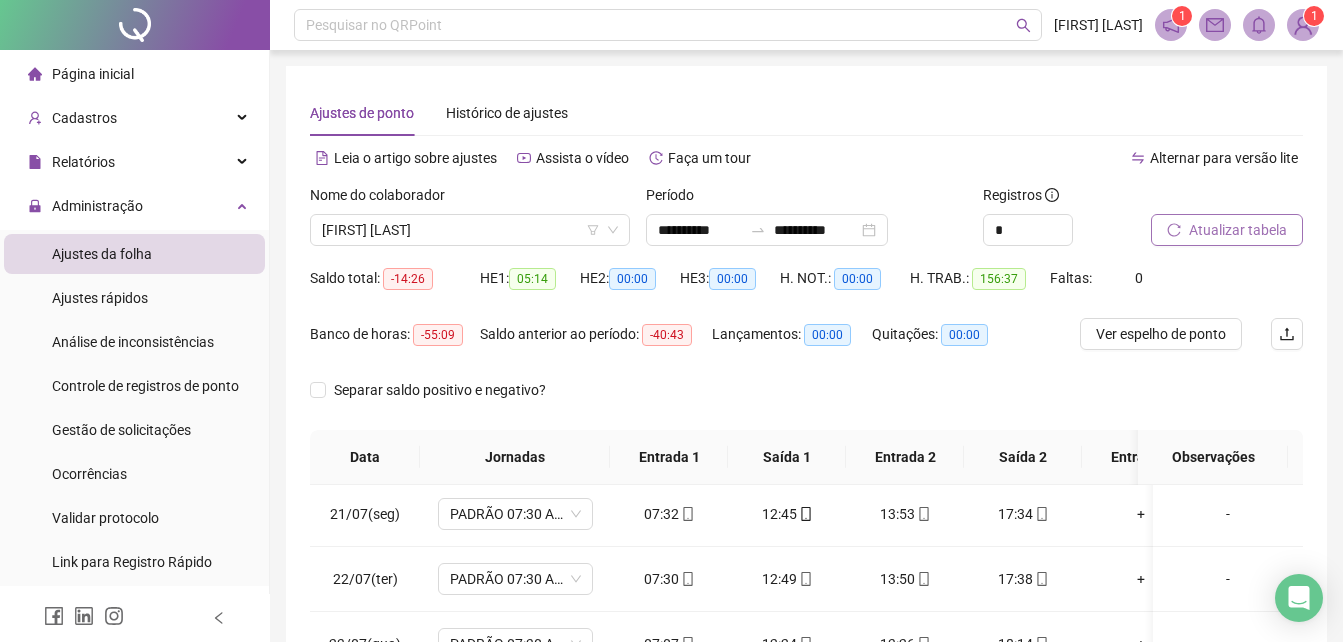 click on "Atualizar tabela" at bounding box center (1227, 230) 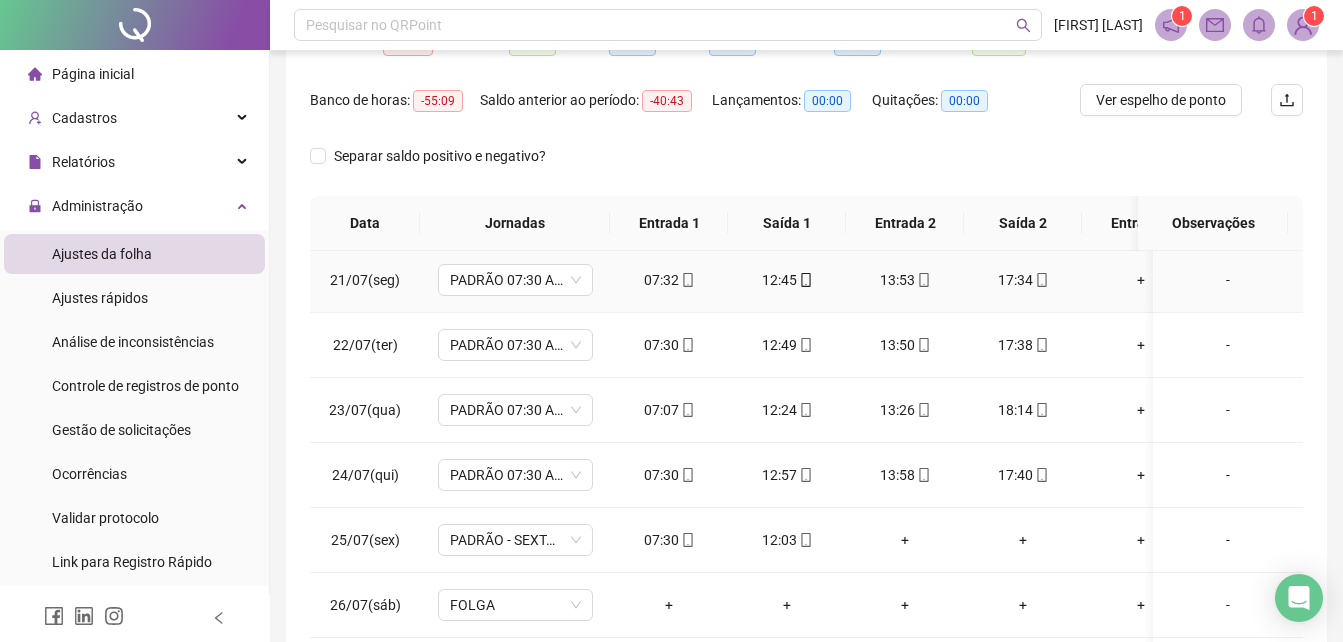scroll, scrollTop: 380, scrollLeft: 0, axis: vertical 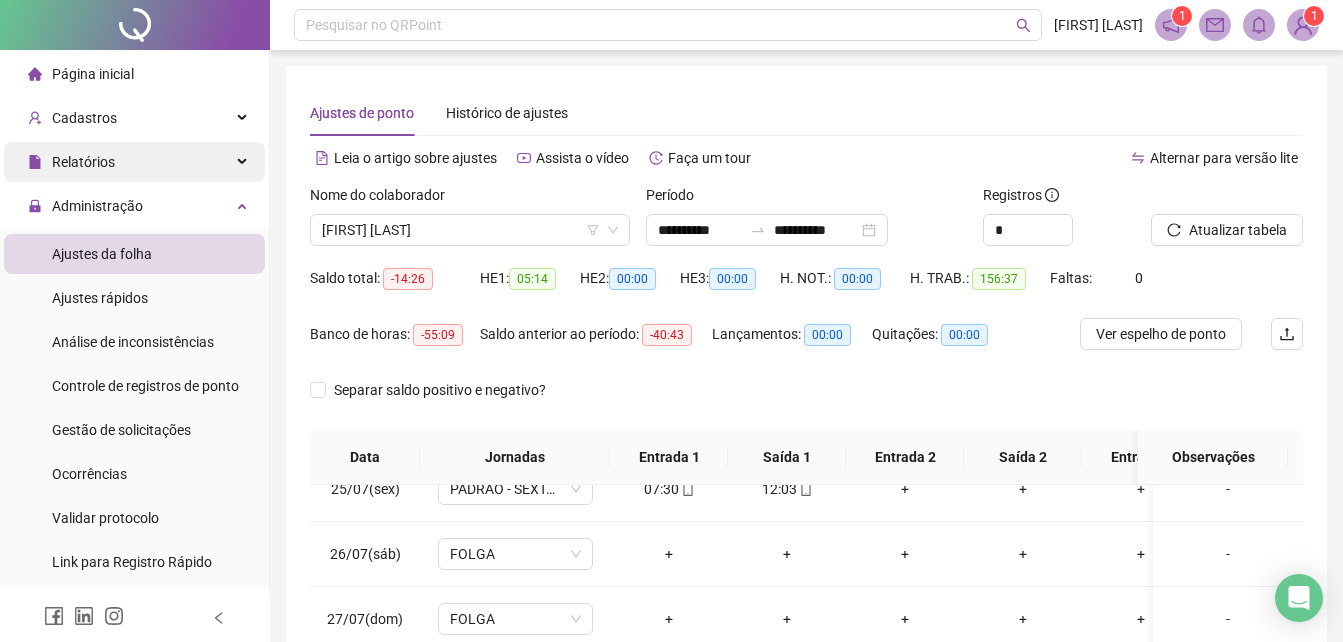 click on "Relatórios" at bounding box center (71, 162) 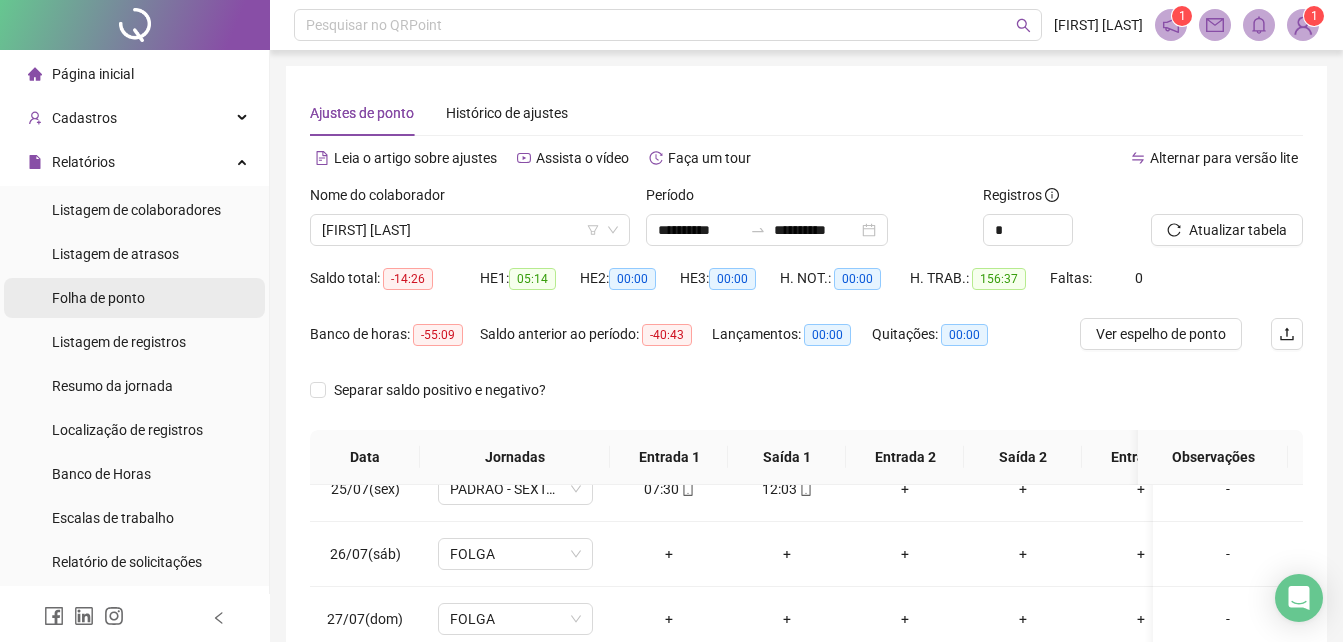 click on "Folha de ponto" at bounding box center (98, 298) 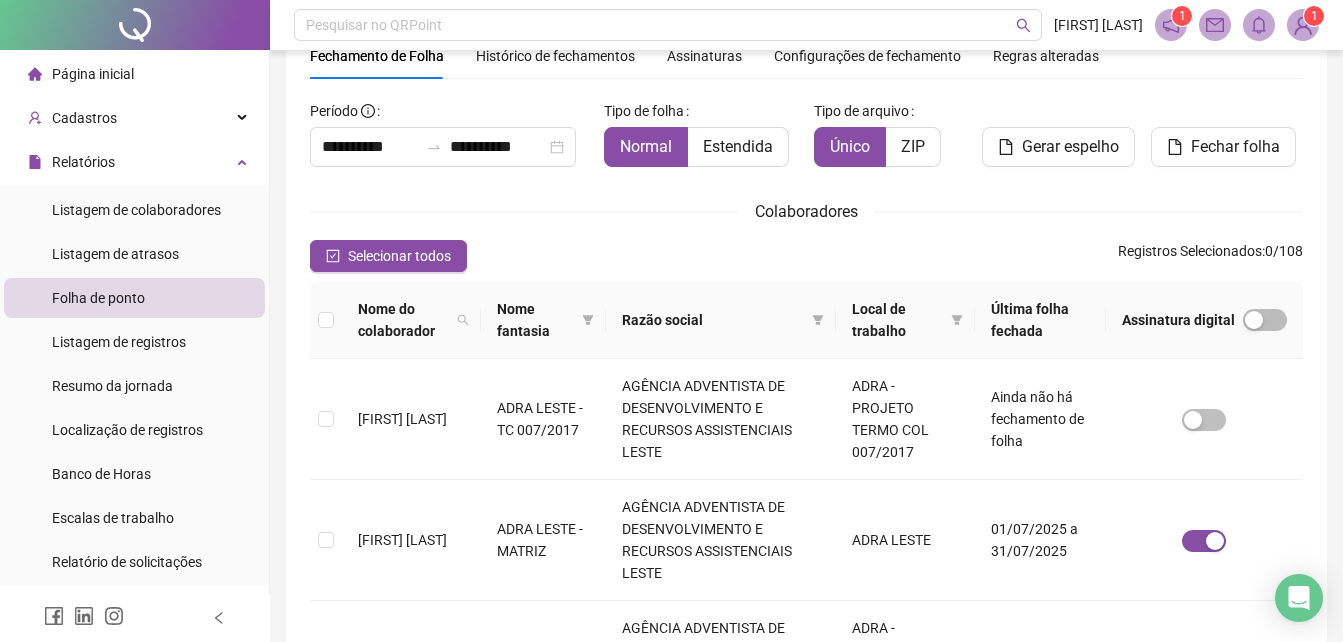 scroll, scrollTop: 0, scrollLeft: 0, axis: both 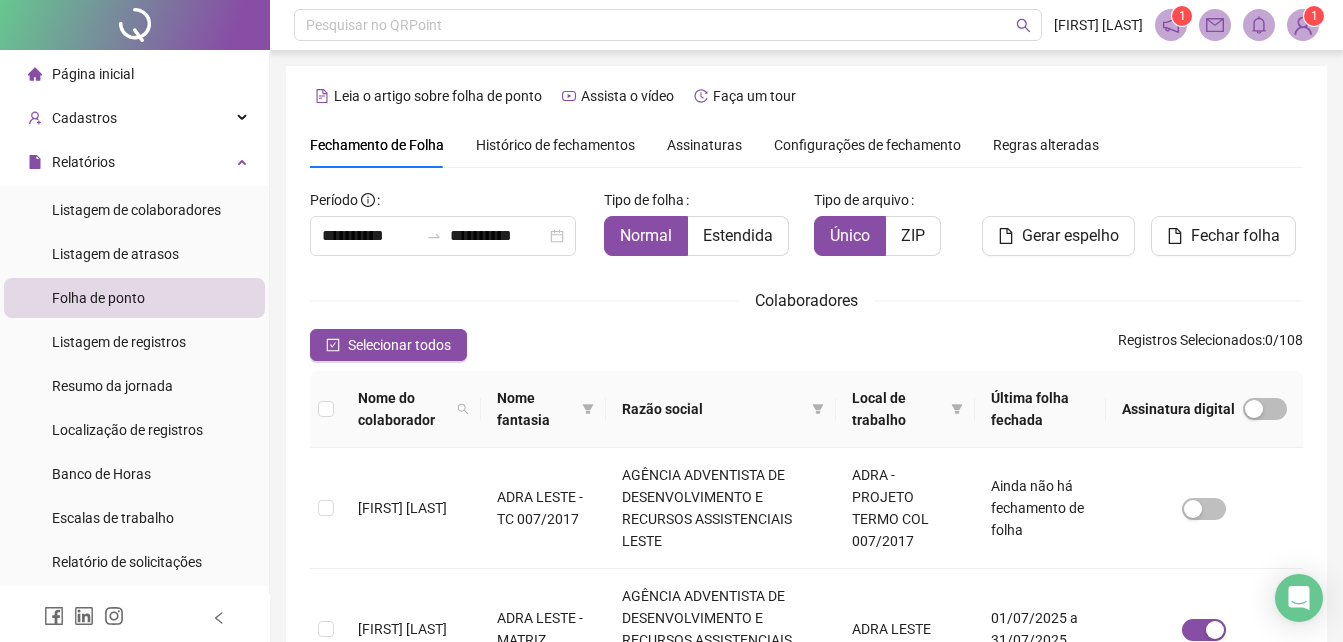 click on "Folha de ponto" at bounding box center [98, 298] 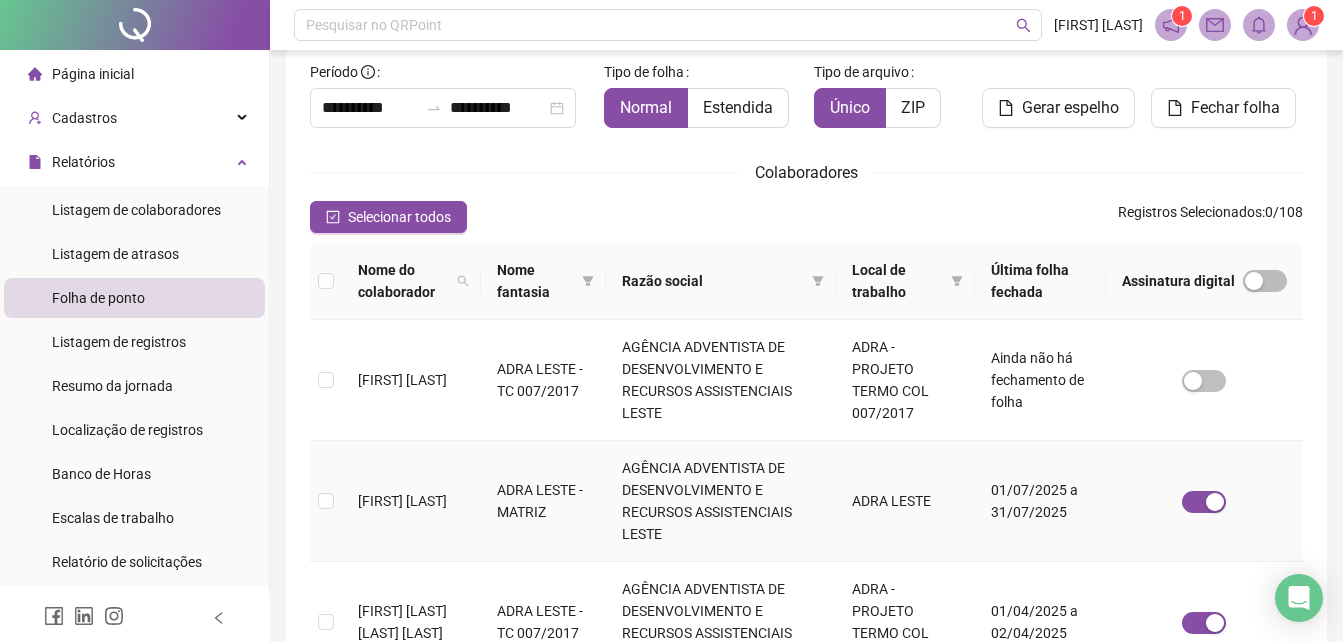 scroll, scrollTop: 0, scrollLeft: 0, axis: both 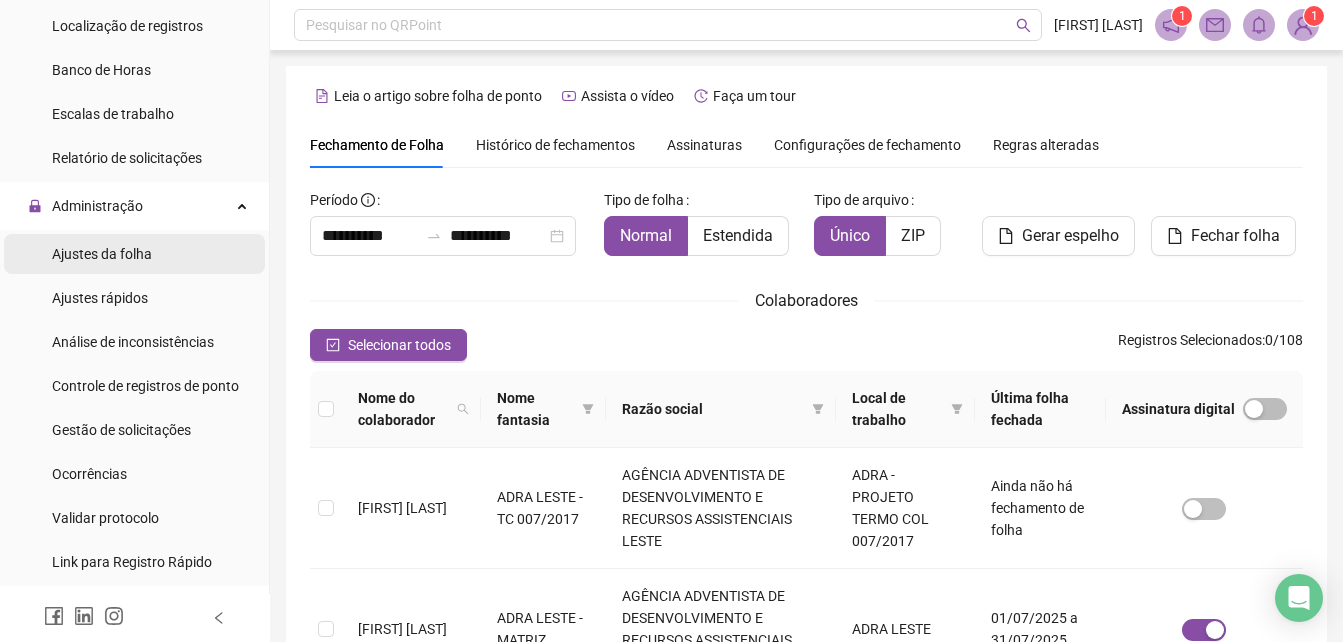click on "Ajustes da folha" at bounding box center [102, 254] 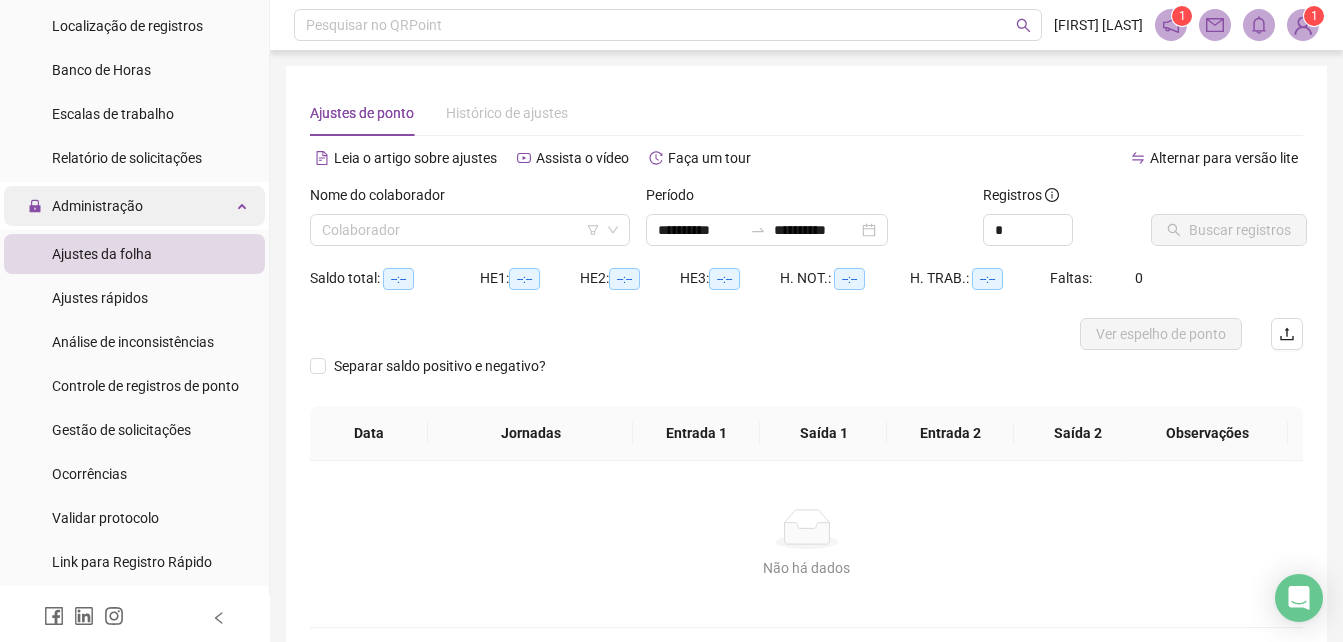 scroll, scrollTop: 104, scrollLeft: 0, axis: vertical 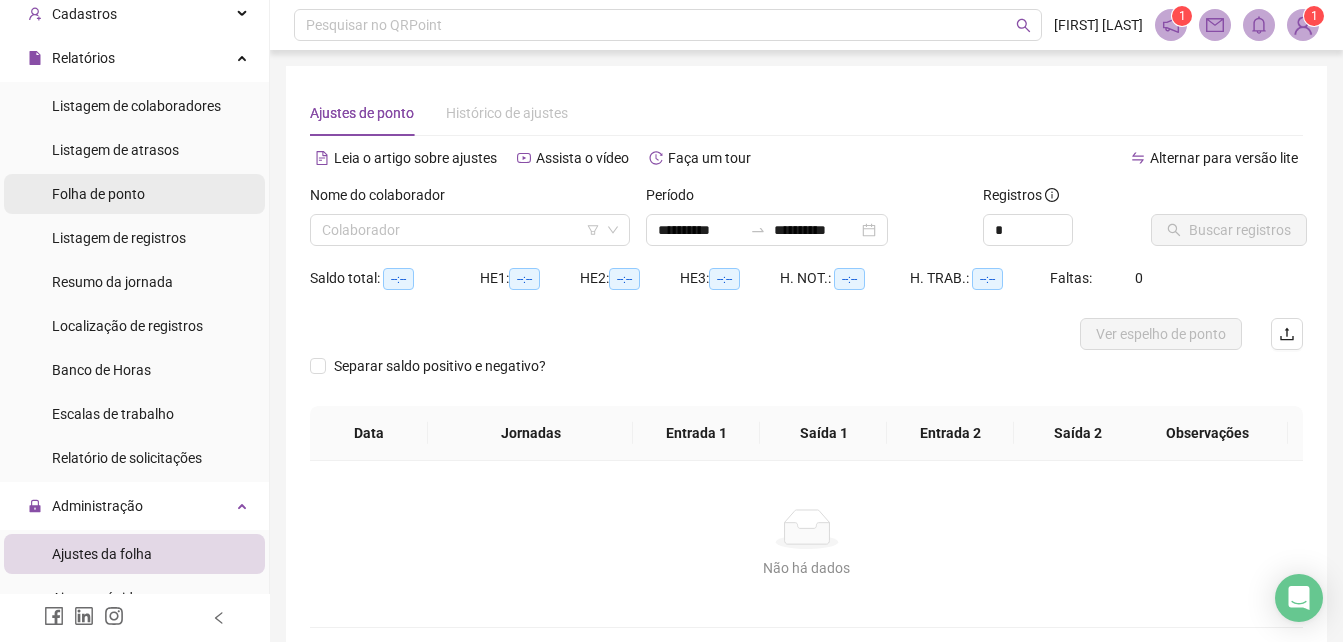 click on "Folha de ponto" at bounding box center [98, 194] 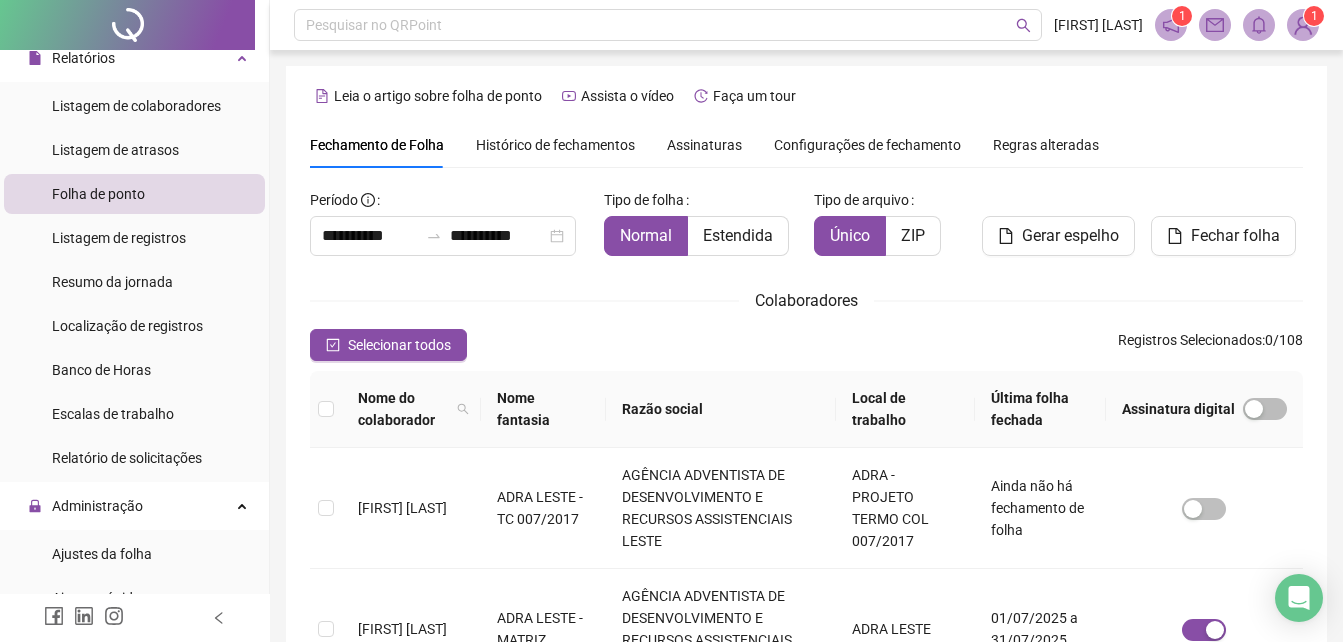 scroll, scrollTop: 89, scrollLeft: 0, axis: vertical 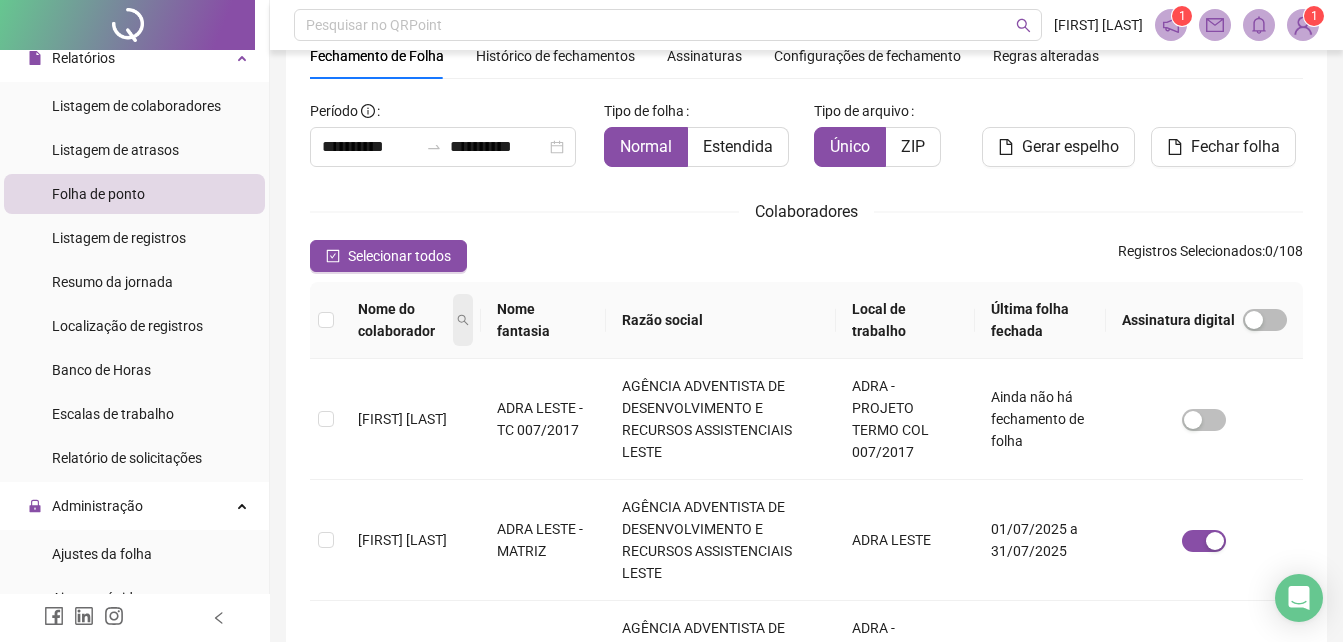 click at bounding box center (463, 320) 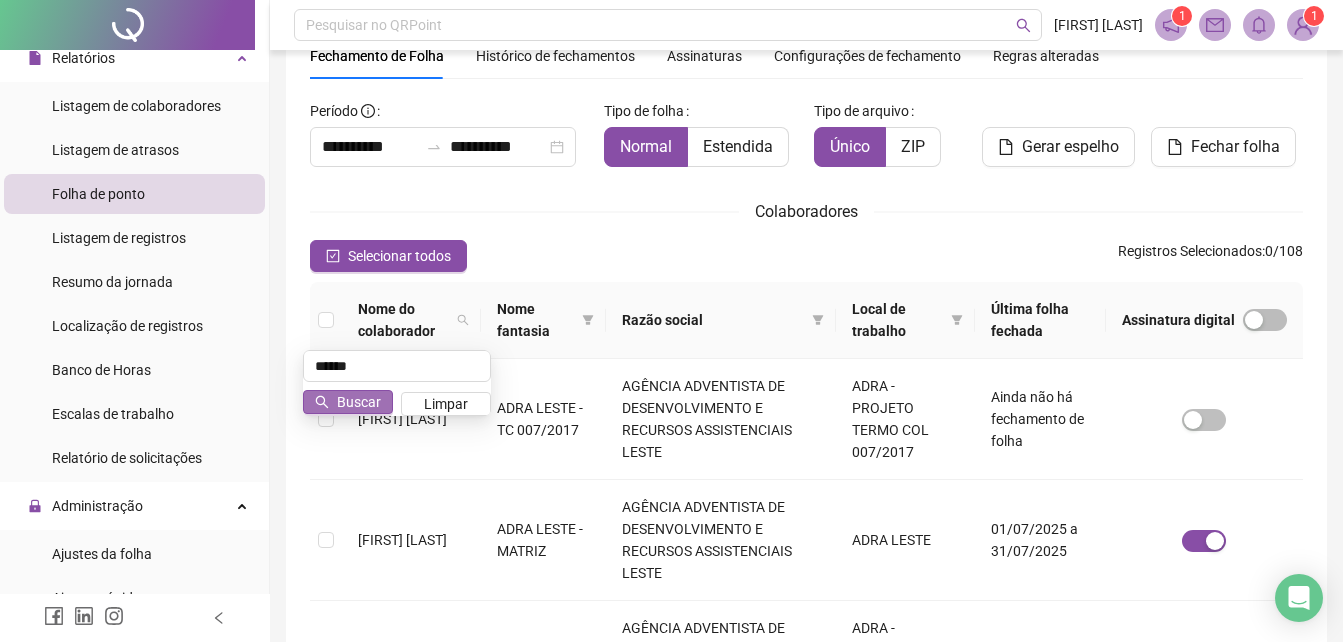 type on "******" 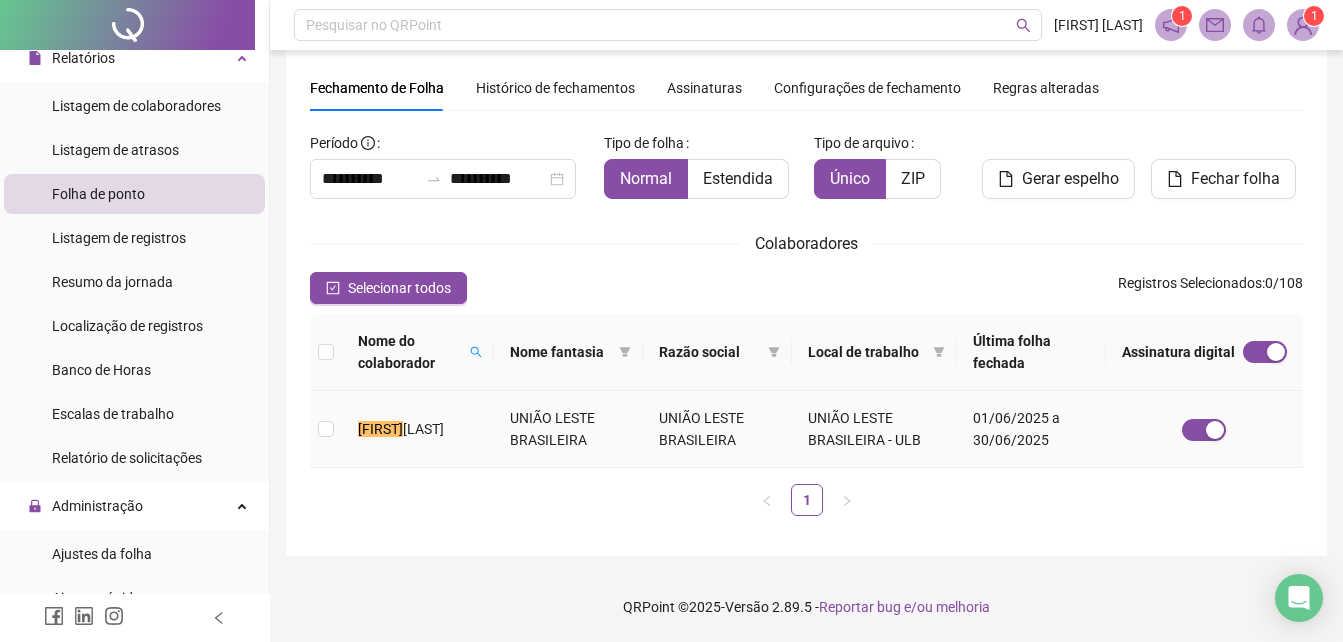 click on "GOMES DE OLIVEIRA" at bounding box center (423, 429) 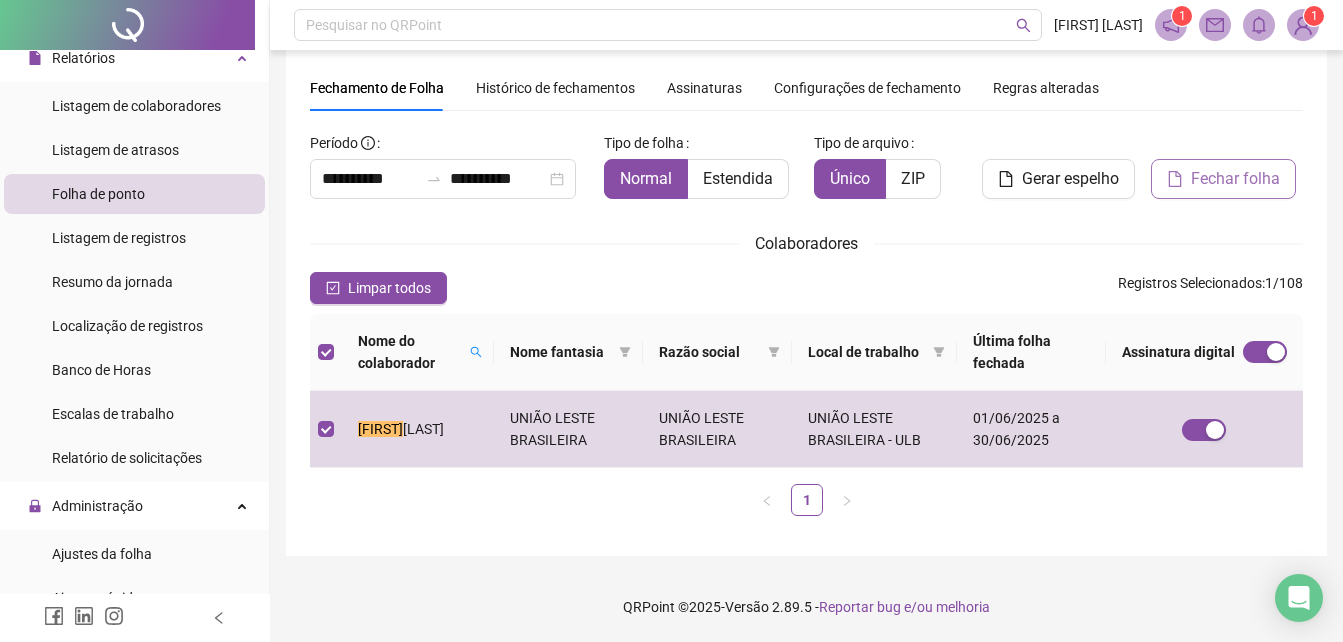 click on "Fechar folha" at bounding box center (1235, 179) 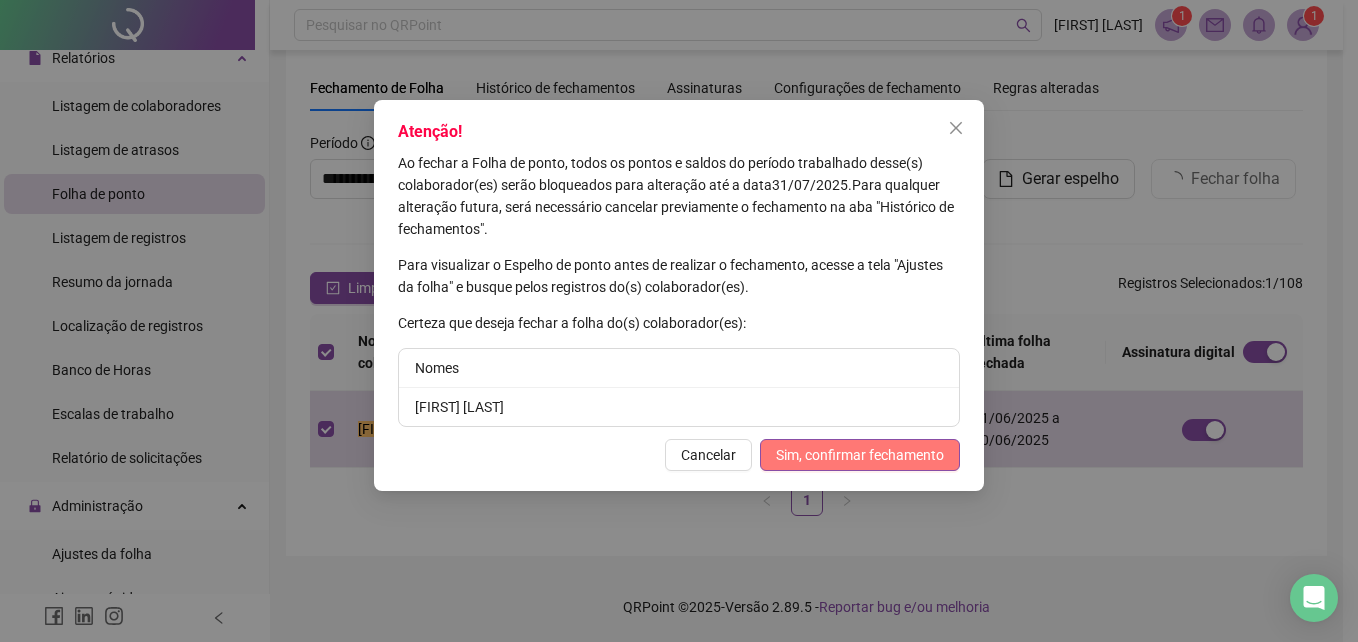 click on "Sim, confirmar fechamento" at bounding box center [860, 455] 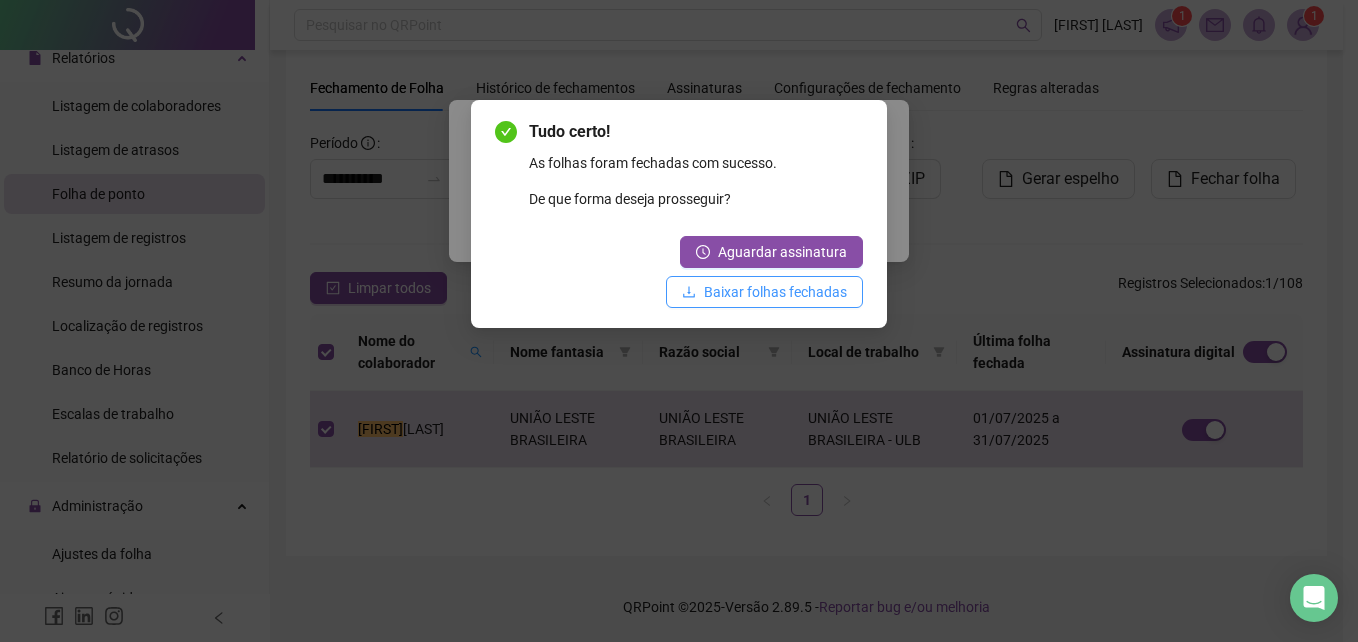 click on "Baixar folhas fechadas" at bounding box center [775, 292] 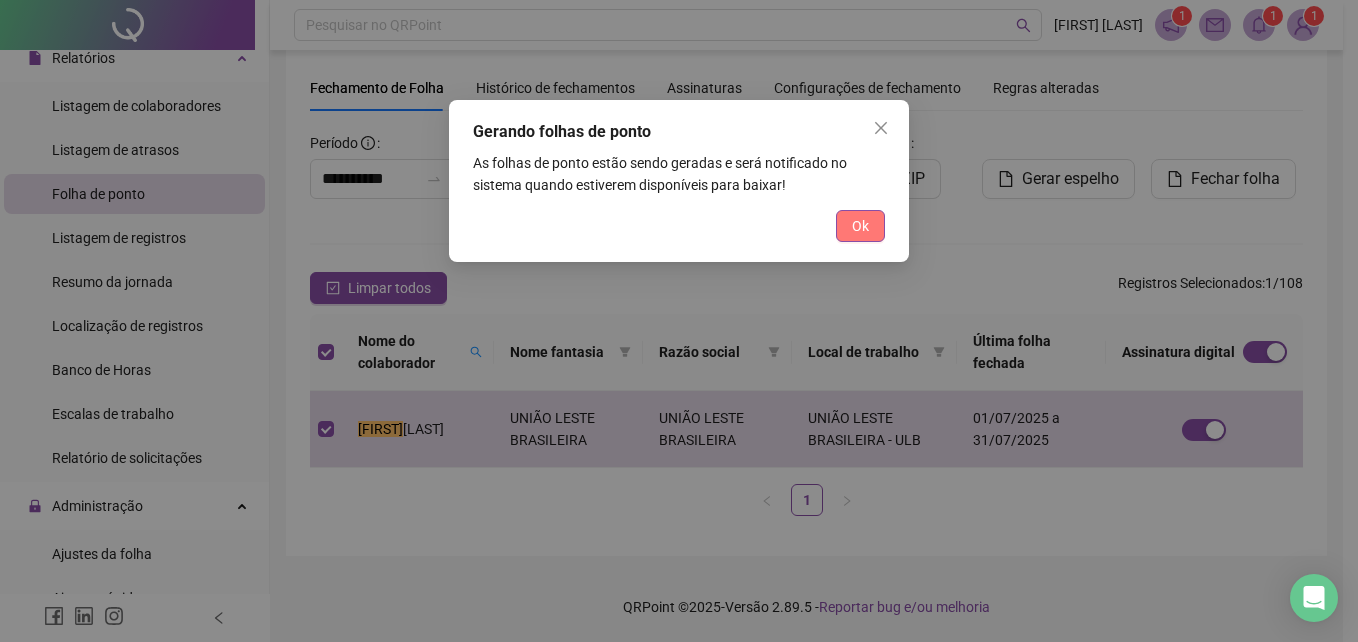 click on "Ok" at bounding box center (860, 226) 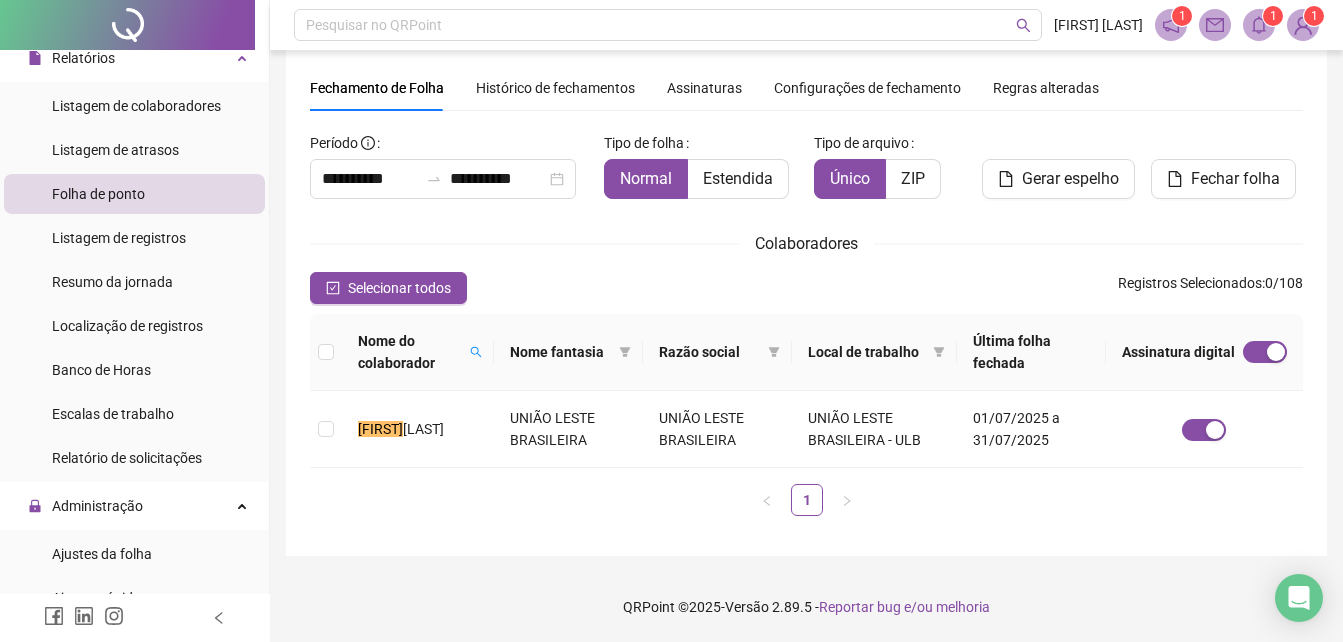 click 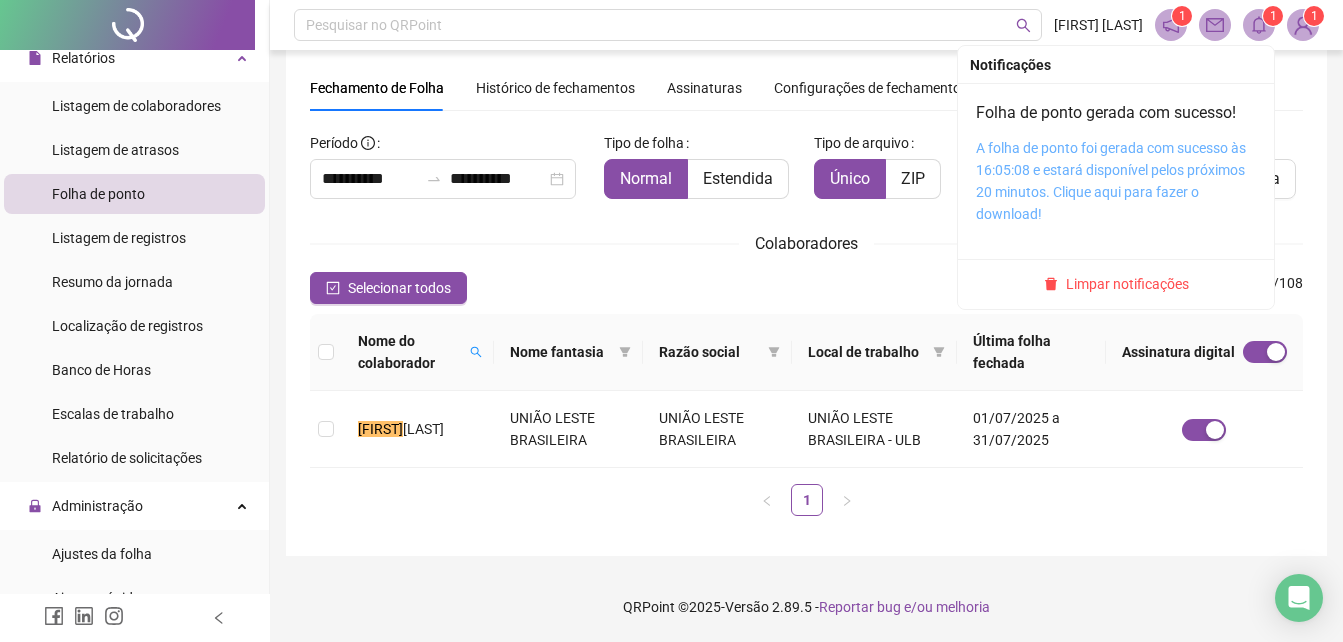 click on "A folha de ponto foi gerada com sucesso às 16:05:08 e estará disponível pelos próximos 20 minutos.
Clique aqui para fazer o download!" at bounding box center [1111, 181] 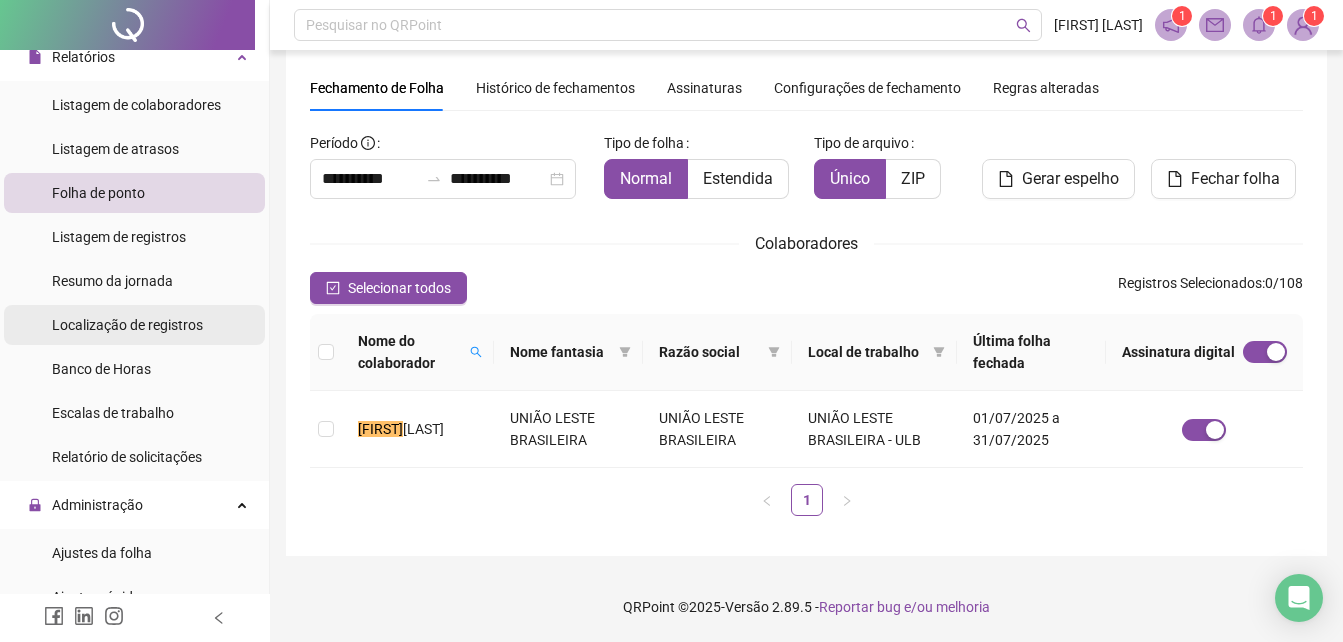 scroll, scrollTop: 200, scrollLeft: 0, axis: vertical 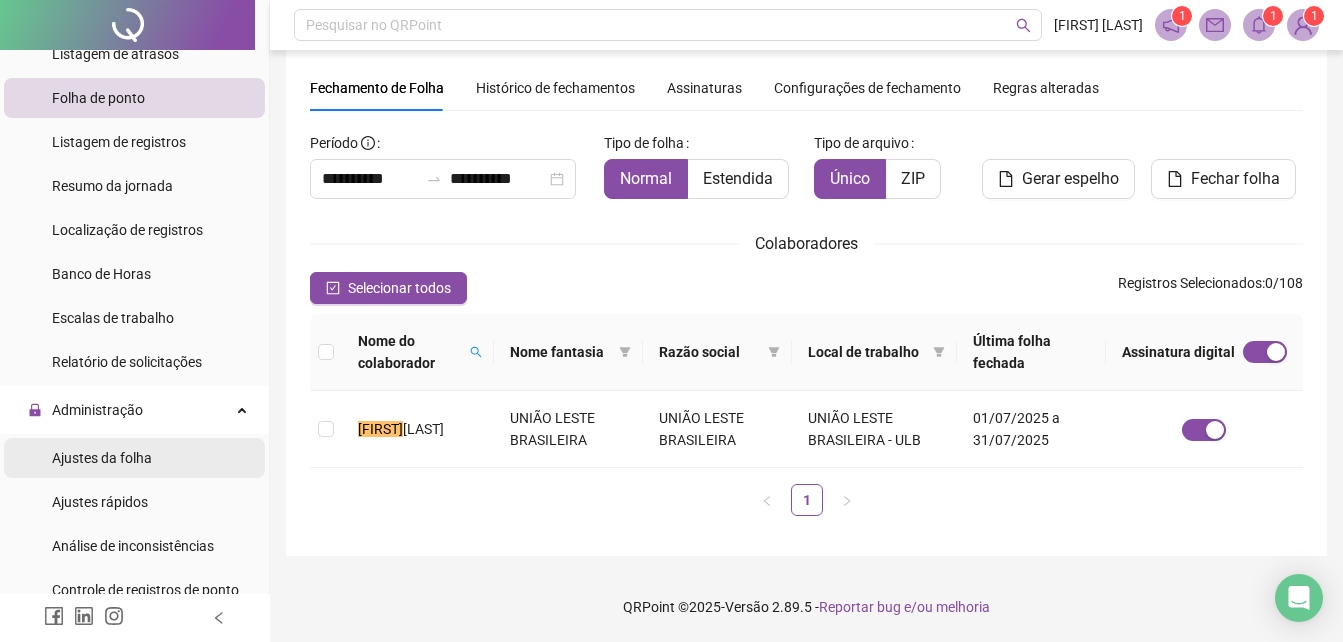 click on "Ajustes da folha" at bounding box center [102, 458] 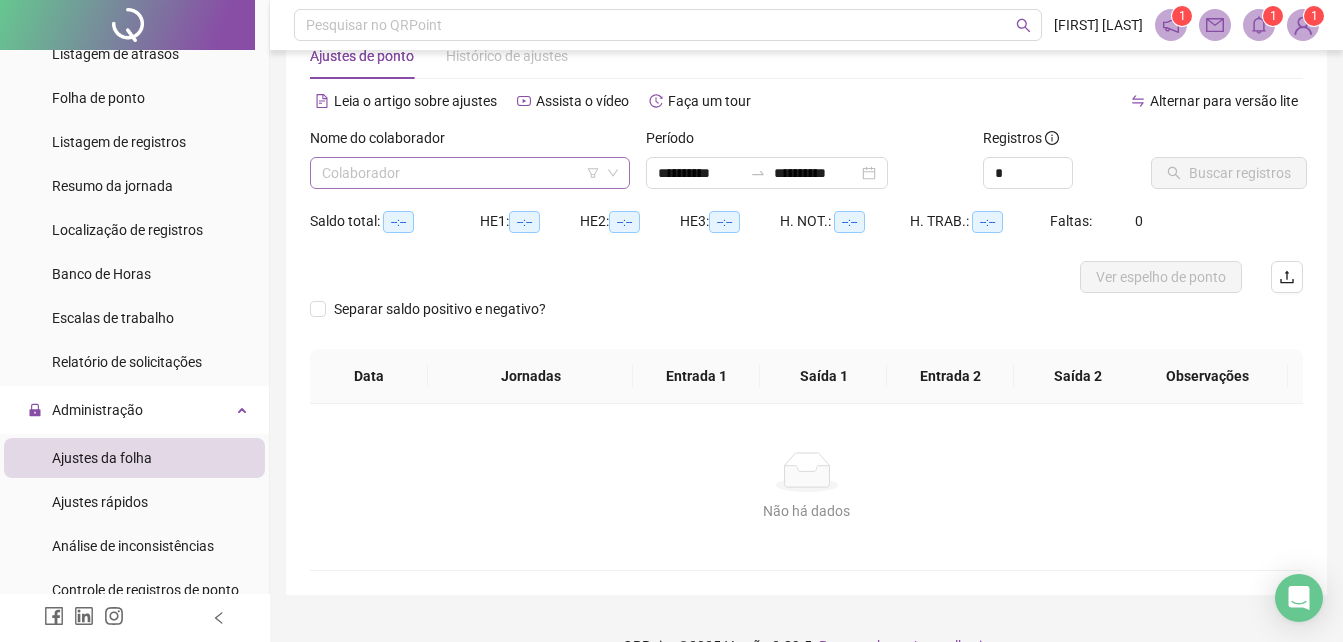 click at bounding box center [461, 173] 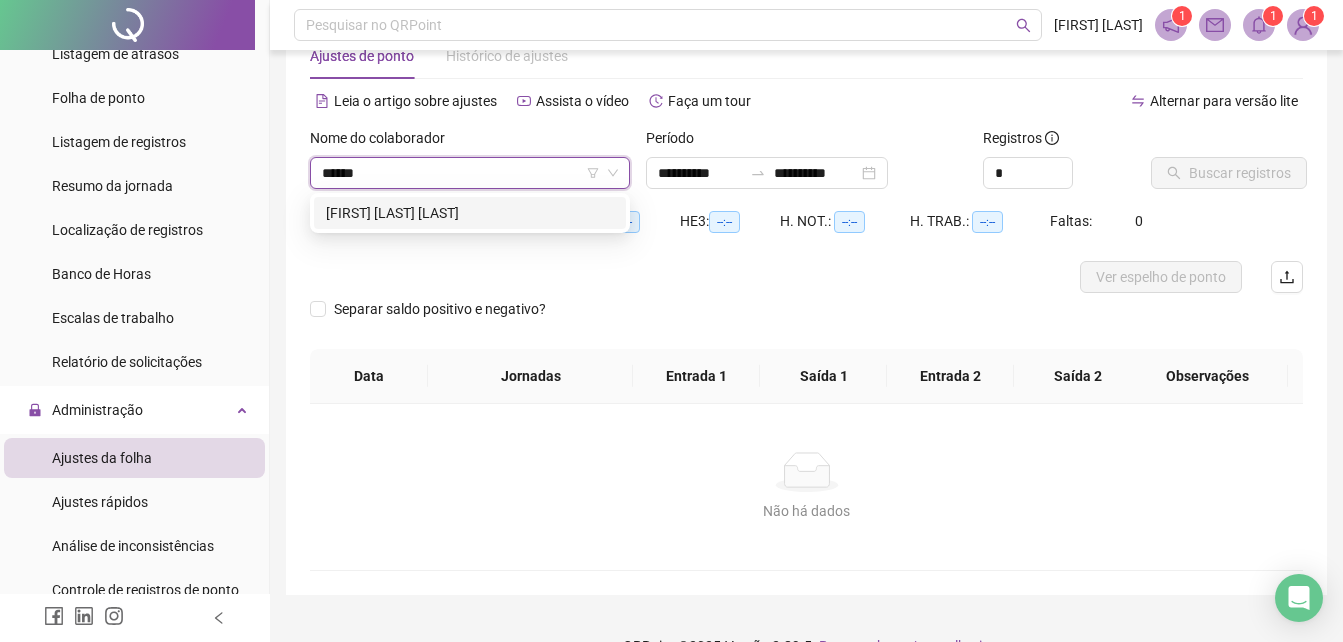 type on "*******" 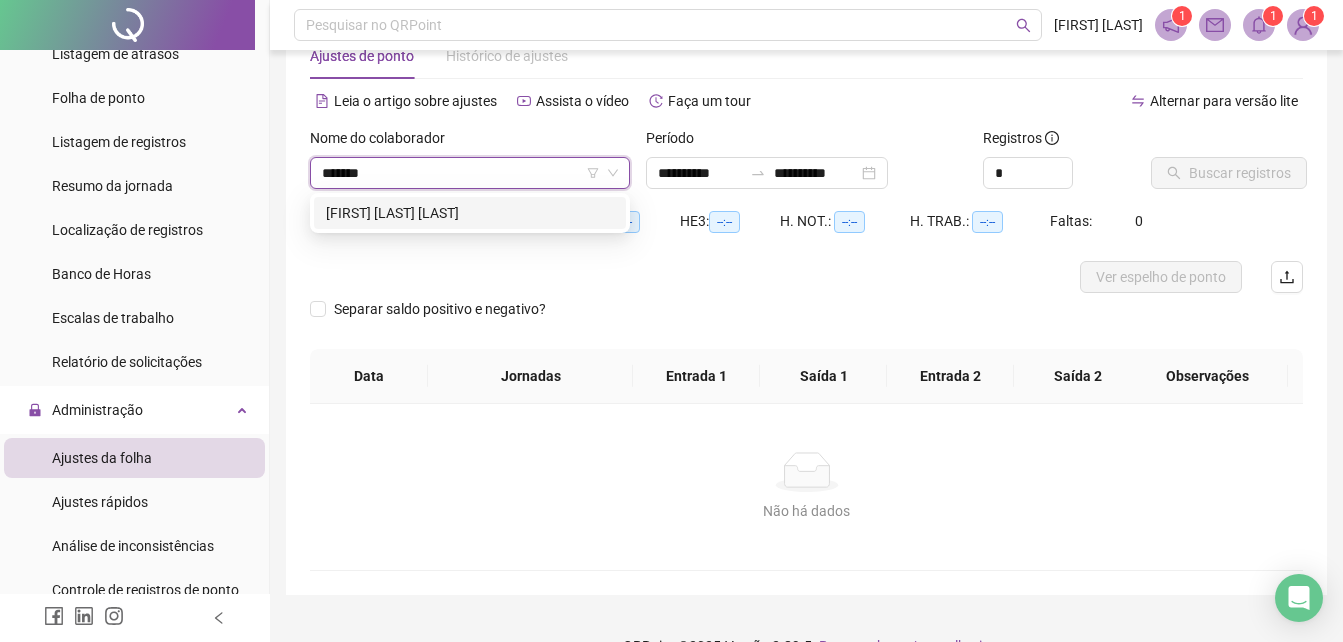 click on "MARCONE GOMES DE OLIVEIRA" at bounding box center (470, 213) 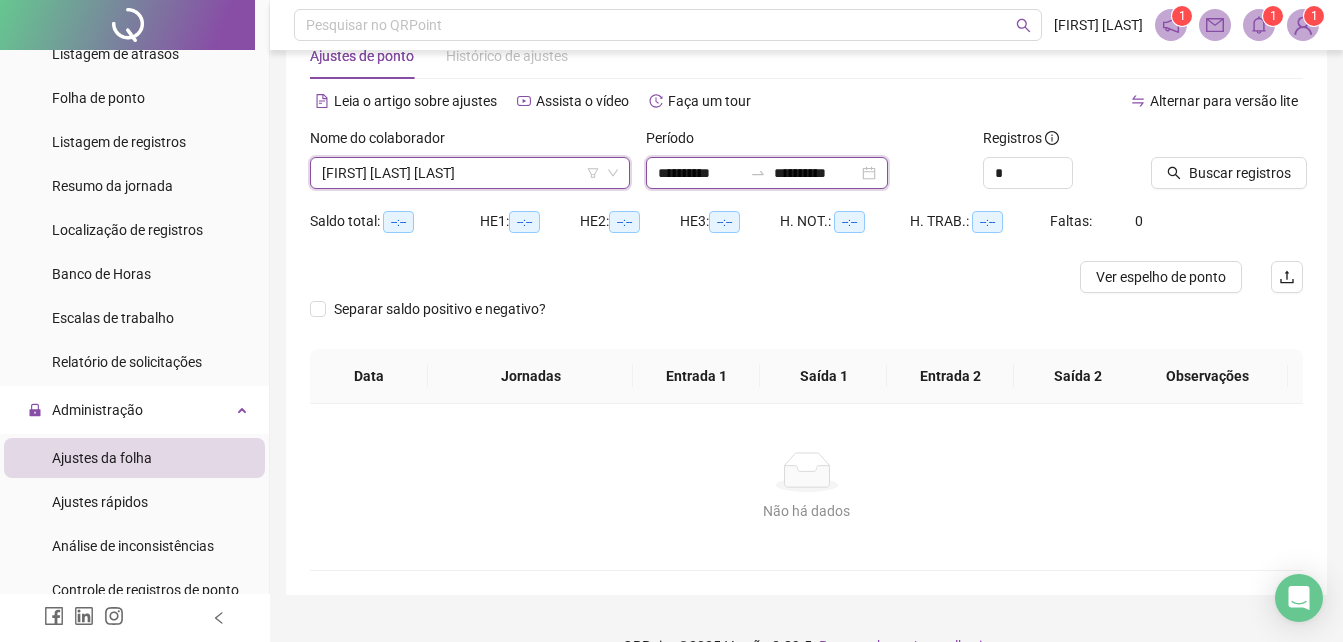 click on "**********" at bounding box center (700, 173) 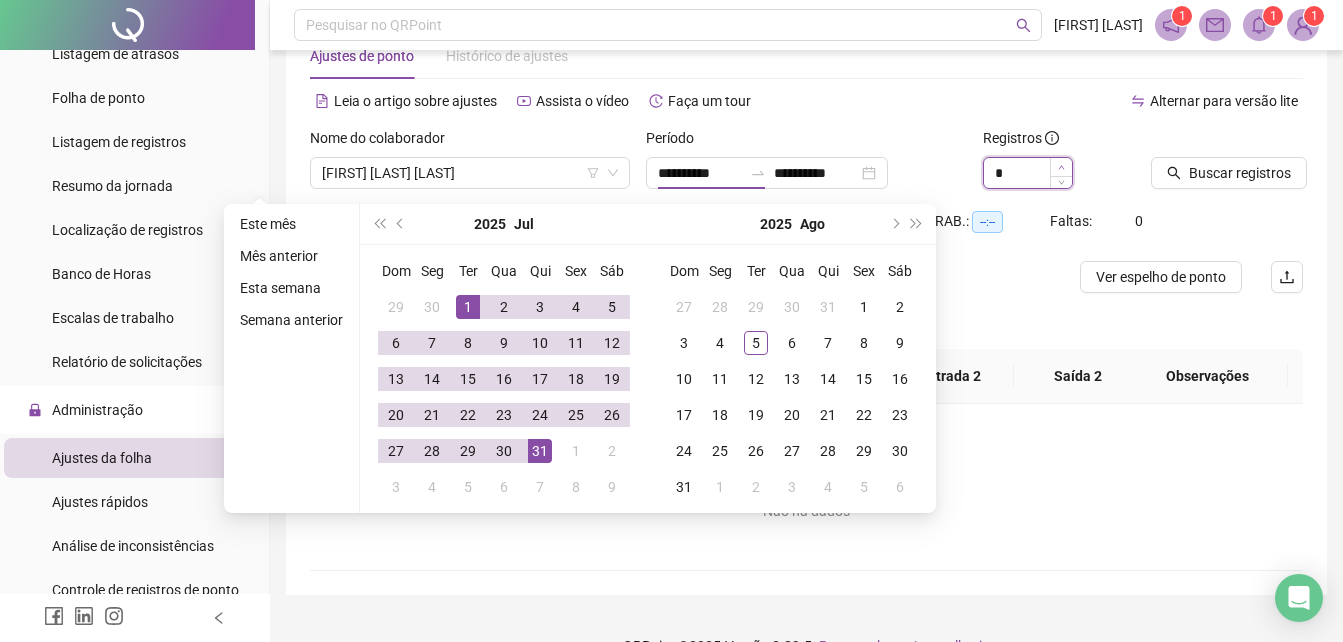 type on "*" 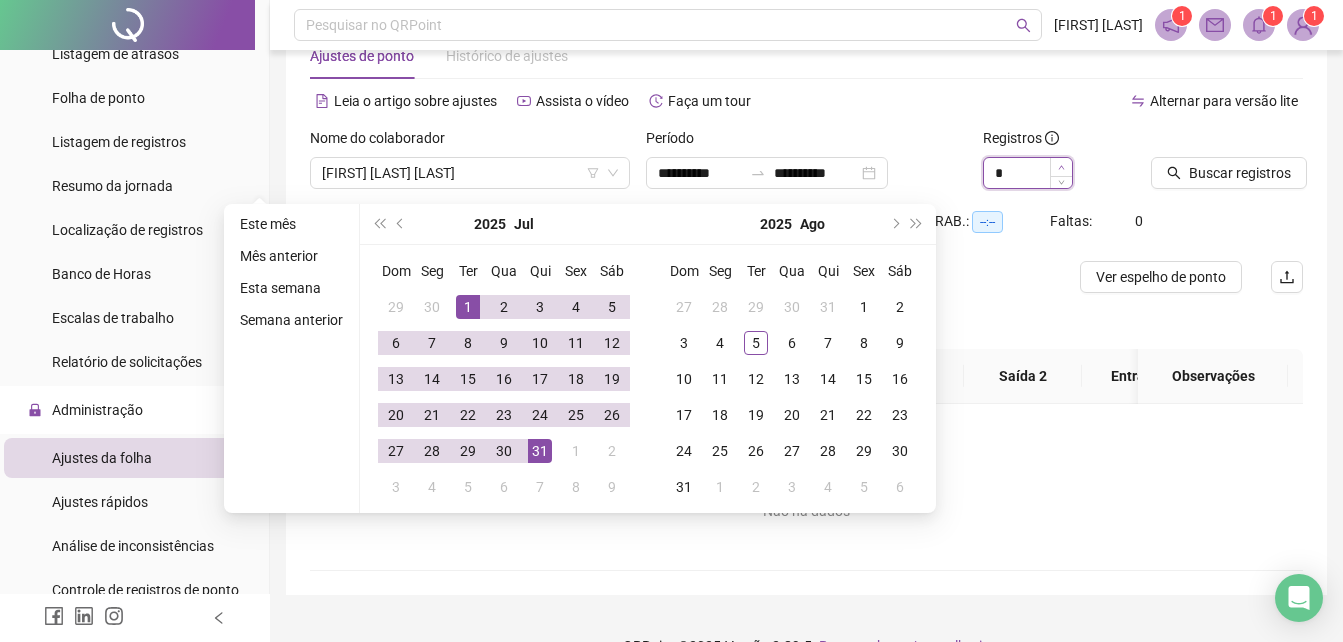click 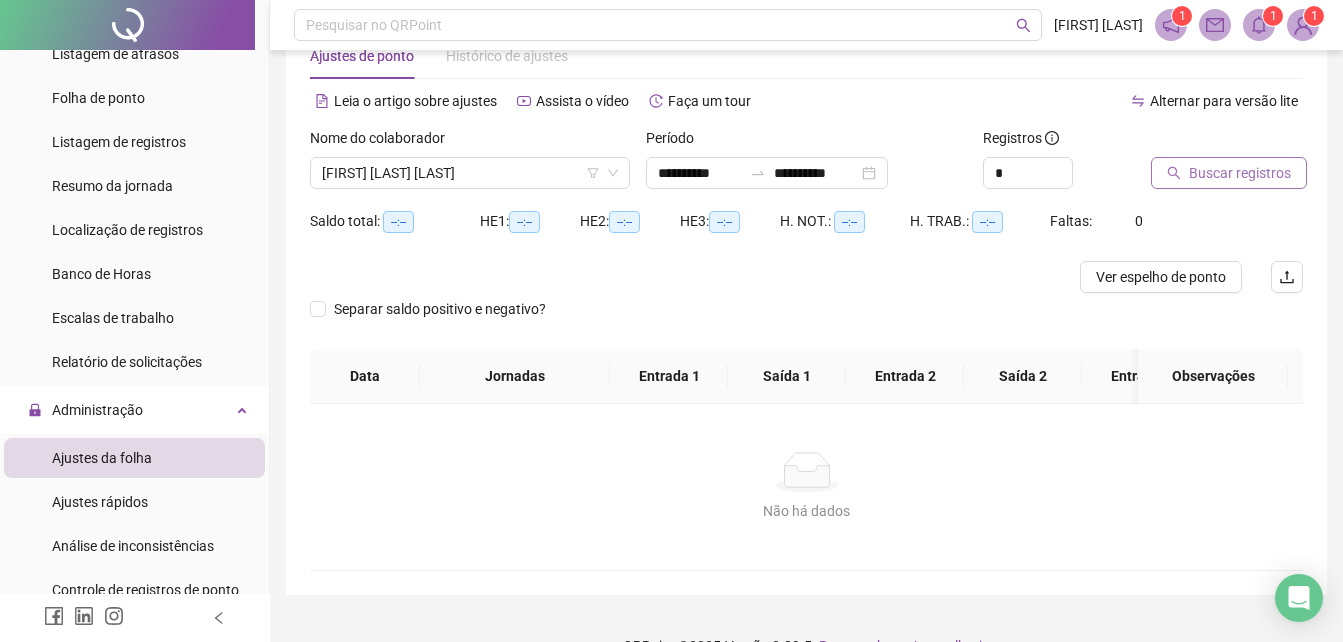 click on "Buscar registros" at bounding box center (1240, 173) 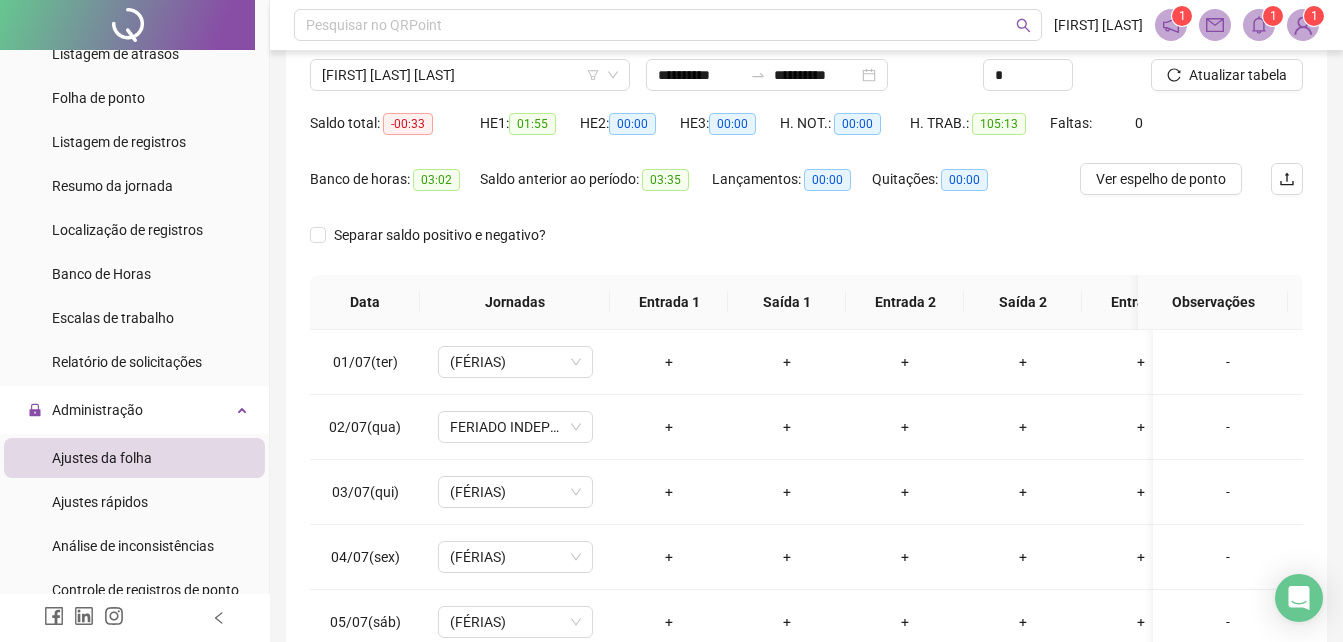scroll, scrollTop: 157, scrollLeft: 0, axis: vertical 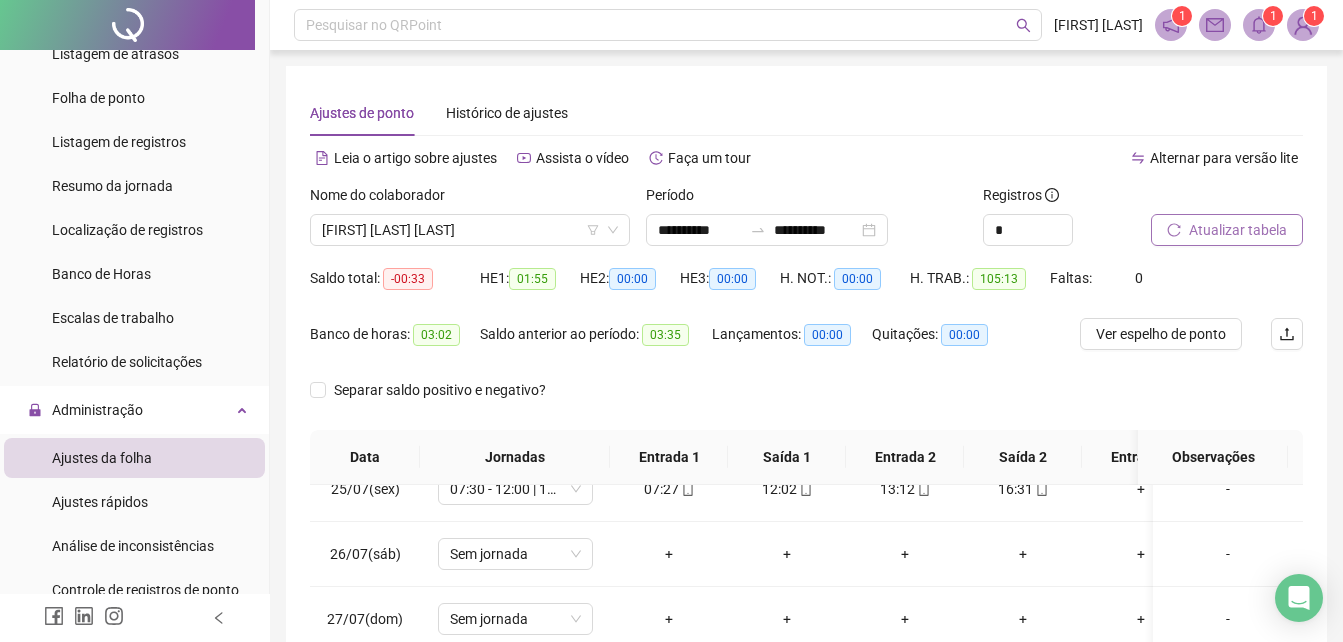 click on "Atualizar tabela" at bounding box center [1238, 230] 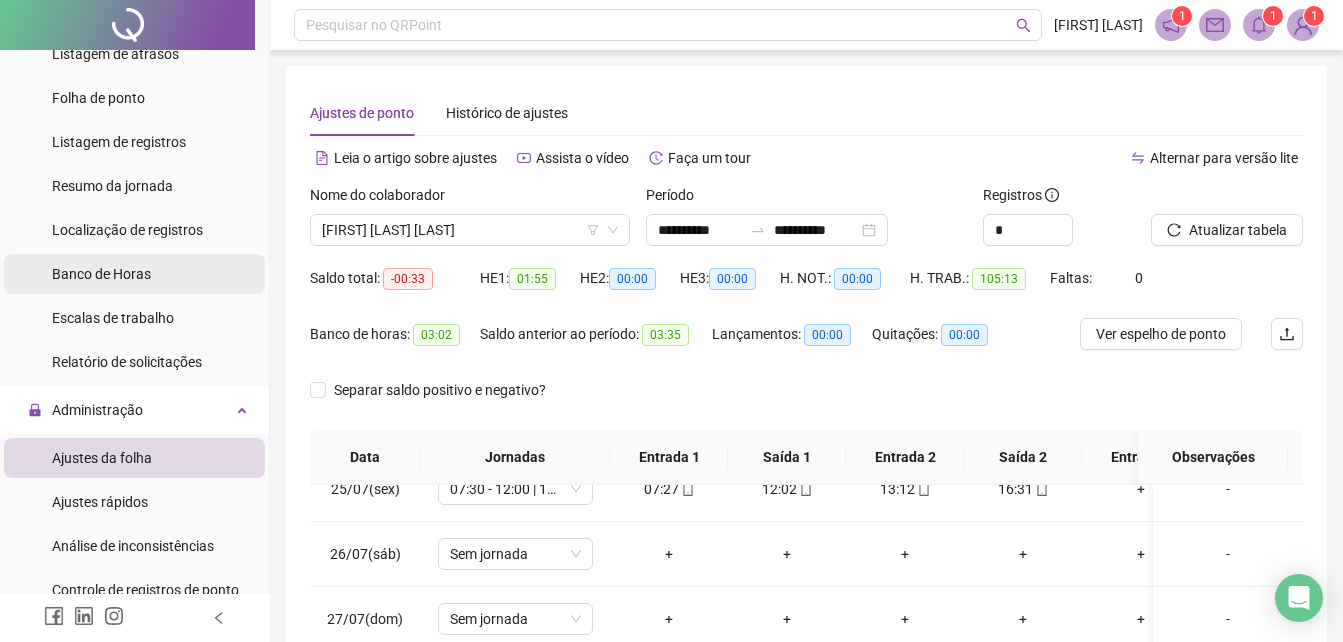 scroll, scrollTop: 0, scrollLeft: 0, axis: both 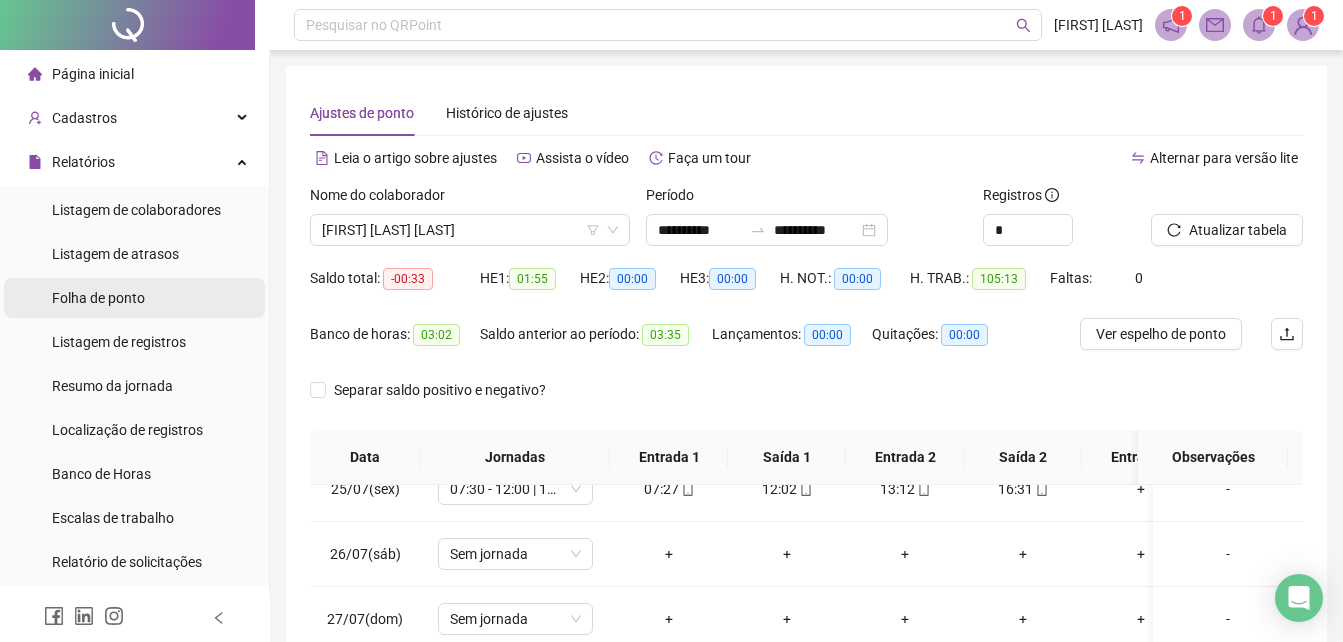 click on "Folha de ponto" at bounding box center (98, 298) 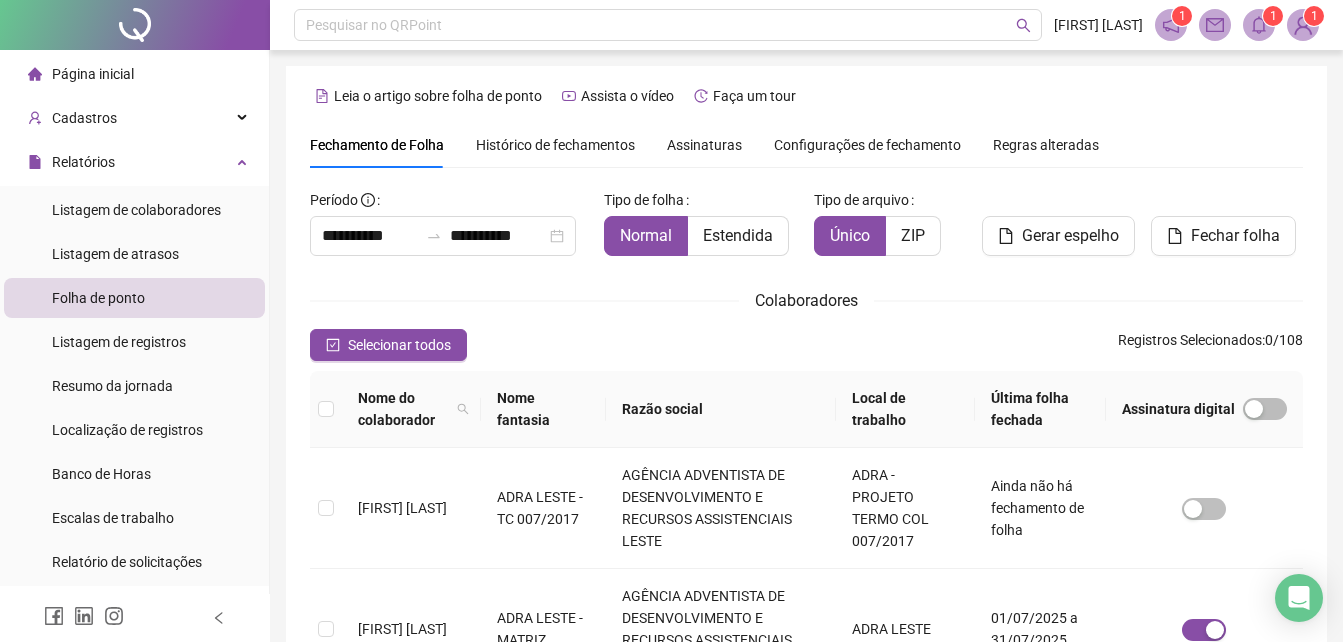 scroll, scrollTop: 89, scrollLeft: 0, axis: vertical 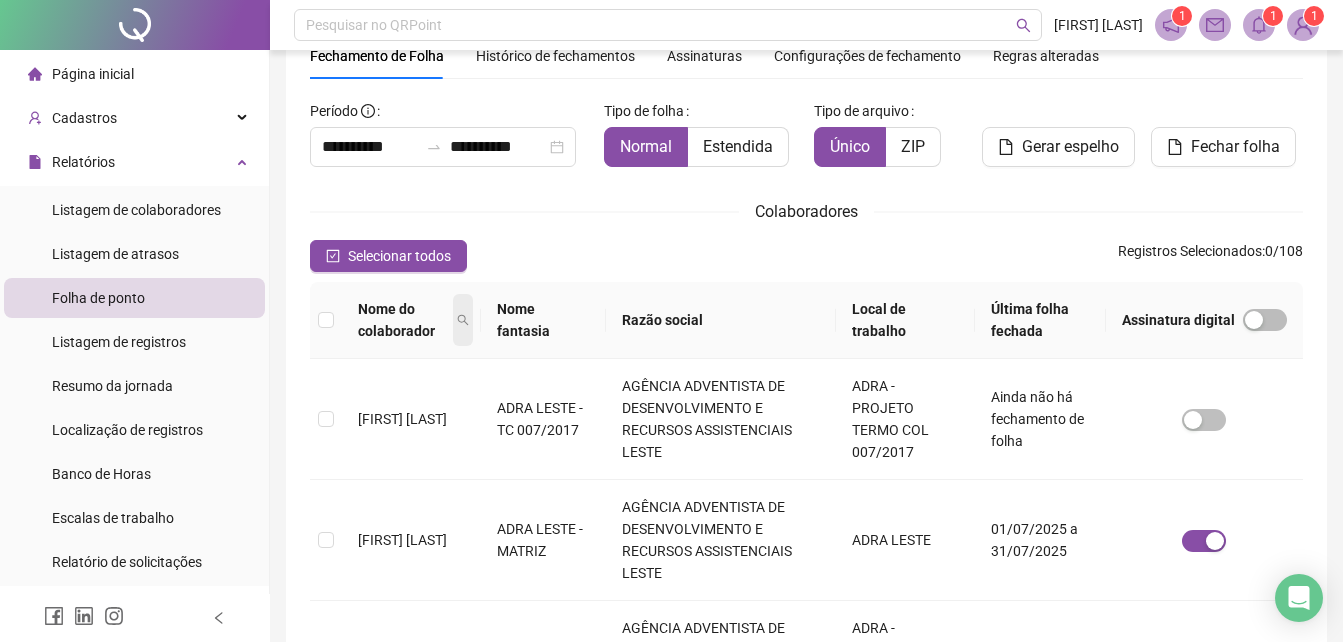 click 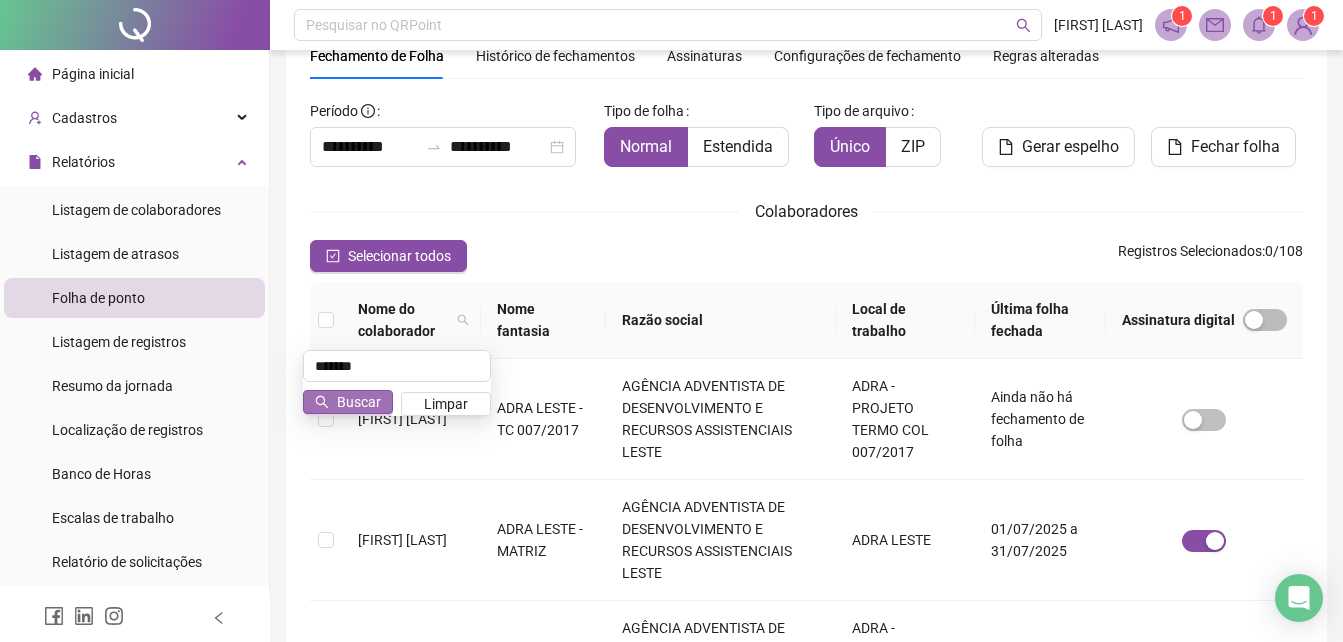 type on "*******" 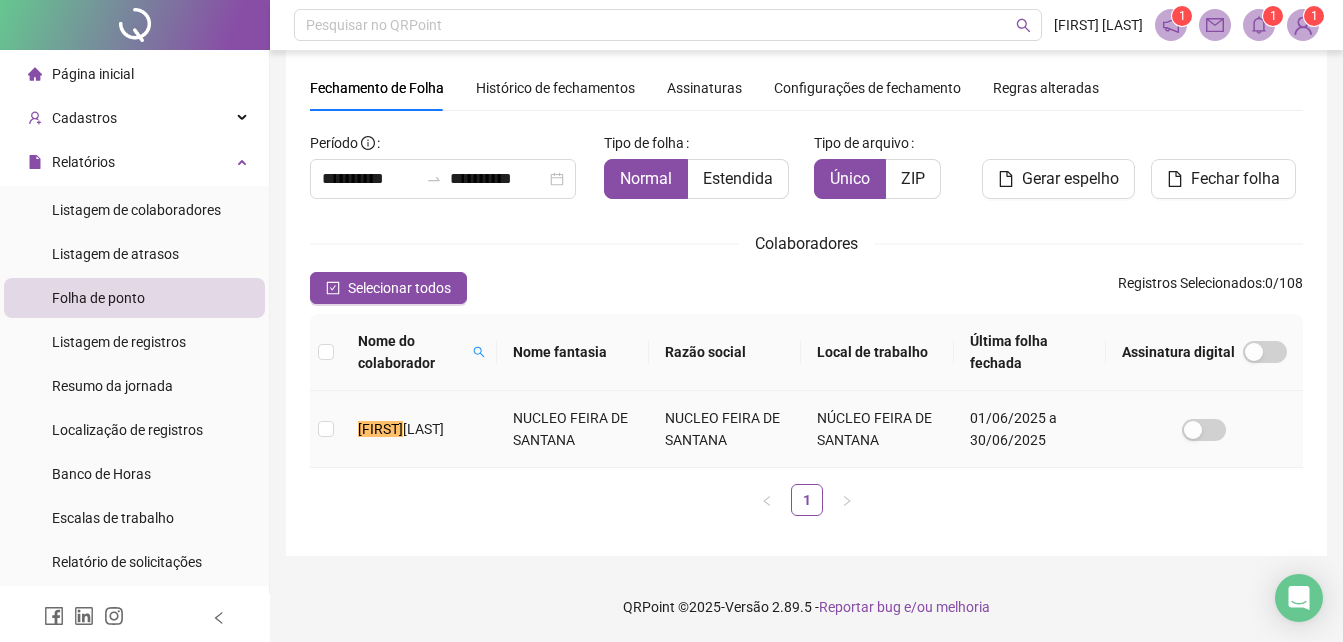 click on "MARCONE  GOMES DE OLIVEIRA" at bounding box center (419, 429) 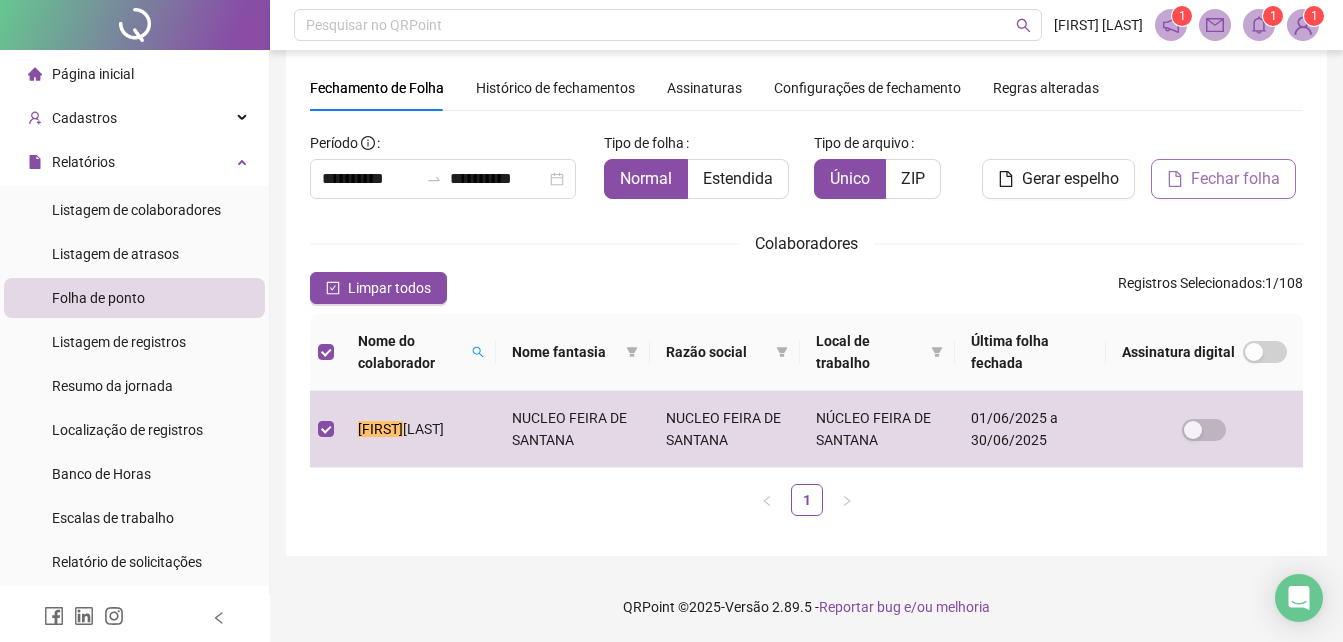 click on "Fechar folha" at bounding box center (1235, 179) 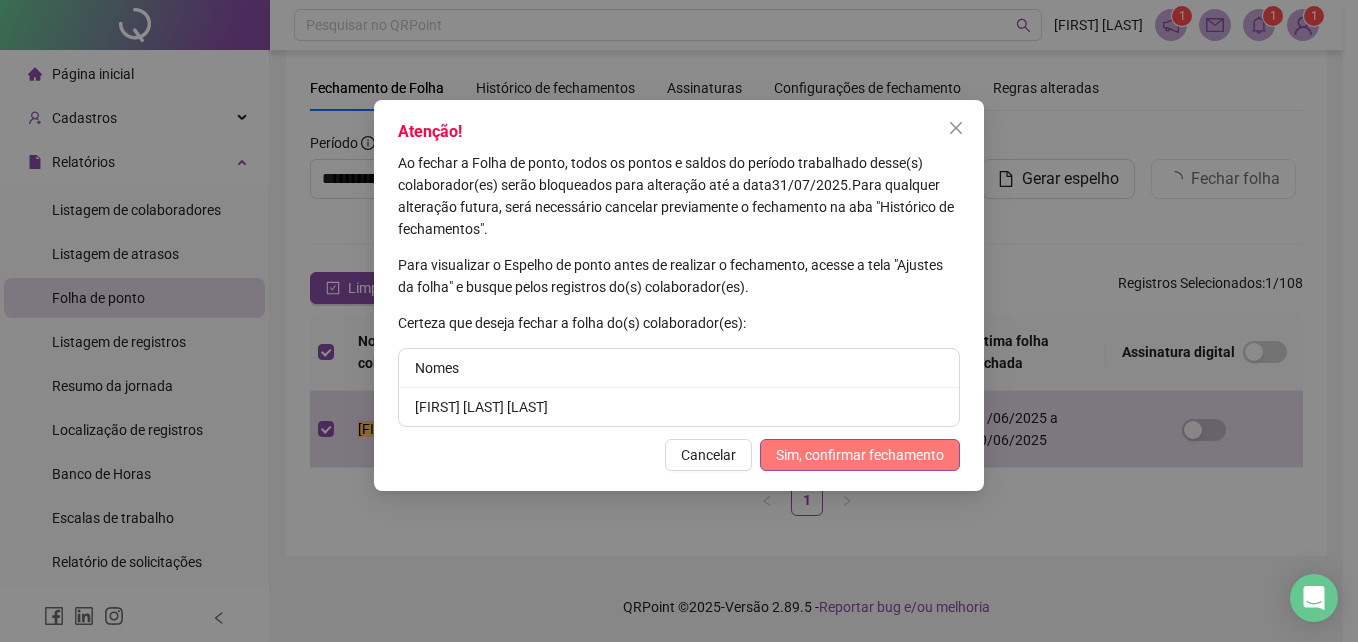 click on "Sim, confirmar fechamento" at bounding box center [860, 455] 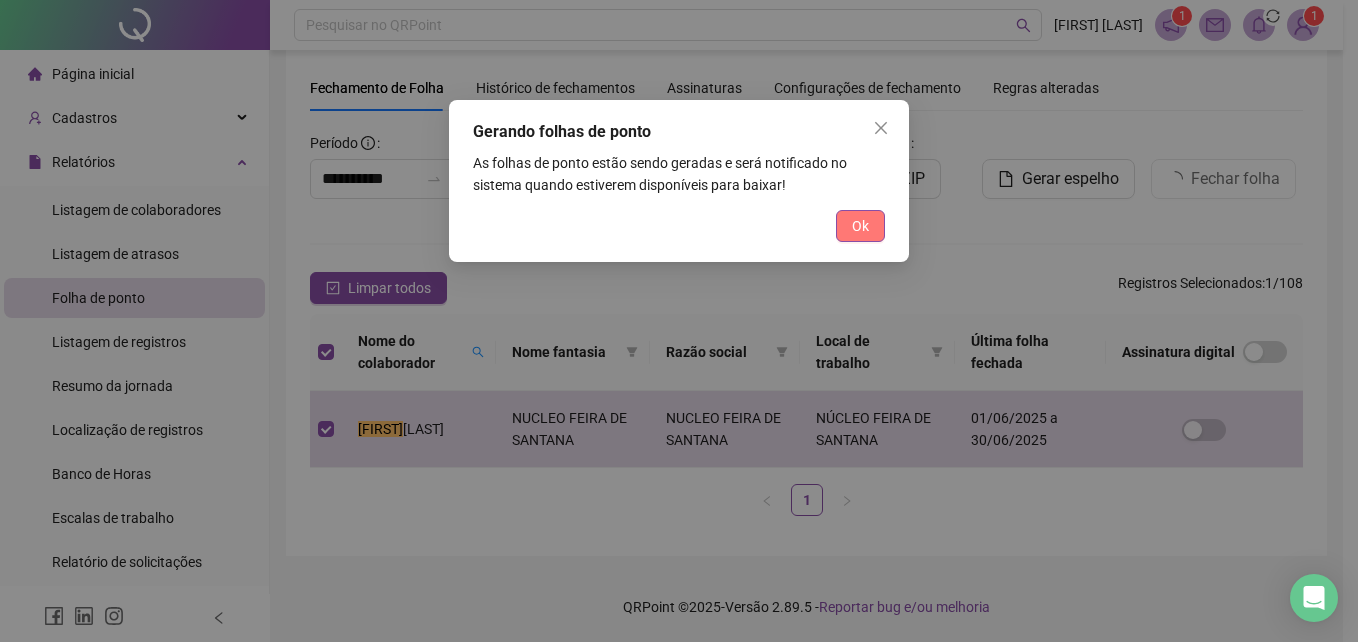 click on "Ok" at bounding box center (860, 226) 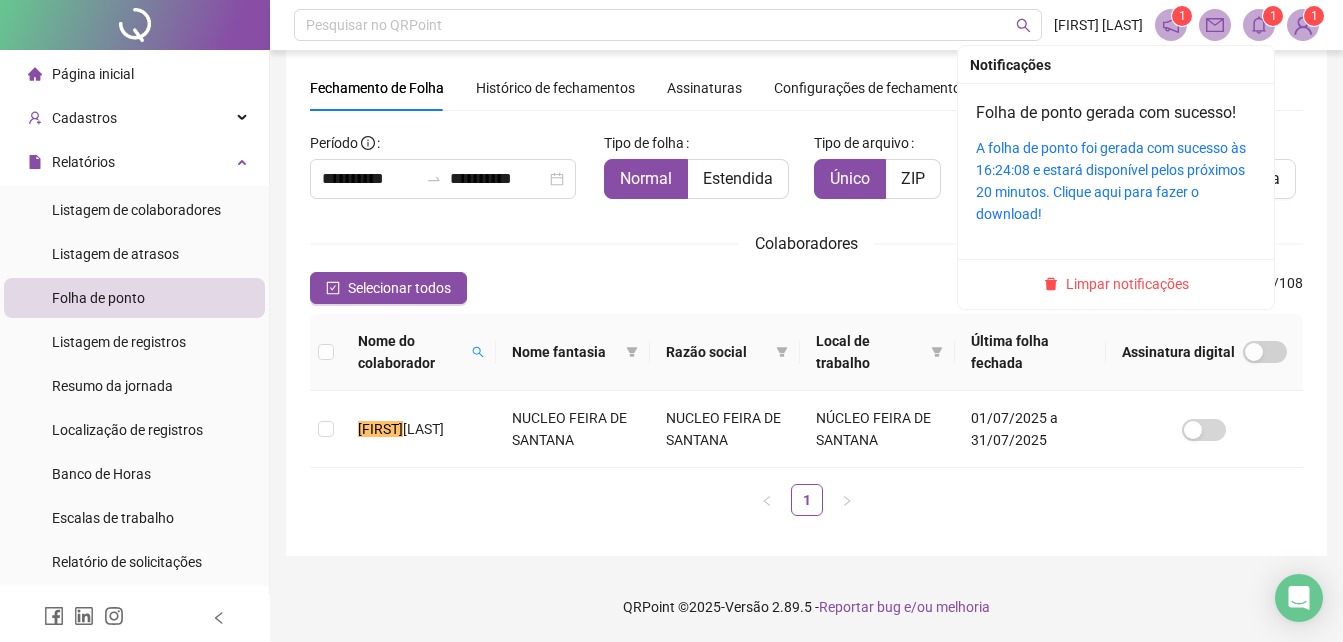 click on "A folha de ponto foi gerada com sucesso às 16:24:08 e estará disponível pelos próximos 20 minutos.
Clique aqui para fazer o download!" at bounding box center (1116, 181) 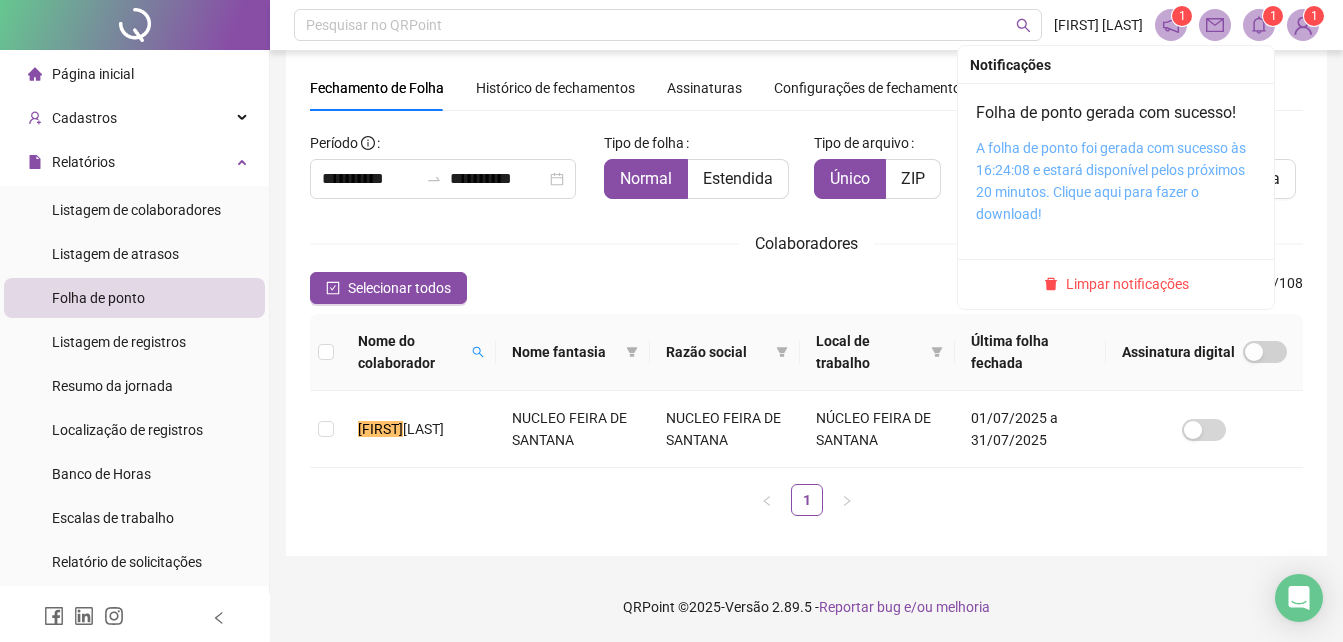 click on "A folha de ponto foi gerada com sucesso às 16:24:08 e estará disponível pelos próximos 20 minutos.
Clique aqui para fazer o download!" at bounding box center (1111, 181) 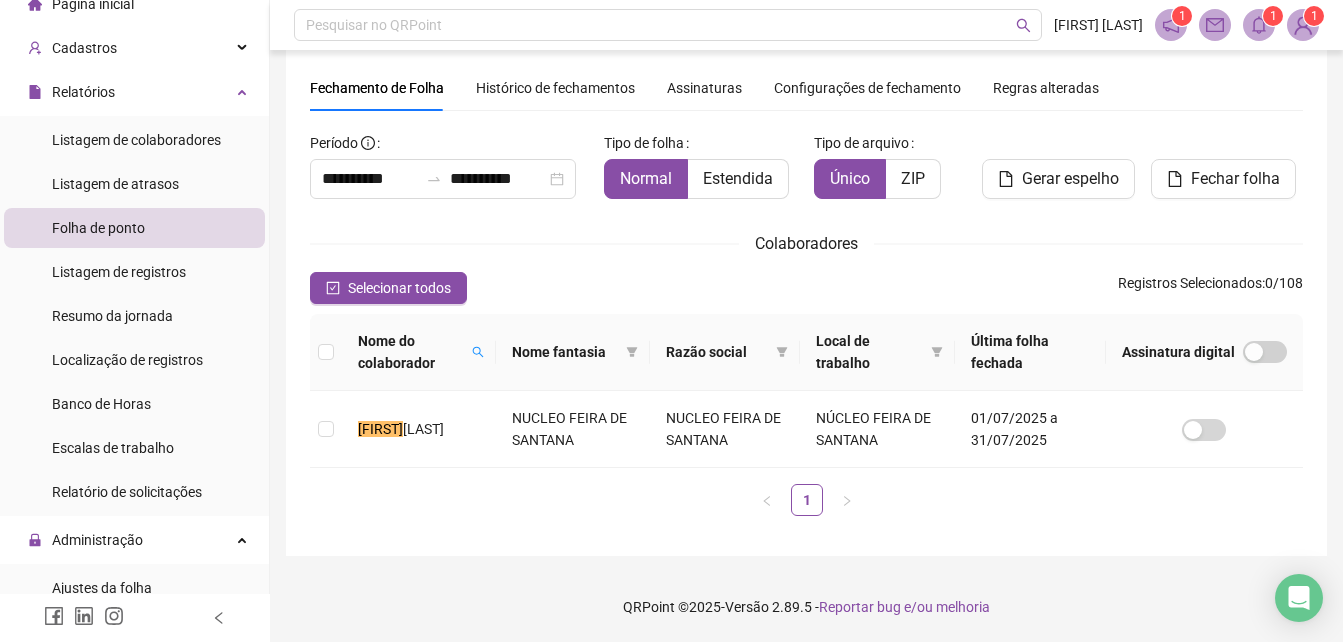 scroll, scrollTop: 100, scrollLeft: 0, axis: vertical 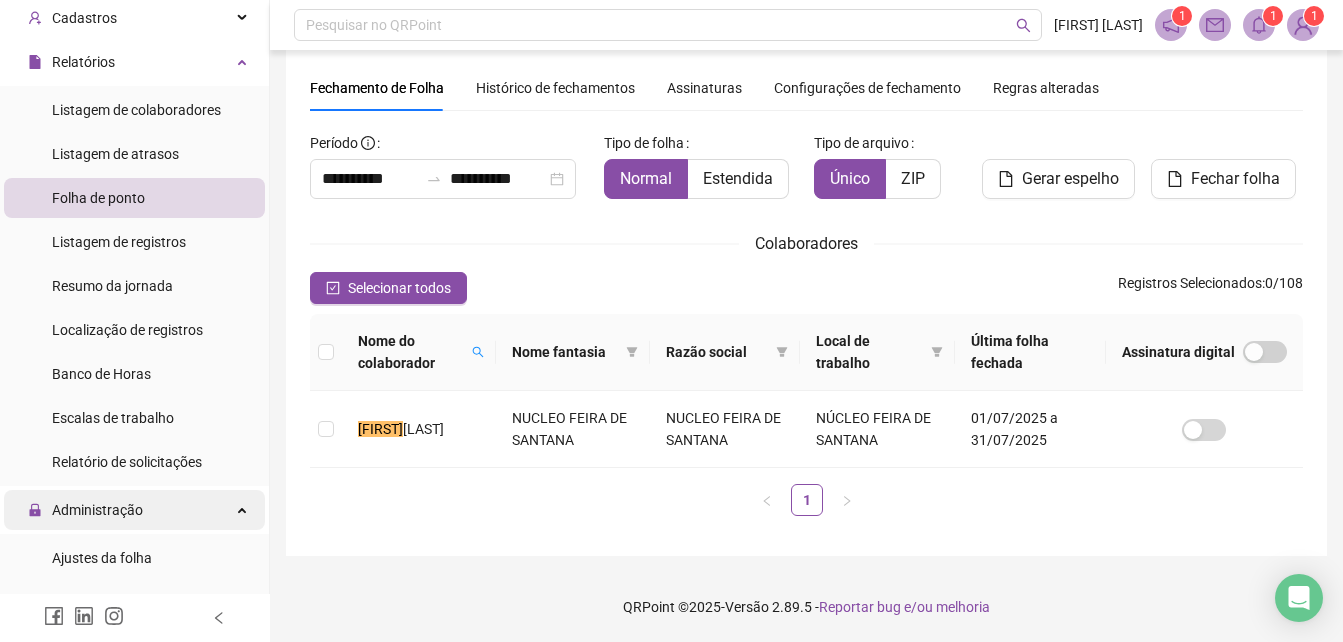 click on "Administração" at bounding box center [97, 510] 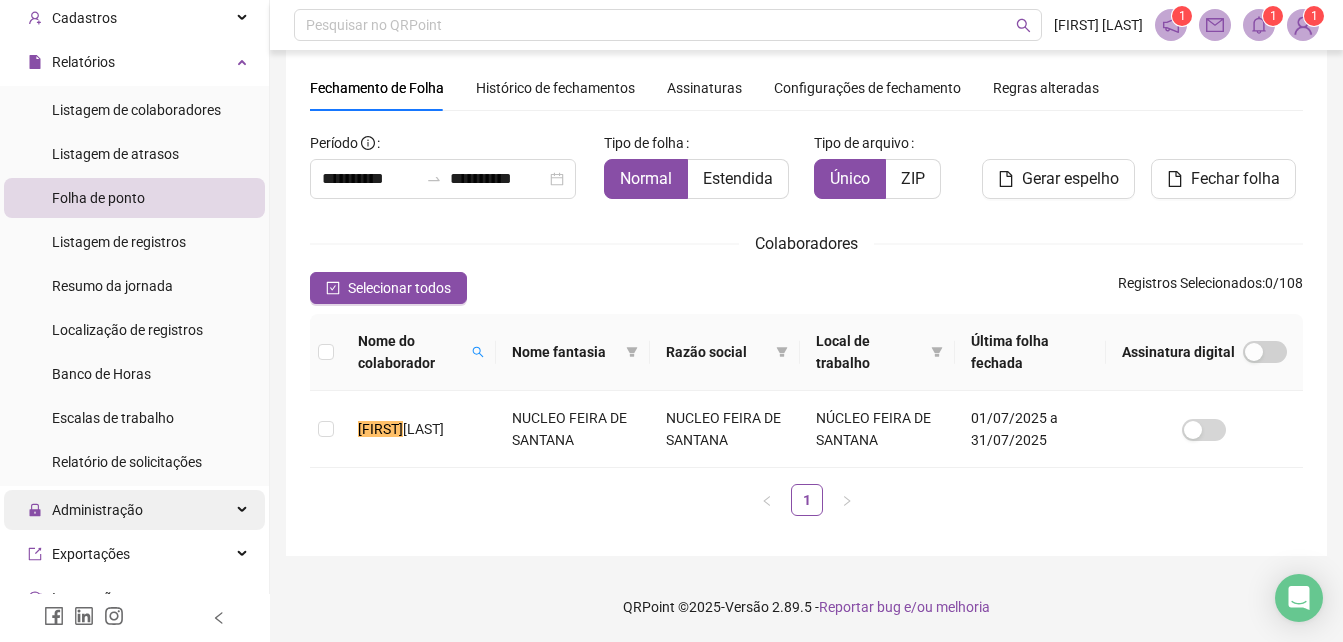 click on "Administração" at bounding box center [97, 510] 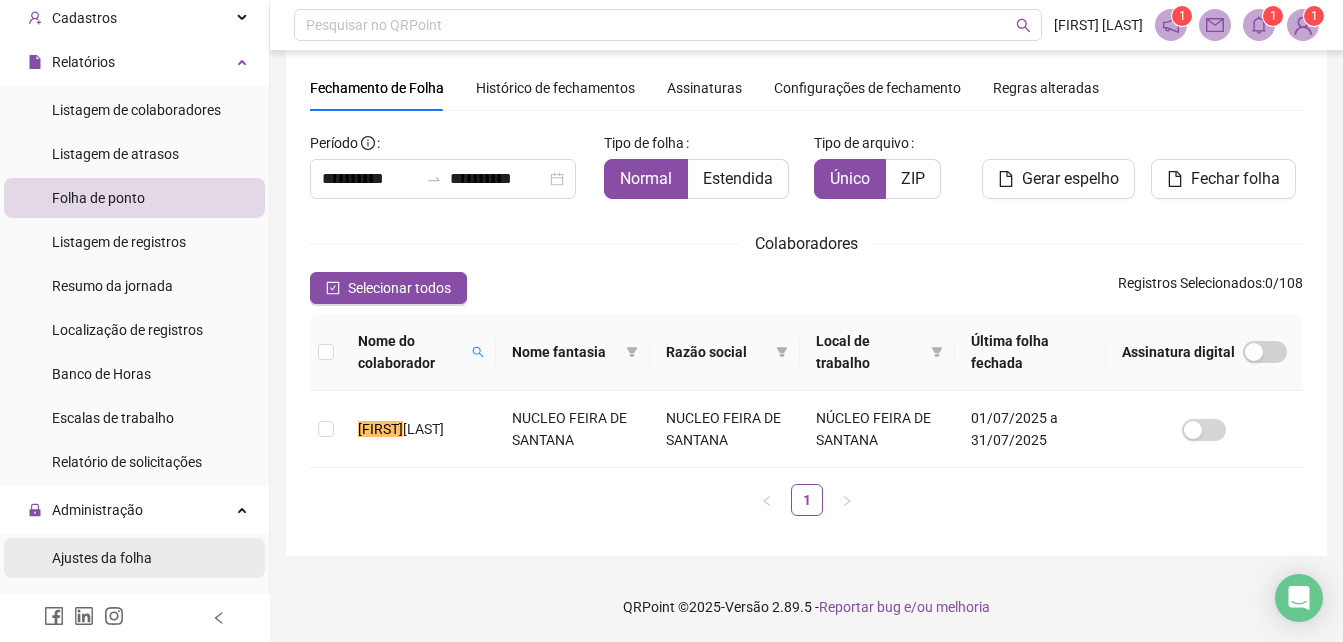 click on "Ajustes da folha" at bounding box center [102, 558] 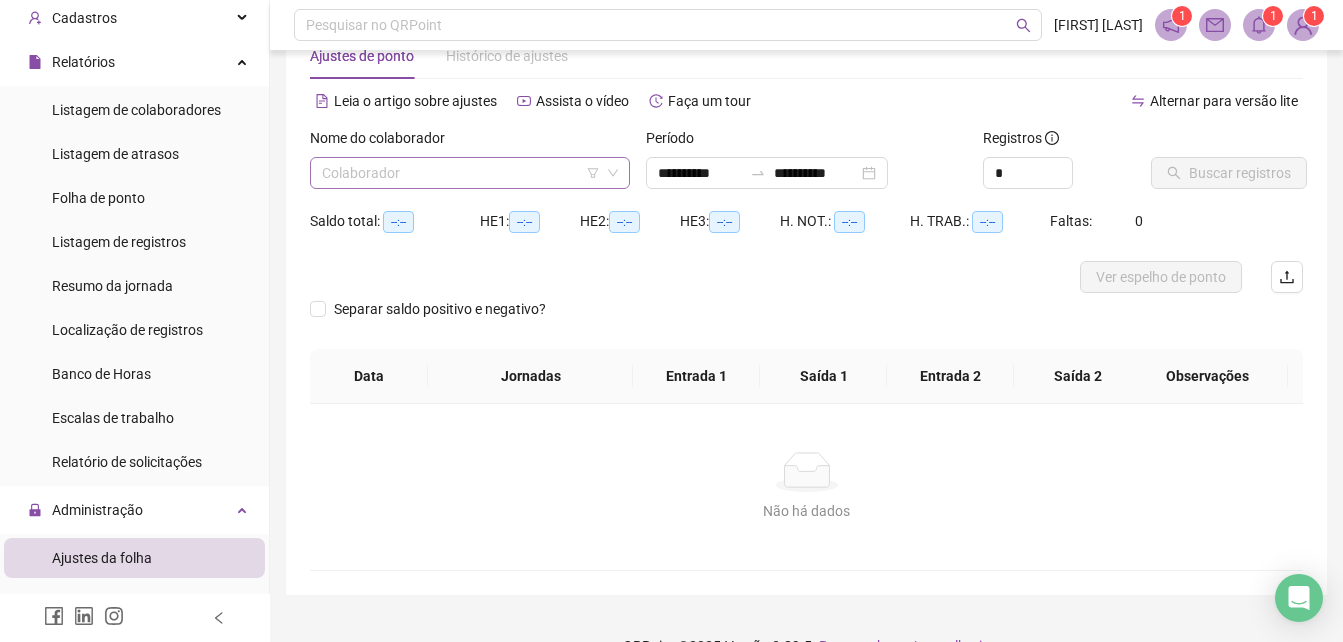 click at bounding box center [461, 173] 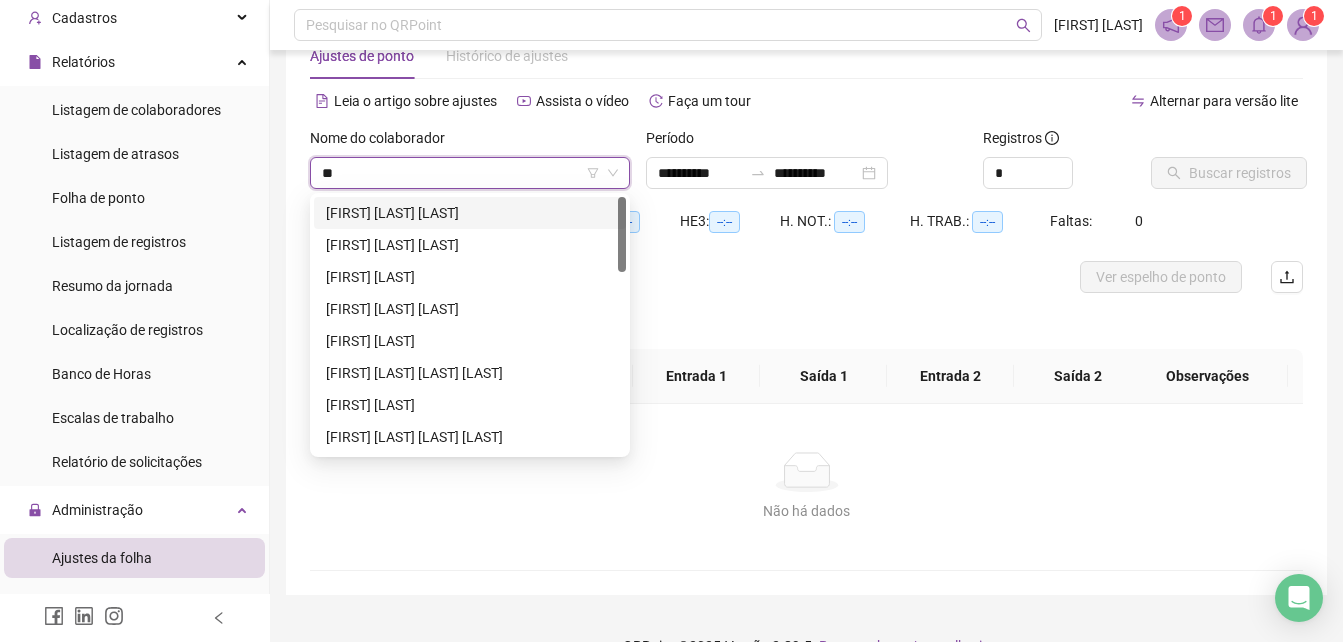type on "***" 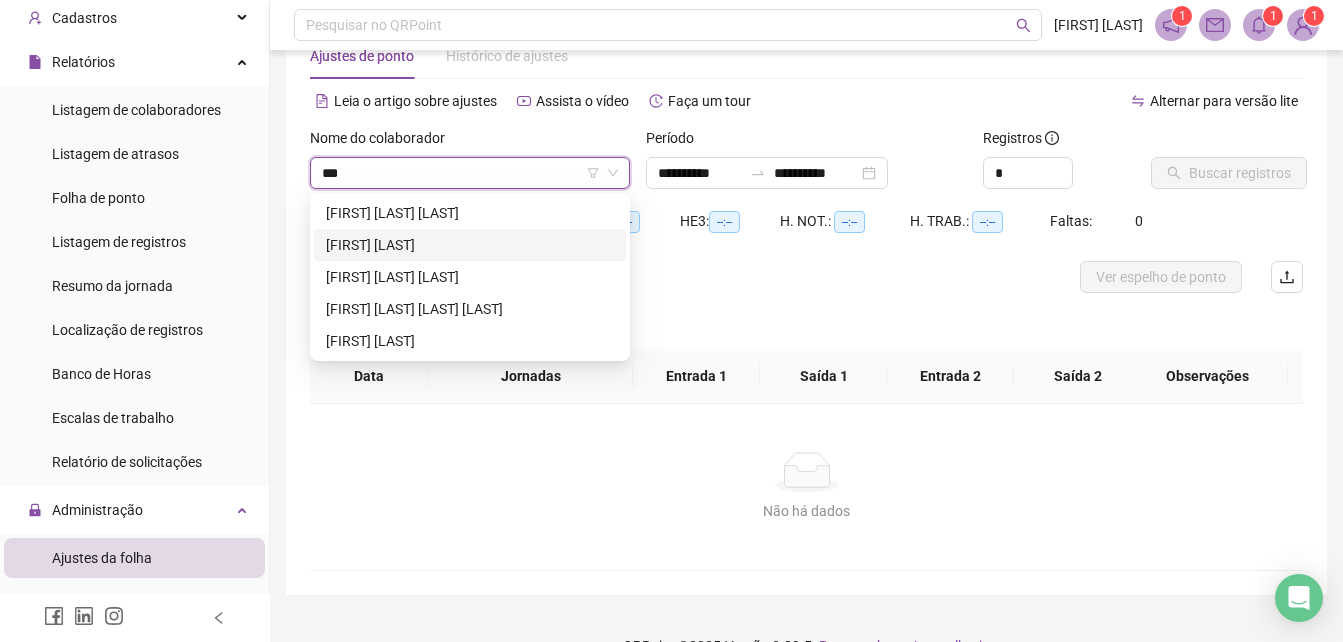 click on "**********" at bounding box center (470, 245) 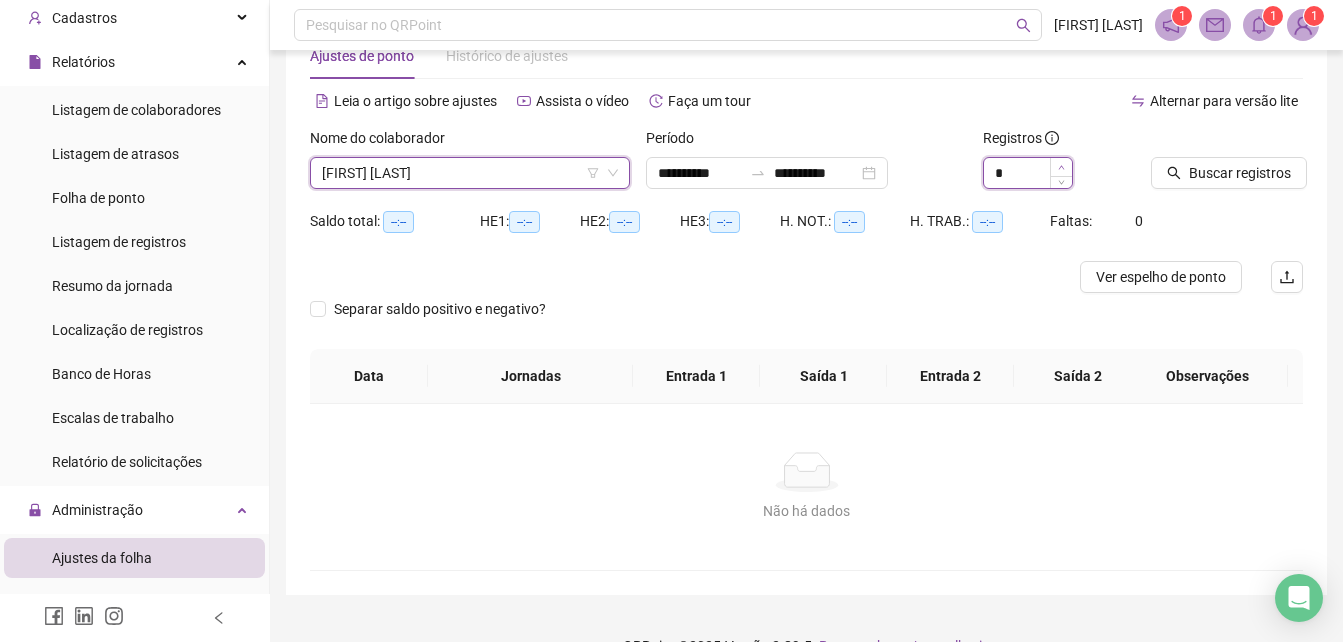 type on "*" 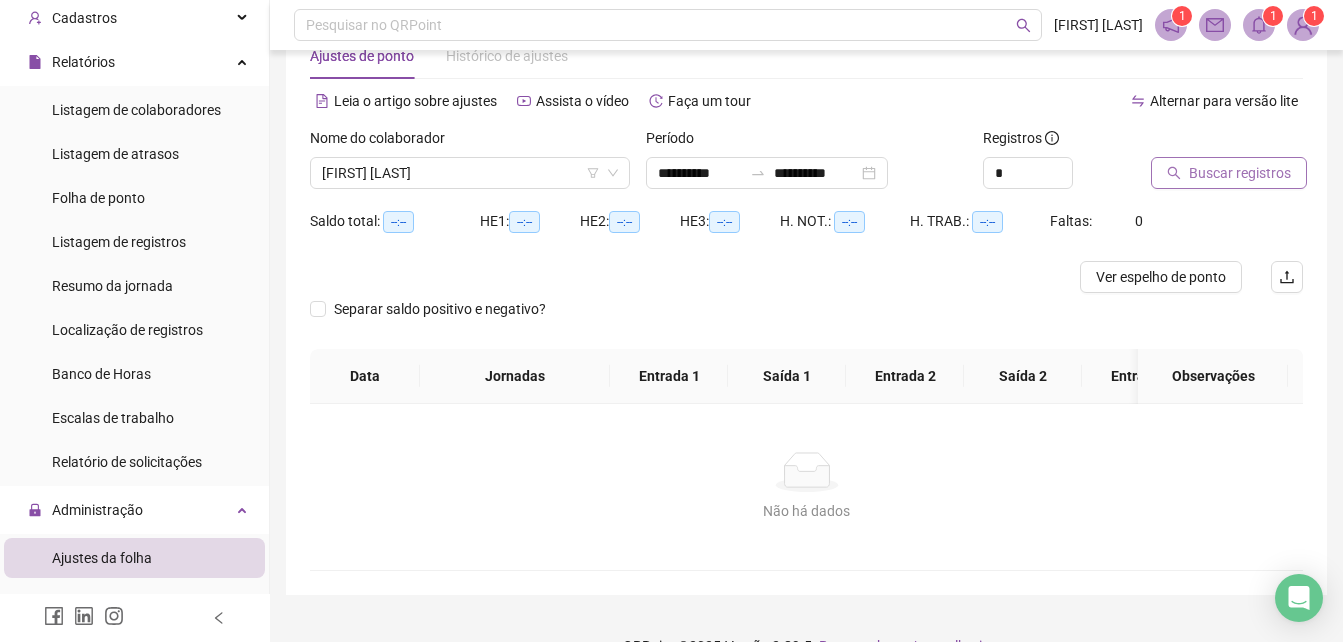 click on "Buscar registros" at bounding box center [1240, 173] 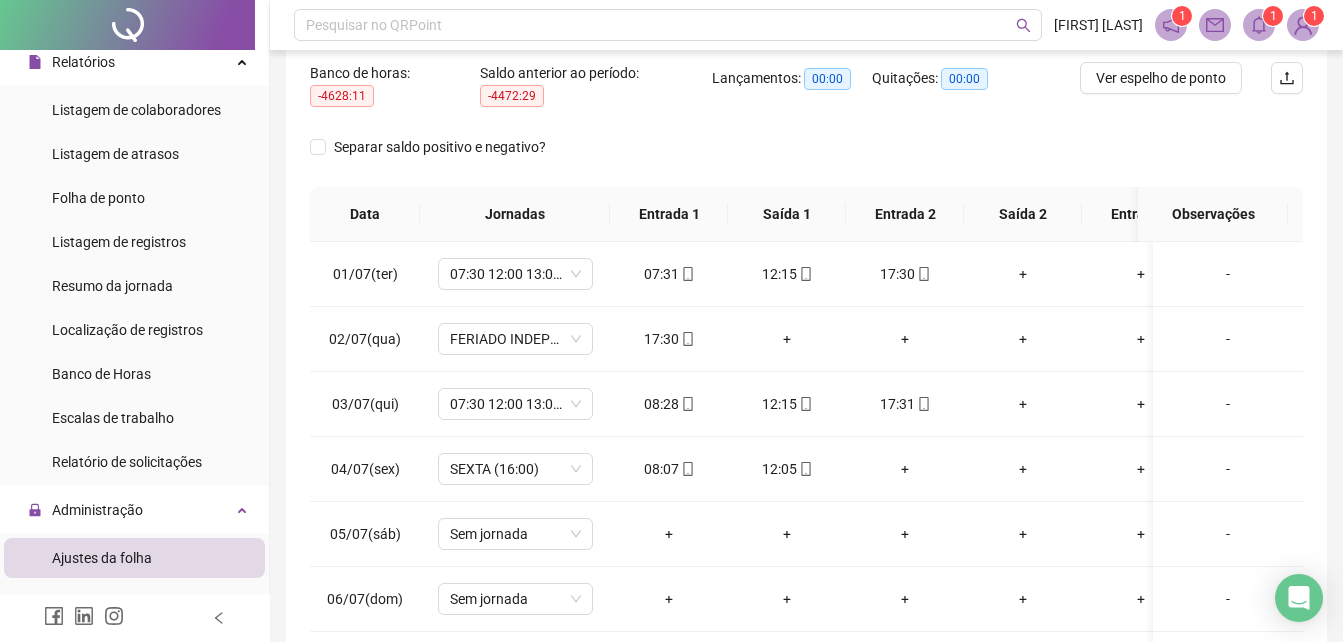 scroll, scrollTop: 257, scrollLeft: 0, axis: vertical 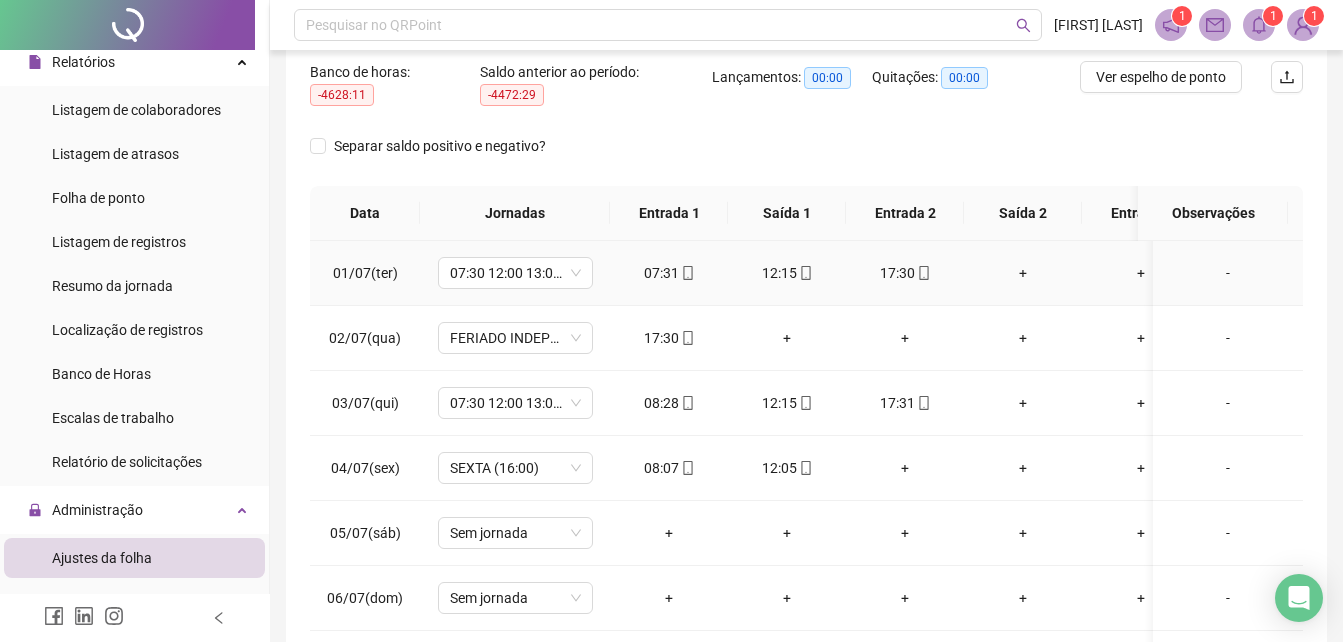 click on "+" at bounding box center [1023, 273] 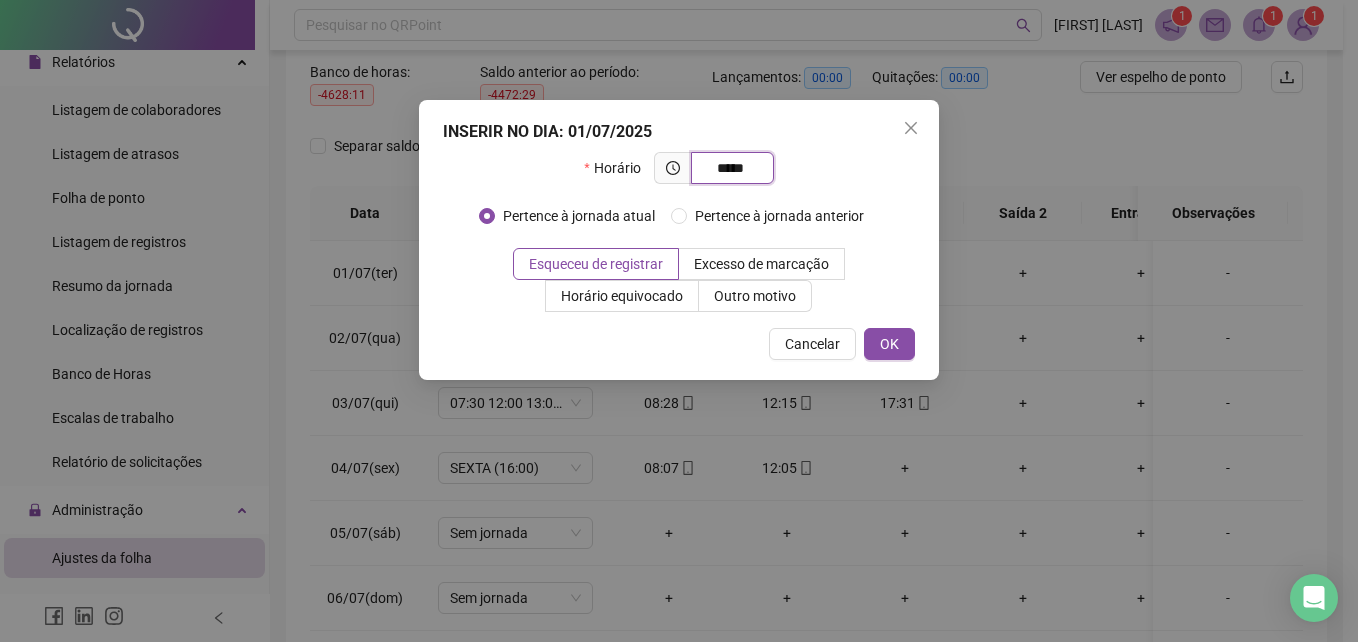 type on "*****" 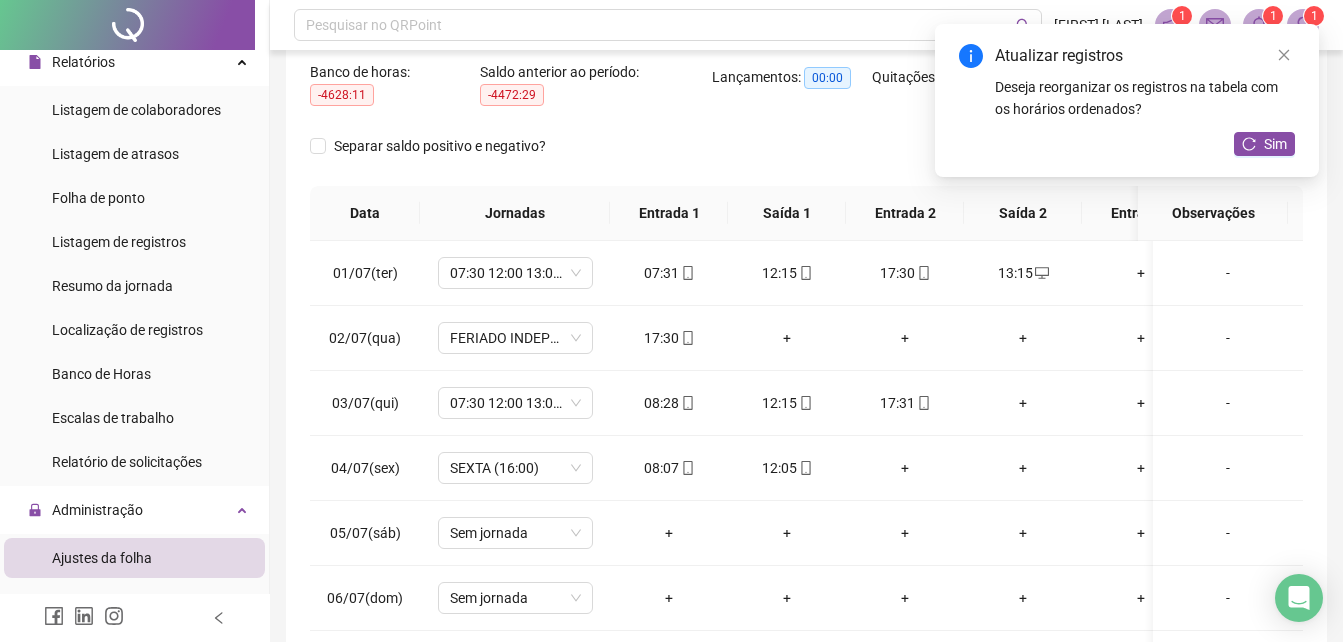 click on "Atualizar registros Deseja reorganizar os registros na tabela com os horários ordenados? Sim" at bounding box center [1127, 100] 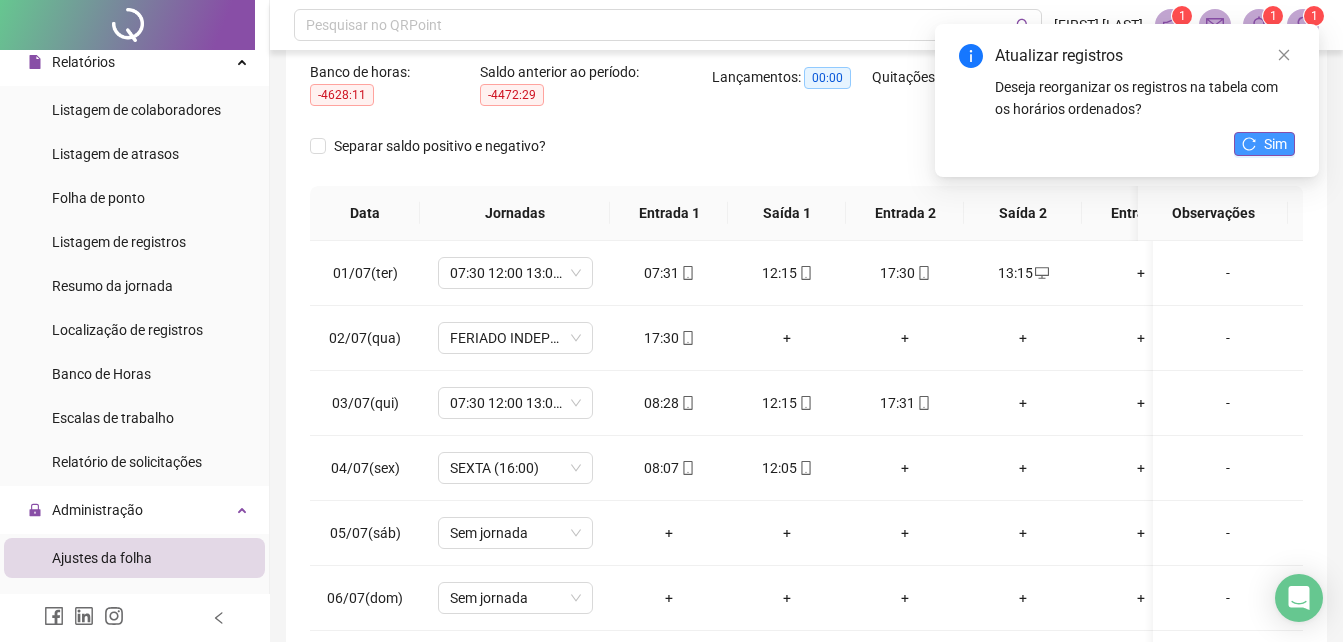 click 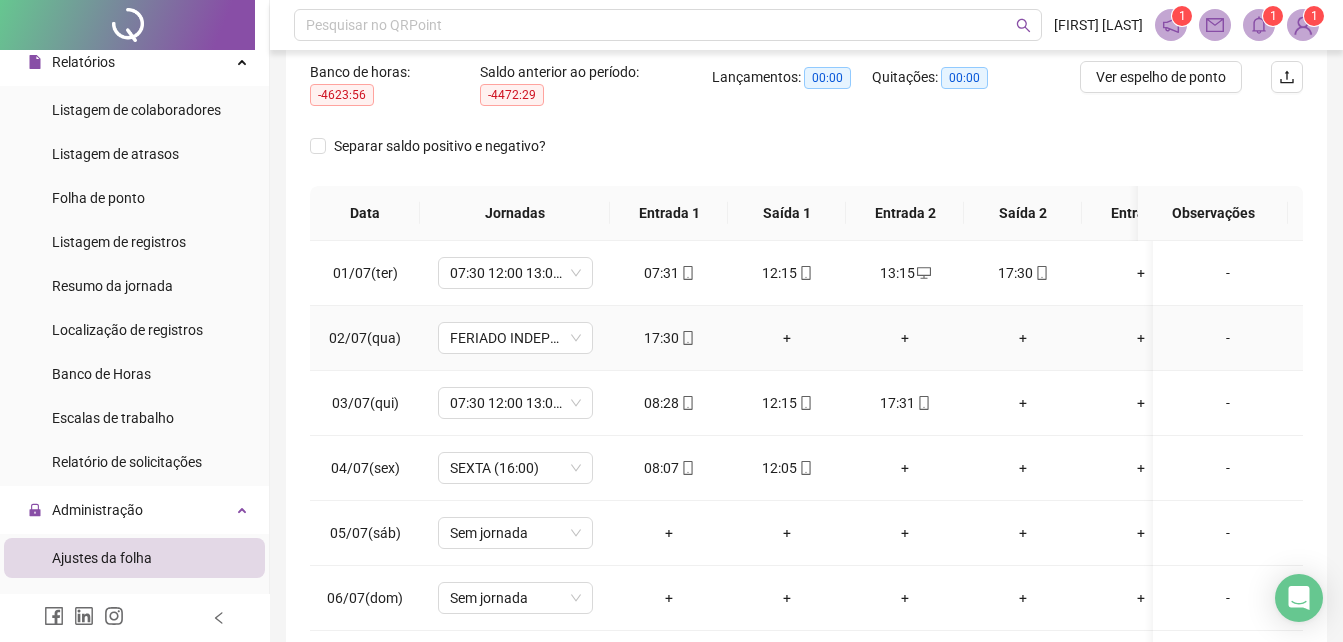 click on "17:30" at bounding box center (669, 338) 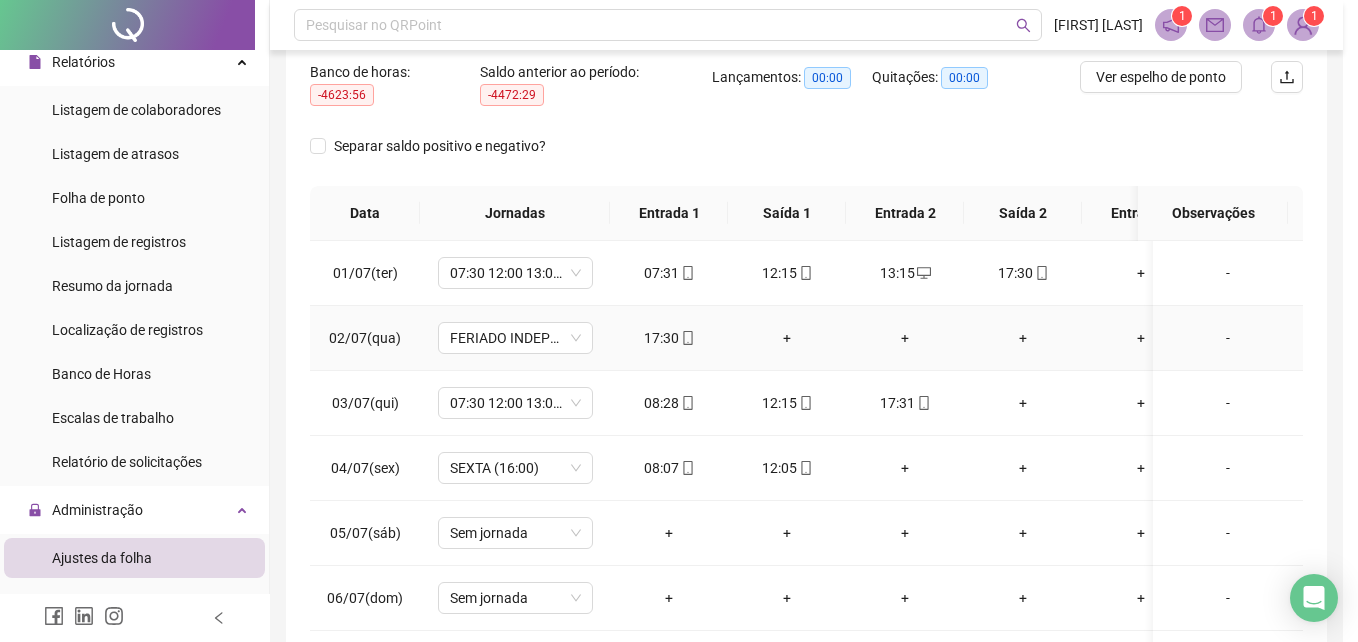 type on "**********" 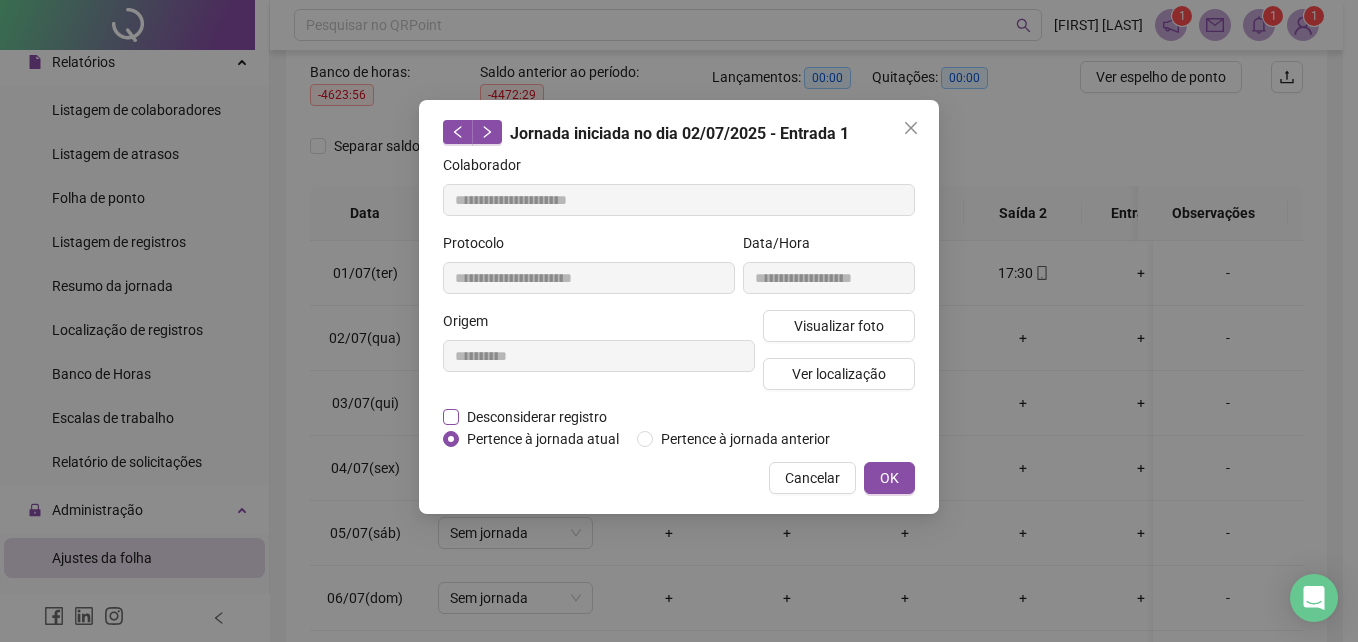 click on "Desconsiderar registro" at bounding box center [537, 417] 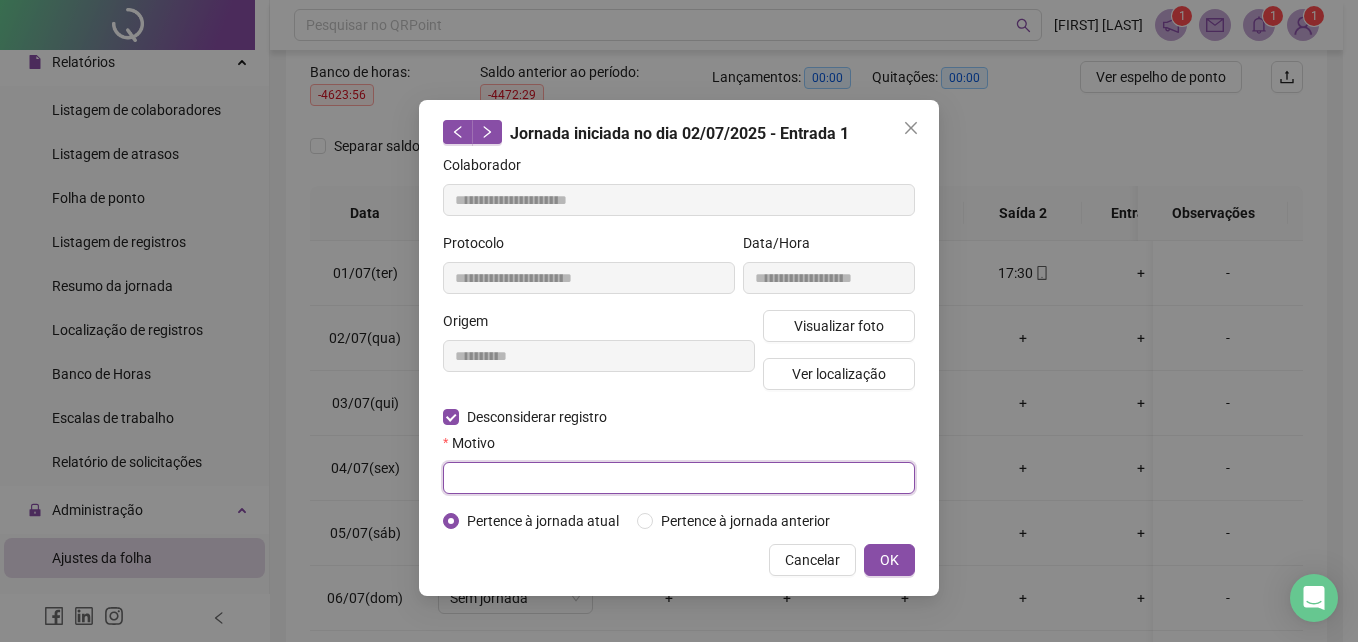 click at bounding box center [679, 478] 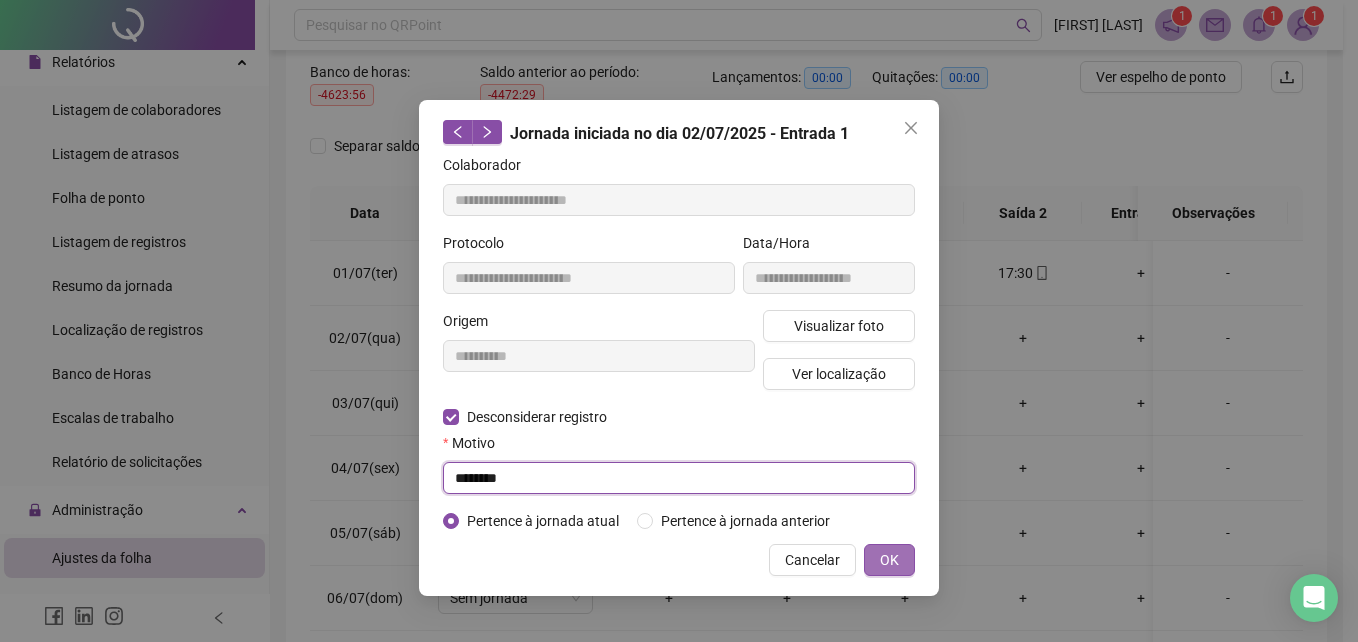 type on "********" 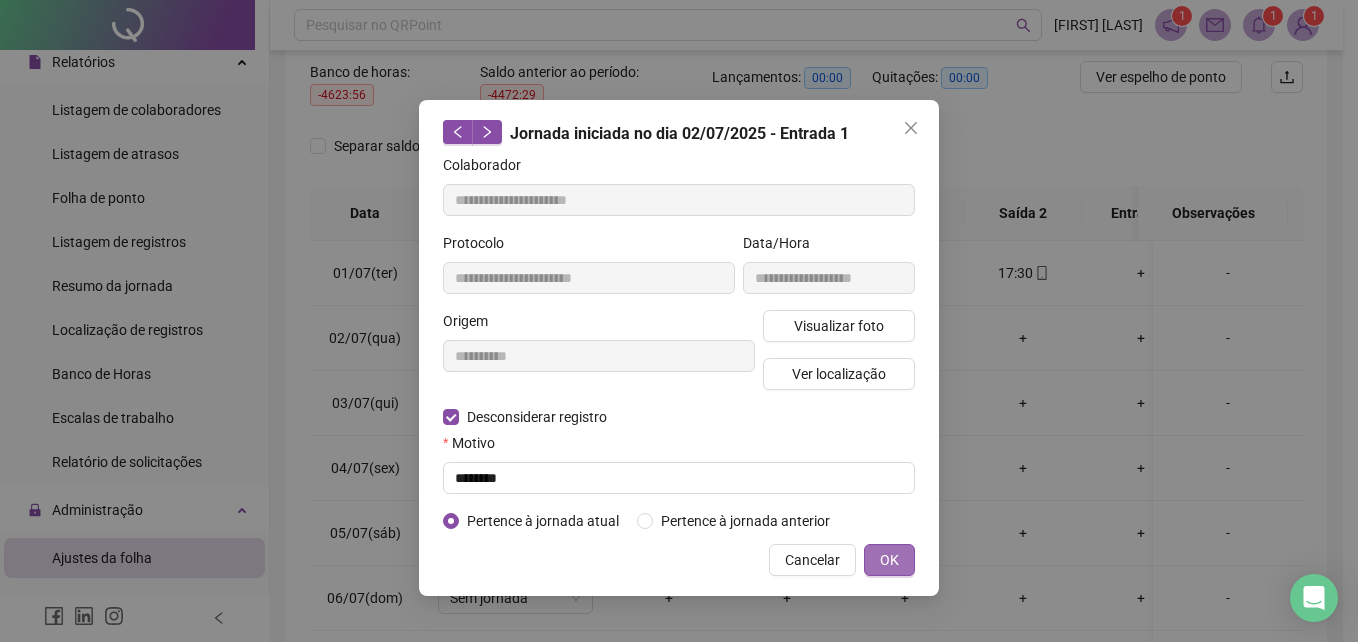 click on "OK" at bounding box center [889, 560] 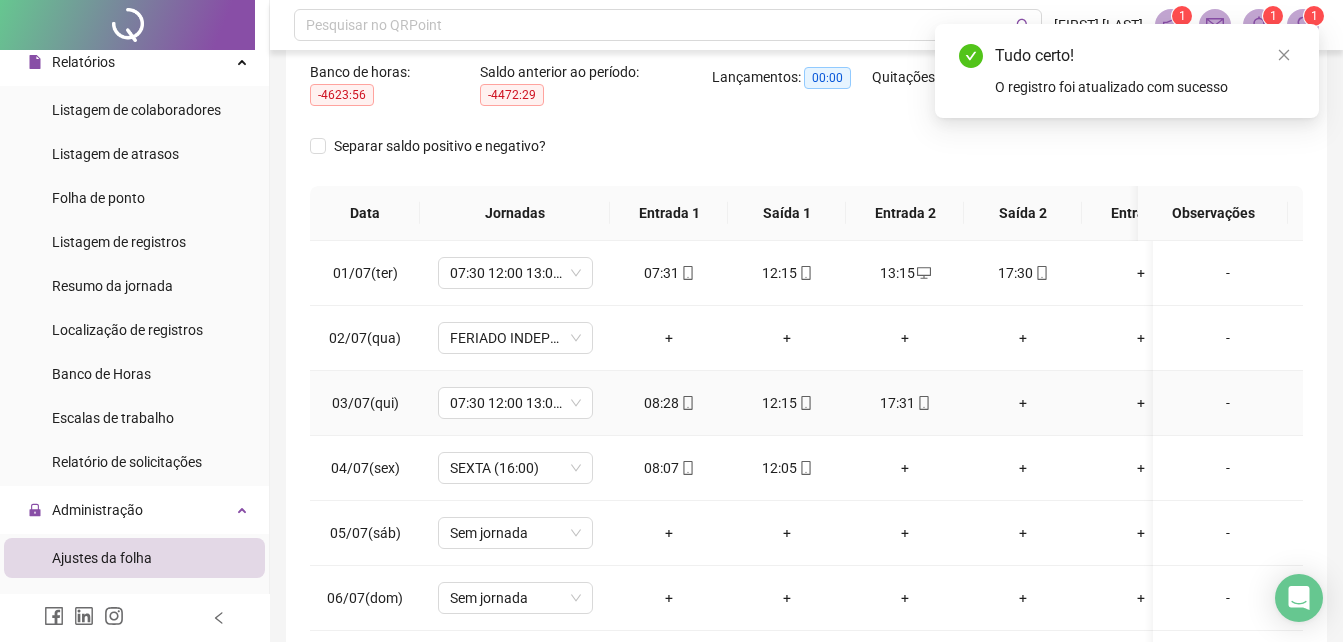 click on "+" at bounding box center (1023, 403) 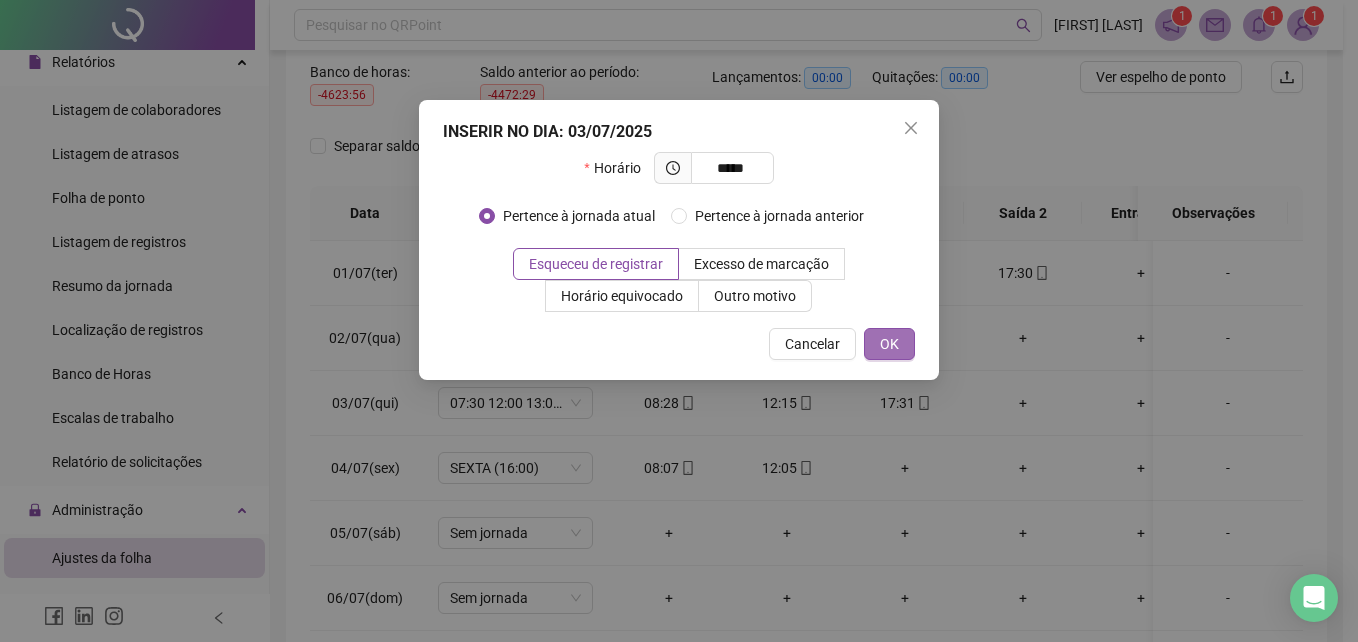 type on "*****" 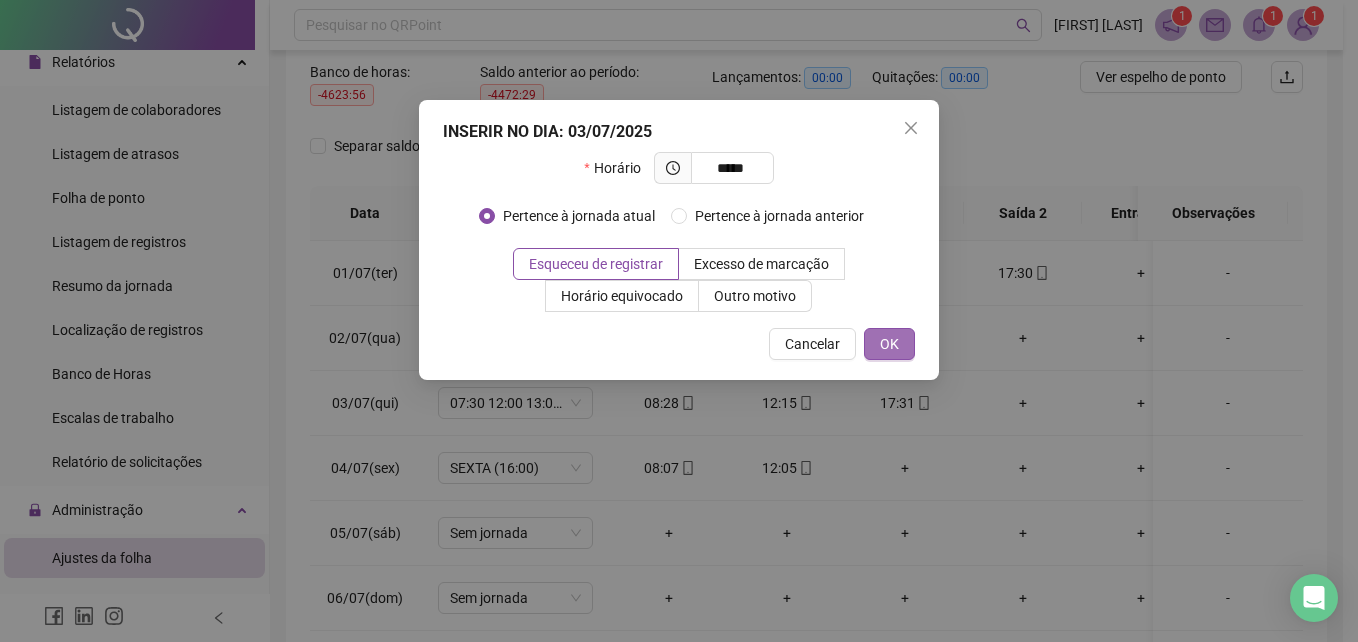 click on "OK" at bounding box center (889, 344) 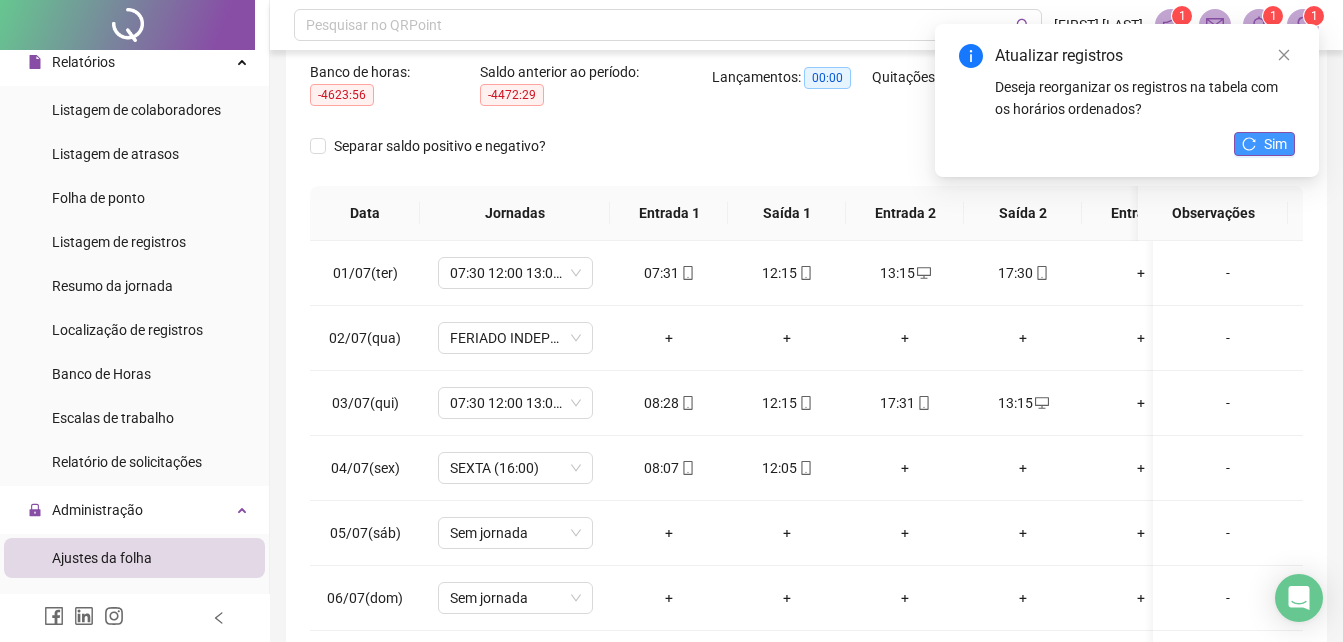 click 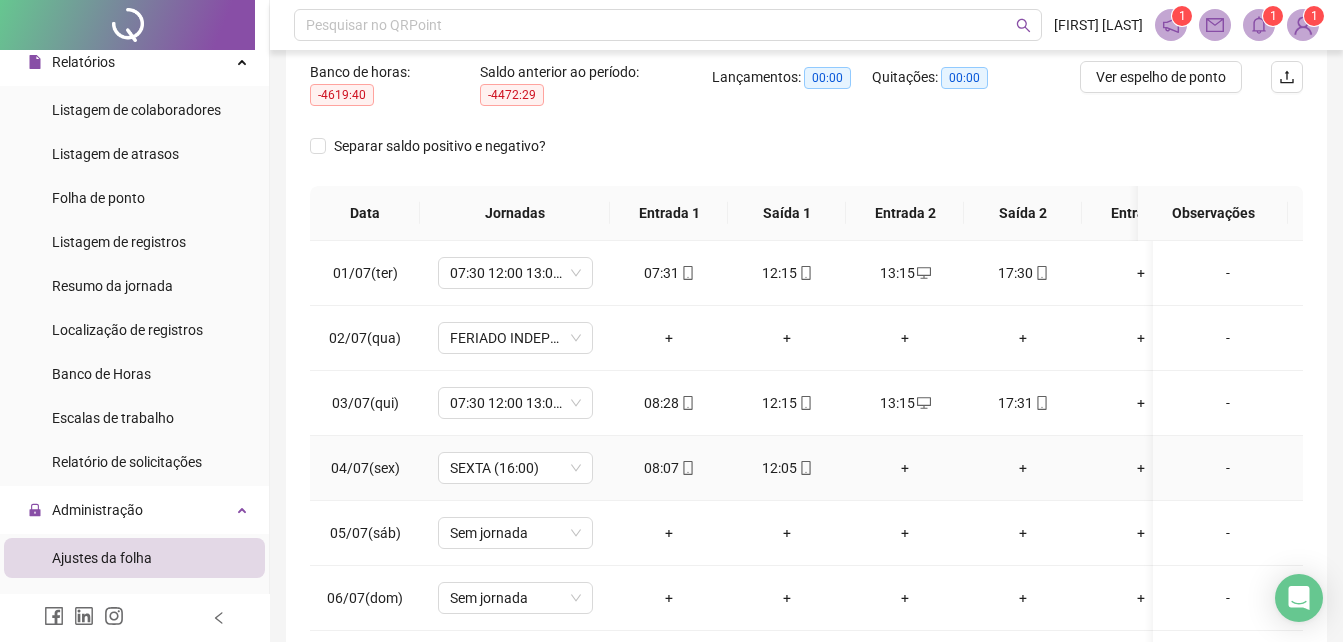 click on "+" at bounding box center [905, 468] 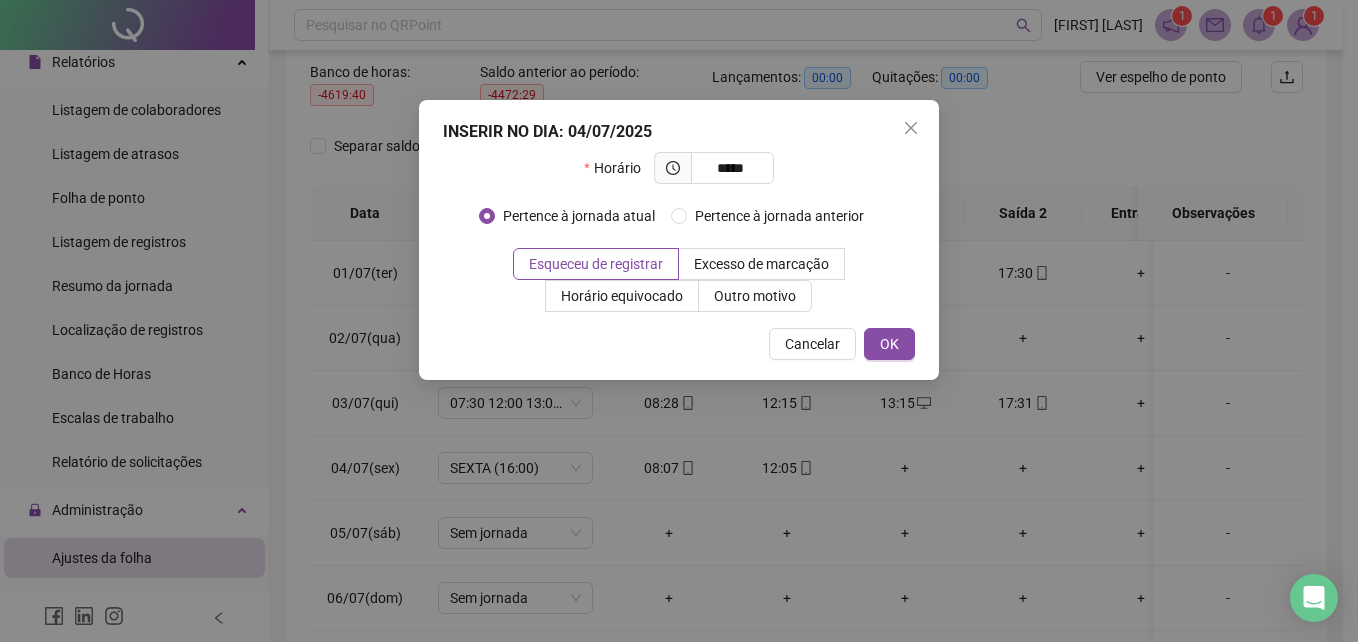 type on "*****" 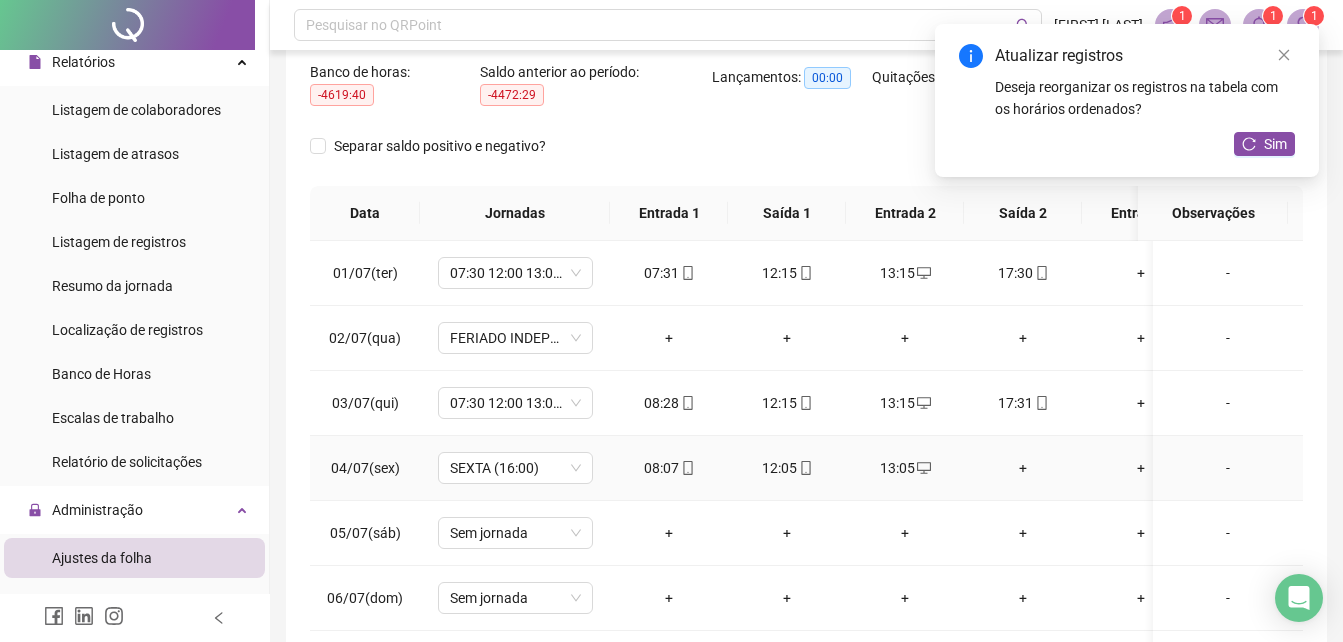 click on "+" at bounding box center (1023, 468) 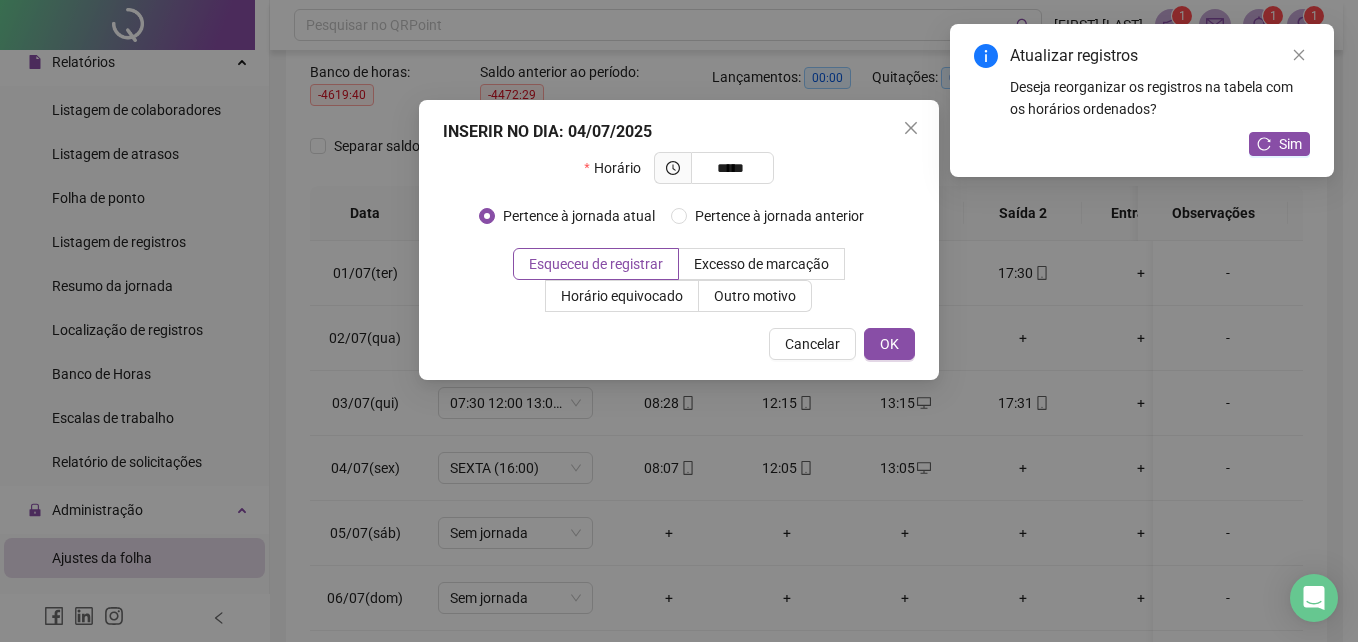 type on "*****" 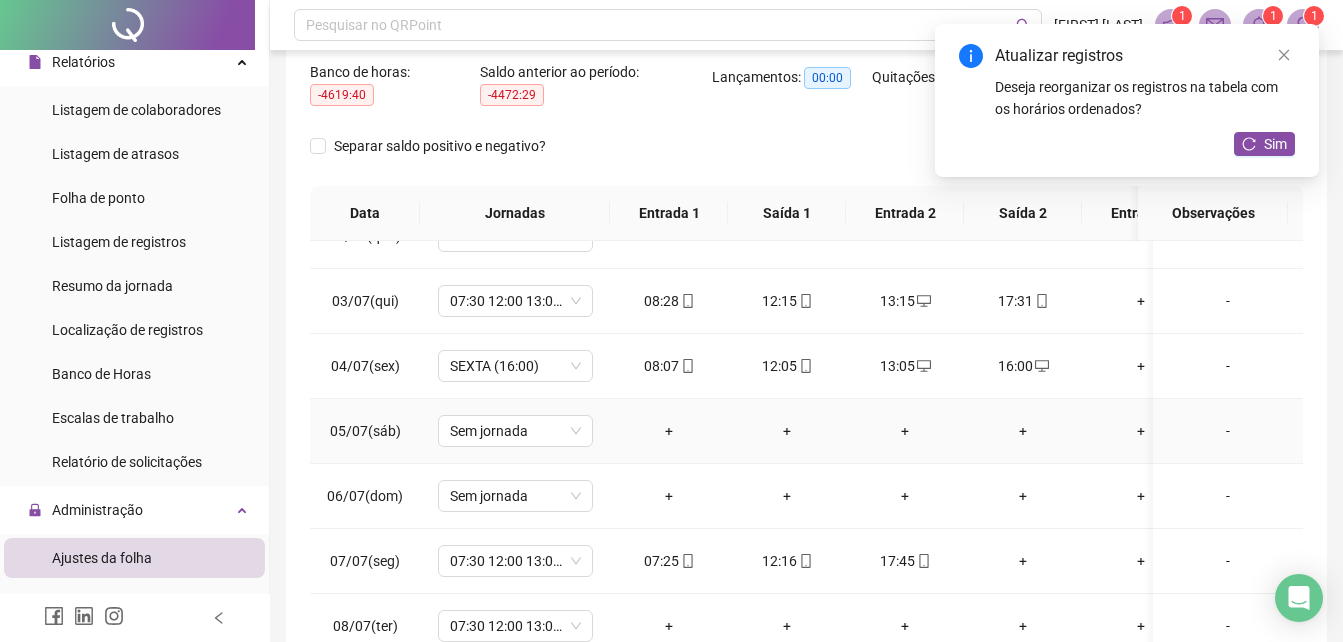 scroll, scrollTop: 200, scrollLeft: 0, axis: vertical 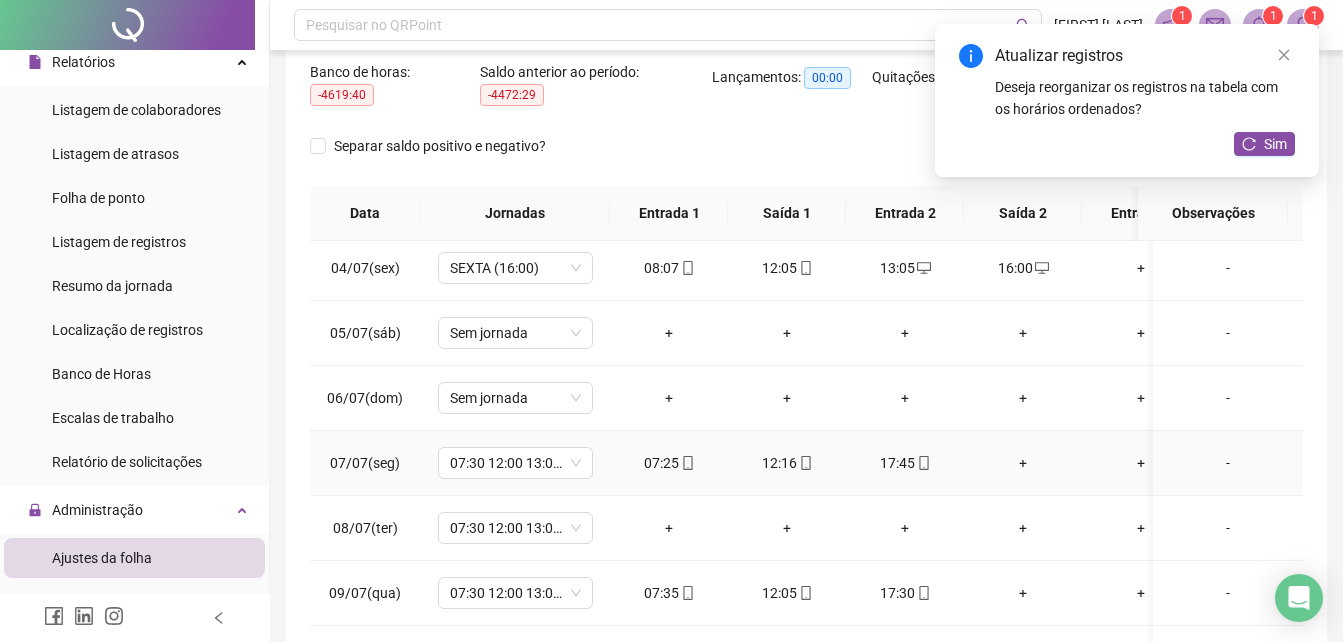 click on "+" at bounding box center [1023, 463] 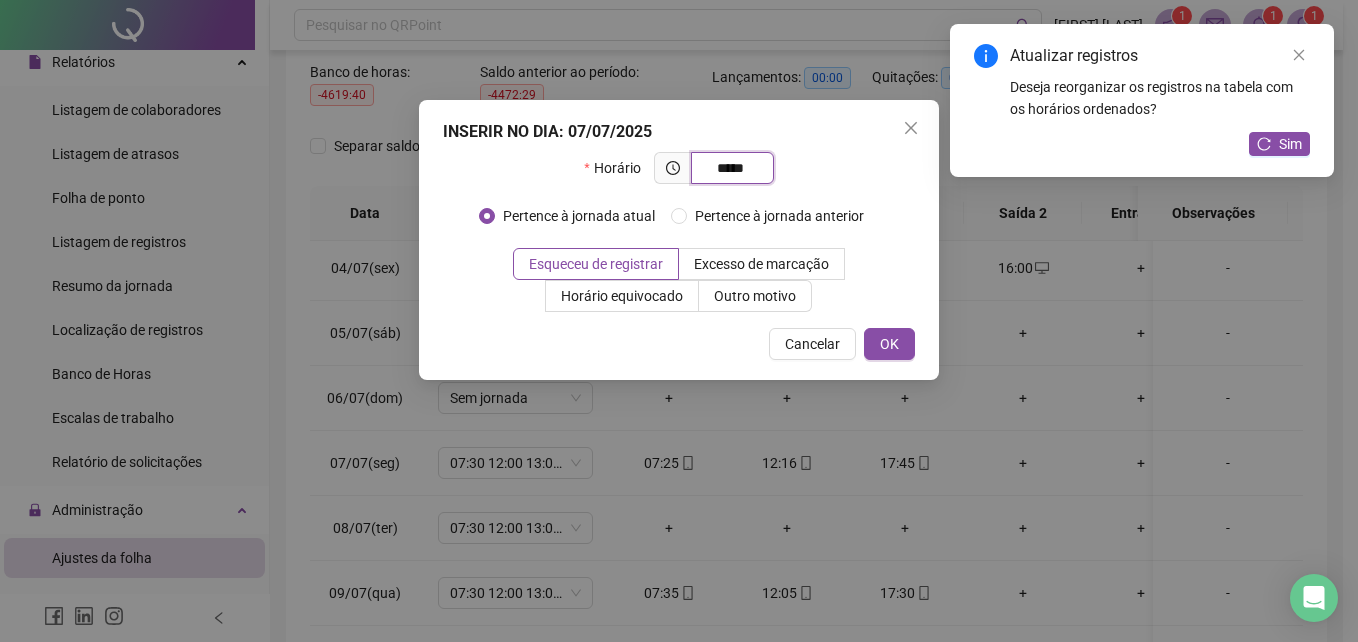 type on "*****" 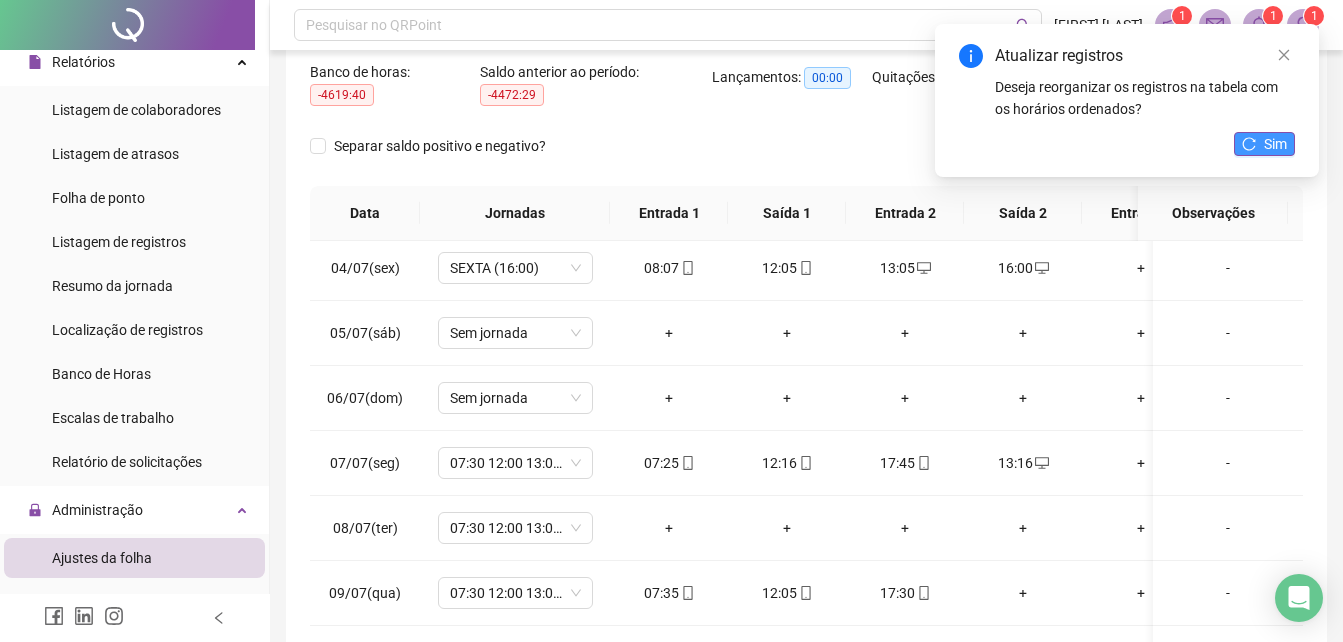 click on "Sim" at bounding box center (1264, 144) 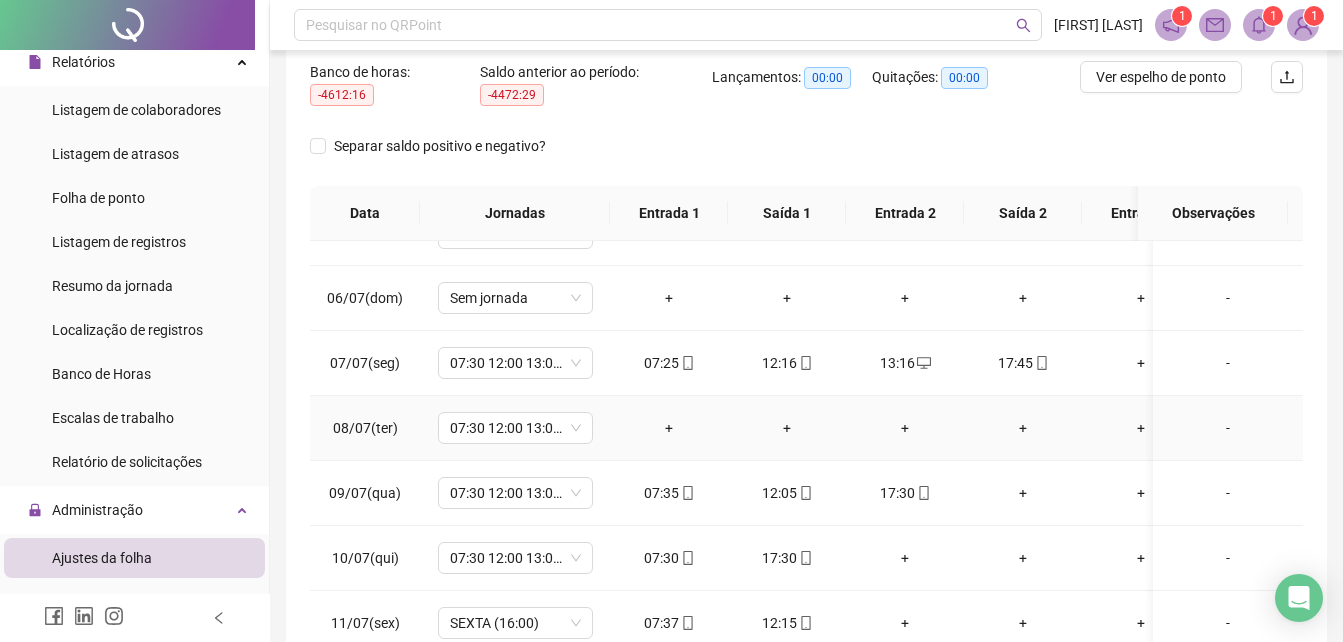 scroll, scrollTop: 400, scrollLeft: 0, axis: vertical 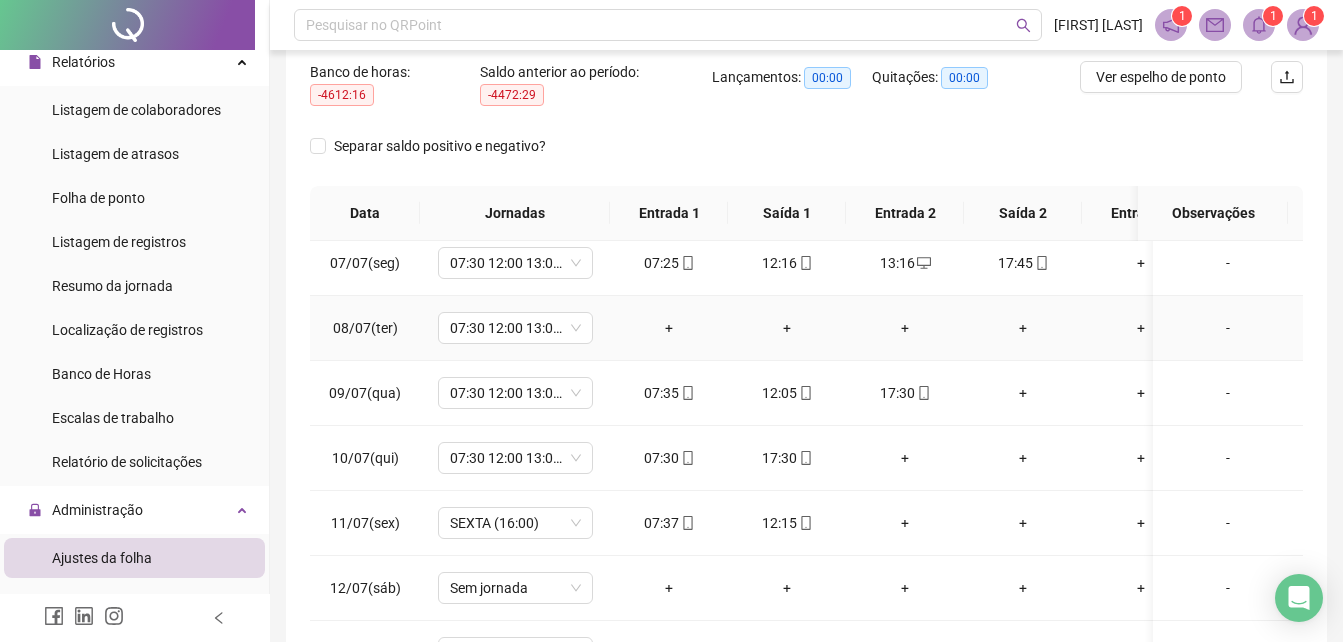 click on "+" at bounding box center (669, 328) 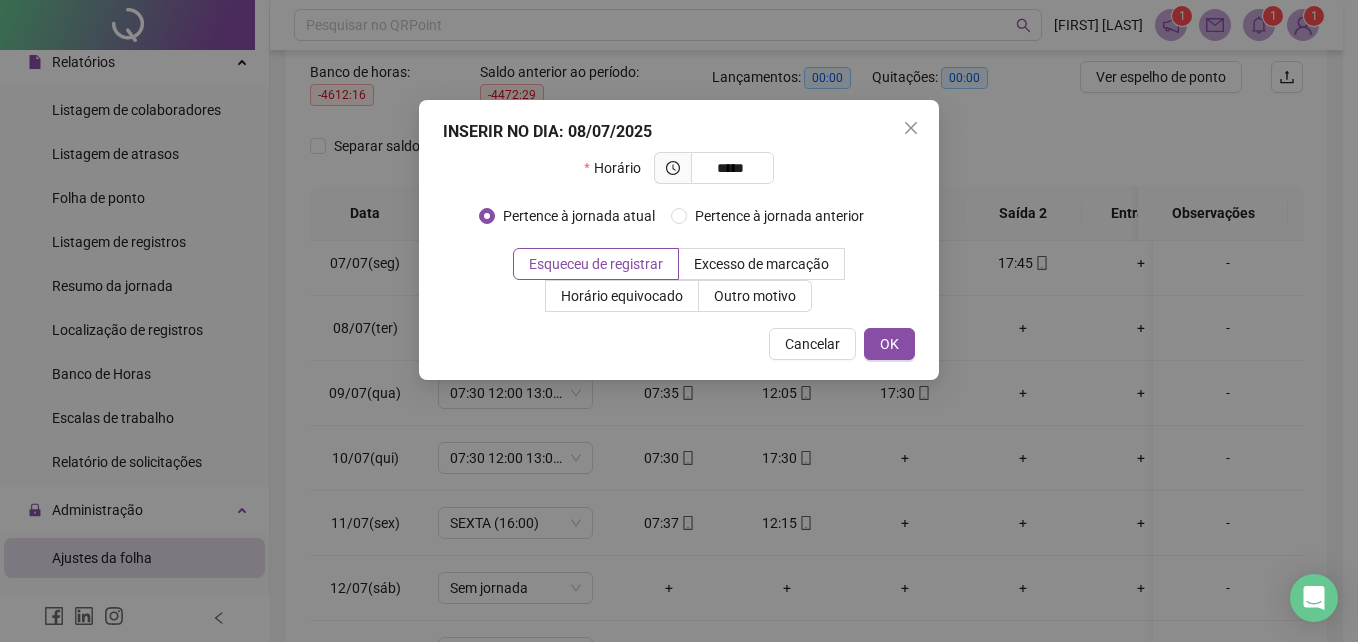 type on "*****" 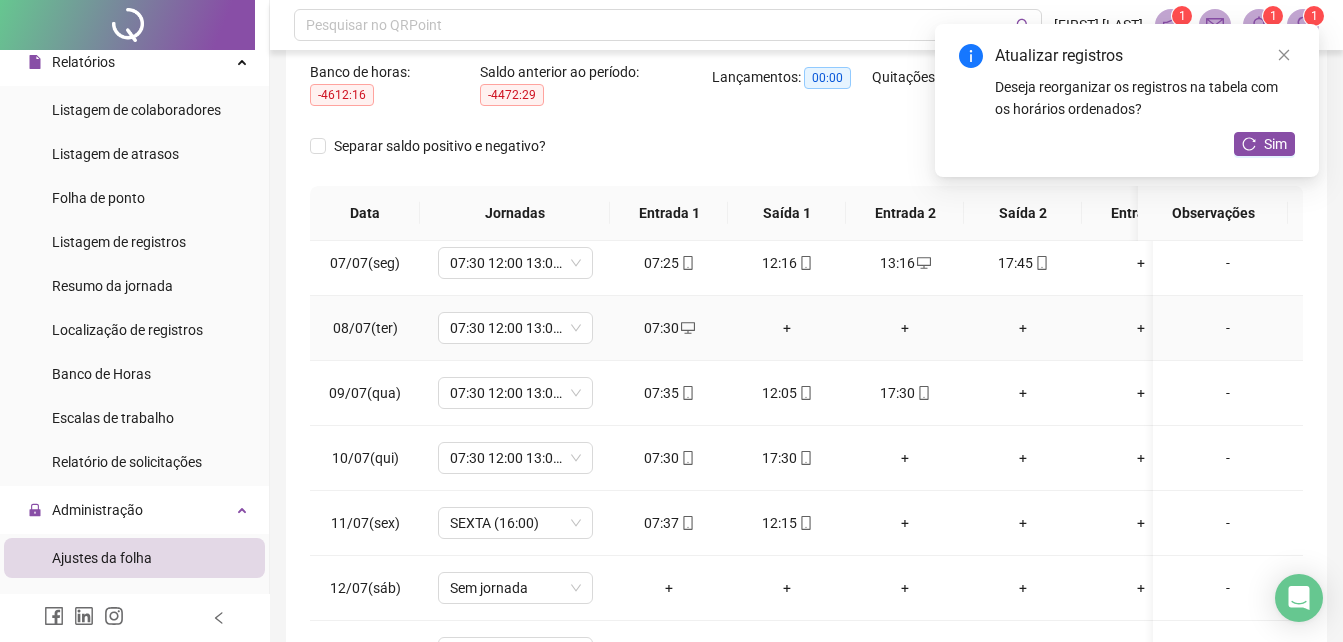 click on "+" at bounding box center [787, 328] 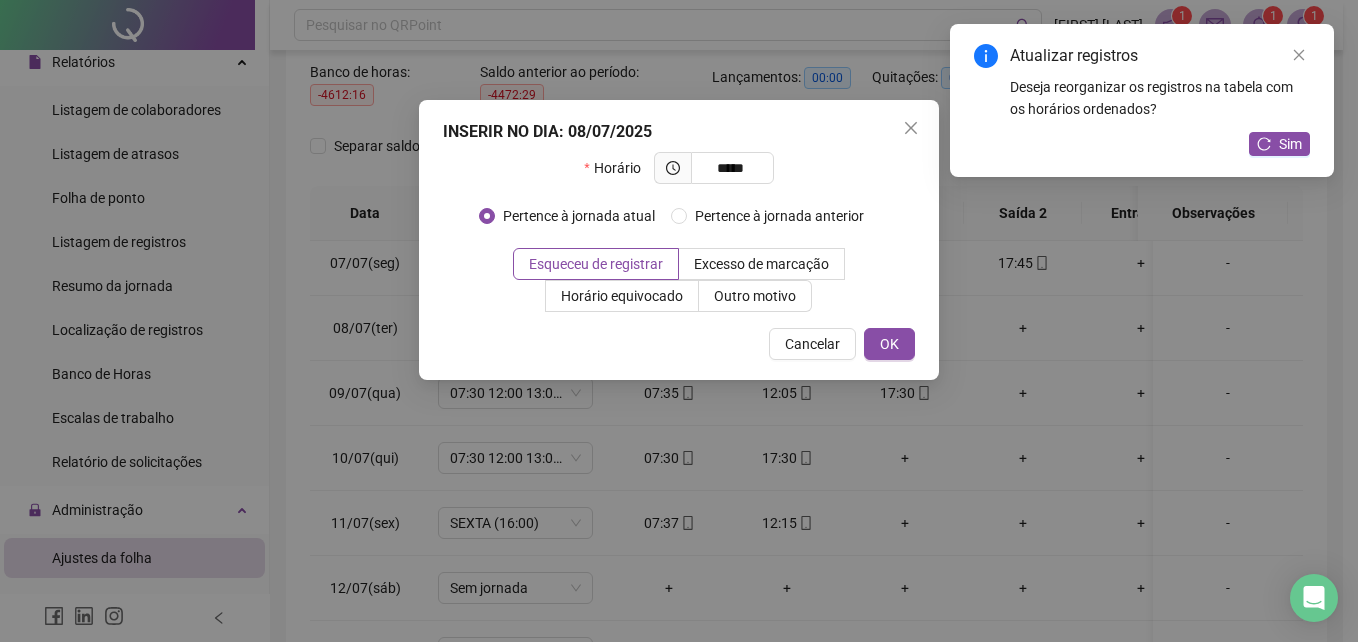 type on "*****" 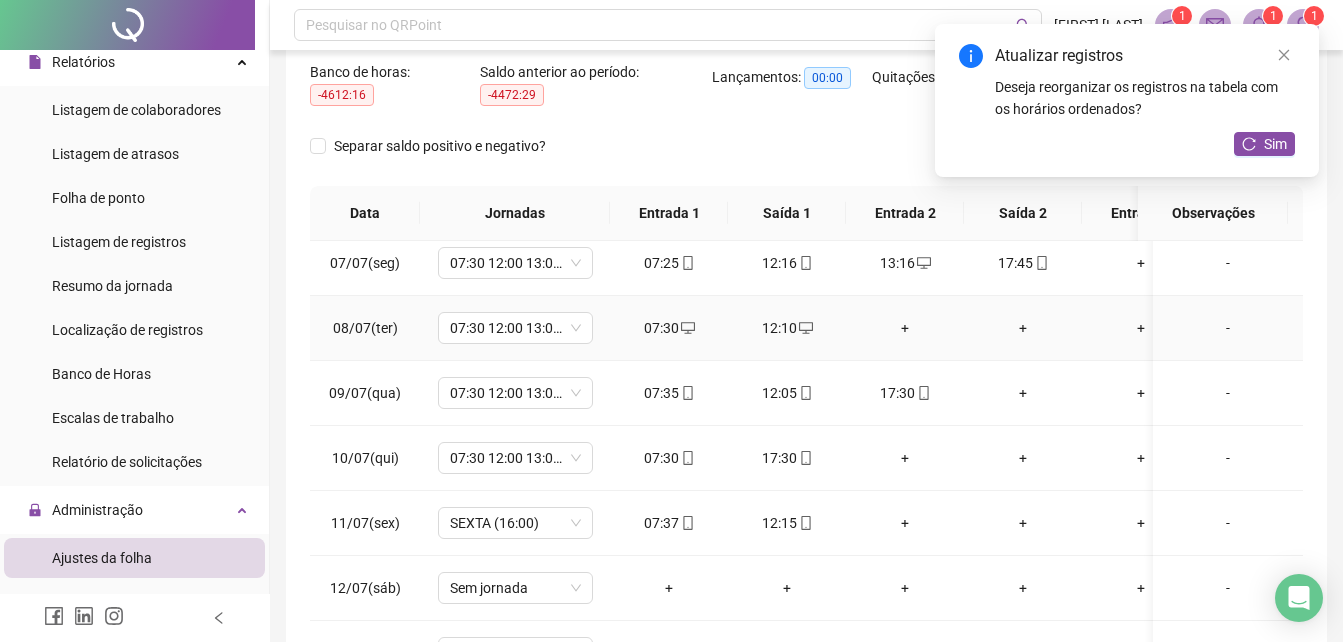 click on "+" at bounding box center (905, 328) 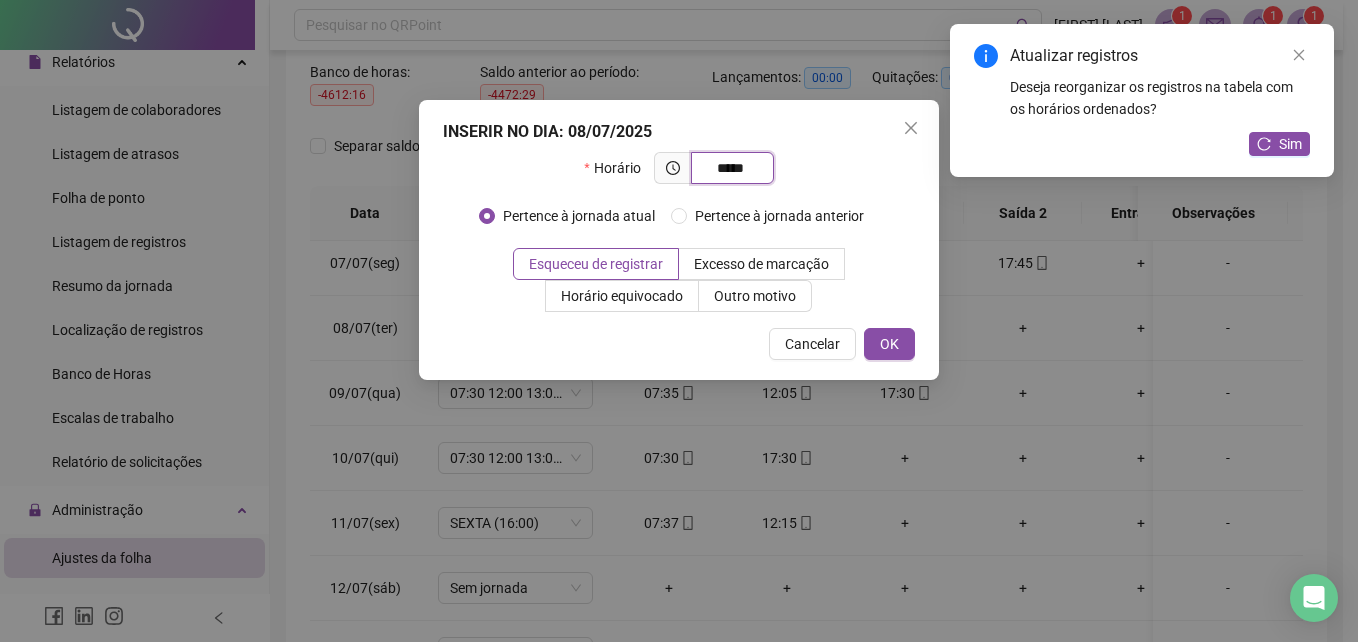 type on "*****" 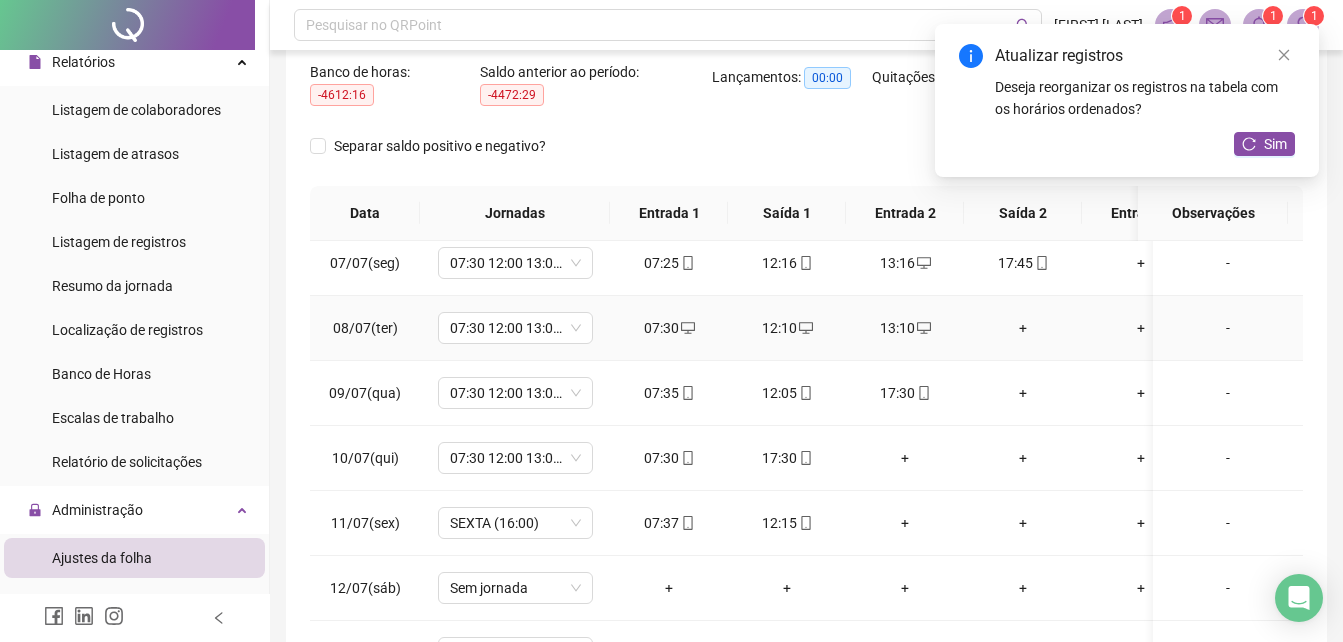 click on "+" at bounding box center (1023, 328) 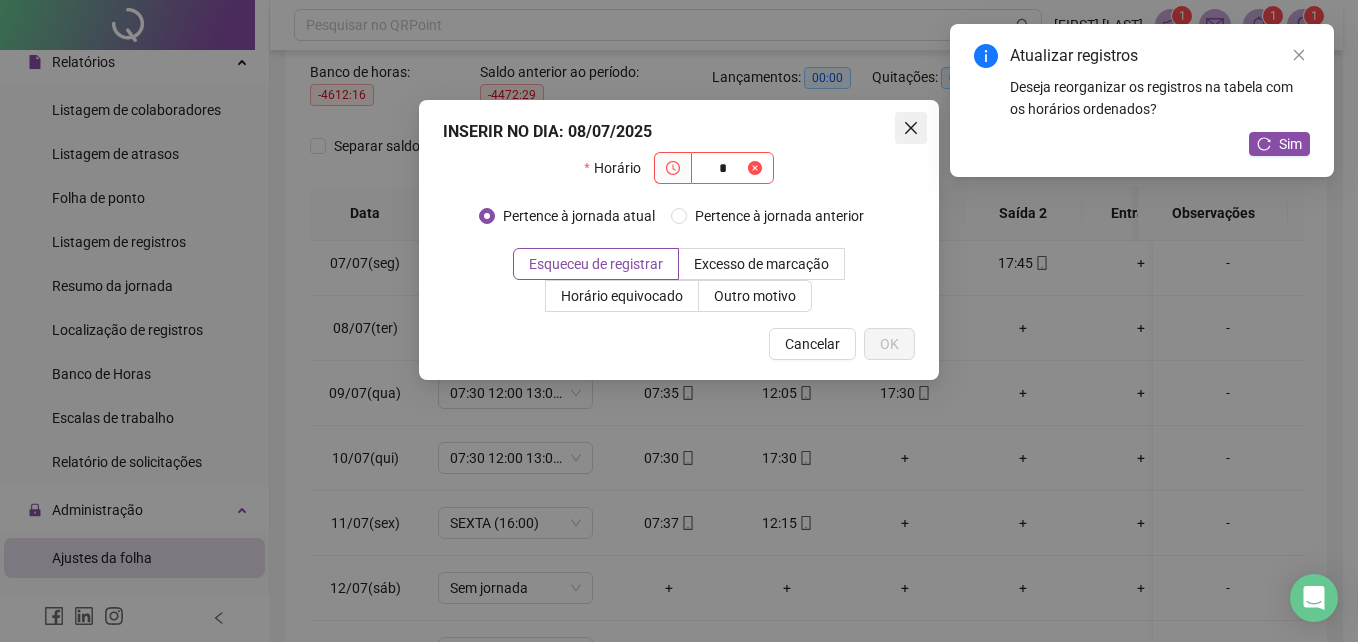 type on "*" 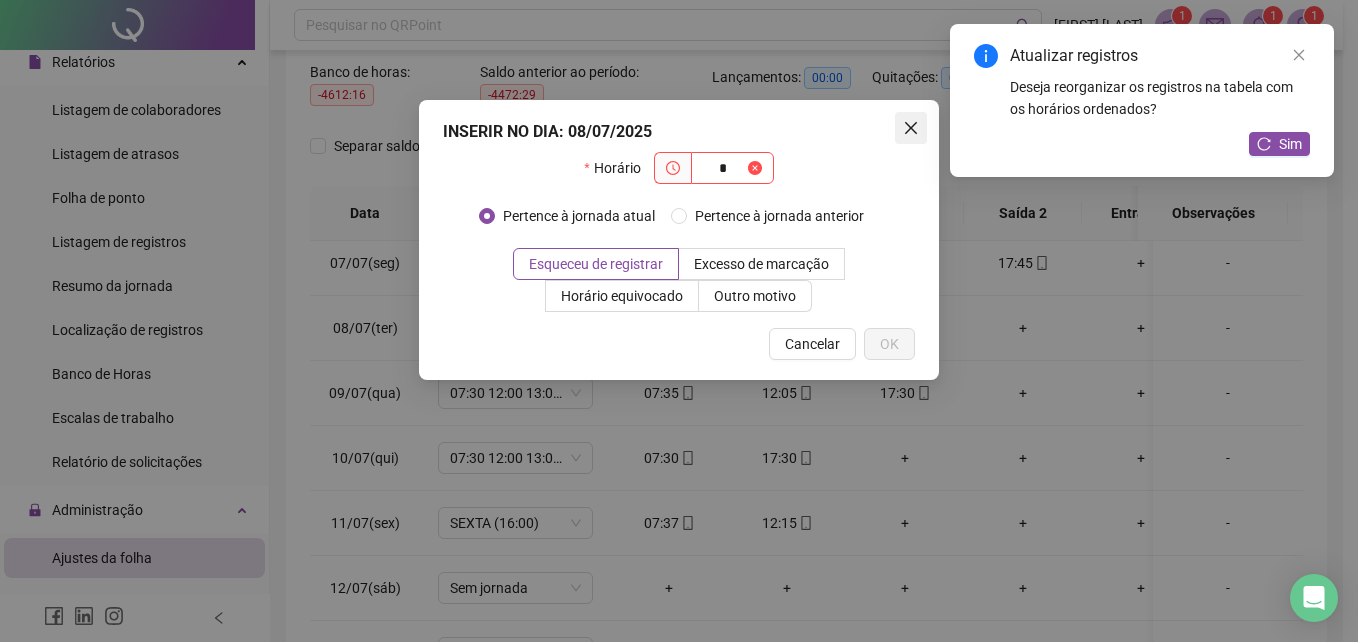 click at bounding box center (911, 128) 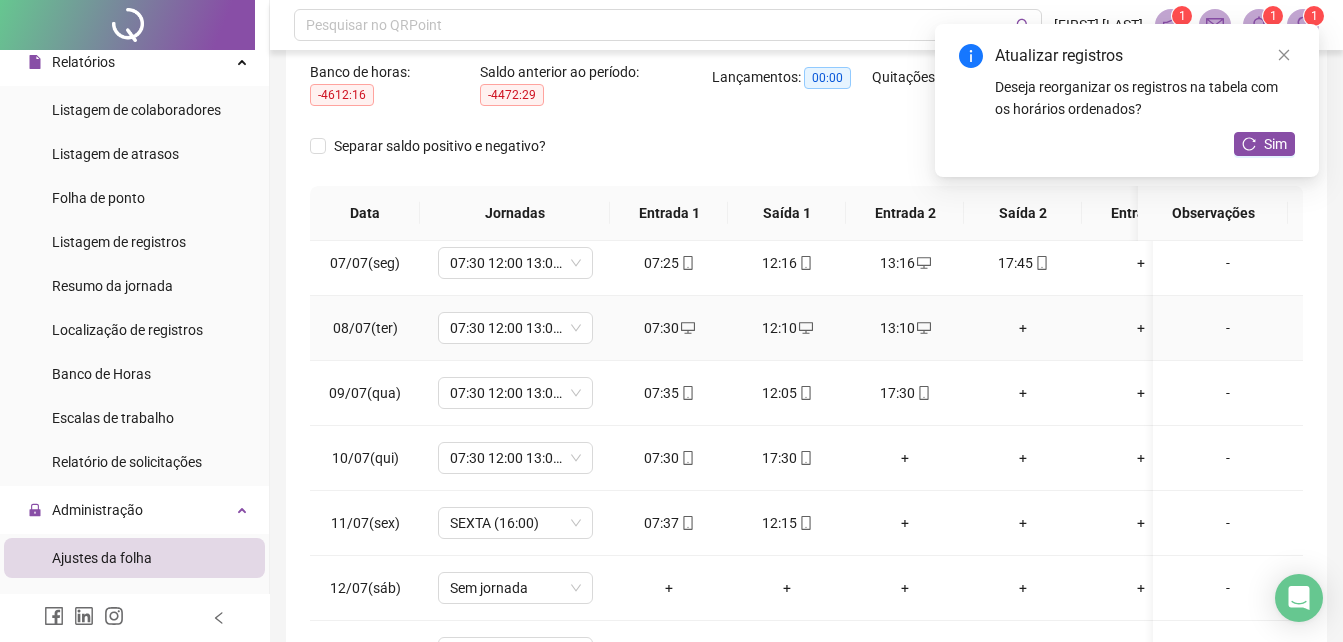 click on "+" at bounding box center (1023, 328) 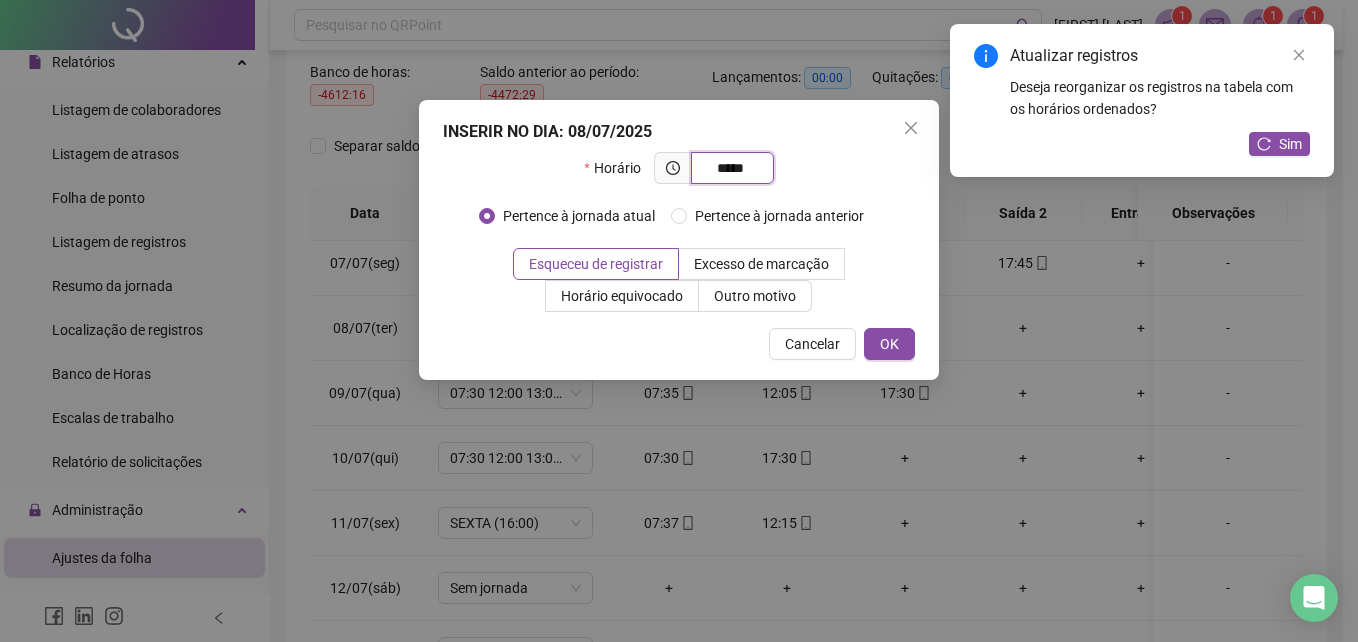 type on "*****" 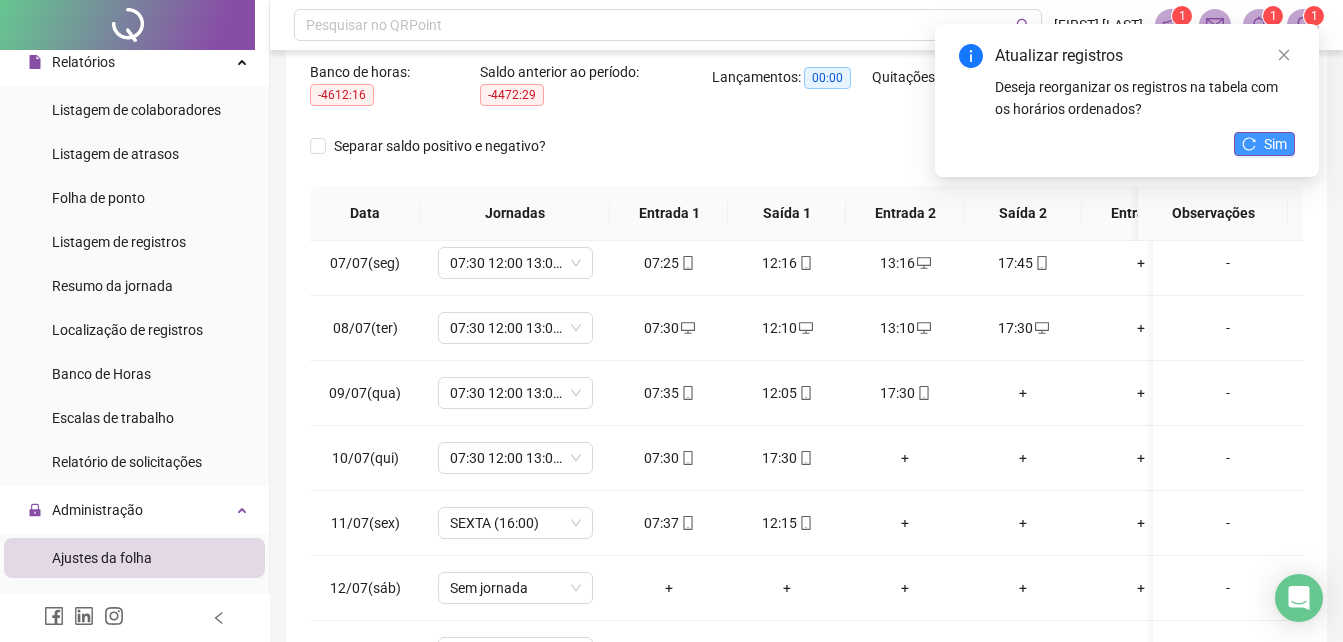 click 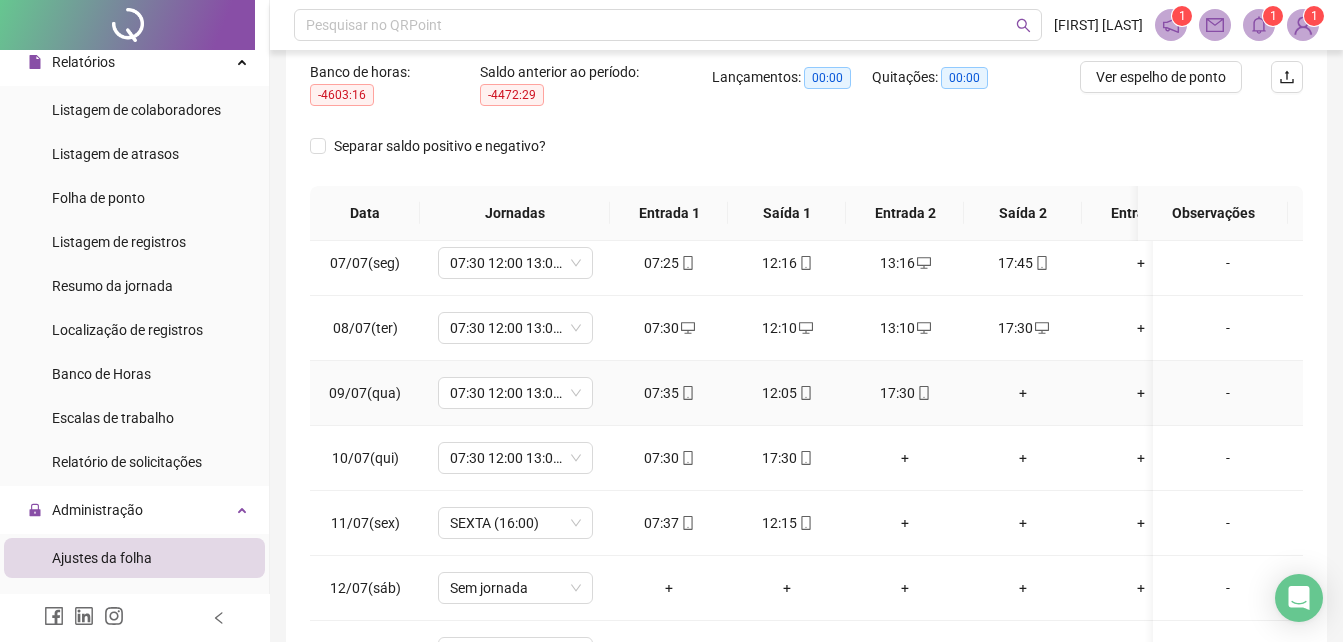 click on "+" at bounding box center [1023, 393] 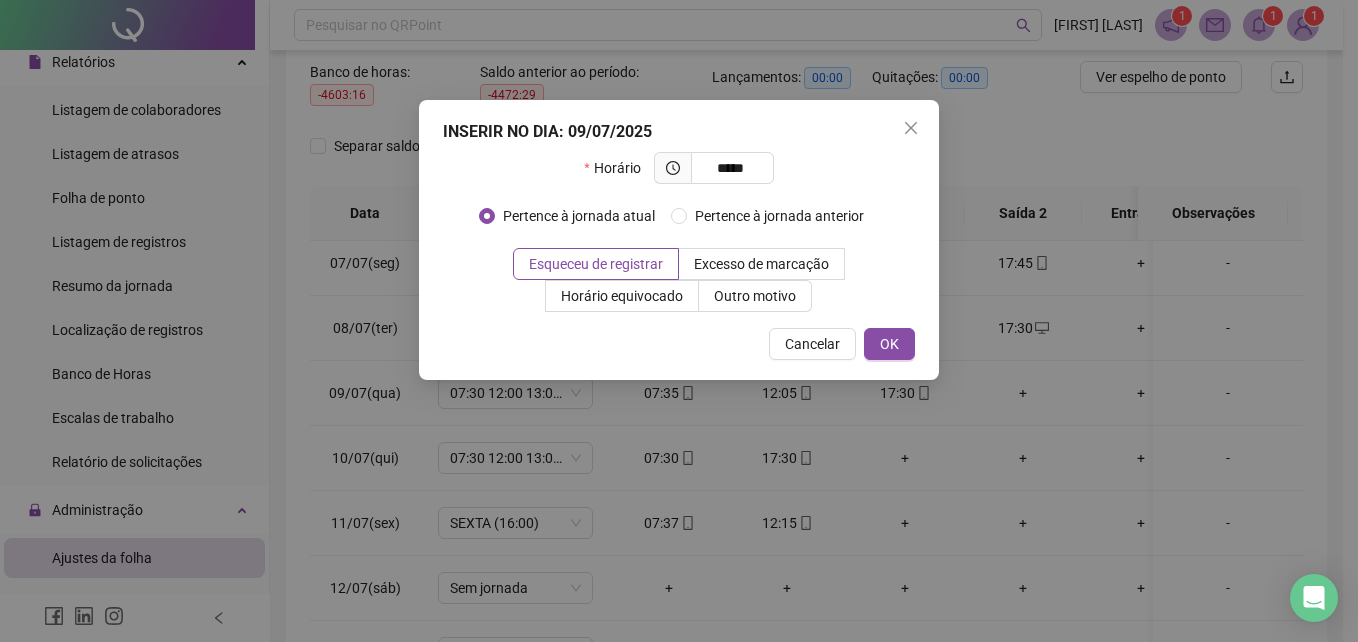 type on "*****" 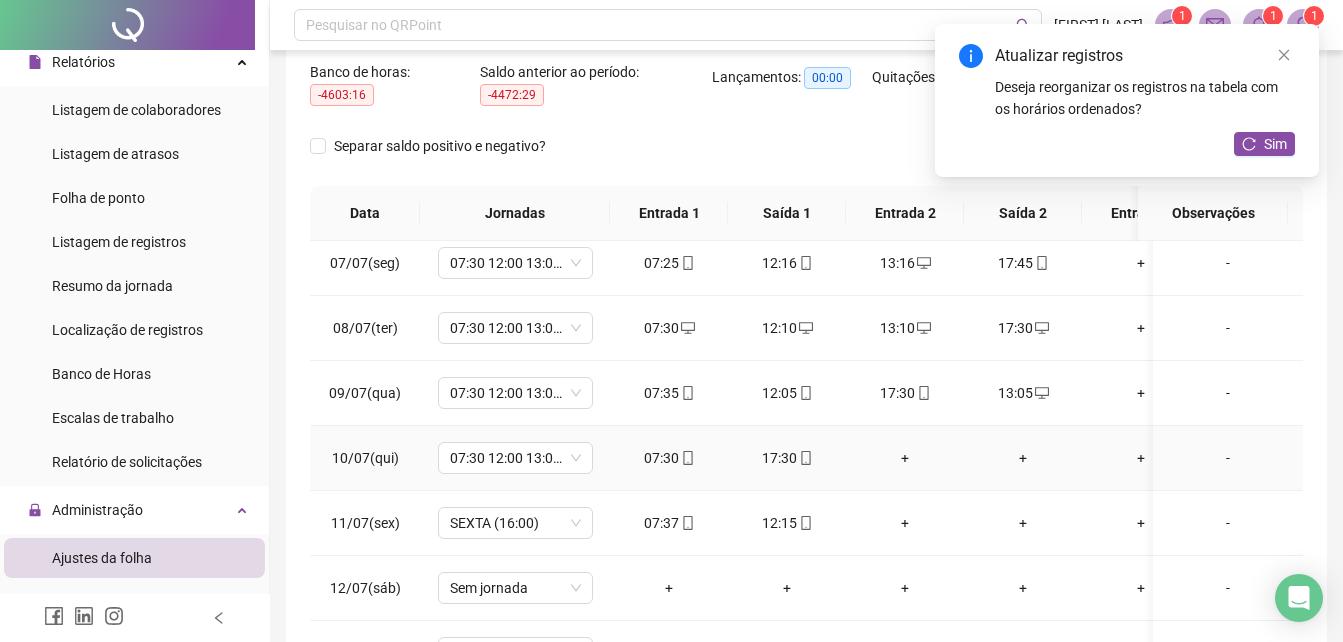 click on "+" at bounding box center [905, 458] 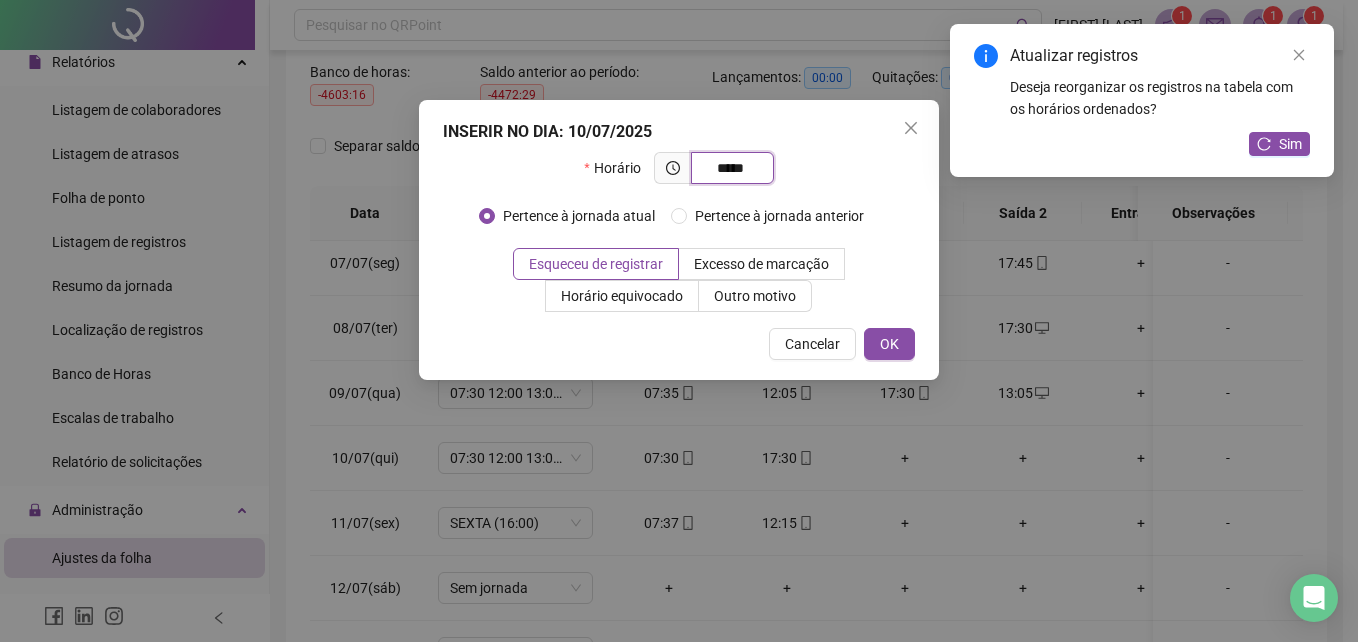 type on "*****" 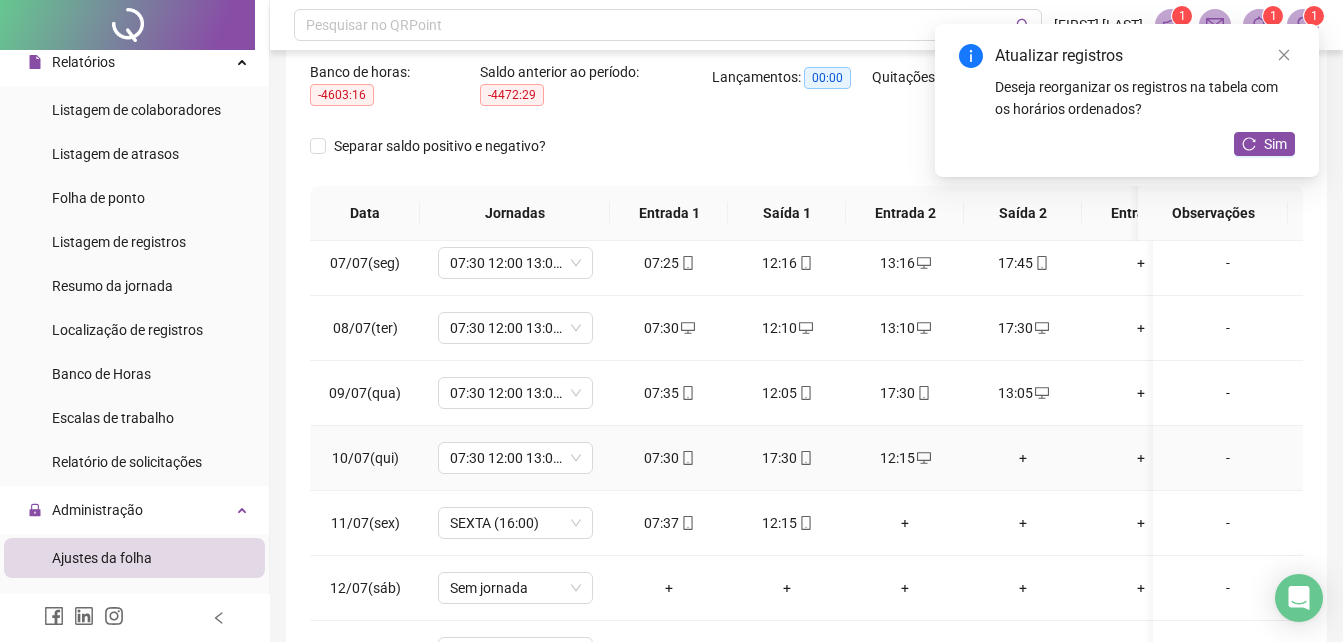 click on "+" at bounding box center [1023, 458] 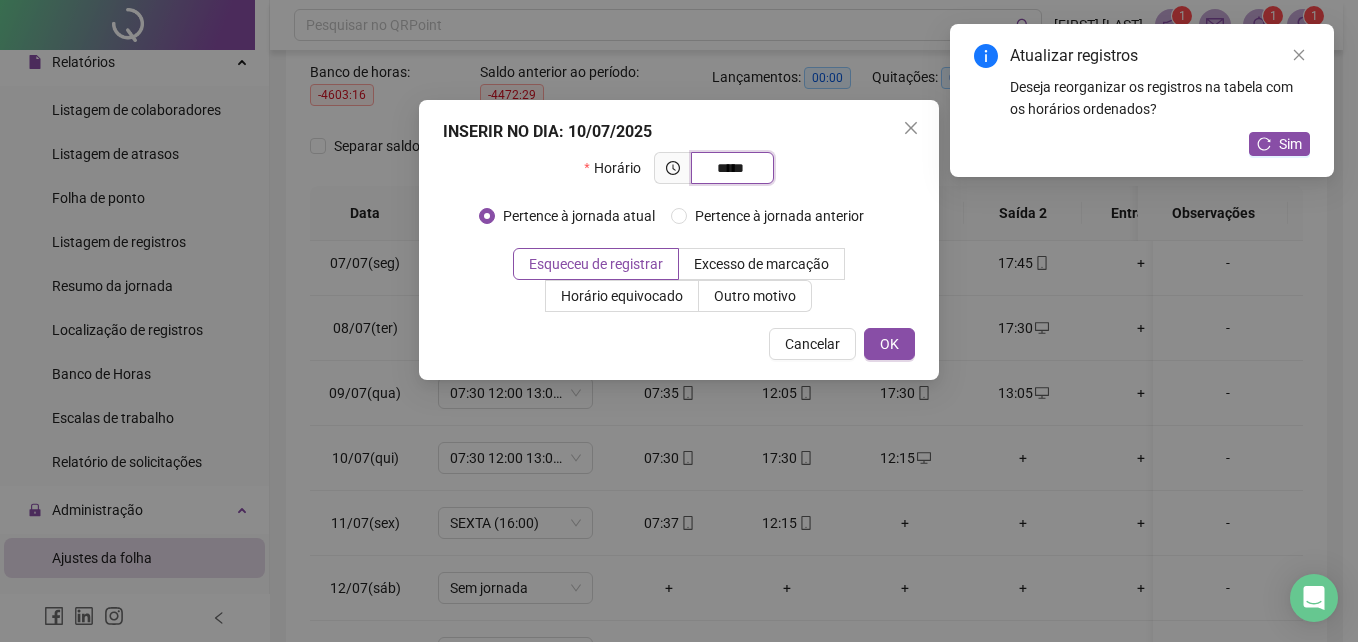 type on "*****" 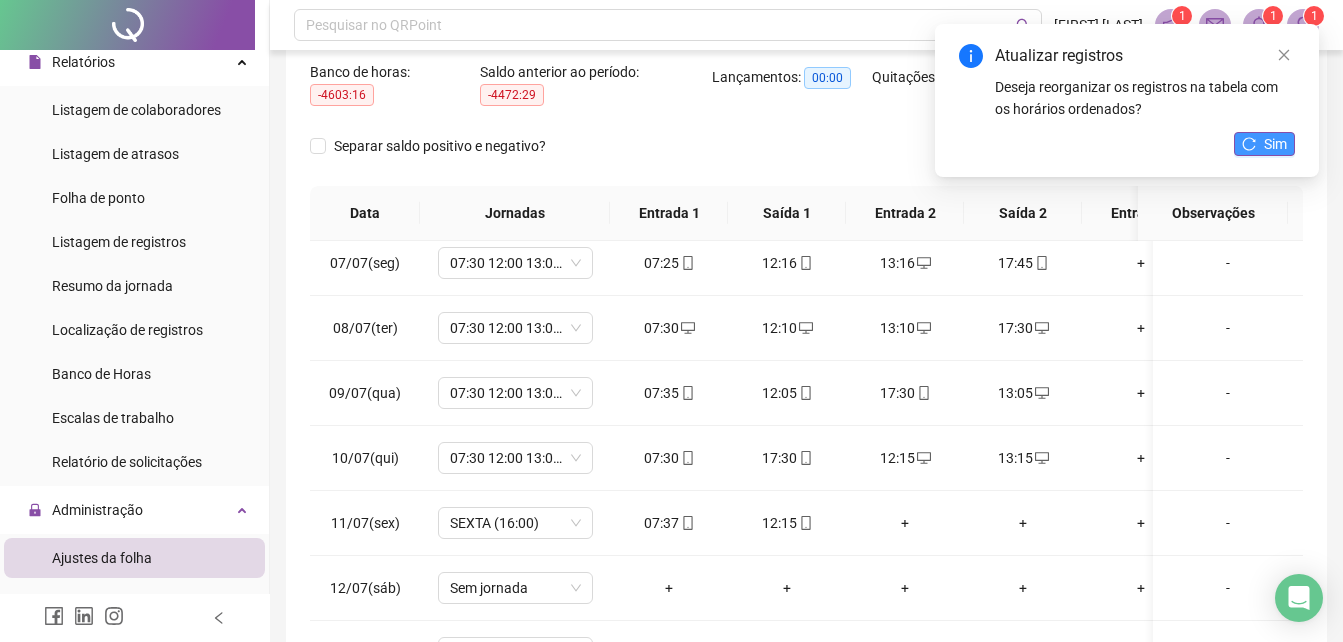 click on "Sim" at bounding box center (1275, 144) 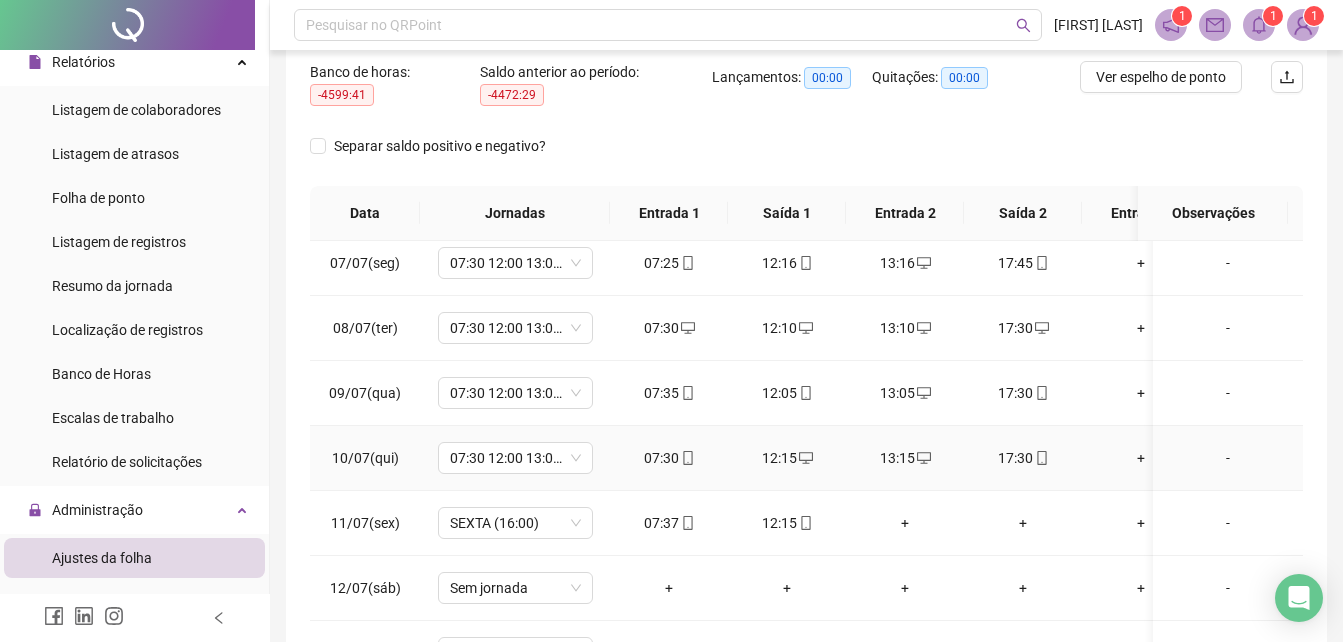 scroll, scrollTop: 600, scrollLeft: 0, axis: vertical 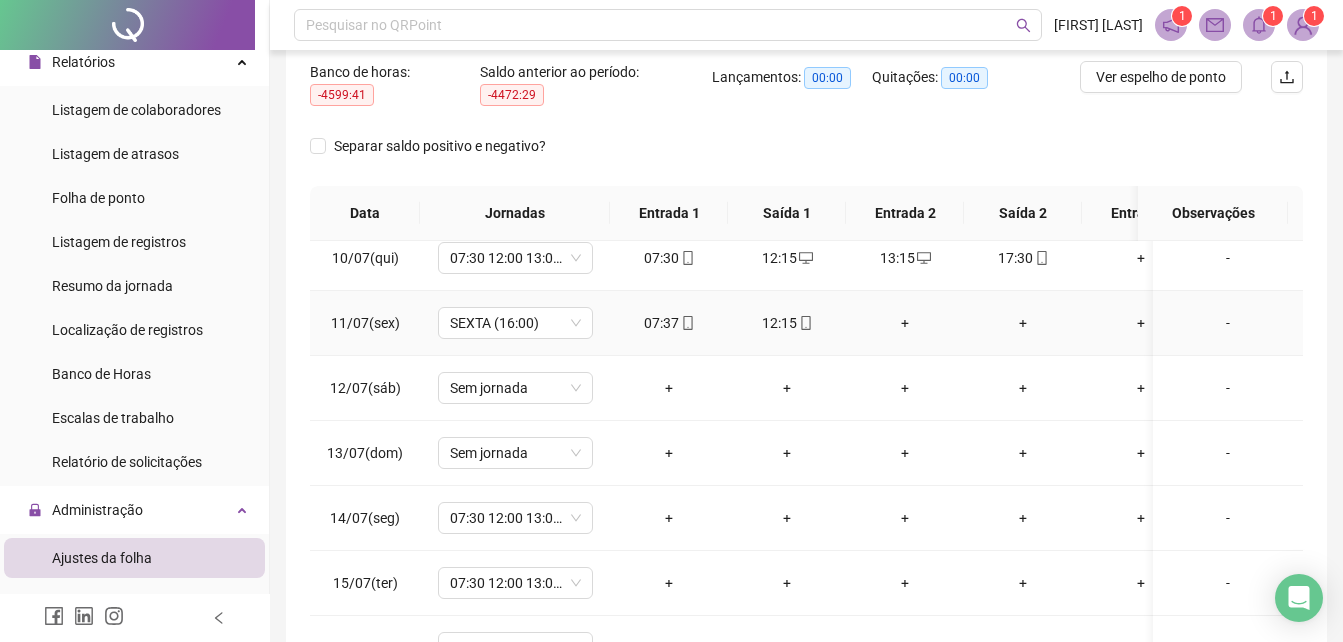 click on "+" at bounding box center (905, 323) 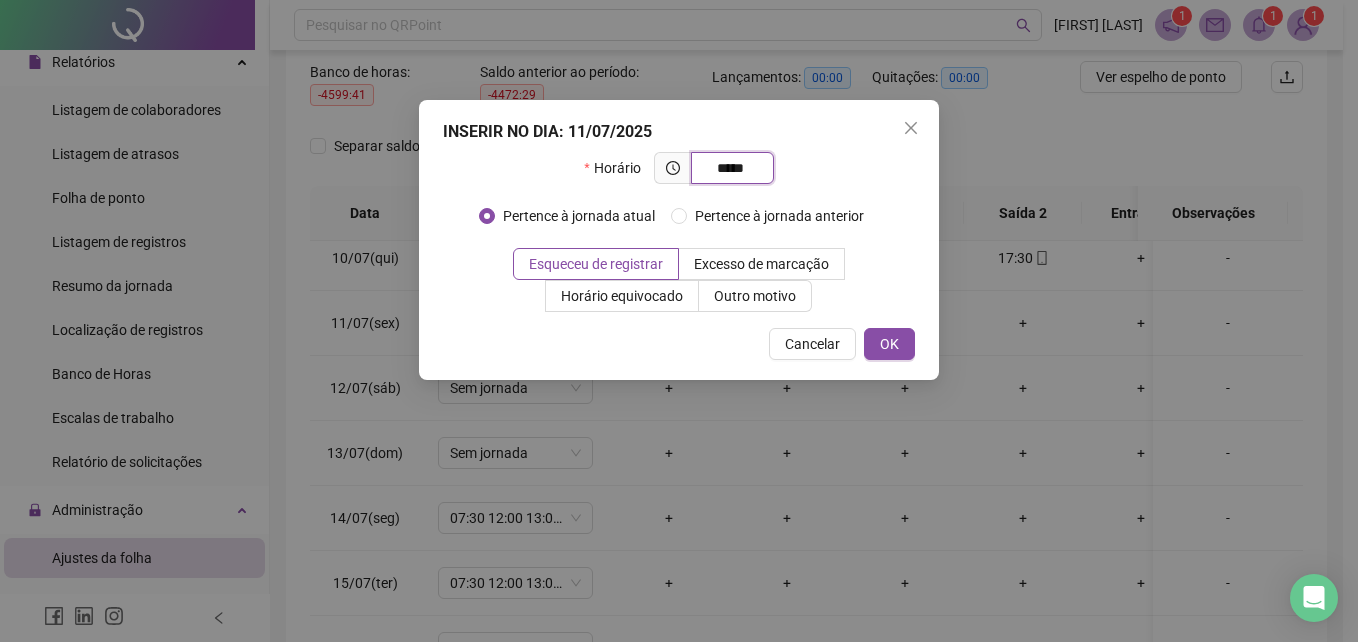 type on "*****" 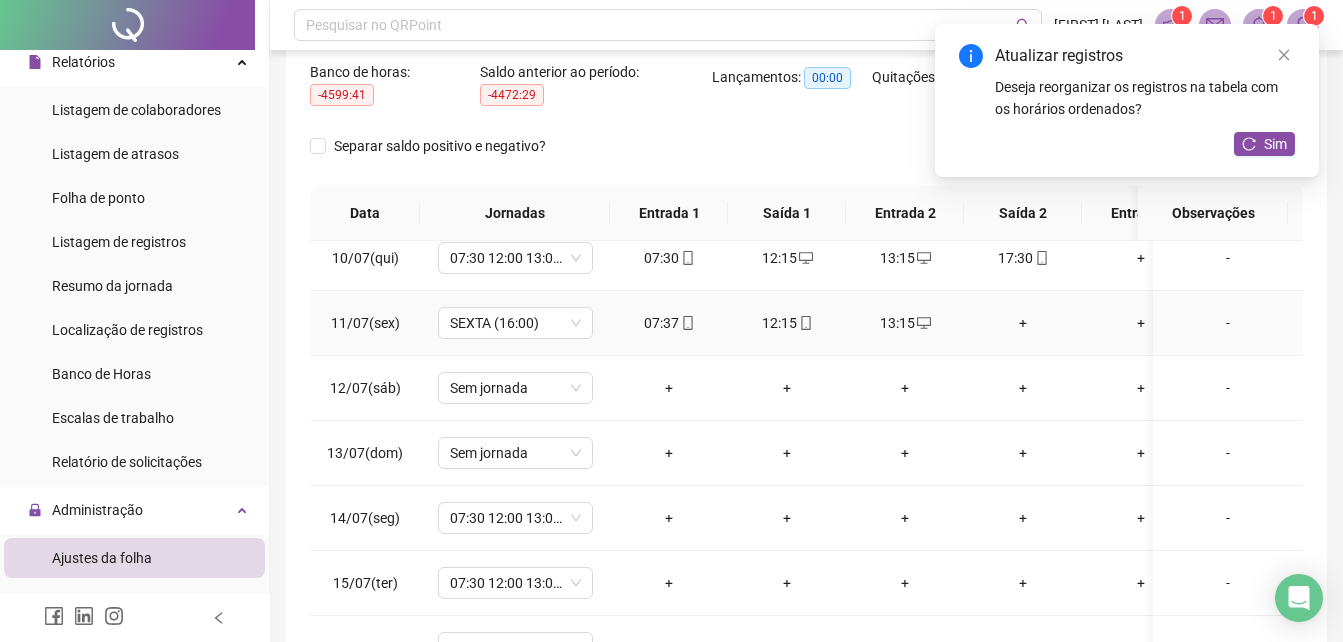 click on "+" at bounding box center [1023, 323] 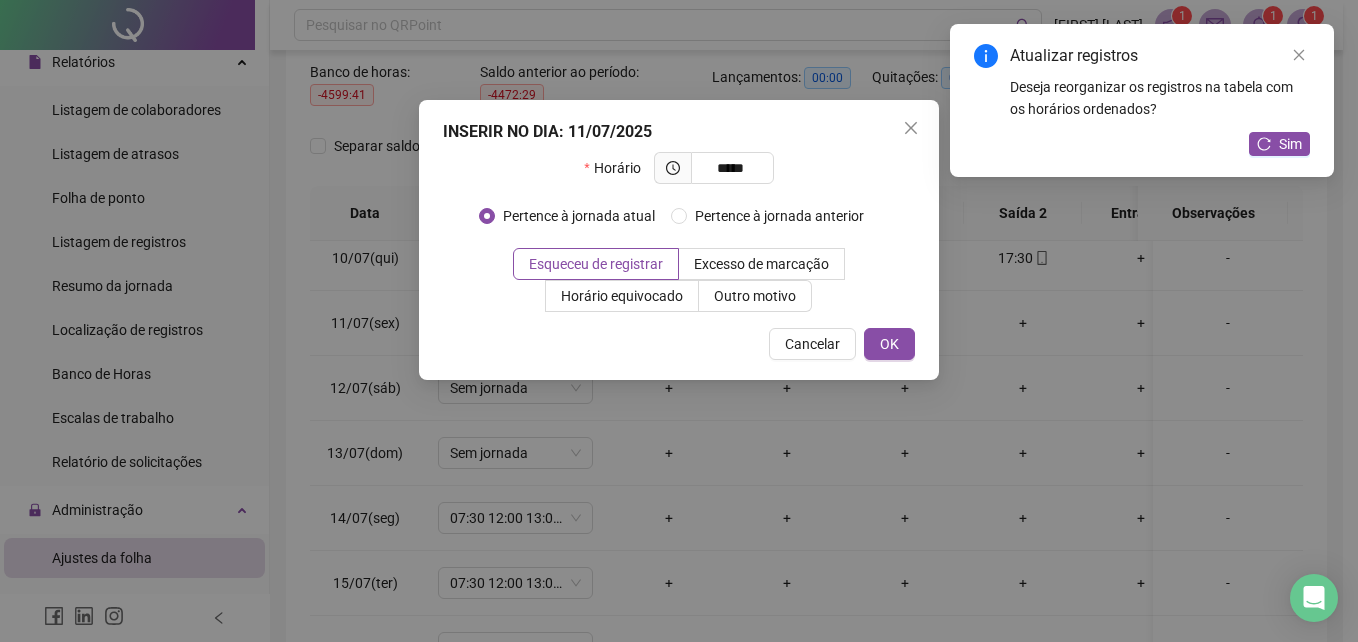type on "*****" 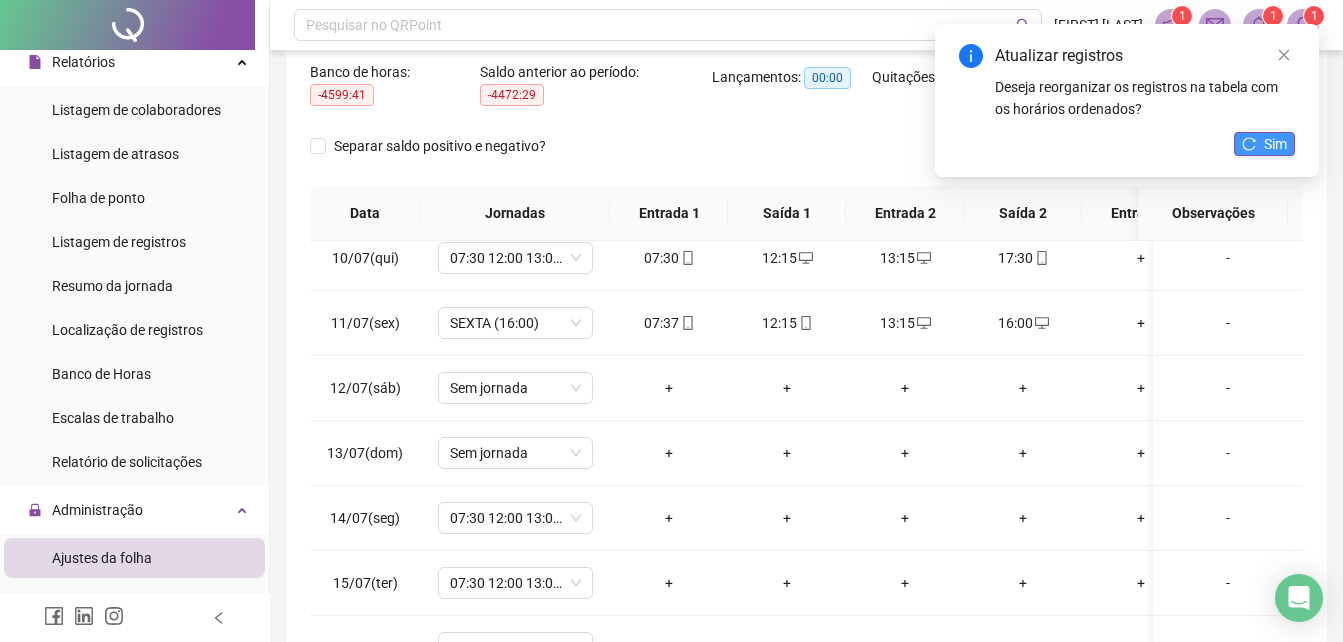 click 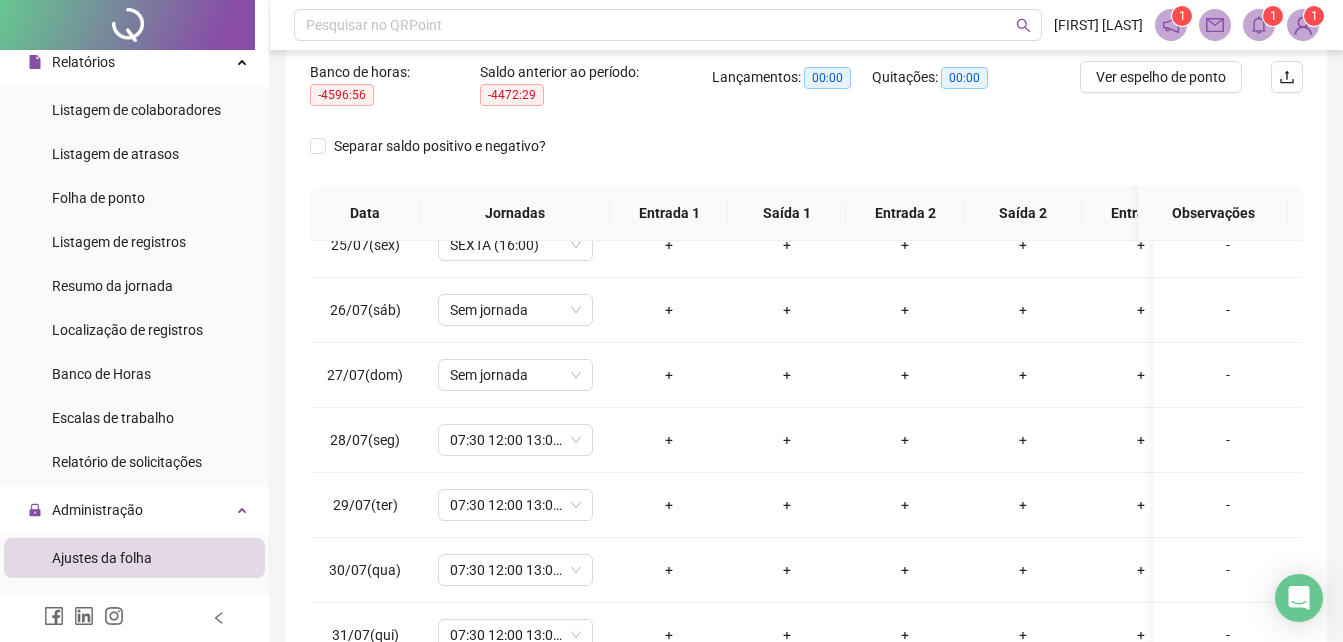 scroll, scrollTop: 1603, scrollLeft: 0, axis: vertical 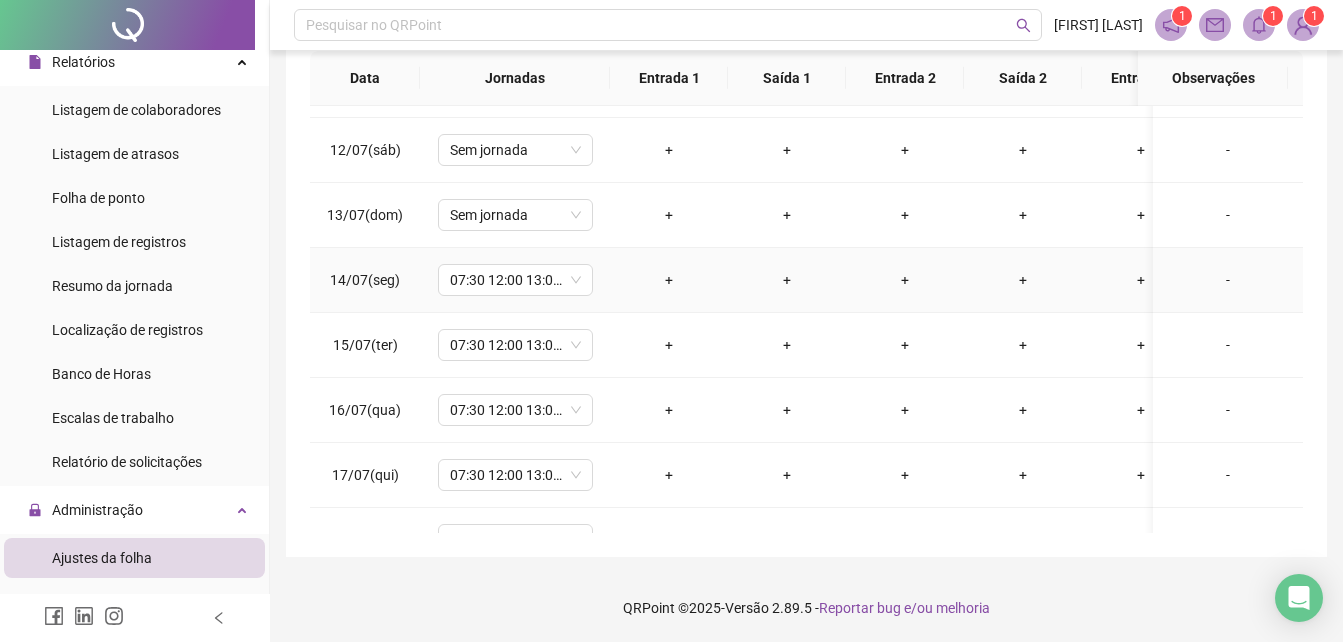 click on "+" at bounding box center (669, 280) 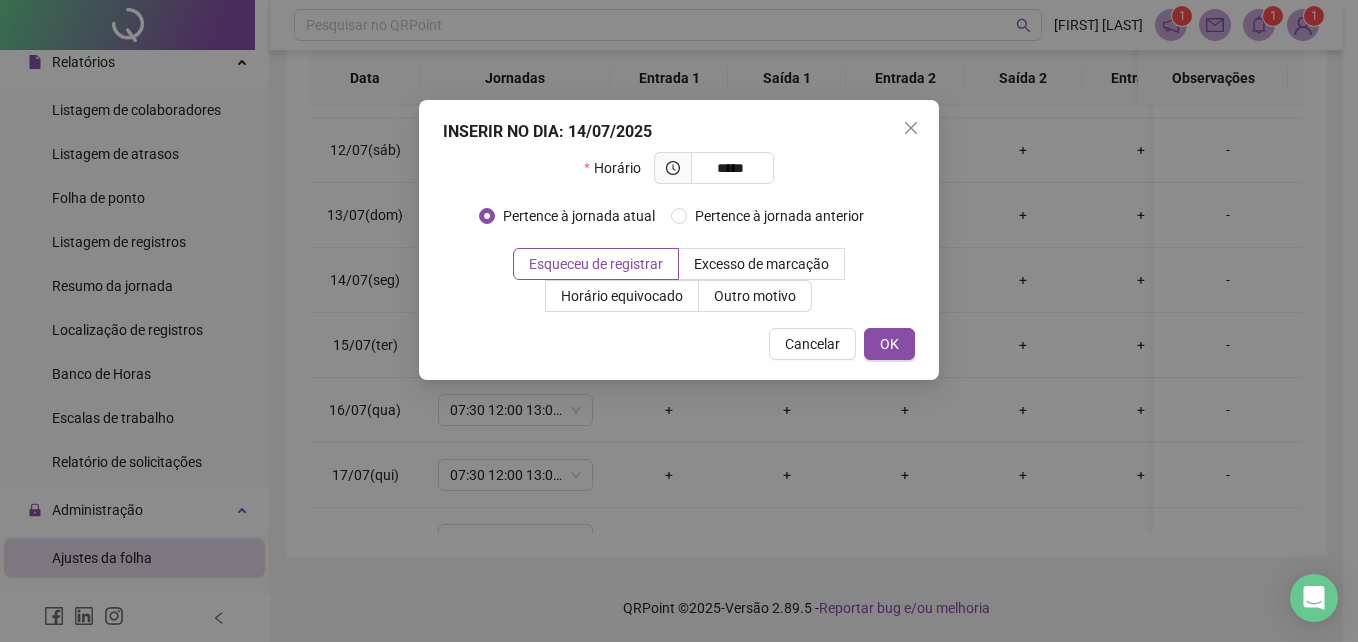 type on "*****" 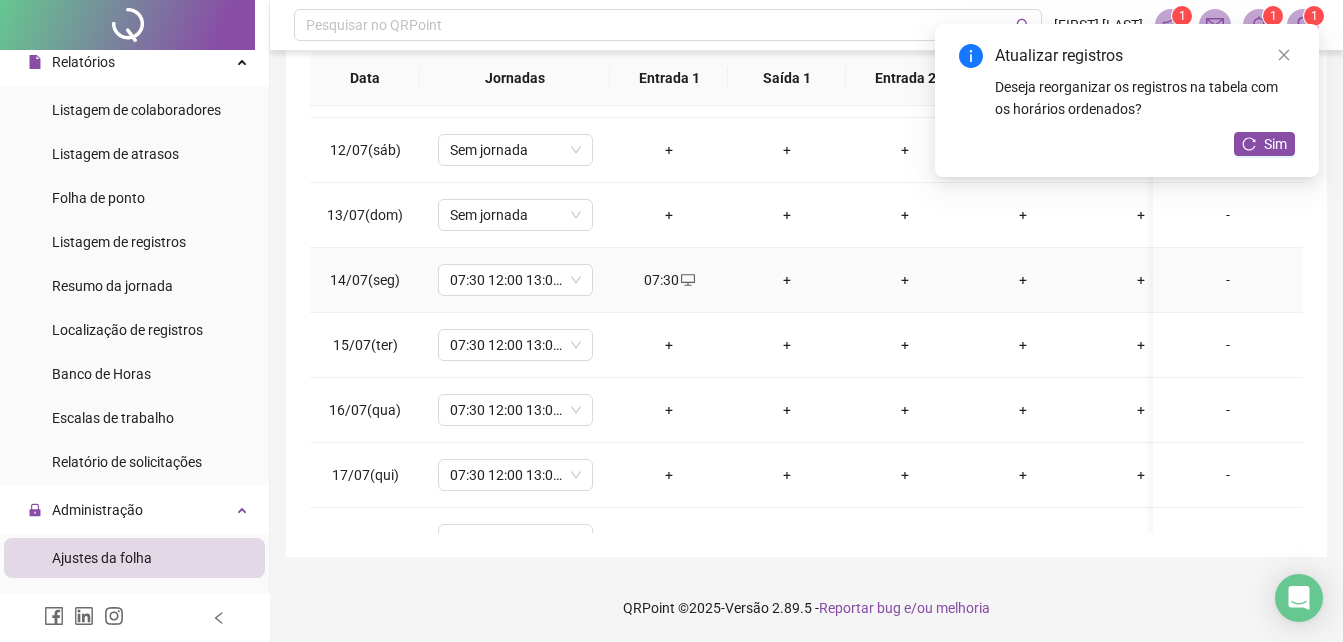 click on "+" at bounding box center [787, 280] 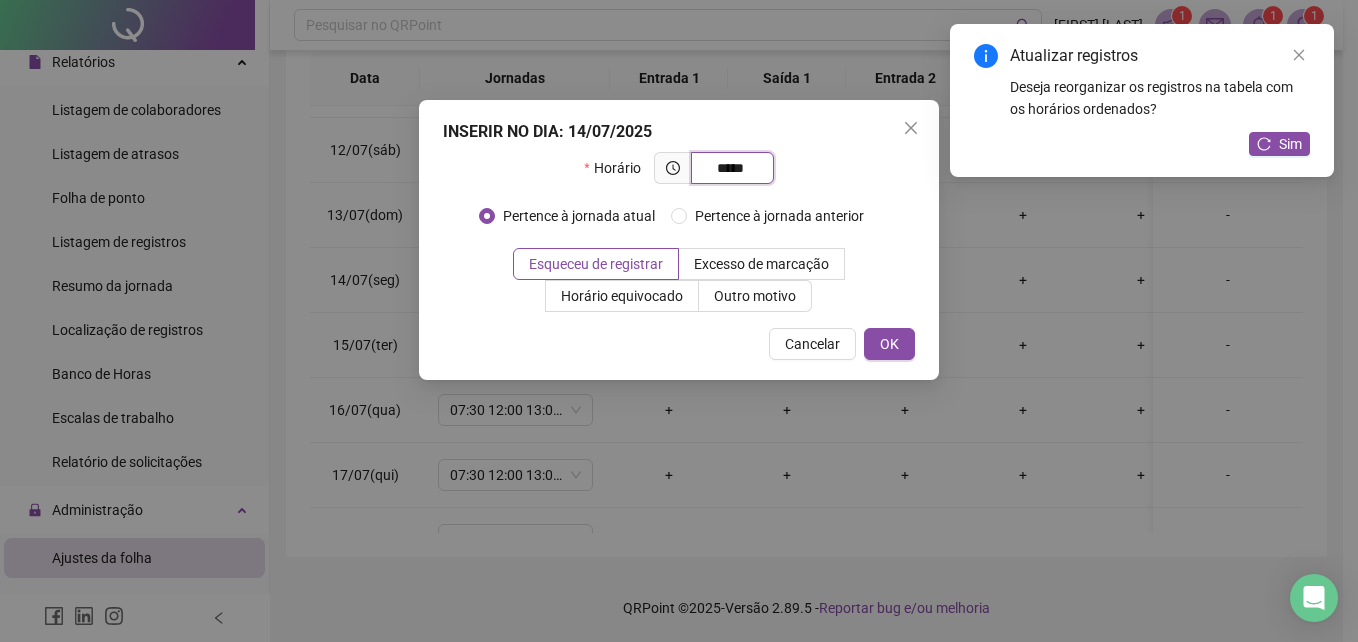 type on "*****" 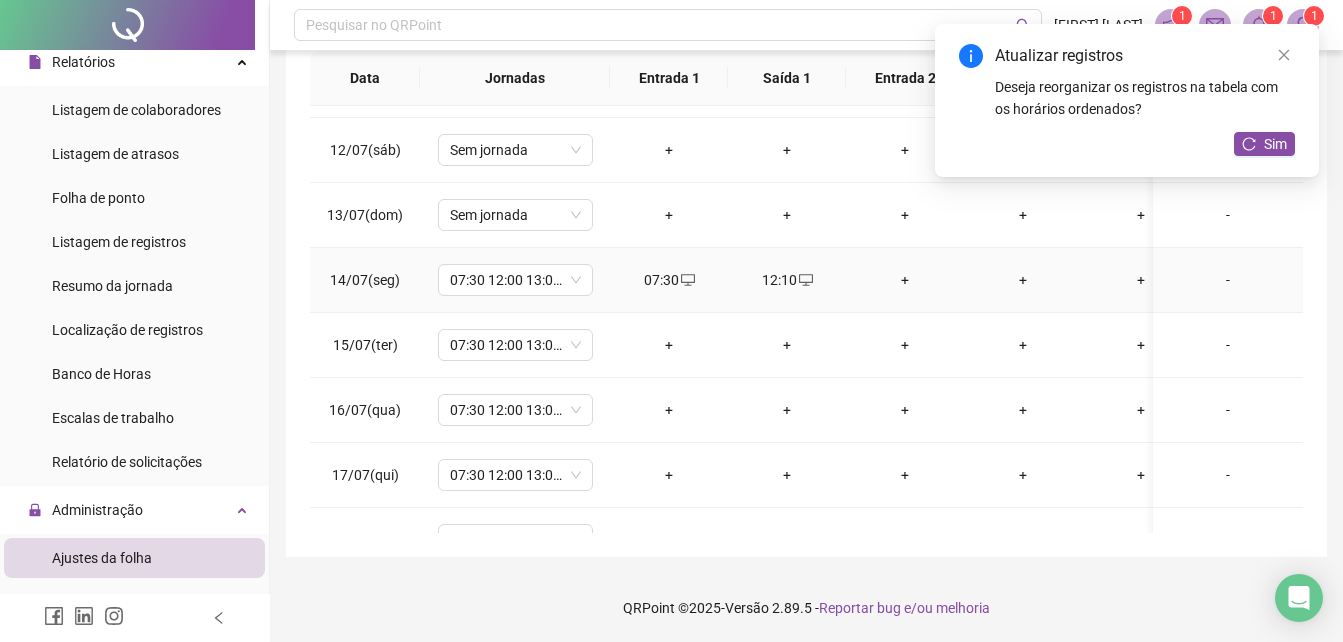 click on "+" at bounding box center [905, 280] 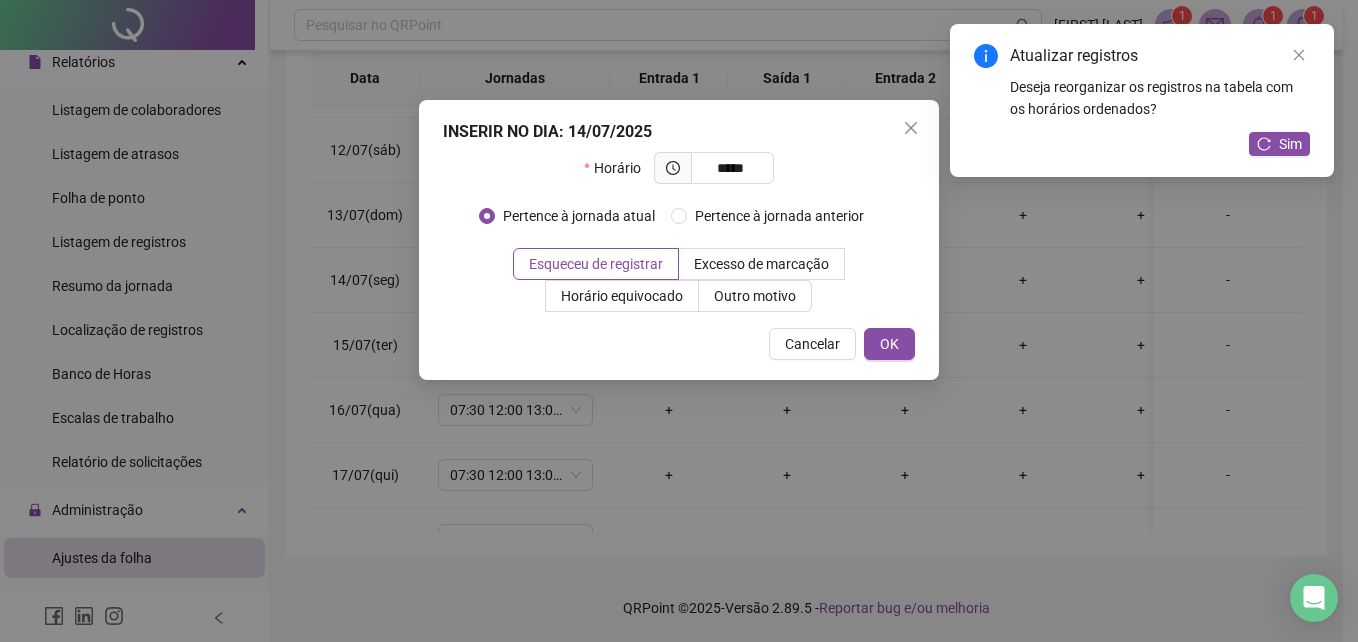 type on "*****" 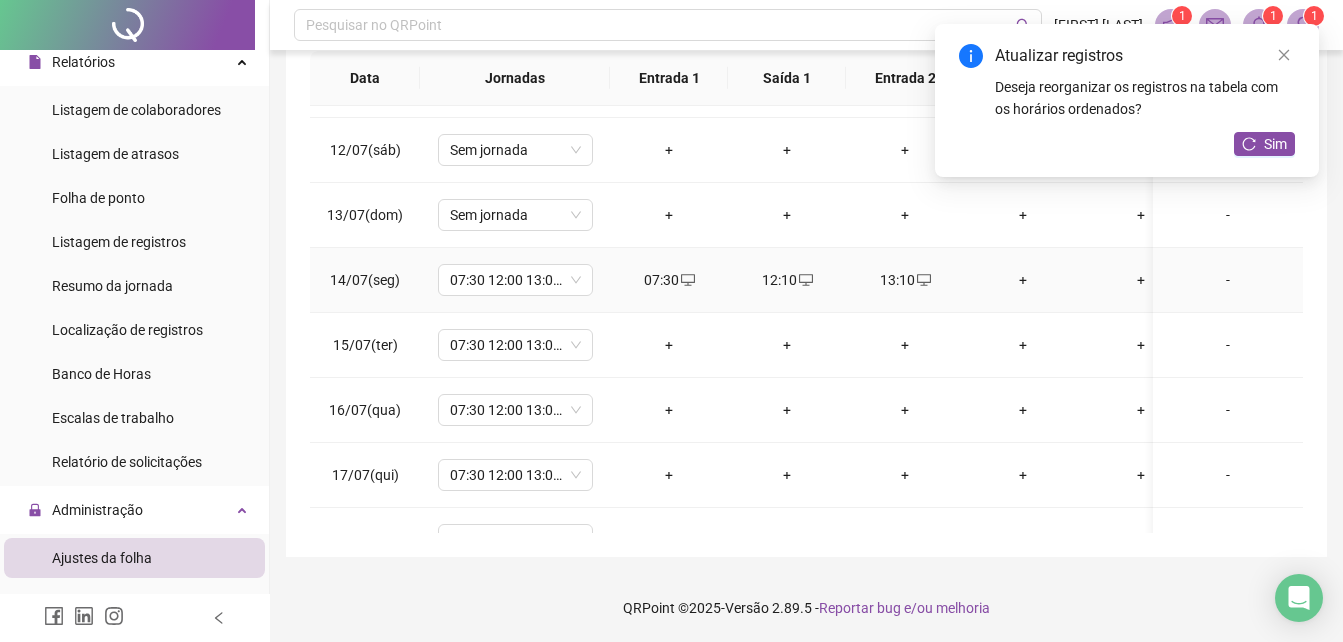 click on "+" at bounding box center [1023, 280] 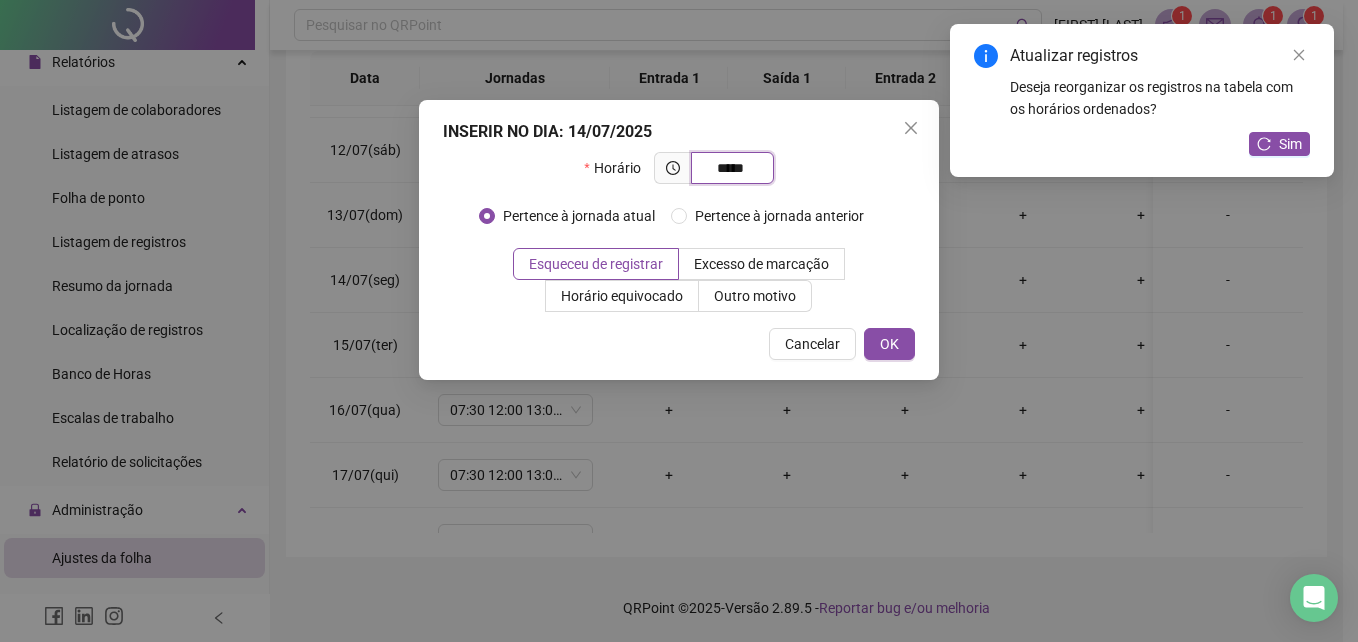 type on "*****" 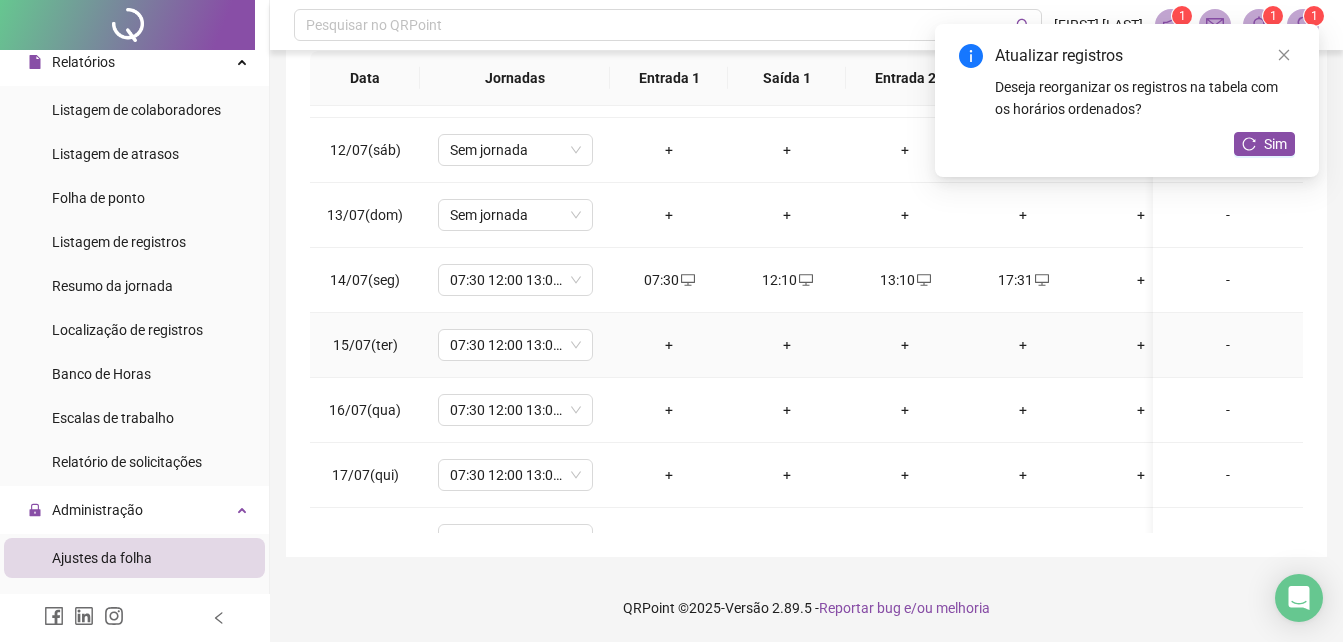 click on "+" at bounding box center [669, 345] 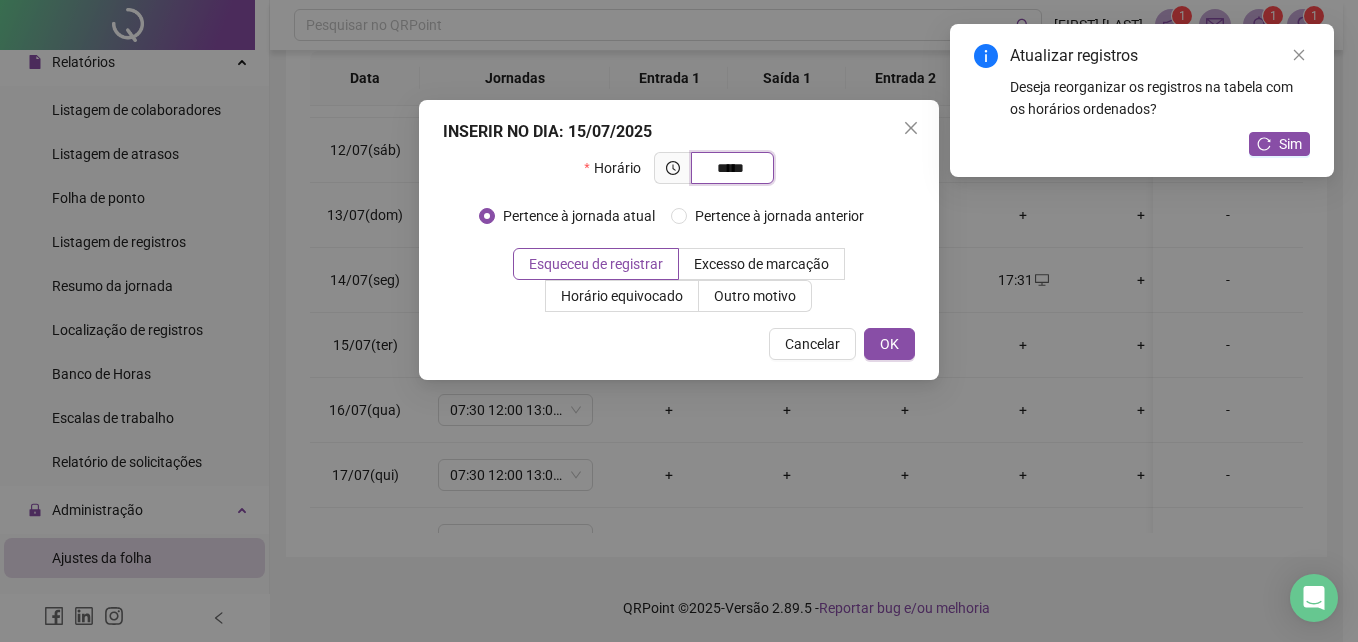 type on "*****" 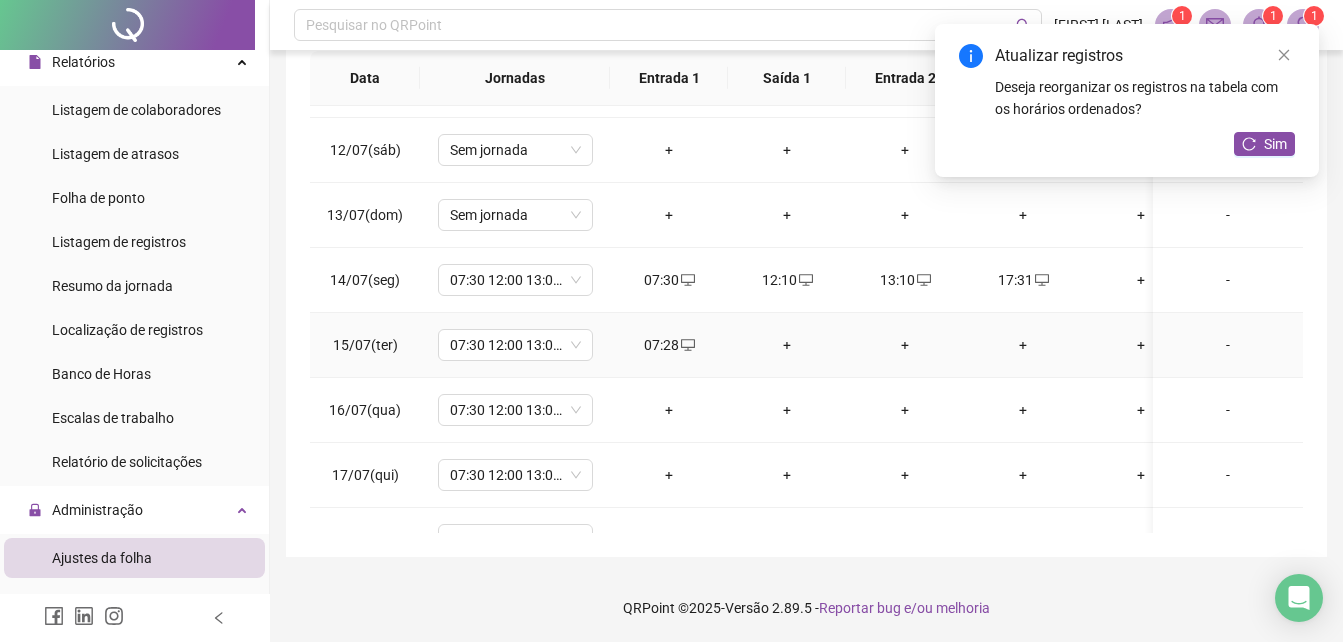 click on "+" at bounding box center [787, 345] 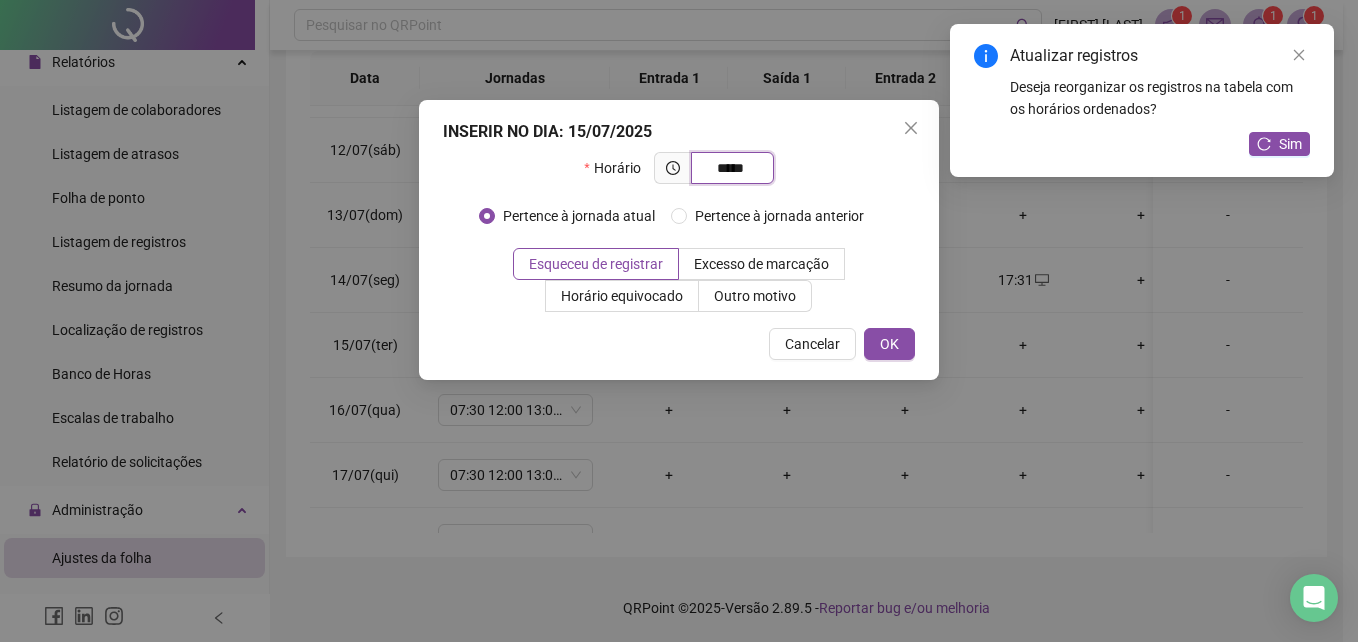 type on "*****" 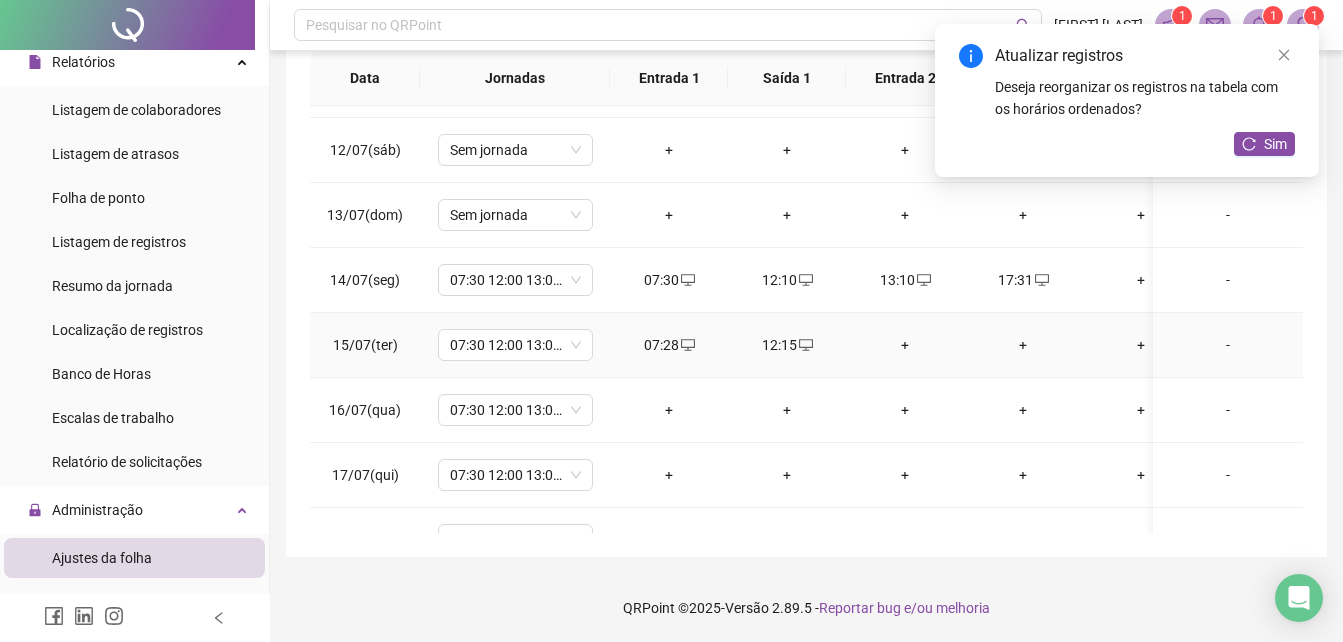 click on "+" at bounding box center (905, 345) 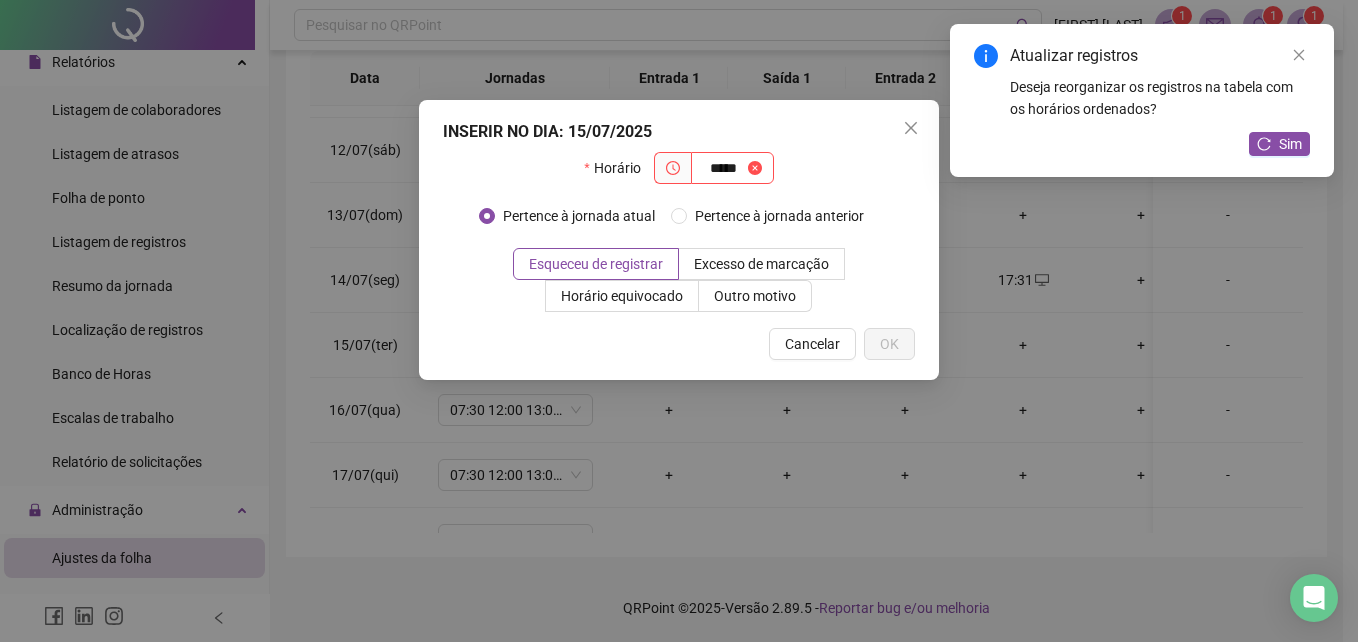type on "*****" 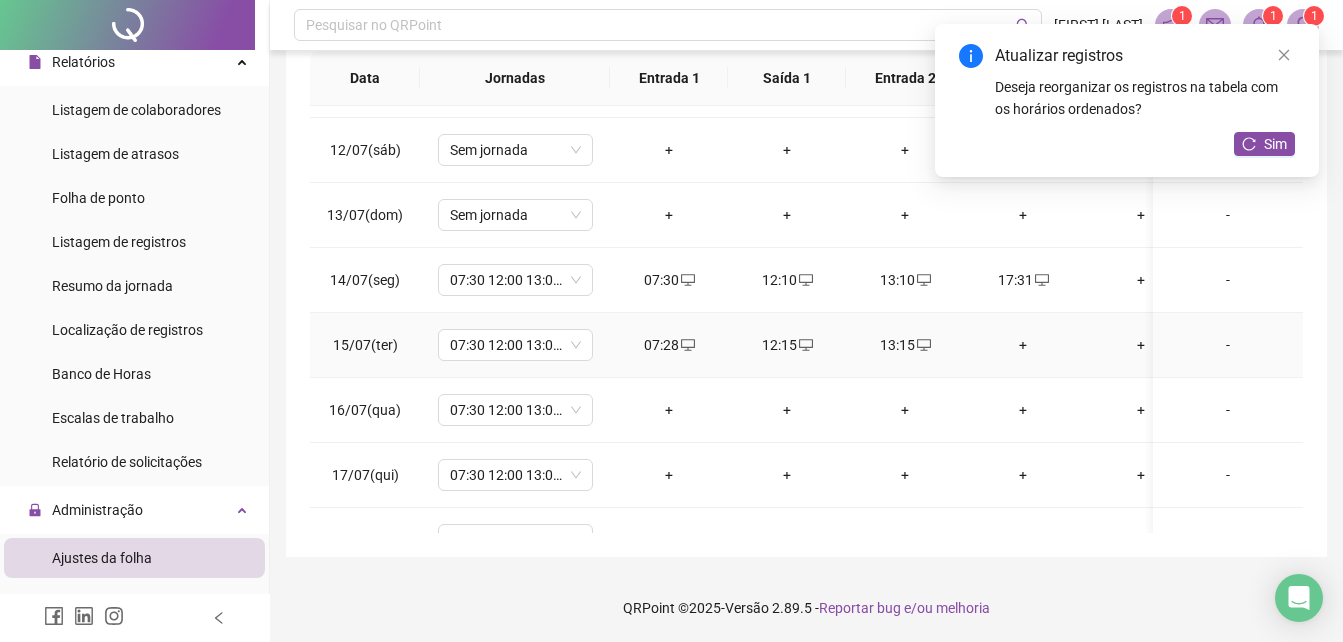 click on "+" at bounding box center [1023, 345] 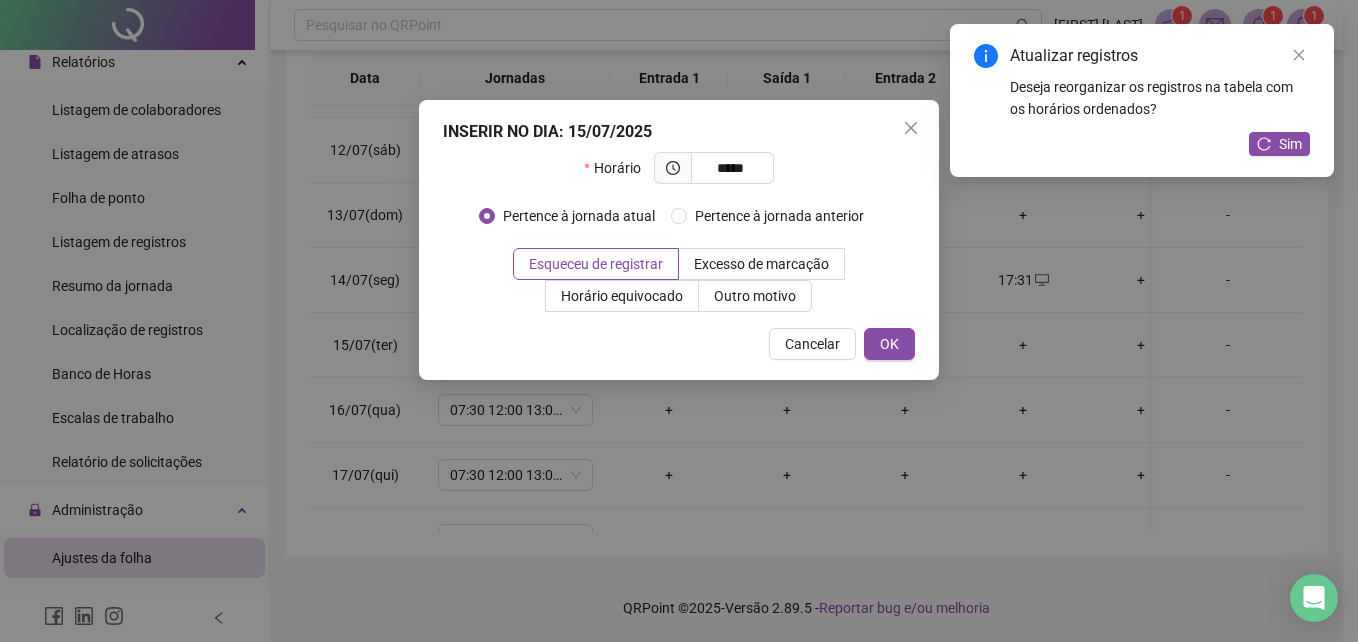 type on "*****" 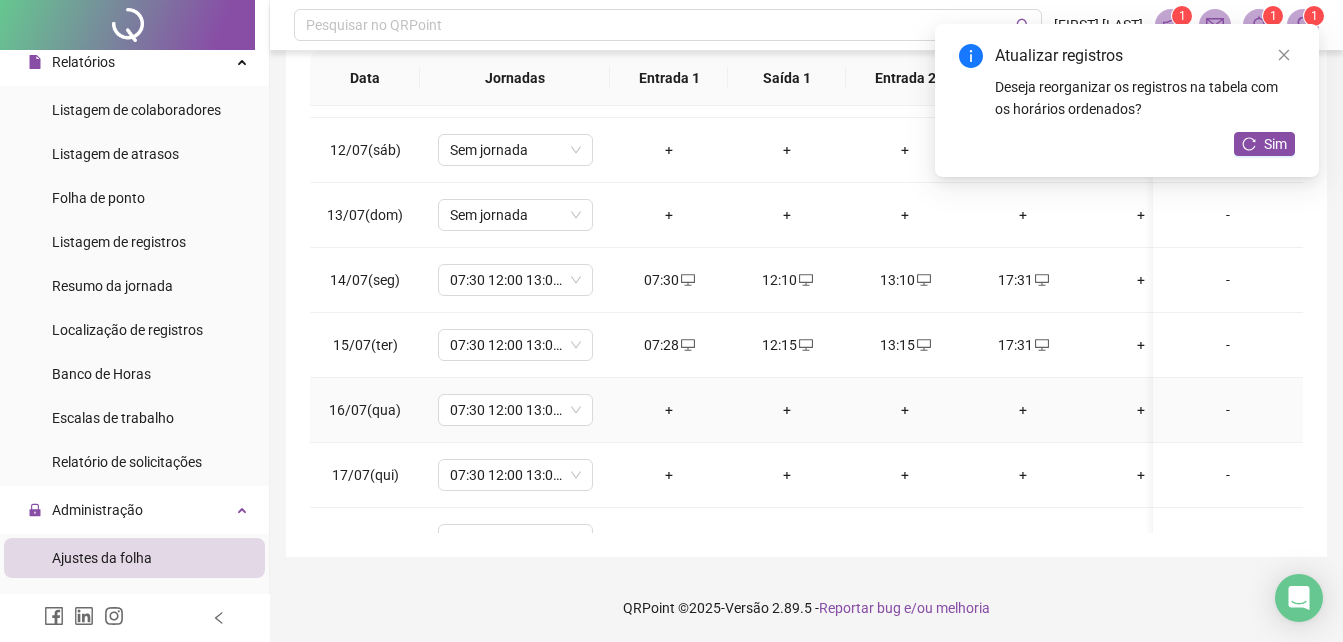 click on "+" at bounding box center [669, 410] 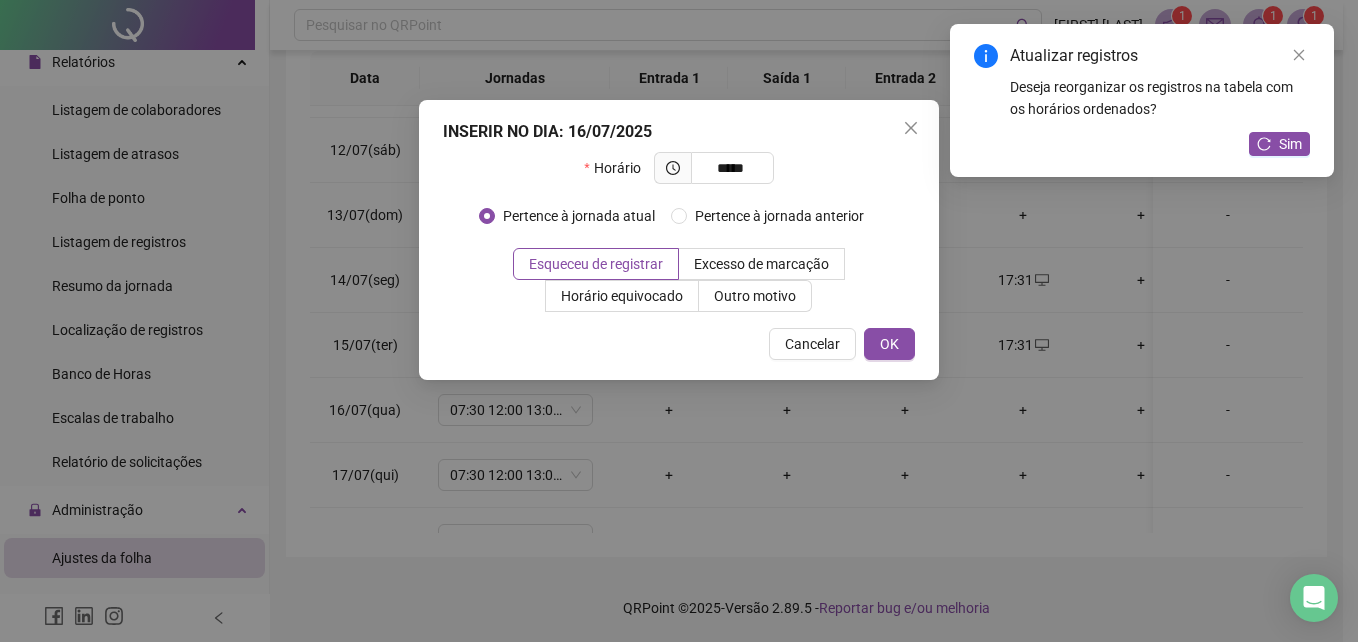 type on "*****" 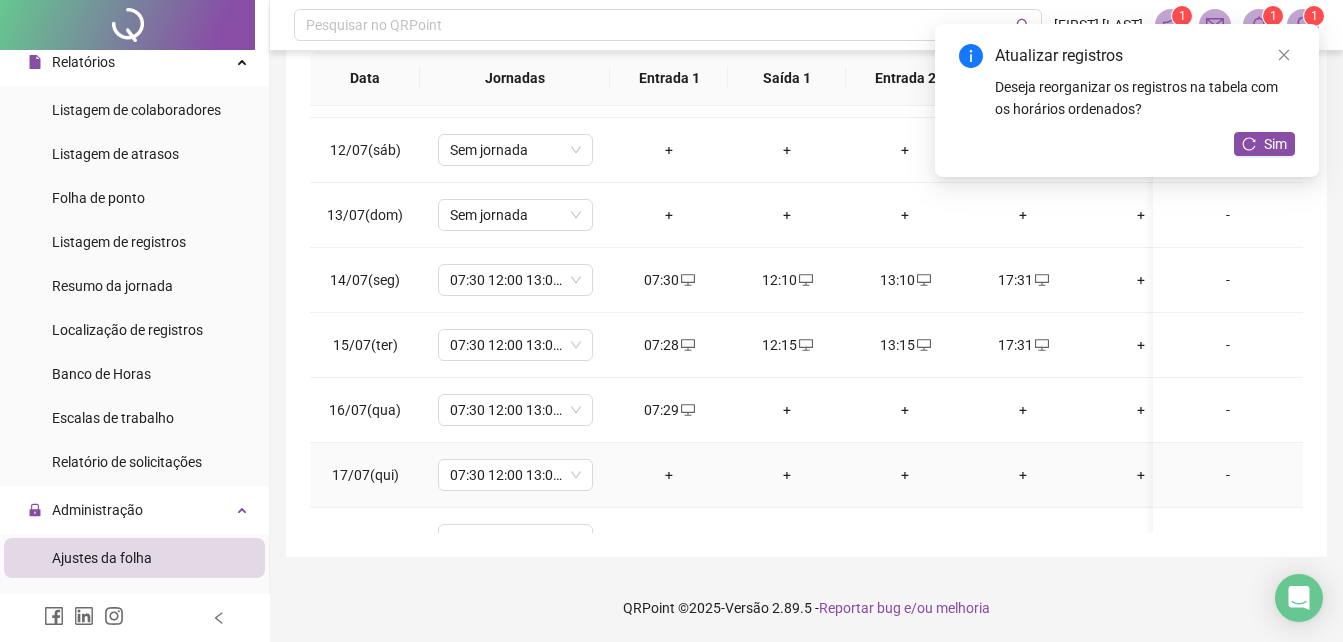click on "+" at bounding box center [669, 475] 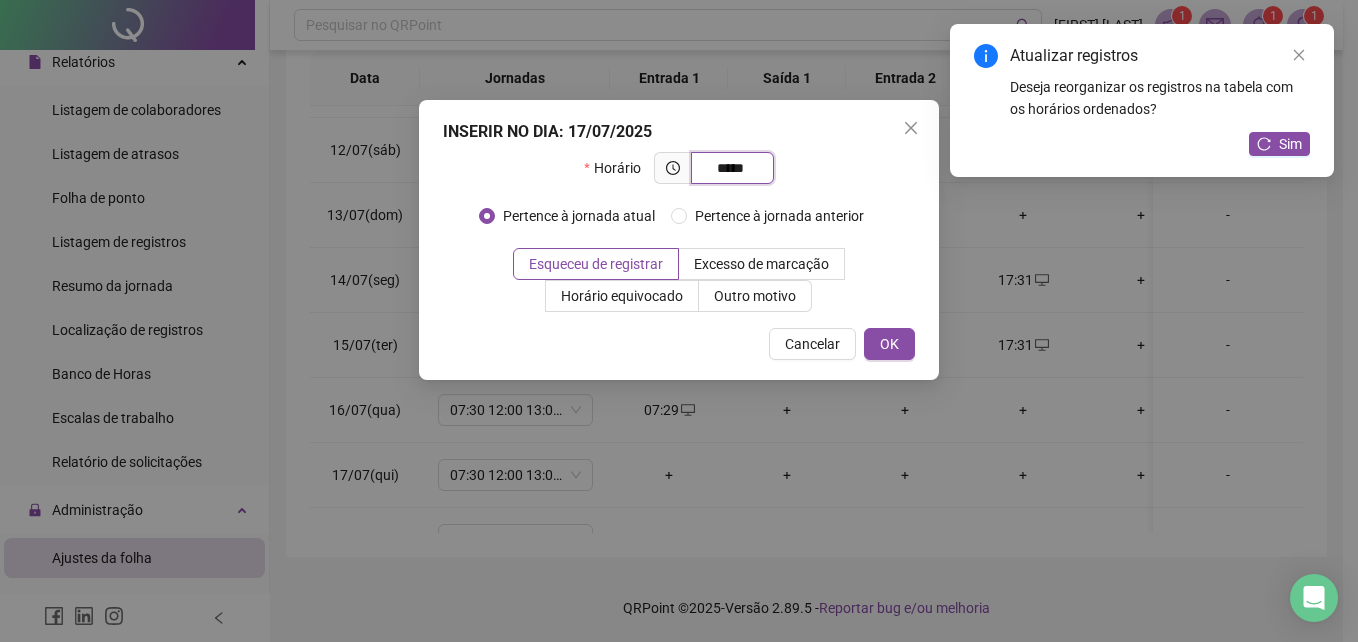 type on "*****" 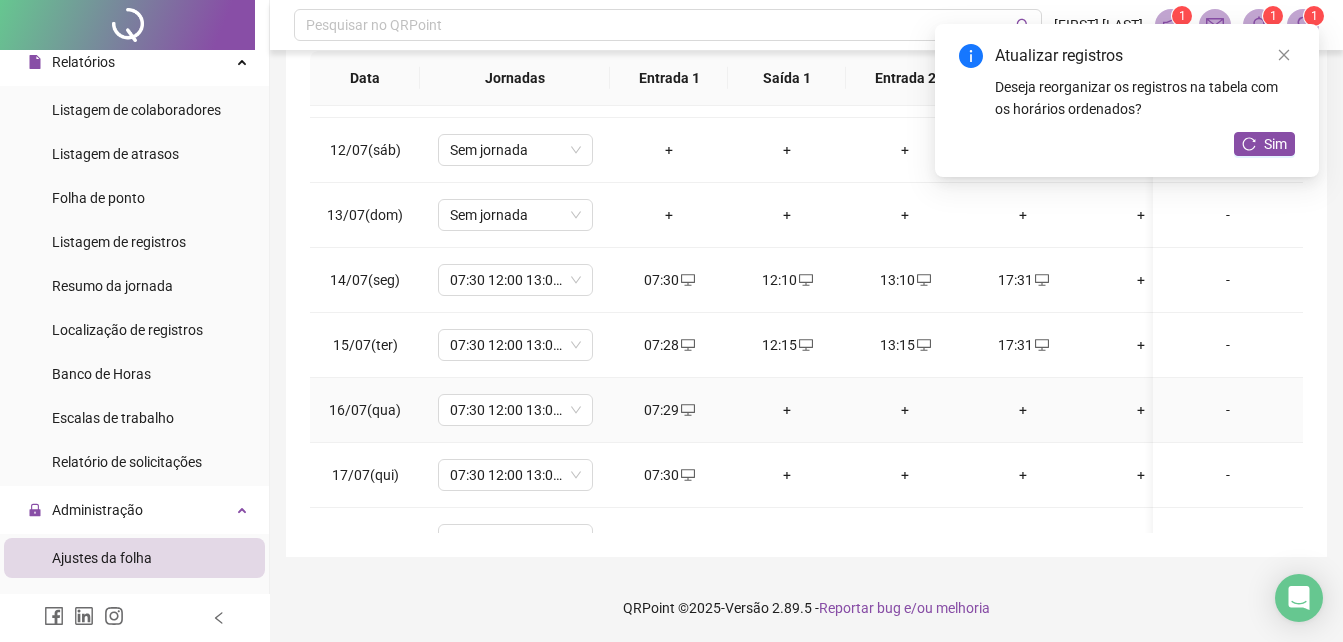 scroll, scrollTop: 803, scrollLeft: 0, axis: vertical 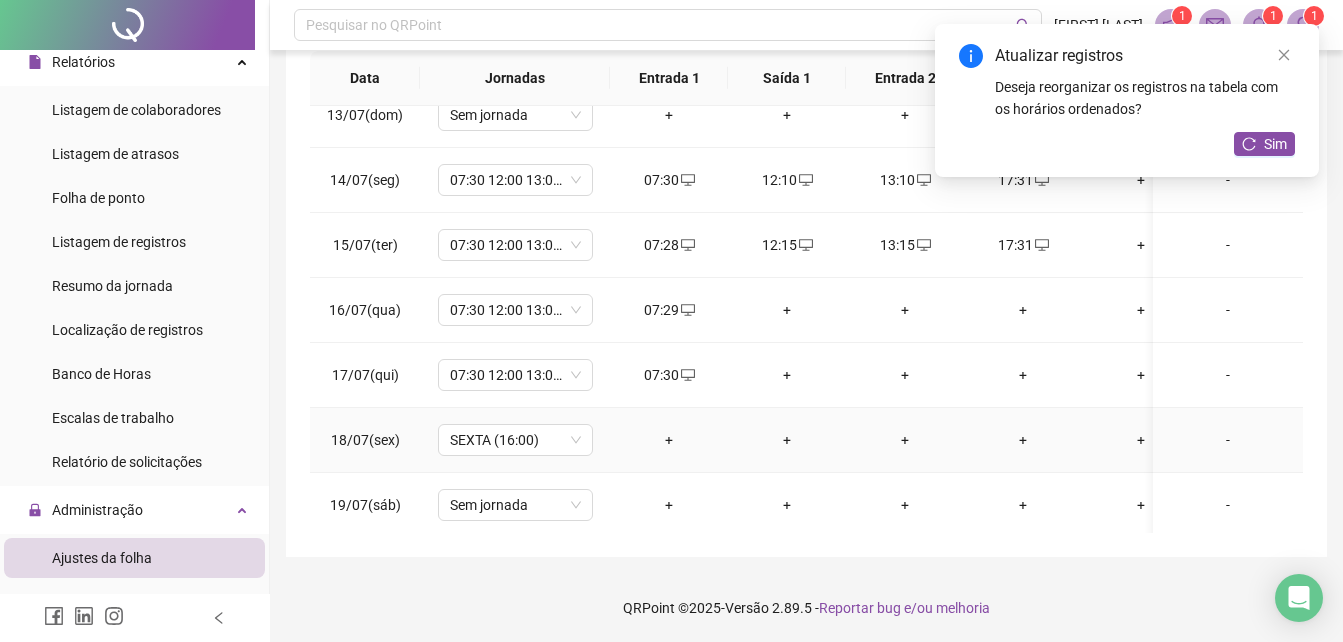 click on "+" at bounding box center (669, 440) 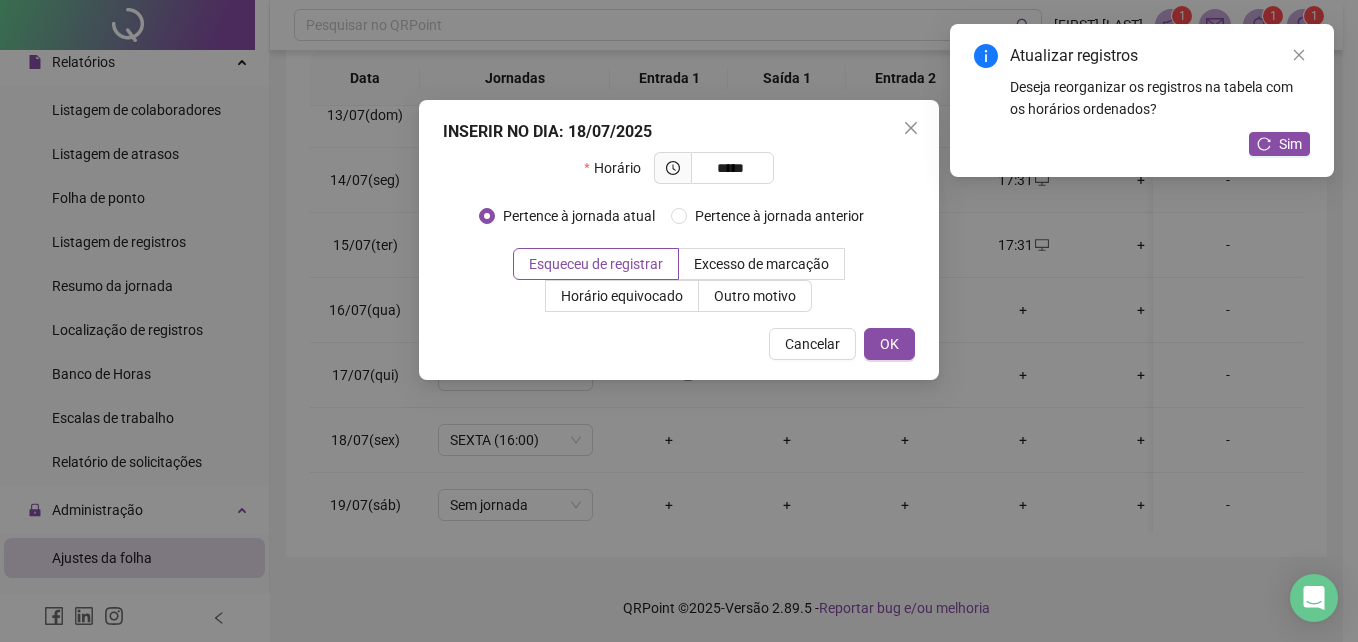 type on "*****" 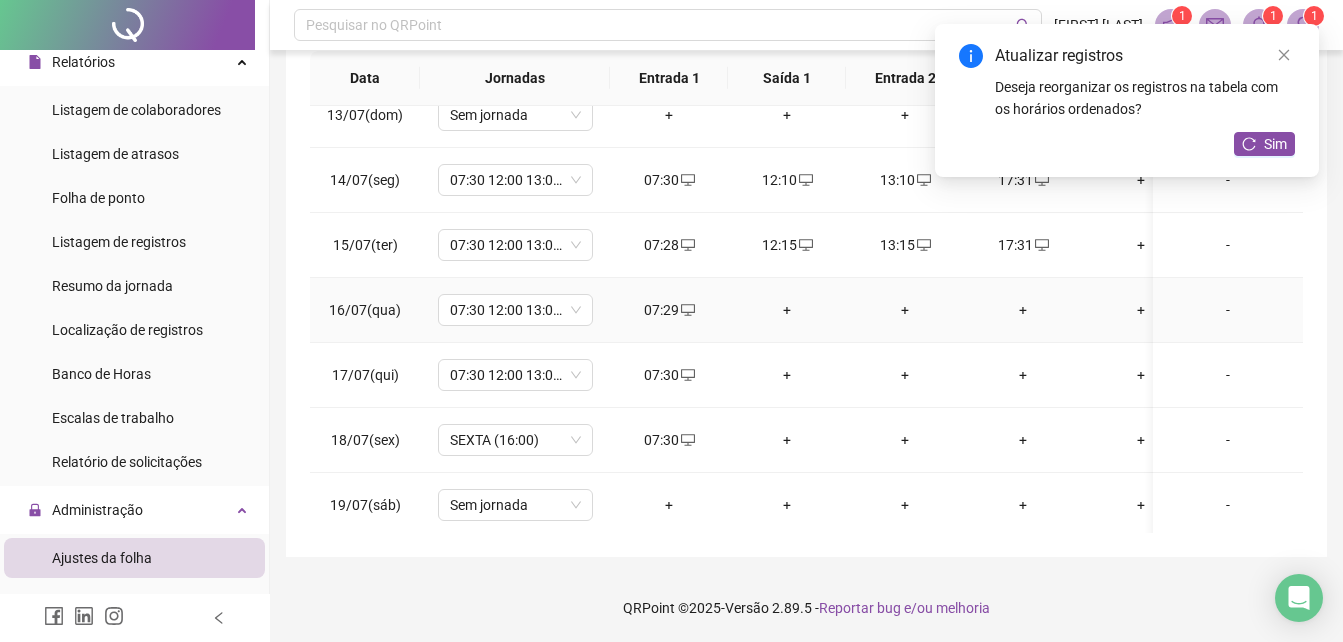 click on "+" at bounding box center (787, 310) 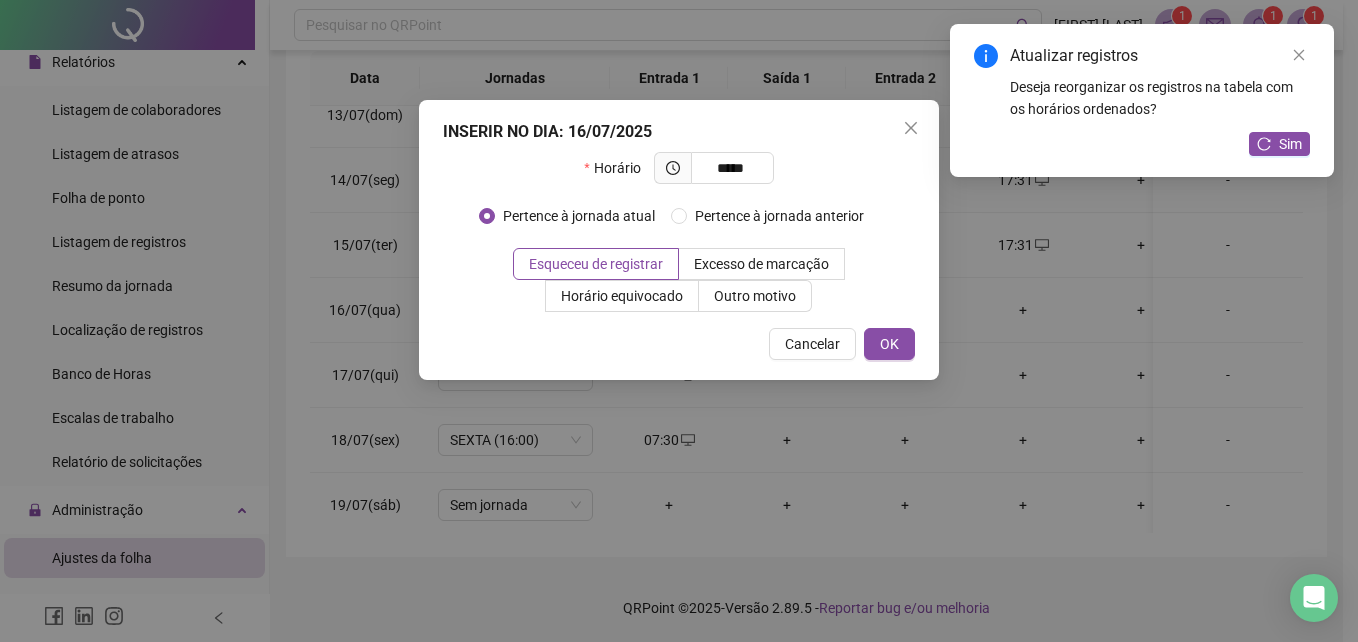 type on "*****" 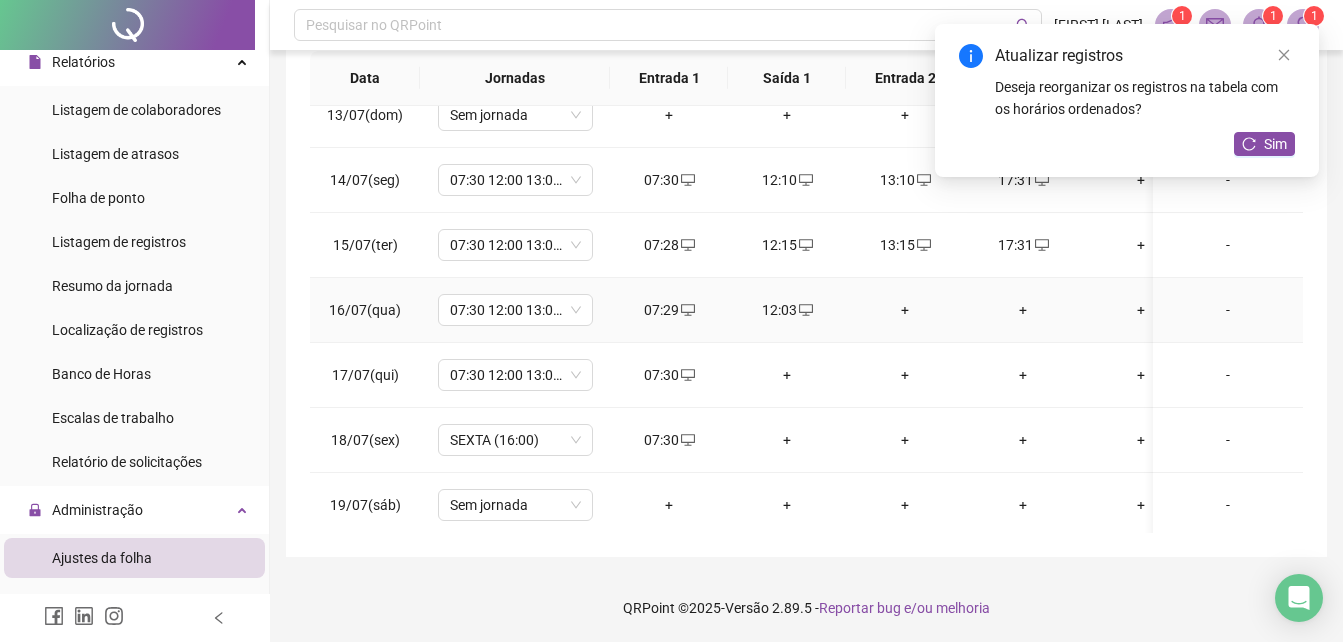 click on "+" at bounding box center (905, 310) 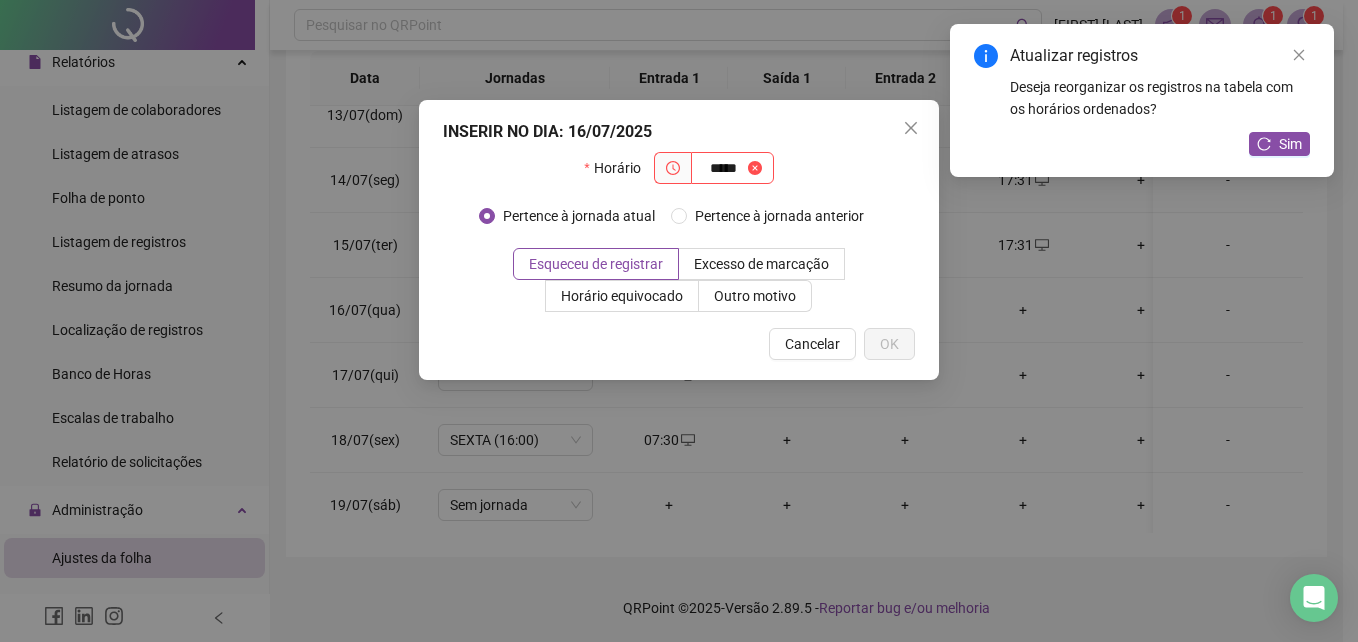type on "*****" 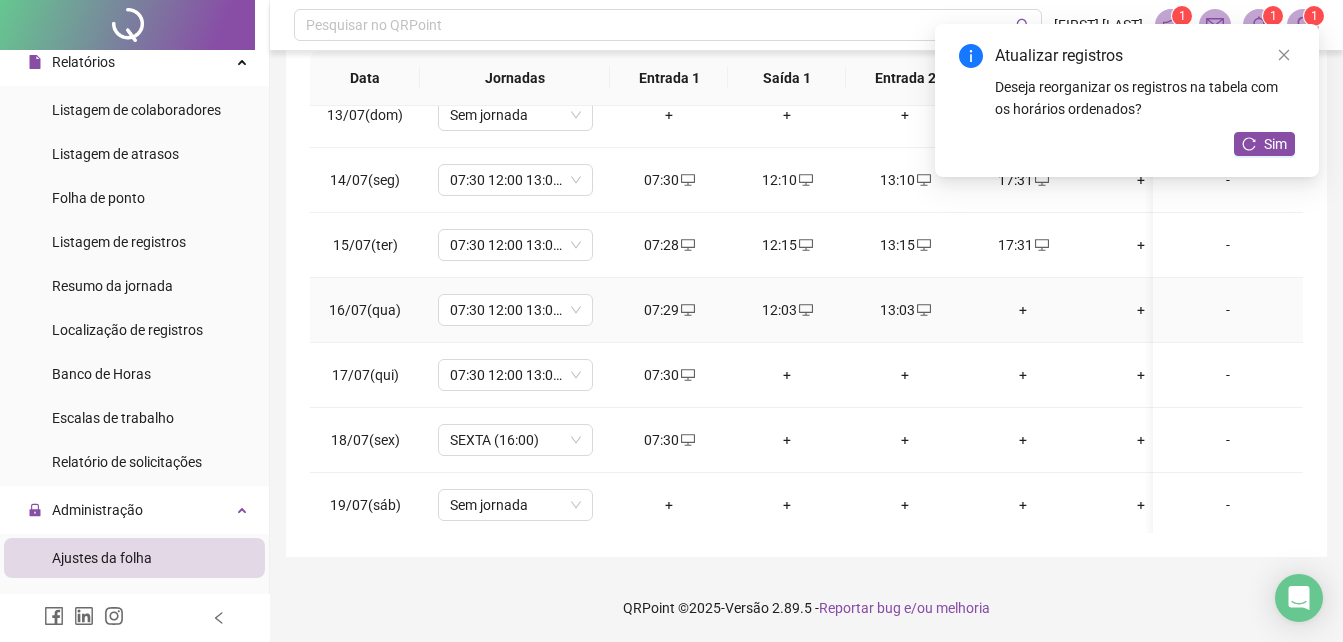 click on "+" at bounding box center (1023, 310) 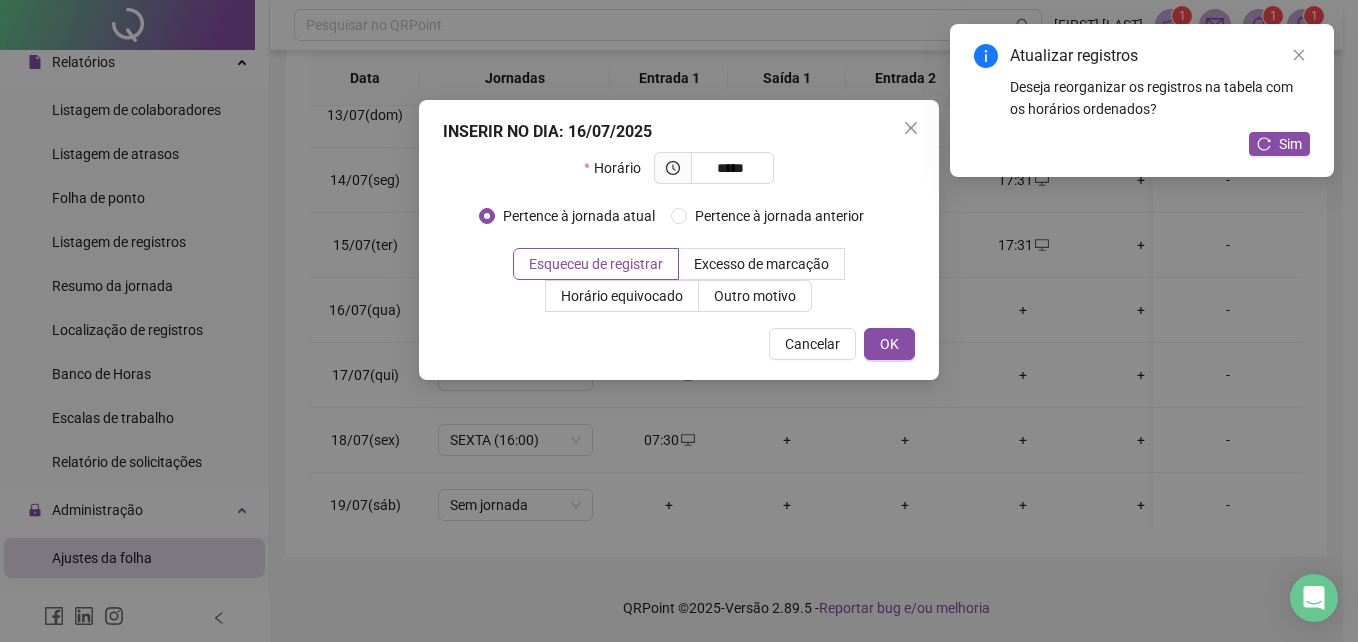 type on "*****" 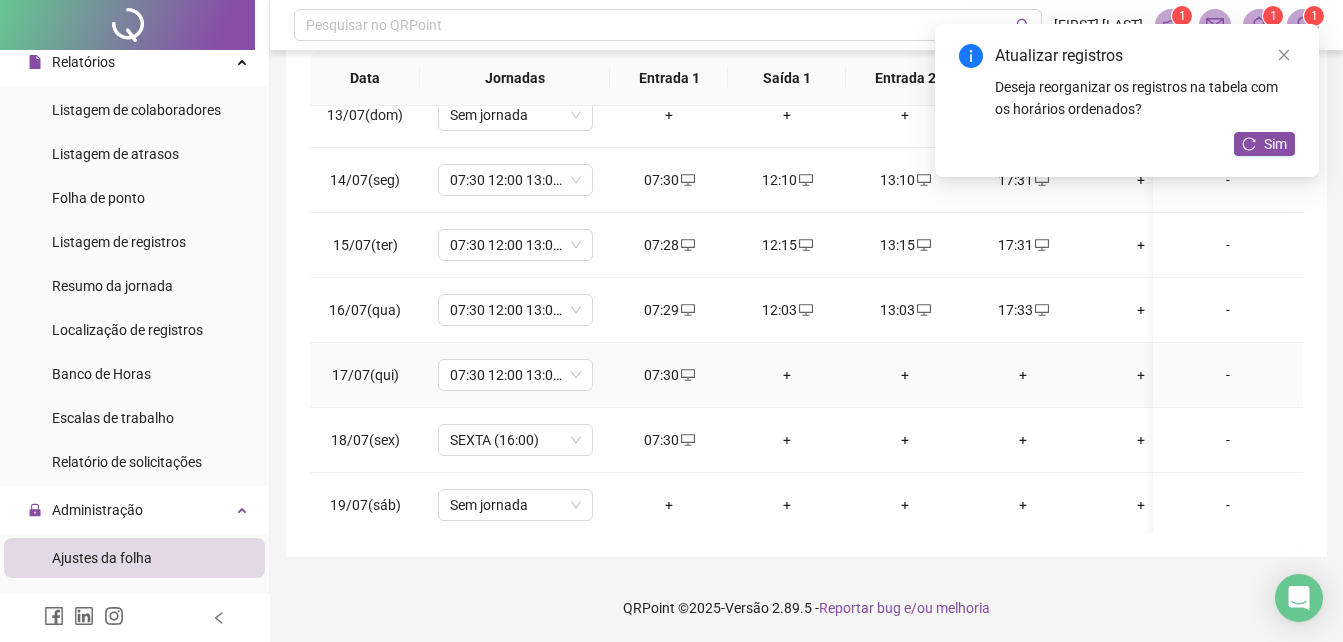 click on "+" at bounding box center [787, 375] 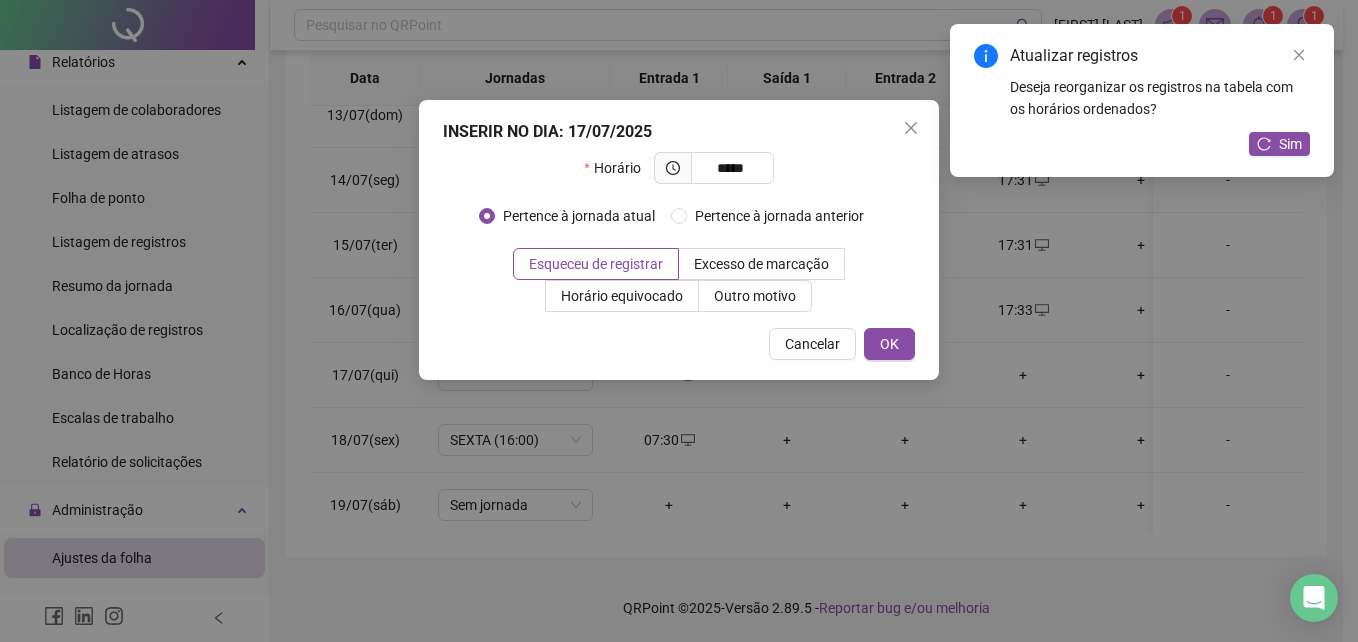 type on "*****" 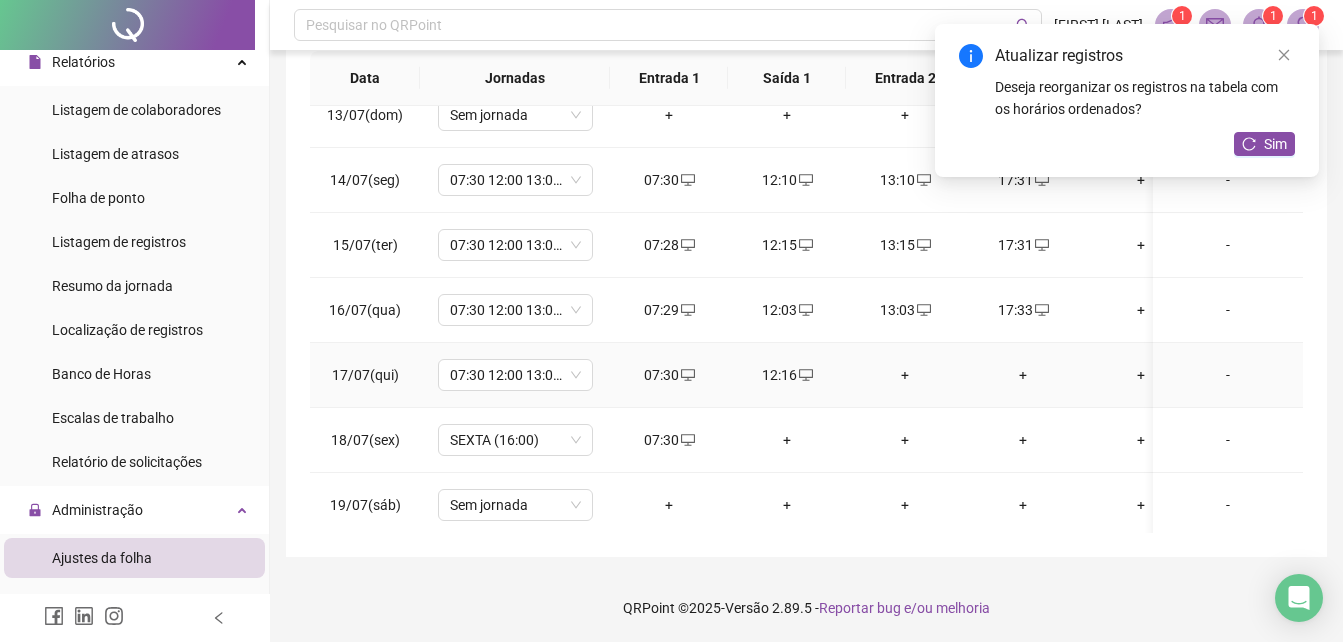 click on "+" at bounding box center [905, 375] 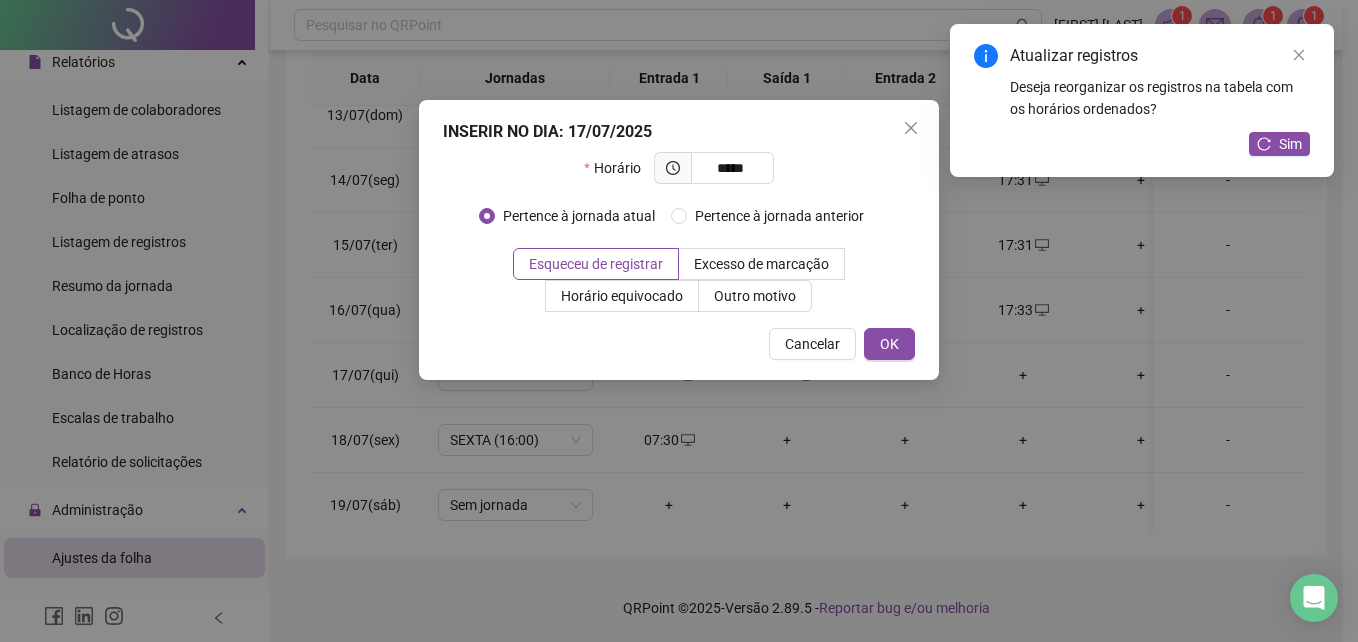 type on "*****" 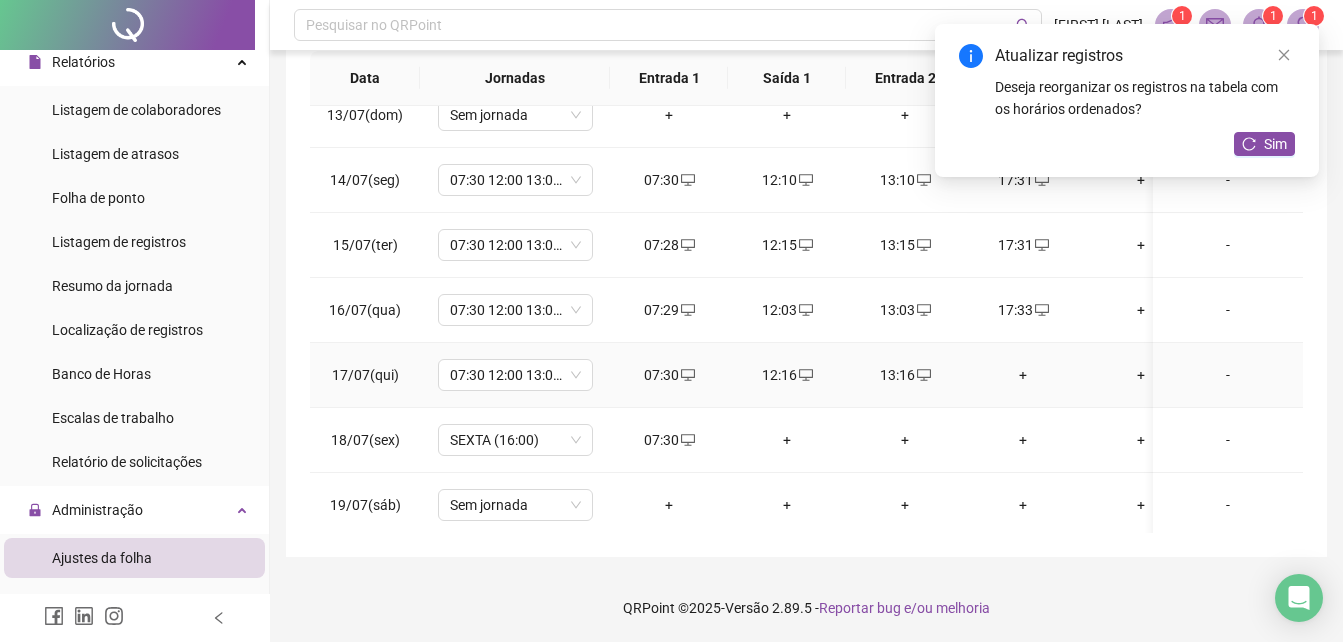 click on "+" at bounding box center (1023, 375) 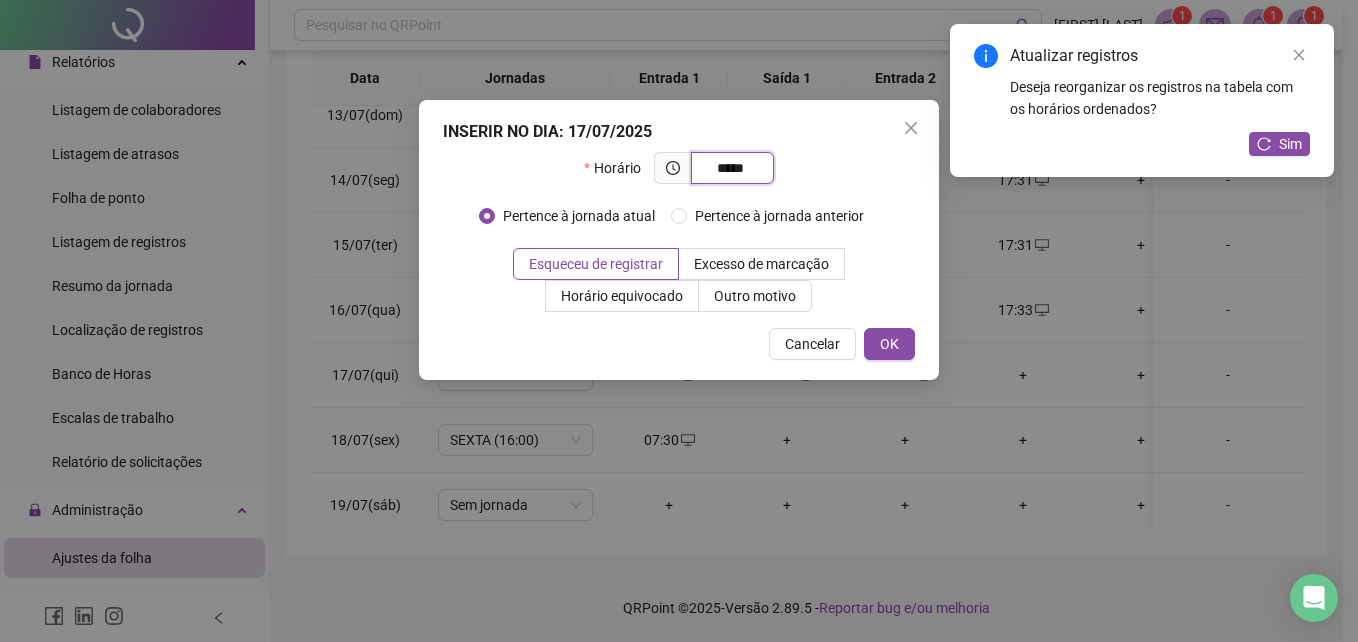 type on "*****" 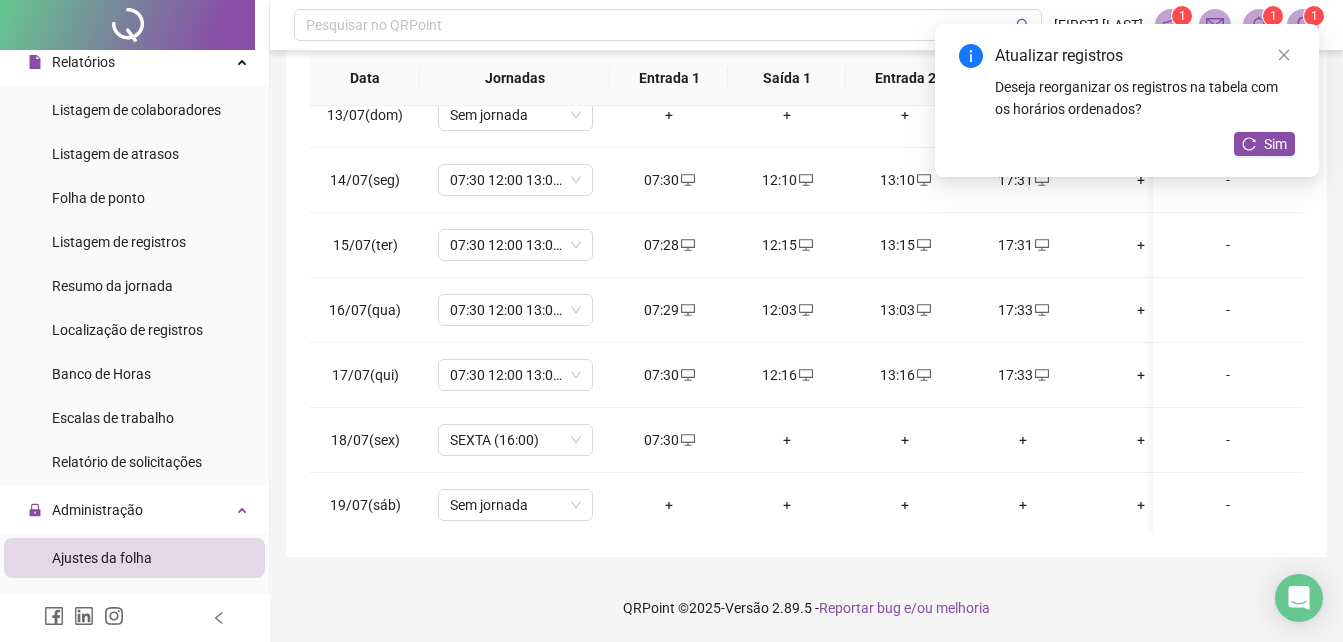 click on "Atualizar registros Deseja reorganizar os registros na tabela com os horários ordenados? Sim" at bounding box center (1127, 100) 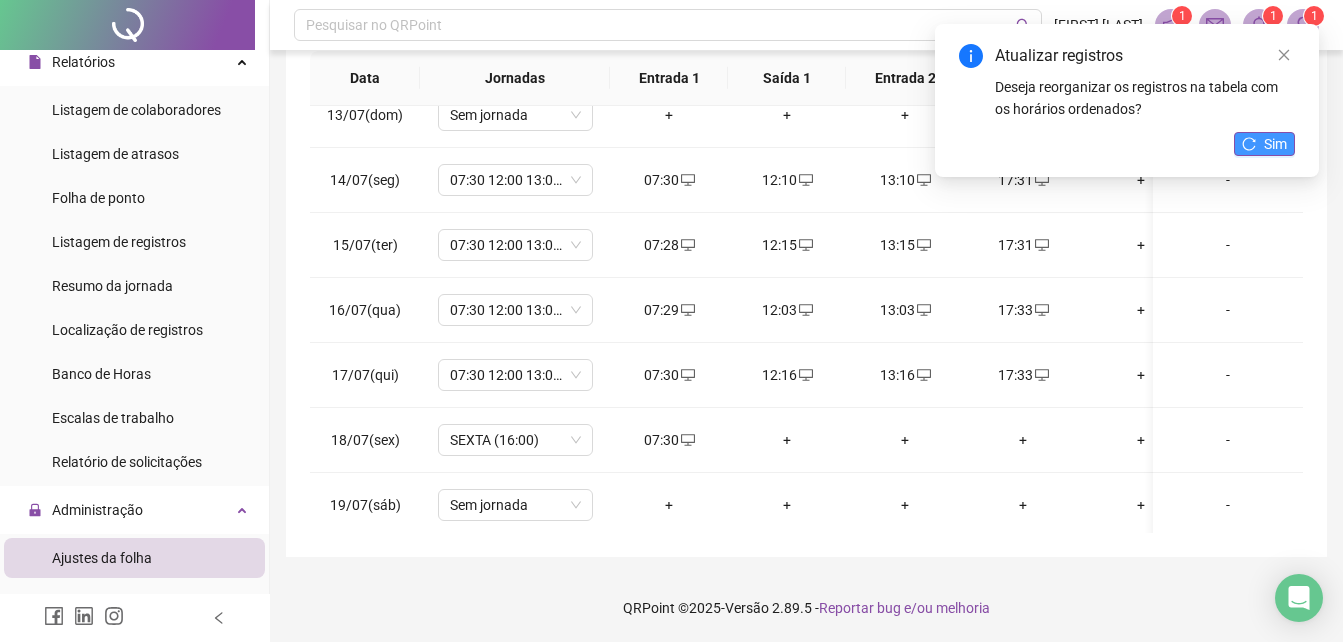 click 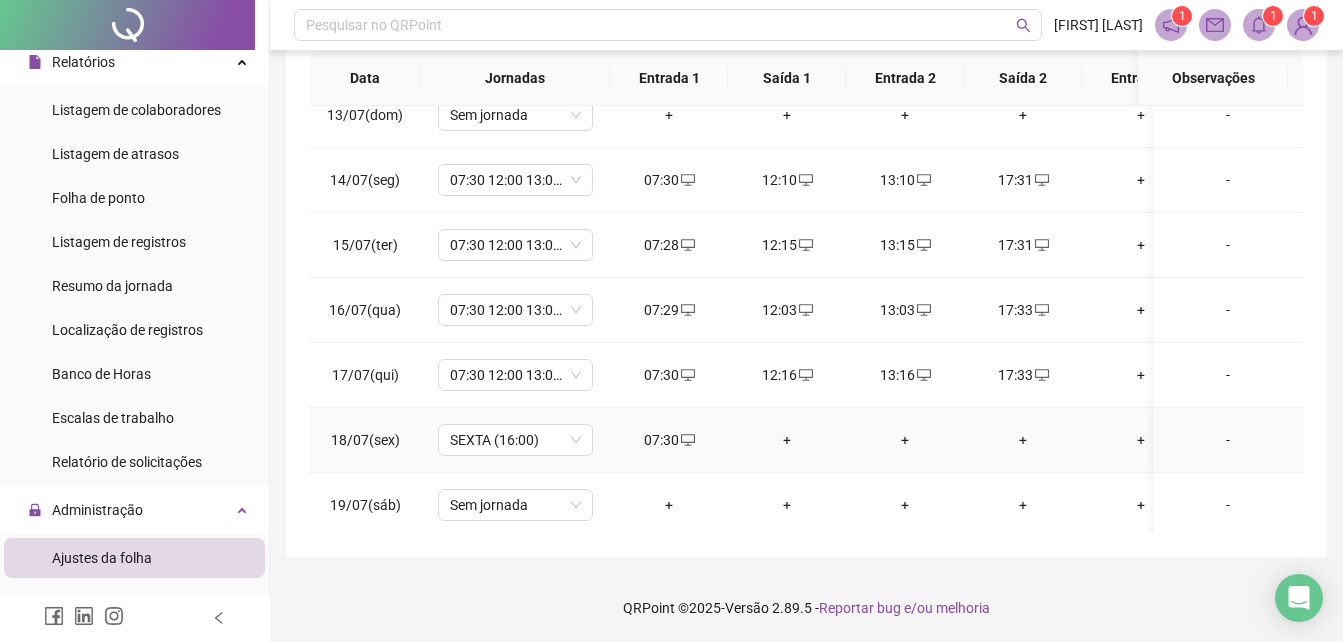 click on "+" at bounding box center [787, 440] 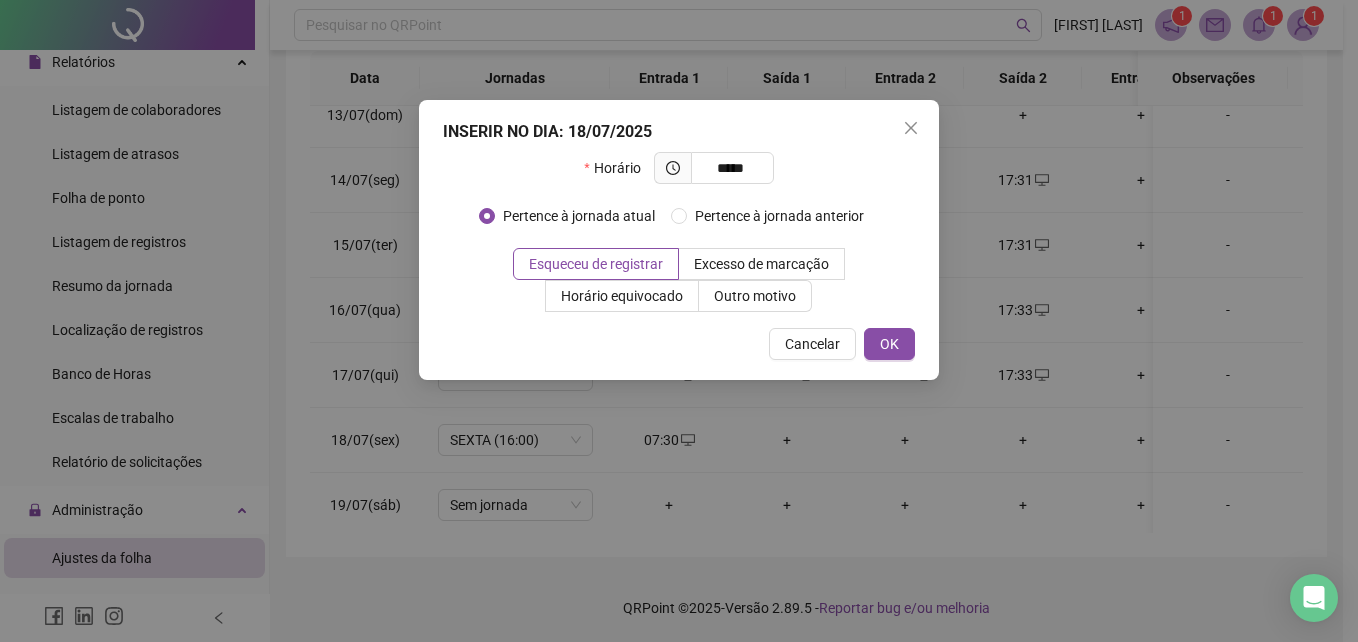 type on "*****" 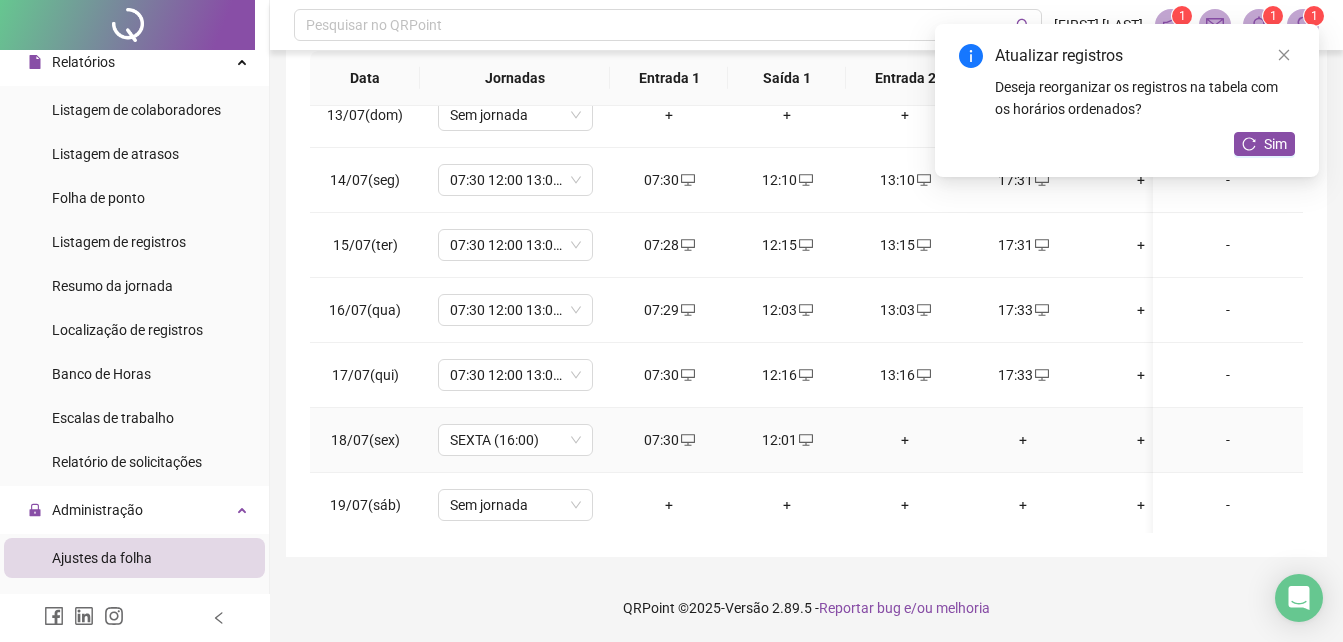 click on "+" at bounding box center [905, 440] 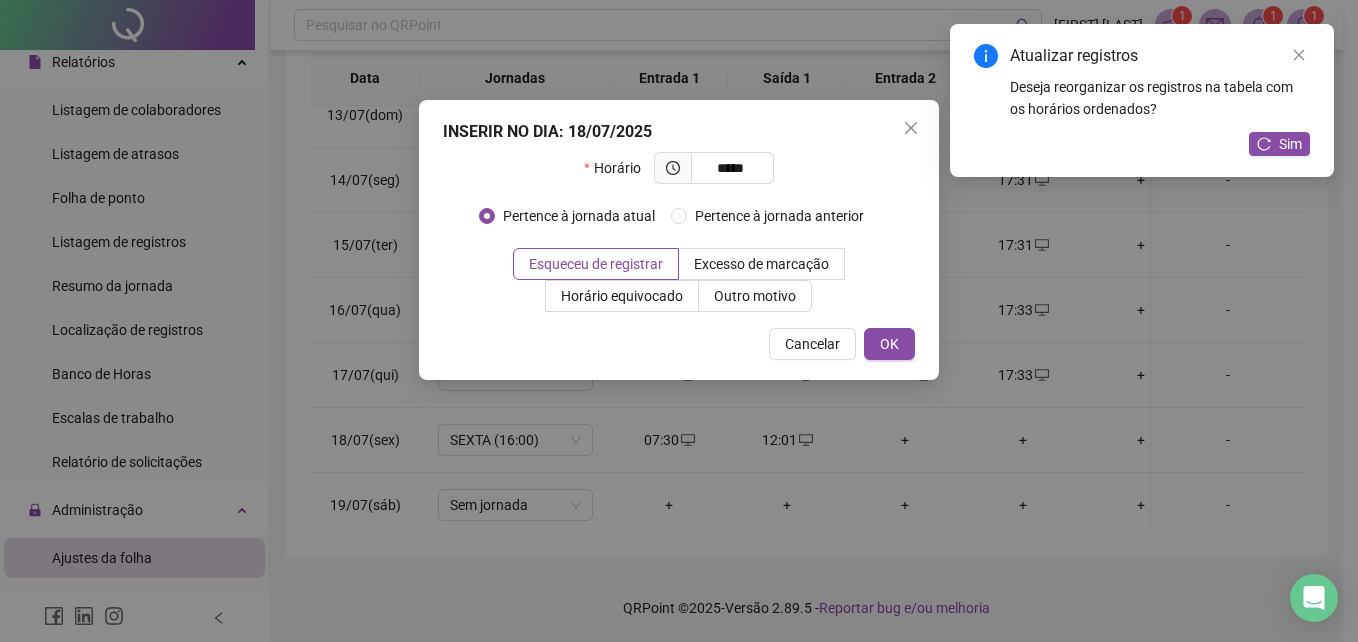 type on "*****" 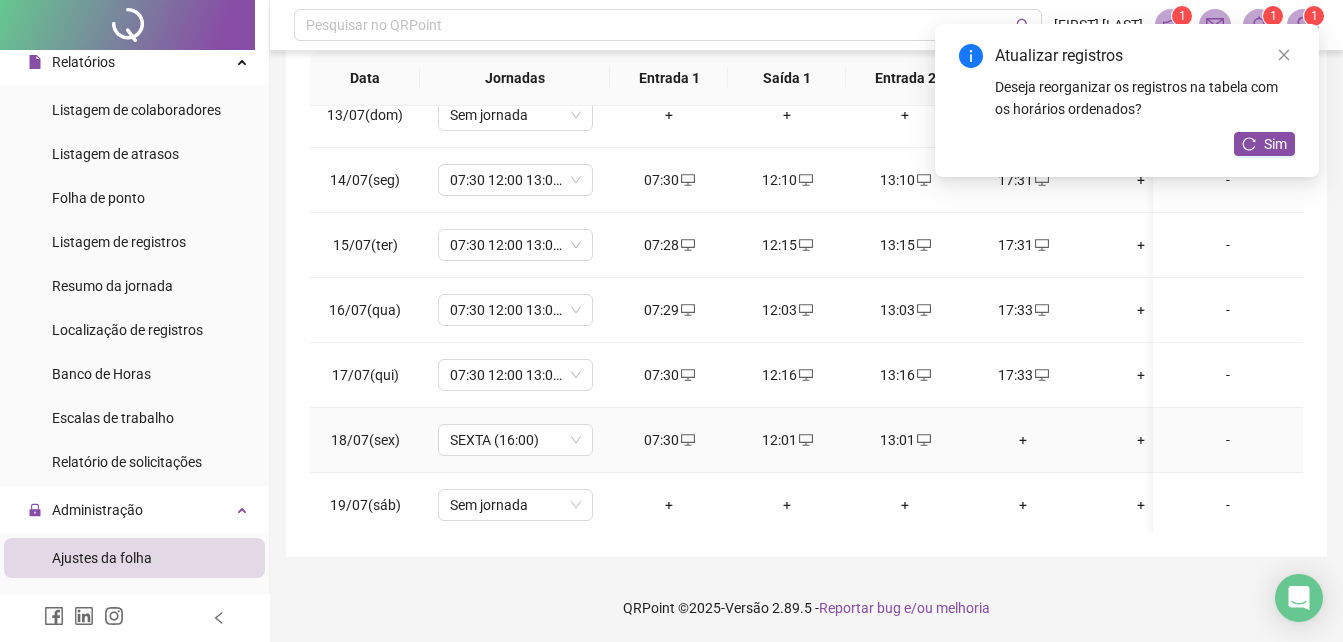 click on "+" at bounding box center (1023, 440) 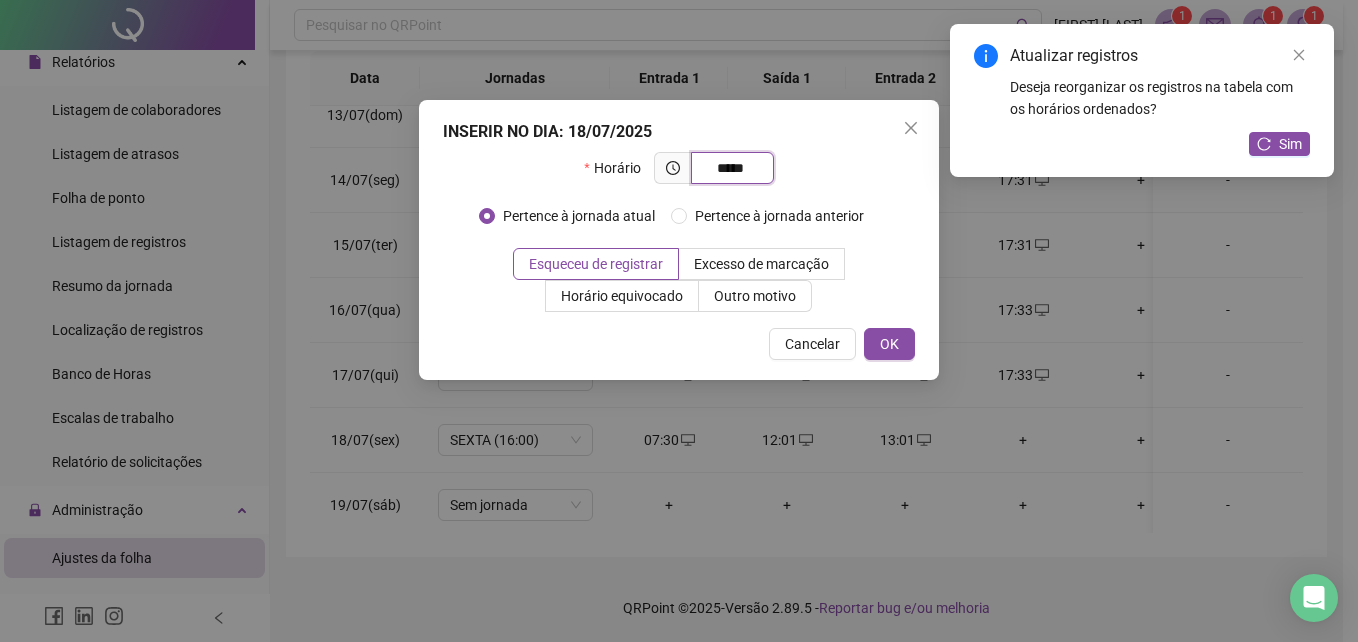 type on "*****" 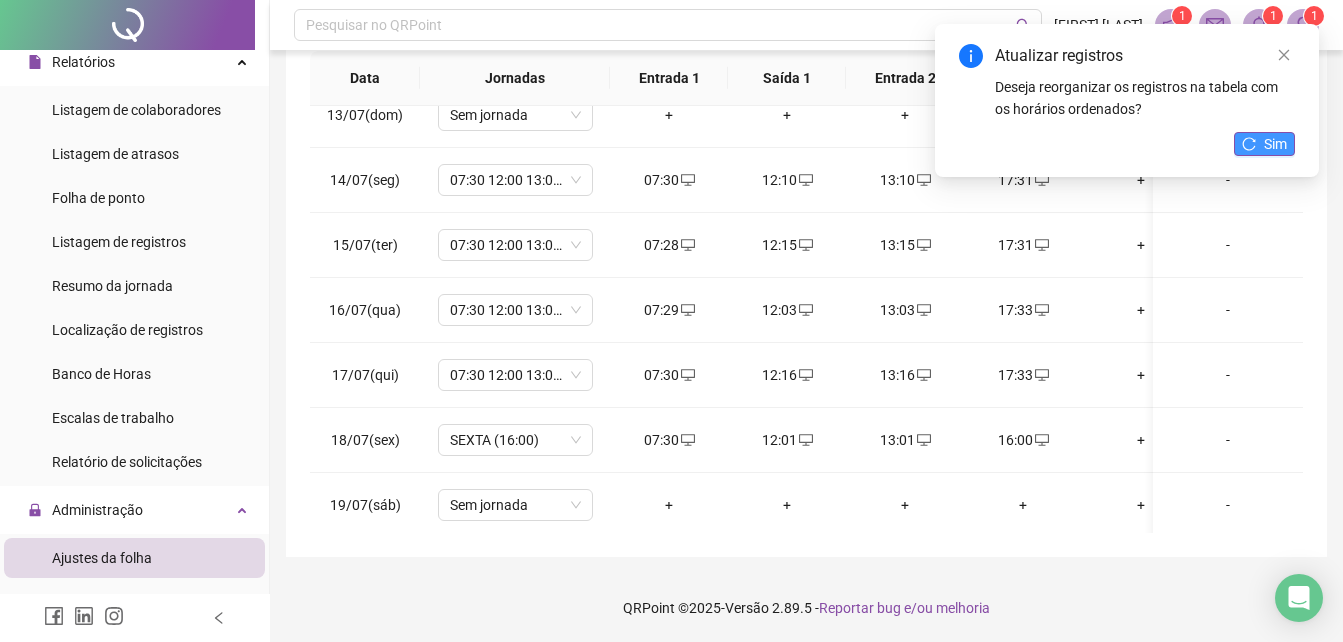 click on "Sim" at bounding box center (1275, 144) 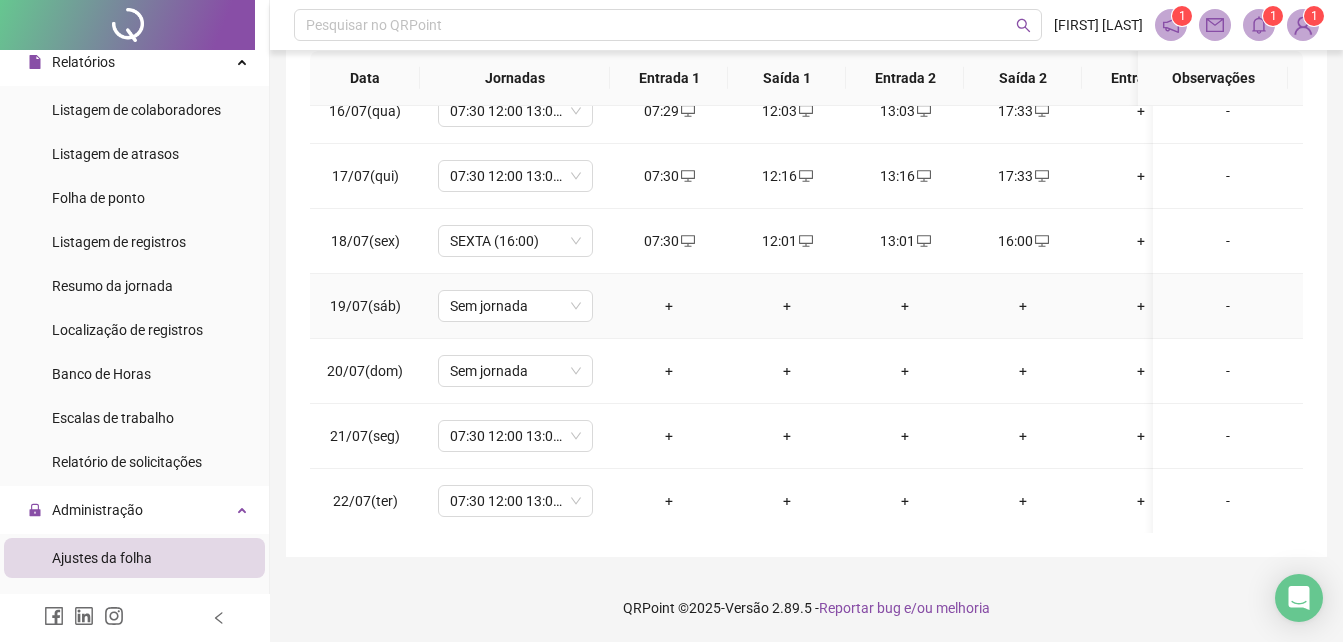 scroll, scrollTop: 1203, scrollLeft: 0, axis: vertical 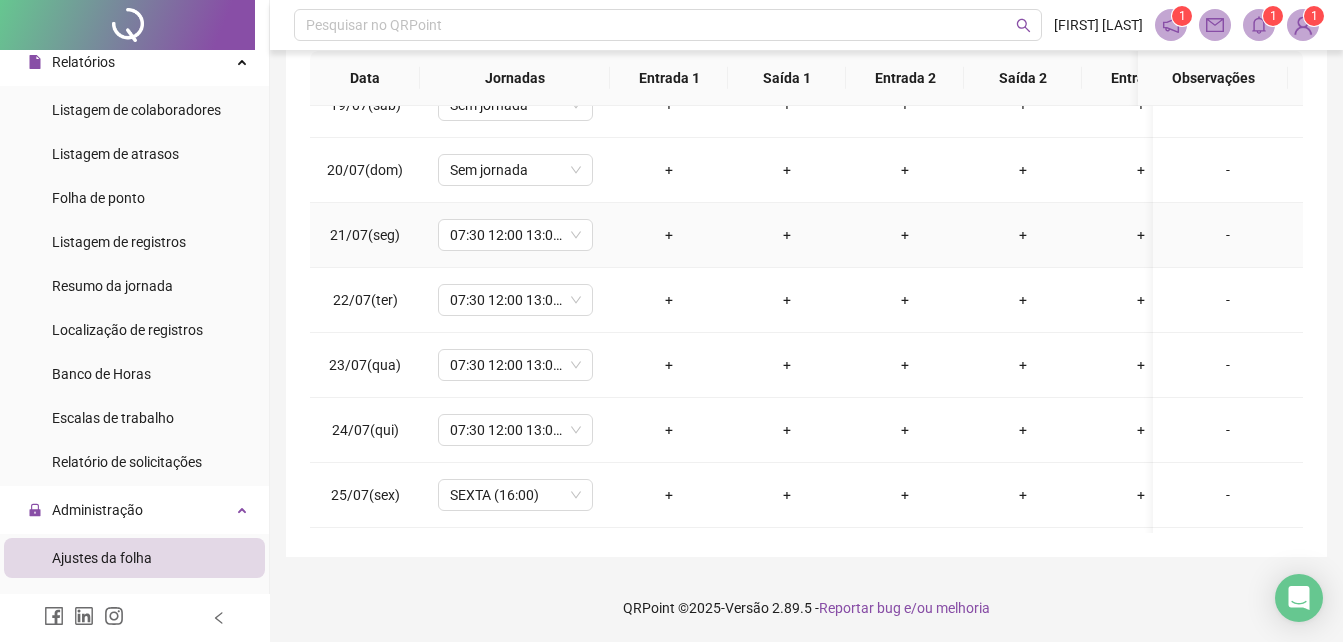 click on "+" at bounding box center [669, 235] 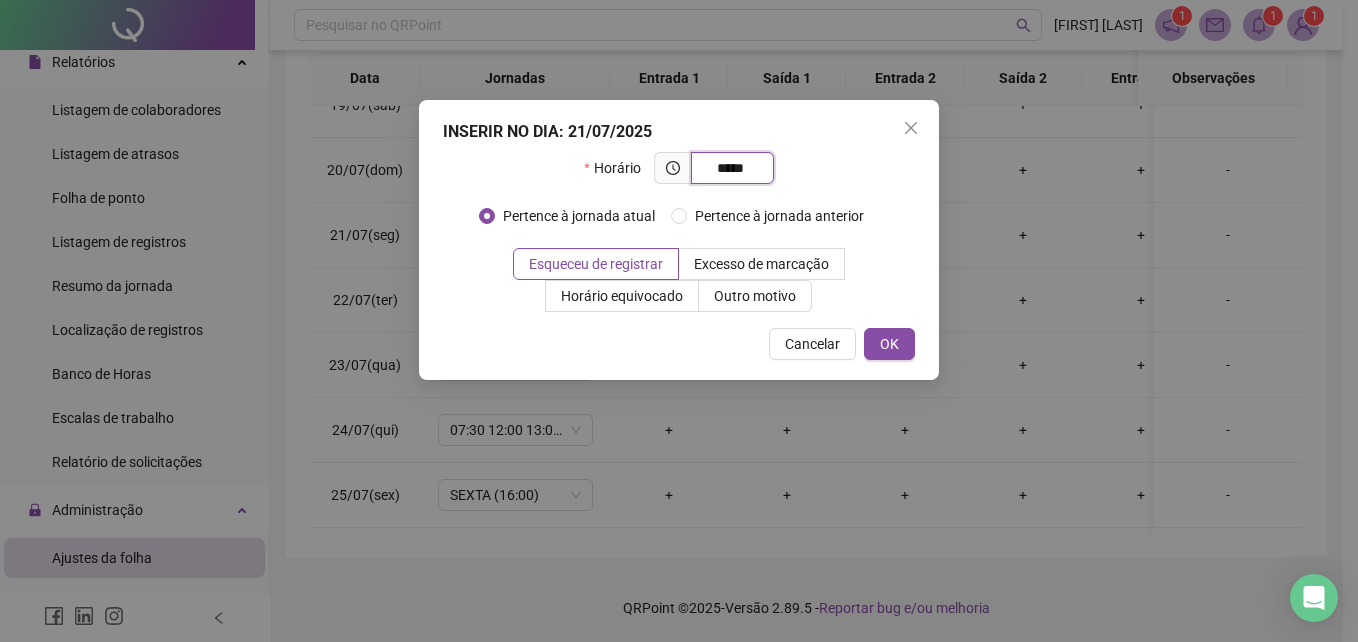 type on "*****" 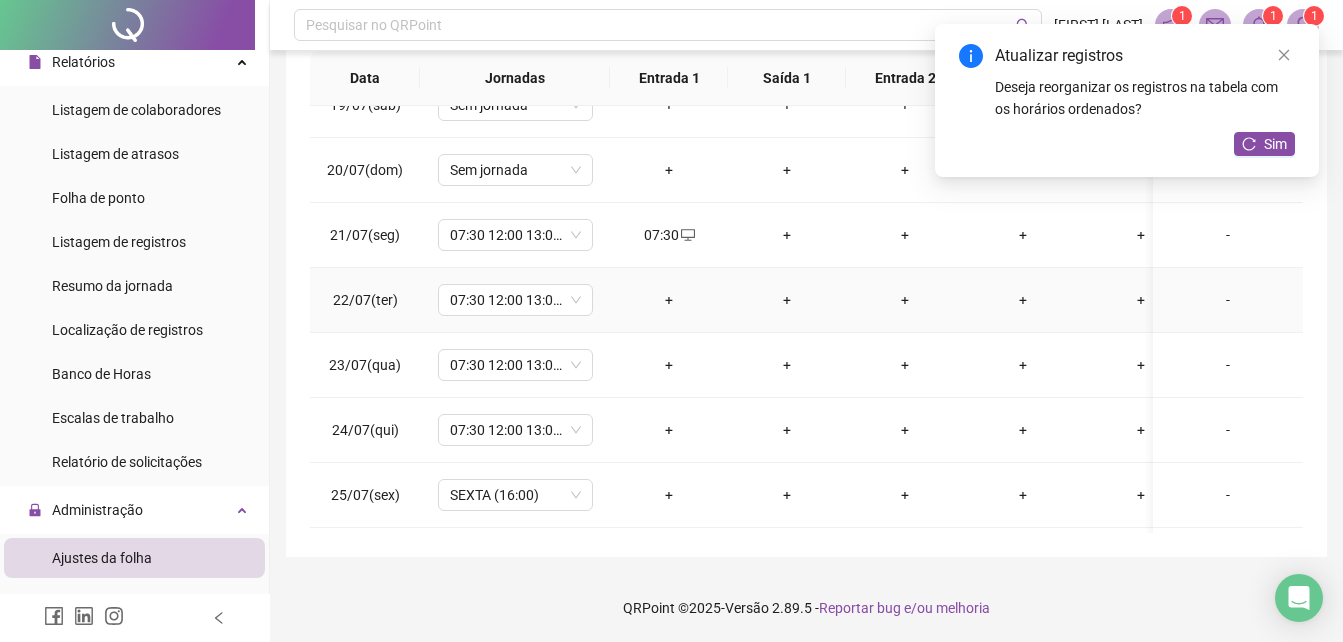 click on "+" at bounding box center [669, 300] 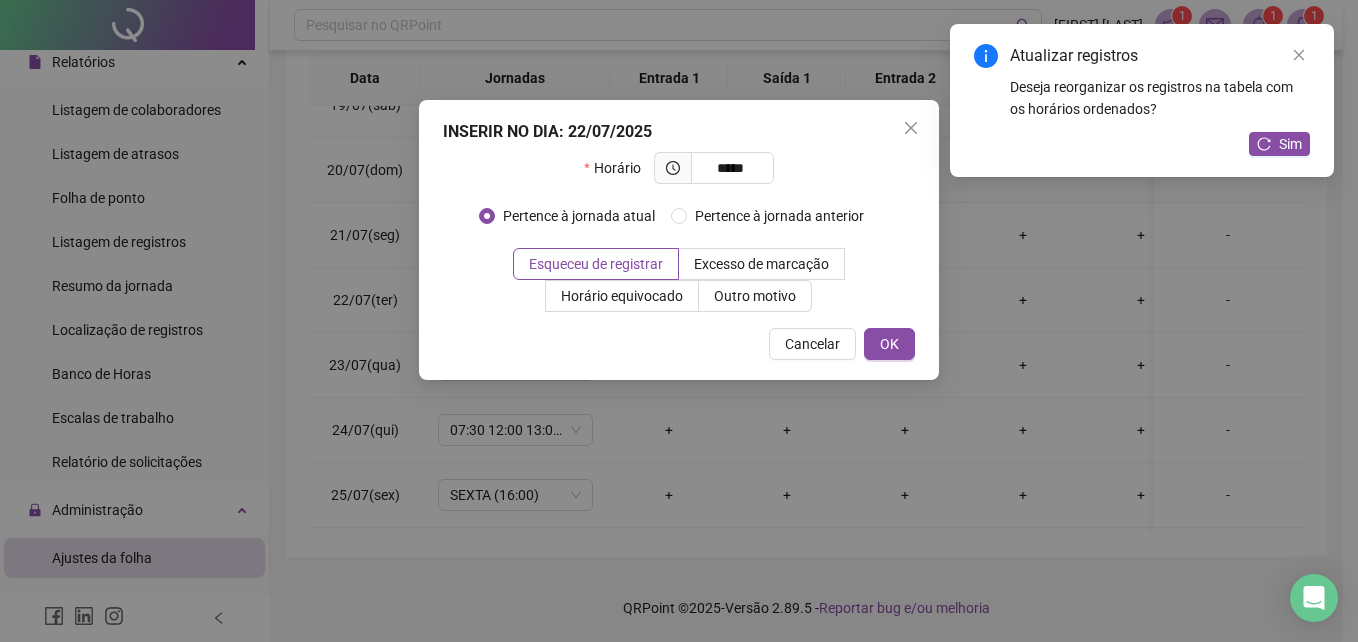 type on "*****" 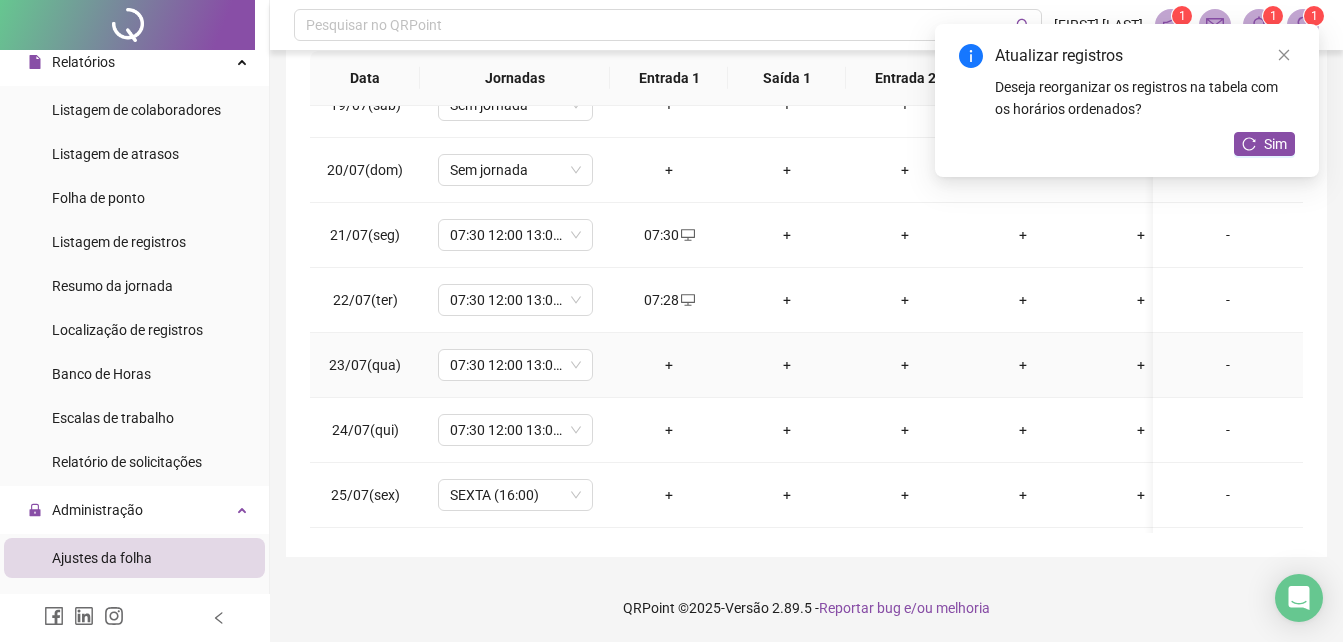 click on "+" at bounding box center (669, 365) 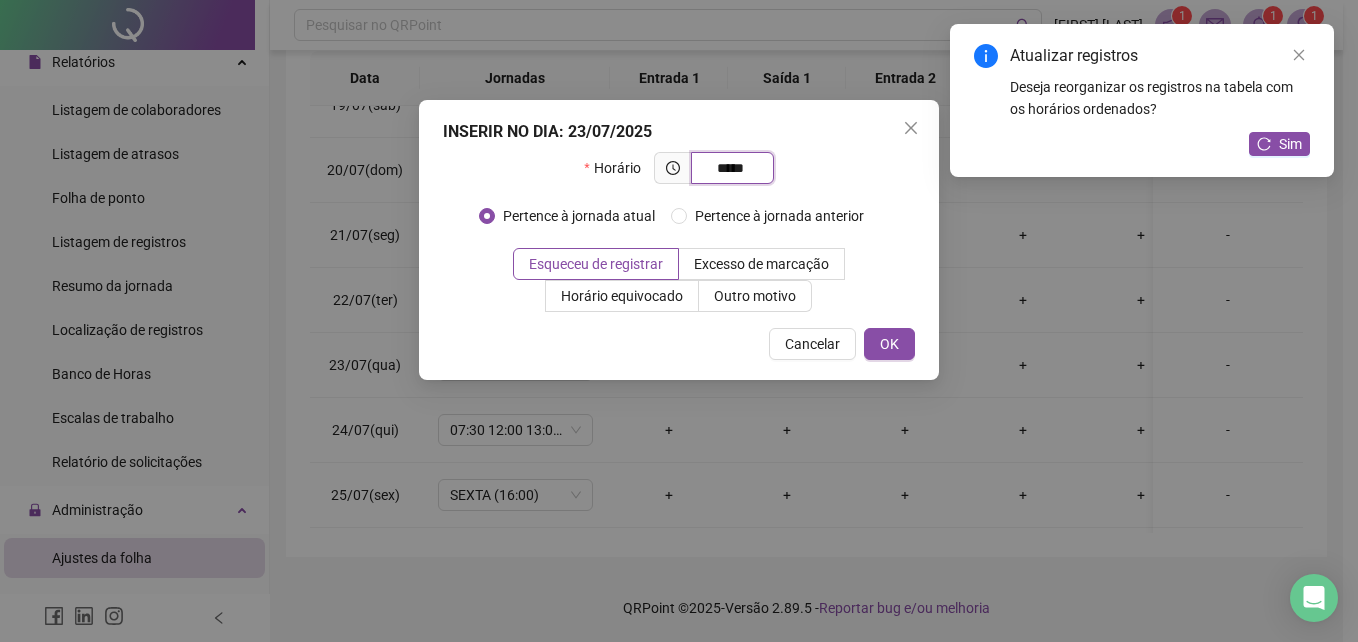 type on "*****" 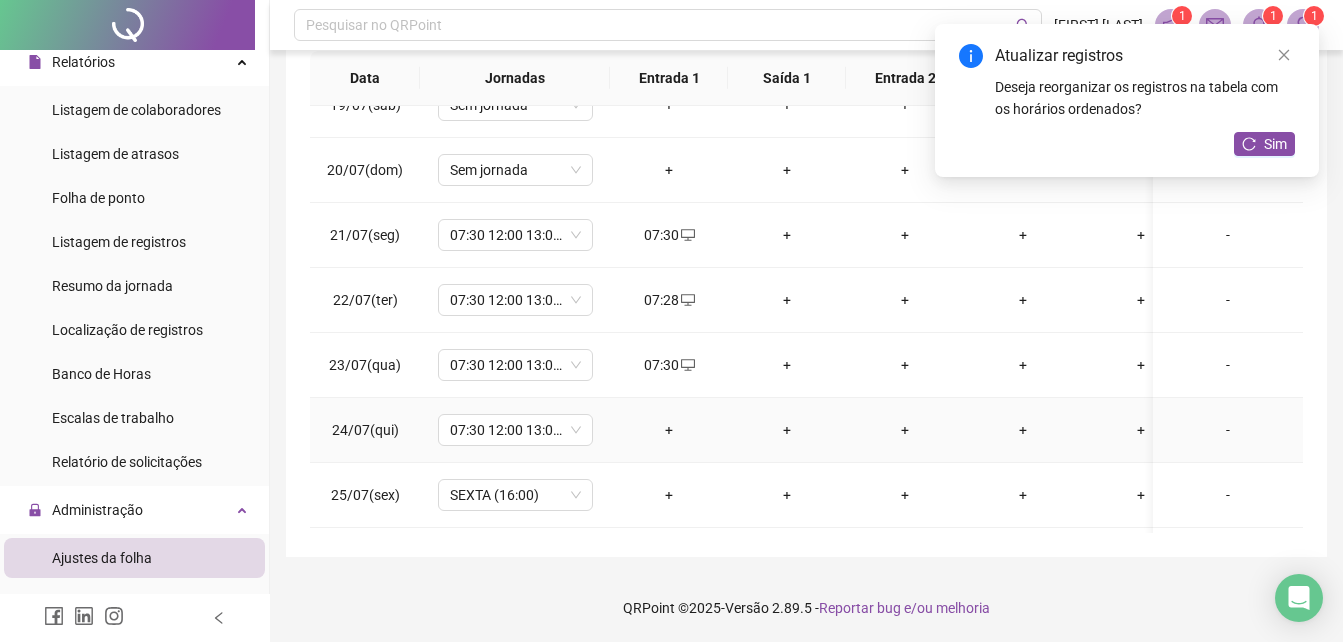 click on "+" at bounding box center [669, 430] 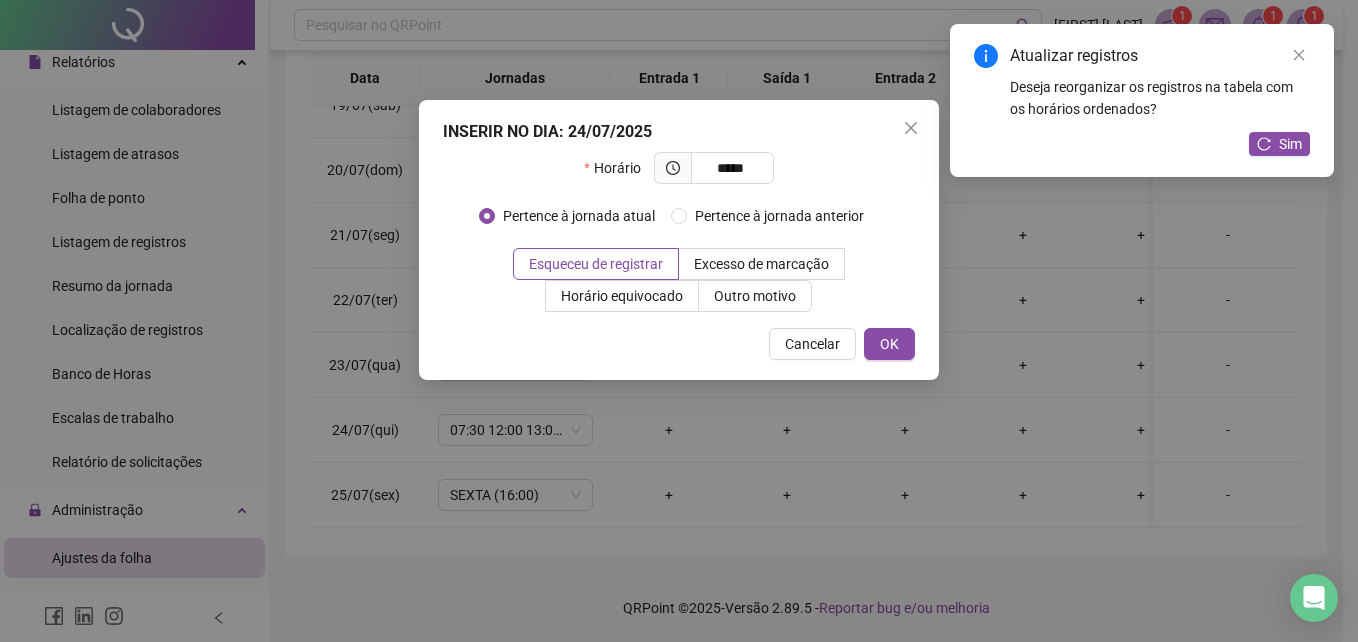 type on "*****" 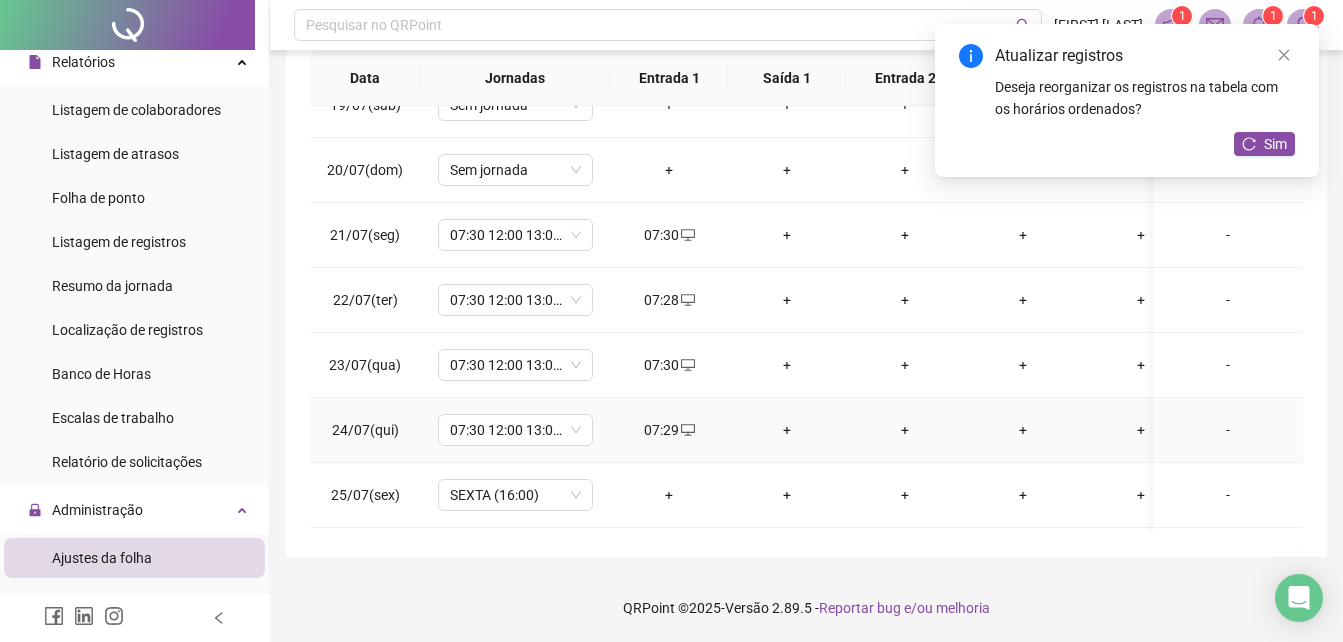 scroll, scrollTop: 1403, scrollLeft: 0, axis: vertical 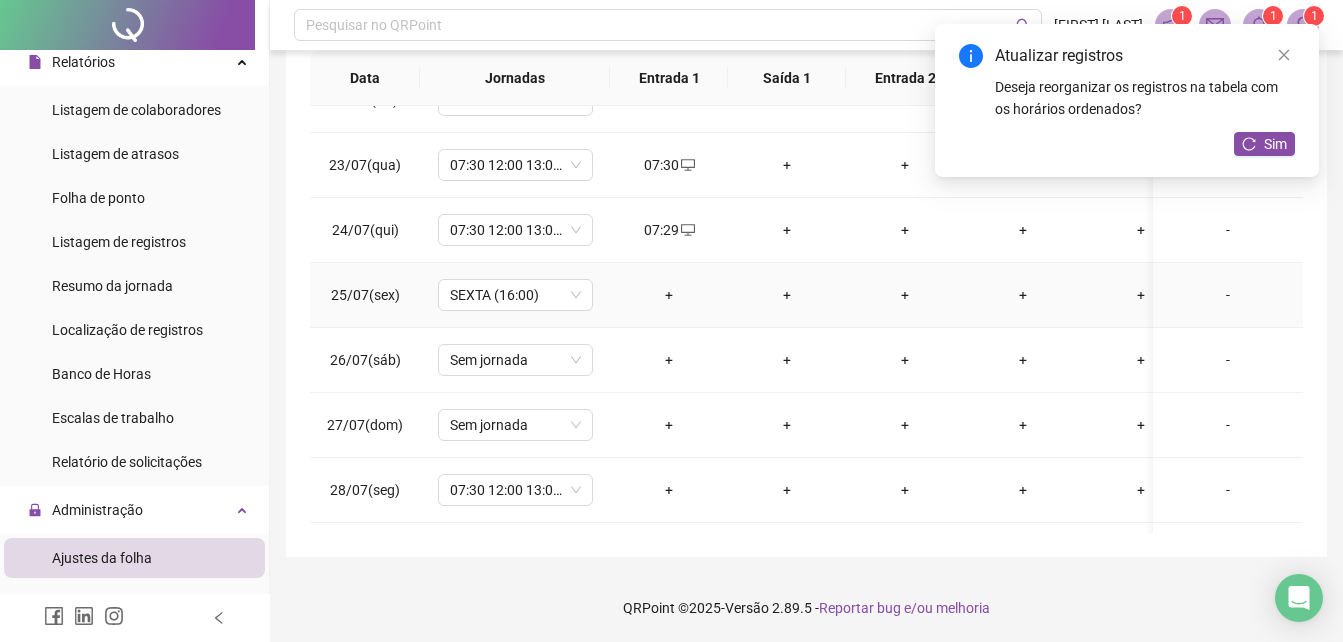 click on "+" at bounding box center (669, 295) 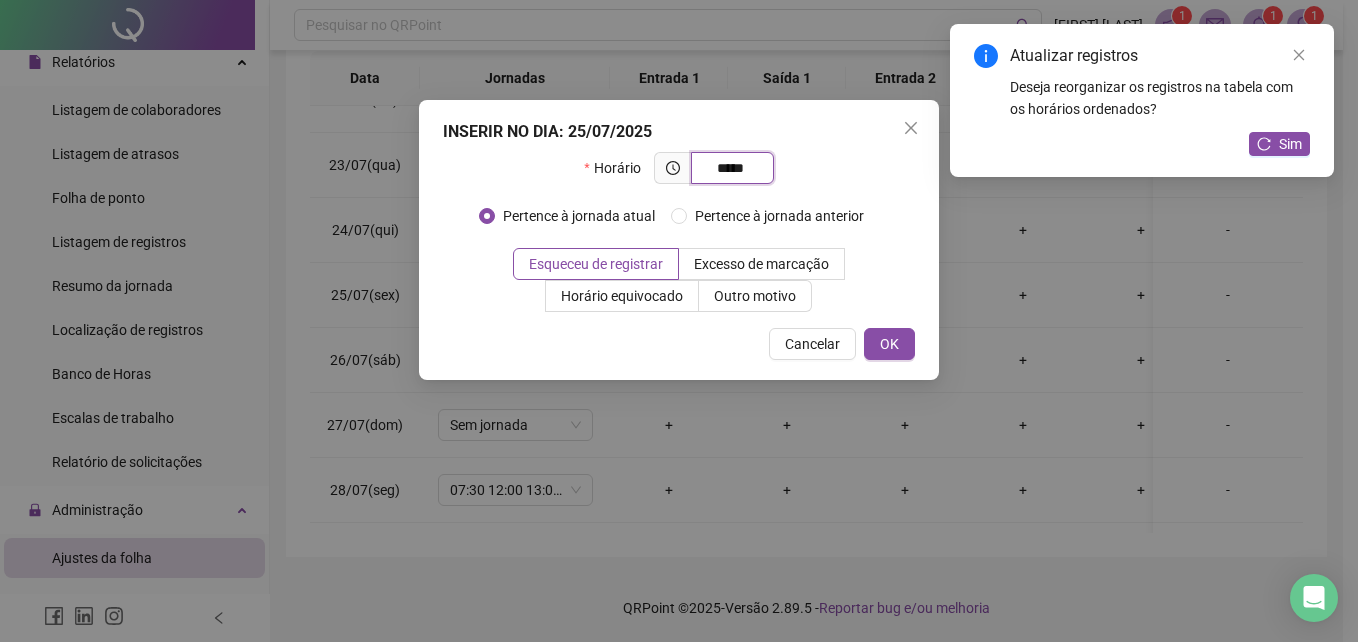 type on "*****" 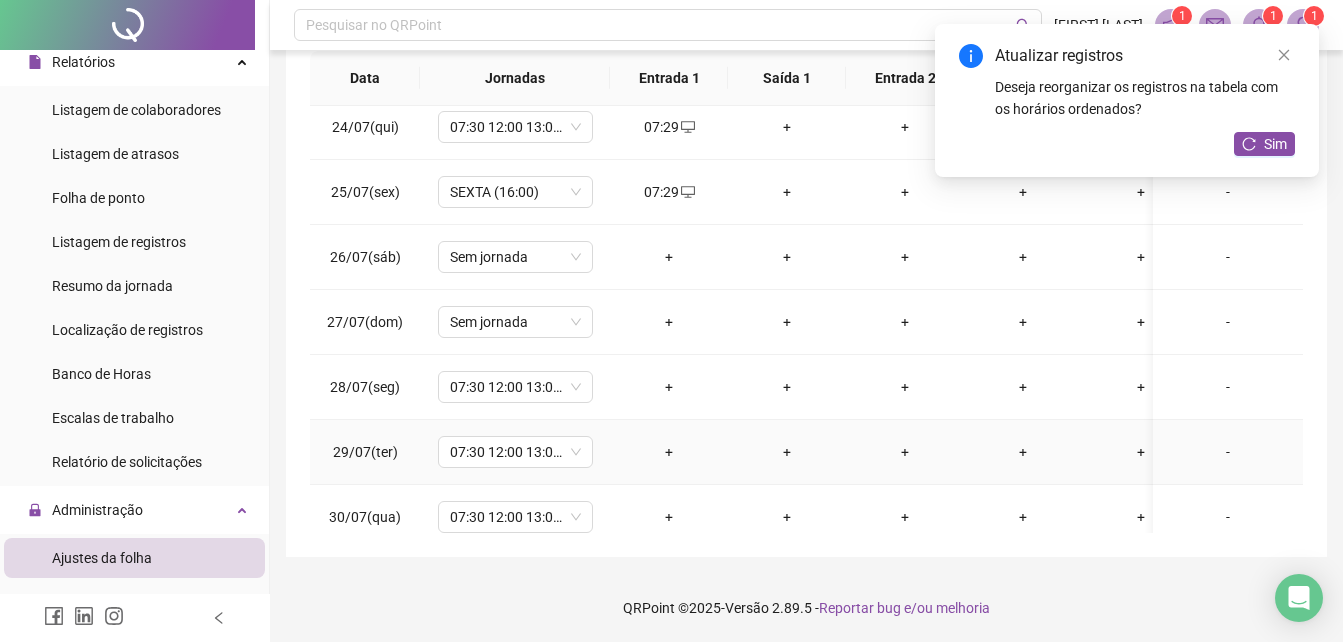 scroll, scrollTop: 1603, scrollLeft: 0, axis: vertical 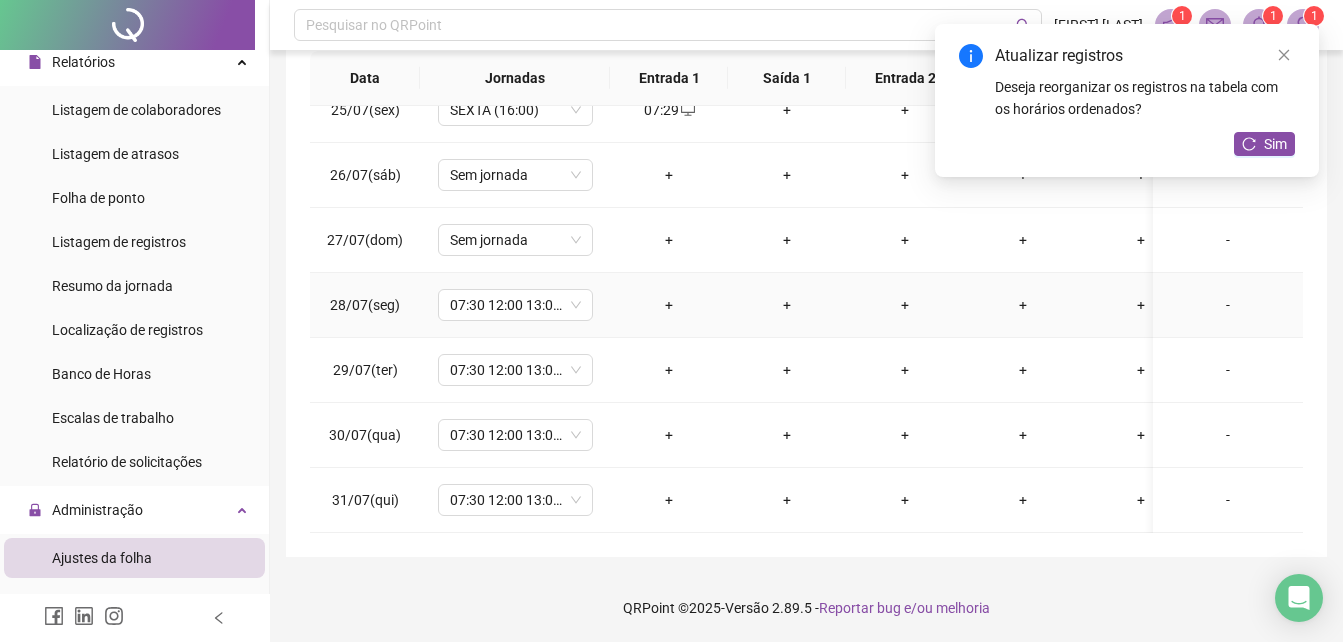 click on "+" at bounding box center (669, 305) 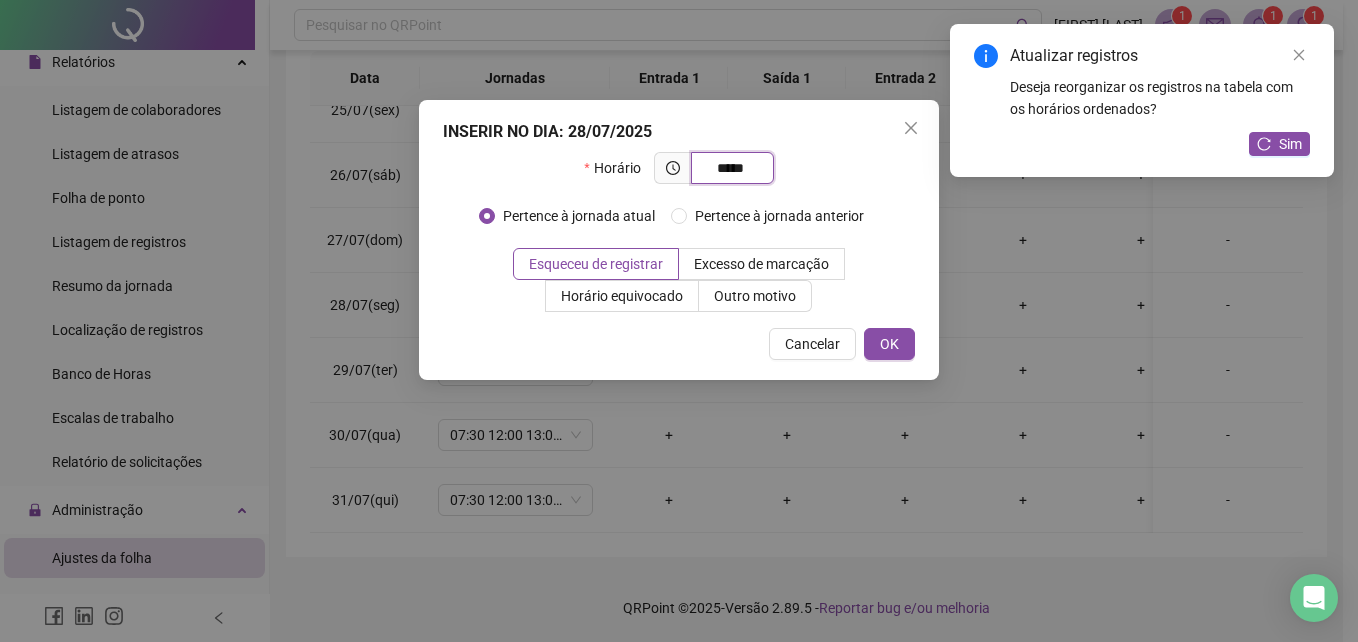 type on "*****" 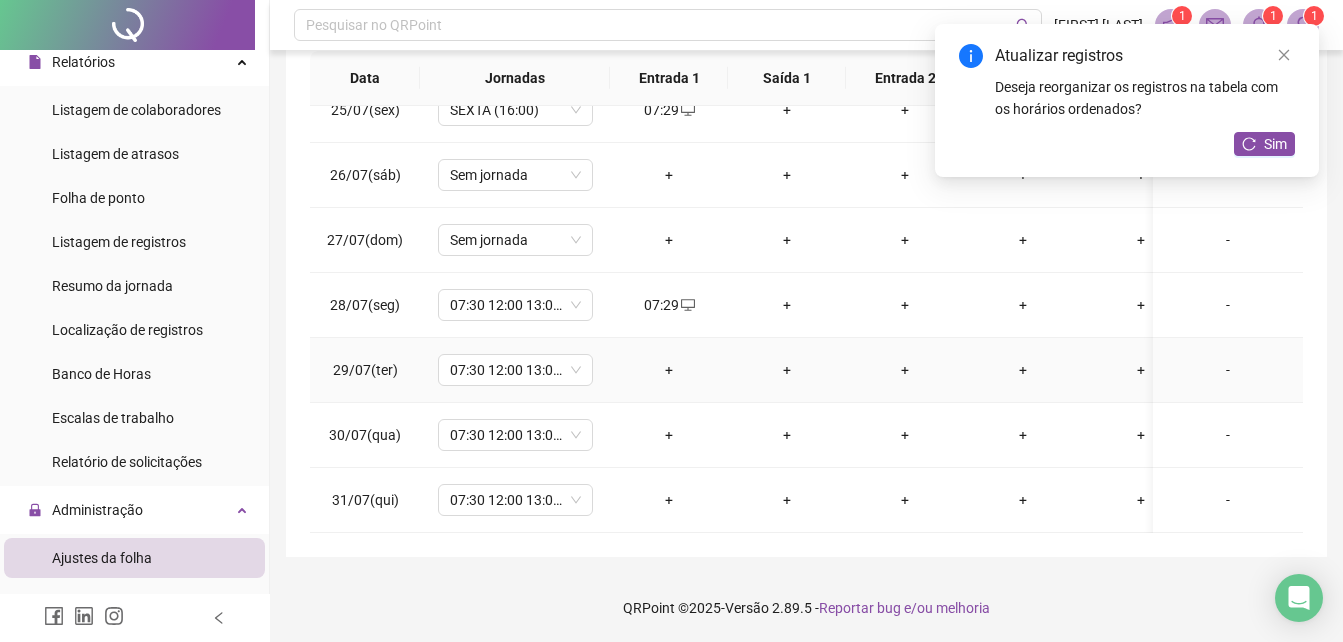 click on "+" at bounding box center [669, 370] 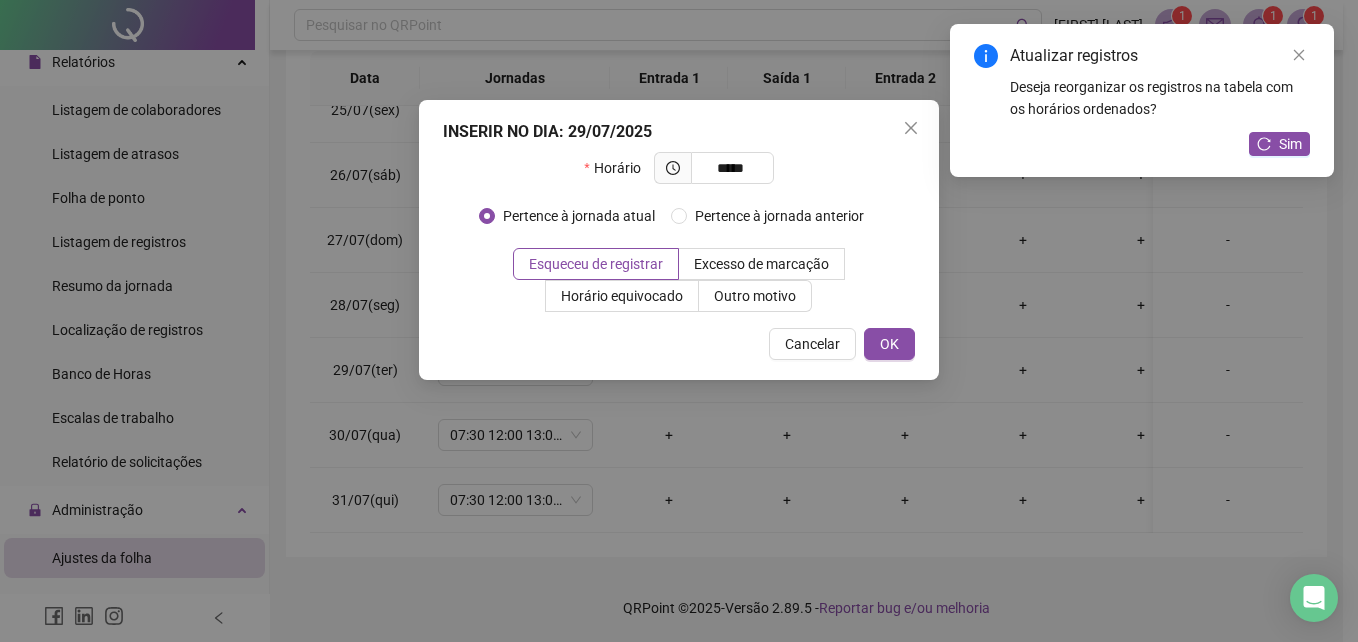 type on "*****" 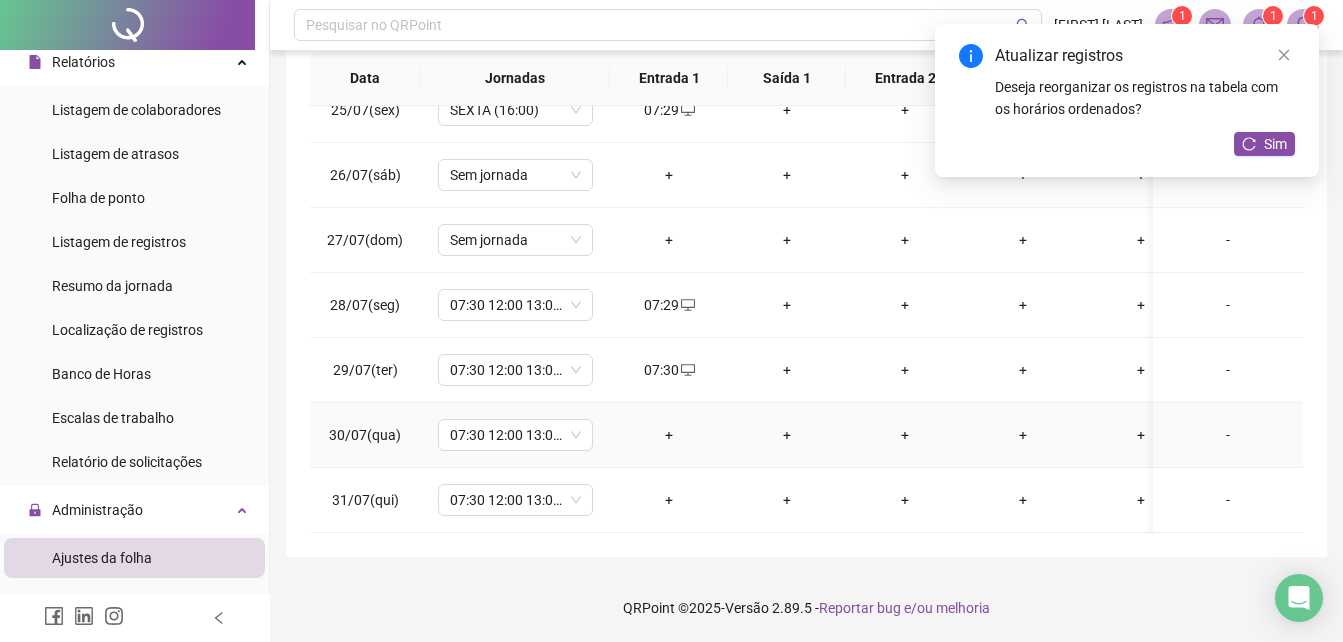 click on "+" at bounding box center [669, 435] 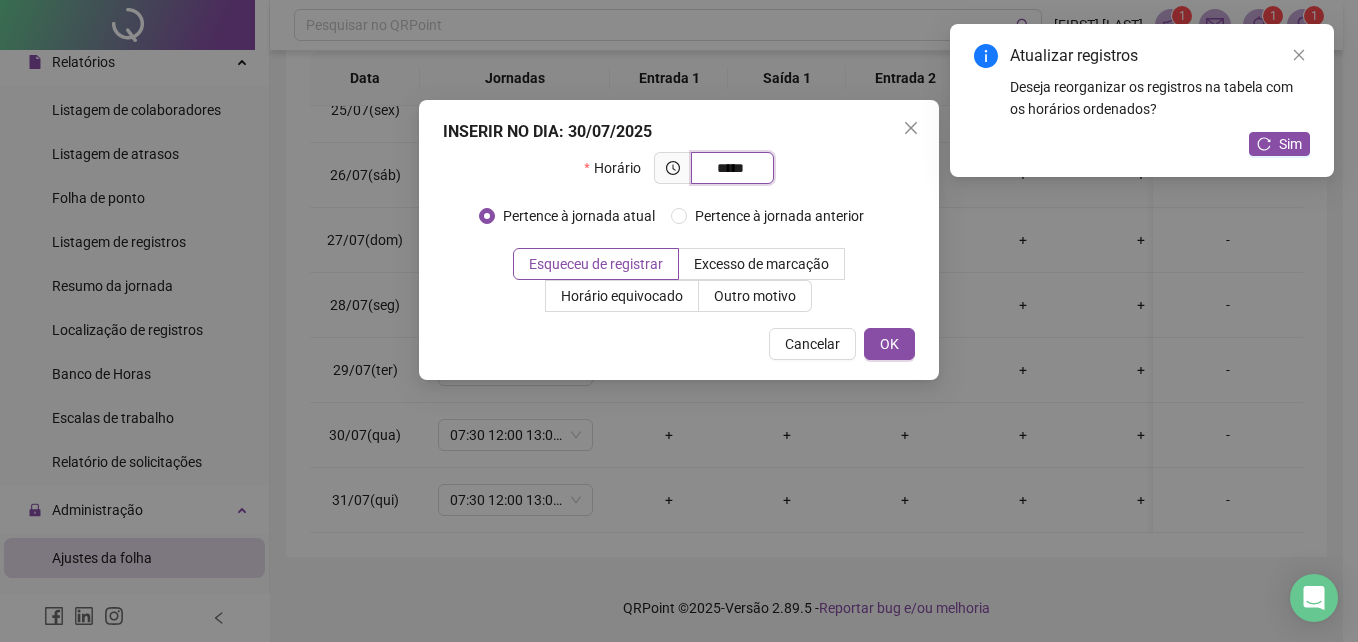 type on "*****" 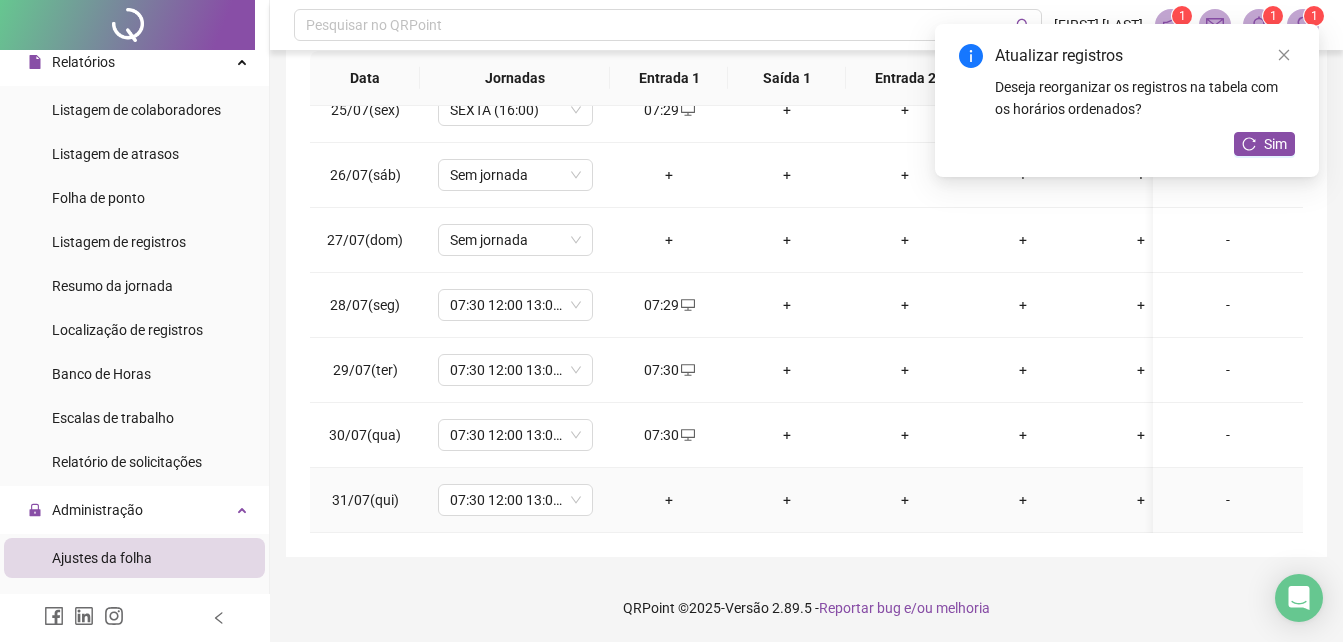 click on "+" at bounding box center (669, 500) 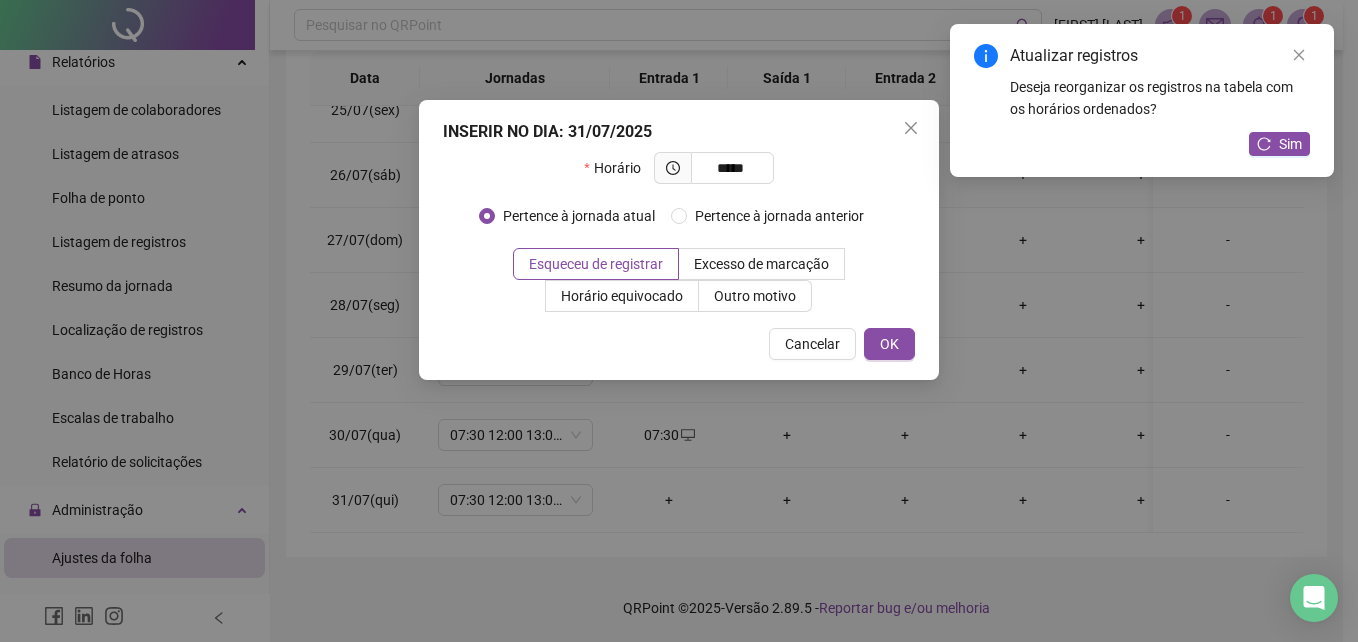 type on "*****" 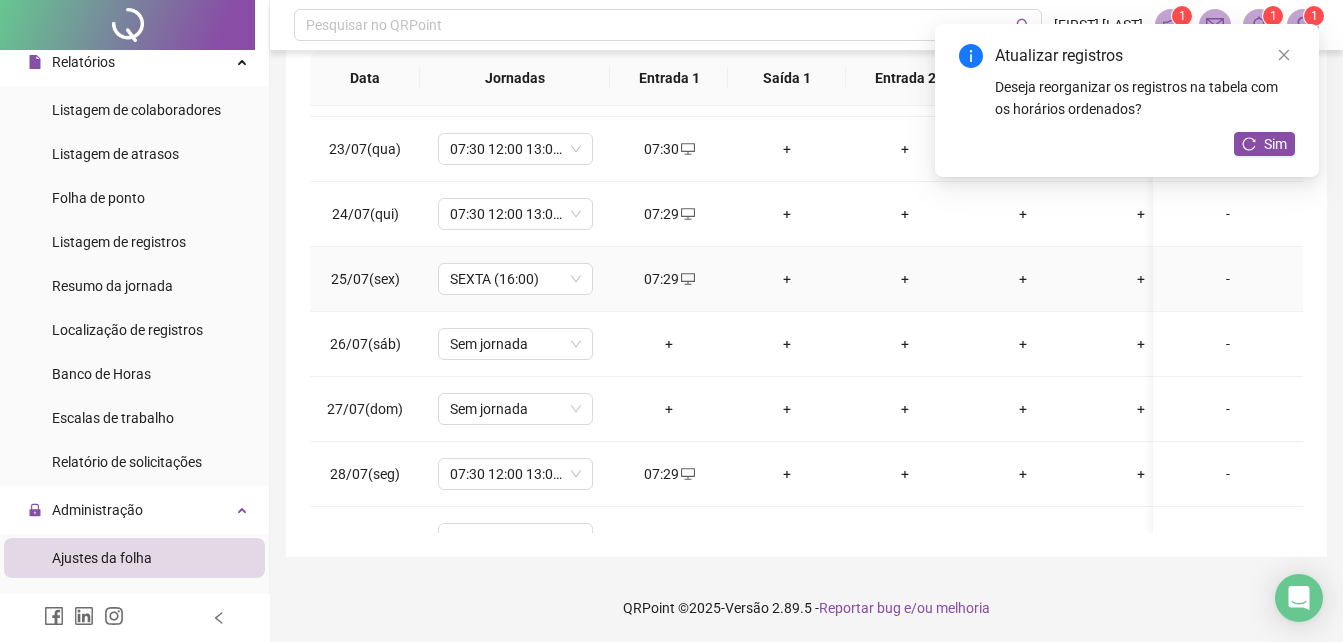 scroll, scrollTop: 1403, scrollLeft: 0, axis: vertical 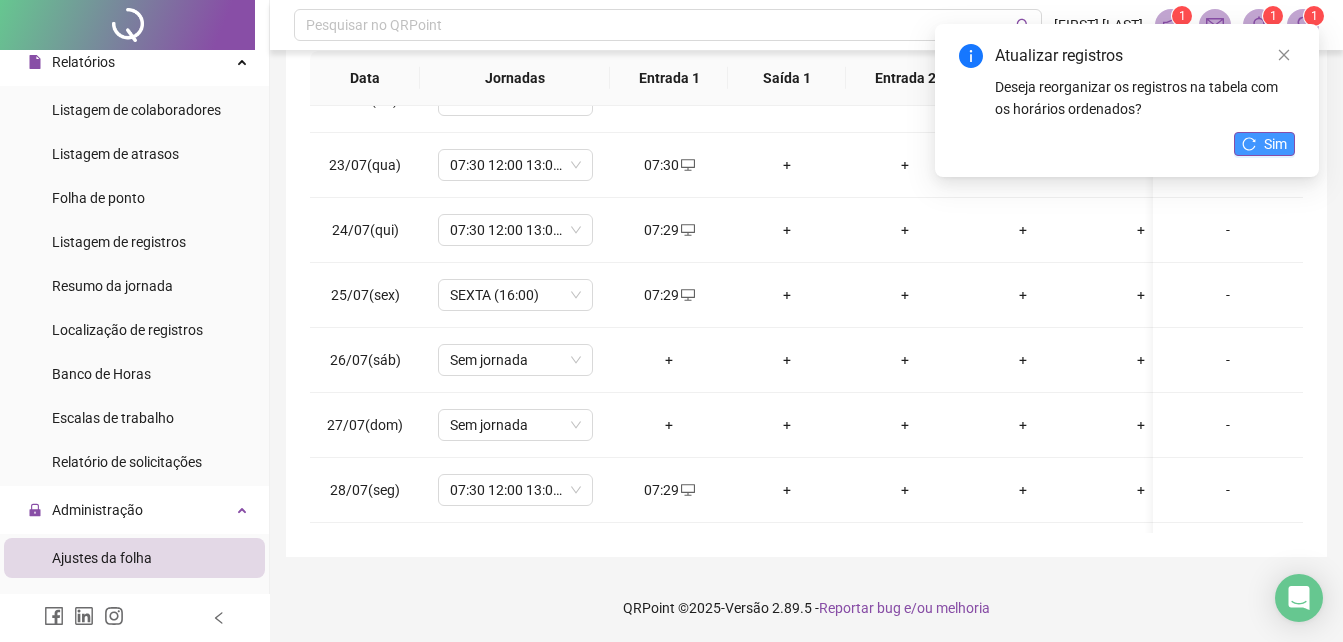 click on "Sim" at bounding box center (1275, 144) 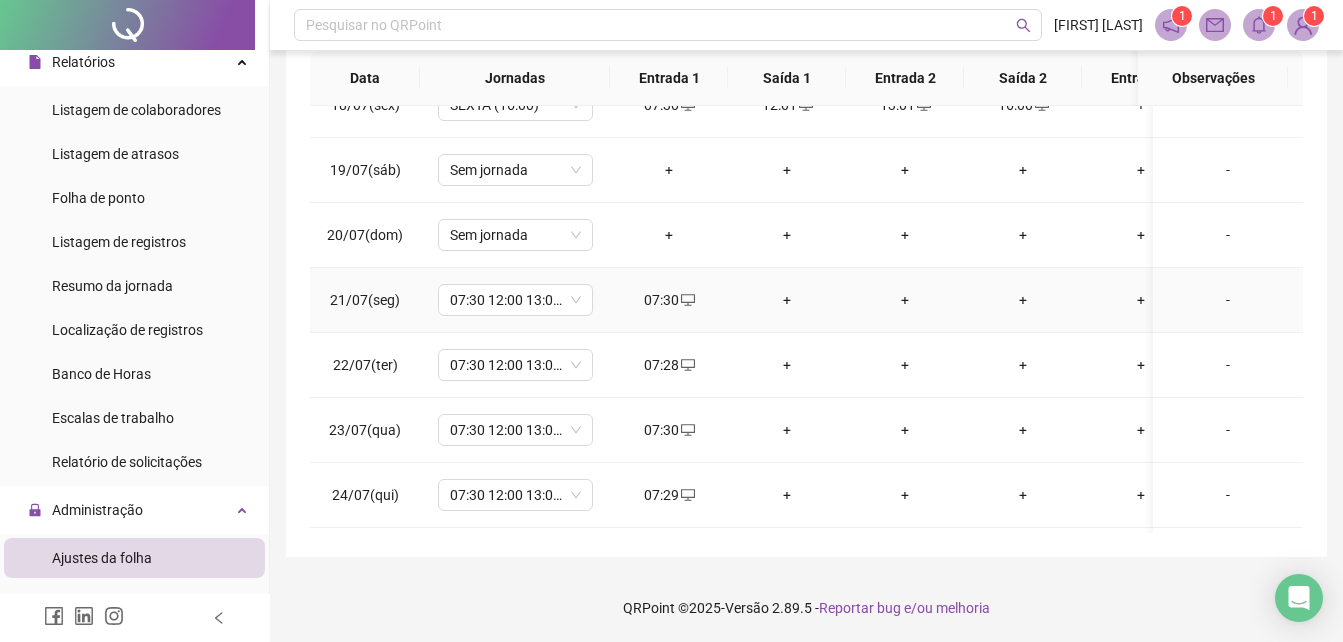 scroll, scrollTop: 1103, scrollLeft: 0, axis: vertical 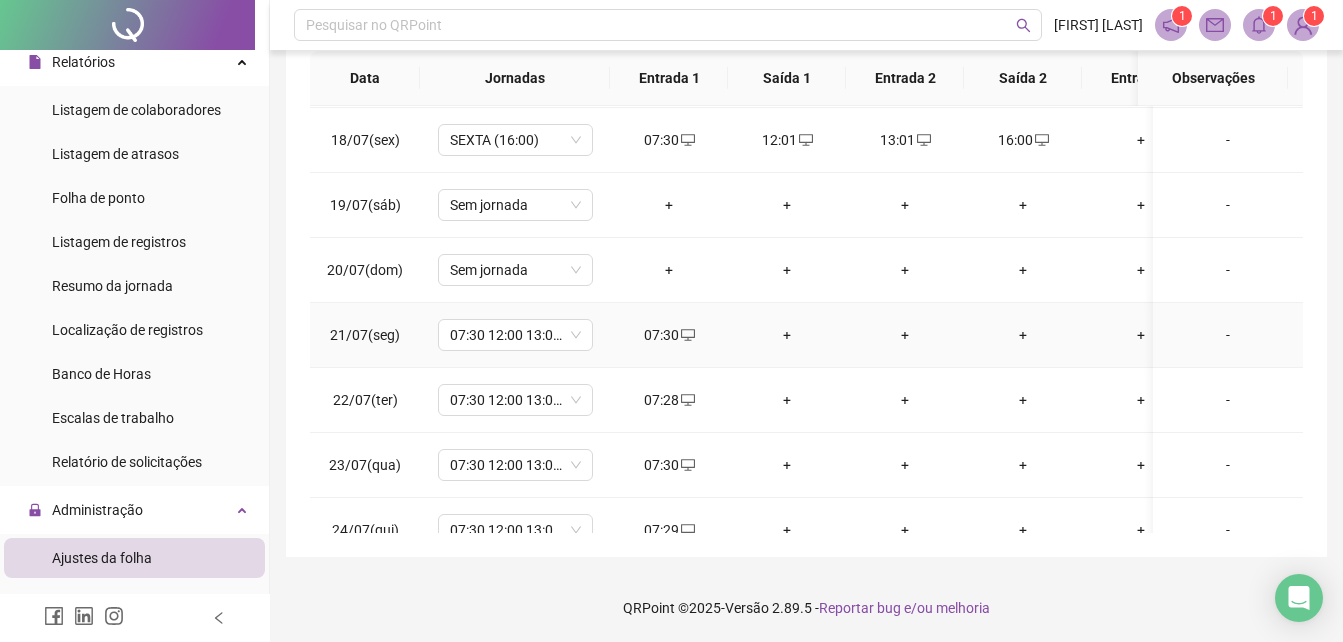 click on "+" at bounding box center [787, 335] 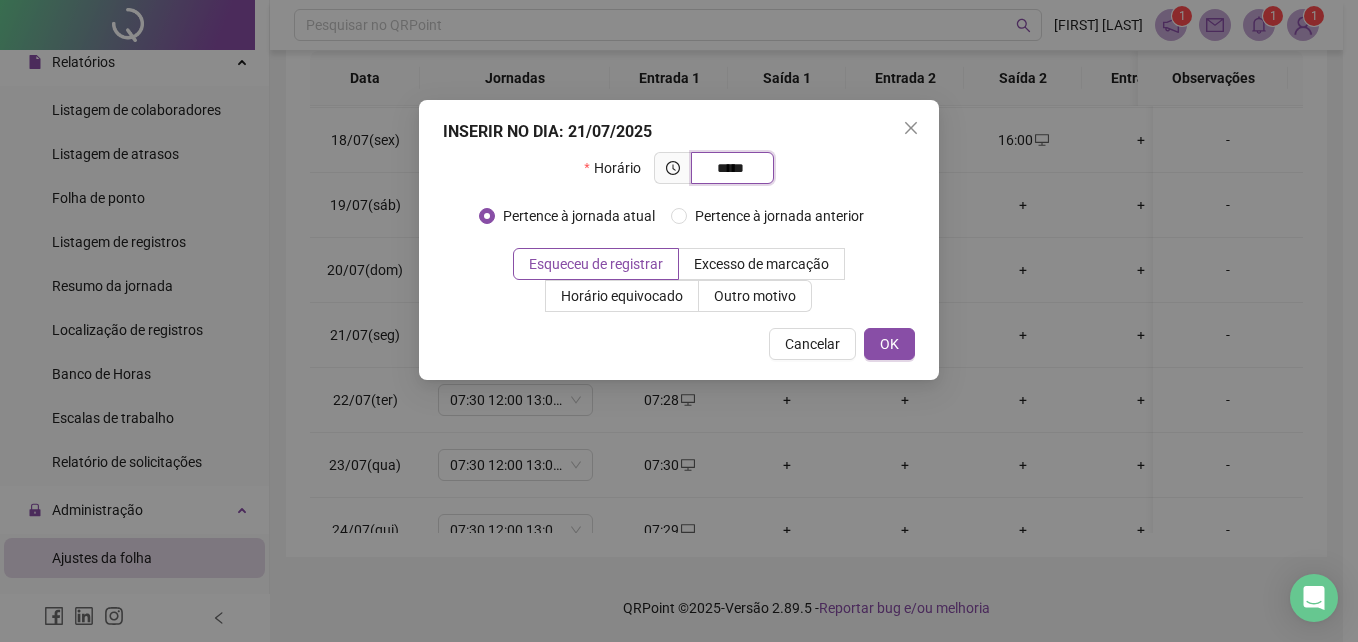 type on "*****" 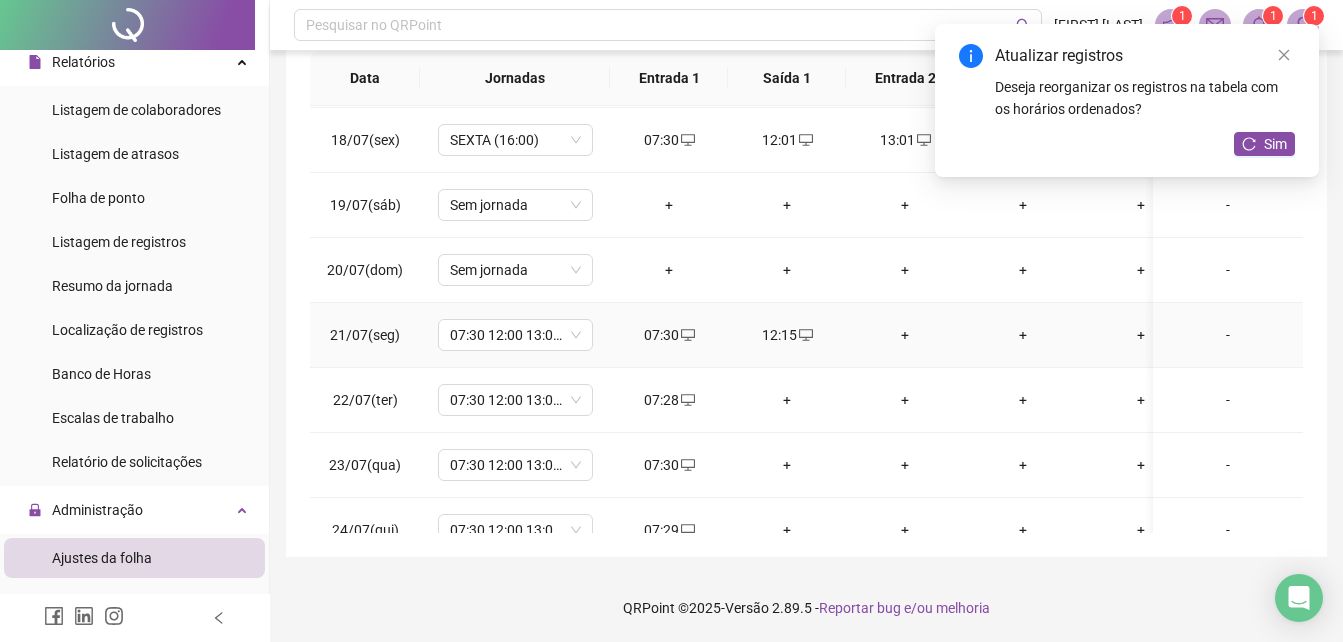 click on "+" at bounding box center [905, 335] 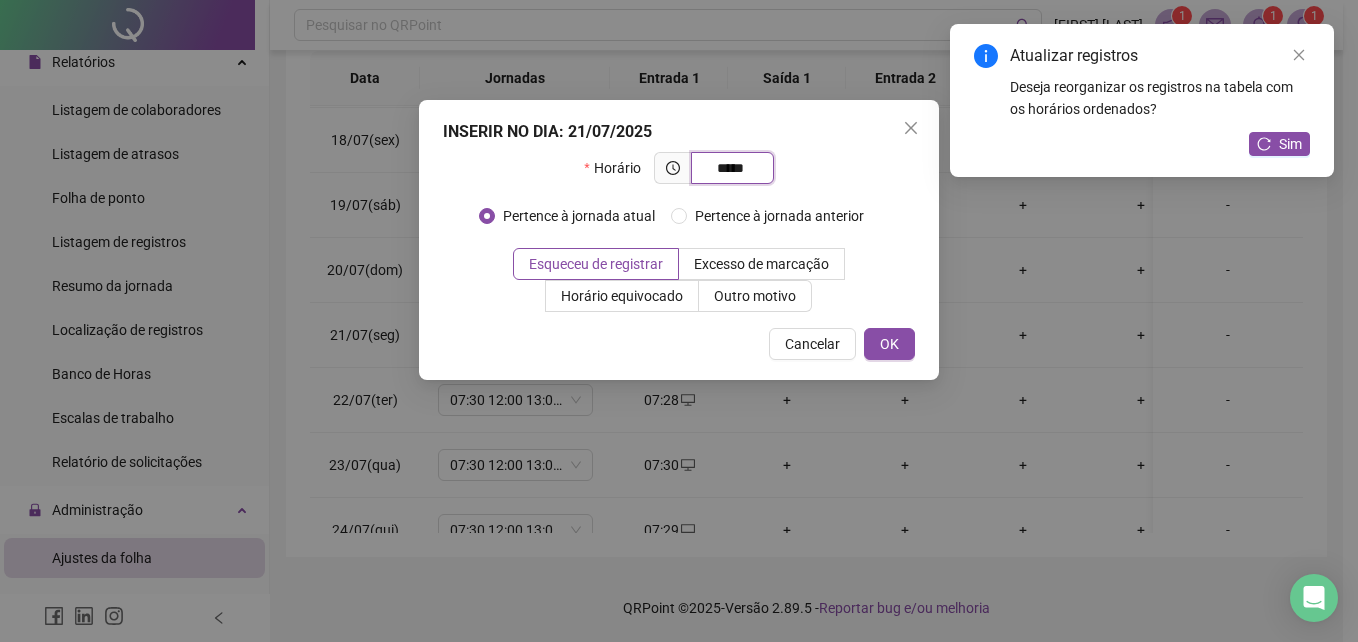 type on "*****" 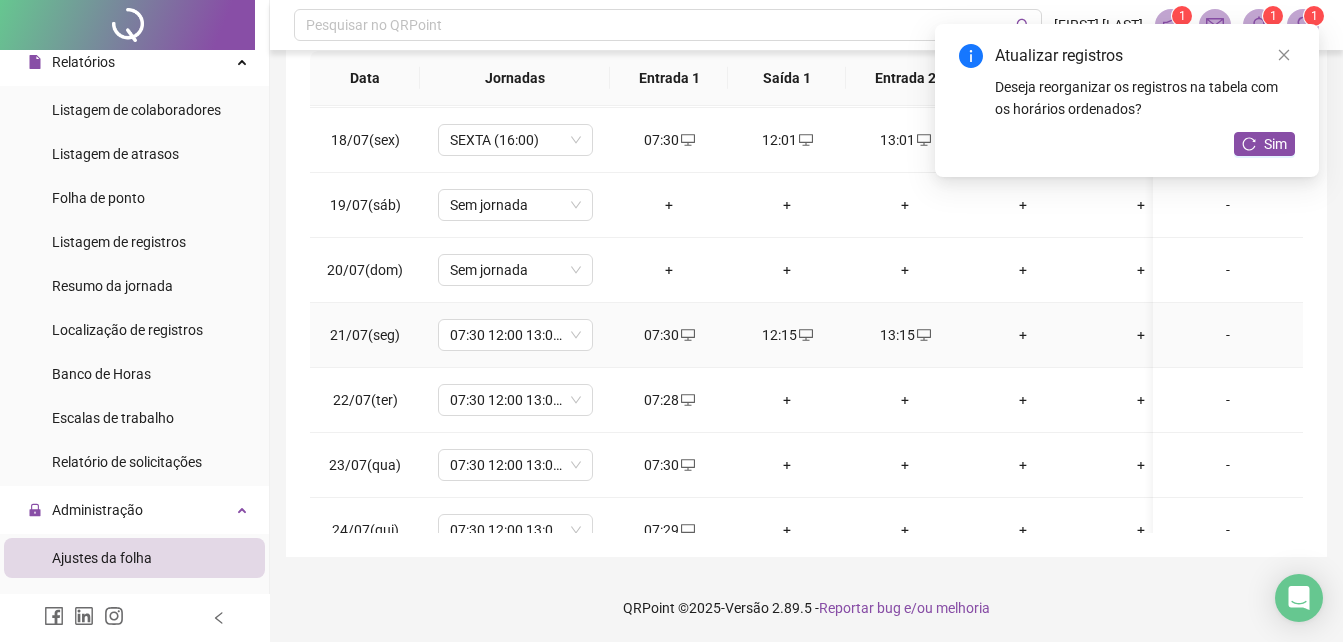 click on "+" at bounding box center (1023, 335) 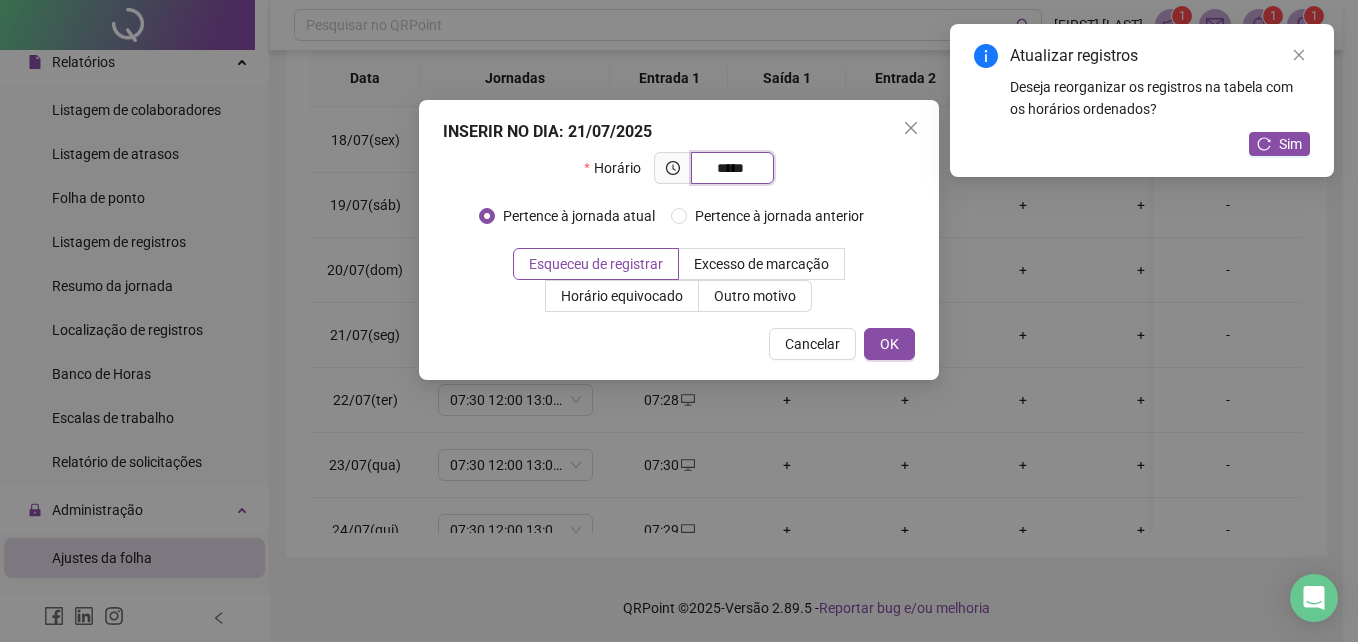 type on "*****" 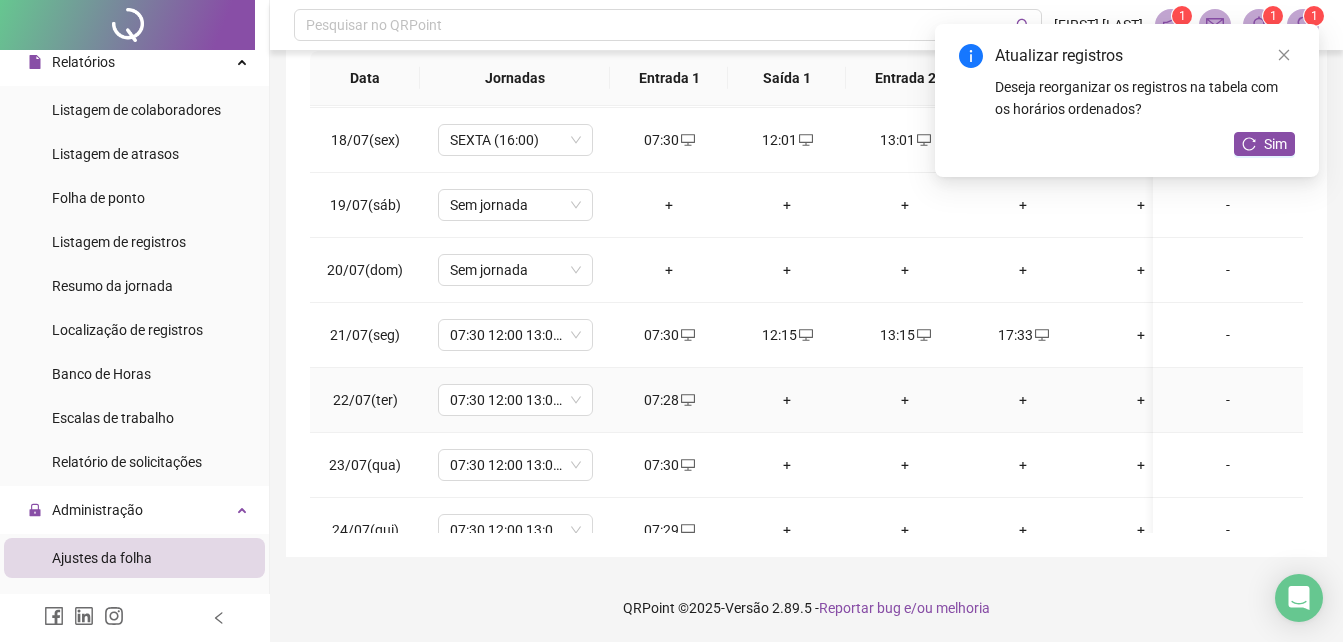 click on "+" at bounding box center (787, 400) 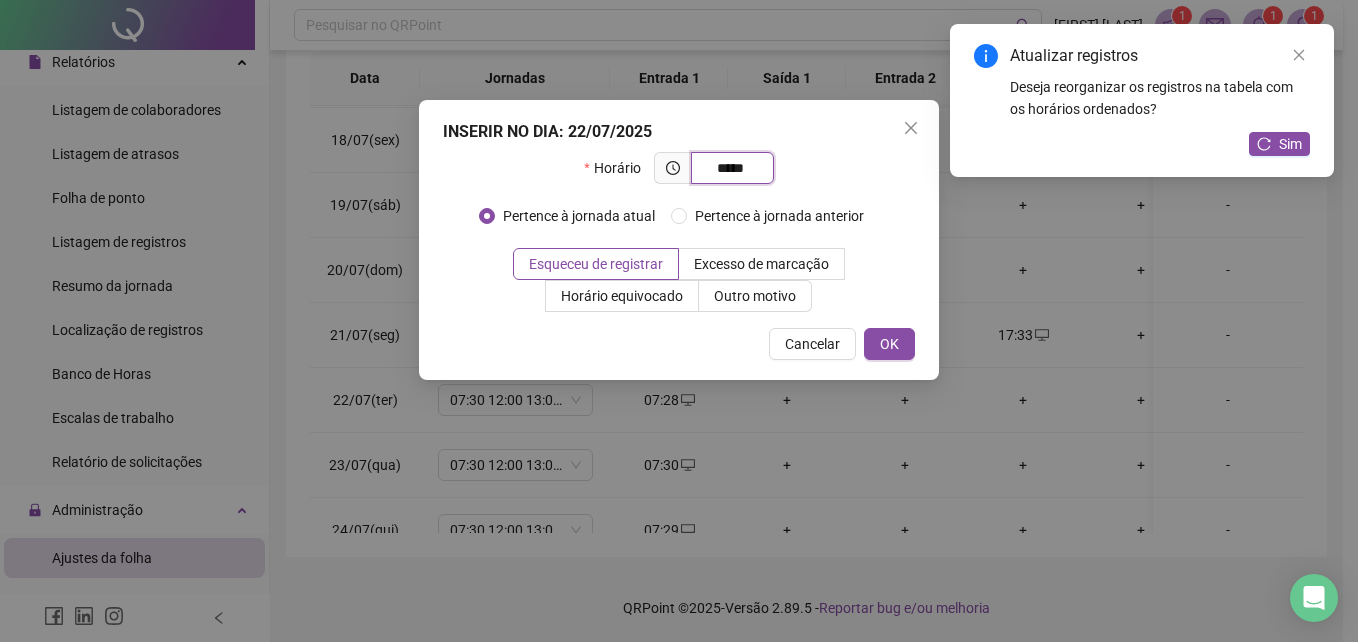 type on "*****" 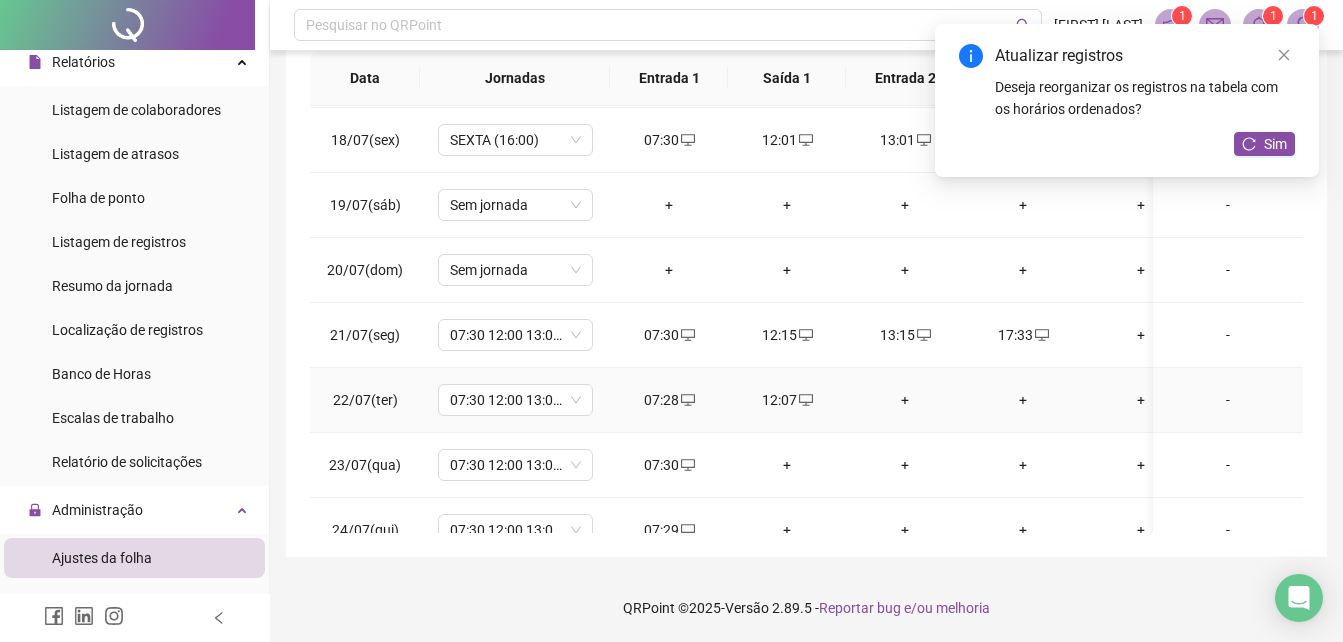 click on "+" at bounding box center [905, 400] 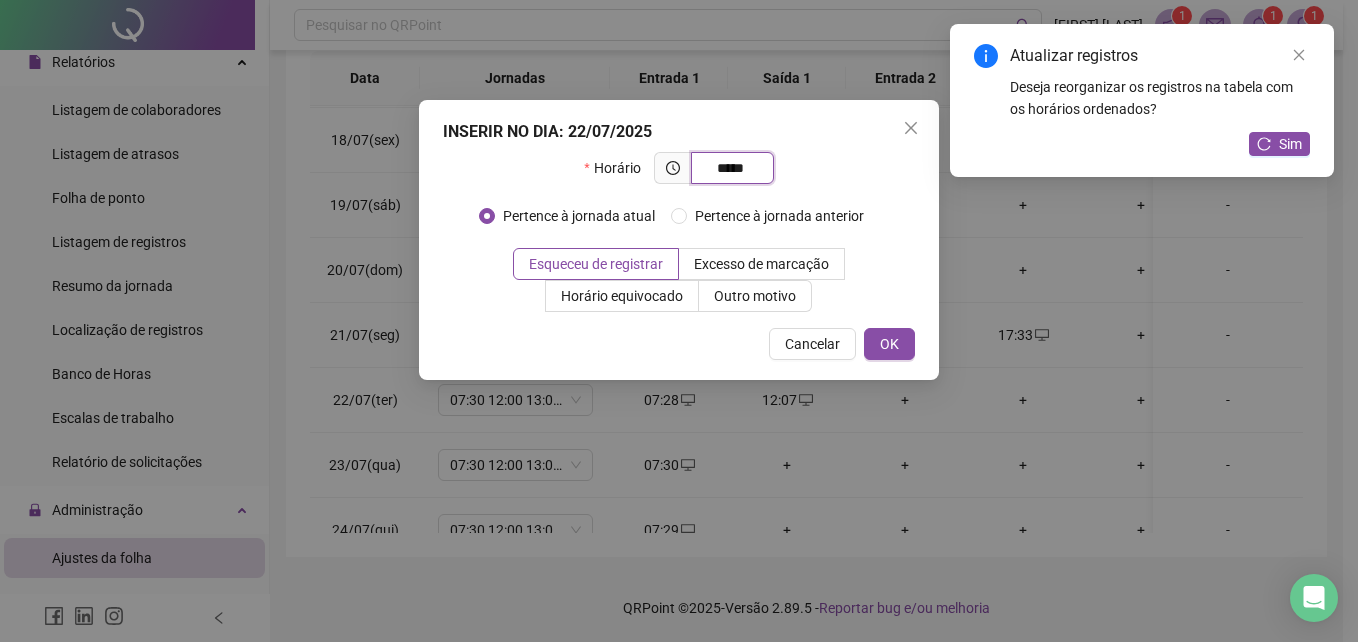 type on "*****" 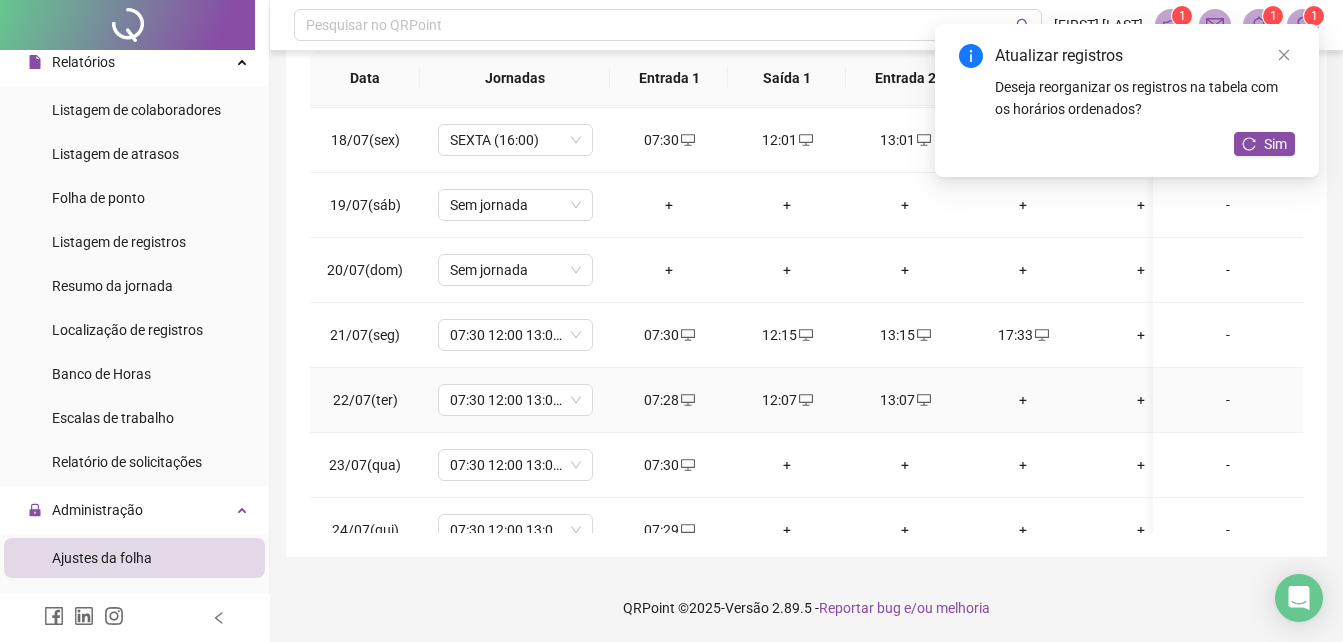 click on "+" at bounding box center [1023, 400] 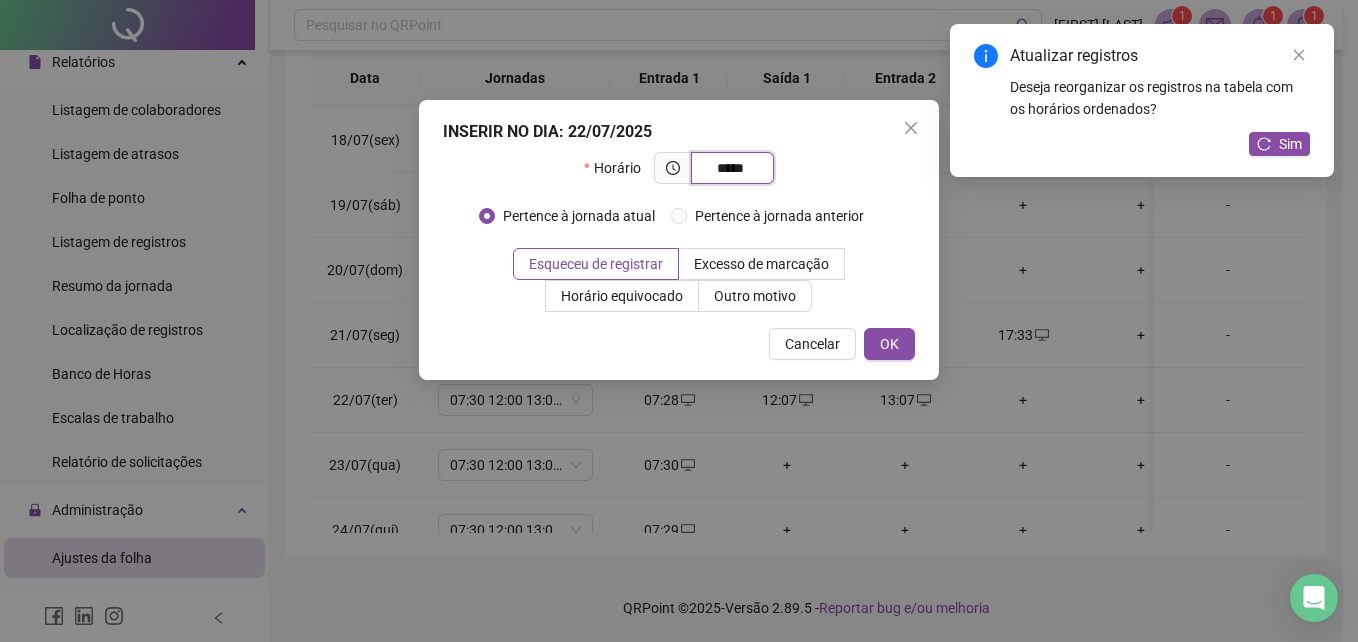 type on "*****" 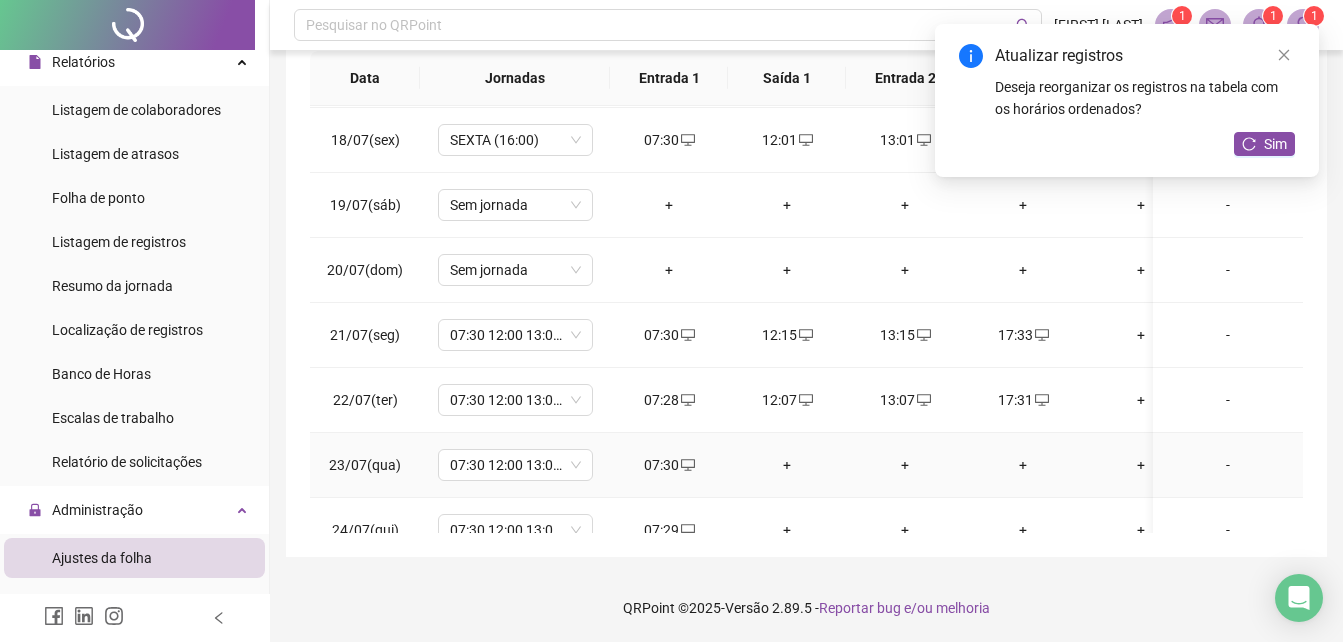 click on "+" at bounding box center (787, 465) 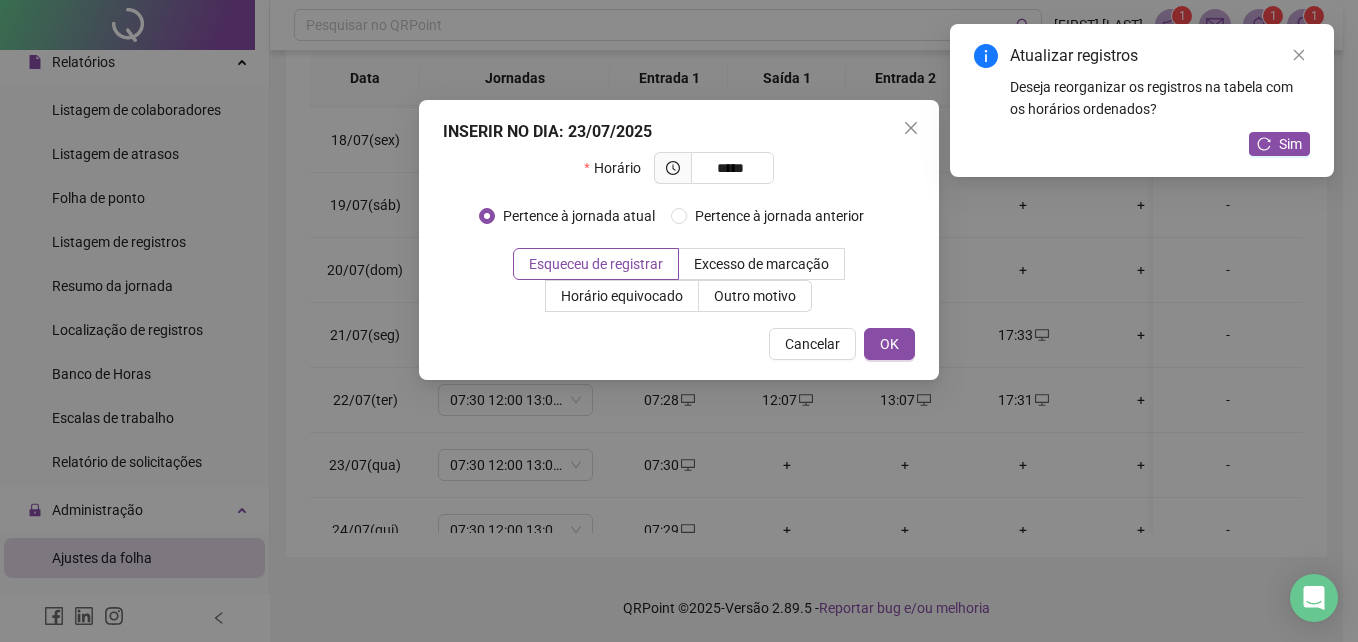 type on "*****" 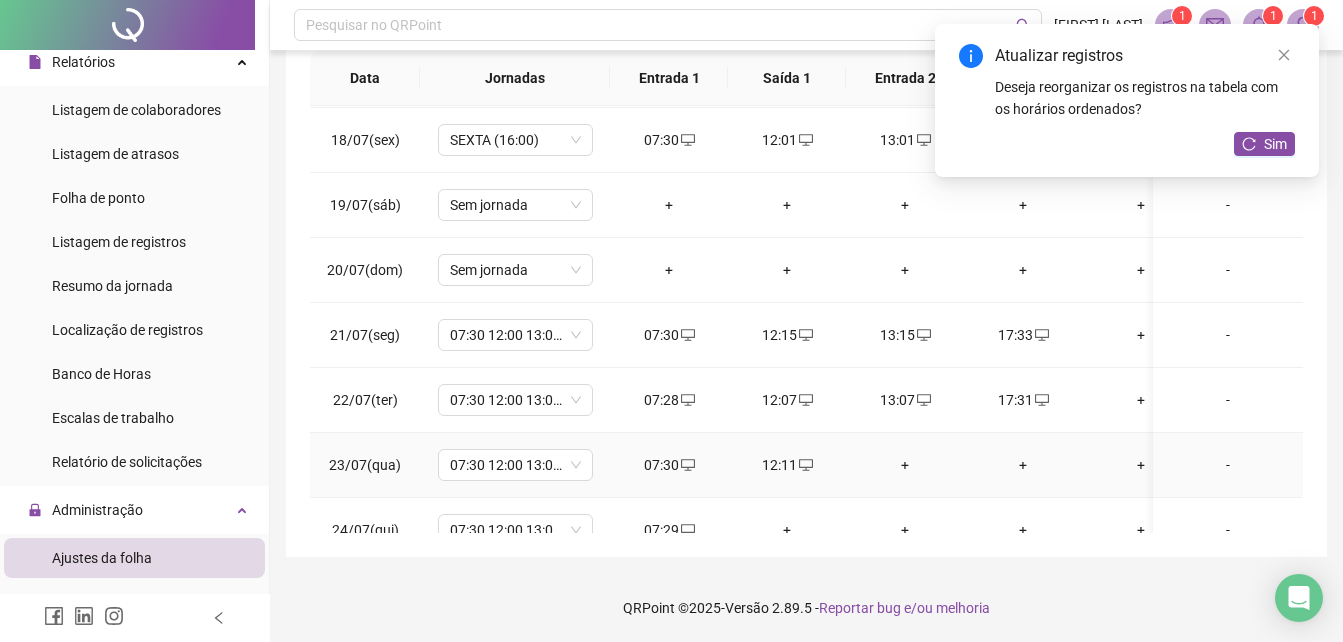 click on "+" at bounding box center [905, 465] 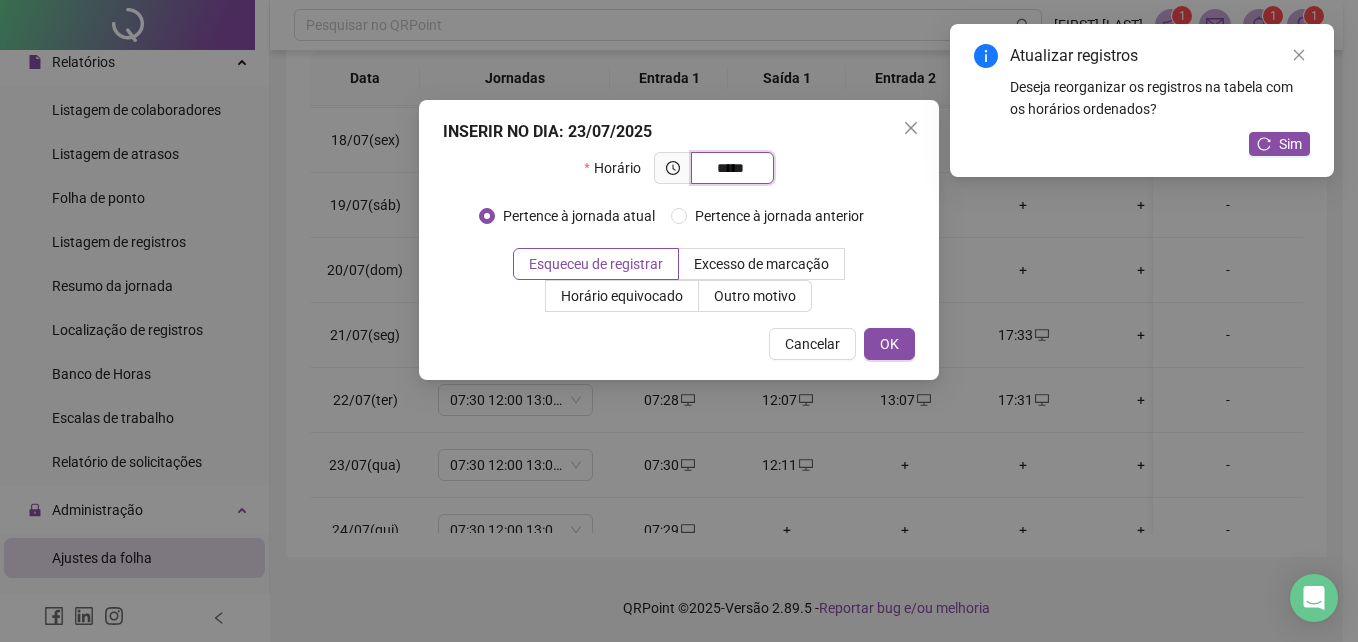 type on "*****" 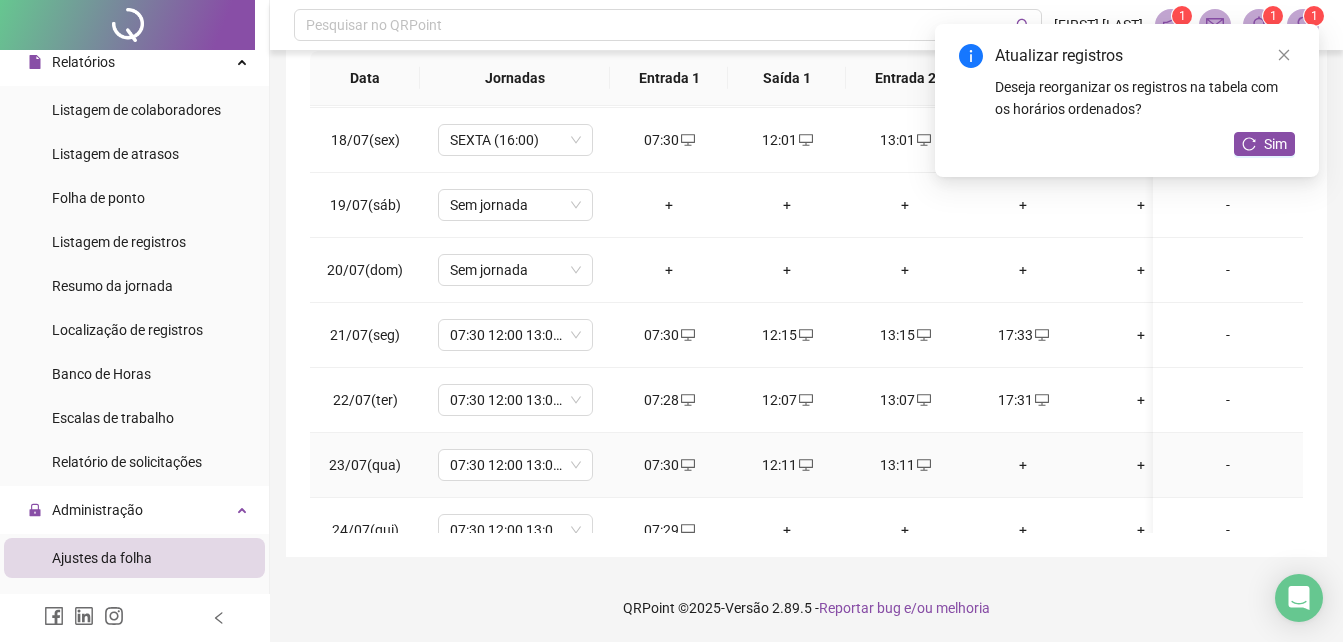 click on "+" at bounding box center (1023, 465) 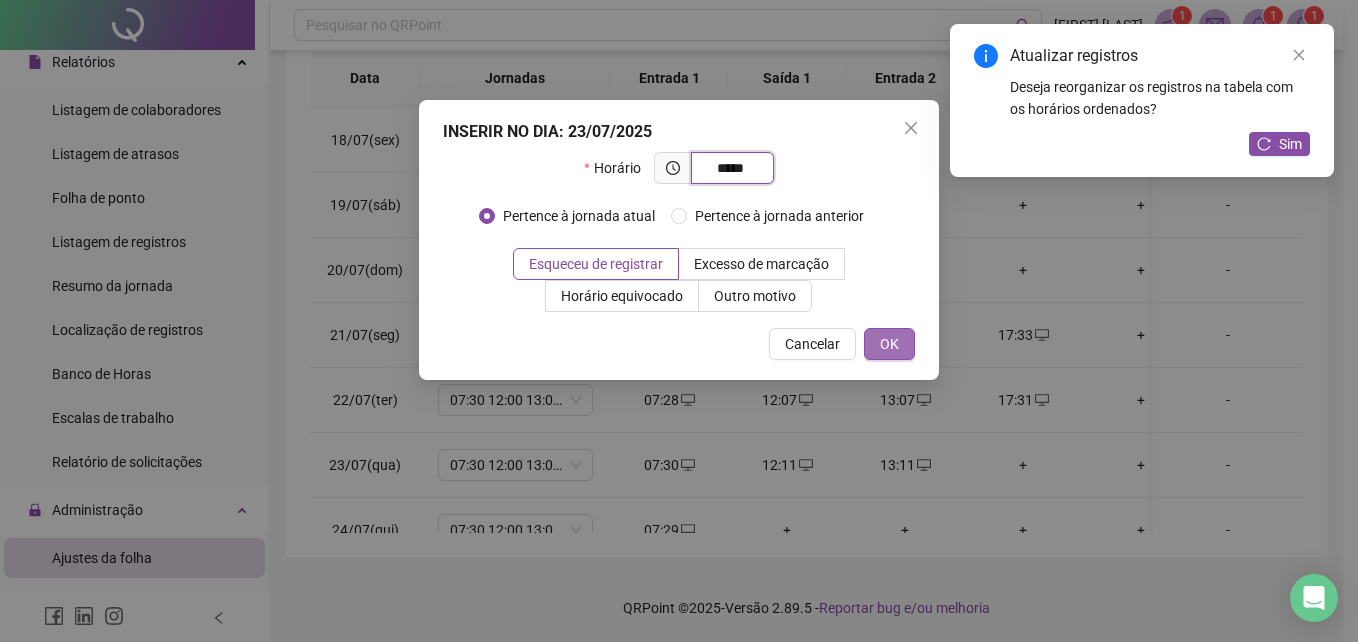 type on "*****" 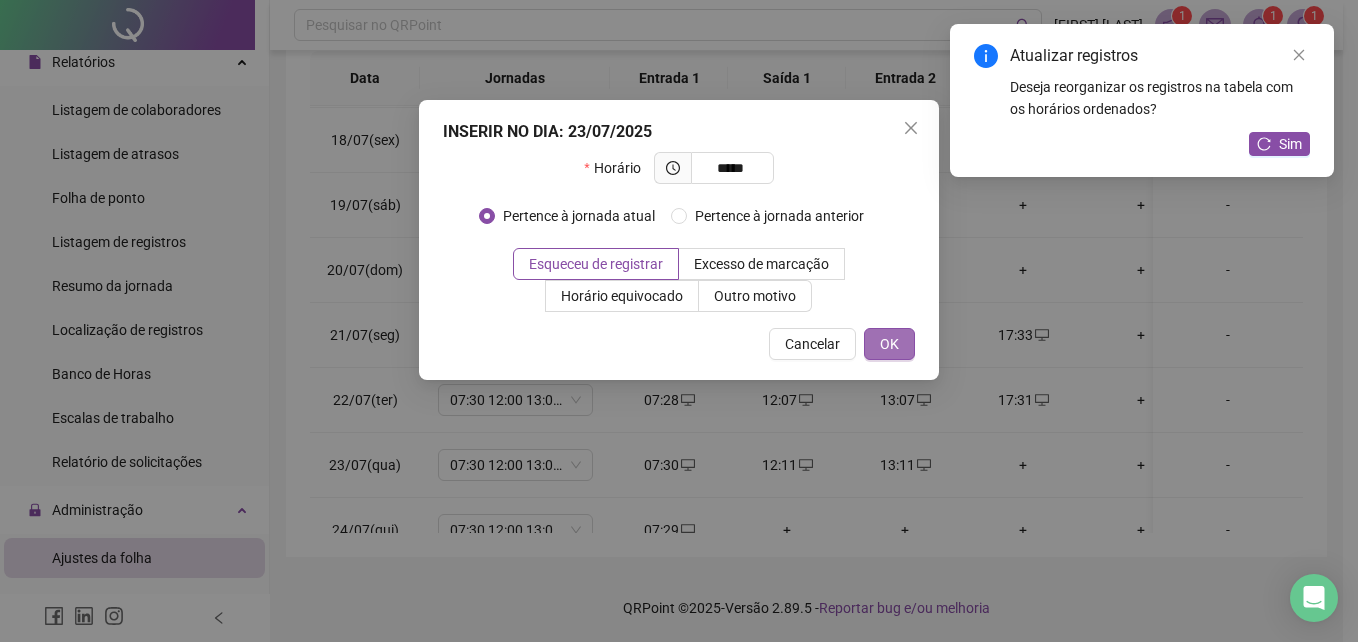click on "OK" at bounding box center [889, 344] 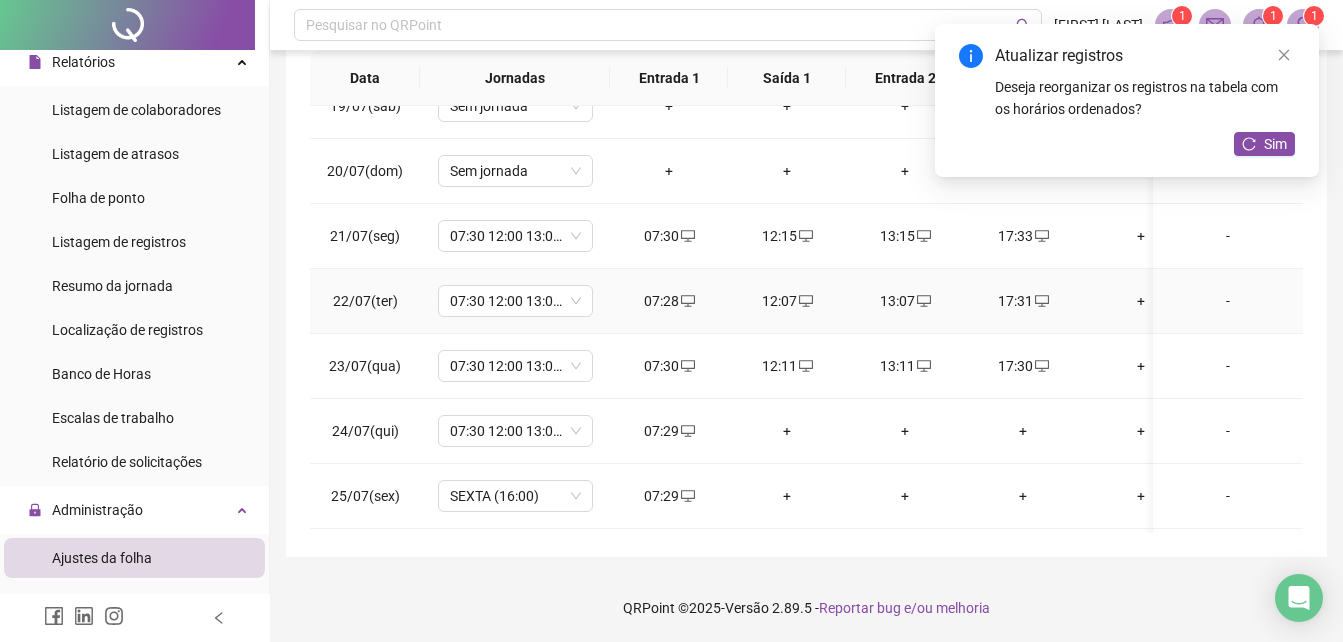 scroll, scrollTop: 1203, scrollLeft: 0, axis: vertical 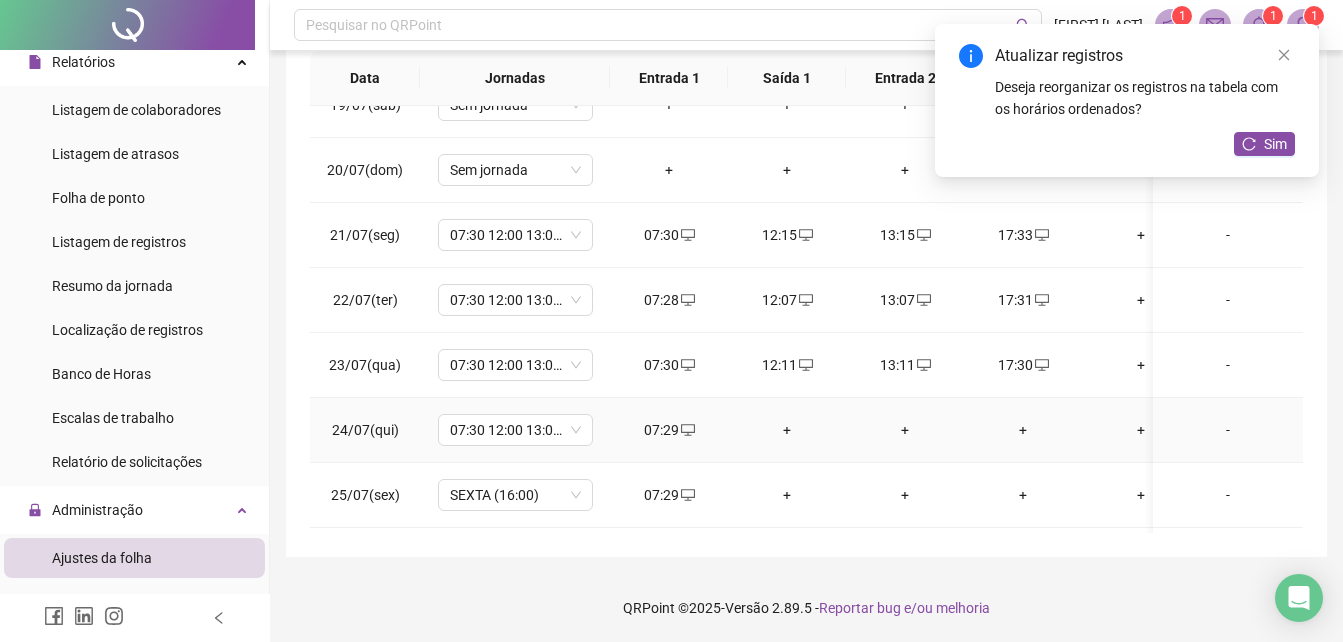 click on "+" at bounding box center [787, 430] 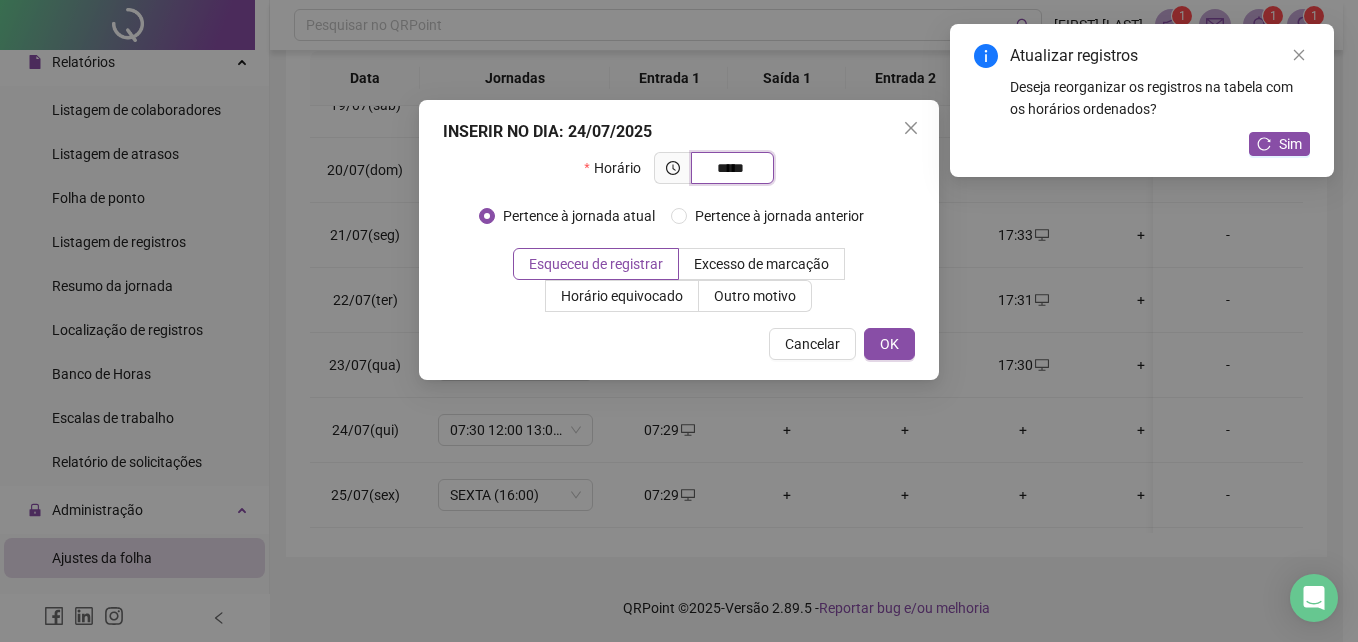 type on "*****" 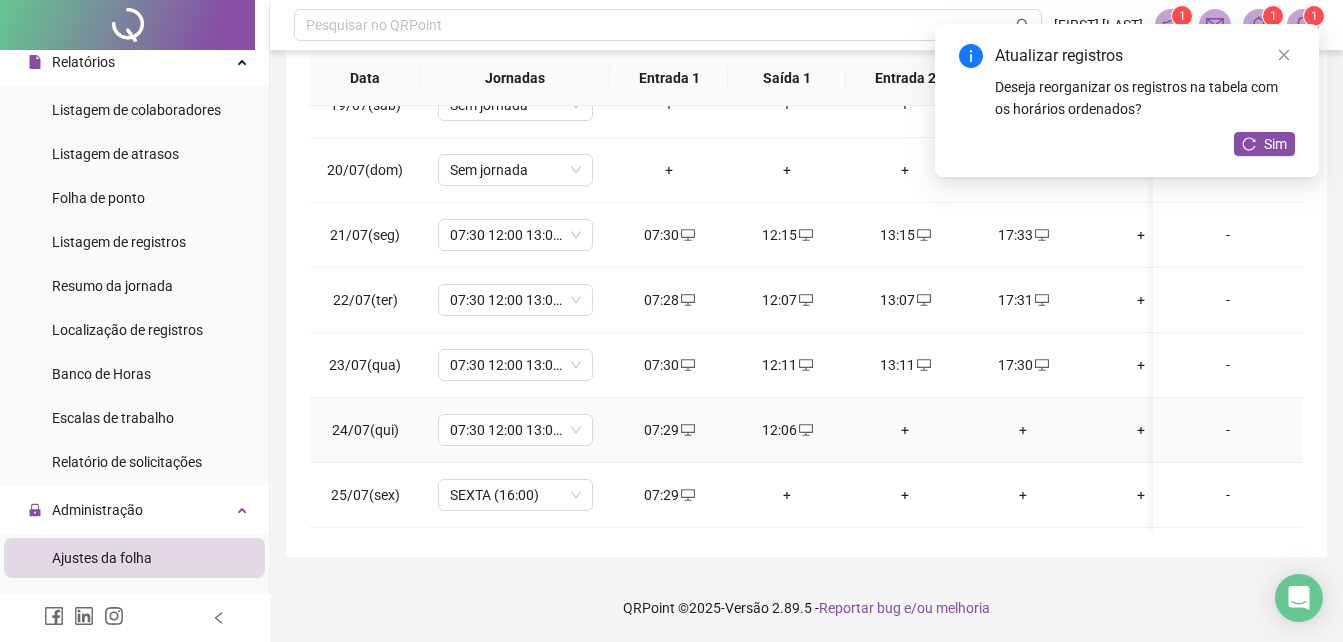 click on "+" at bounding box center (905, 430) 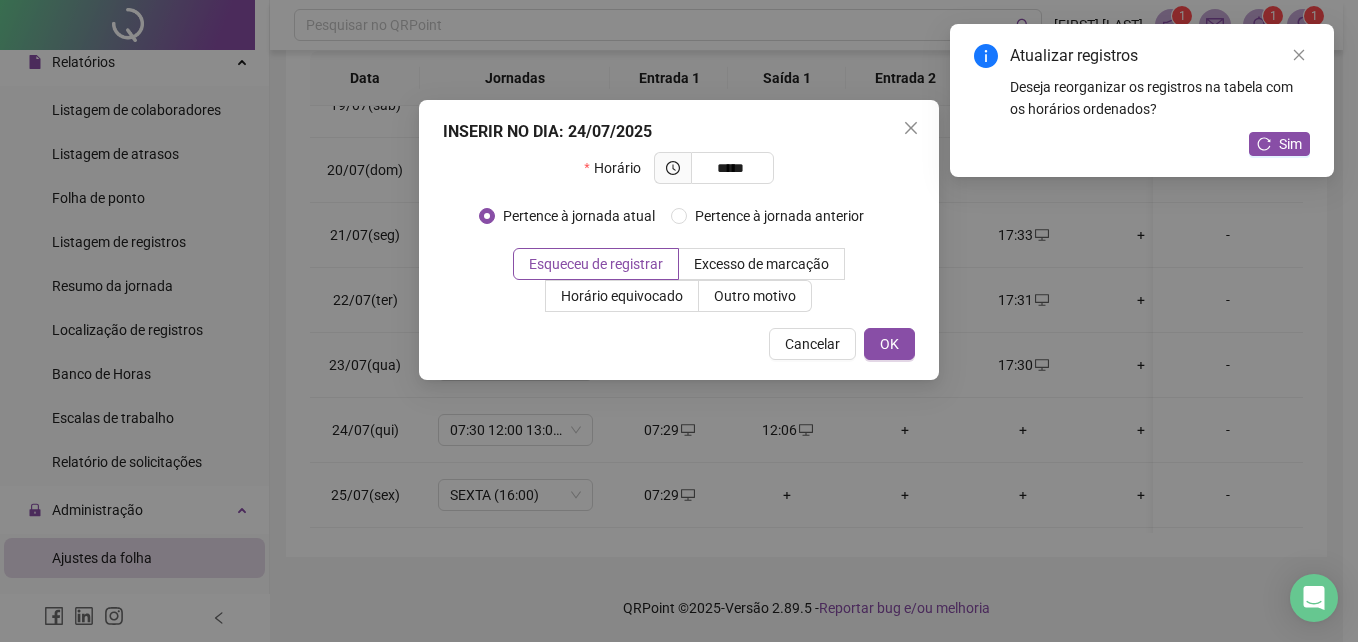 type on "*****" 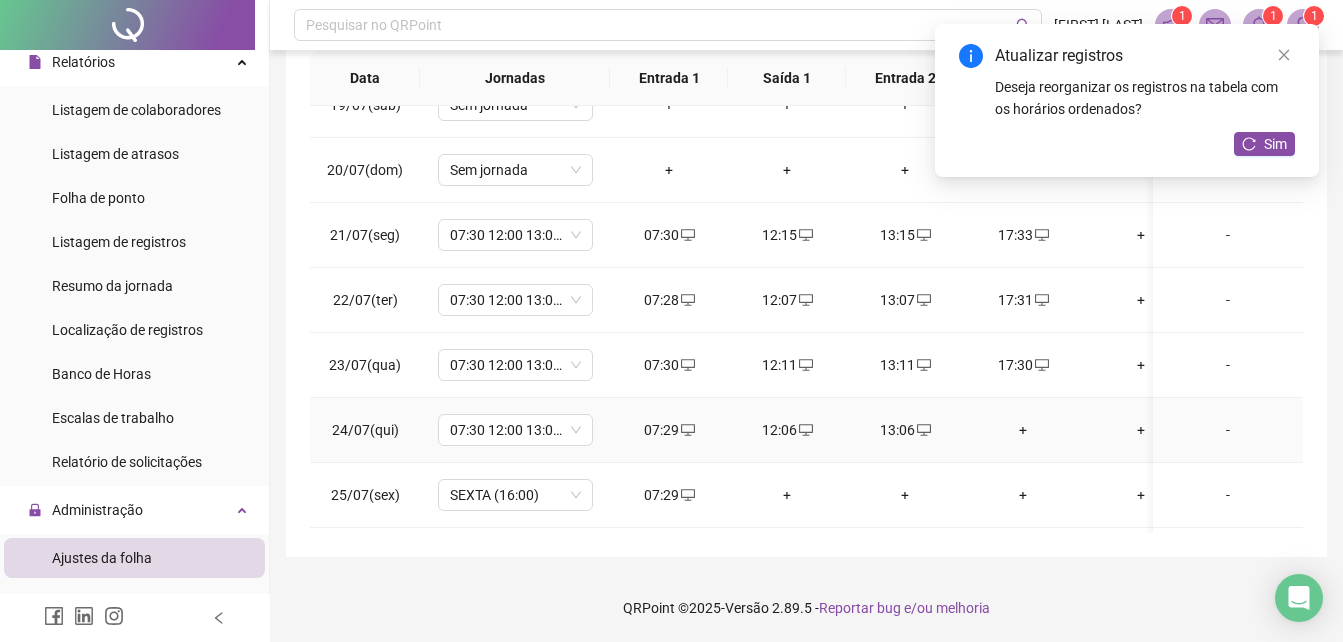click on "+" at bounding box center [1023, 430] 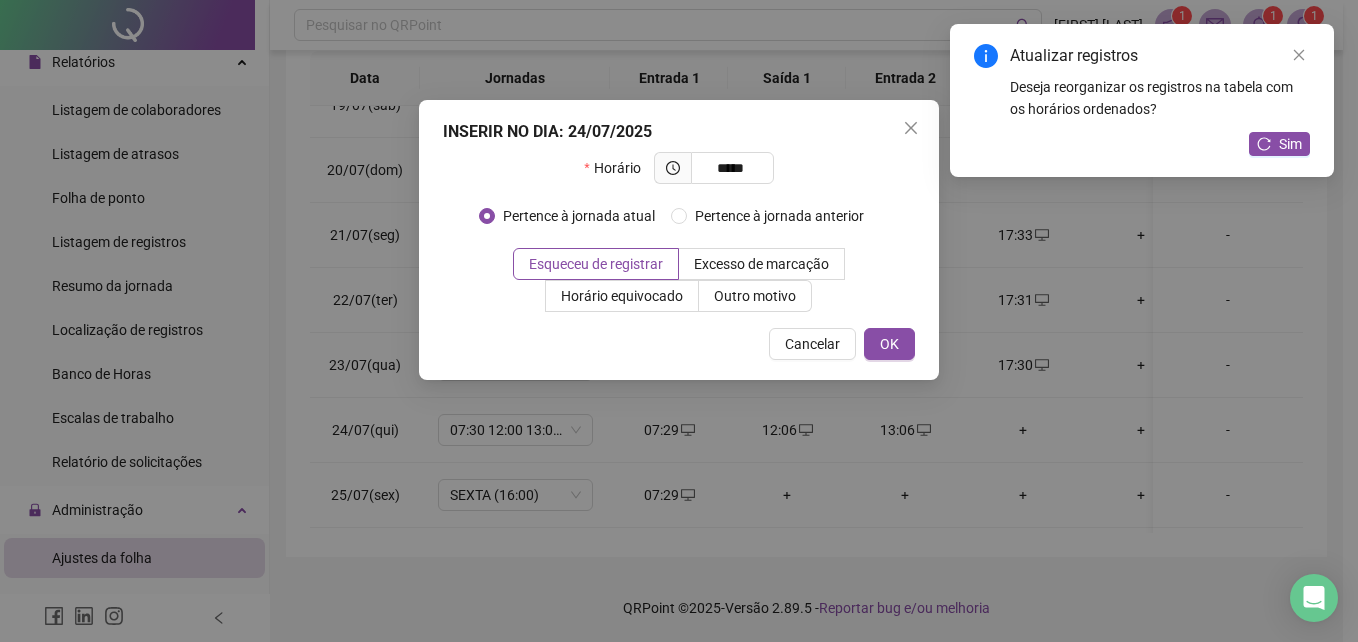 type on "*****" 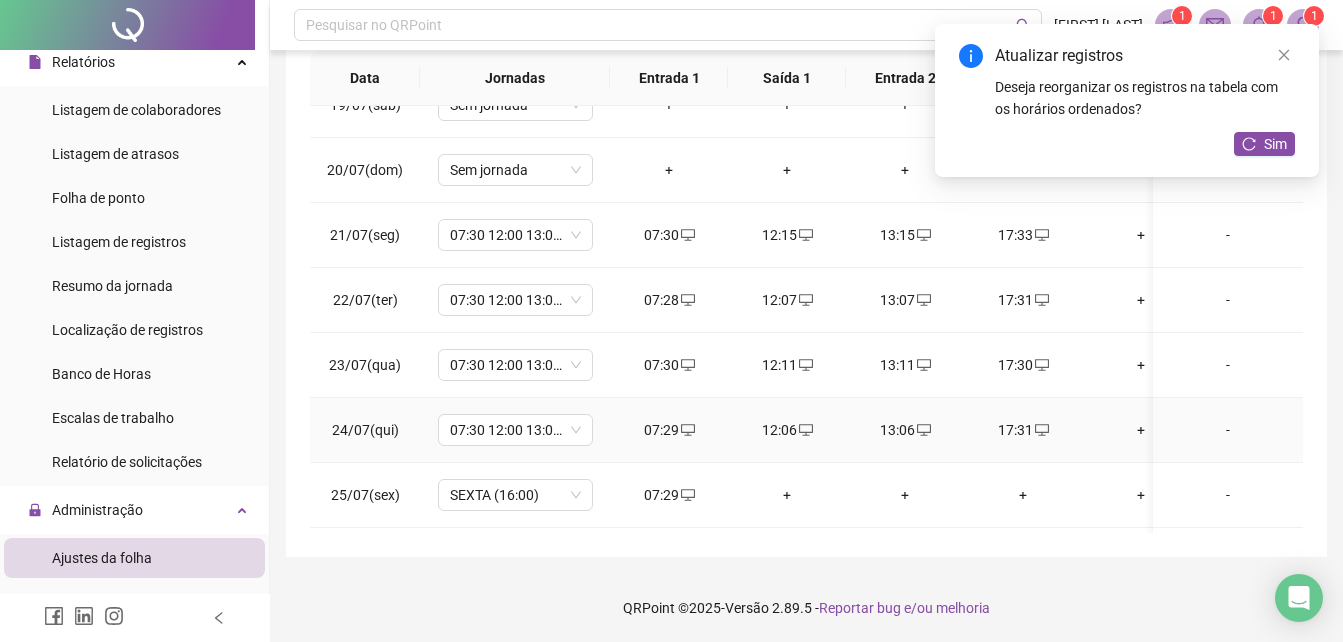 scroll, scrollTop: 1503, scrollLeft: 0, axis: vertical 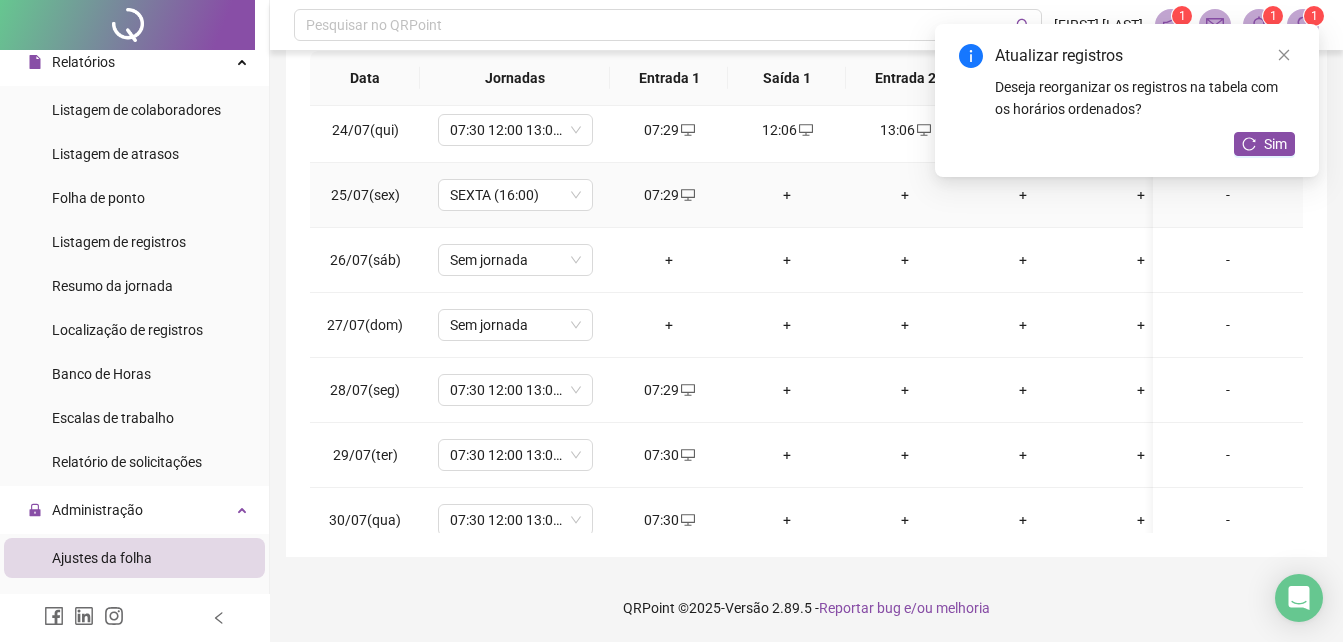 click on "+" at bounding box center (787, 195) 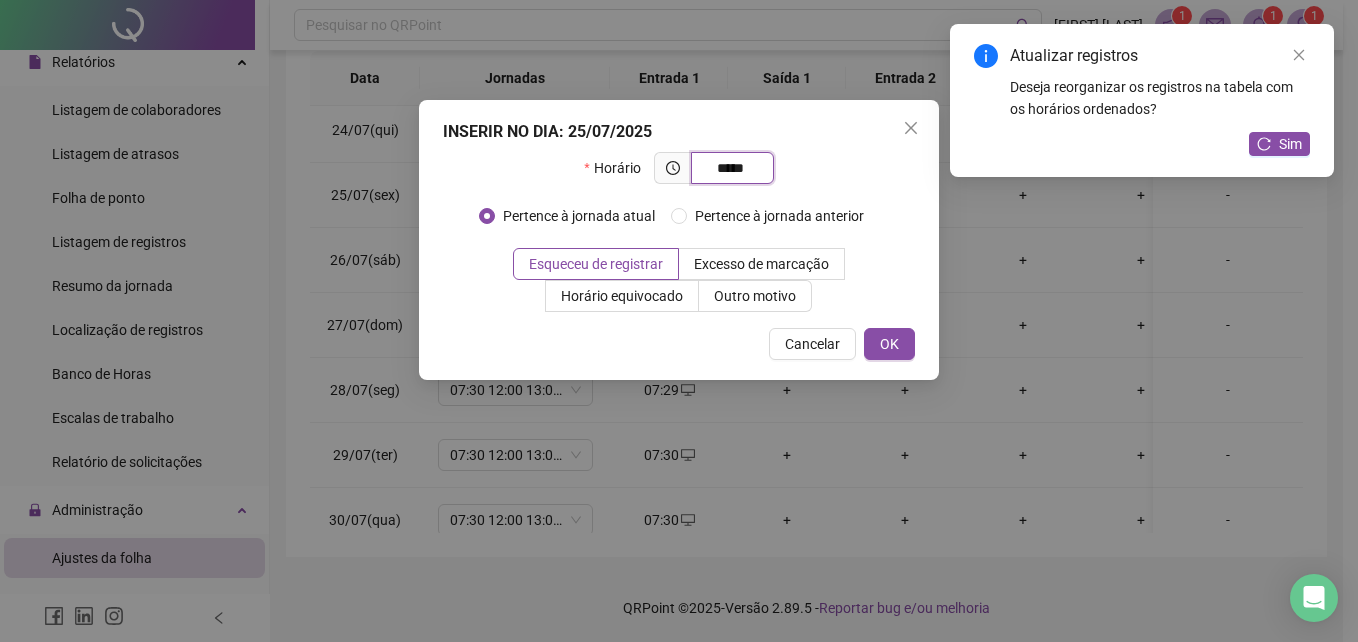 type on "*****" 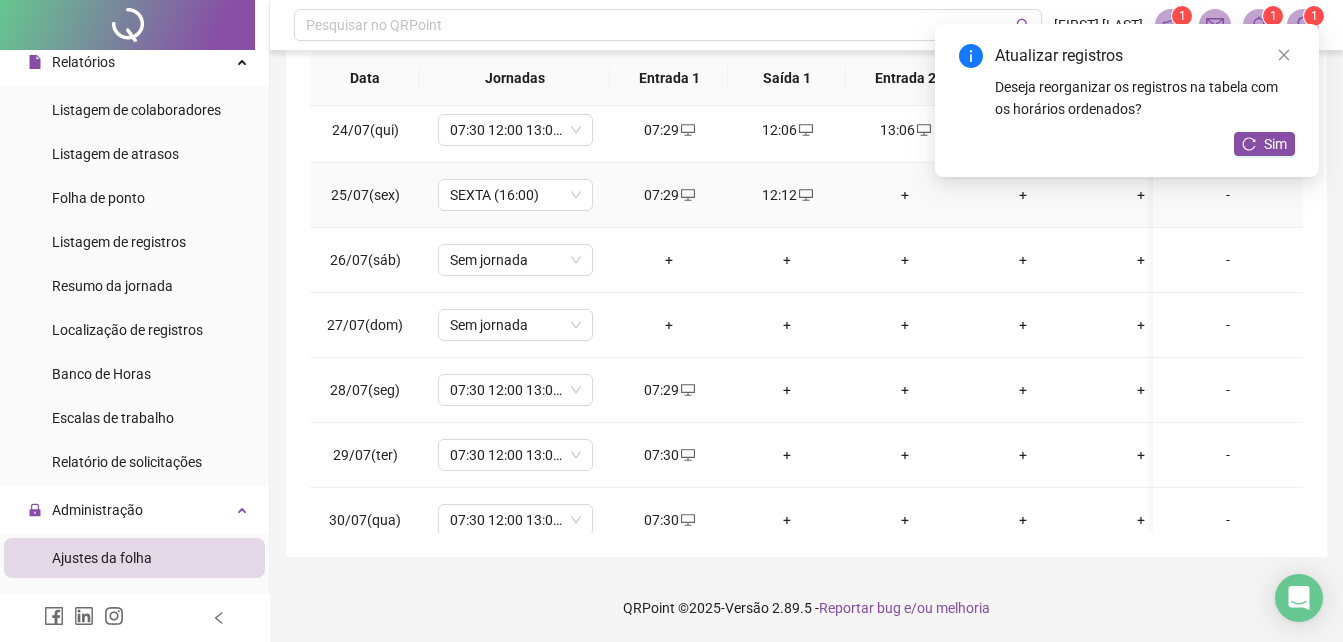 click on "+" at bounding box center [905, 195] 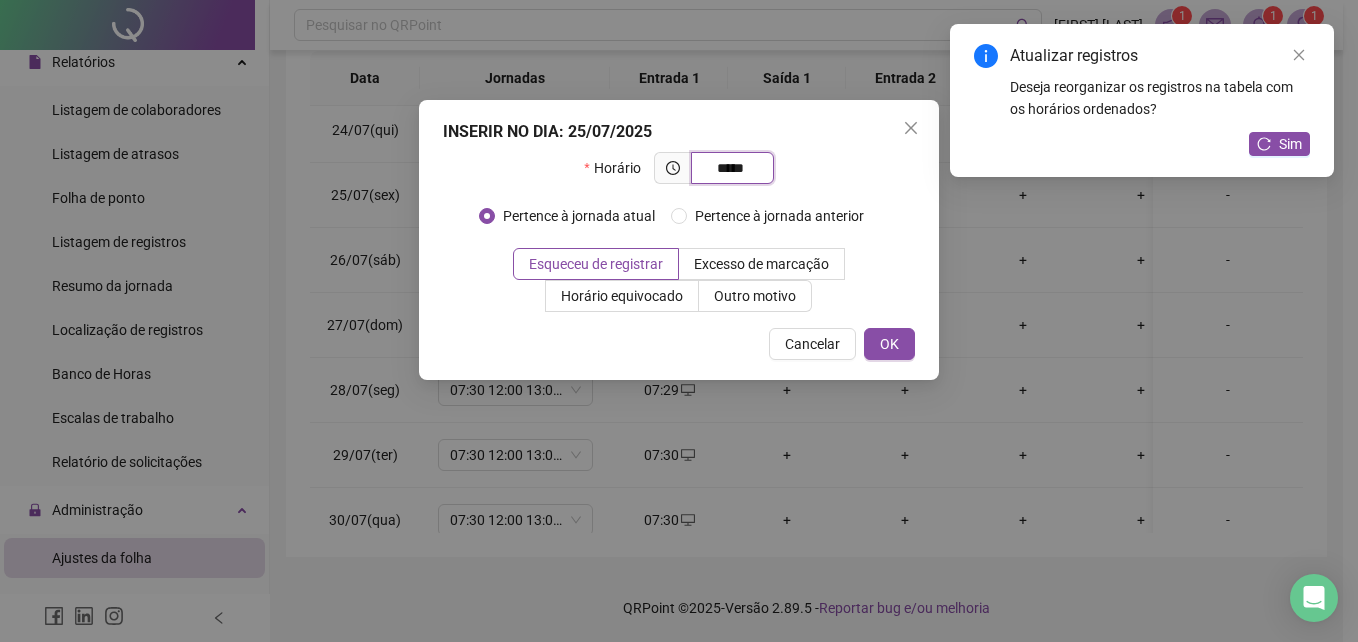 type on "*****" 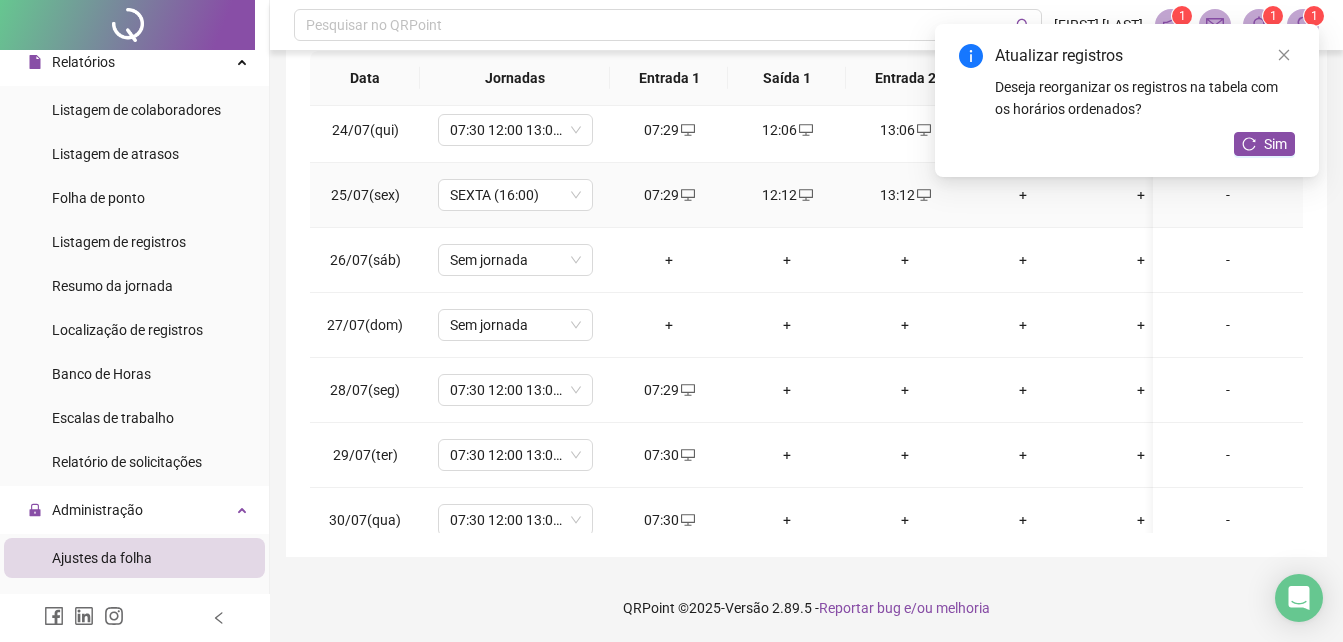click on "+" at bounding box center (1023, 195) 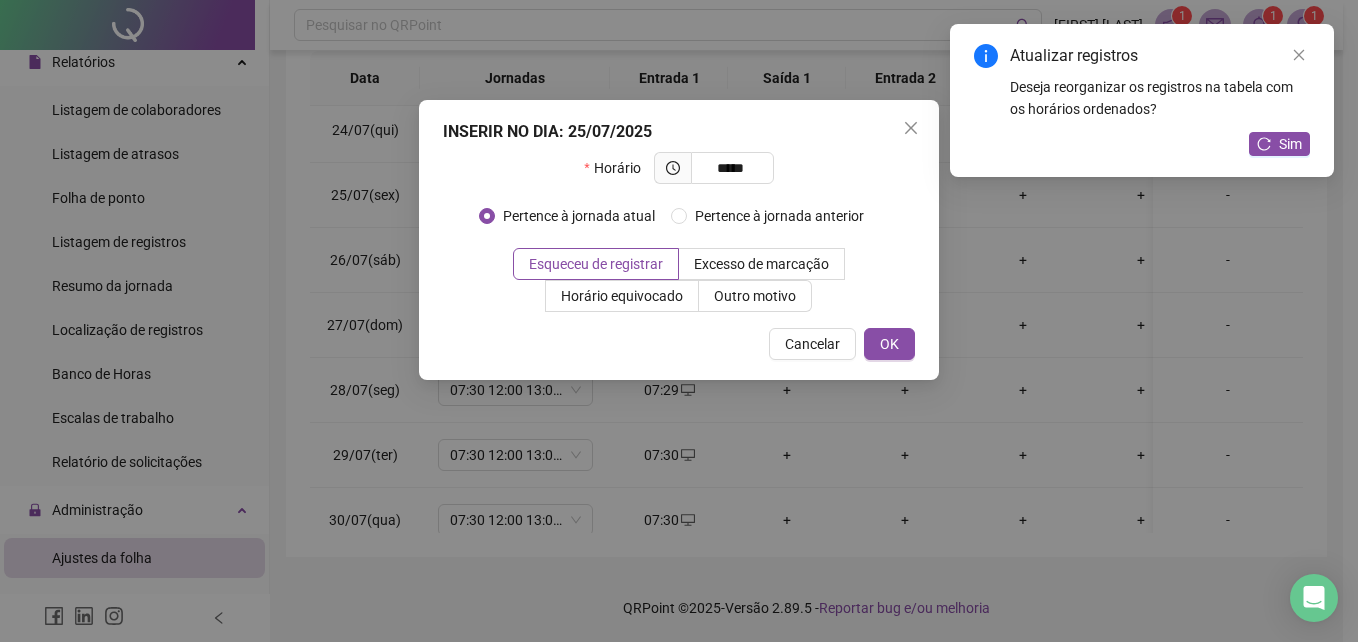 type on "*****" 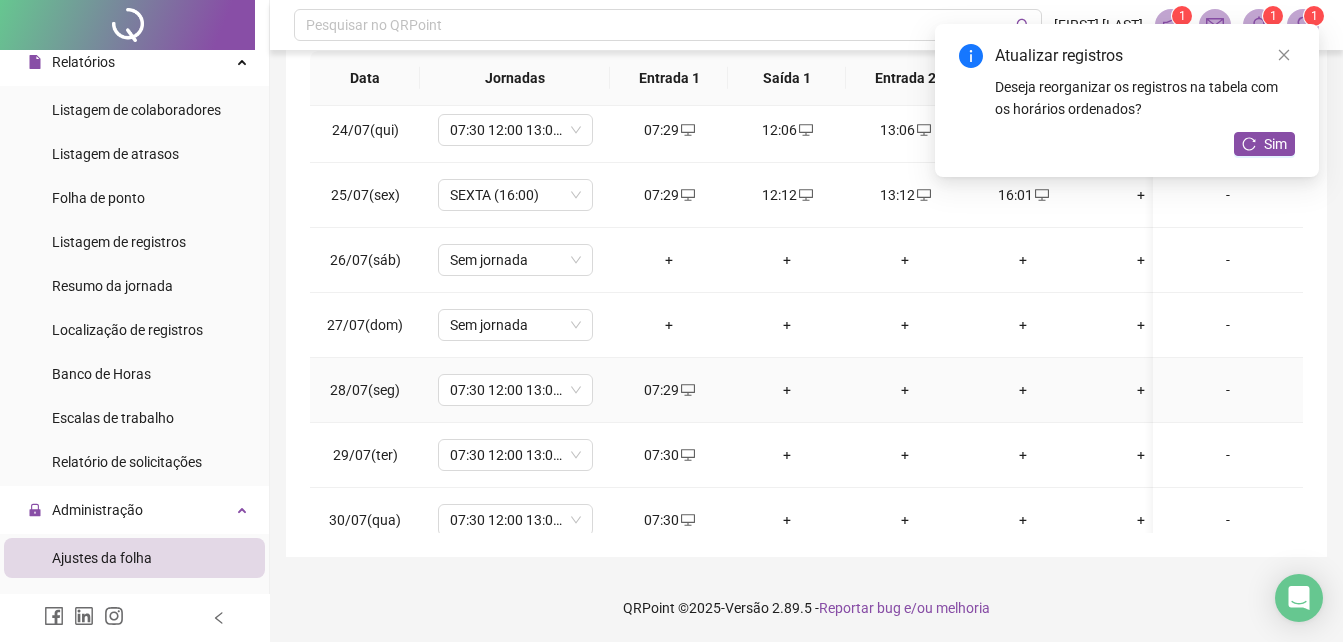 click on "+" at bounding box center (787, 390) 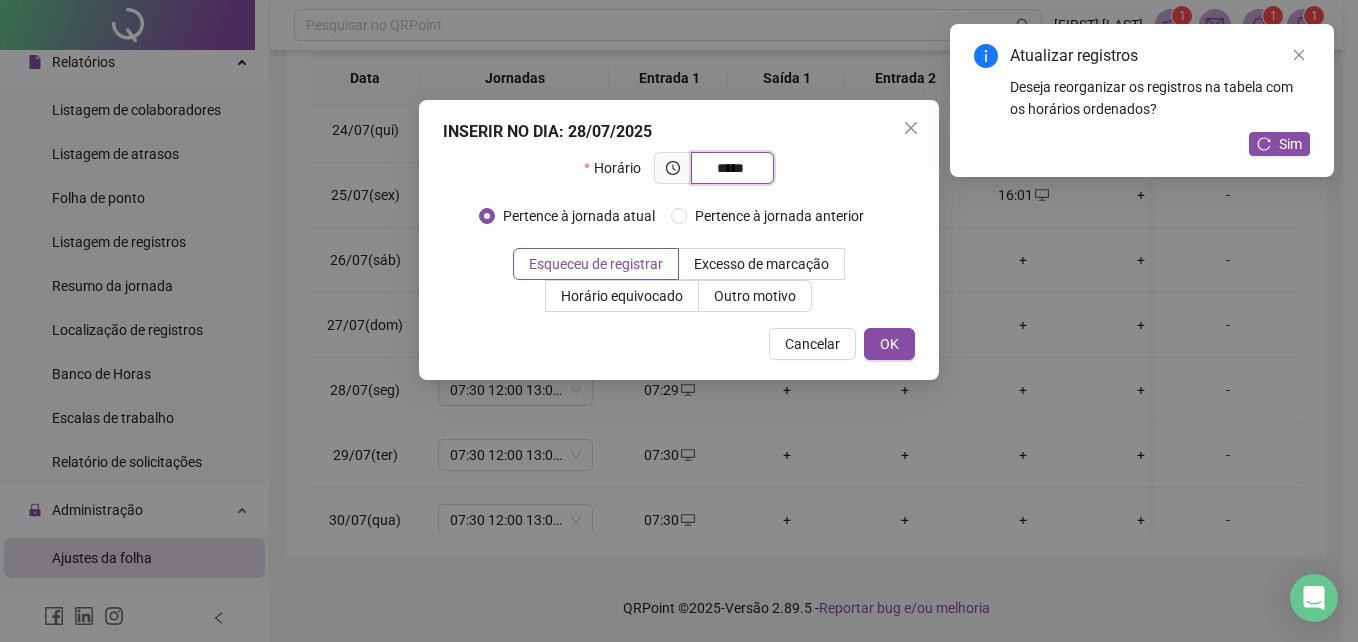type on "*****" 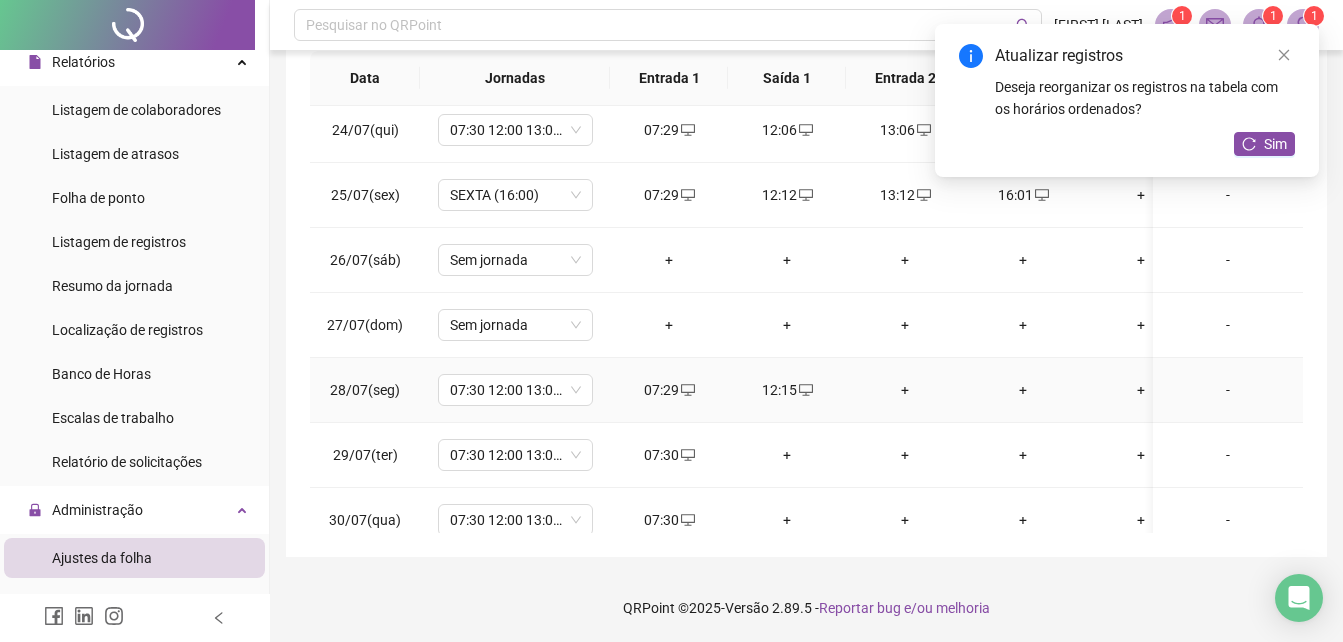 click on "+" at bounding box center (905, 390) 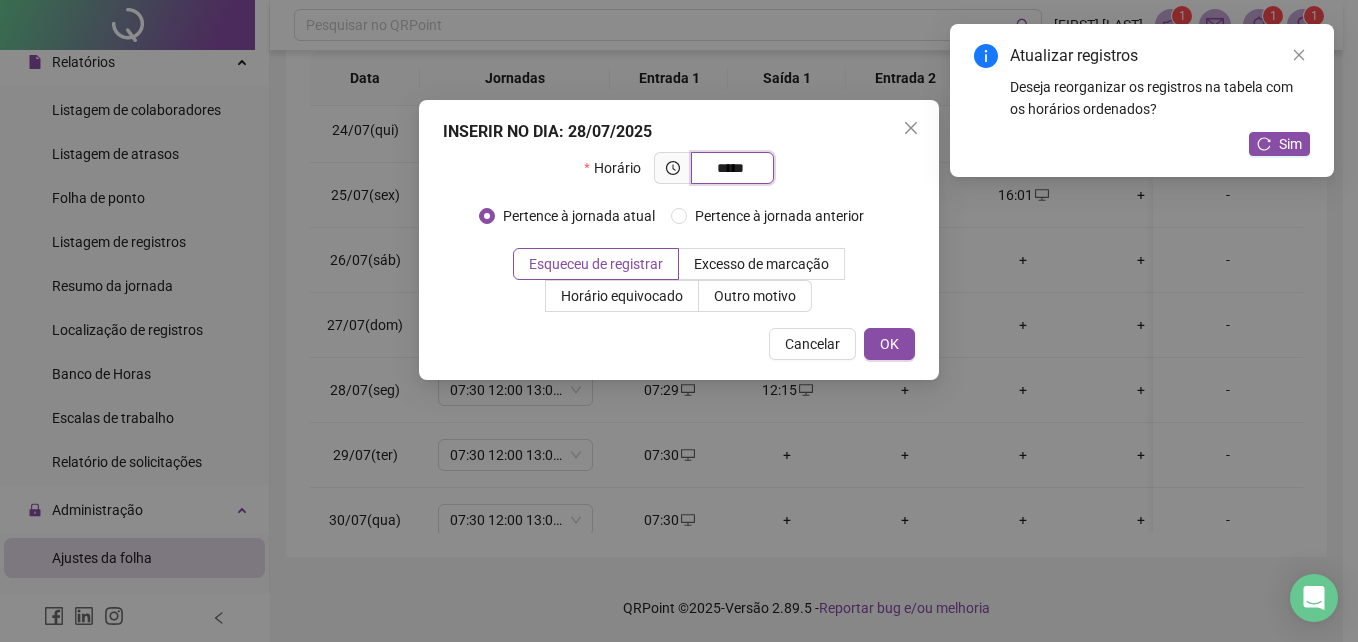 type on "*****" 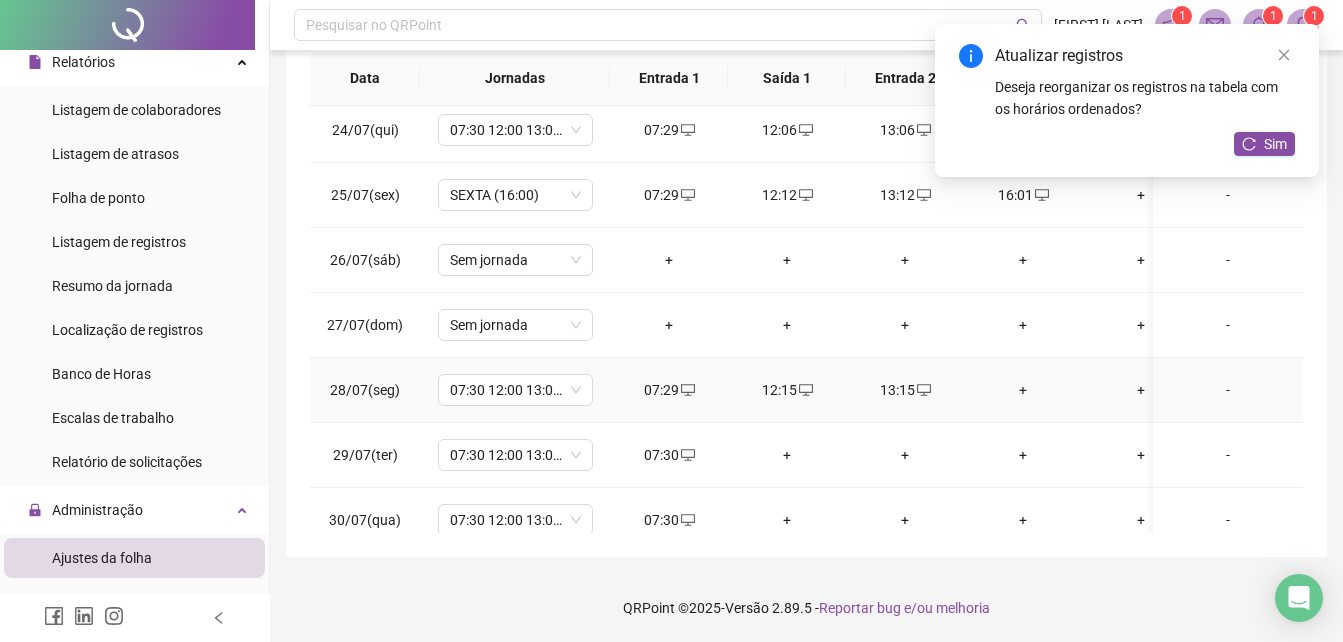 click on "+" at bounding box center [1023, 390] 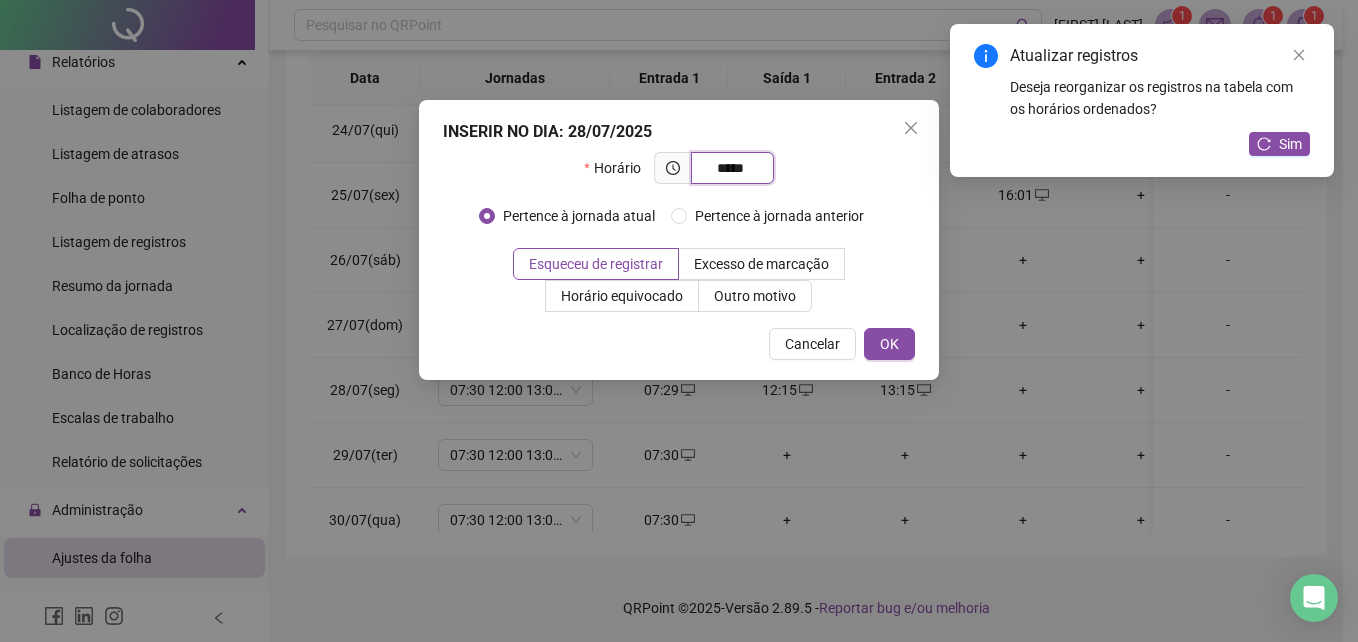type on "*****" 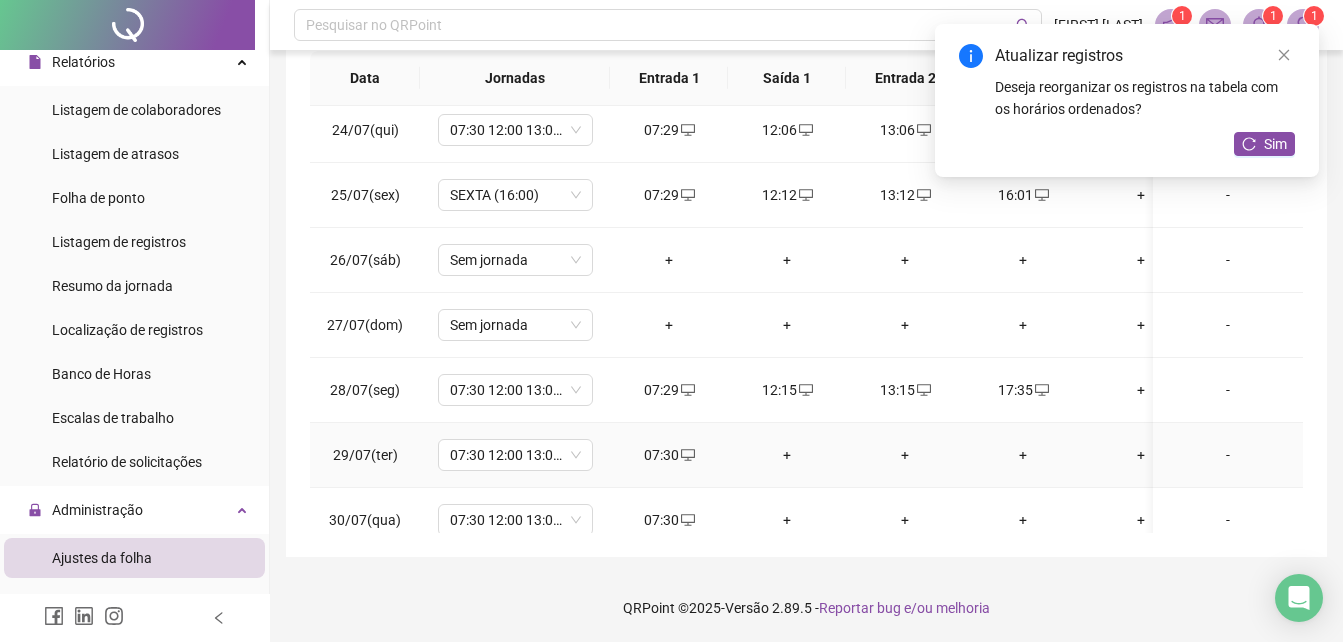 click on "+" at bounding box center (787, 455) 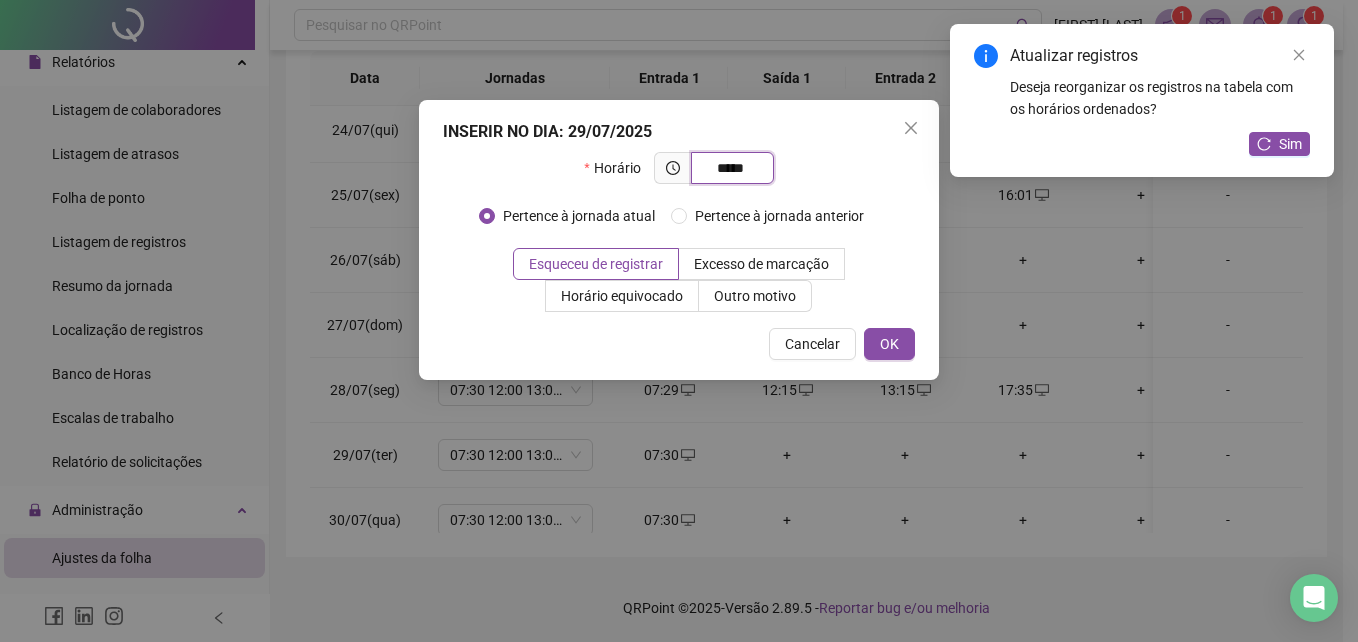 type on "*****" 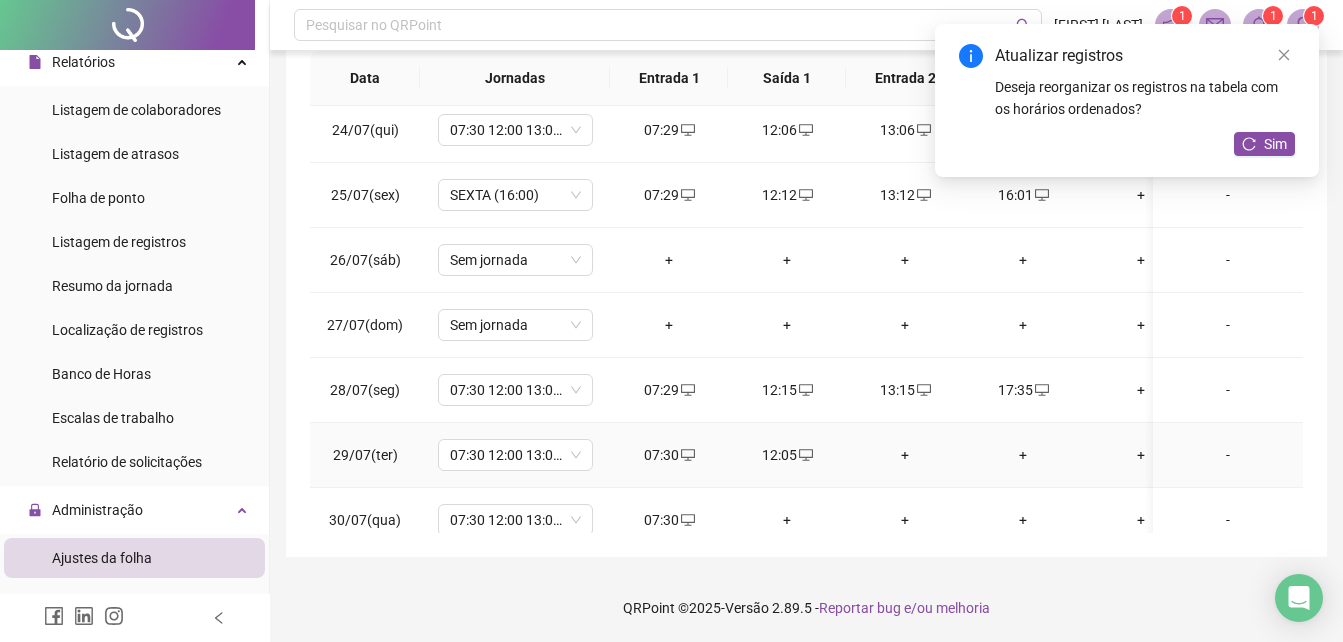 click on "+" at bounding box center [905, 455] 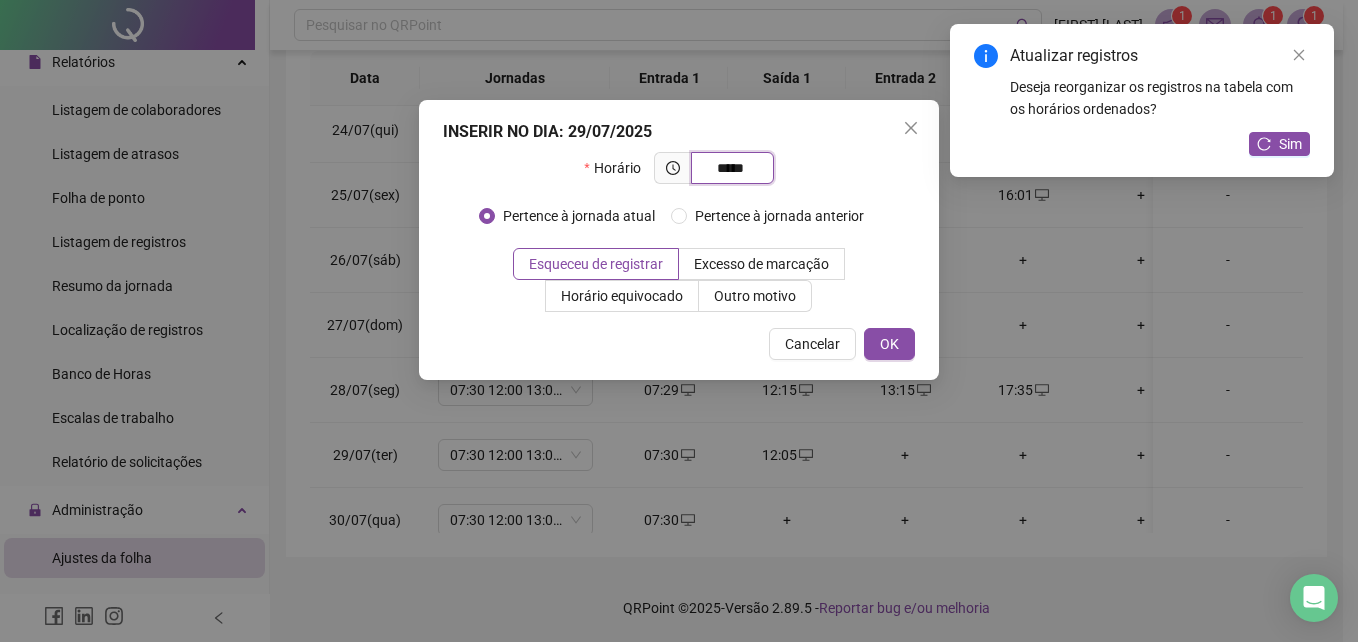 type on "*****" 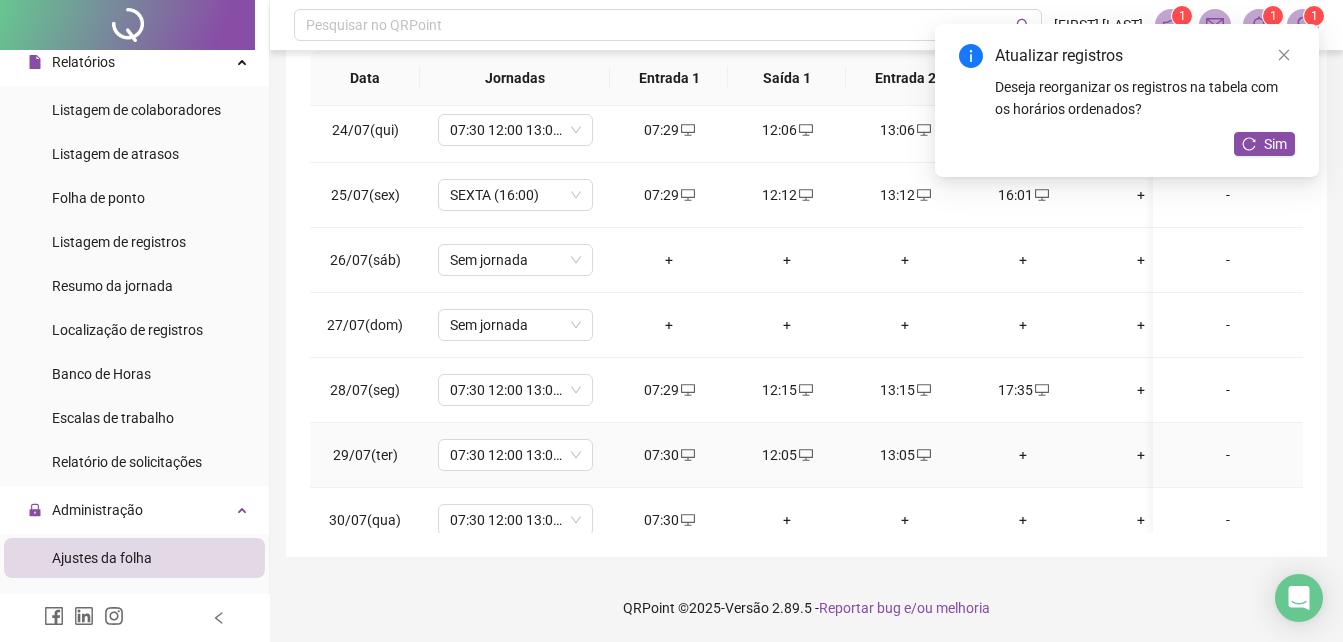 click on "+" at bounding box center (1023, 455) 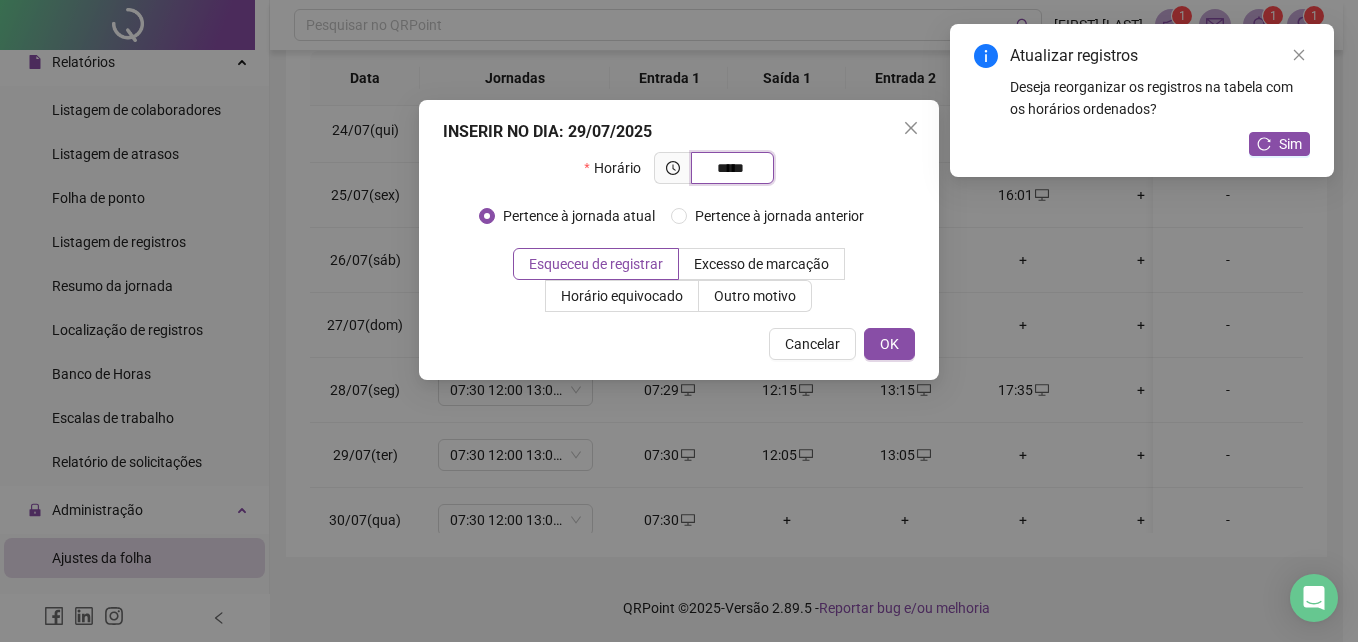 type on "*****" 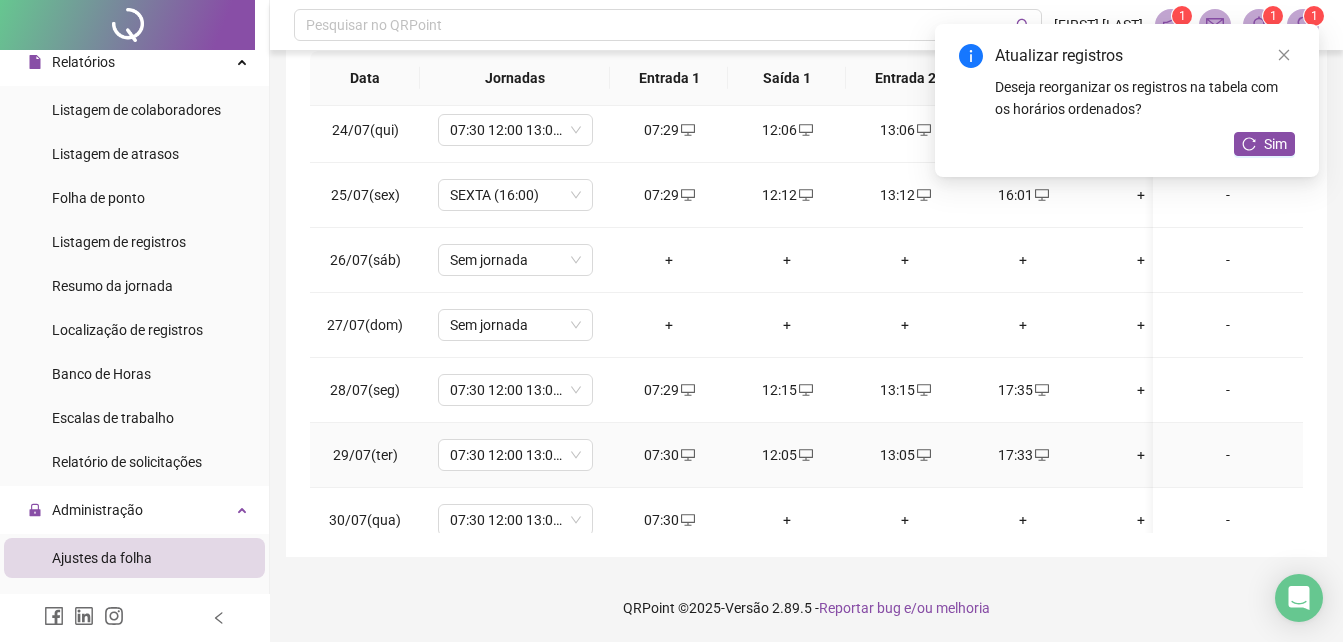 scroll, scrollTop: 1603, scrollLeft: 0, axis: vertical 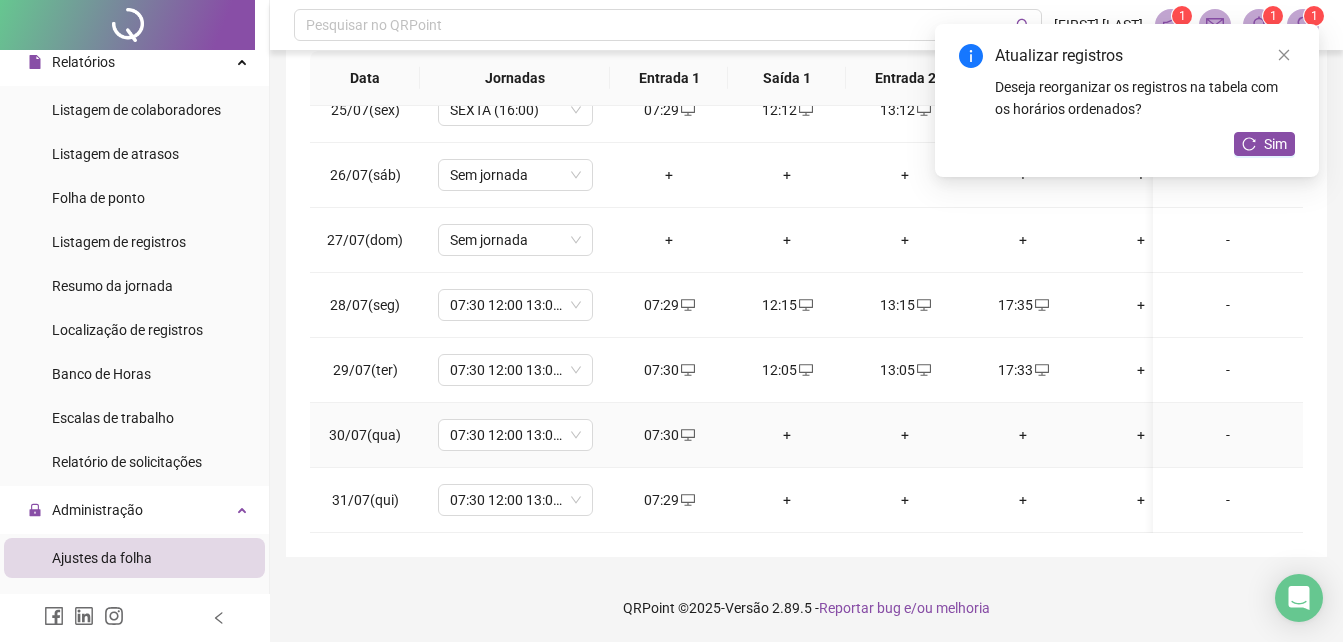 click on "+" at bounding box center (787, 435) 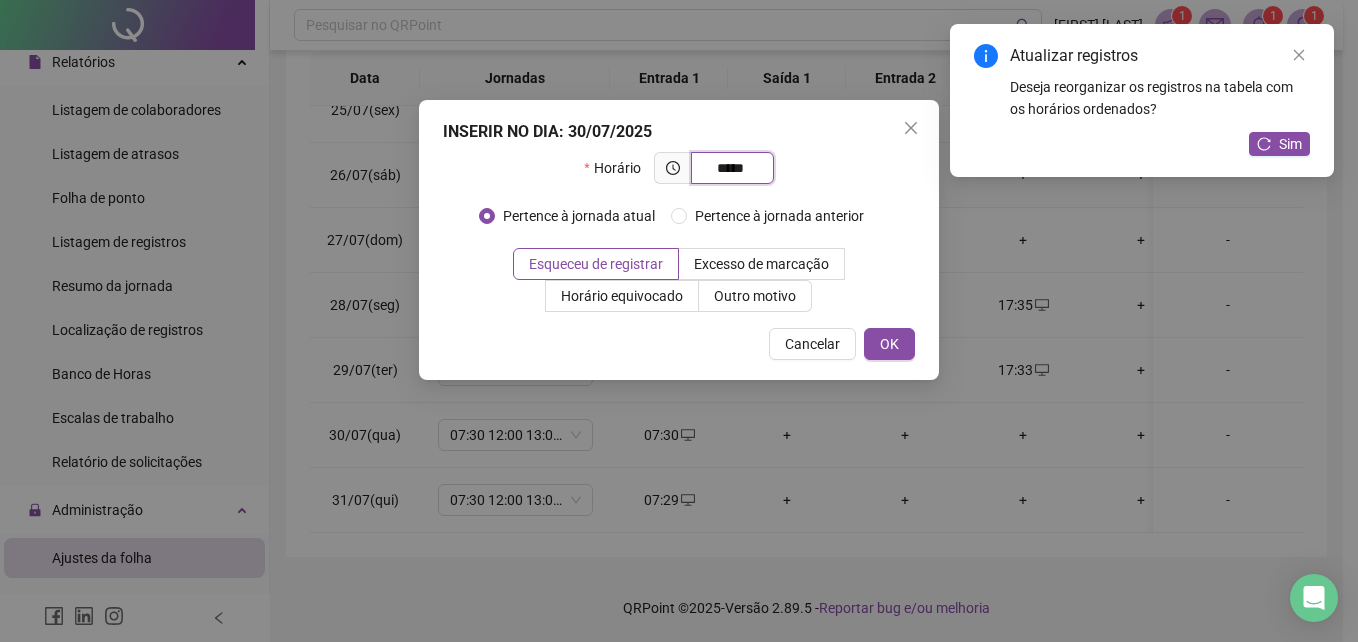 type on "*****" 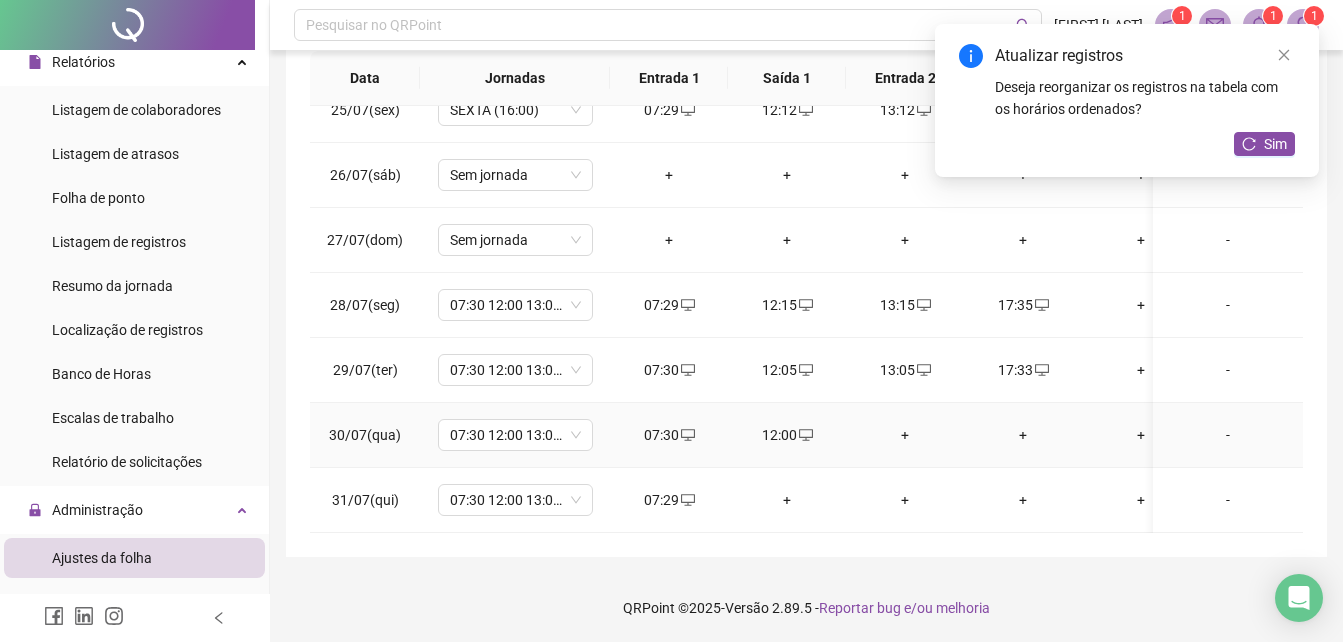 click on "+" at bounding box center (905, 435) 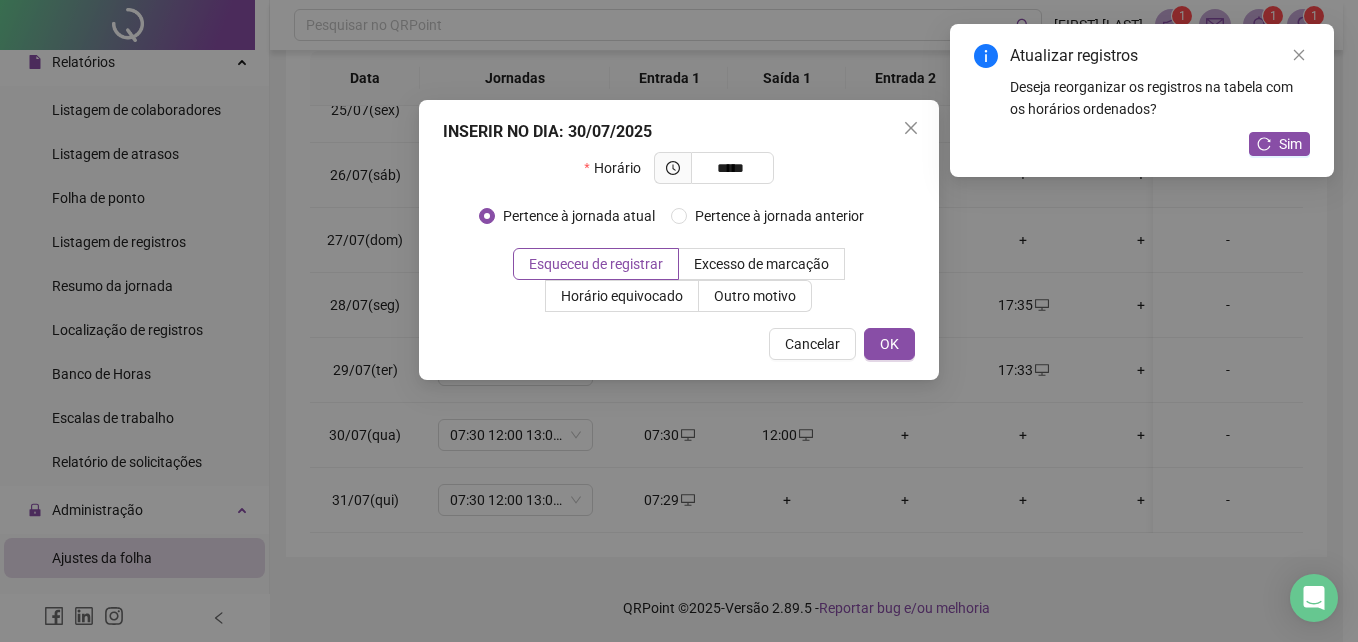 type on "*****" 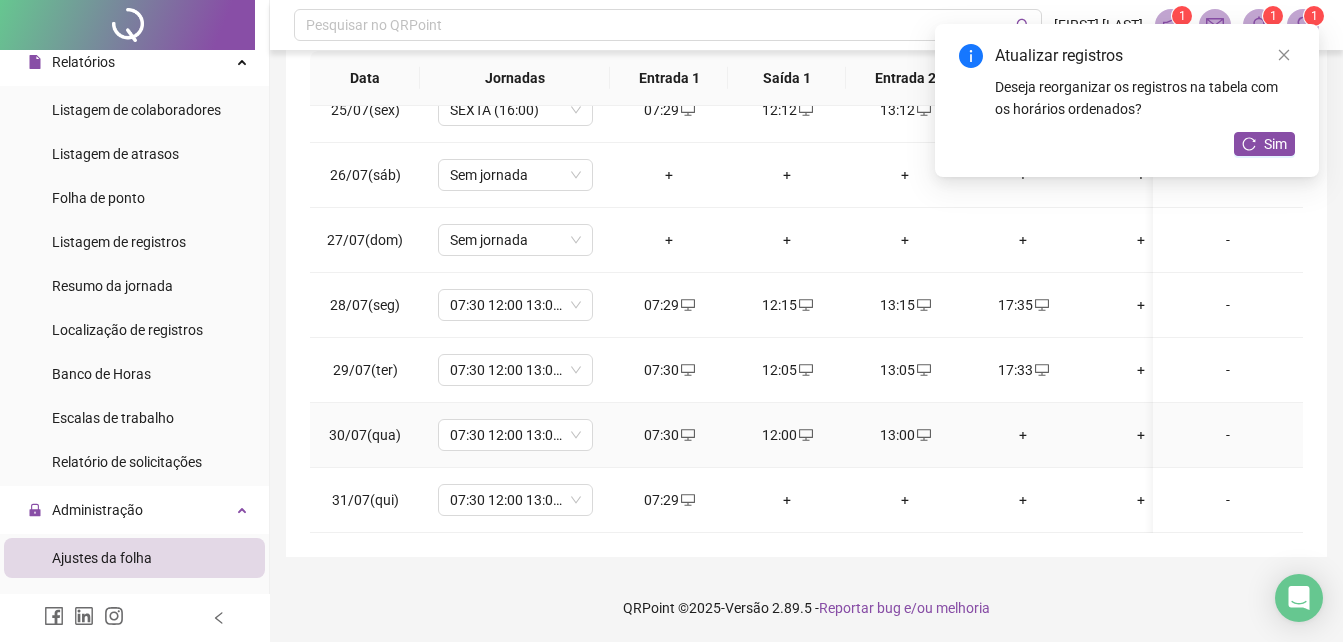 click on "+" at bounding box center [1023, 435] 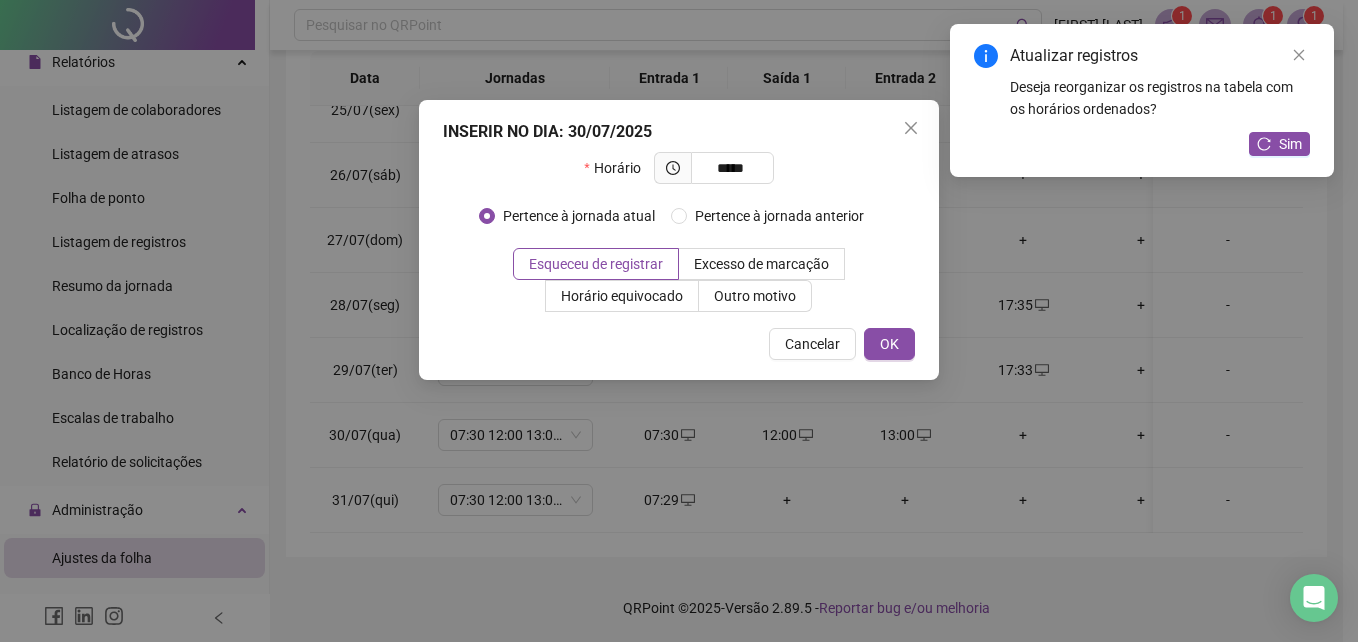 type on "*****" 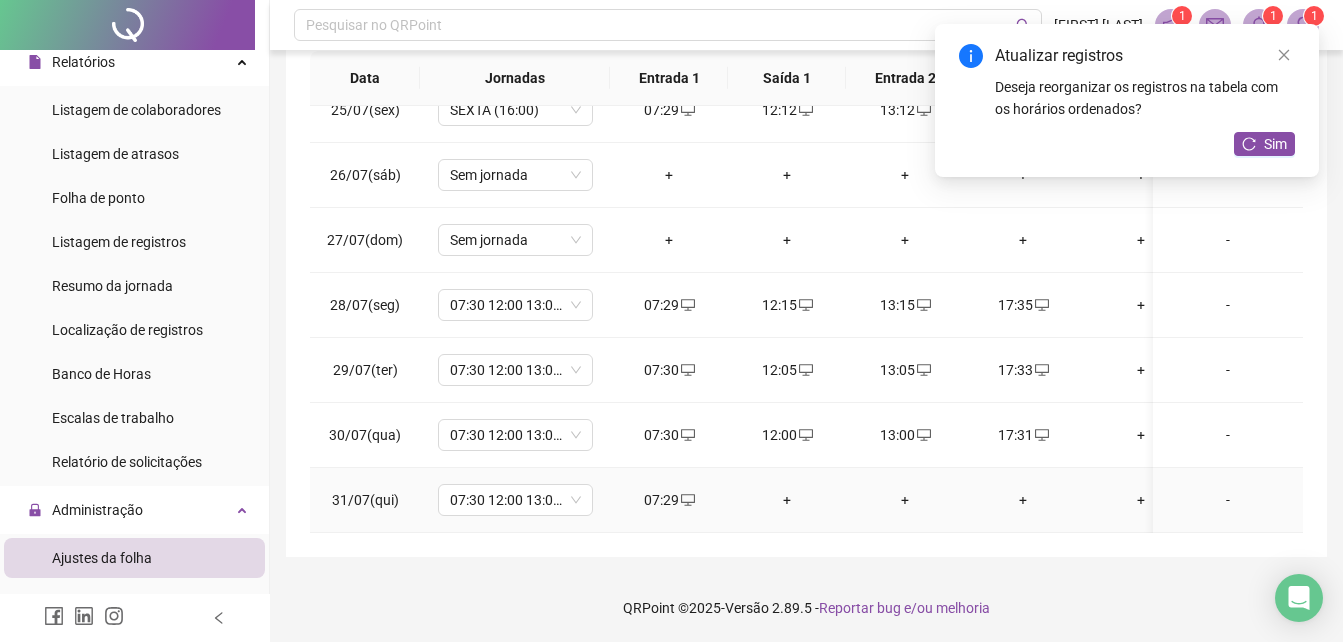 click on "+" at bounding box center [787, 500] 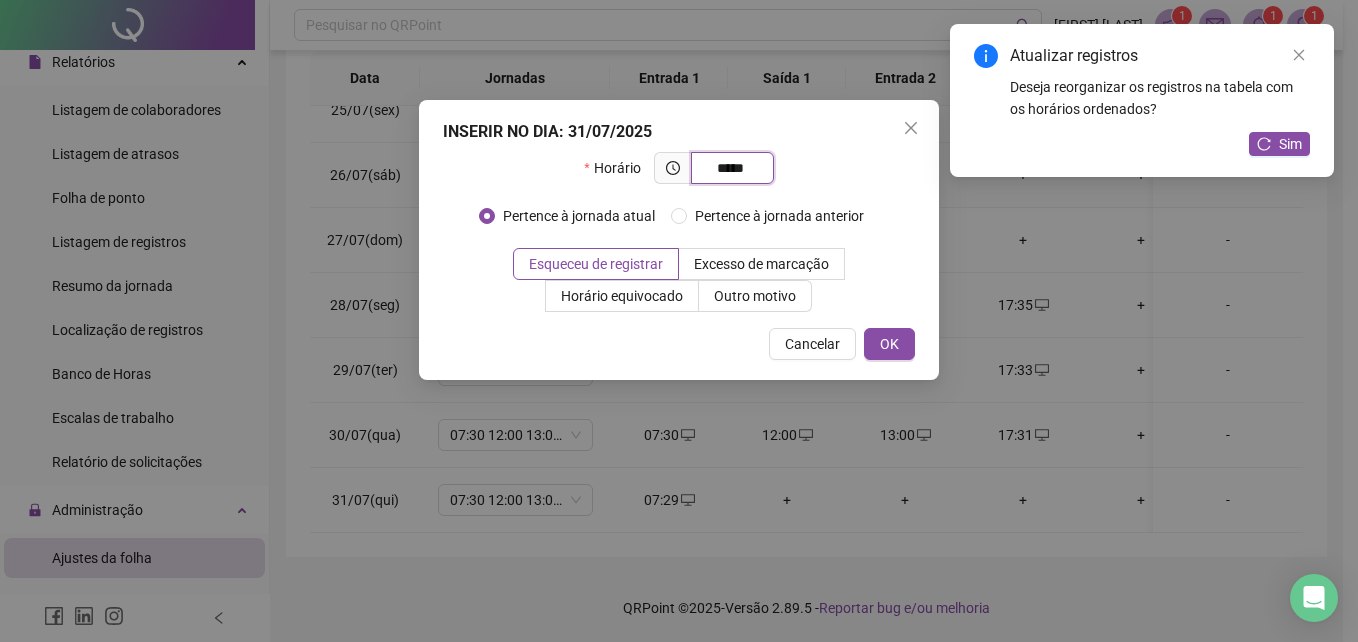 type on "*****" 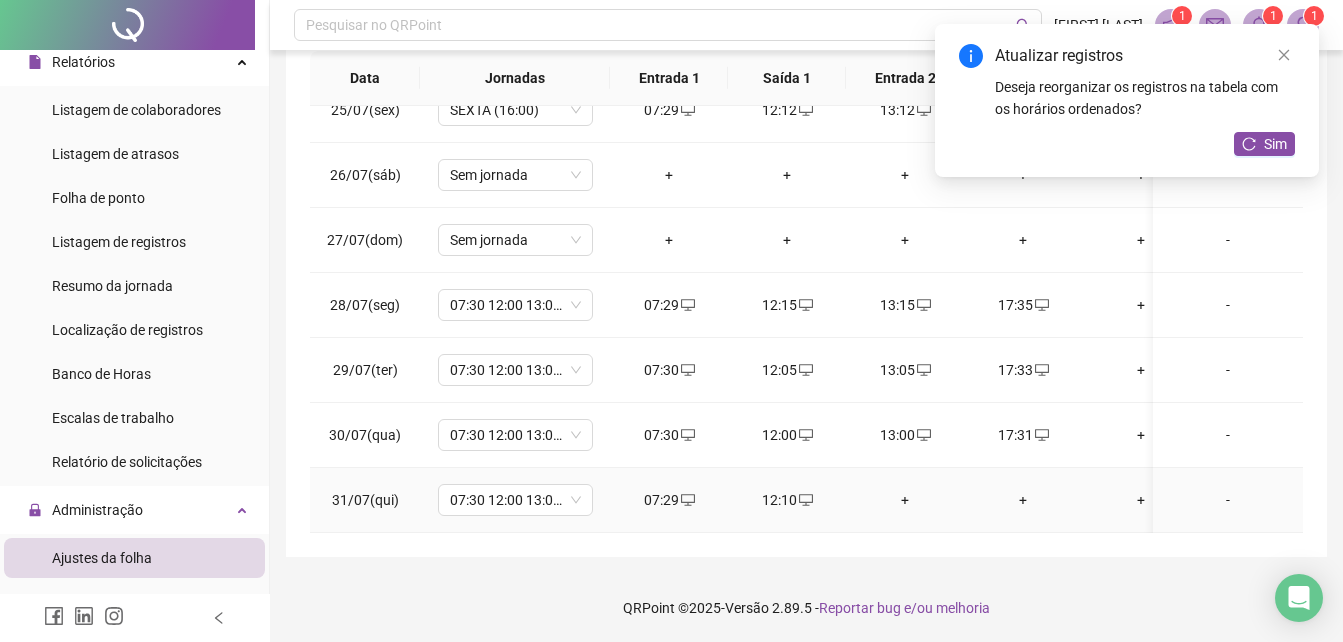 click on "+" at bounding box center (905, 500) 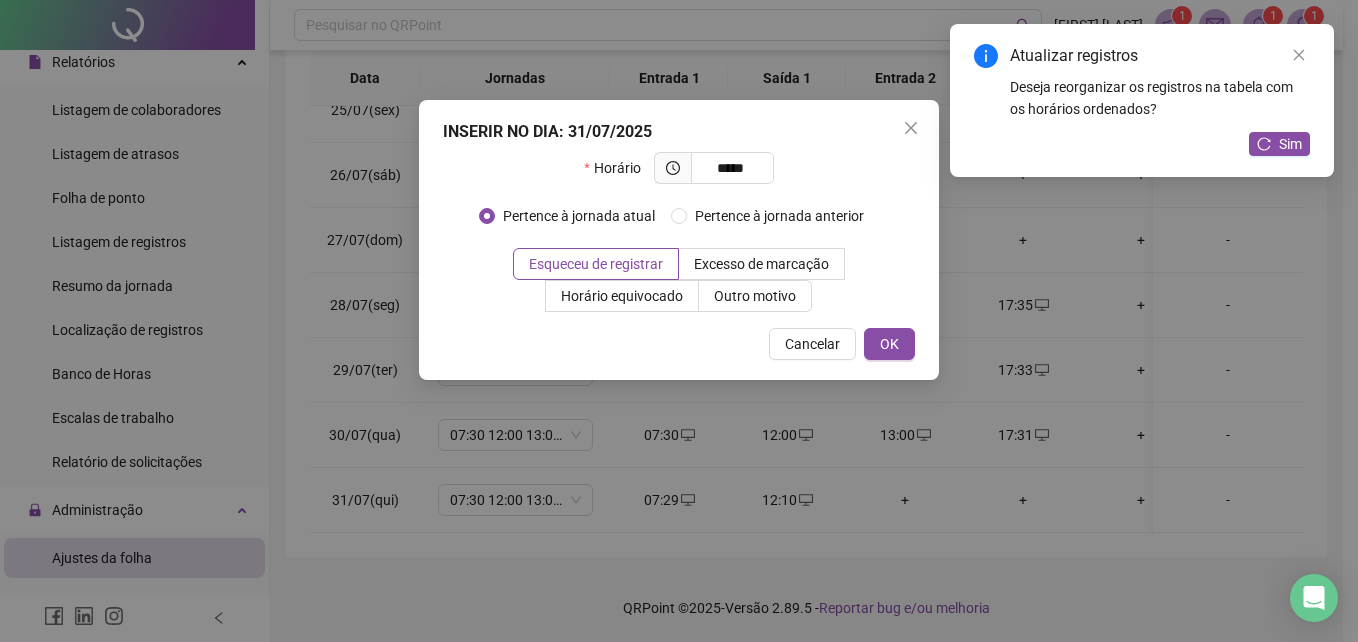 type on "*****" 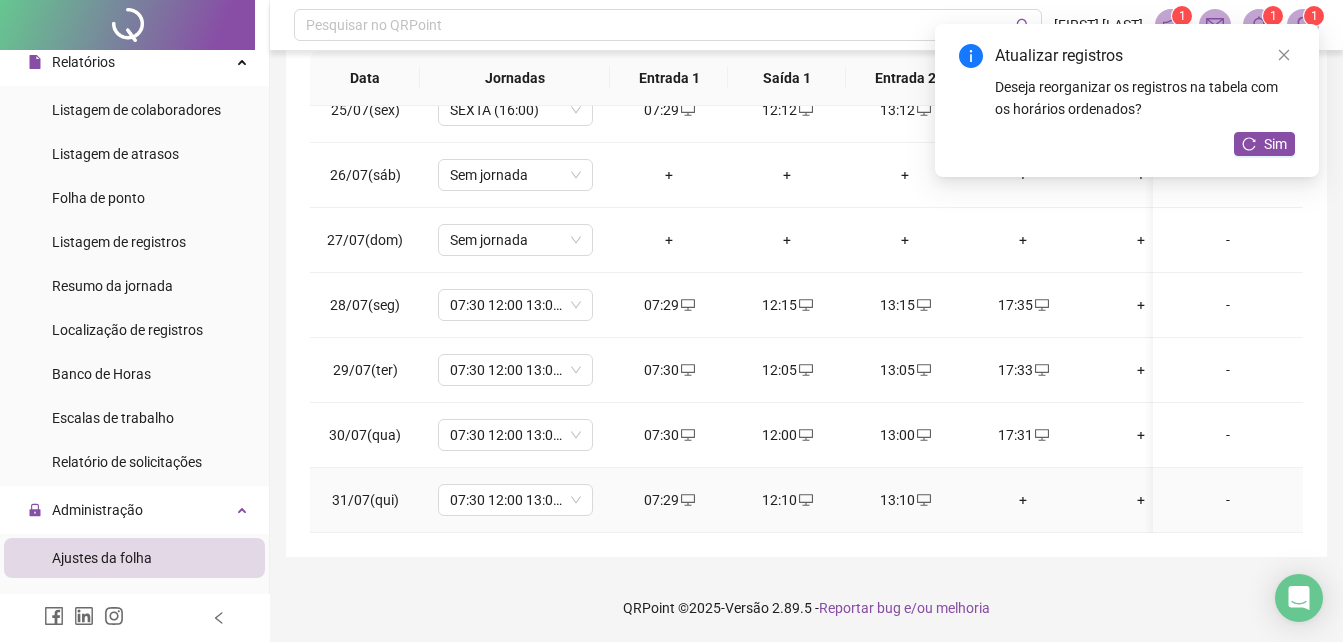 click on "+" at bounding box center [1023, 500] 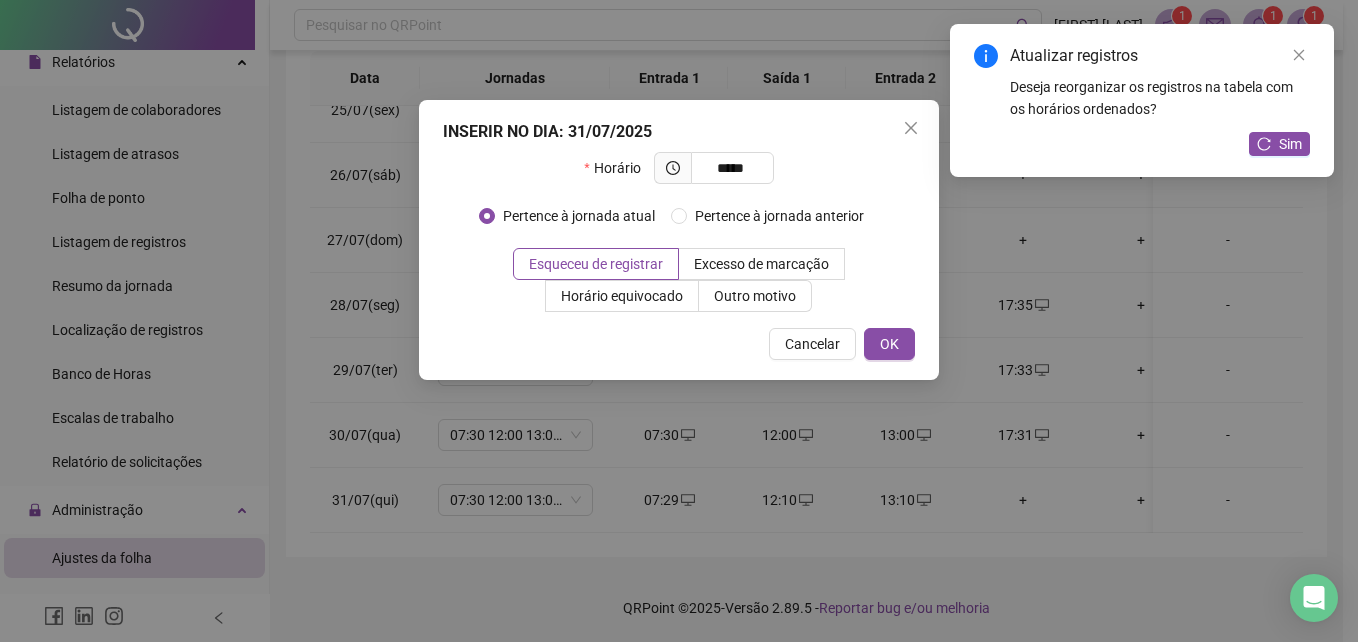type on "*****" 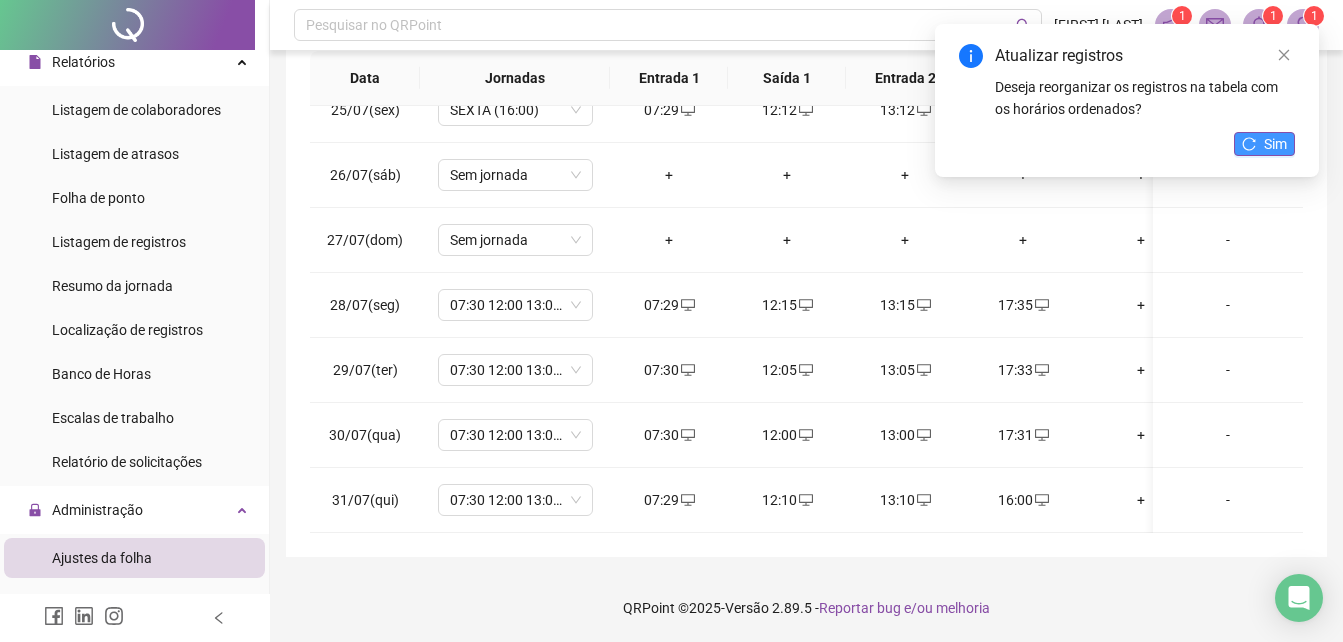 click on "Sim" at bounding box center (1264, 144) 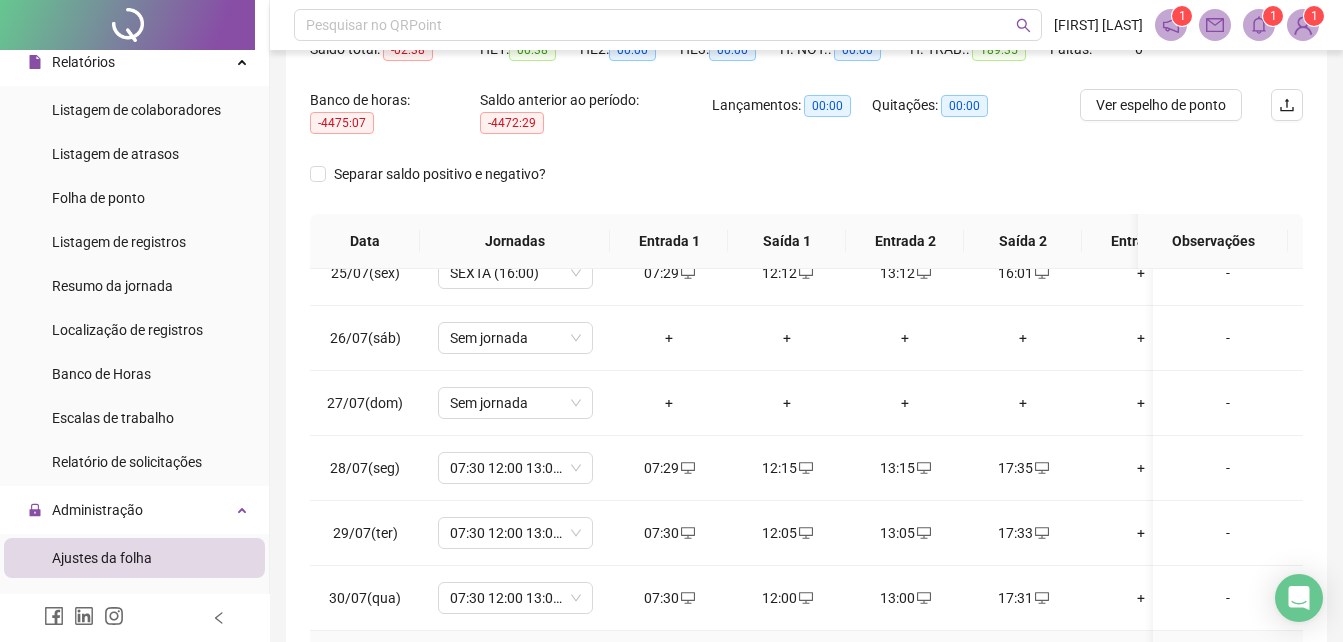 scroll, scrollTop: 392, scrollLeft: 0, axis: vertical 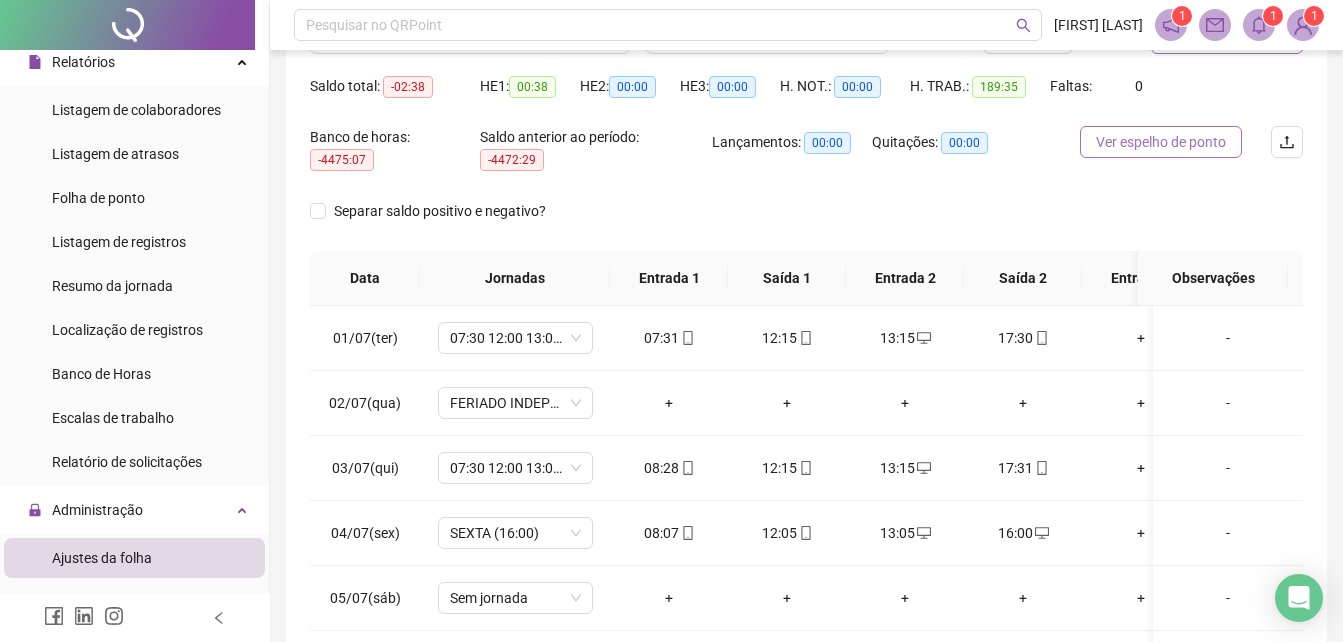 click on "Ver espelho de ponto" at bounding box center [1161, 142] 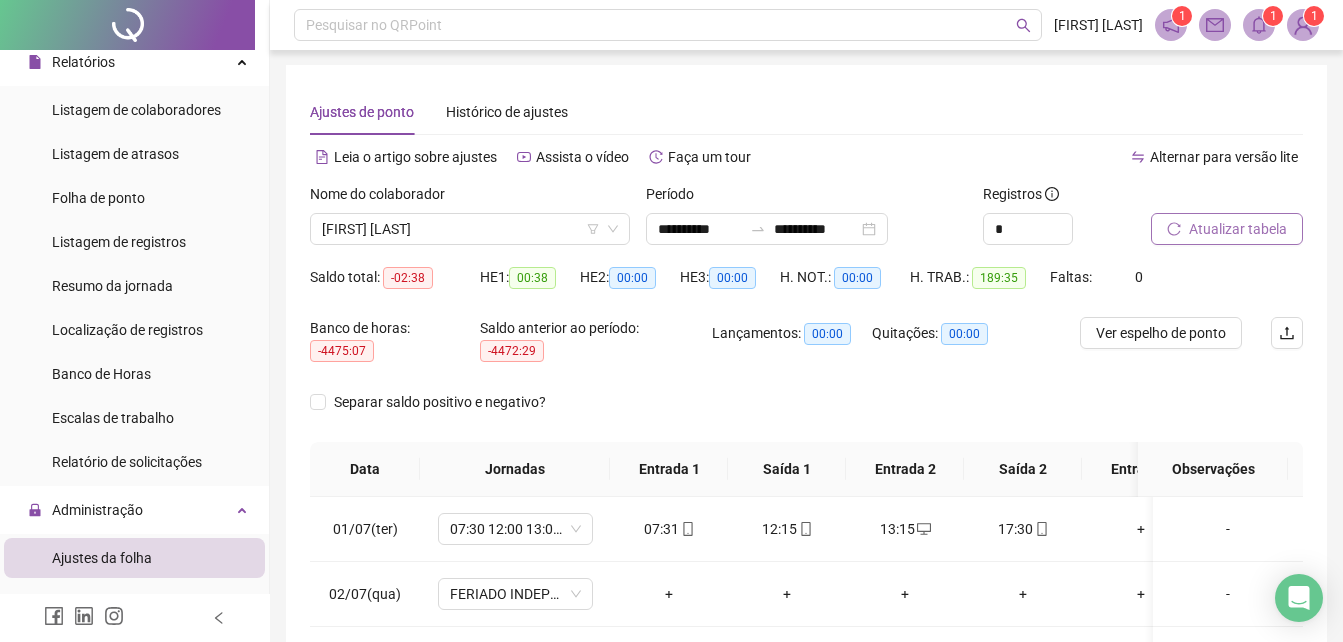 scroll, scrollTop: 0, scrollLeft: 0, axis: both 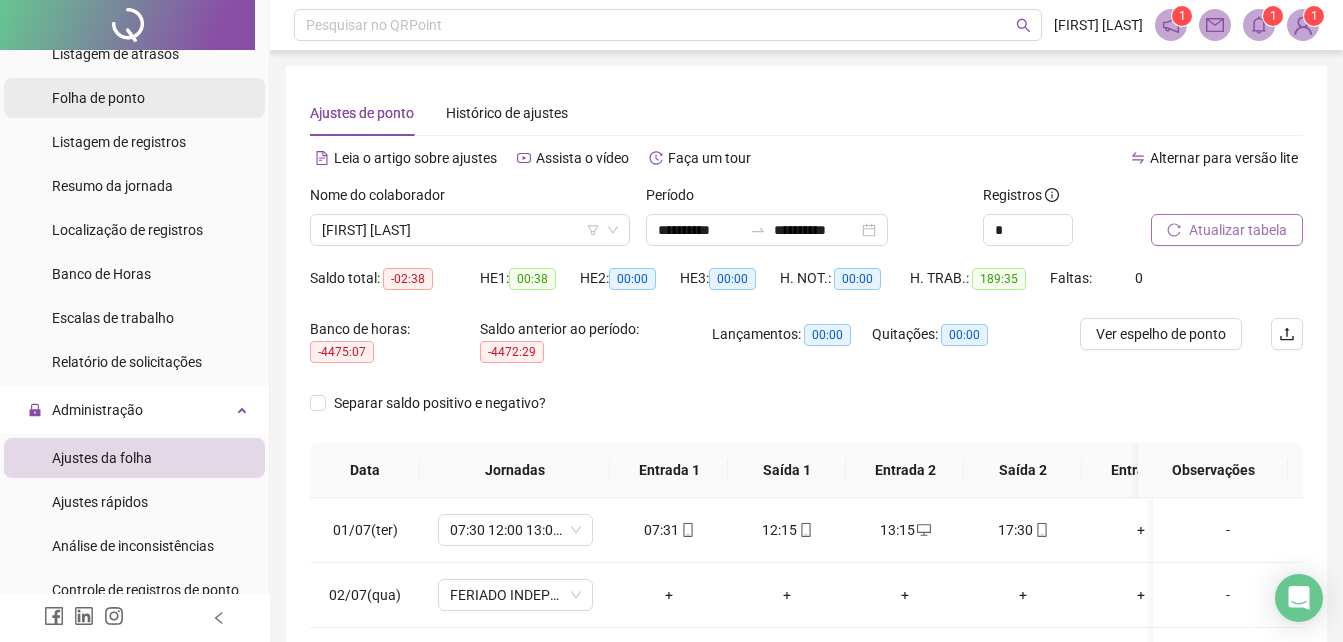 click on "Folha de ponto" at bounding box center (98, 98) 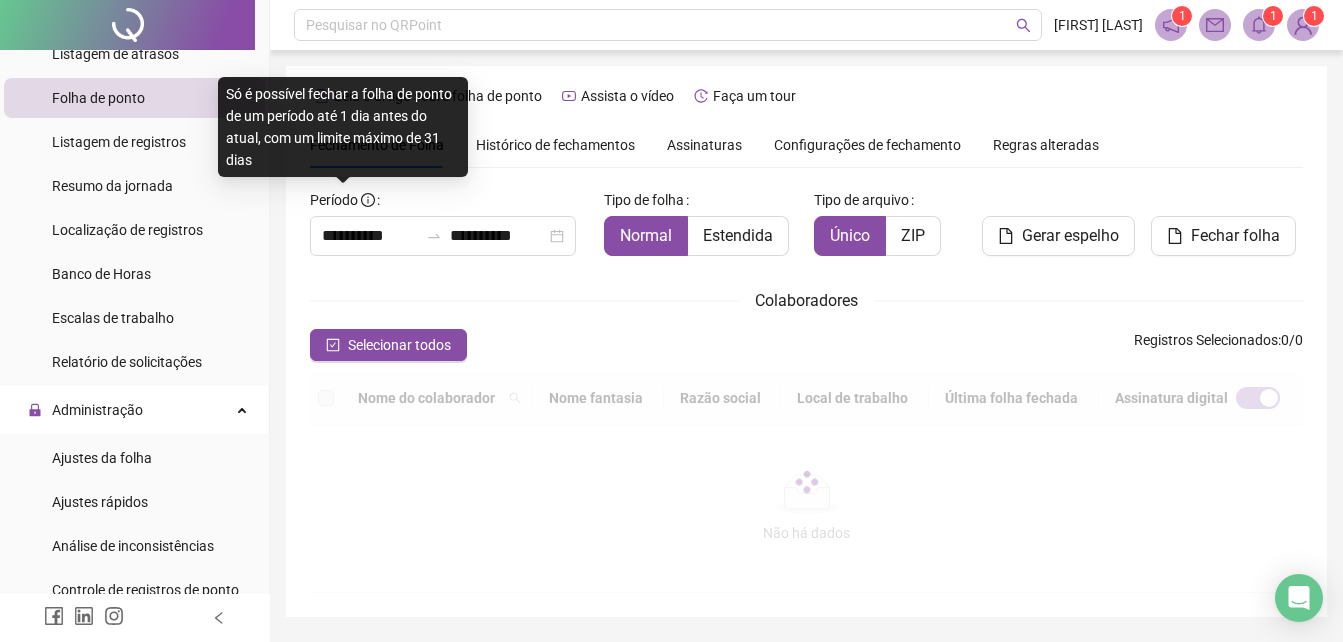 scroll, scrollTop: 89, scrollLeft: 0, axis: vertical 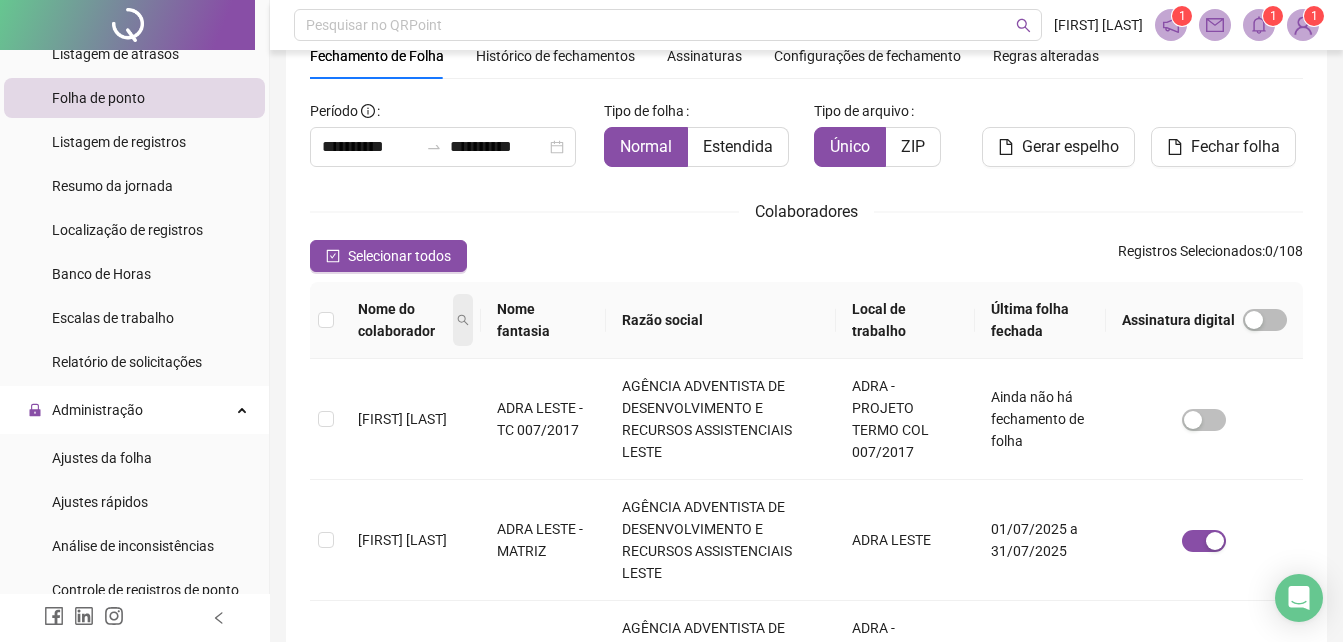 click at bounding box center (463, 320) 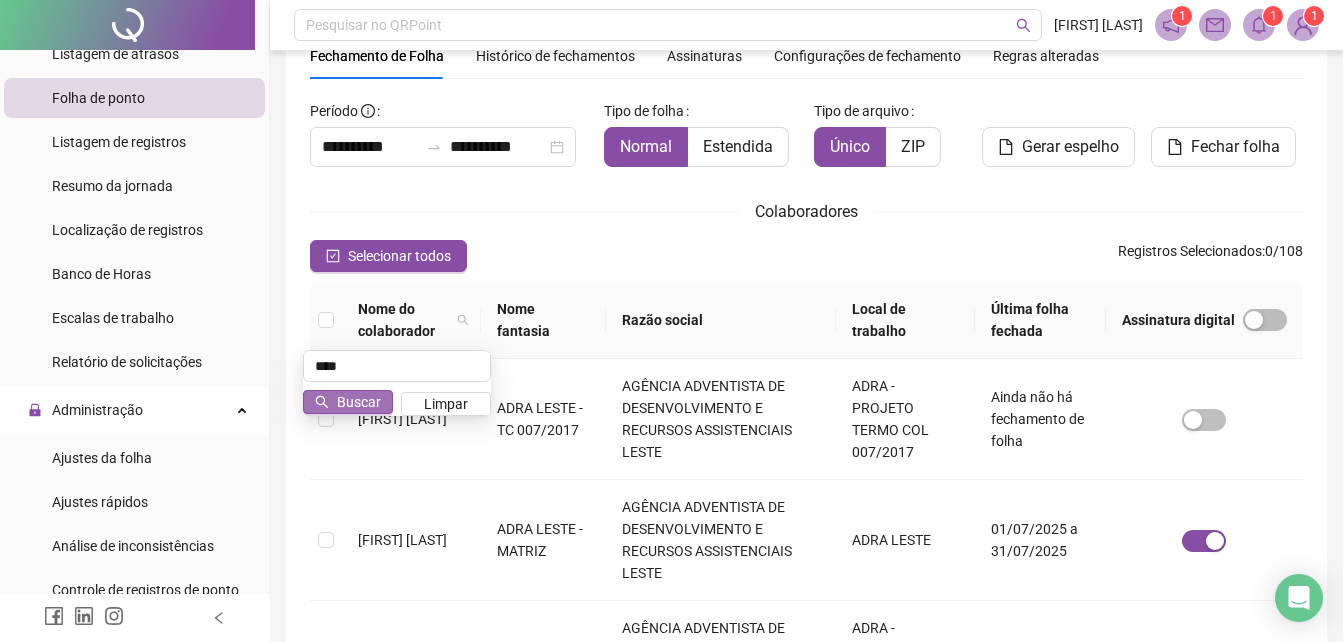 type on "****" 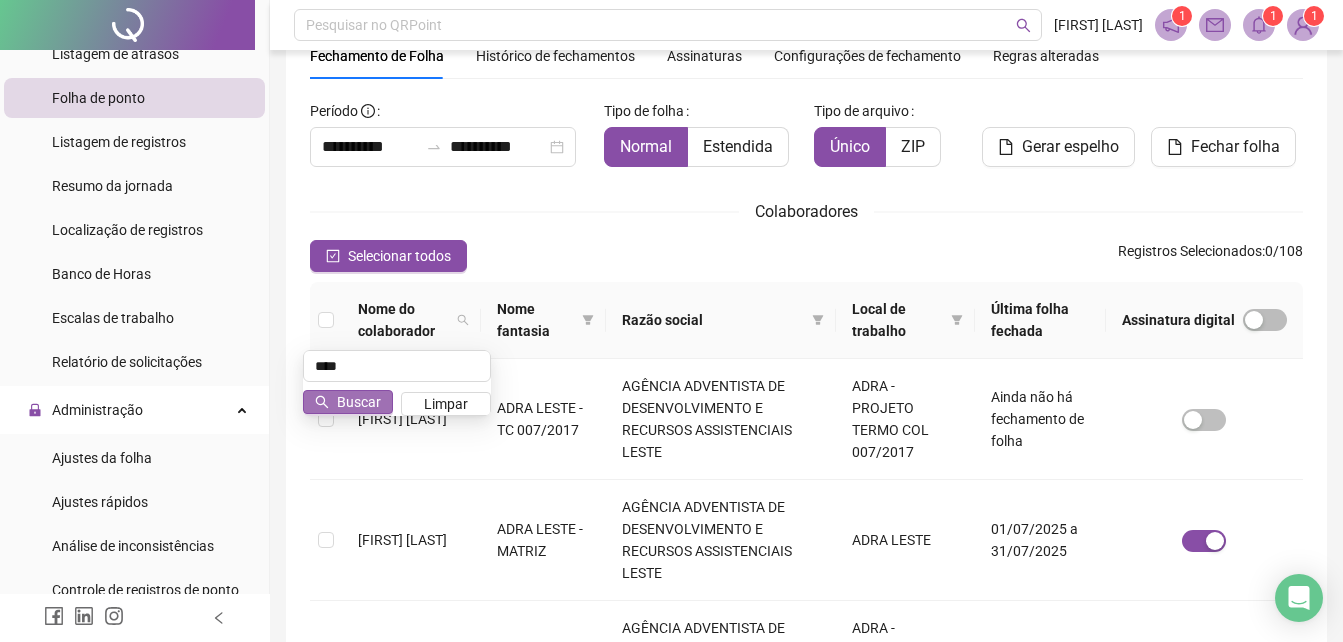 click on "Buscar" at bounding box center [359, 402] 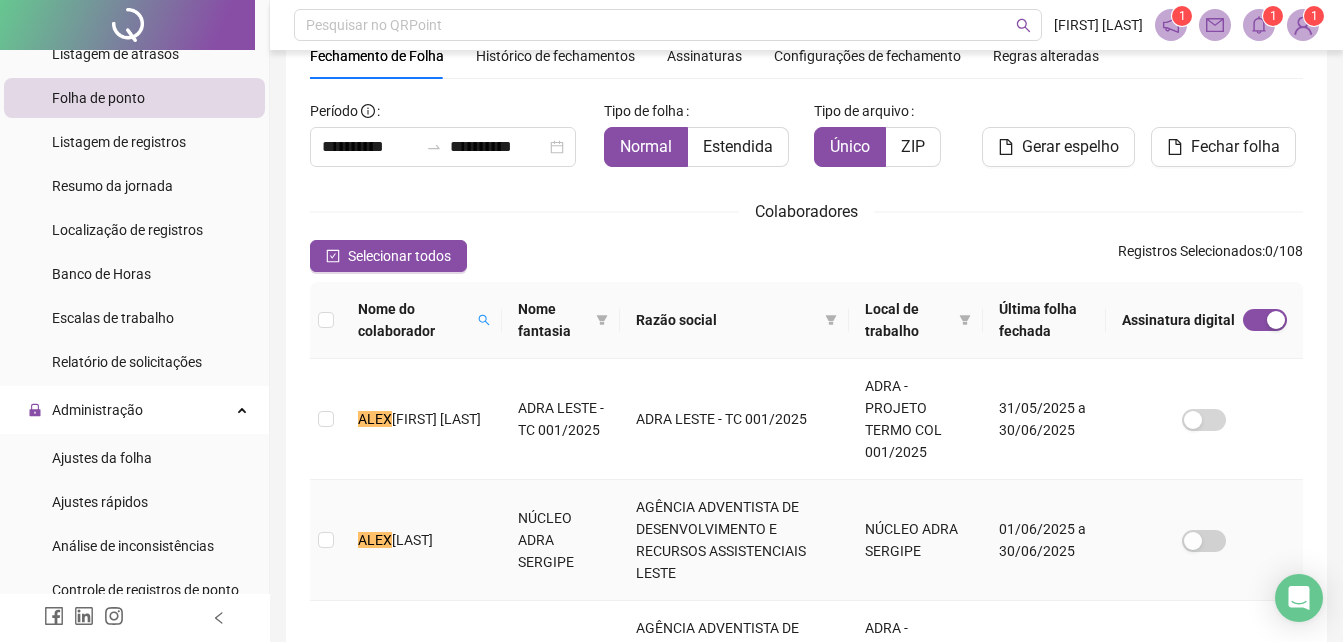 click on "ALEX  RAMALHO DAS NEVES" at bounding box center [422, 540] 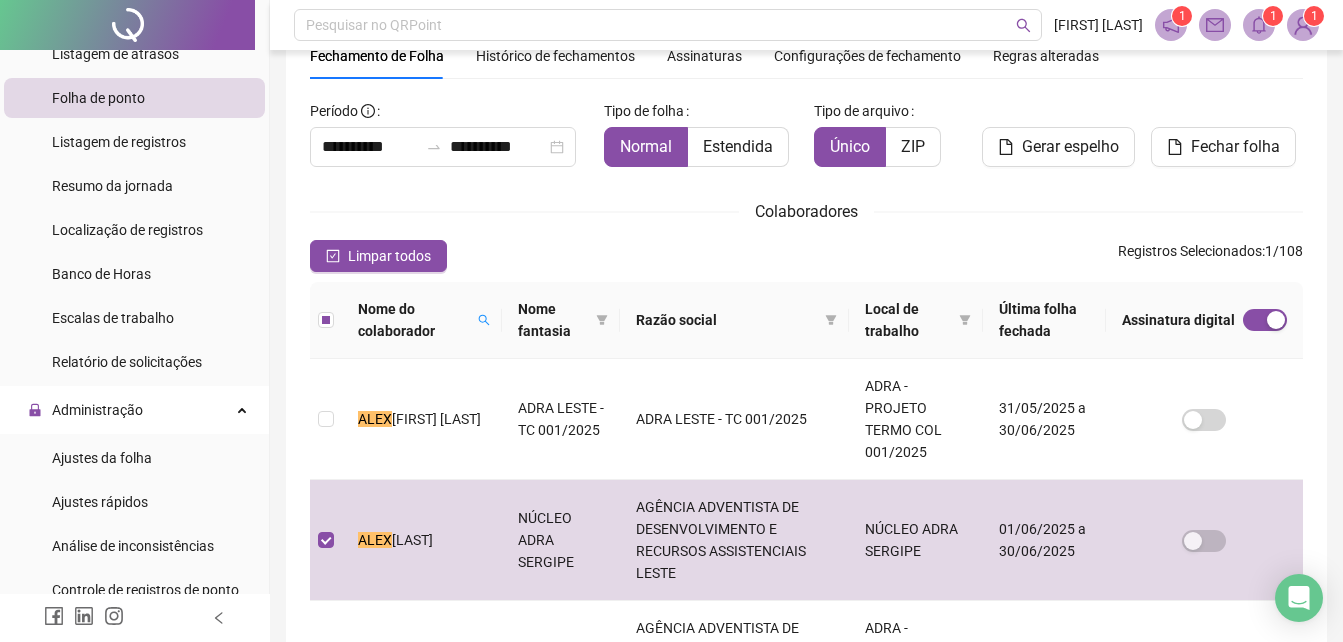 click on "Fechar folha" at bounding box center [1227, 139] 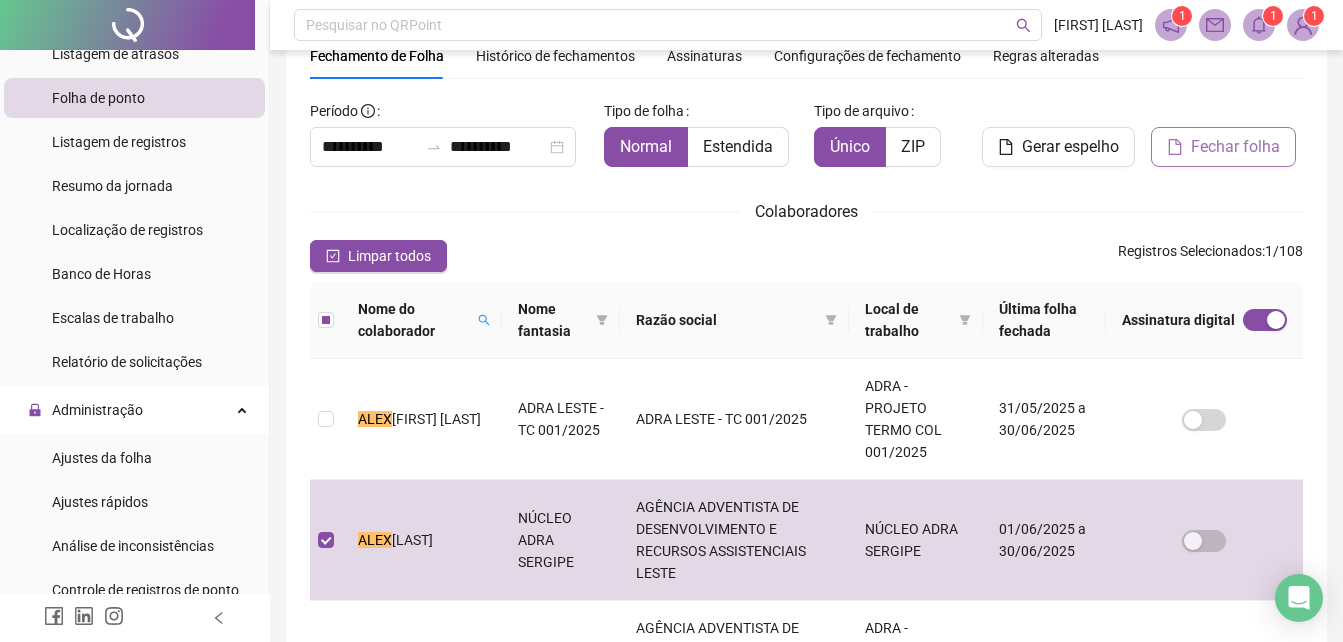 click on "Fechar folha" at bounding box center [1235, 147] 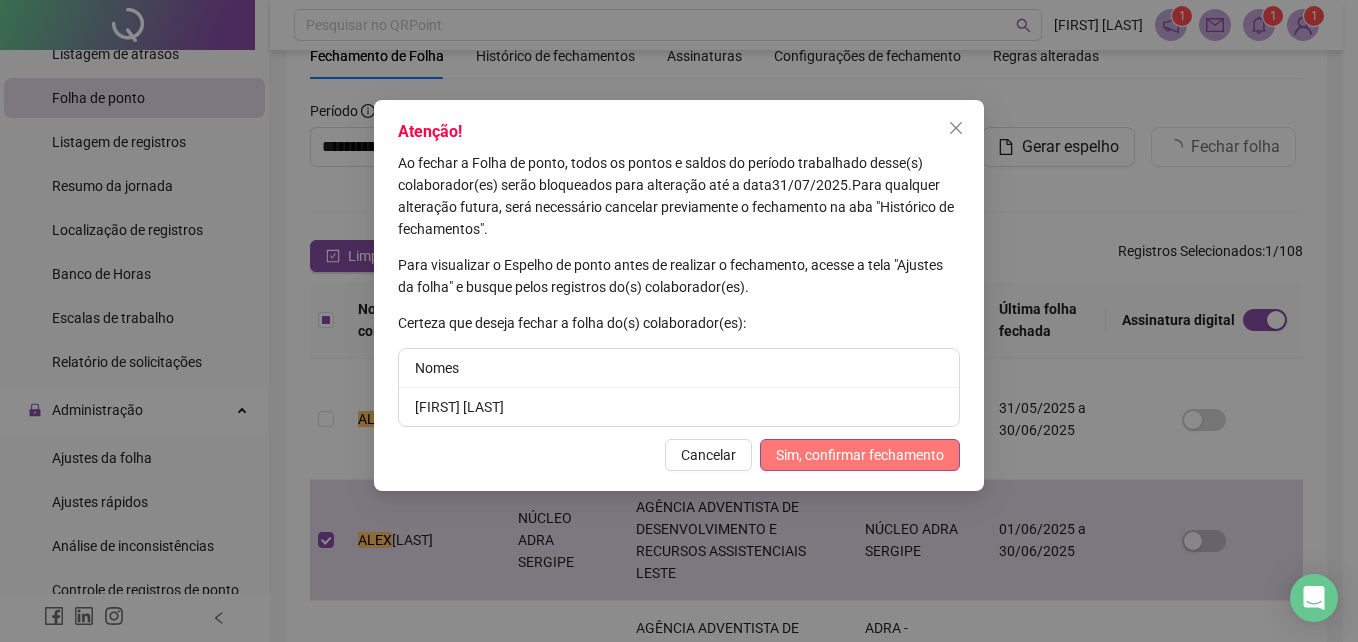 click on "Sim, confirmar fechamento" at bounding box center (860, 455) 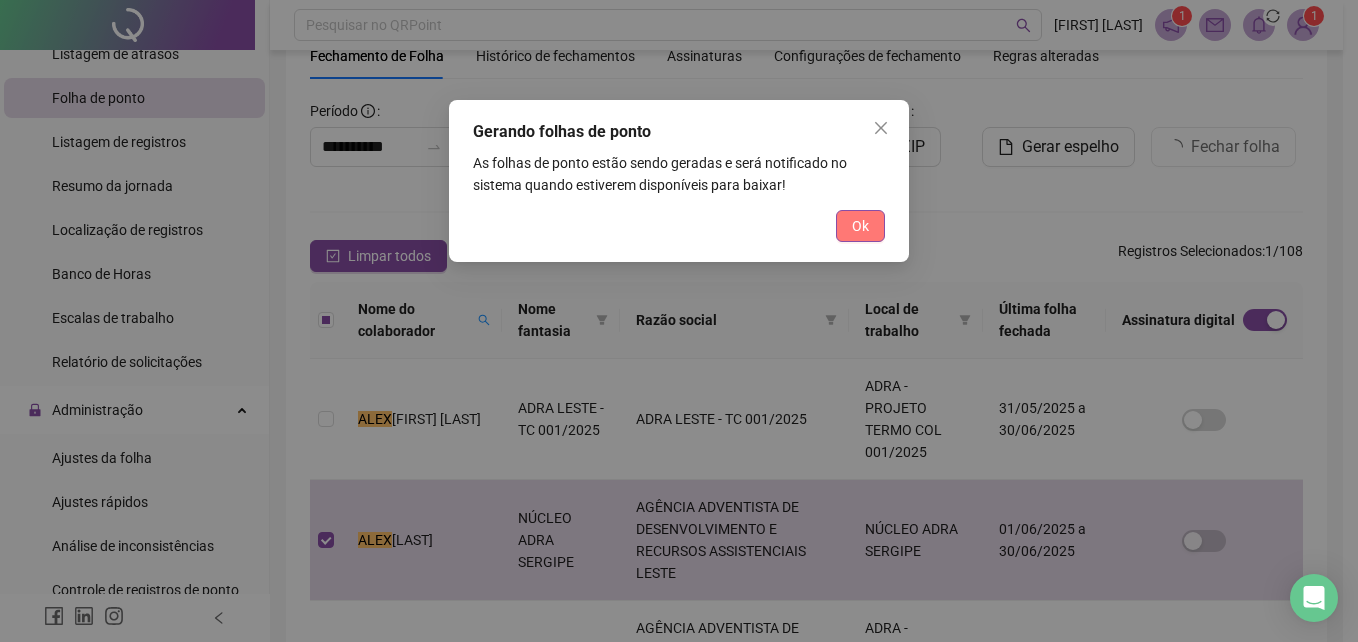 click on "Ok" at bounding box center [860, 226] 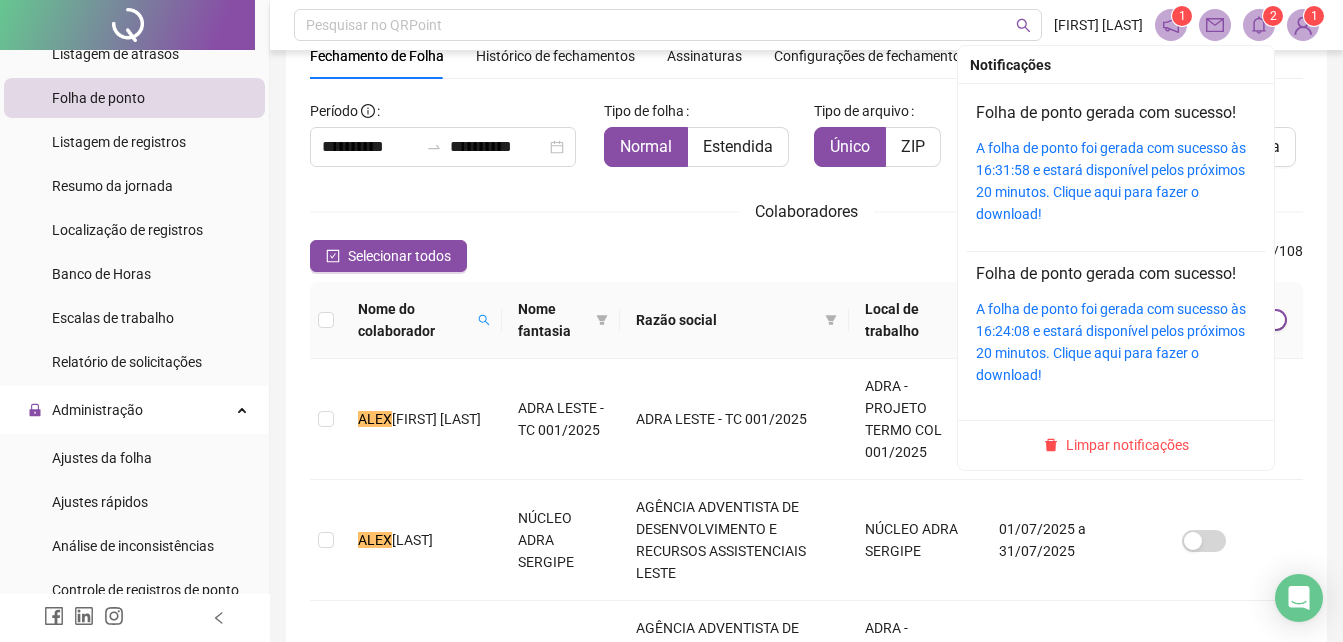 click on "A folha de ponto foi gerada com sucesso às 16:31:58 e estará disponível pelos próximos 20 minutos.
Clique aqui para fazer o download!" at bounding box center [1111, 181] 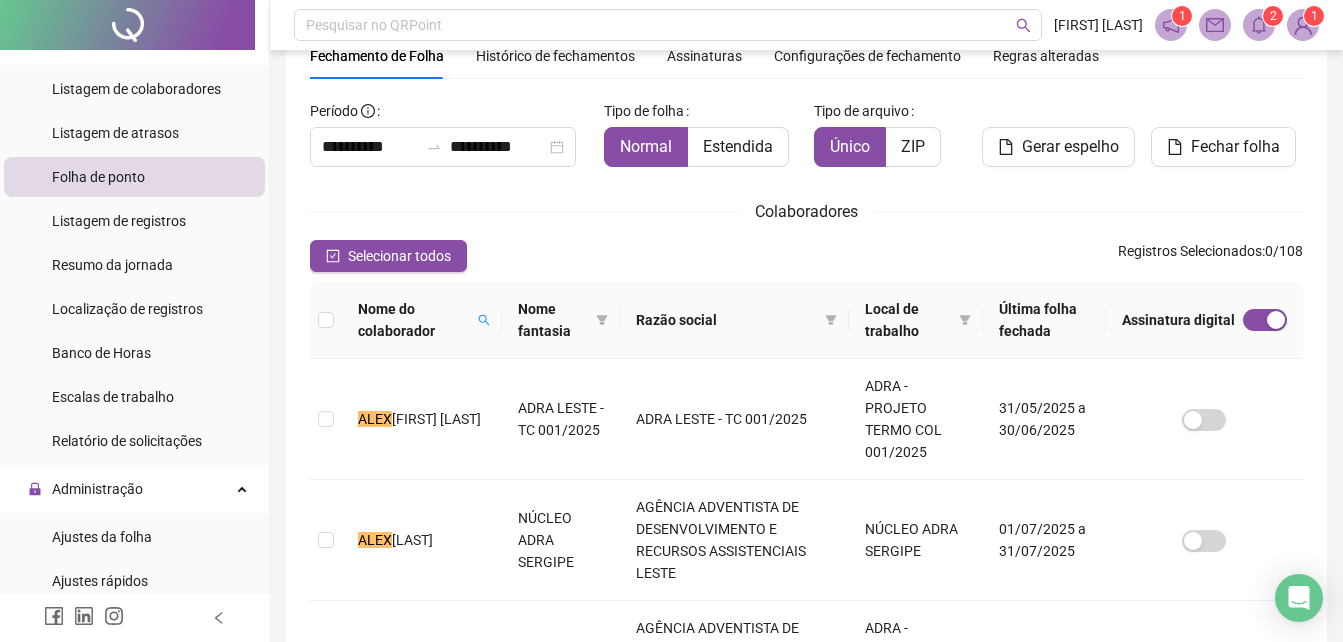 scroll, scrollTop: 0, scrollLeft: 0, axis: both 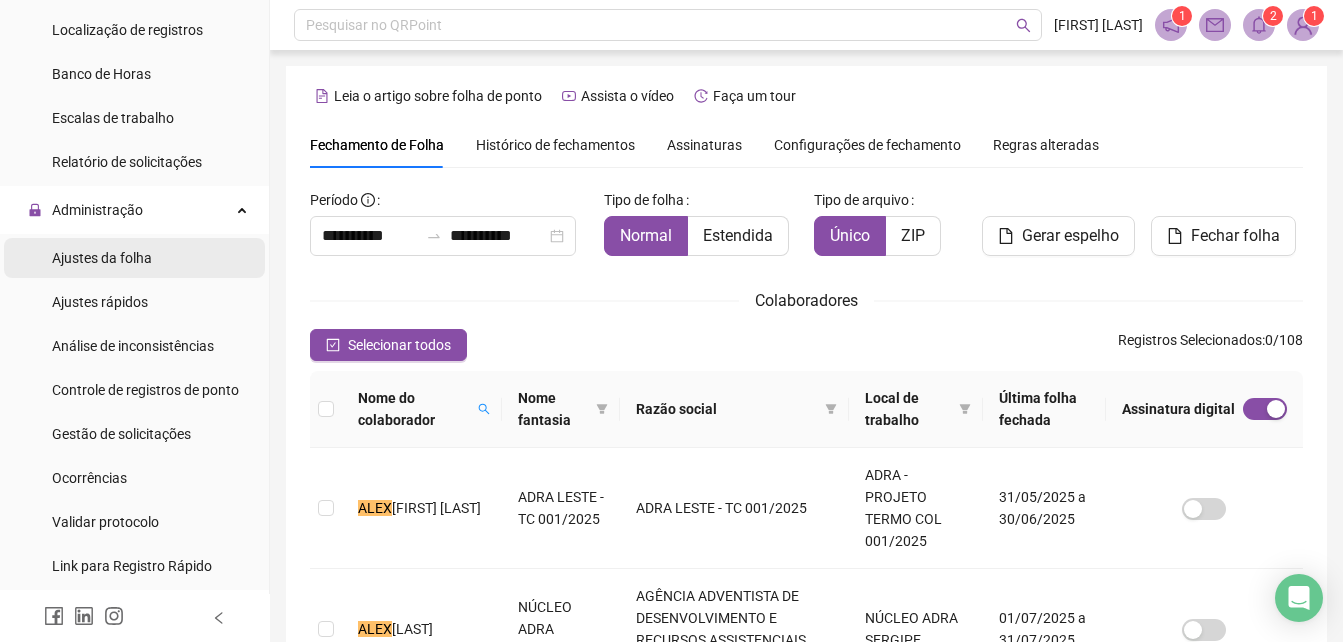 click on "Ajustes da folha" at bounding box center [102, 258] 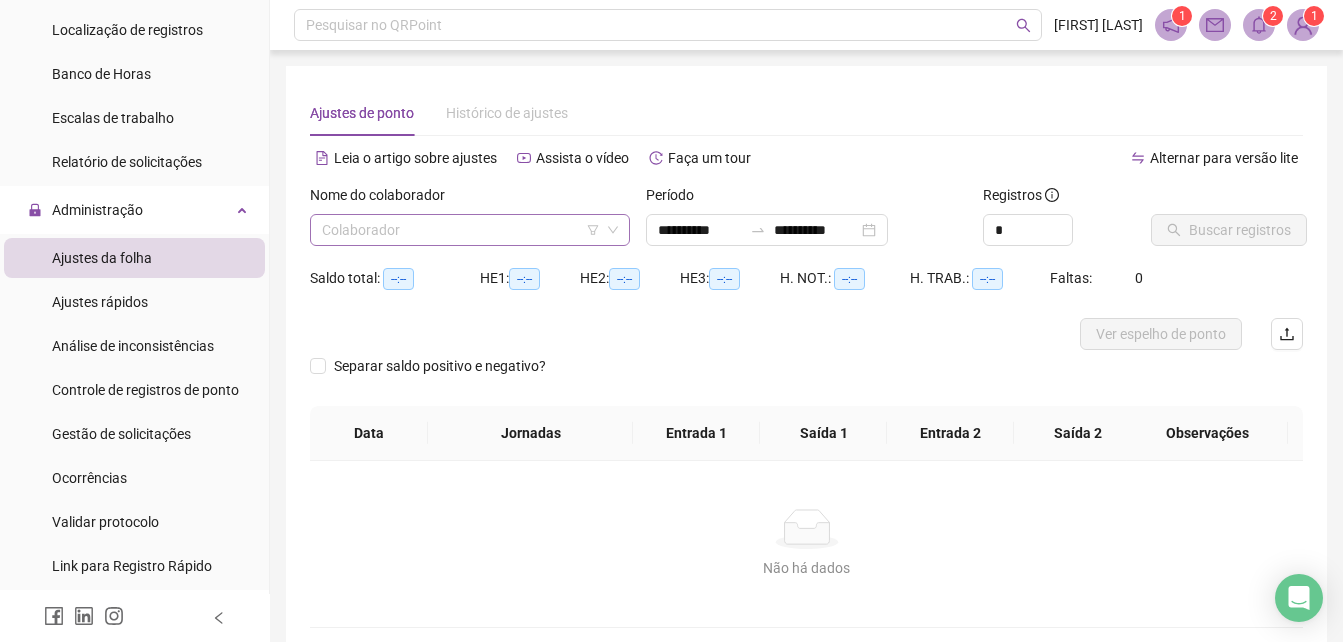 click at bounding box center (461, 230) 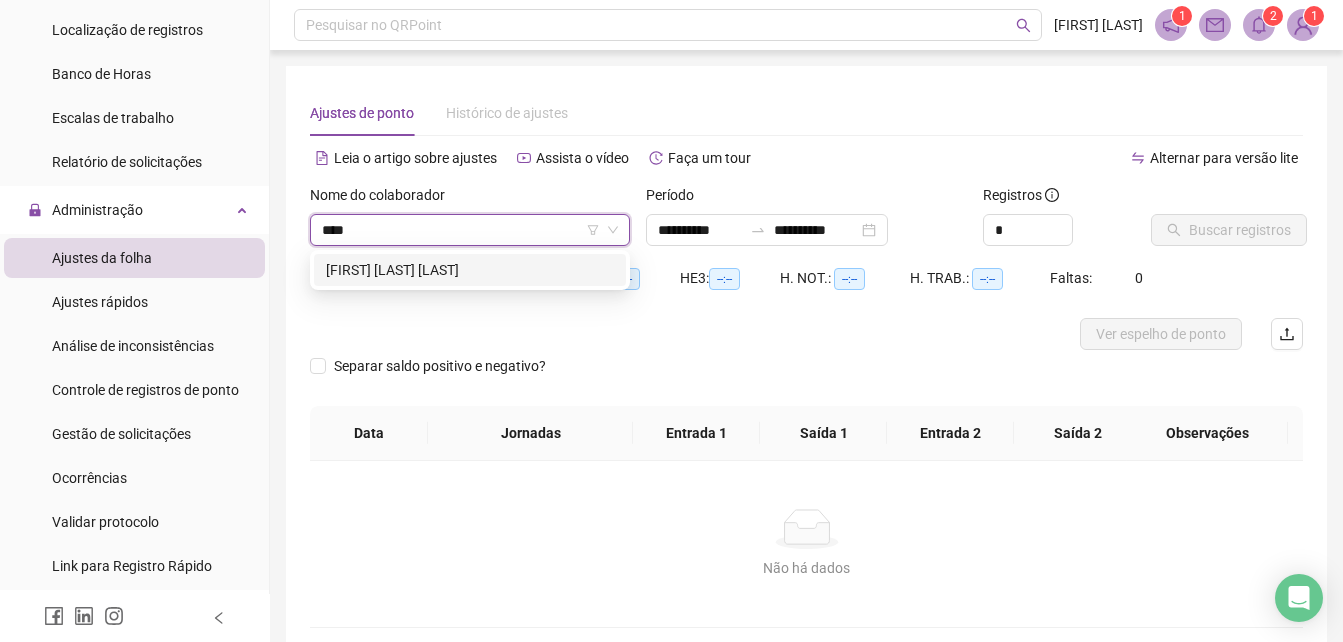 type on "*****" 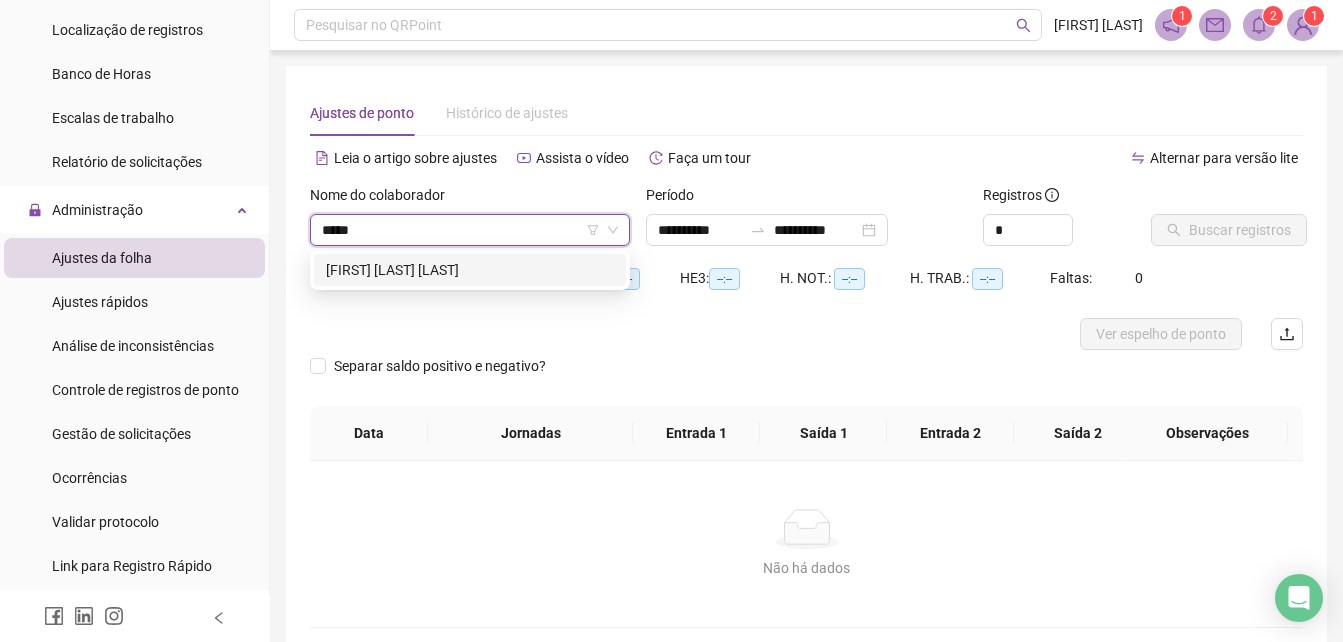 click on "MAIRA CUNHA SIMOES" at bounding box center (470, 270) 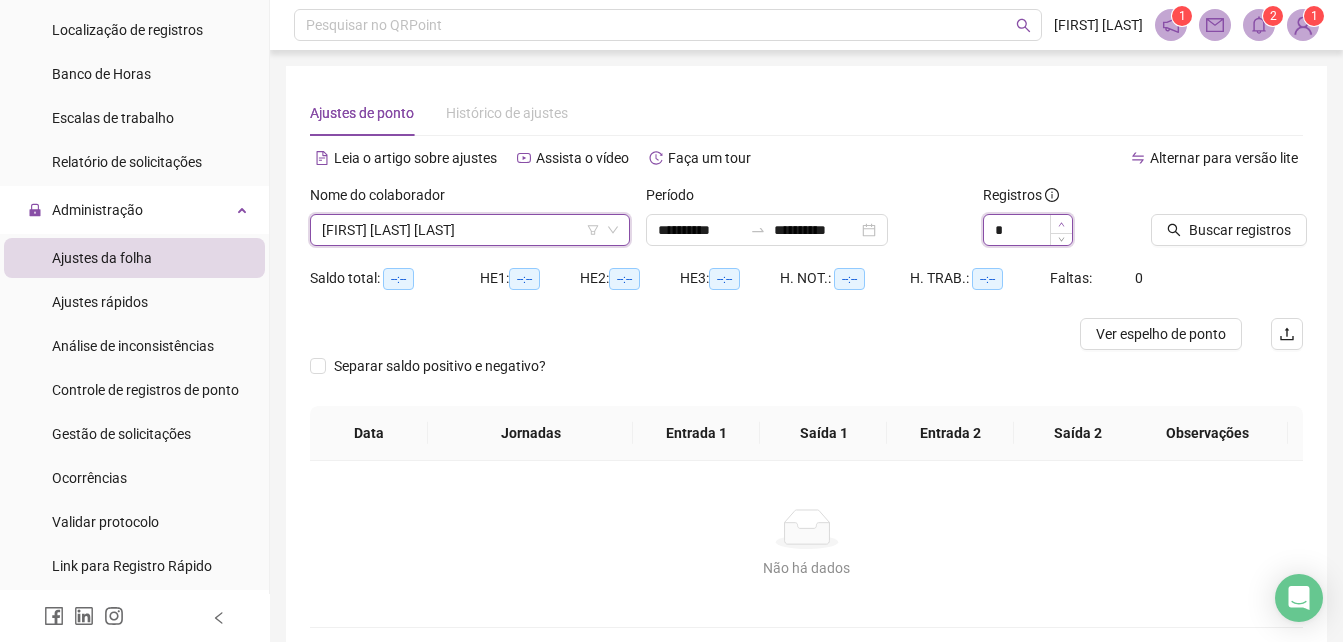 type on "*" 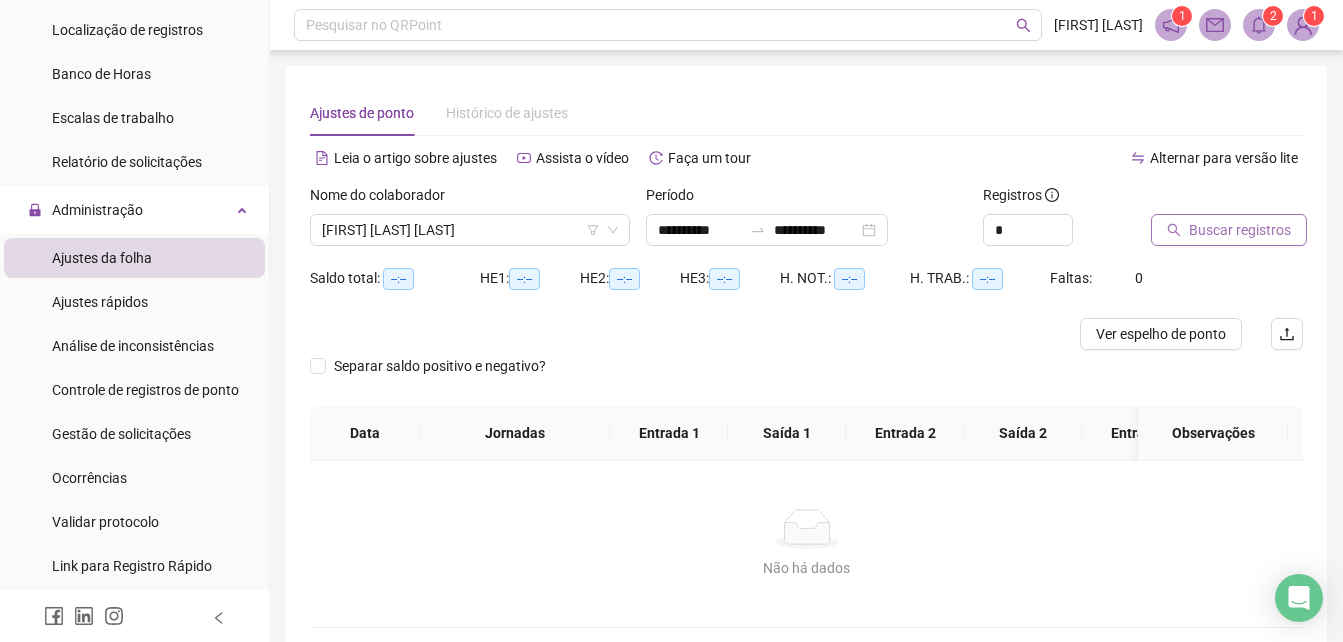 click 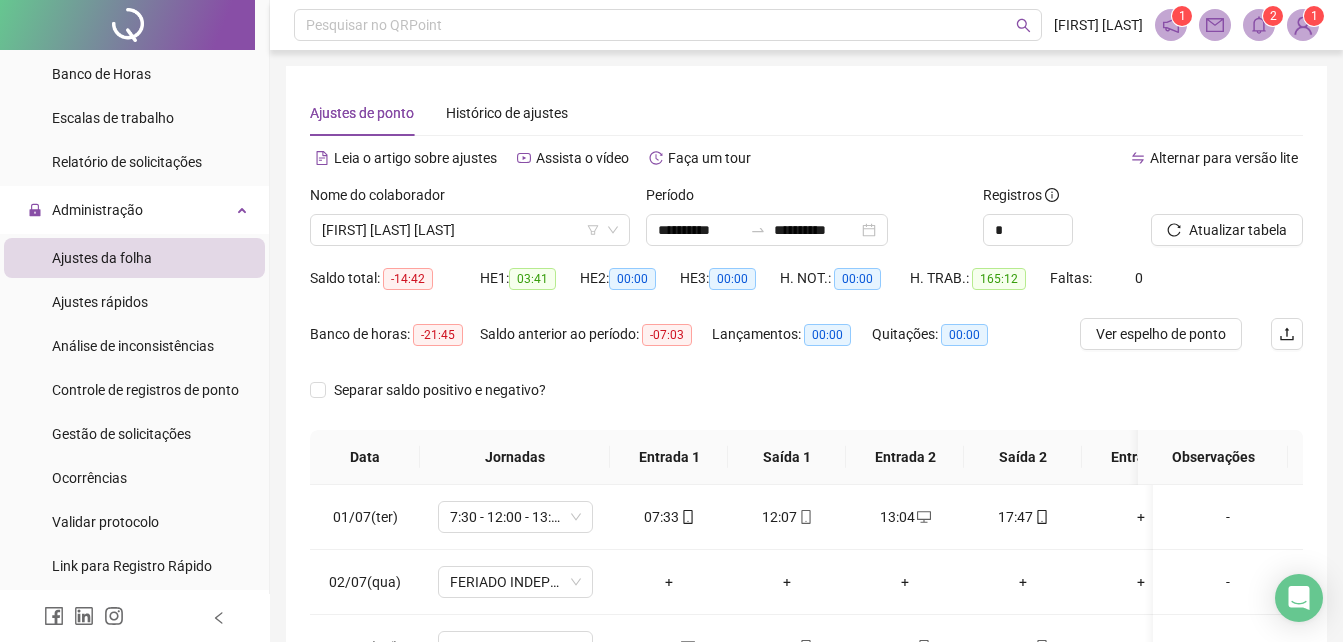 scroll, scrollTop: 200, scrollLeft: 0, axis: vertical 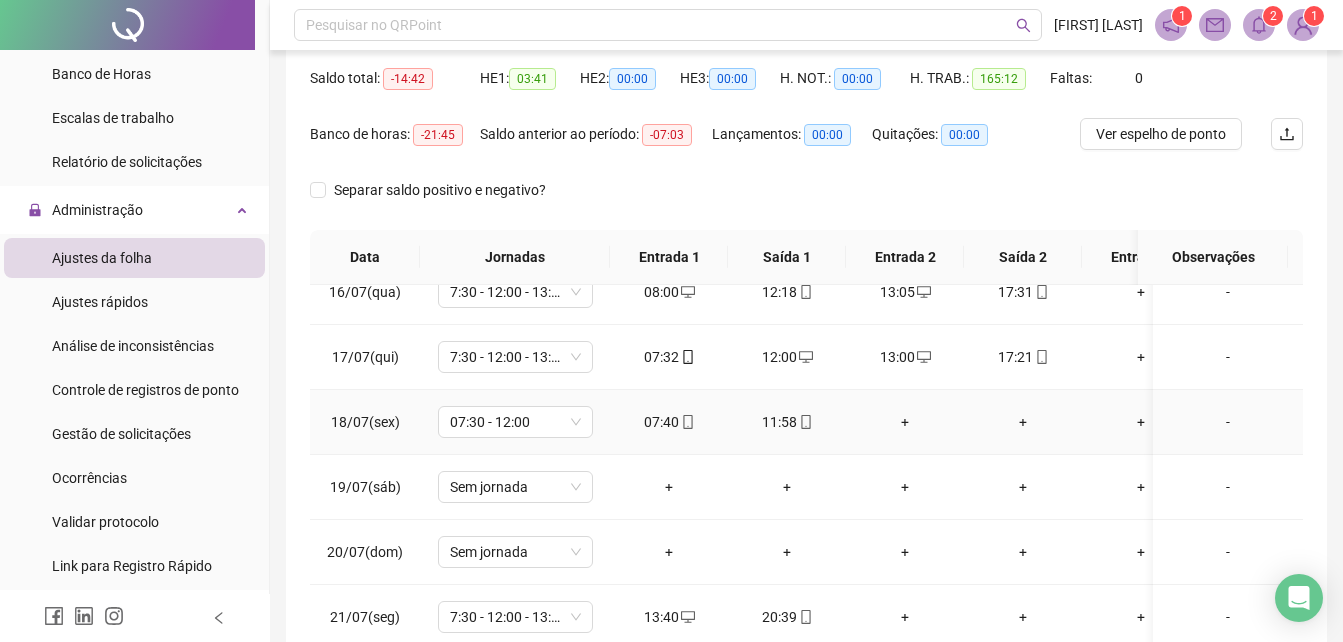 click on "+" at bounding box center (905, 422) 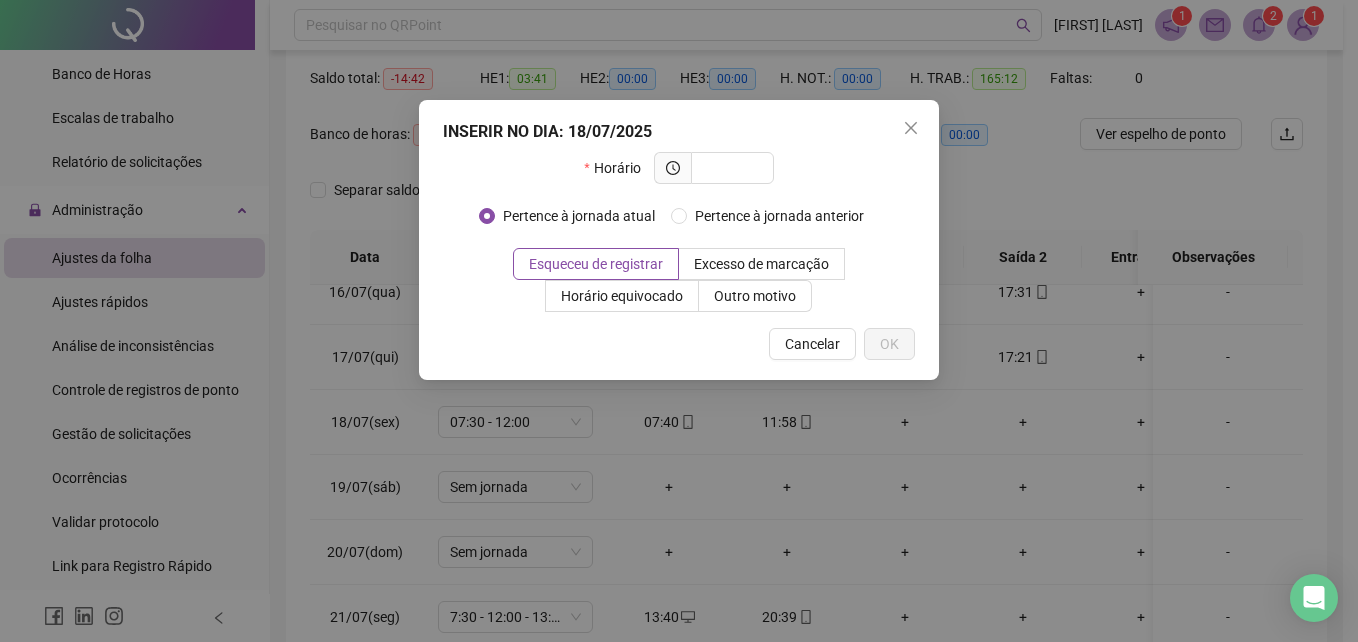 click on "INSERIR NO DIA :   18/07/2025 Horário Pertence à jornada atual Pertence à jornada anterior Esqueceu de registrar Excesso de marcação Horário equivocado Outro motivo Motivo Cancelar OK" at bounding box center (679, 321) 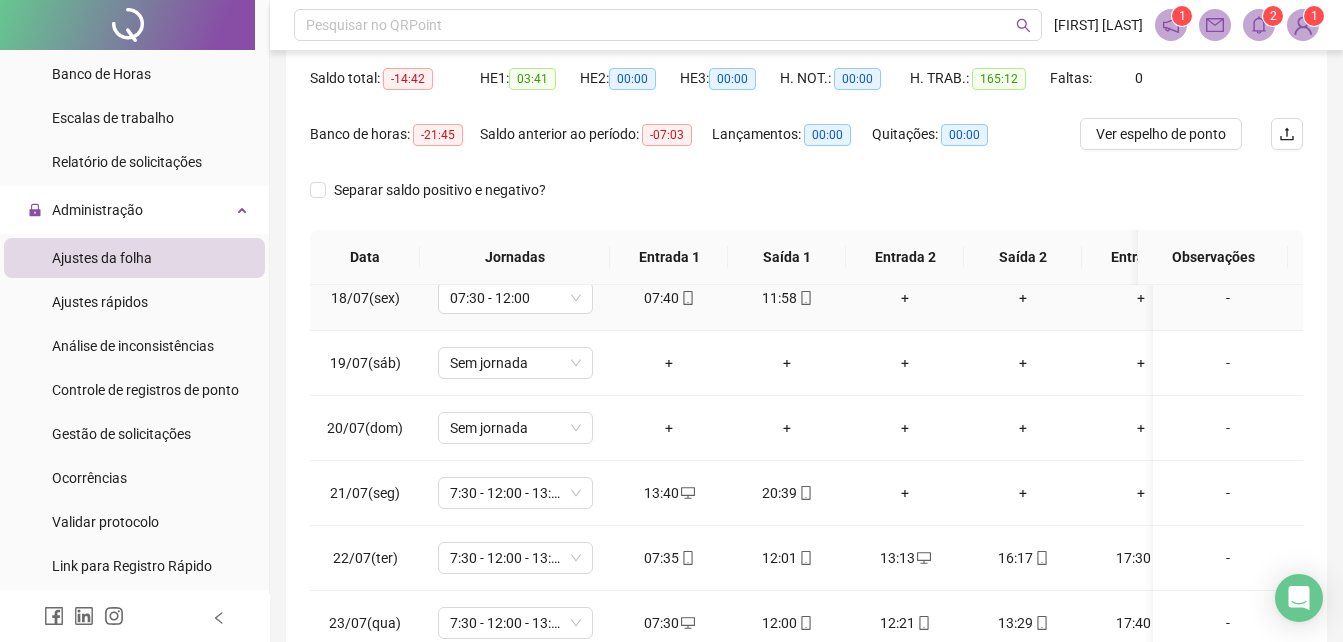 scroll, scrollTop: 1200, scrollLeft: 0, axis: vertical 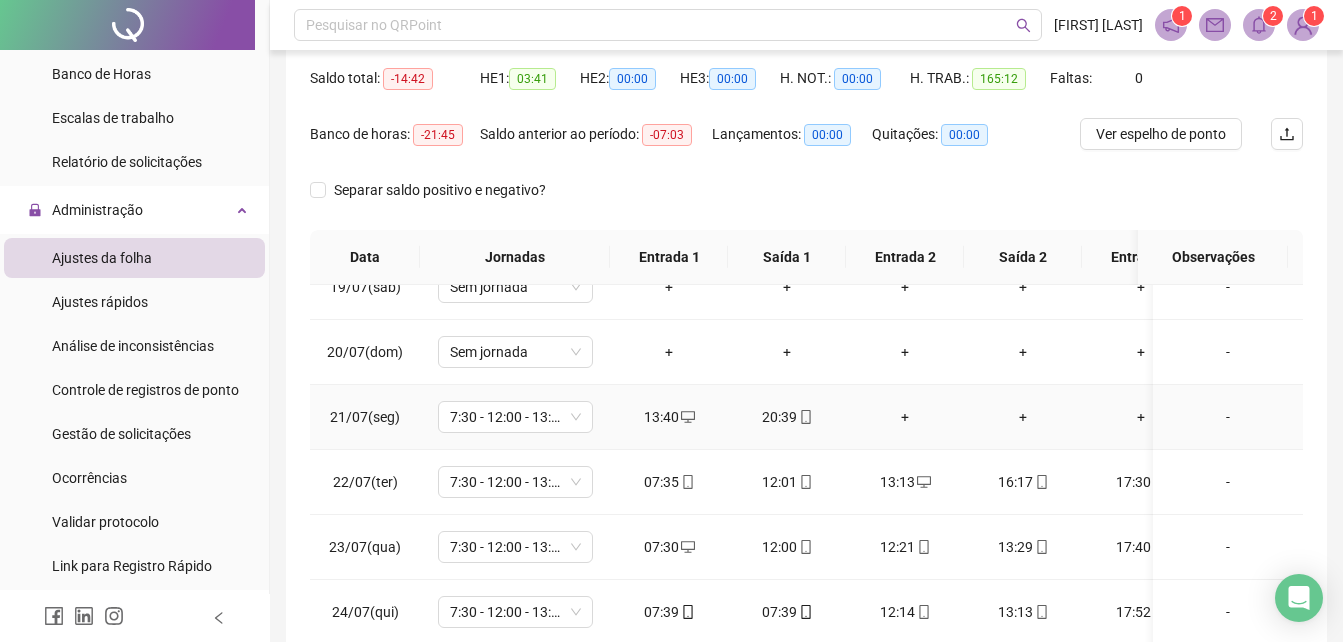 click on "+" at bounding box center (905, 417) 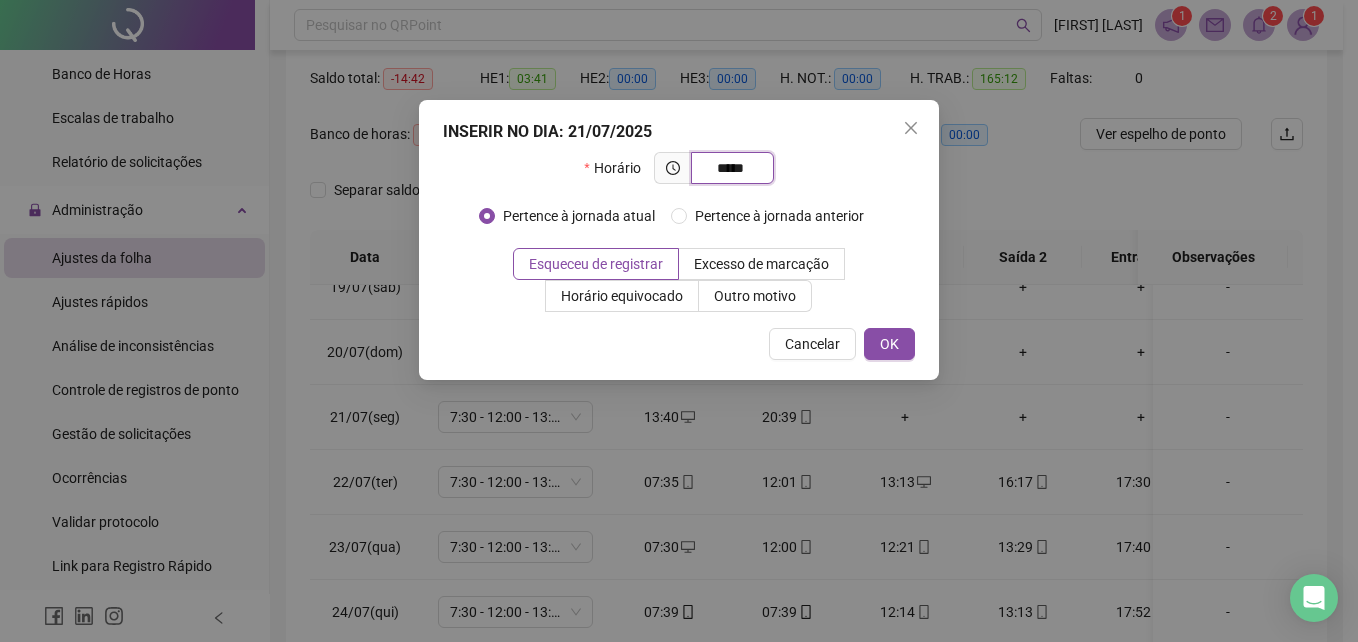 type on "*****" 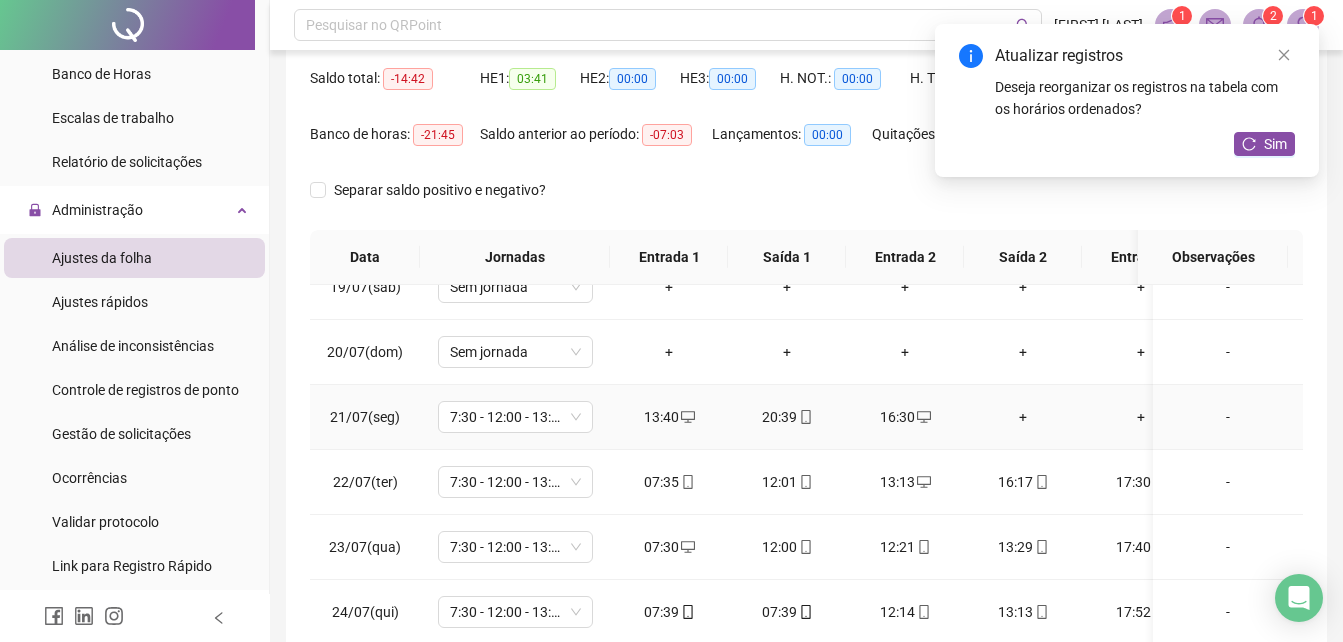 click on "+" at bounding box center (1023, 417) 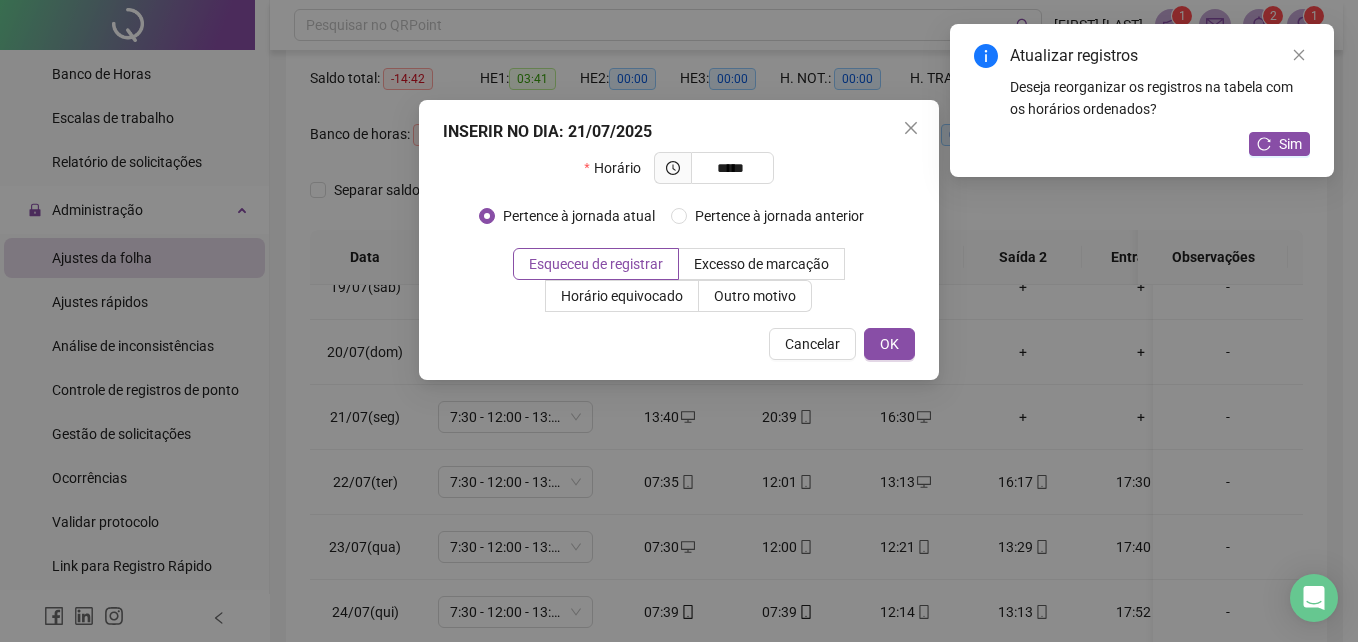 type on "*****" 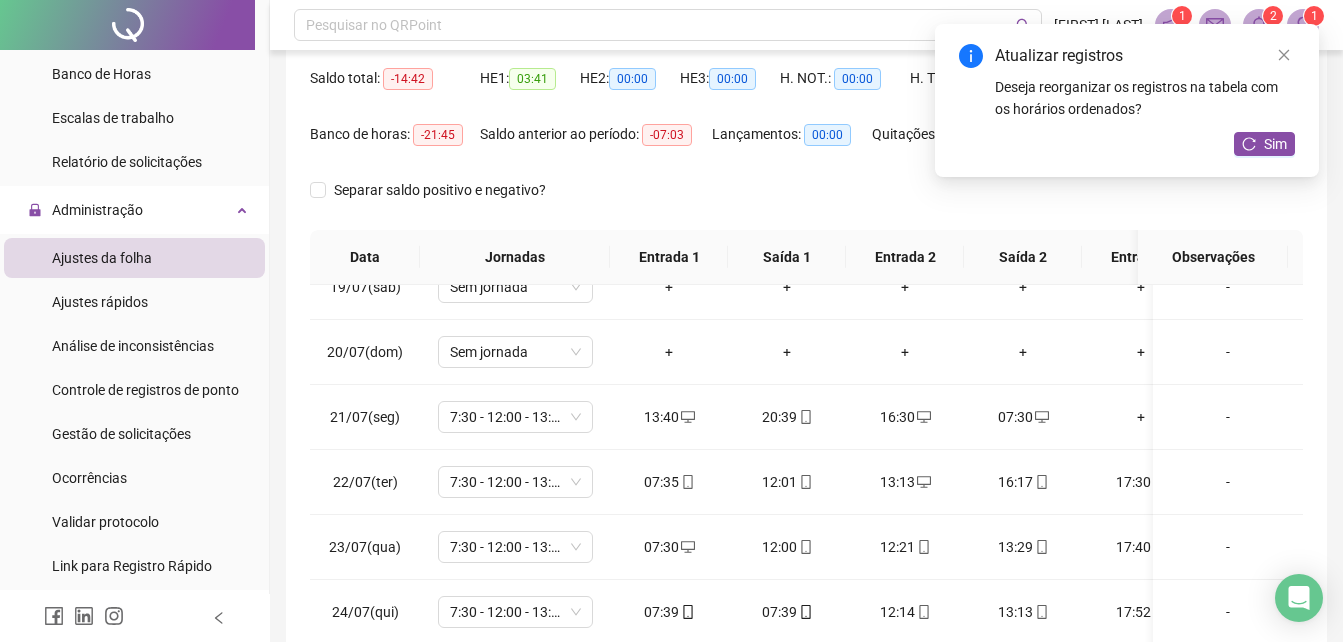 click on "Atualizar registros Deseja reorganizar os registros na tabela com os horários ordenados? Sim" at bounding box center (1127, 100) 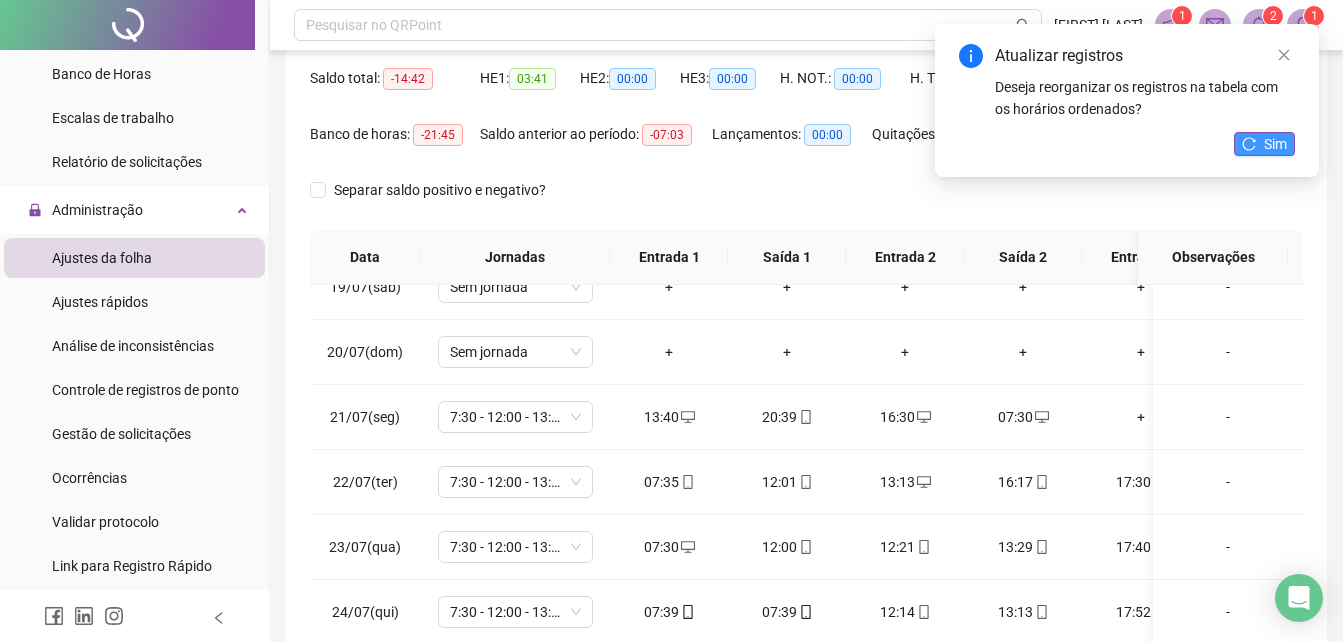 click on "Sim" at bounding box center [1275, 144] 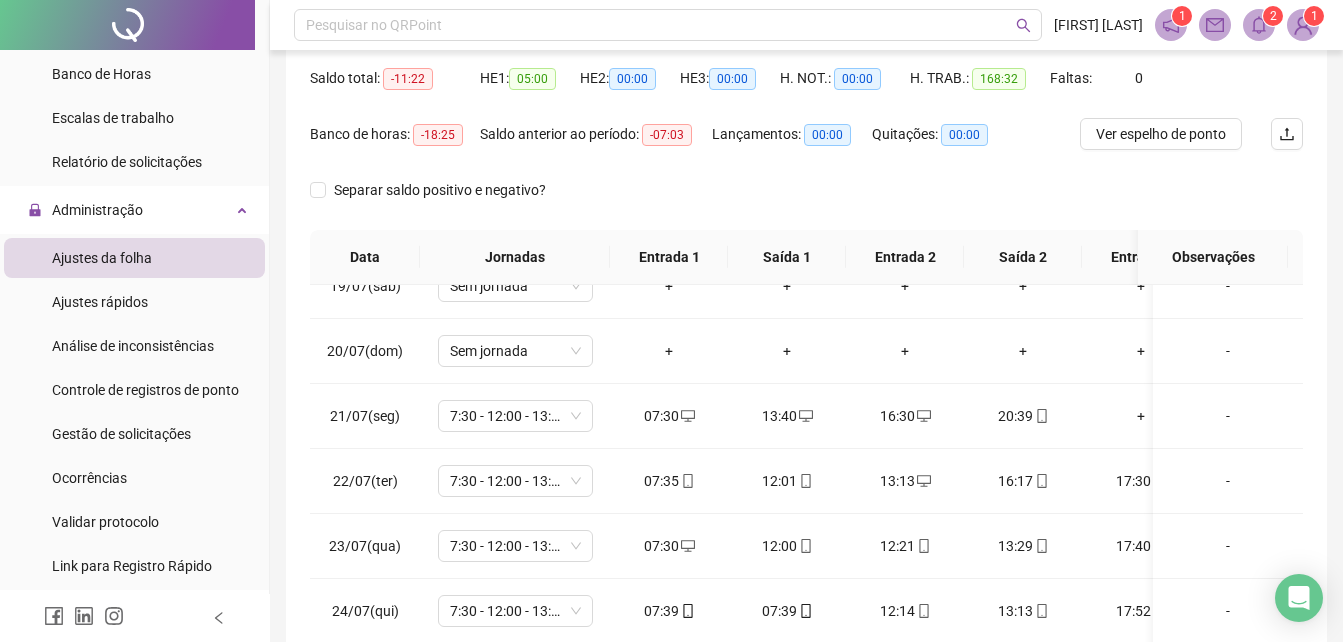 scroll, scrollTop: 1200, scrollLeft: 0, axis: vertical 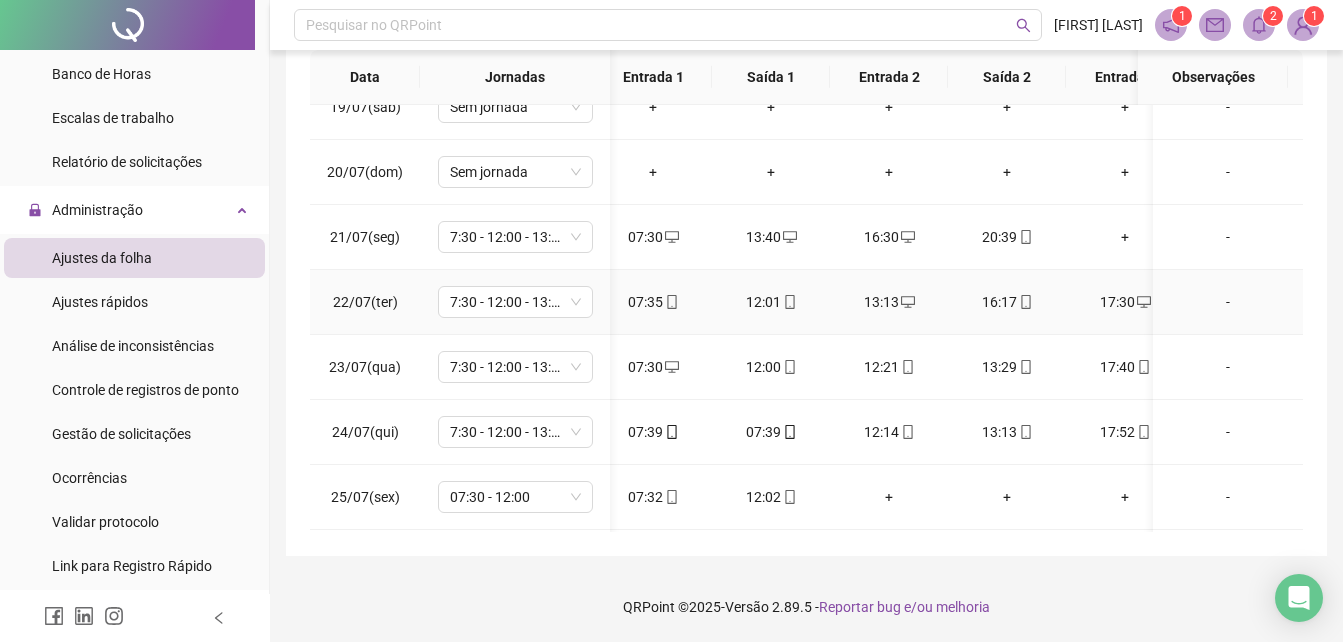 click on "16:17" at bounding box center (1007, 302) 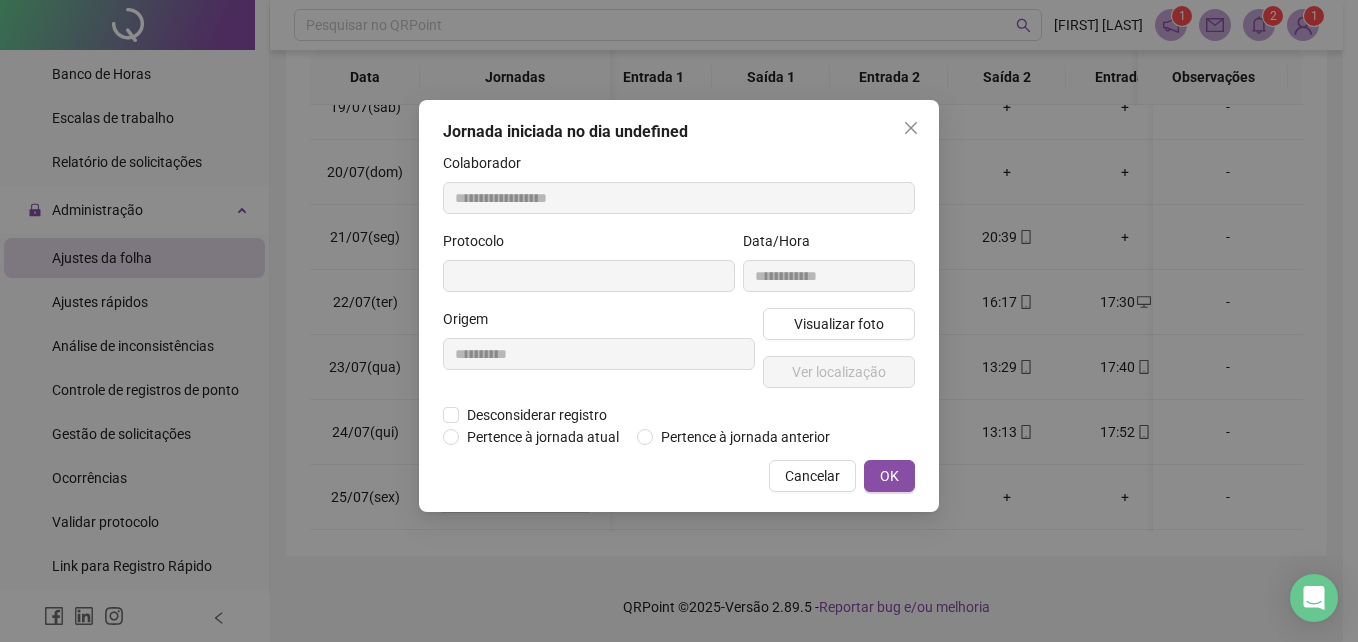 type on "**********" 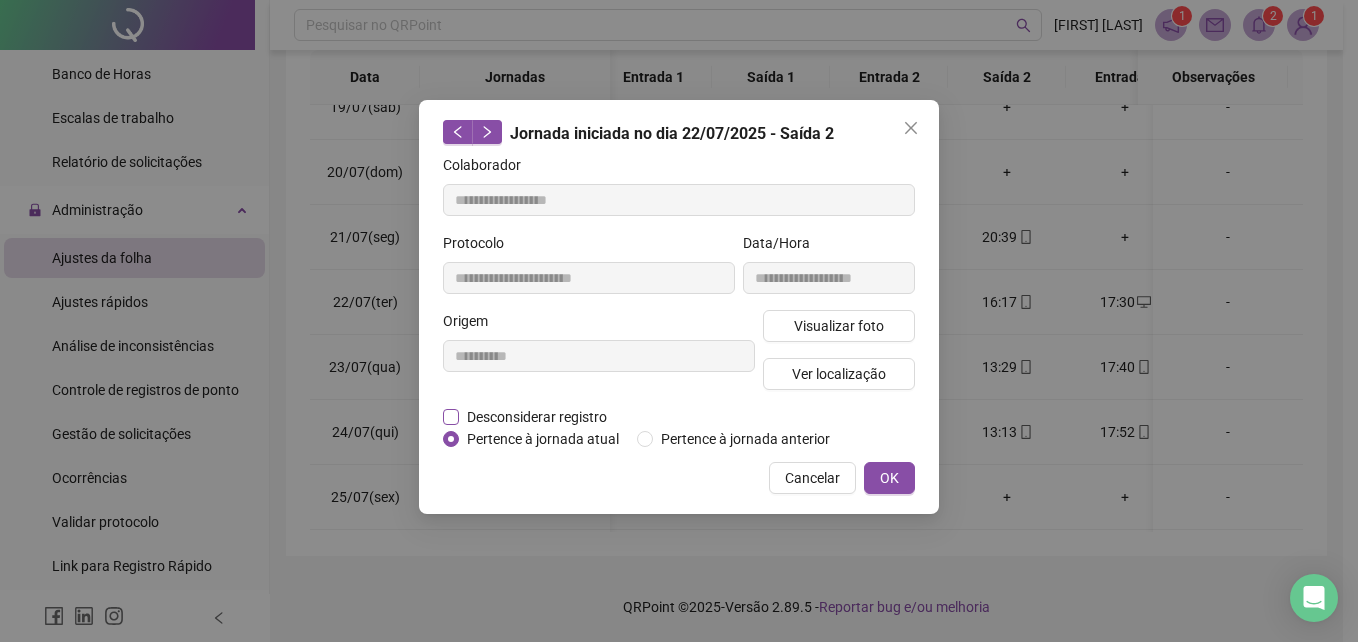 click on "Desconsiderar registro" at bounding box center (537, 417) 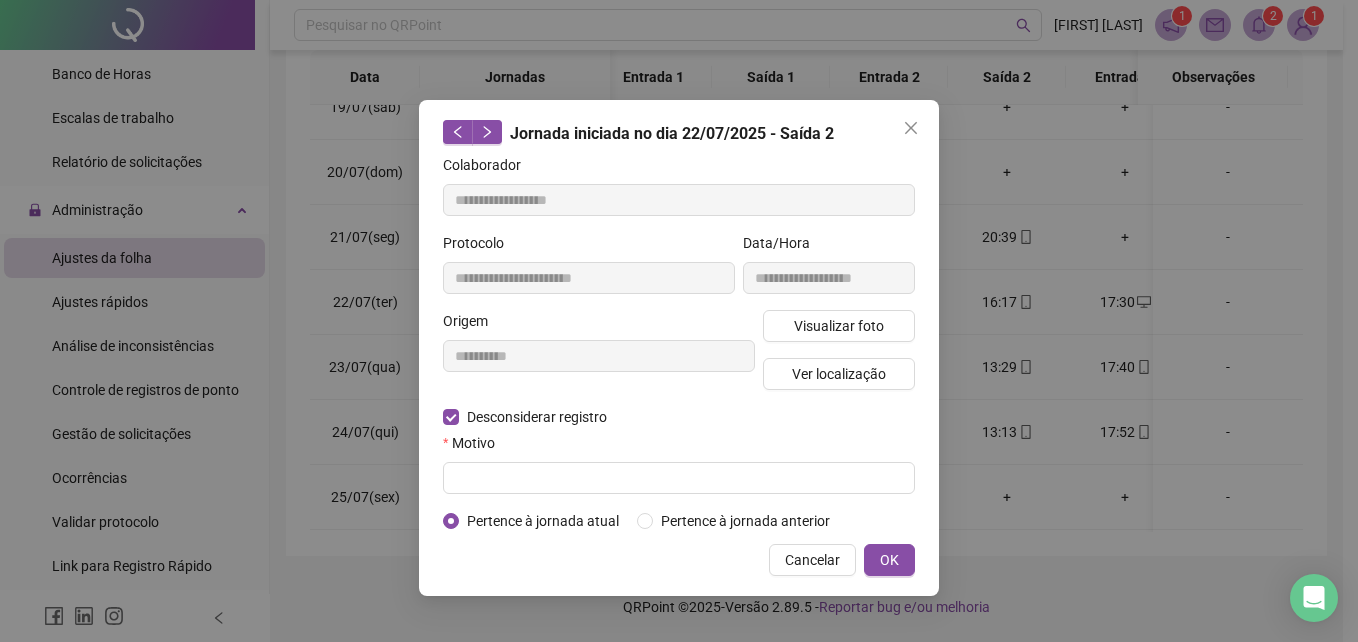 click on "Motivo" at bounding box center [679, 447] 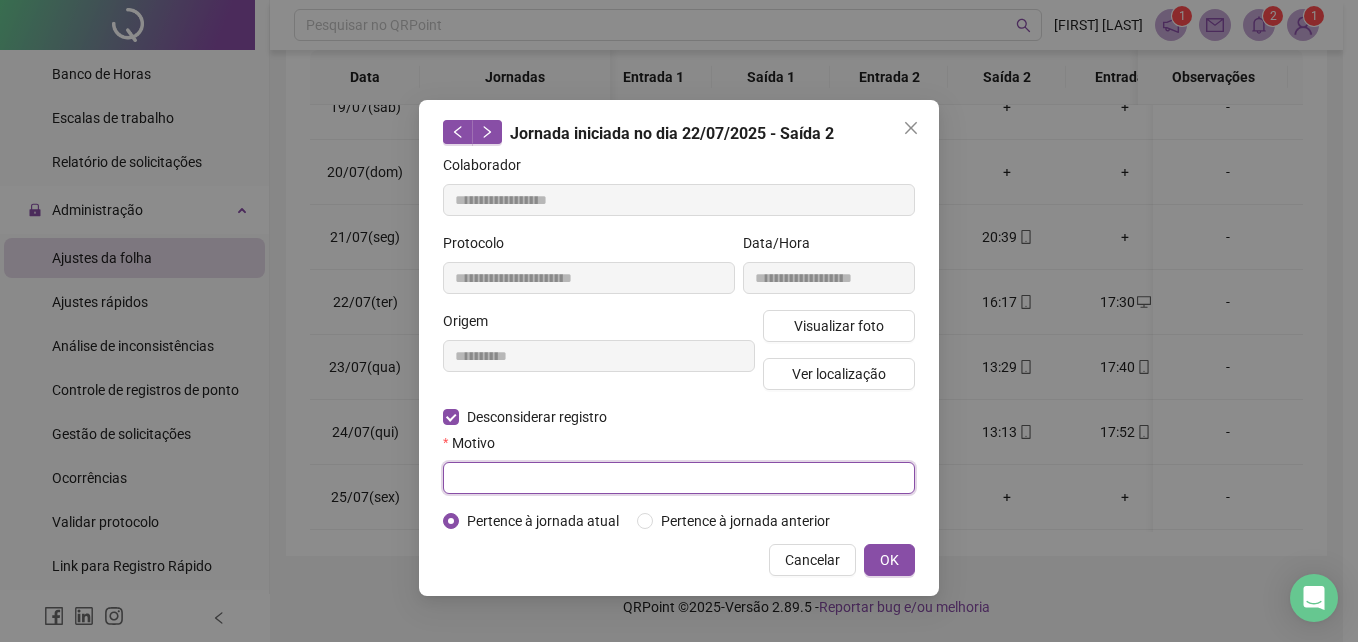 click at bounding box center [679, 478] 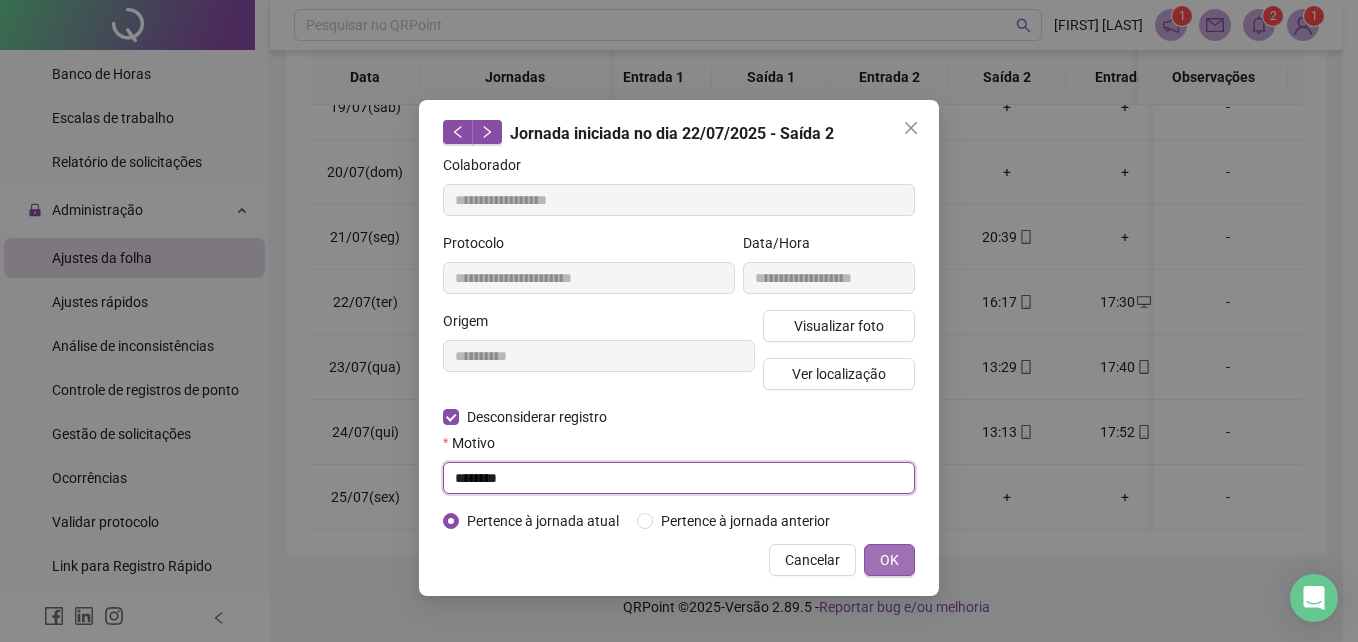 type on "********" 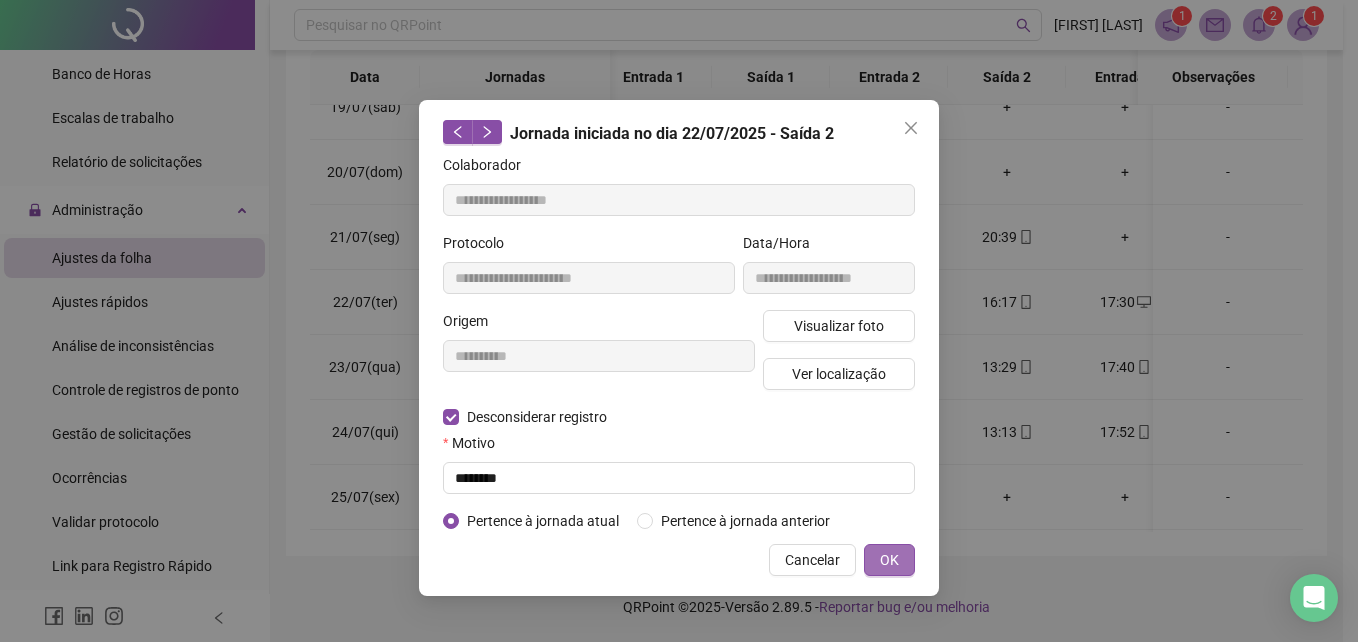 click on "OK" at bounding box center [889, 560] 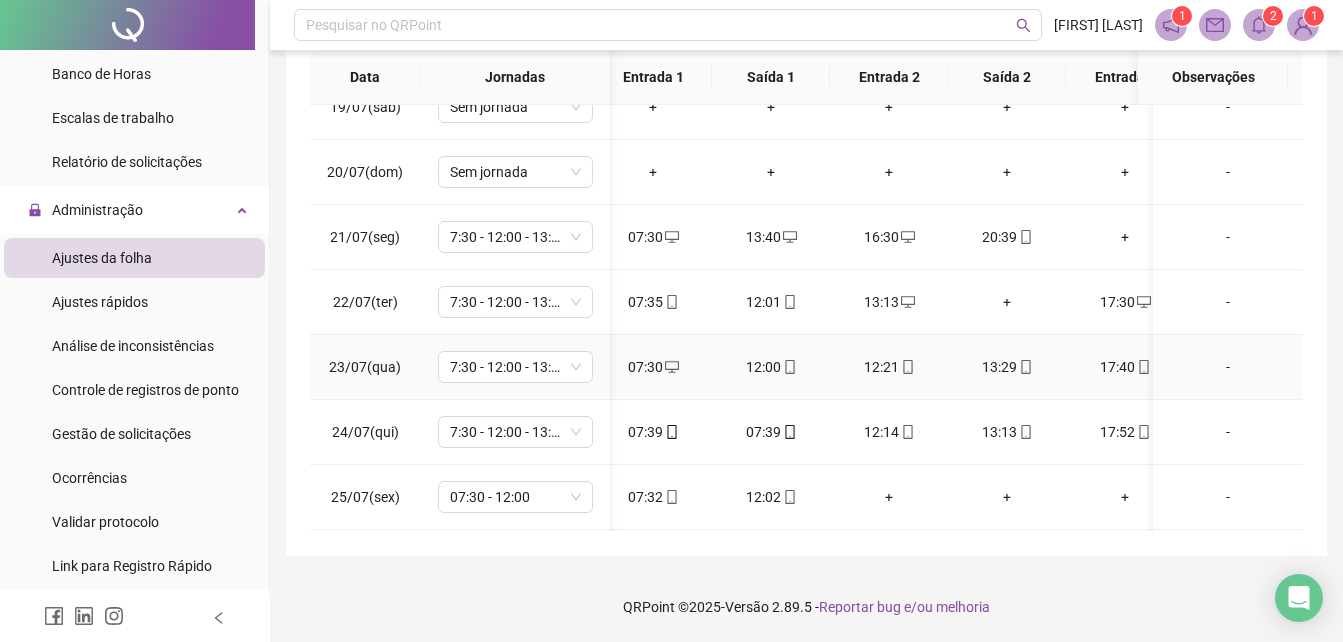 click on "12:00" at bounding box center (771, 367) 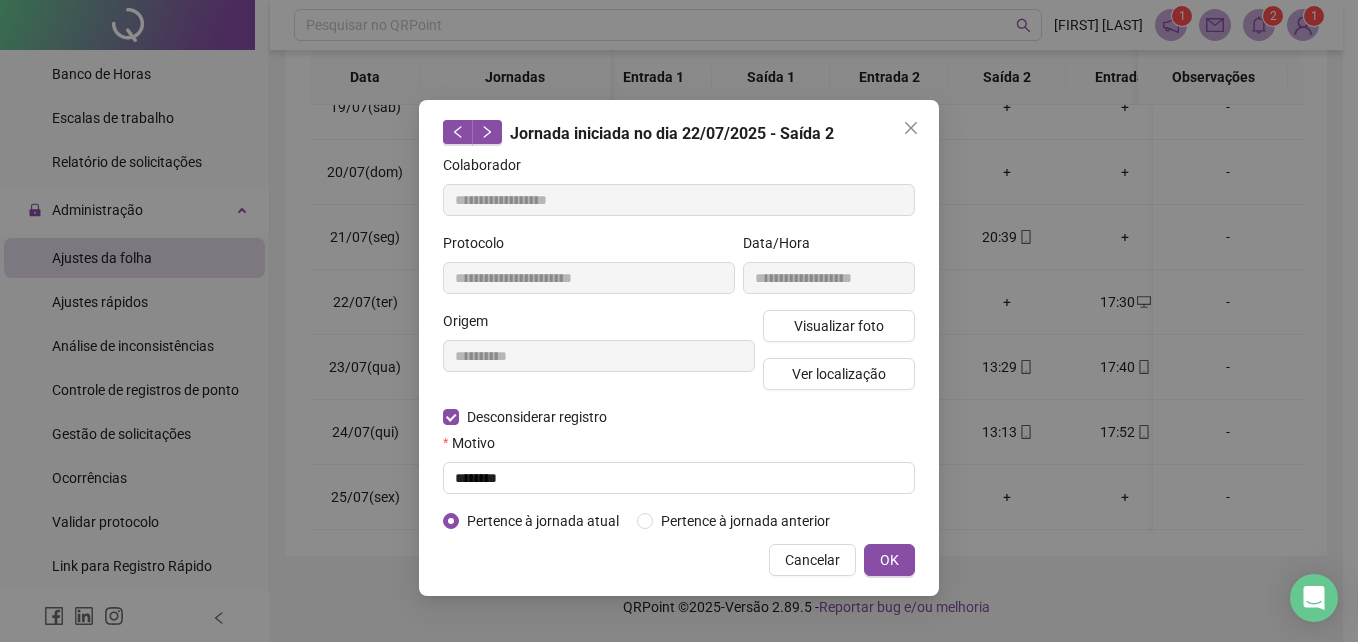 type on "**********" 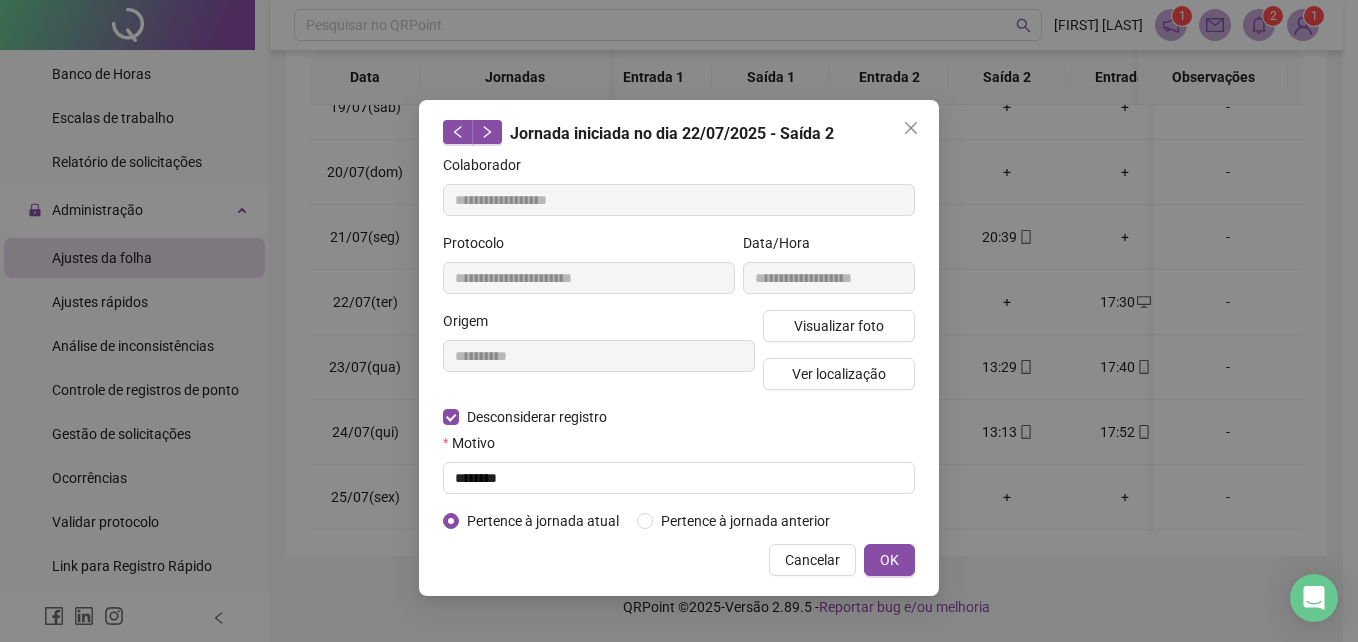 type on "**********" 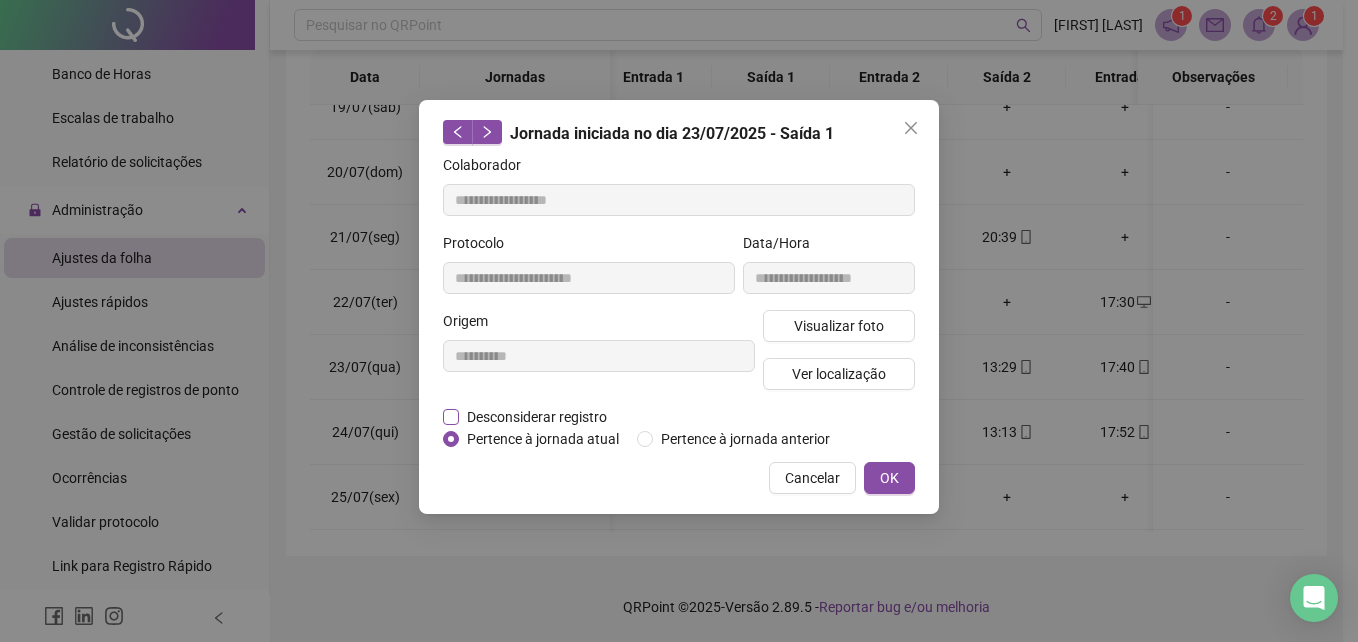 click on "Desconsiderar registro" at bounding box center (537, 417) 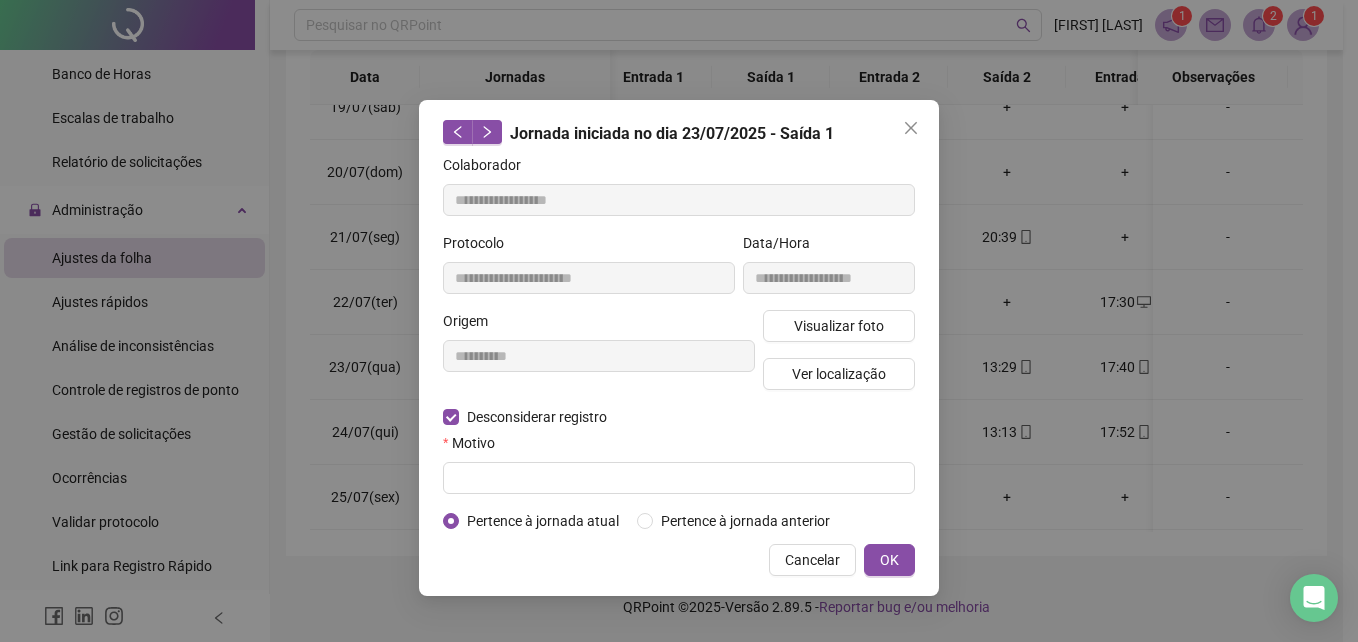 click on "**********" at bounding box center (679, 343) 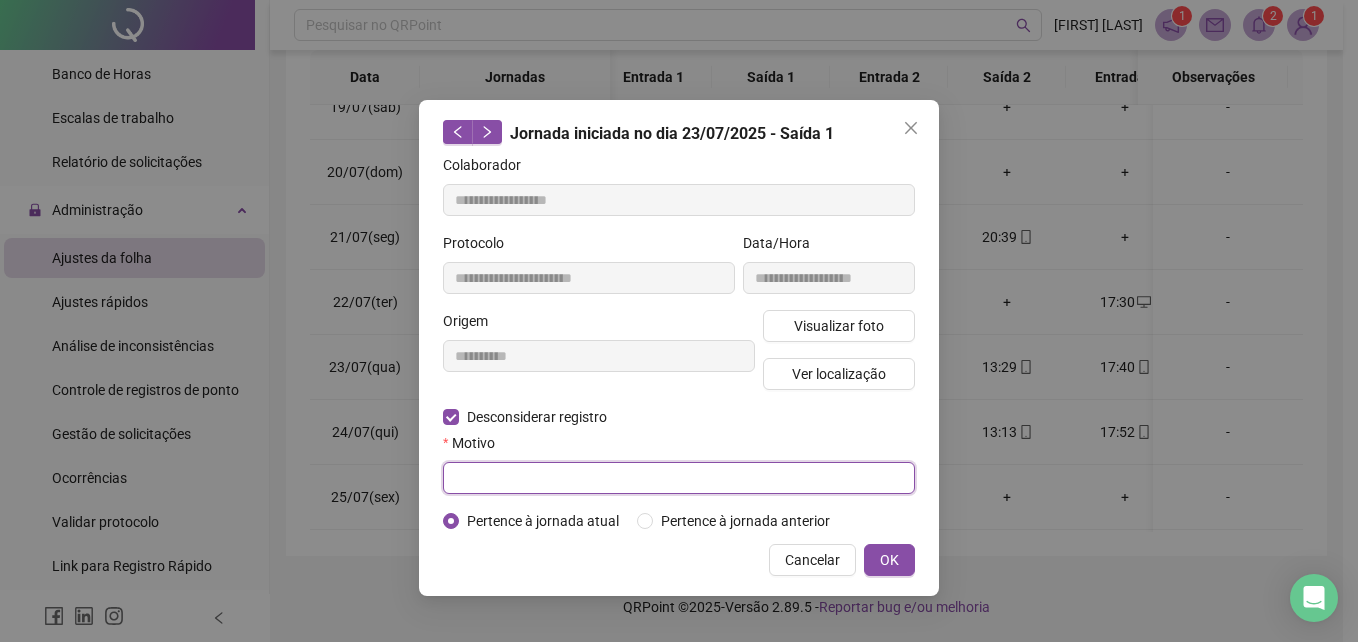click at bounding box center (679, 478) 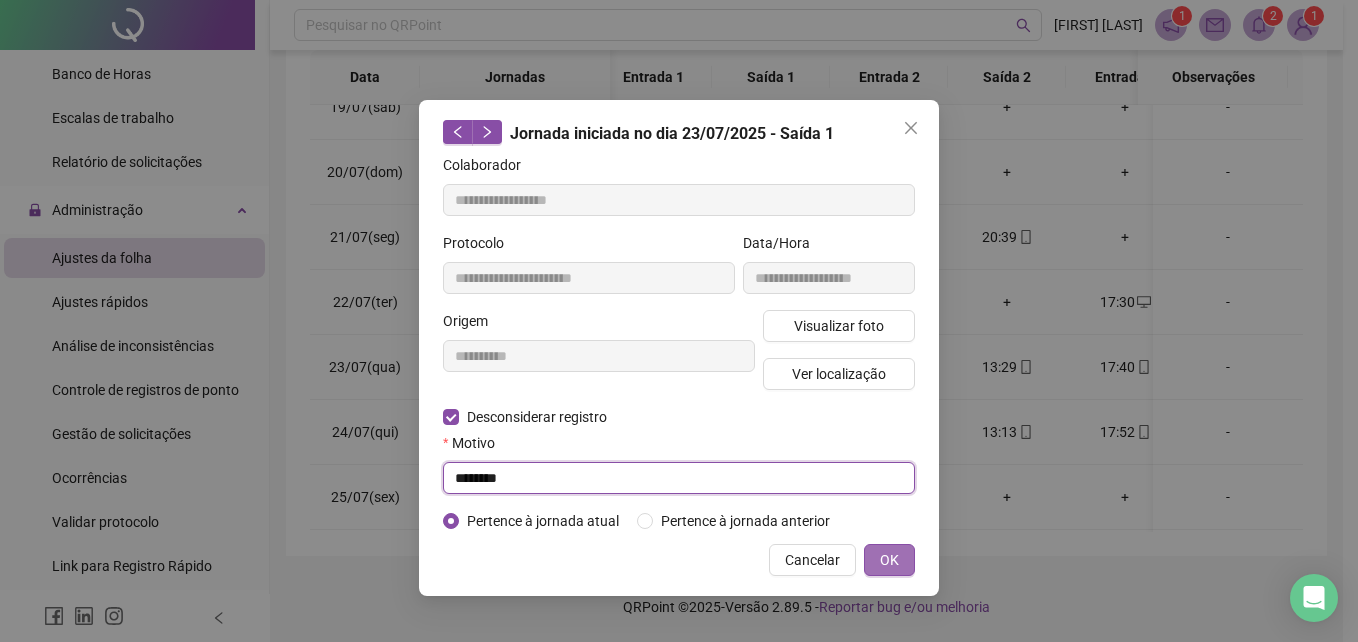 type on "********" 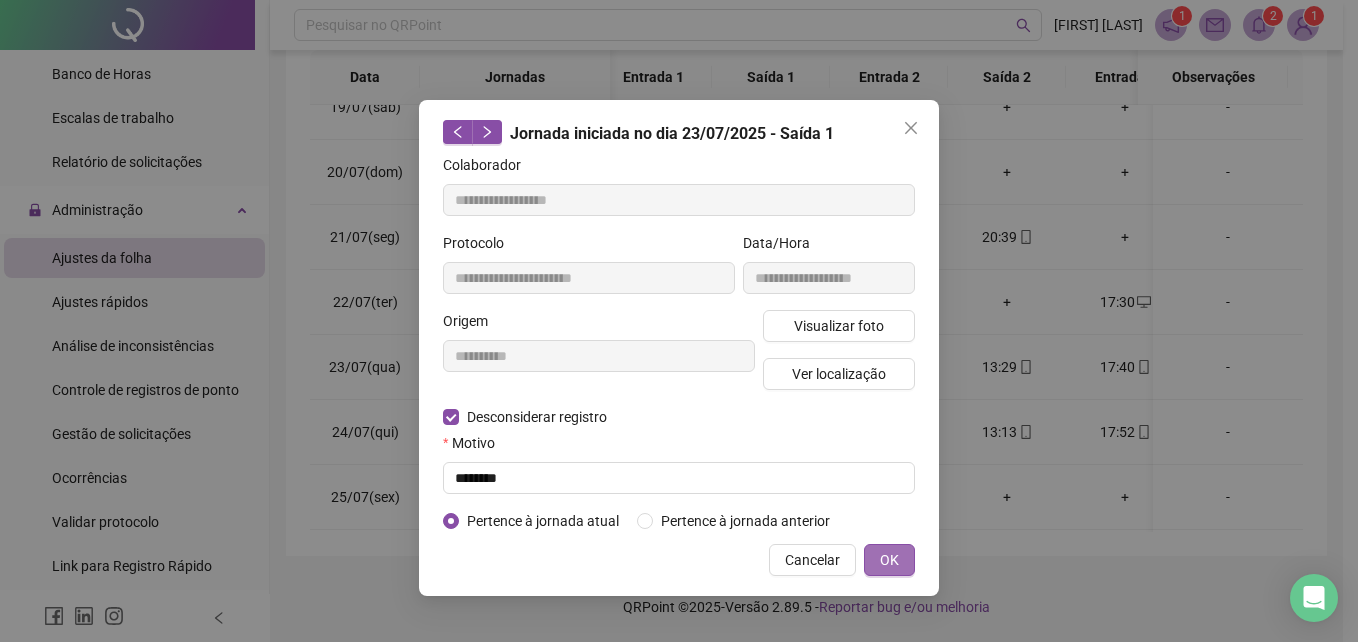 click on "OK" at bounding box center (889, 560) 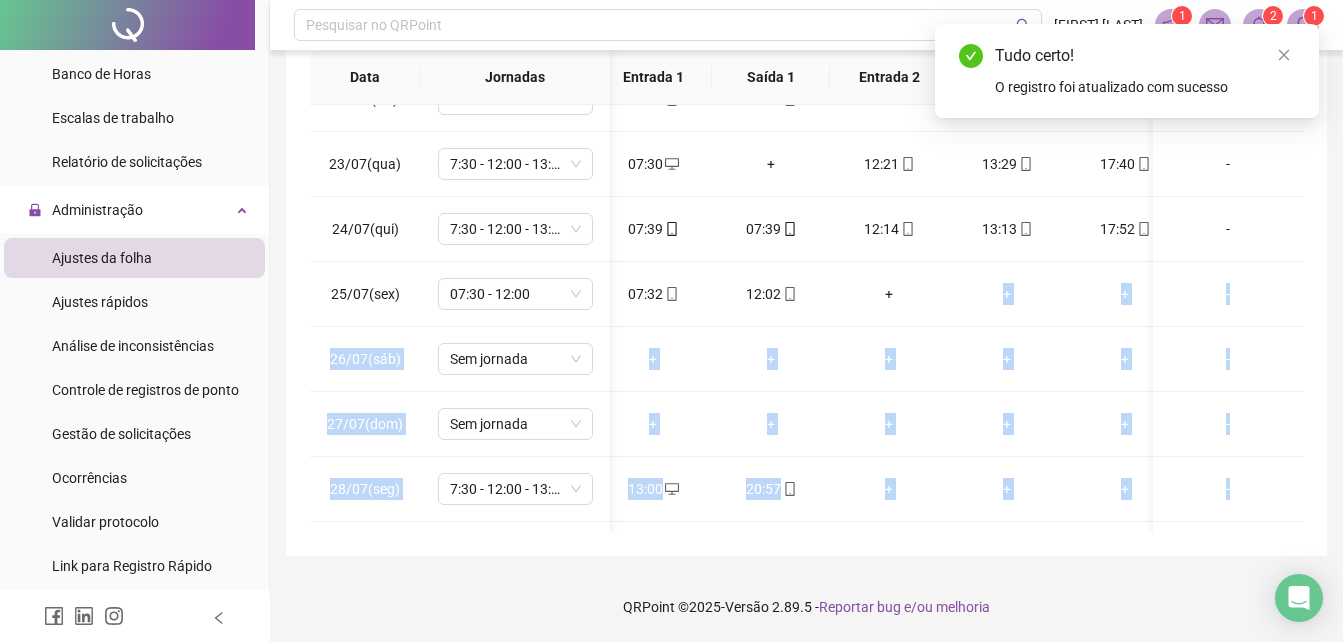 scroll, scrollTop: 1603, scrollLeft: 16, axis: both 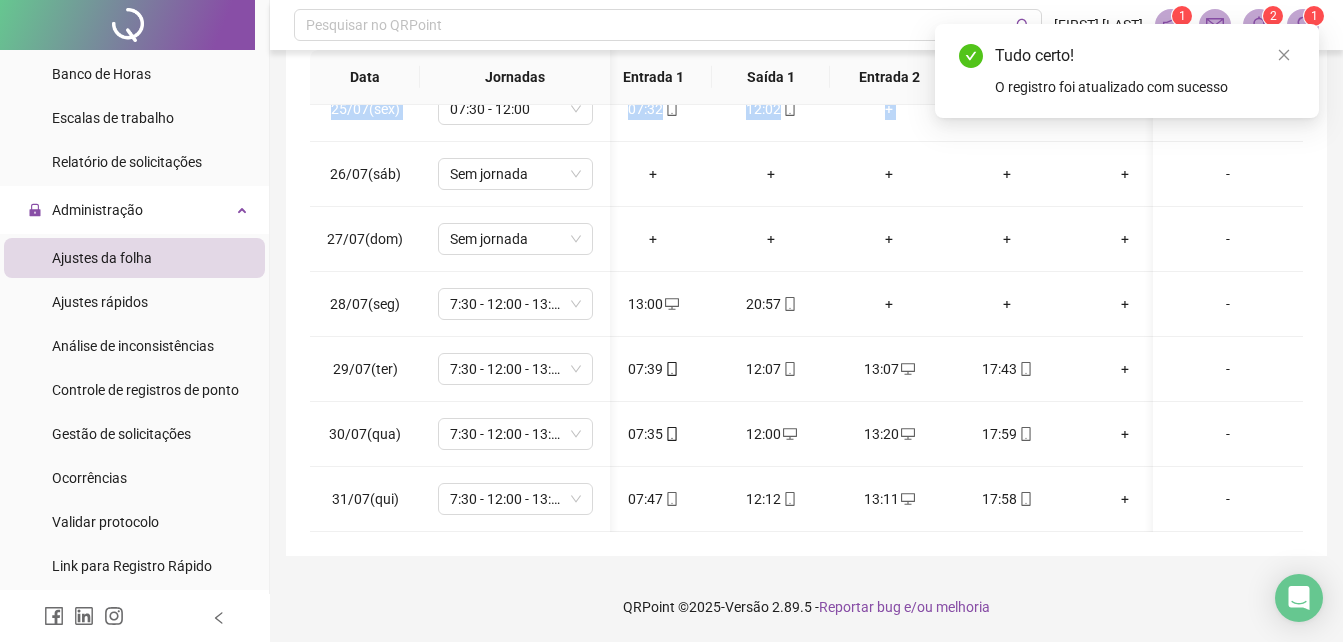 drag, startPoint x: 954, startPoint y: 515, endPoint x: 1035, endPoint y: 525, distance: 81.61495 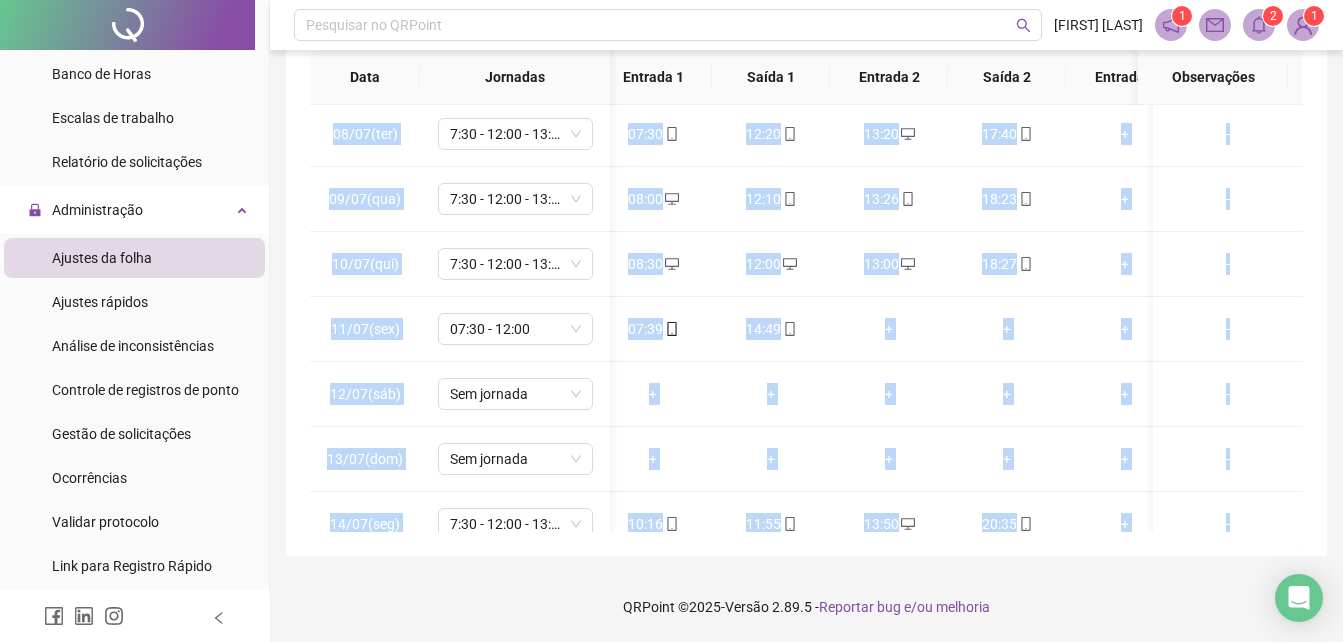 scroll, scrollTop: 336, scrollLeft: 16, axis: both 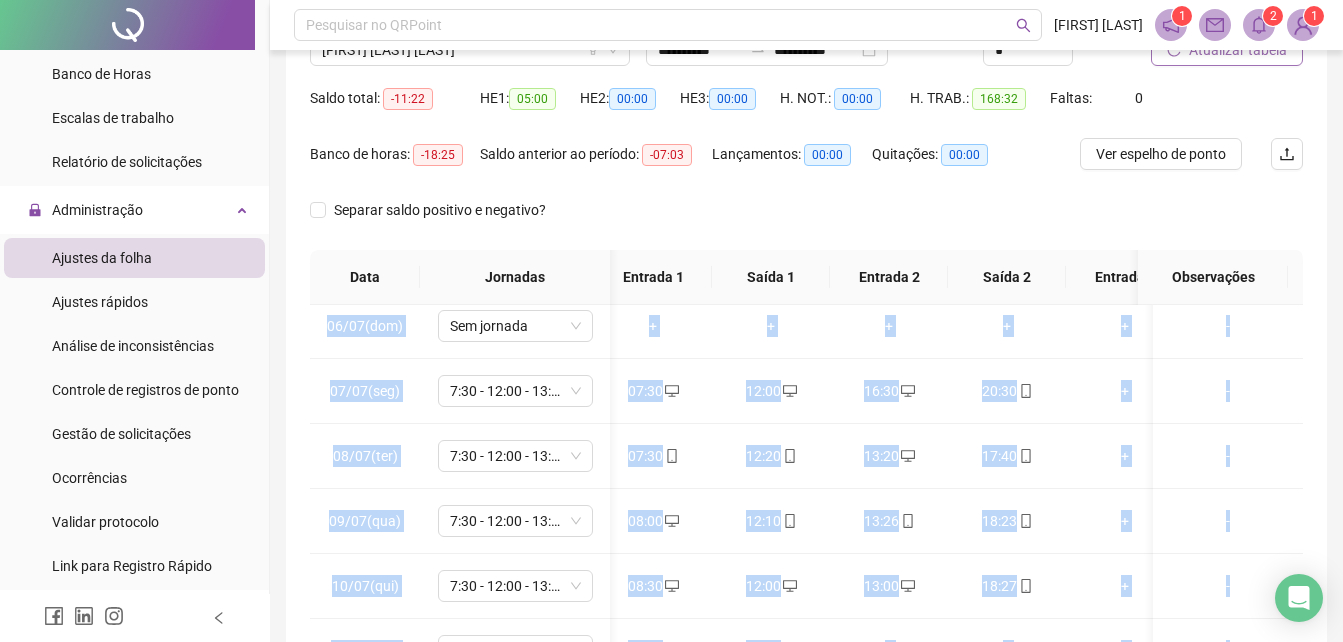 click on "Atualizar tabela" at bounding box center [1238, 50] 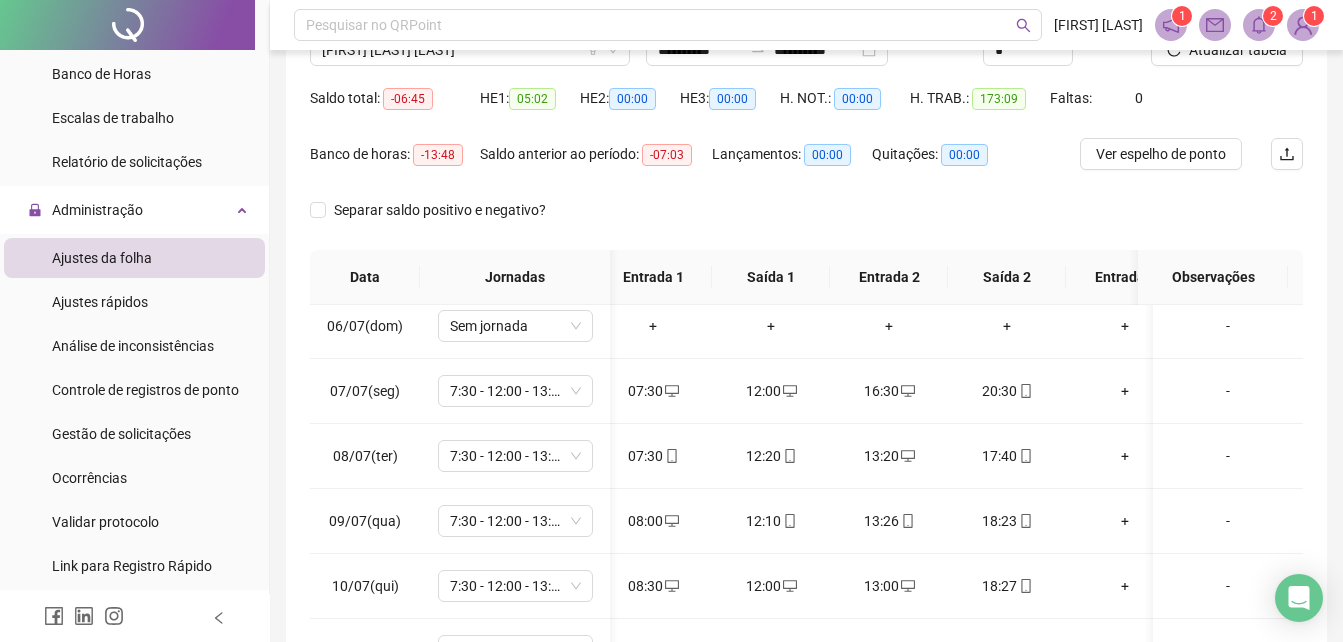 click at bounding box center [1287, 166] 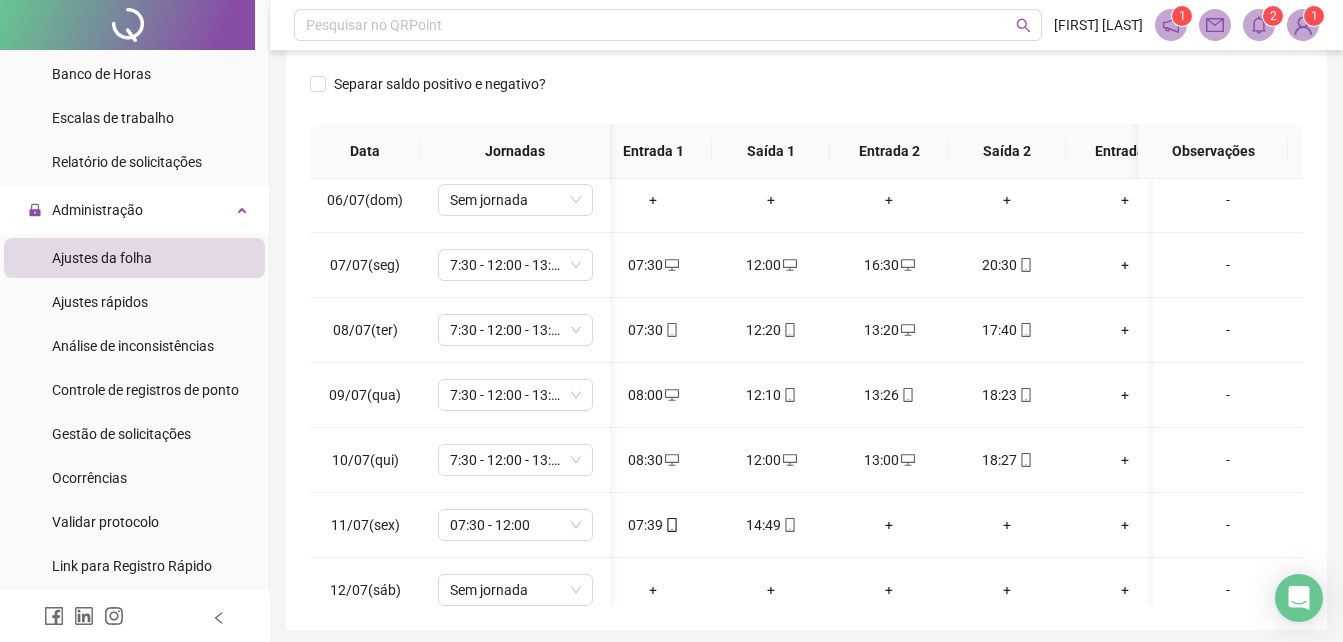 scroll, scrollTop: 380, scrollLeft: 0, axis: vertical 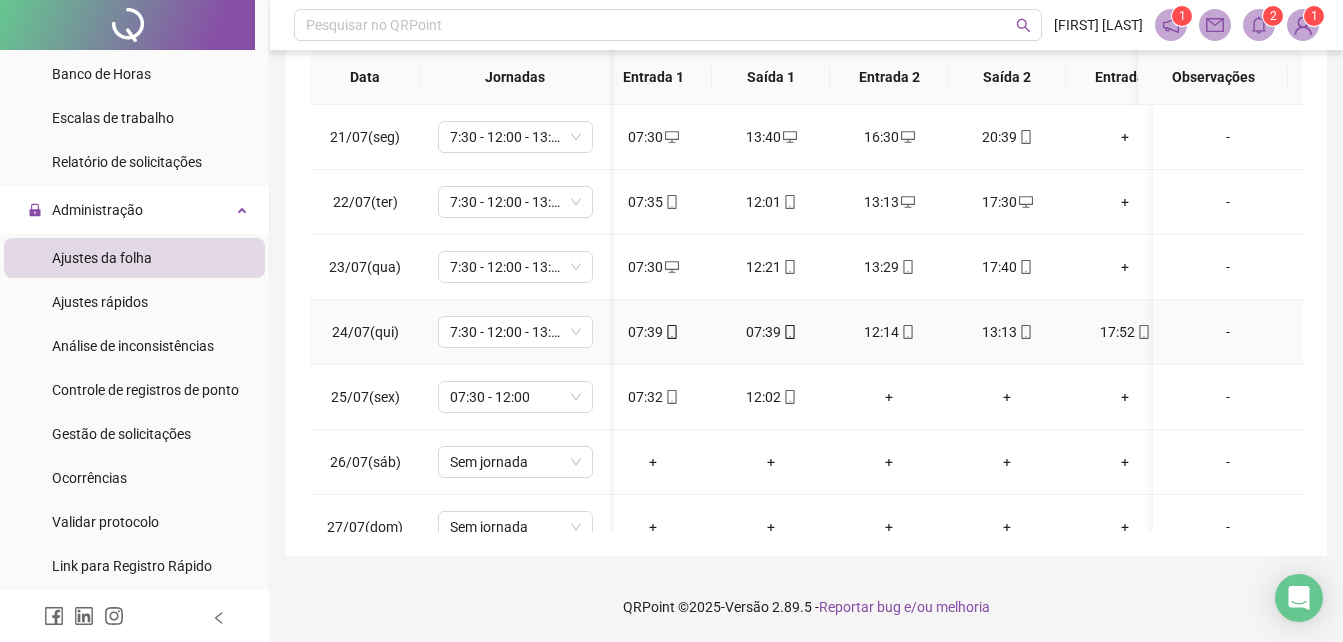 click on "07:39" at bounding box center (771, 332) 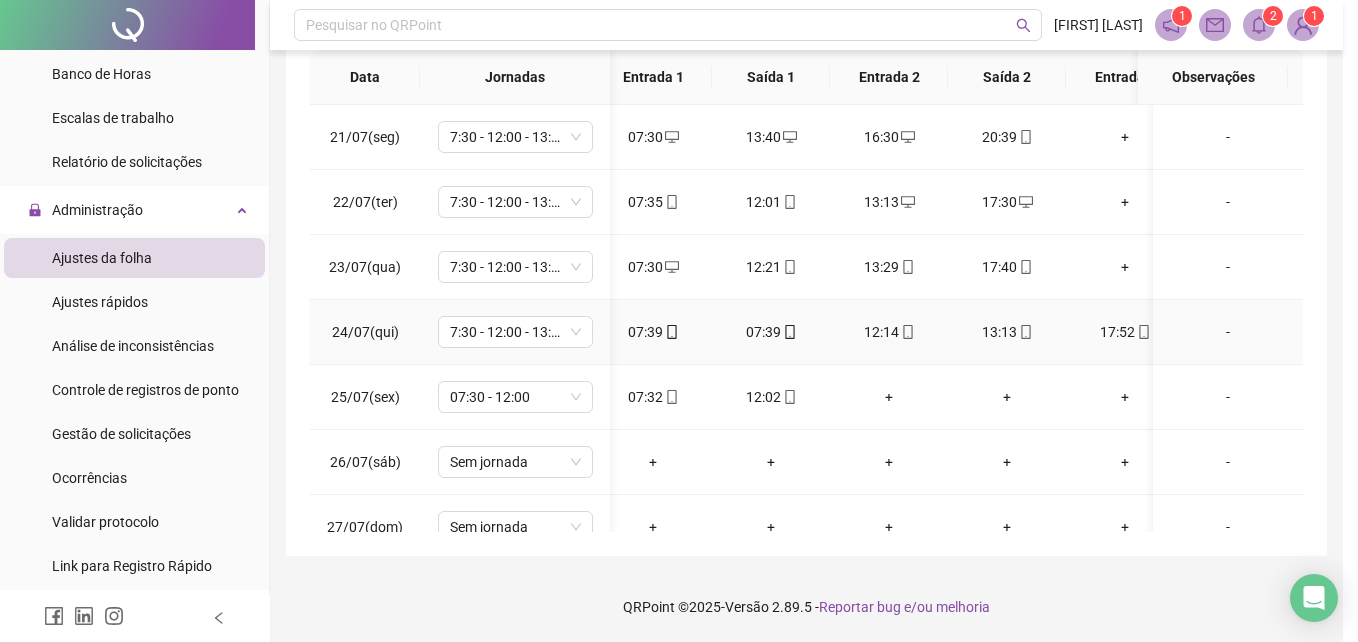 type on "**********" 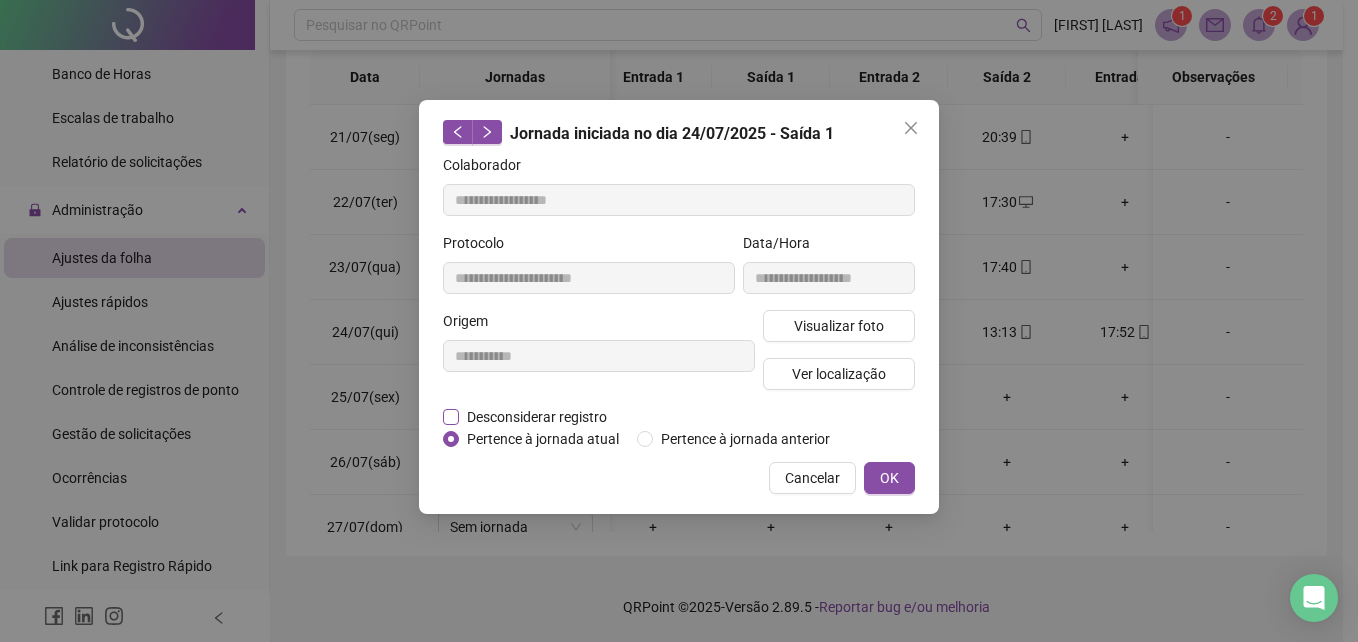 click on "Desconsiderar registro" at bounding box center (537, 417) 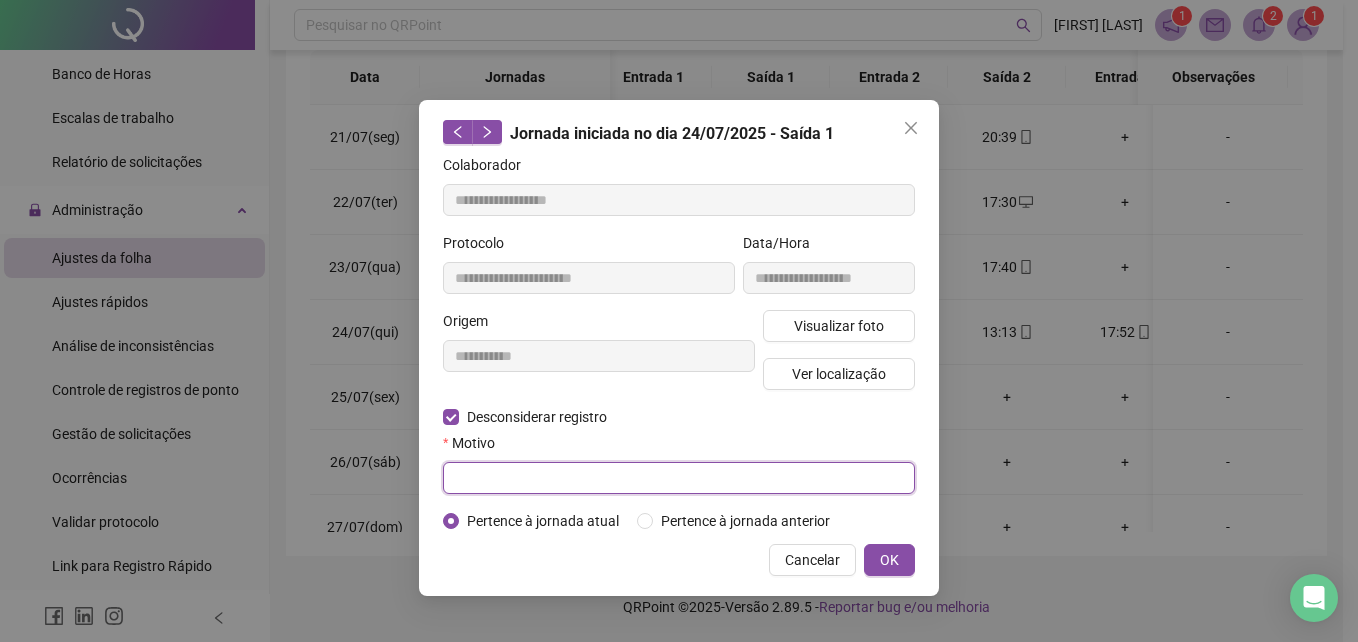 click at bounding box center (679, 478) 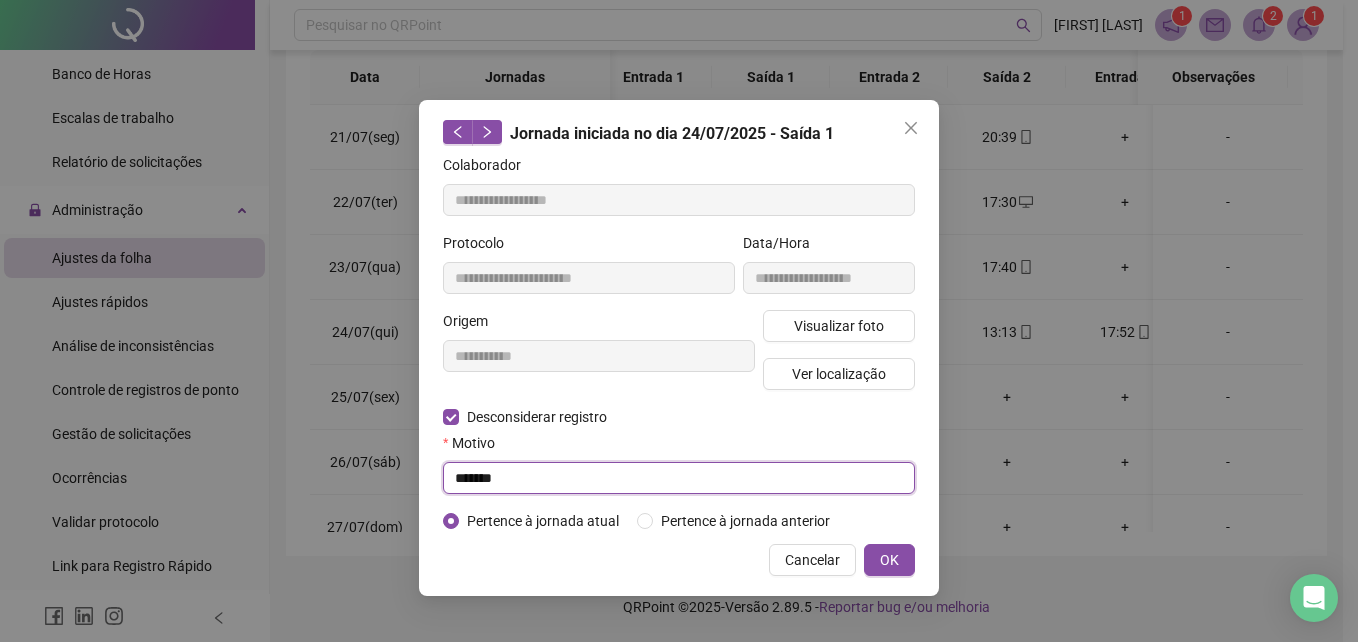 click on "*******" at bounding box center (679, 478) 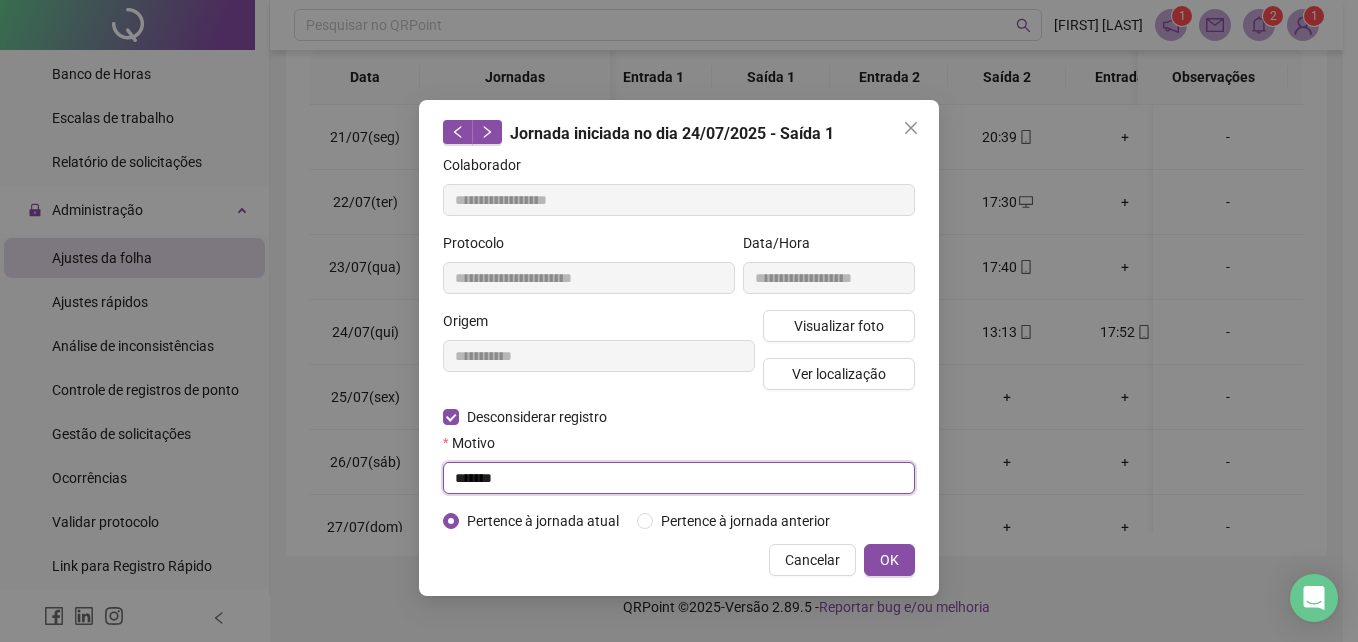 click on "*******" at bounding box center (679, 478) 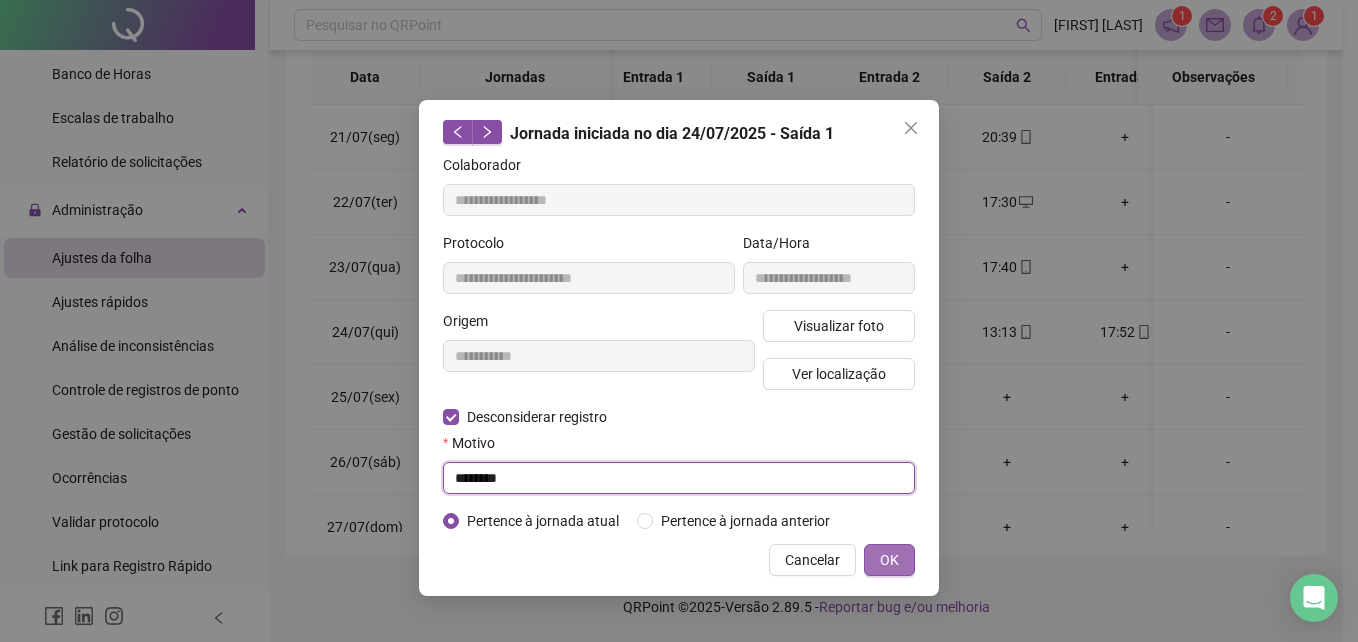 type on "********" 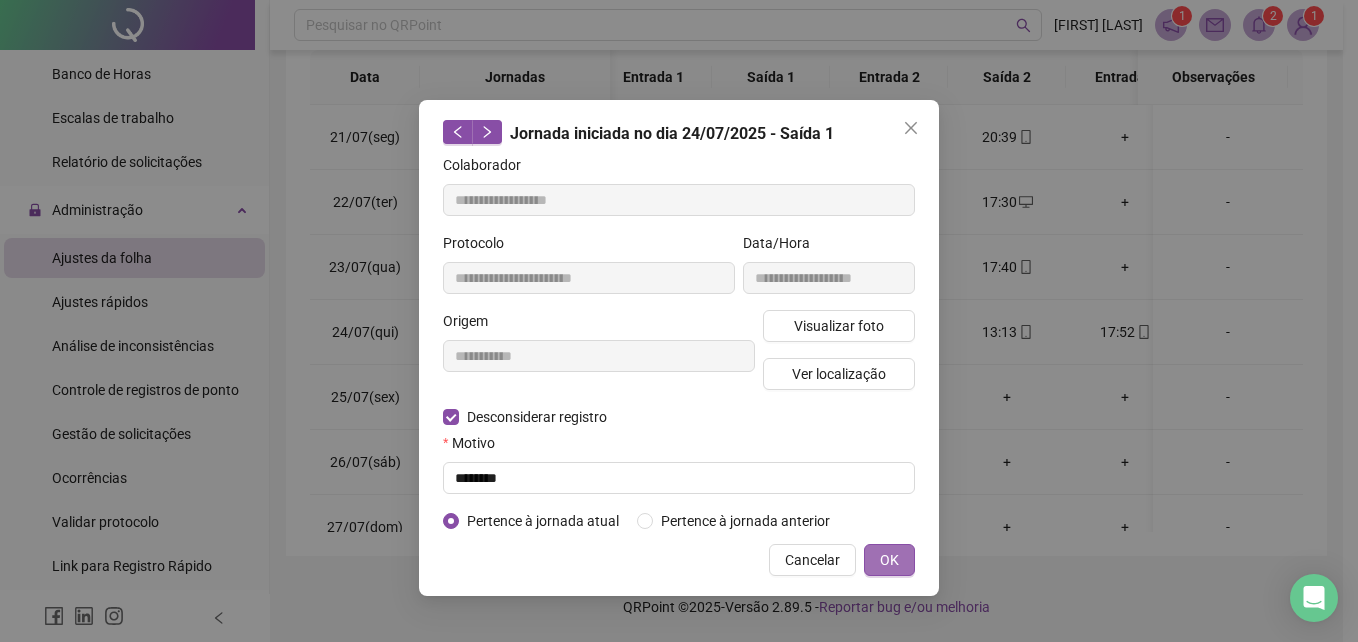click on "OK" at bounding box center (889, 560) 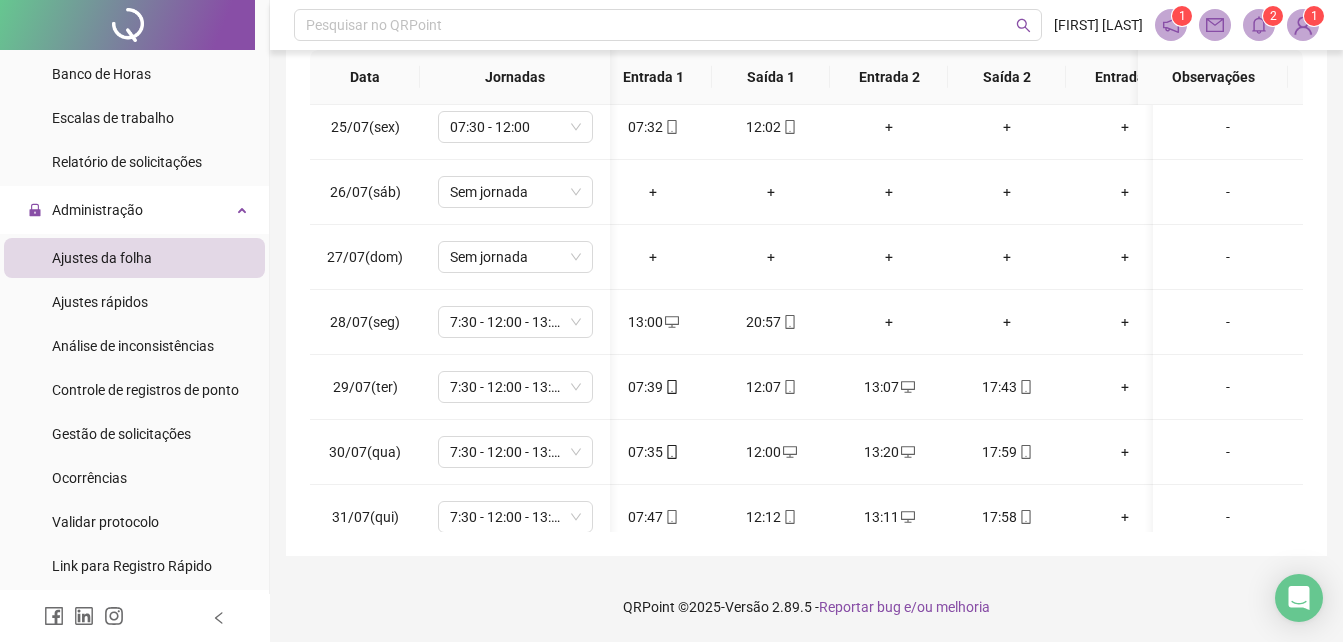 scroll, scrollTop: 1592, scrollLeft: 16, axis: both 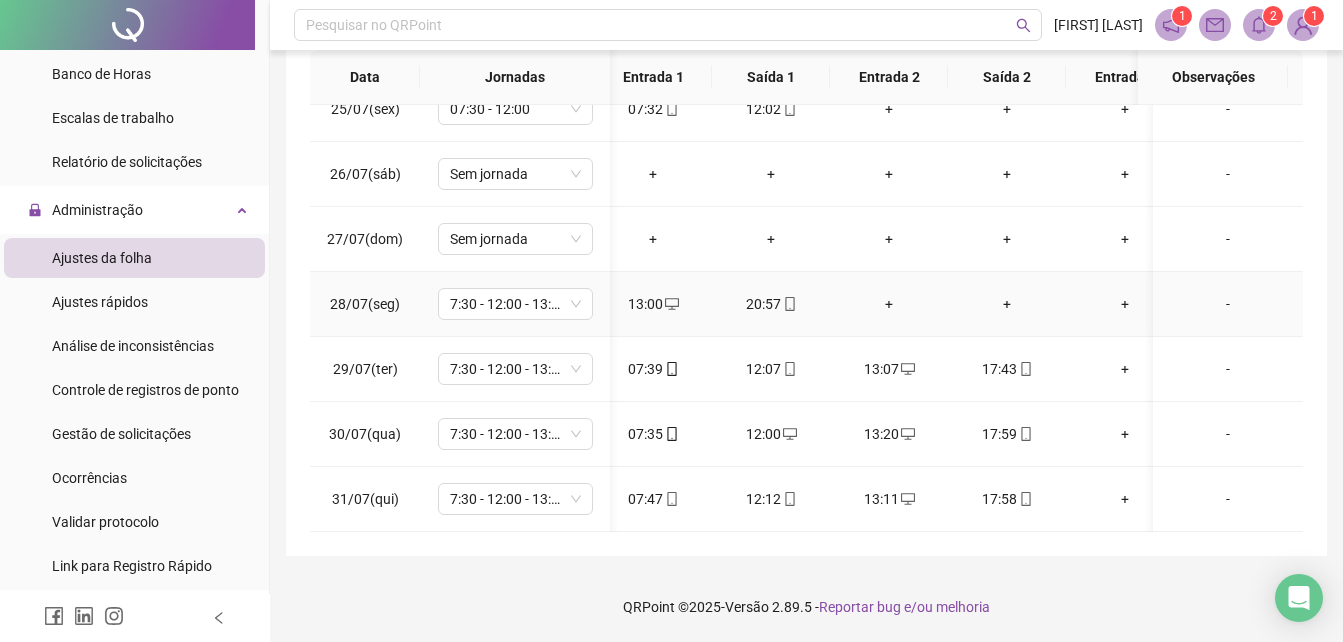 click on "+" at bounding box center [889, 304] 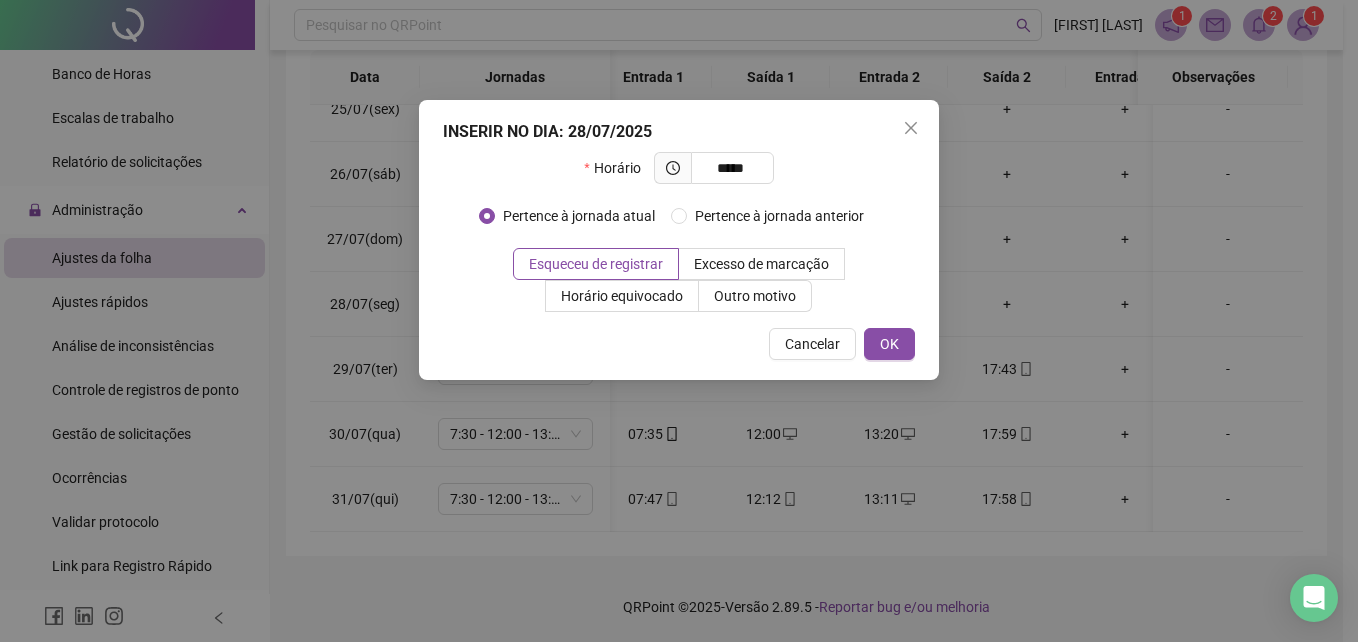 type on "*****" 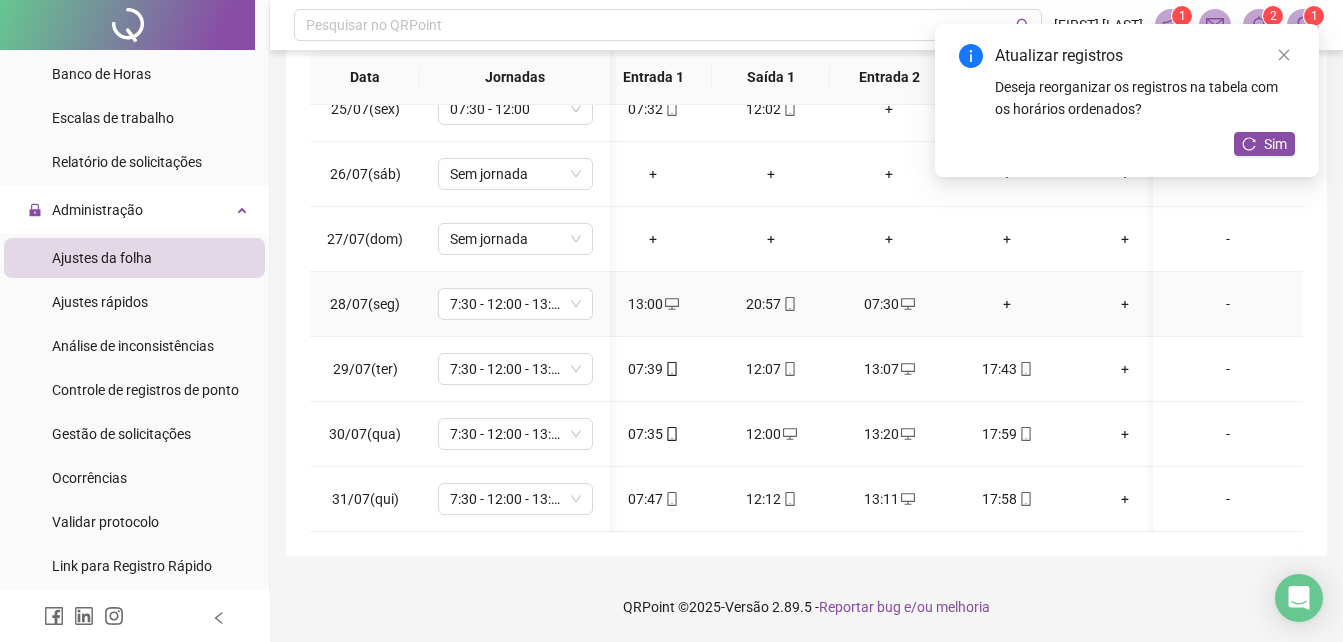 click on "+" at bounding box center (1007, 304) 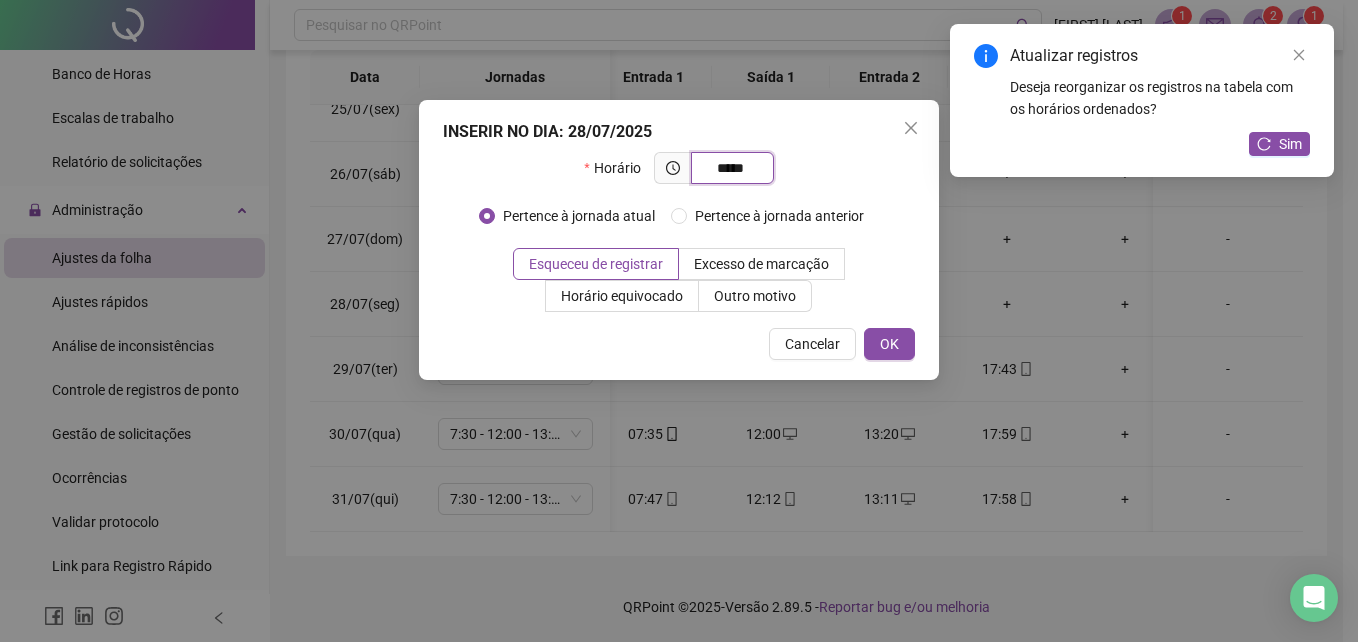 type on "*****" 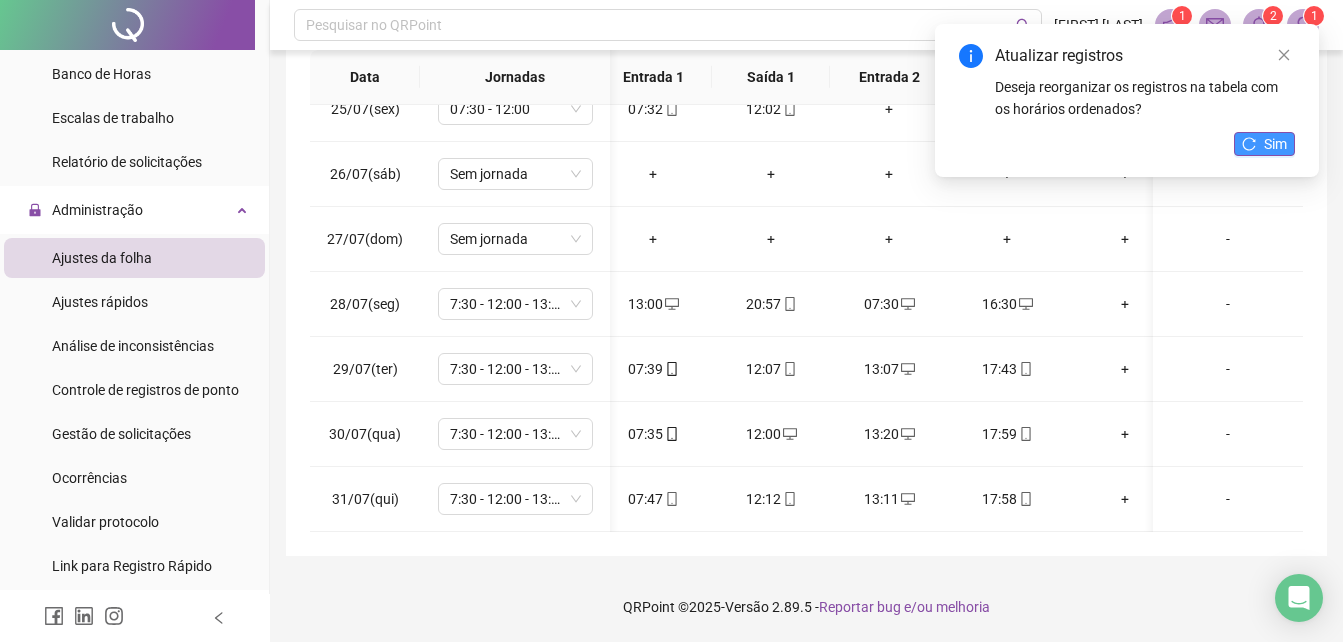 click on "Sim" at bounding box center (1275, 144) 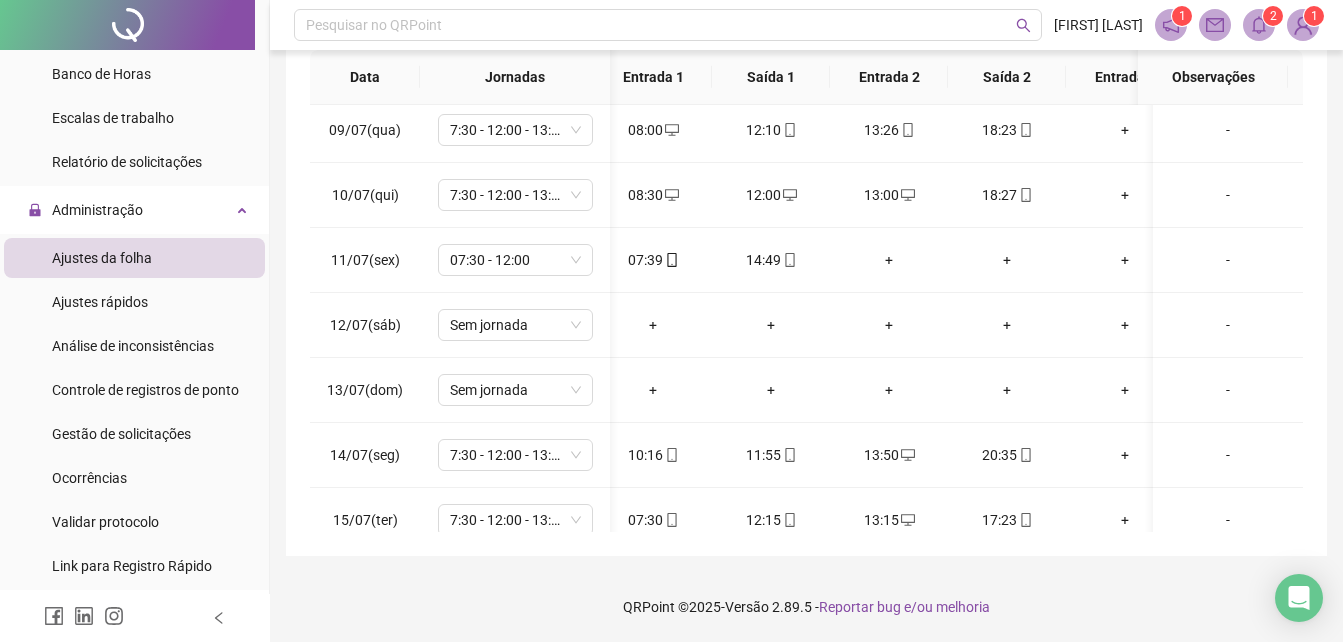 scroll, scrollTop: 403, scrollLeft: 16, axis: both 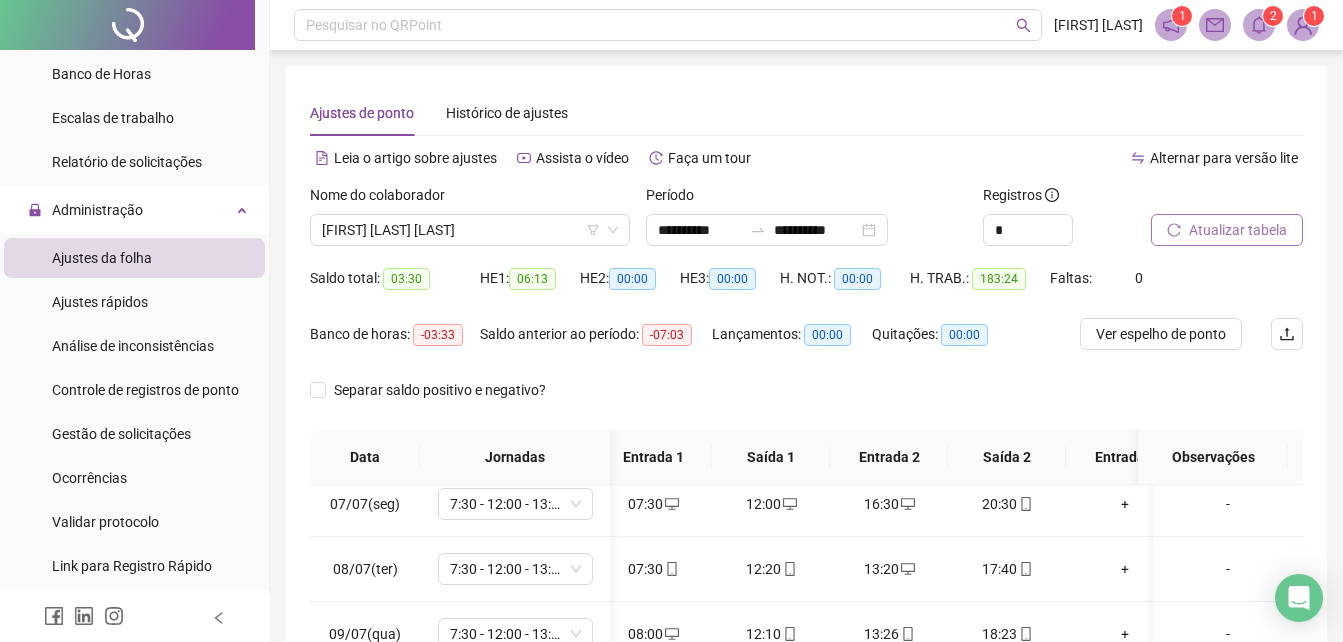 click on "Atualizar tabela" at bounding box center [1238, 230] 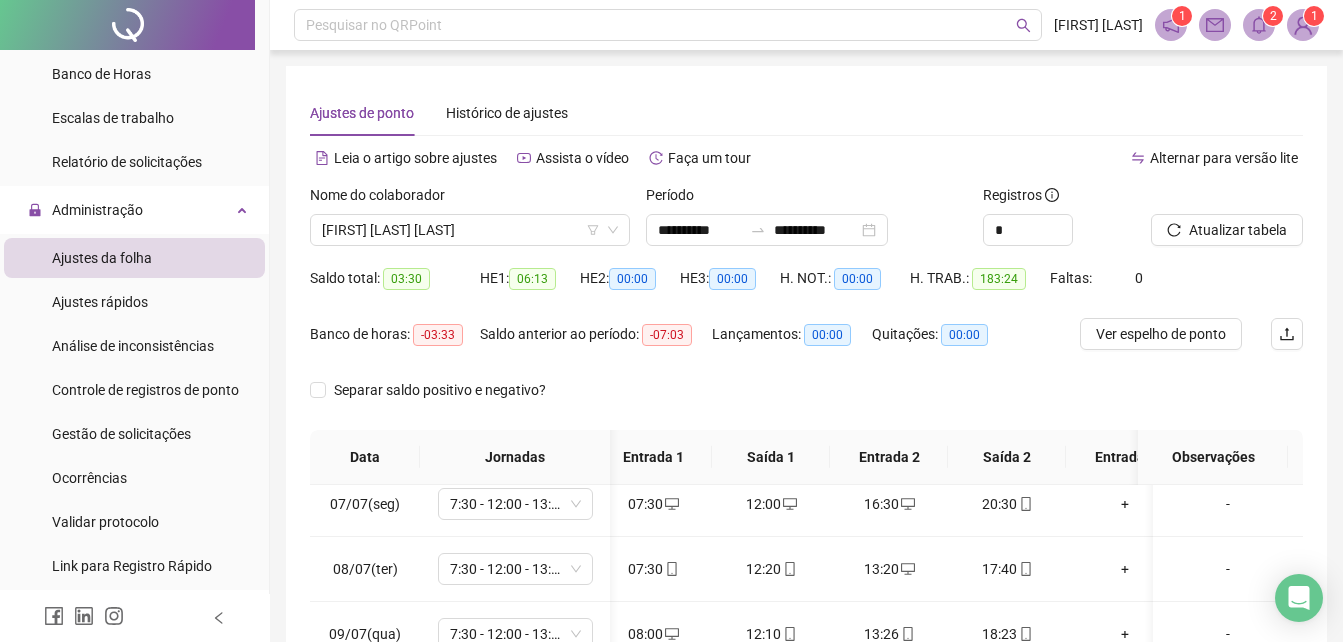 click on "Ajustes da folha" at bounding box center (102, 258) 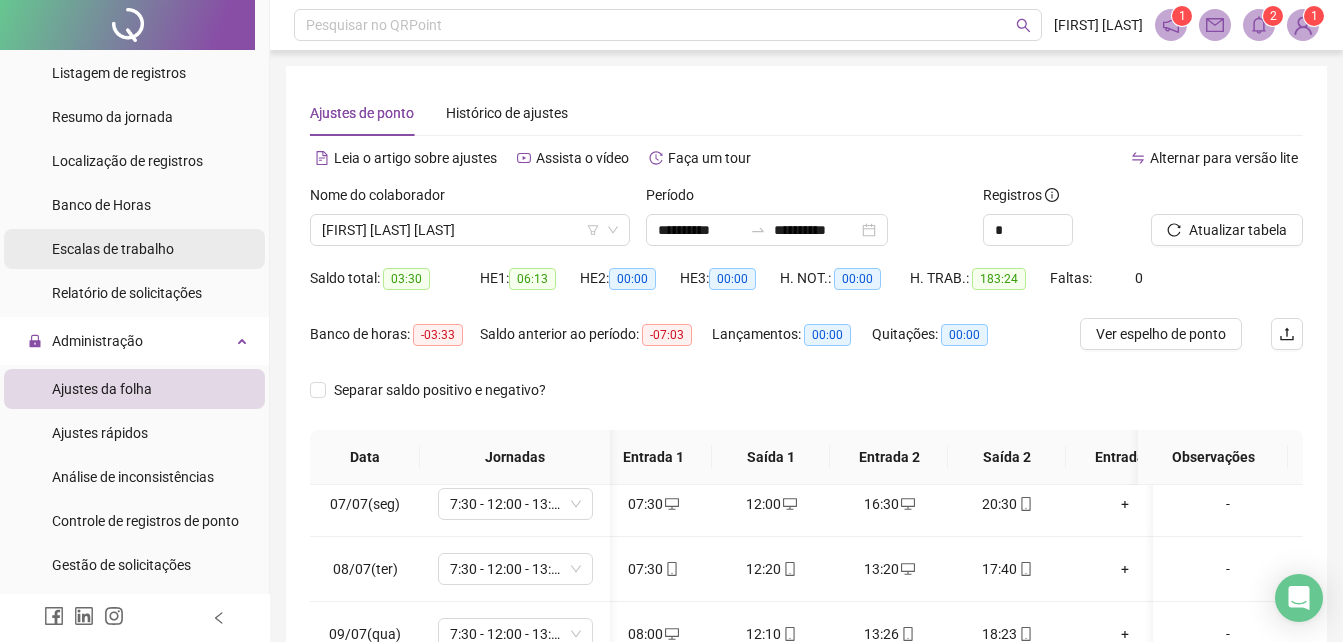 scroll, scrollTop: 200, scrollLeft: 0, axis: vertical 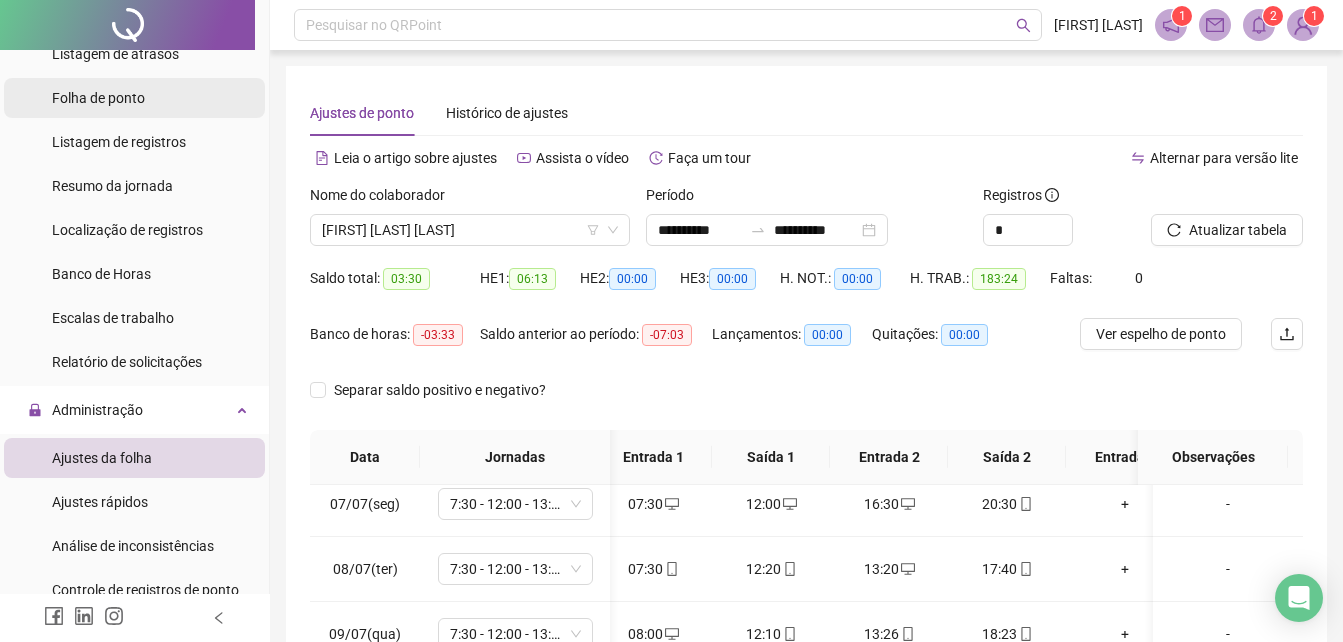 click on "Folha de ponto" at bounding box center (98, 98) 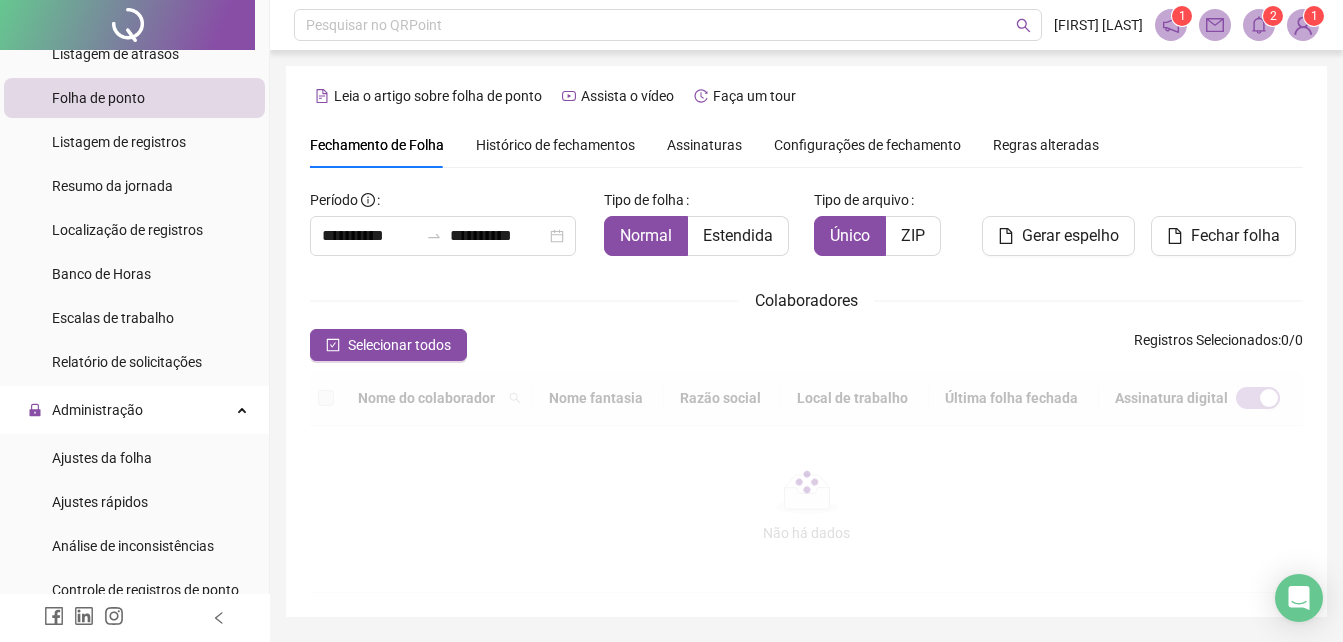 scroll, scrollTop: 89, scrollLeft: 0, axis: vertical 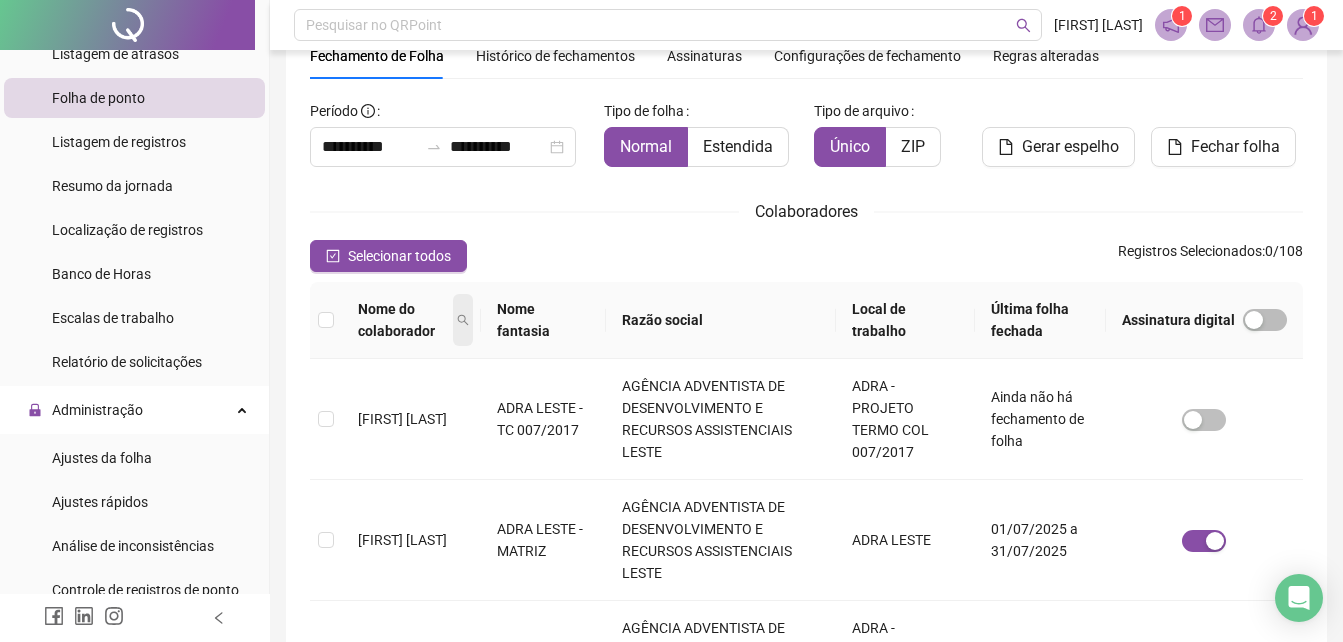 click 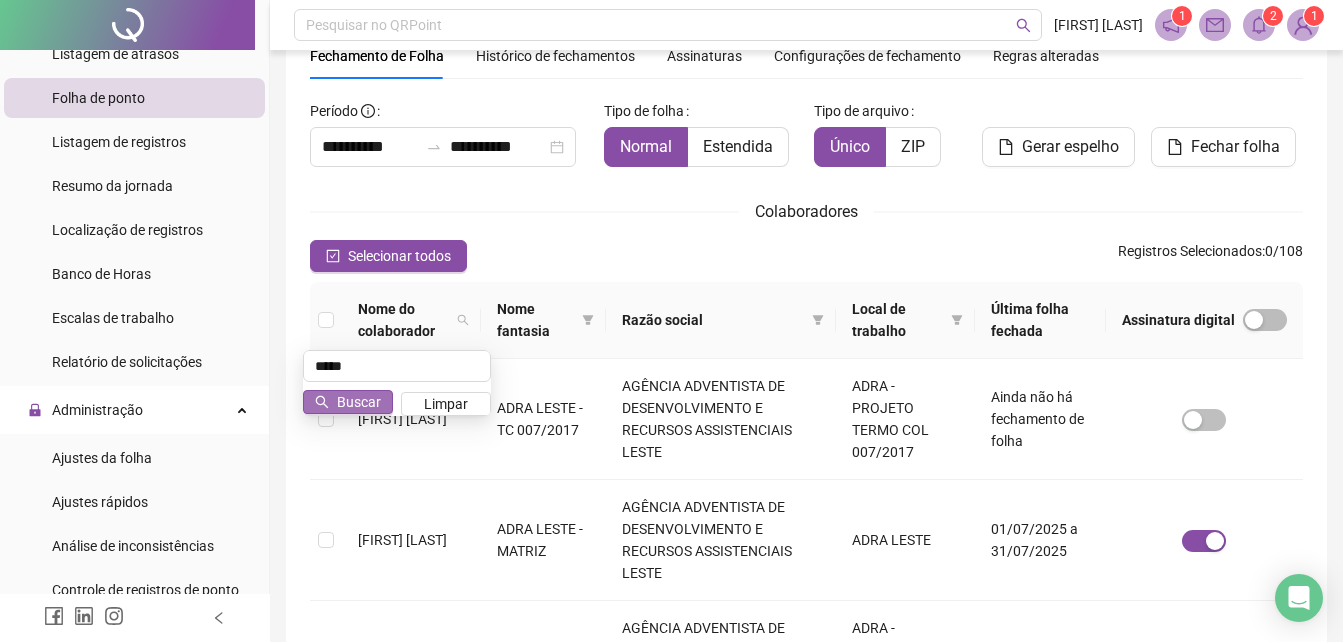 type on "*****" 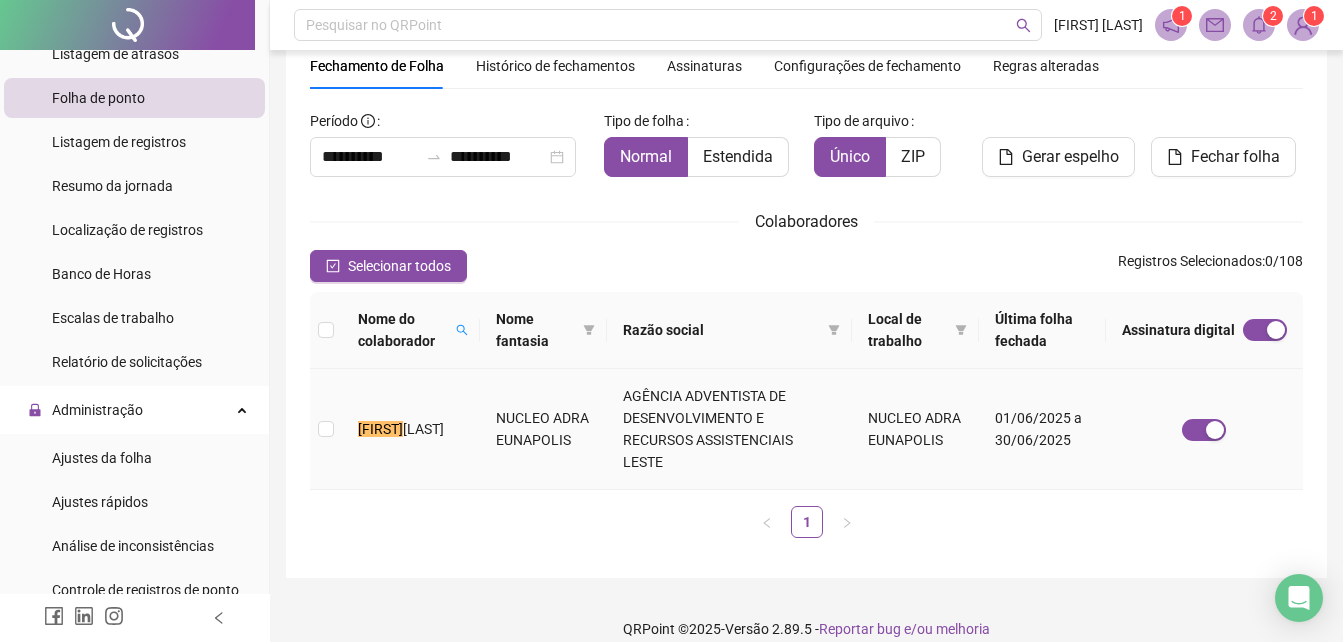 click on "NUCLEO ADRA EUNAPOLIS" at bounding box center [543, 429] 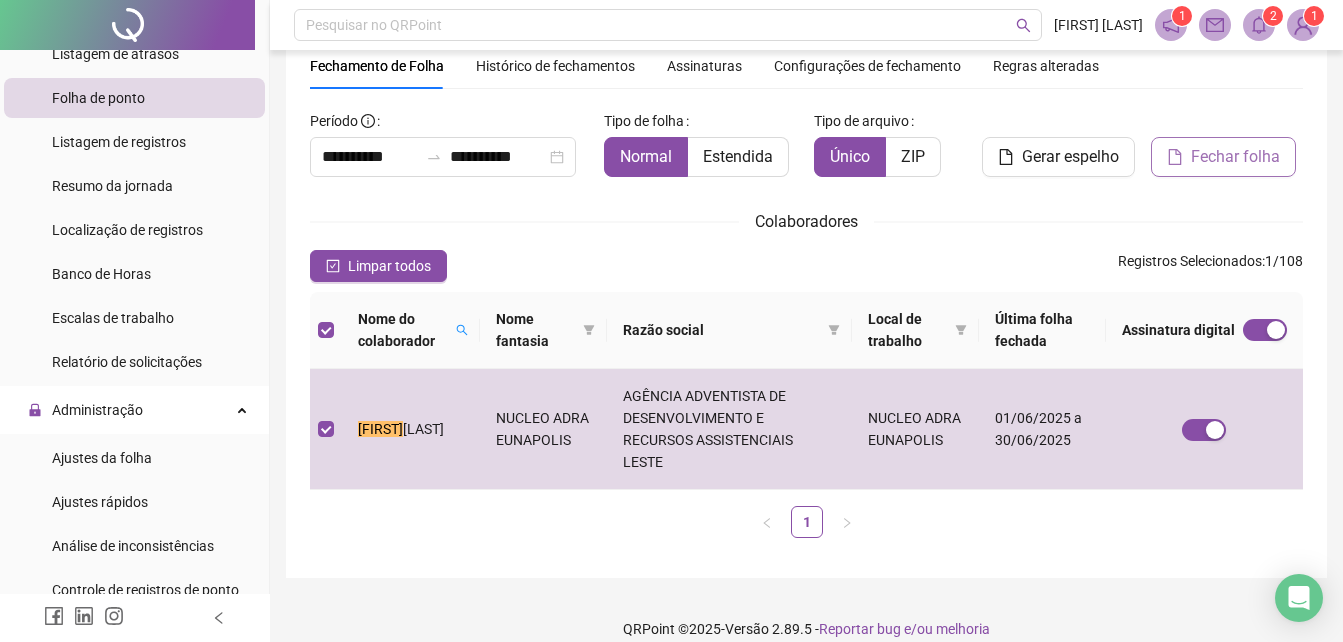 click on "Fechar folha" at bounding box center (1235, 157) 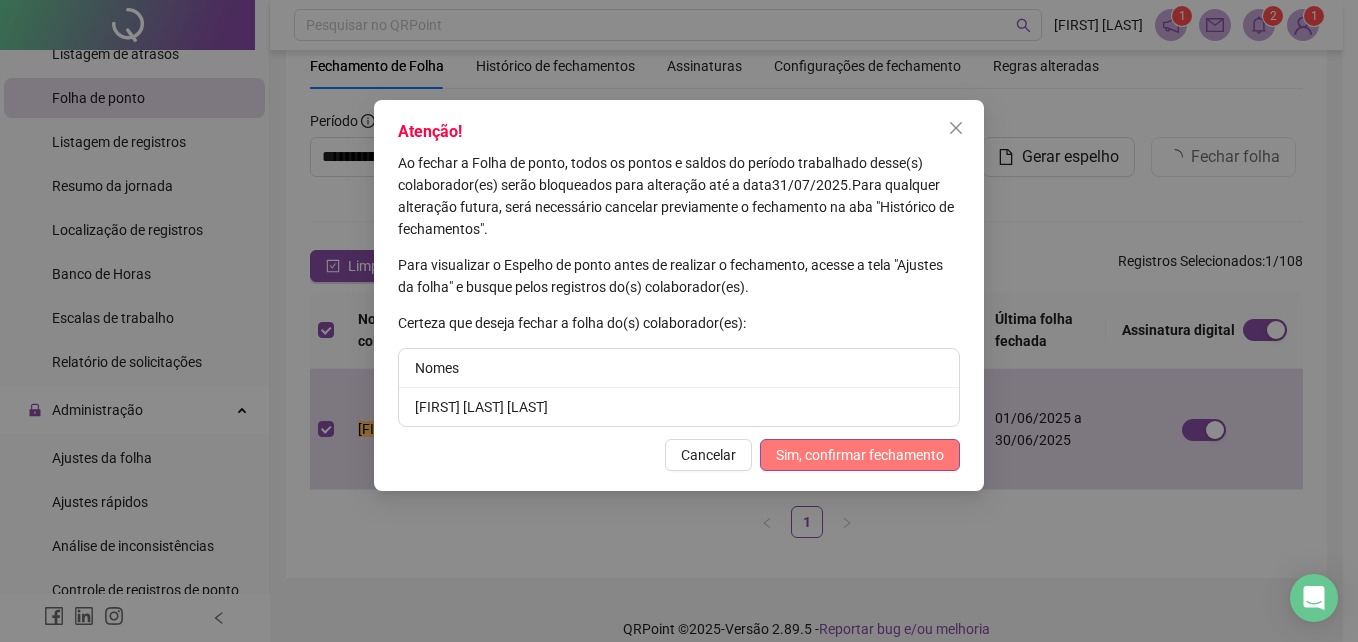 click on "Sim, confirmar fechamento" at bounding box center [860, 455] 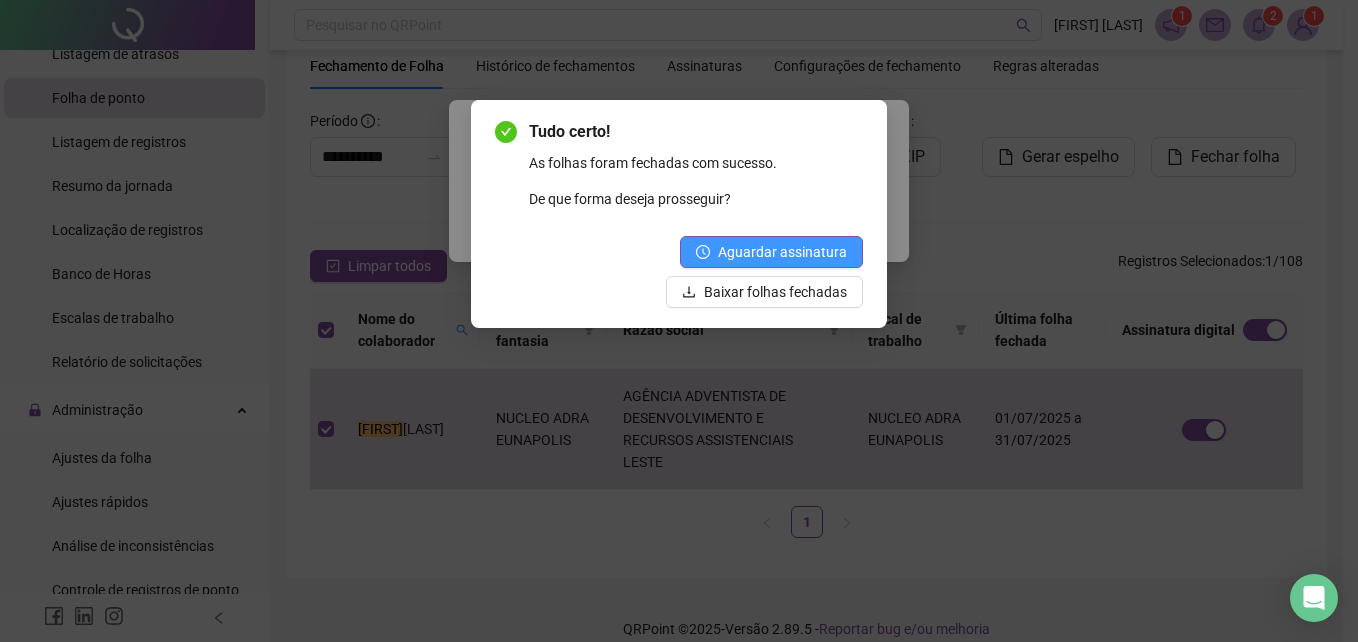 click on "Aguardar assinatura" at bounding box center [782, 252] 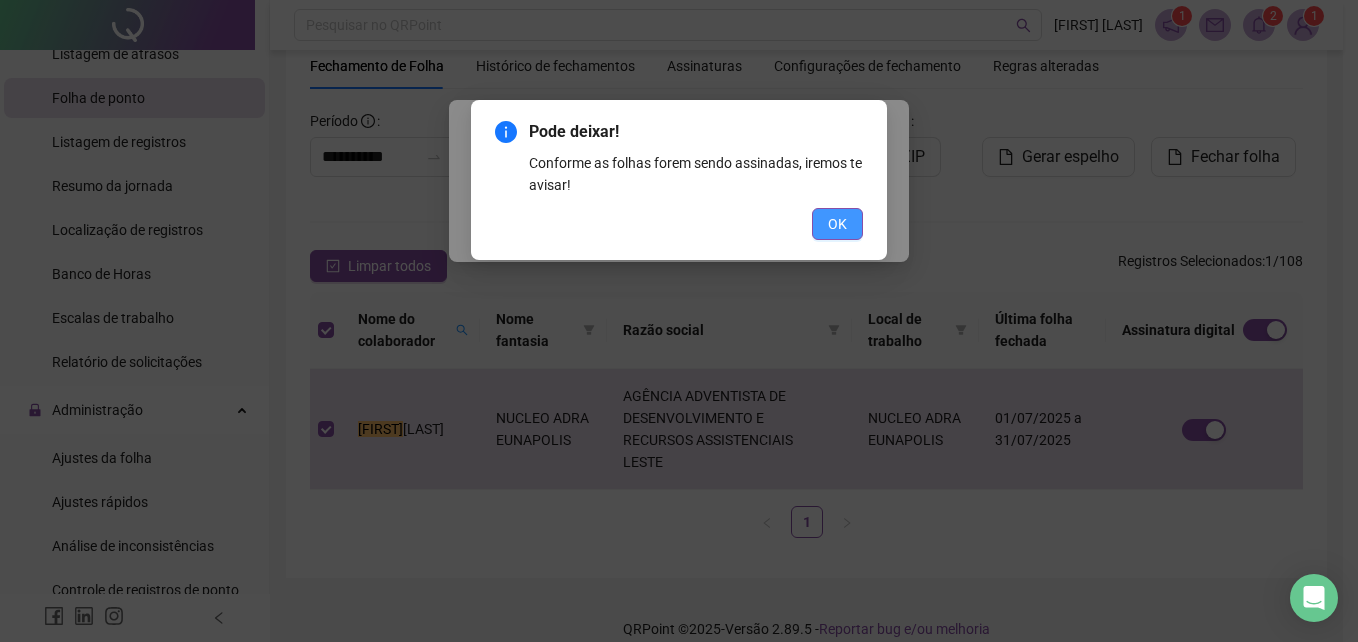 click on "OK" at bounding box center [837, 224] 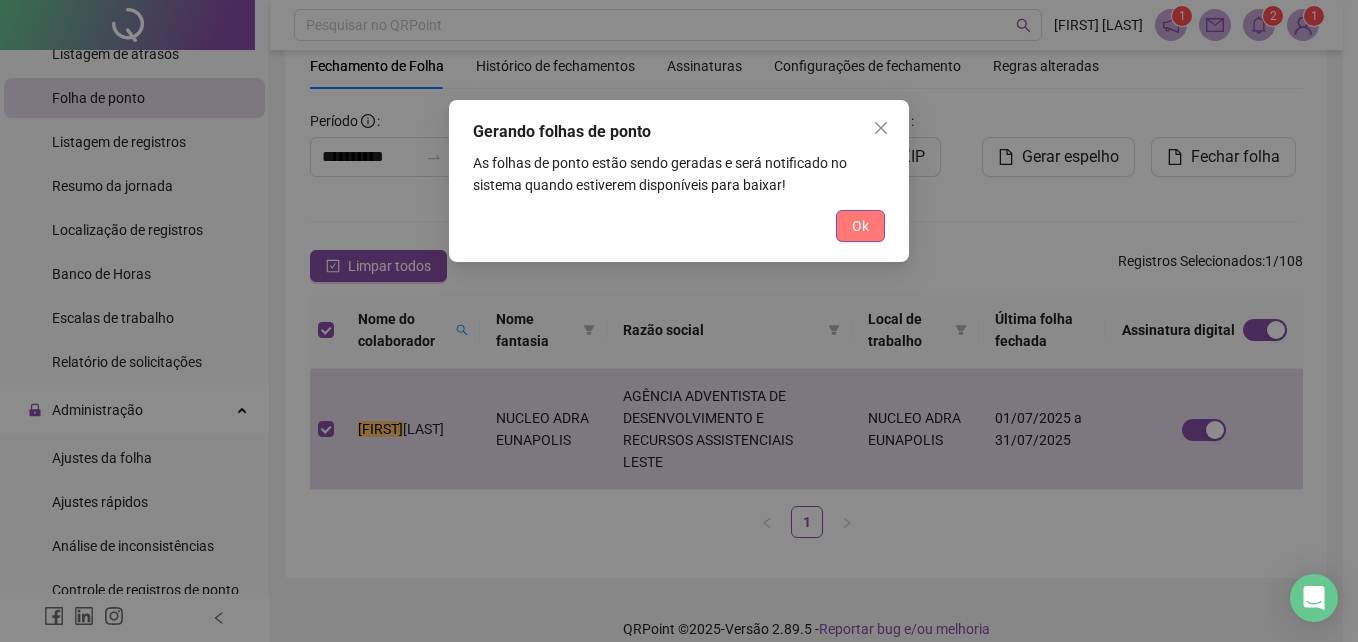 click on "Ok" at bounding box center (860, 226) 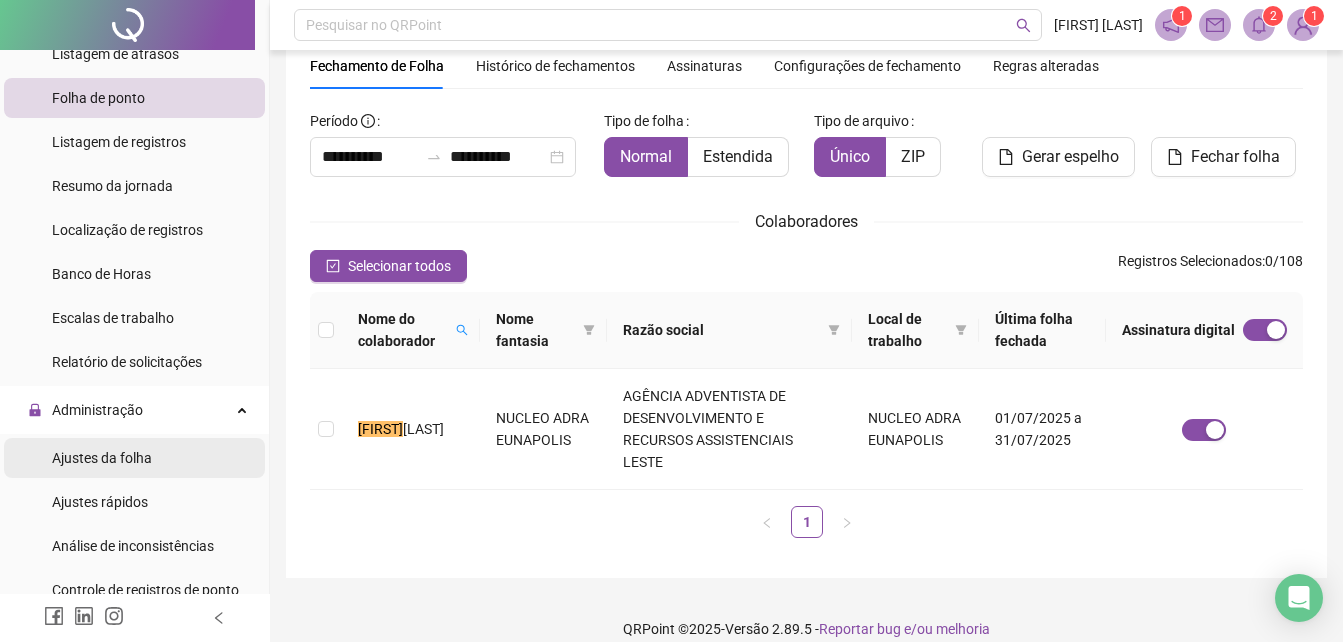 click on "Ajustes da folha" at bounding box center (102, 458) 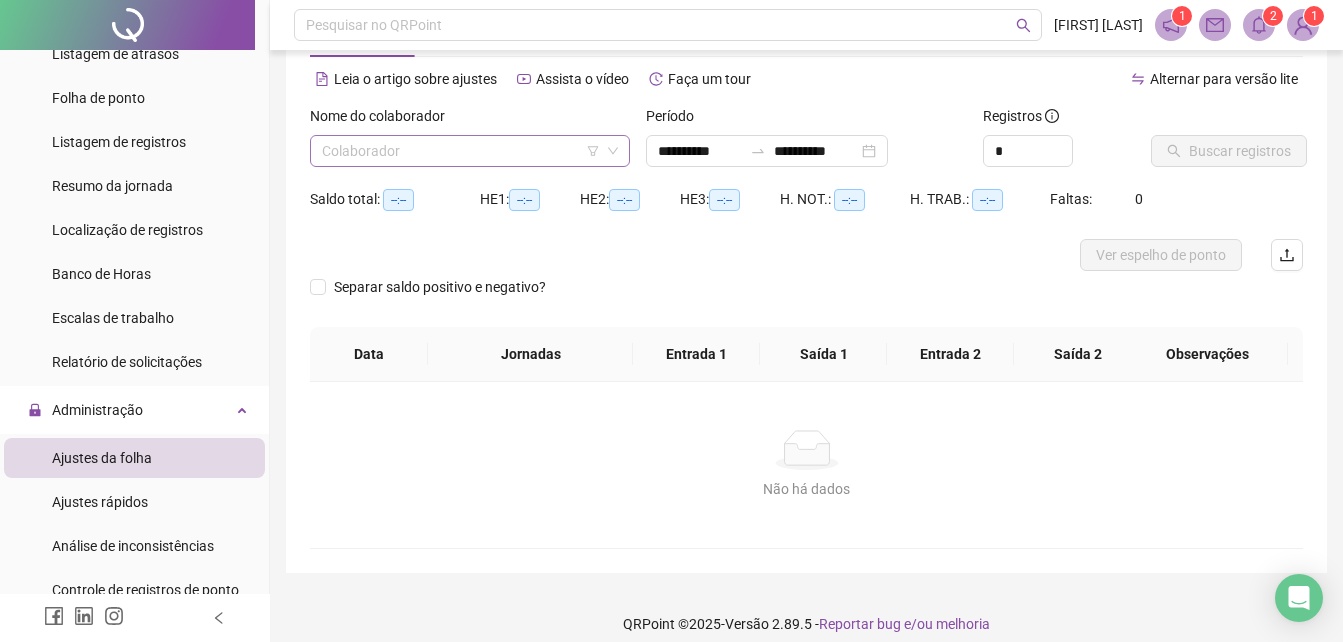 click at bounding box center (461, 151) 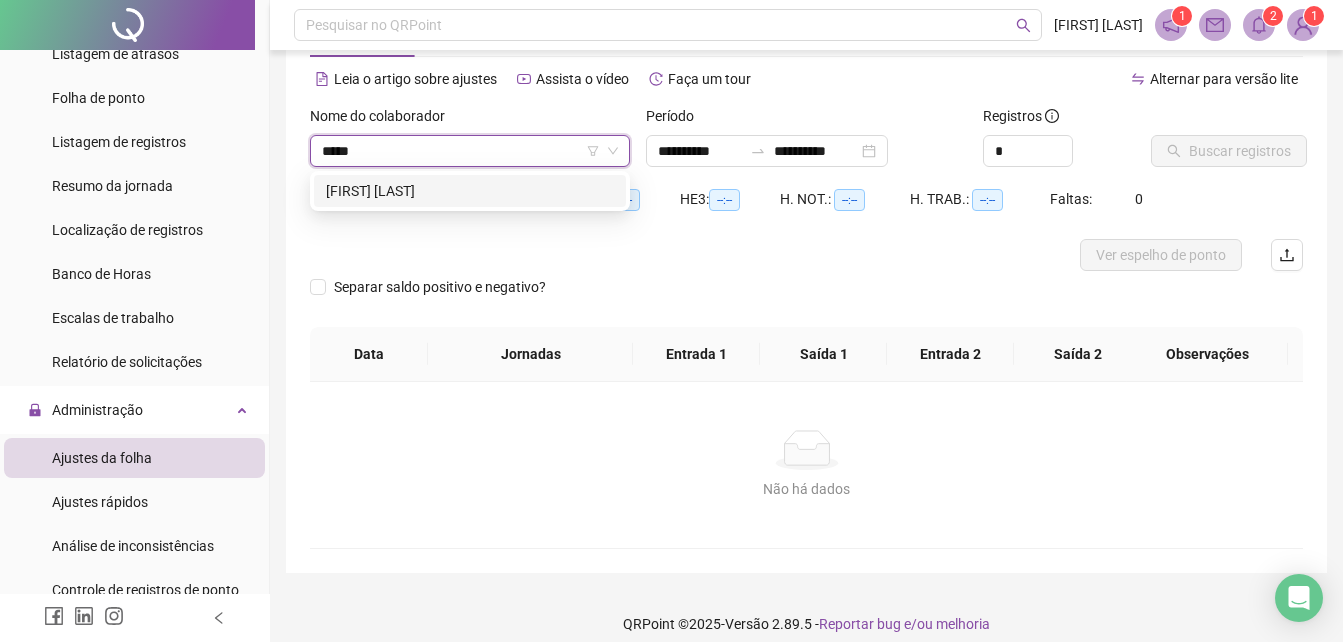type on "******" 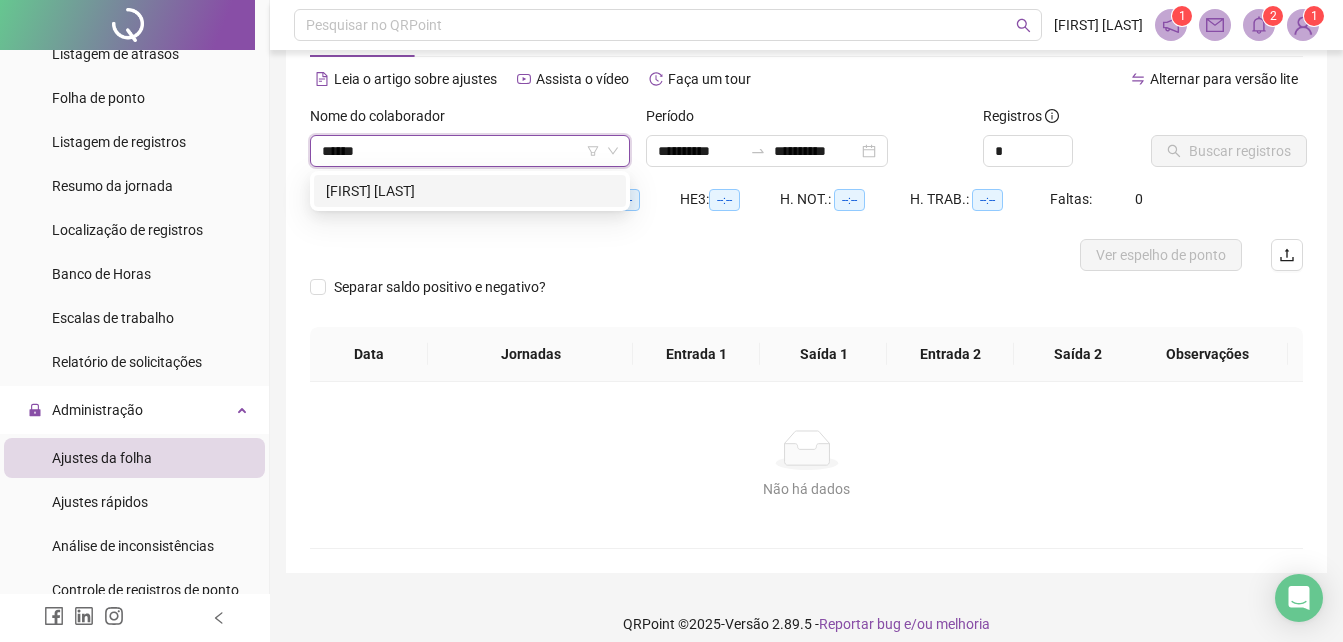 click on "LEONARDO ERIQUE CRUZ DE CARVALHO" at bounding box center (470, 191) 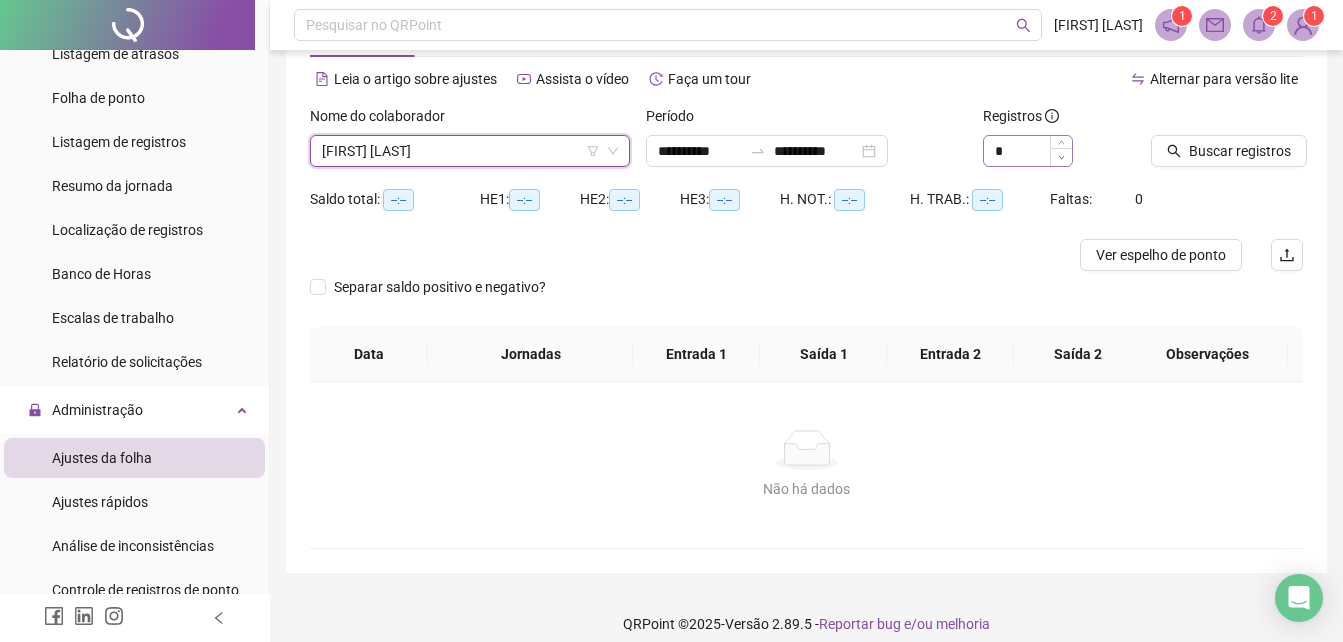 click at bounding box center (1061, 157) 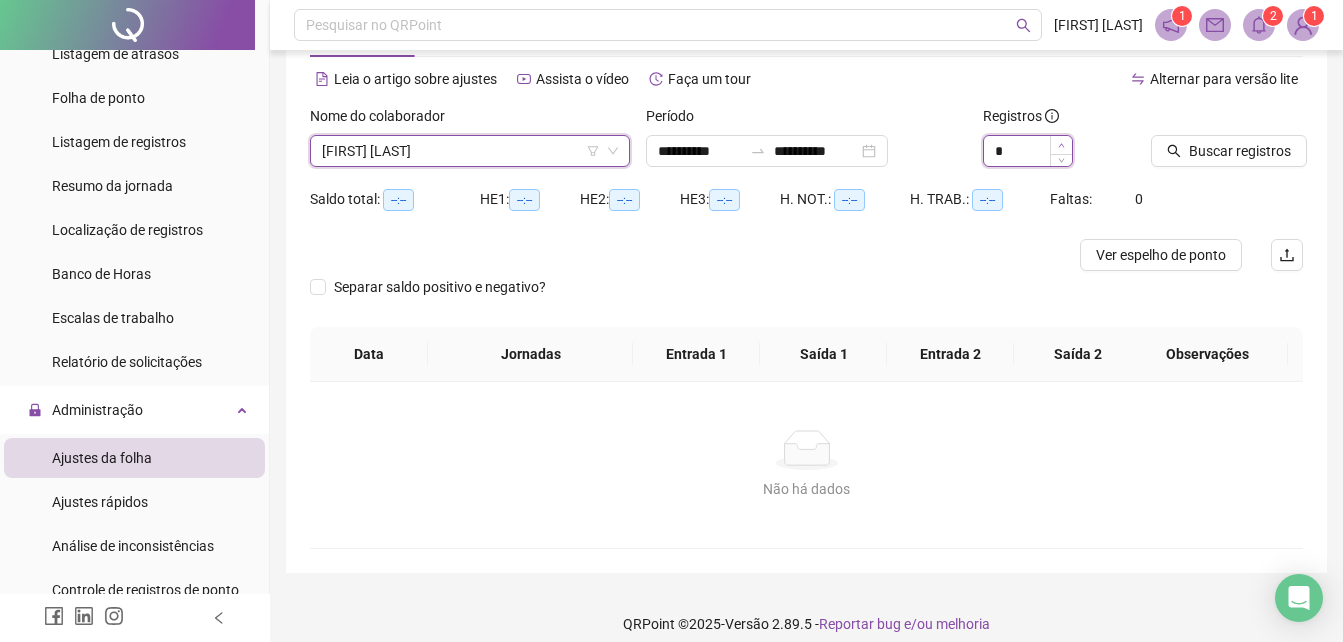 type on "*" 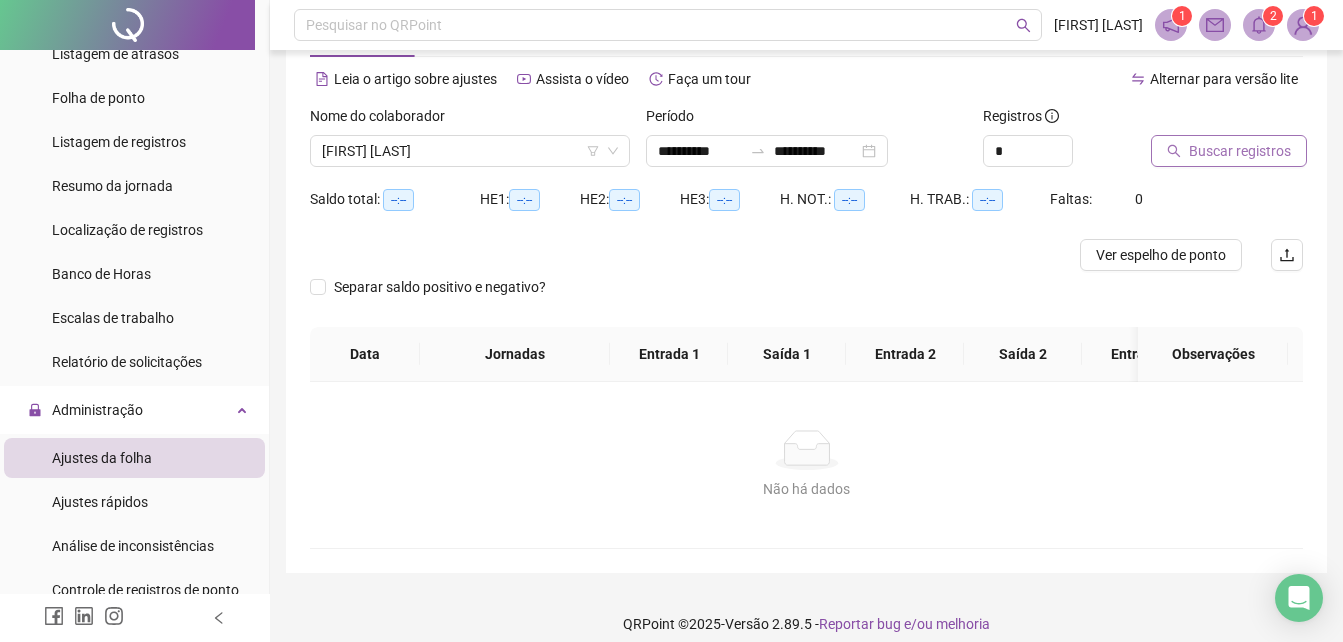 click on "Buscar registros" at bounding box center (1229, 151) 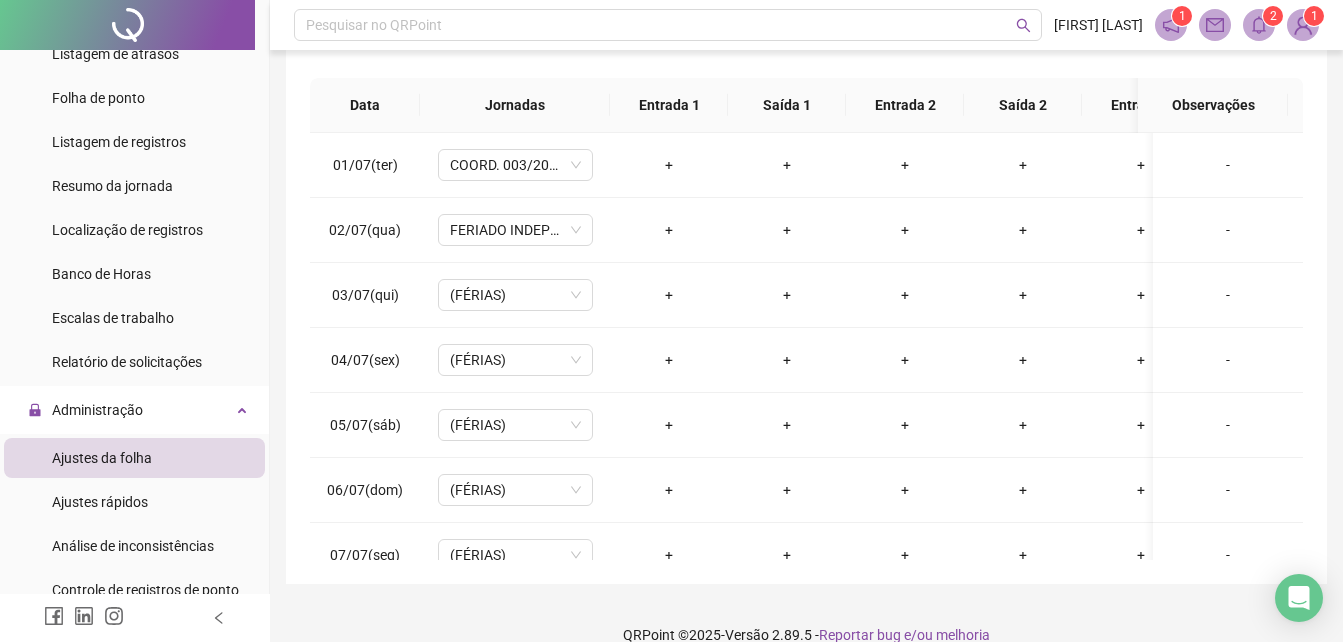 scroll, scrollTop: 379, scrollLeft: 0, axis: vertical 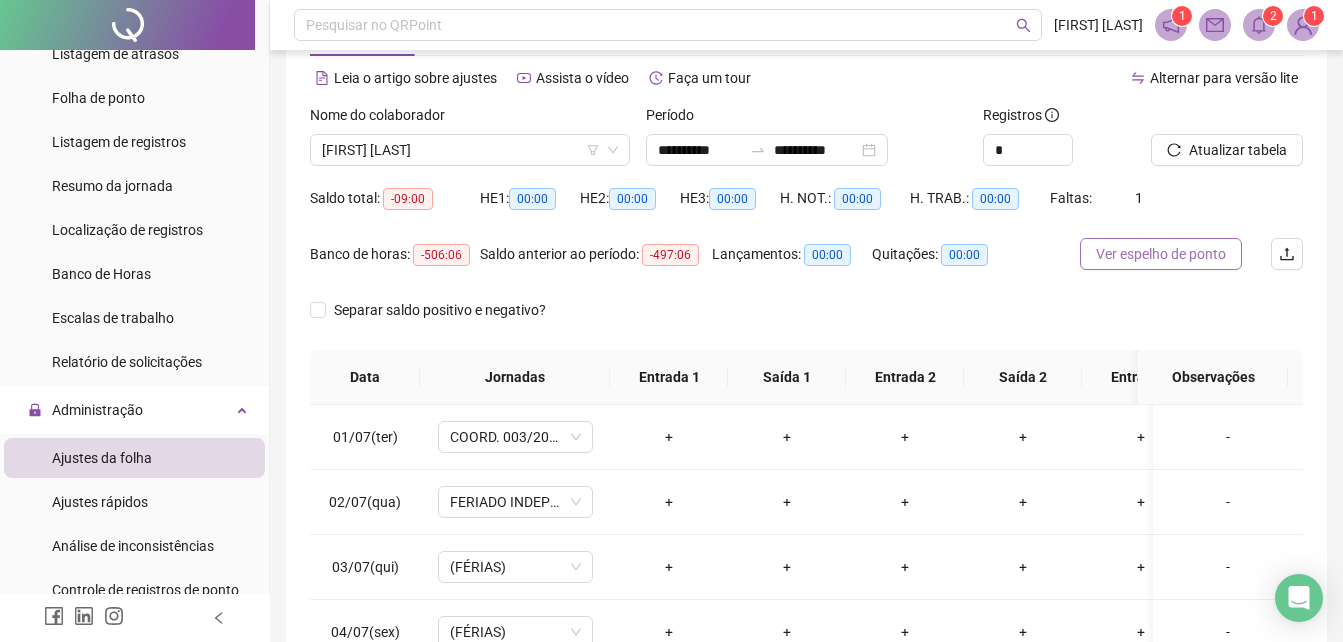 click on "Ver espelho de ponto" at bounding box center (1161, 254) 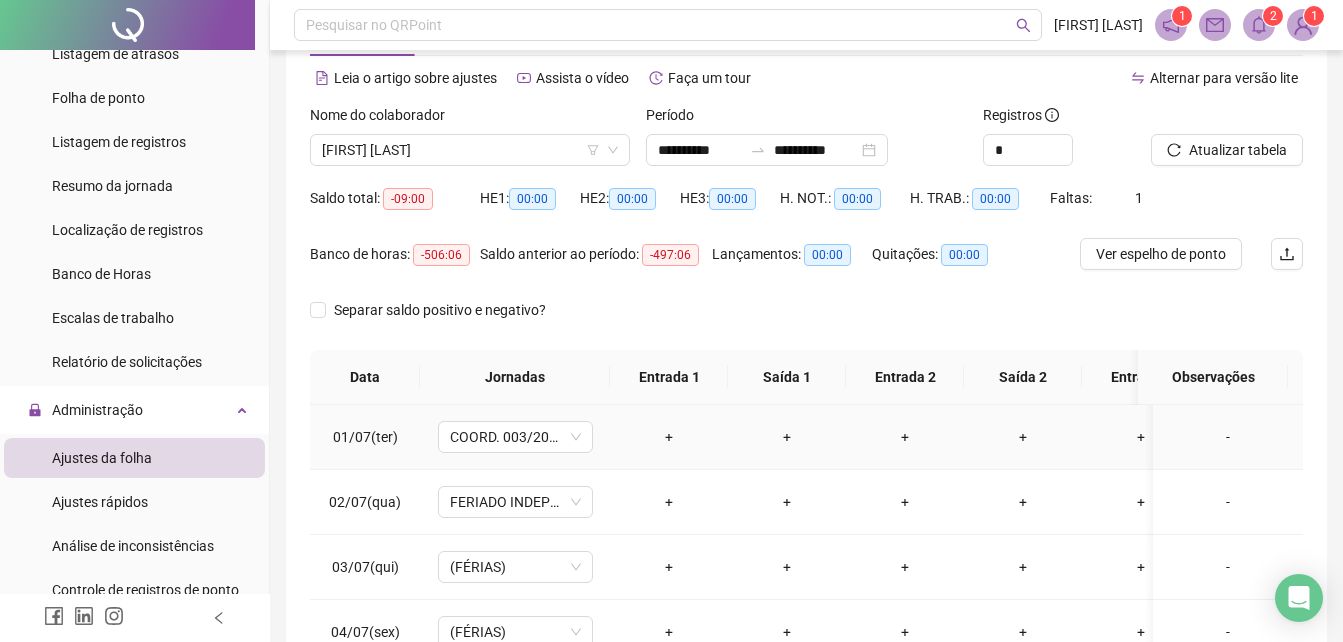 click on "+" at bounding box center (669, 437) 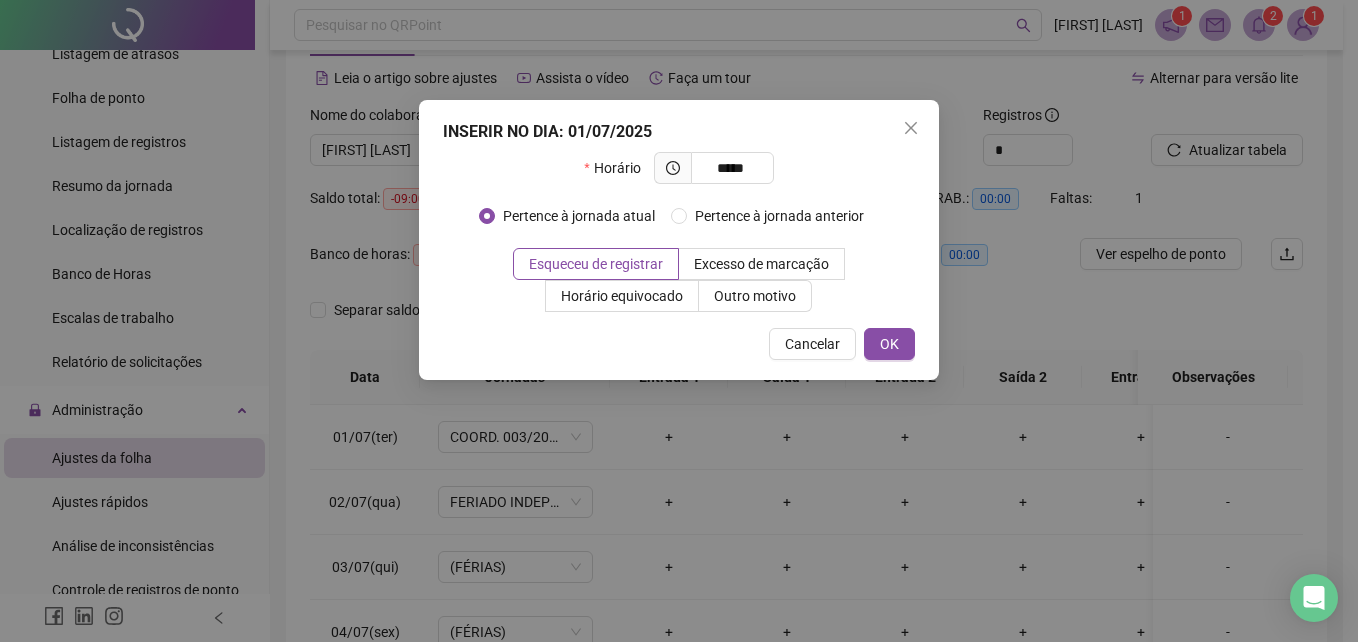 type on "*****" 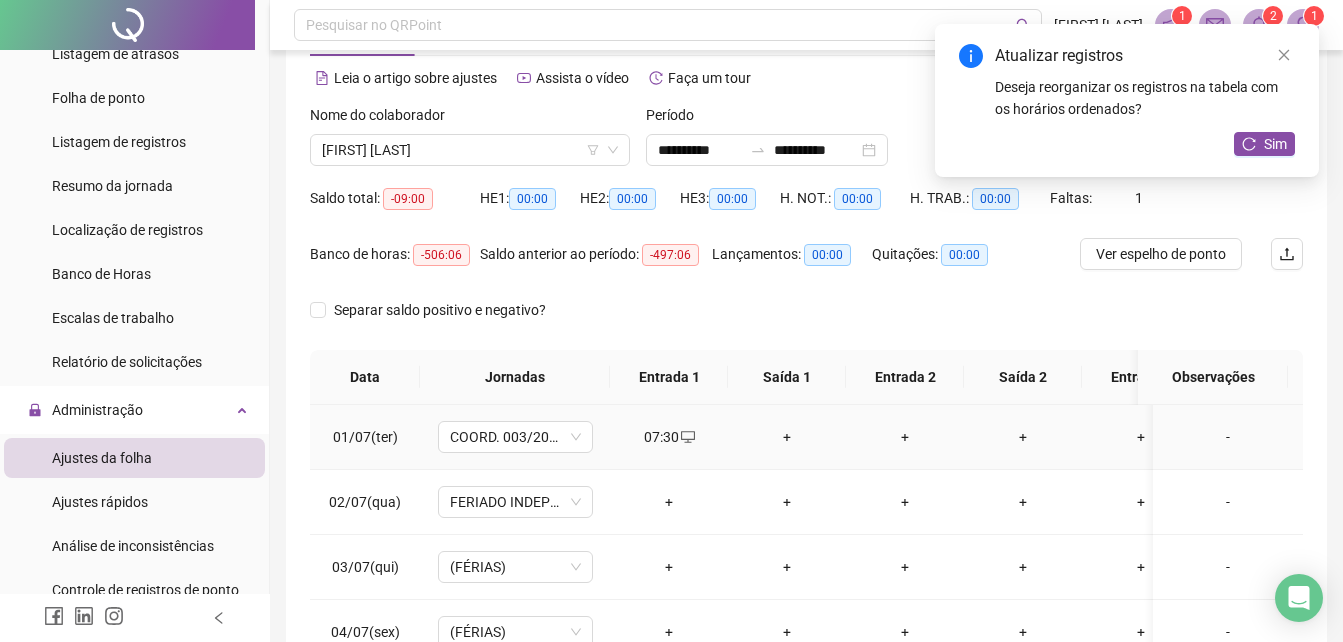 click on "+" at bounding box center (787, 437) 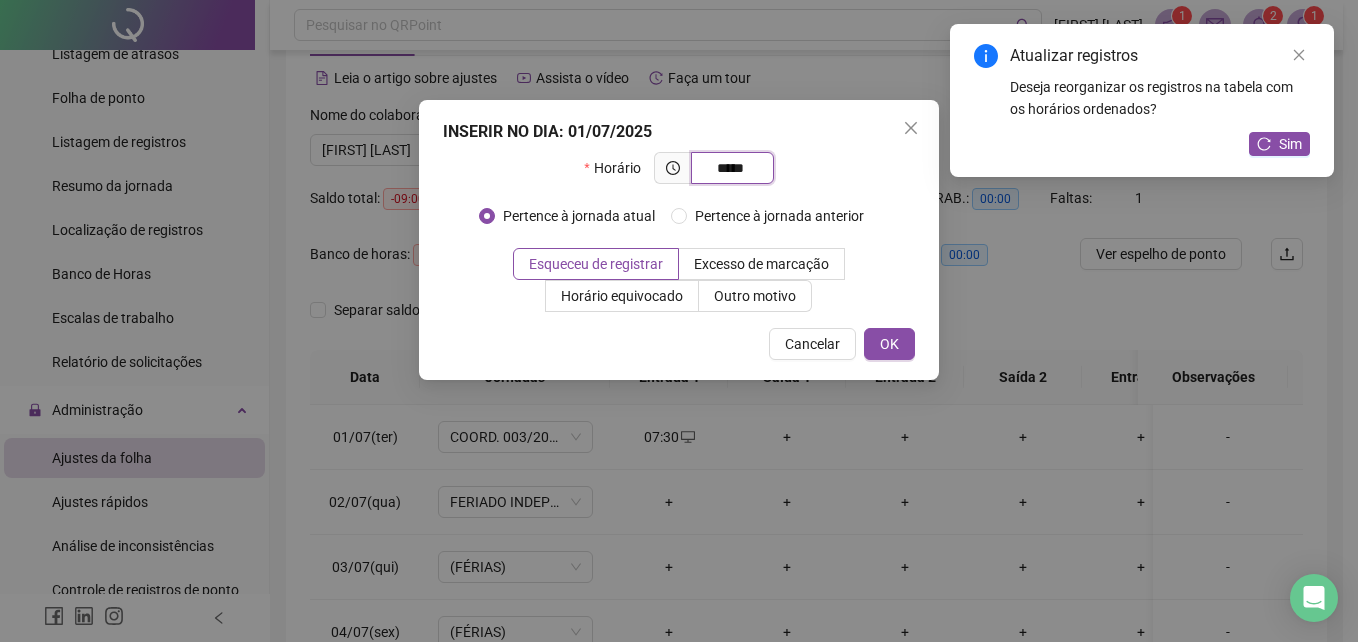 type on "*****" 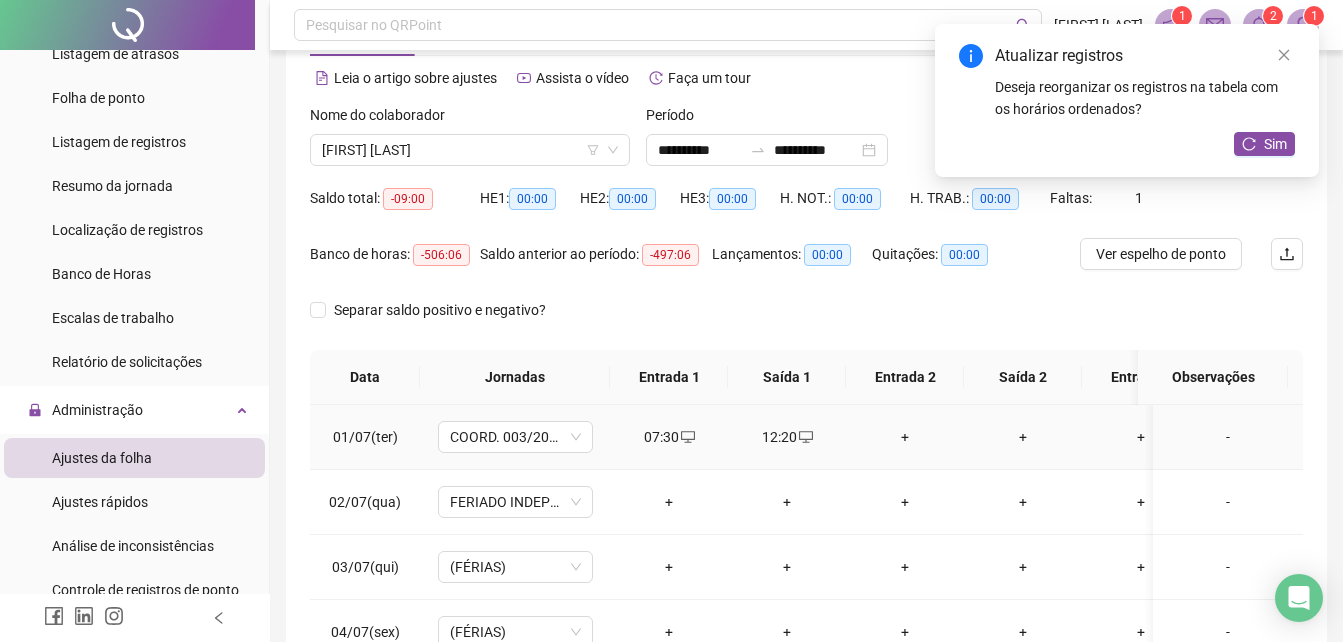 click on "+" at bounding box center (905, 437) 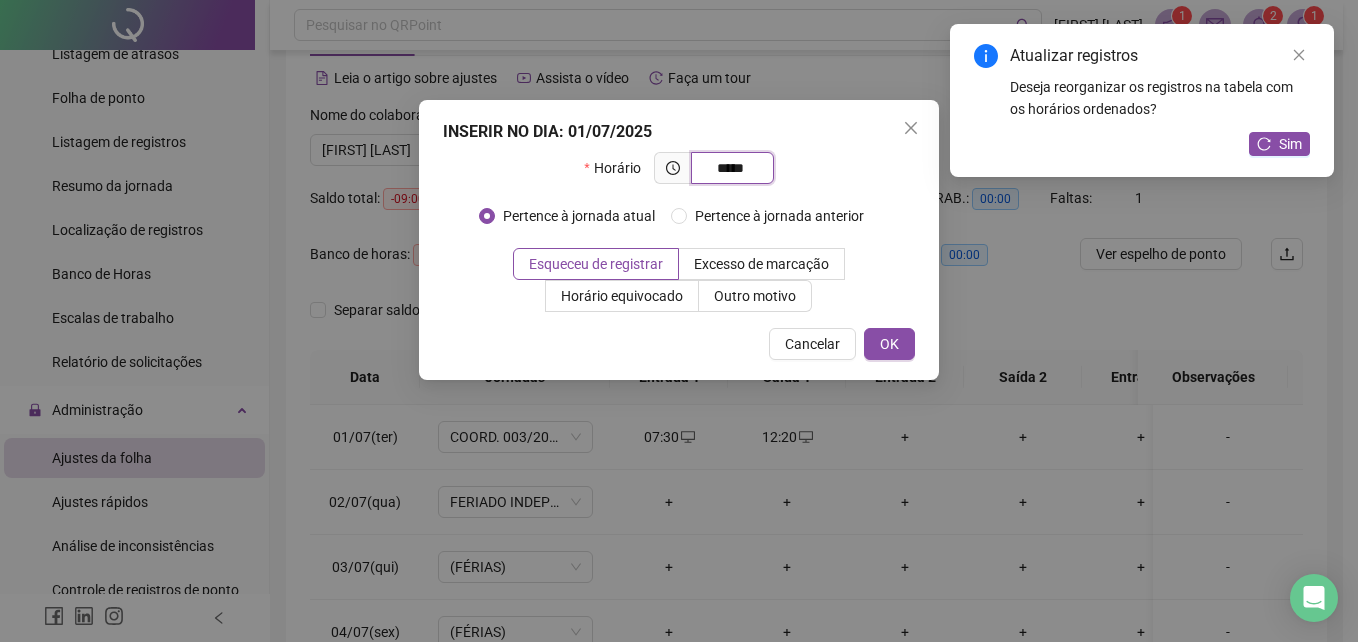 type on "*****" 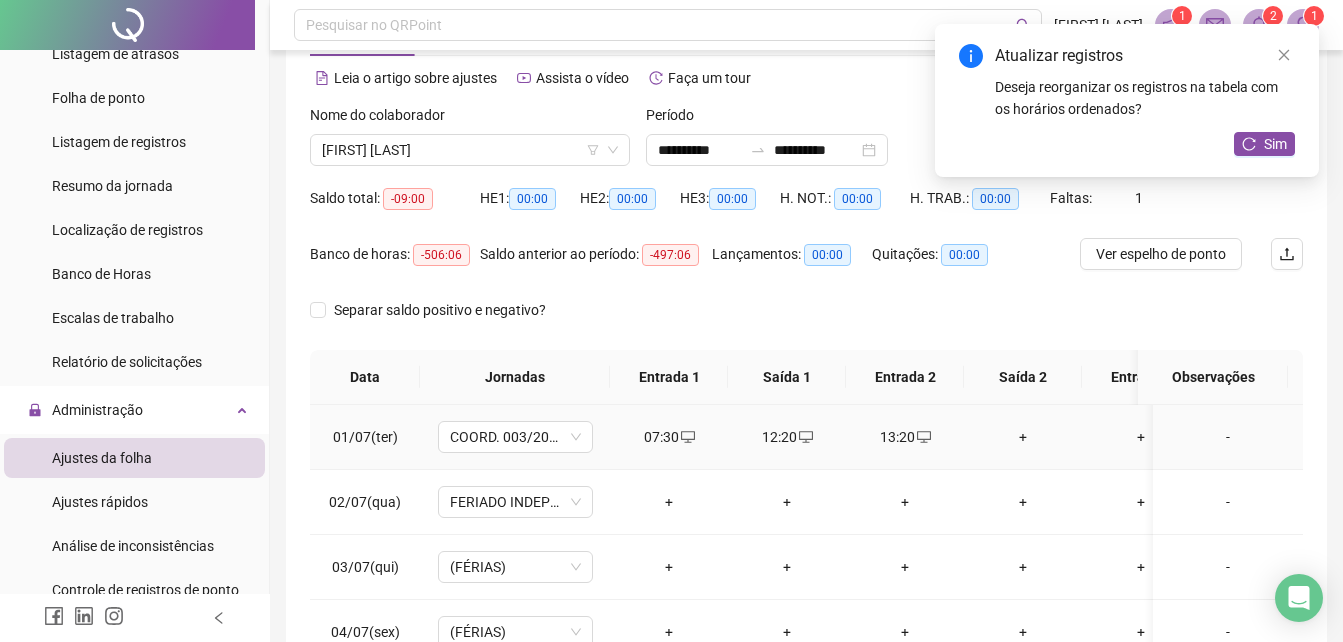 click on "+" at bounding box center [1023, 437] 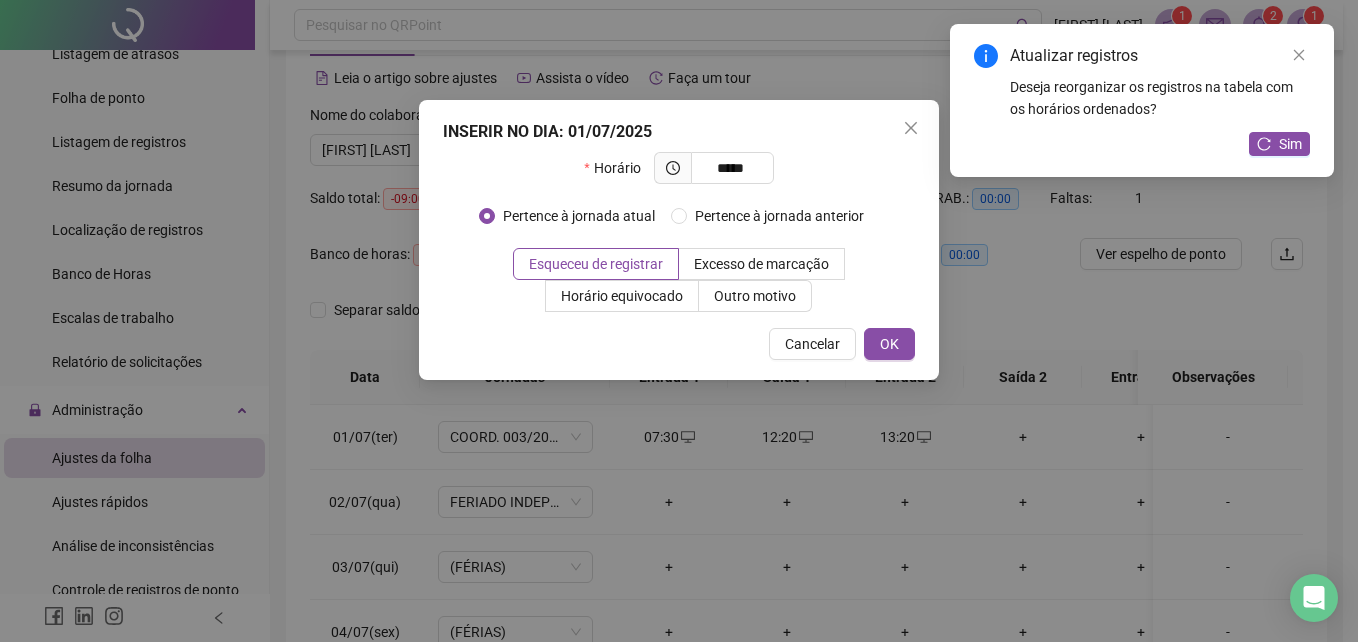 type on "*****" 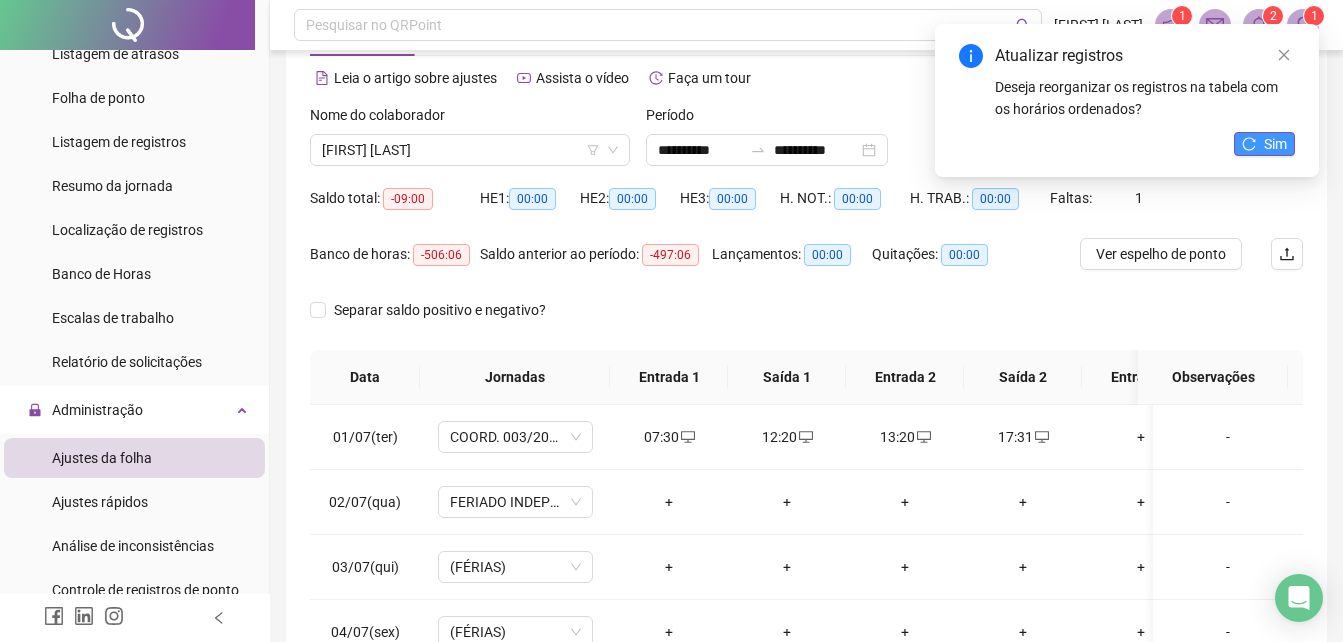 click 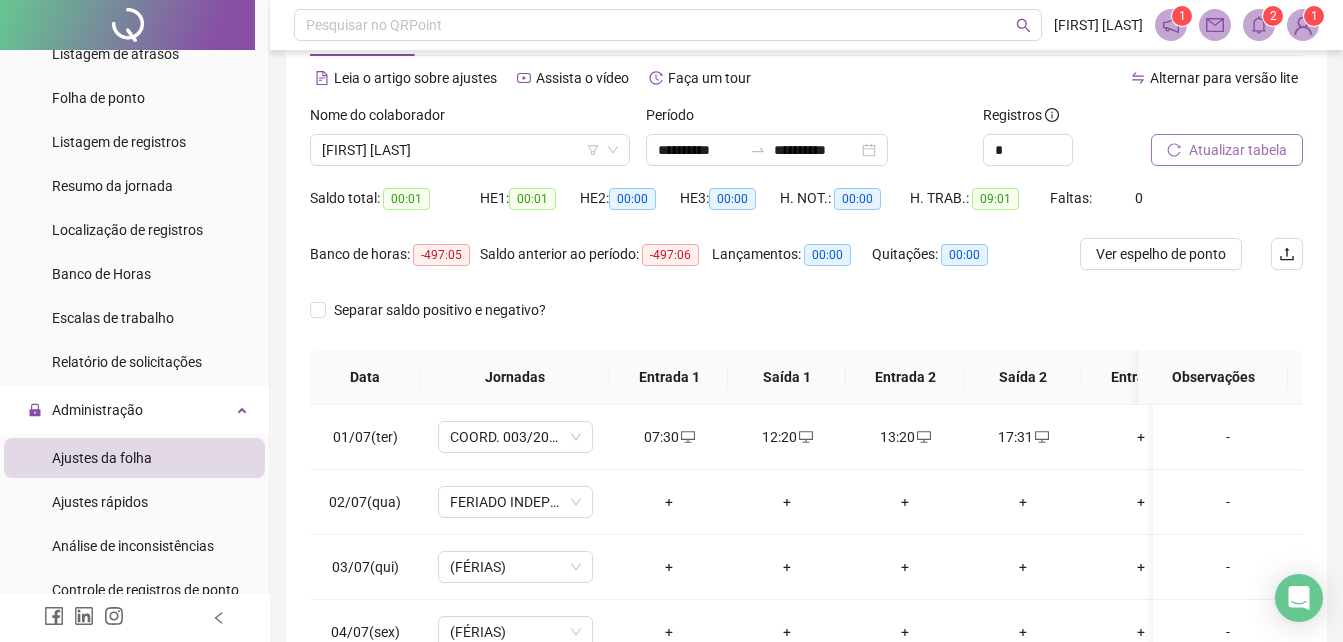 click on "Atualizar tabela" at bounding box center [1238, 150] 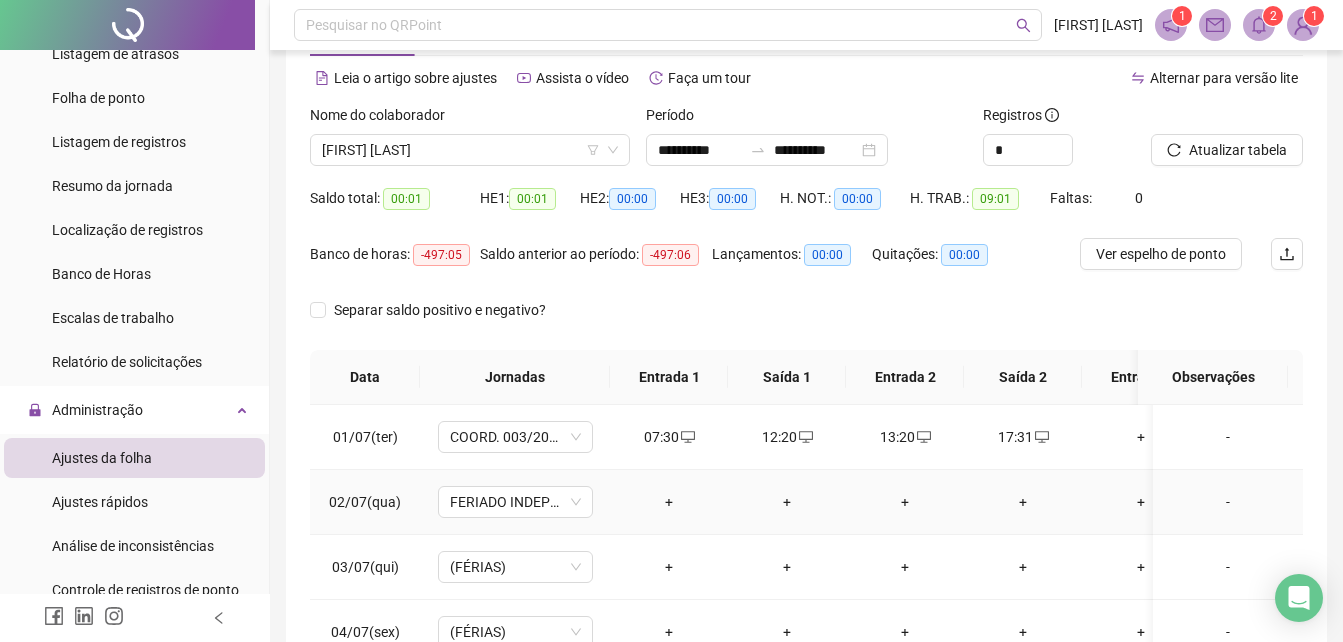 scroll, scrollTop: 380, scrollLeft: 0, axis: vertical 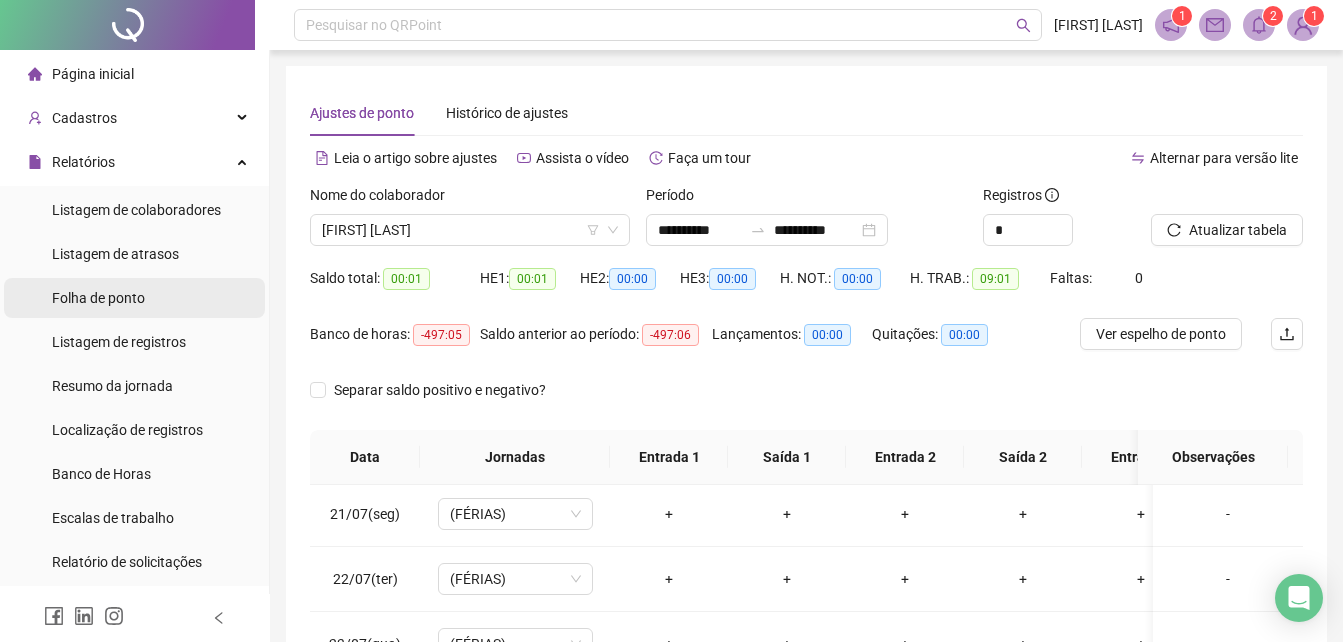 click on "Folha de ponto" at bounding box center [98, 298] 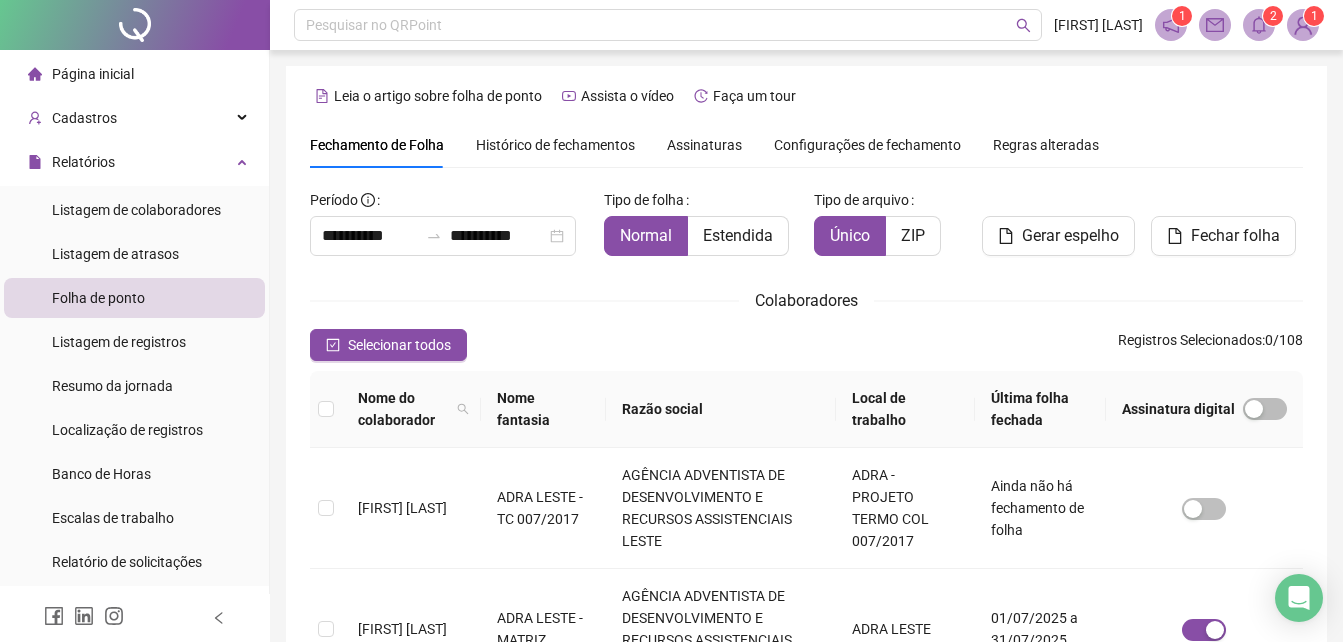 scroll, scrollTop: 89, scrollLeft: 0, axis: vertical 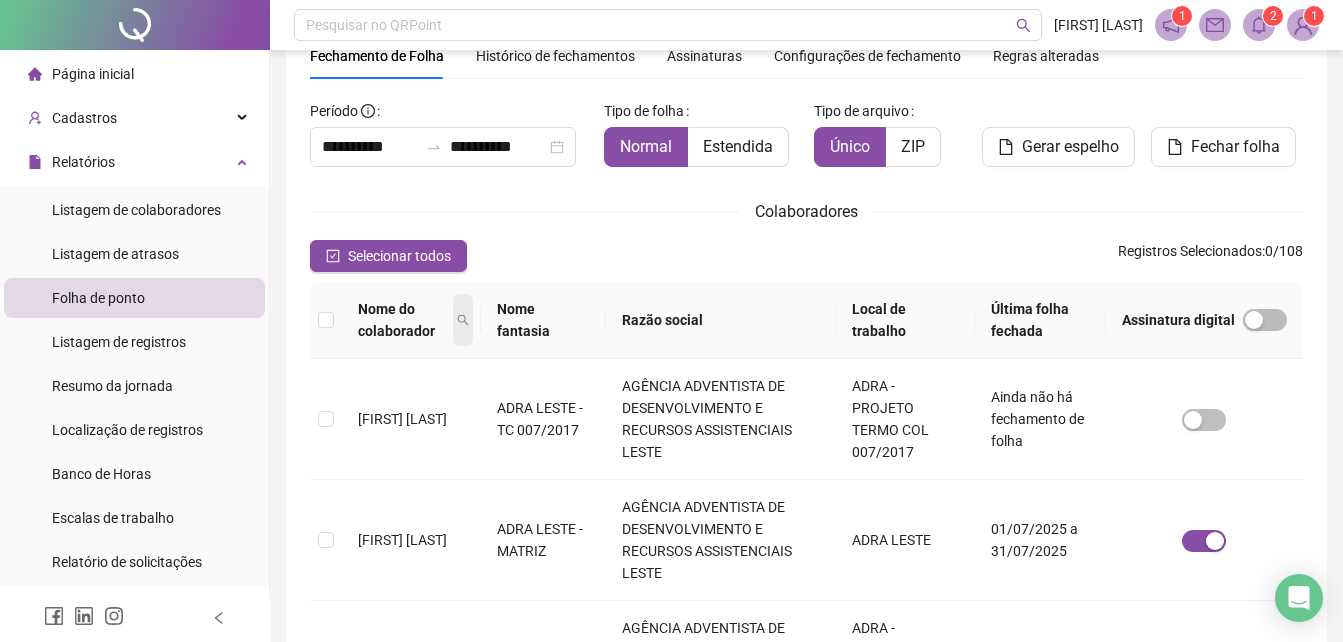click at bounding box center (463, 320) 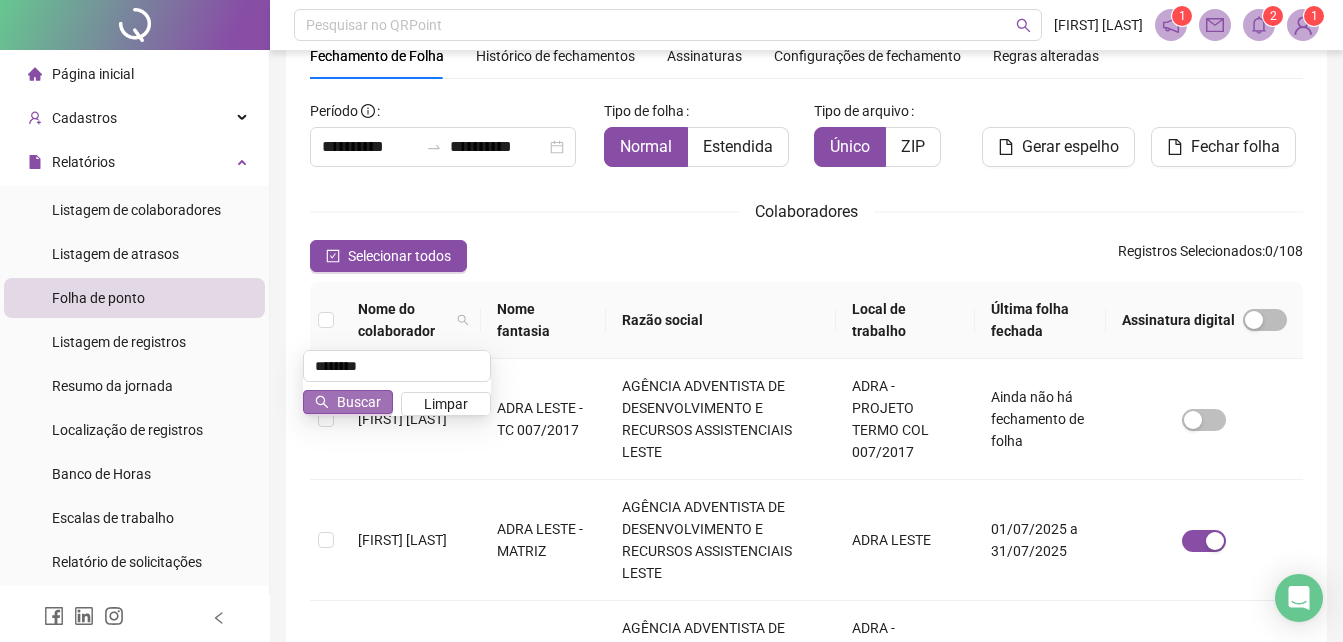 type on "********" 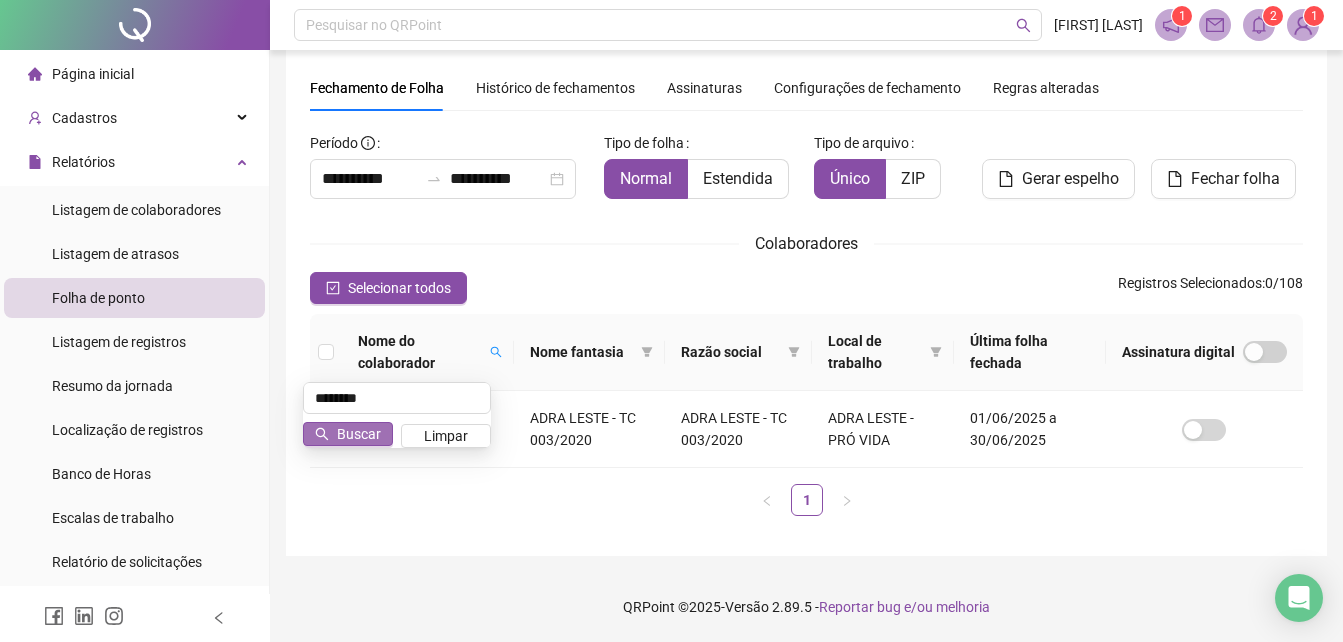 scroll, scrollTop: 57, scrollLeft: 0, axis: vertical 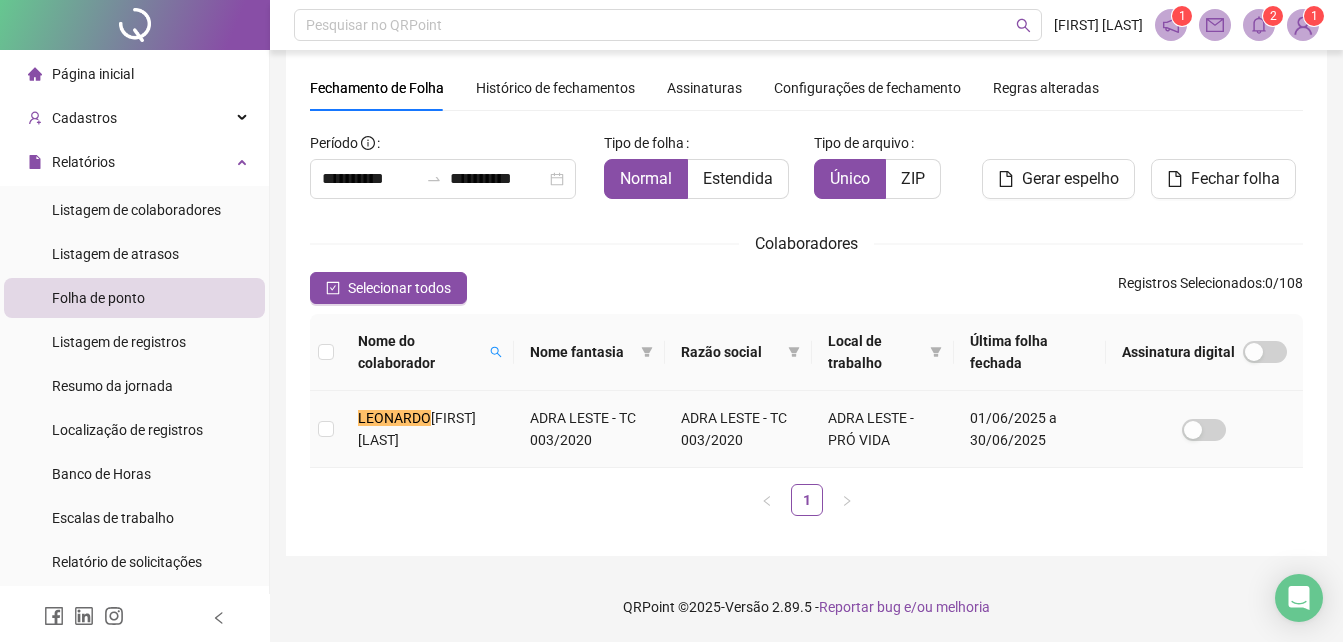 click on "ERIQUE CRUZ DE CARVALHO" at bounding box center (417, 429) 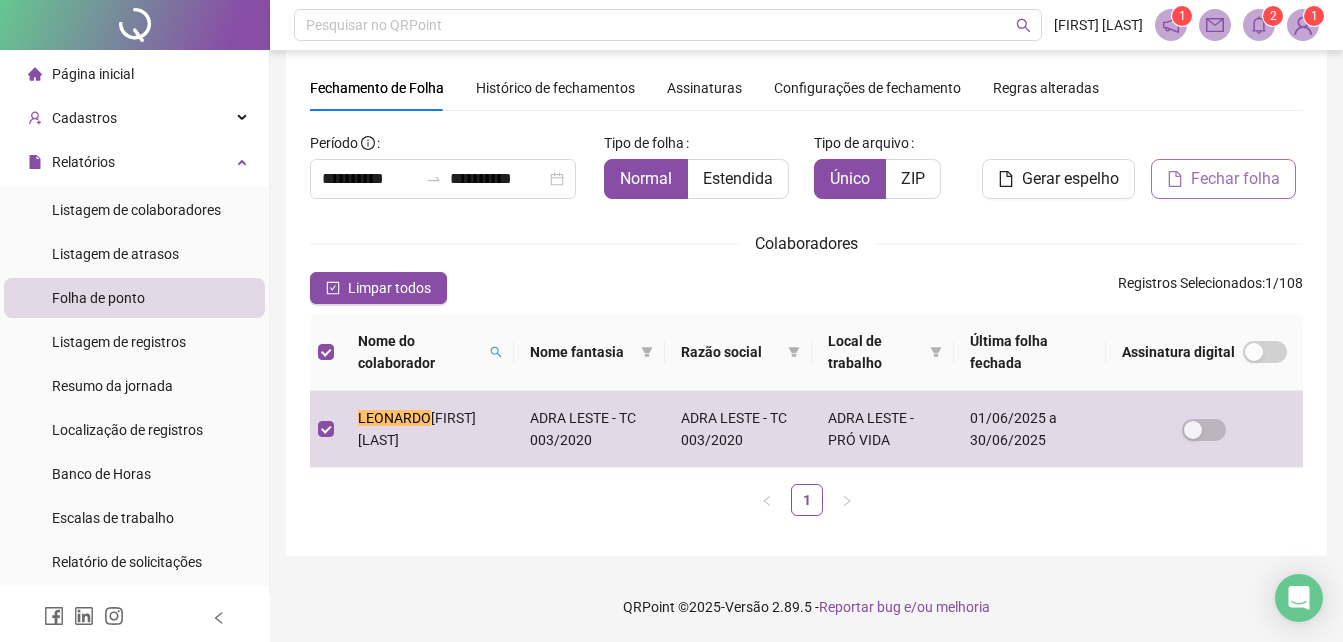 click on "Fechar folha" at bounding box center (1235, 179) 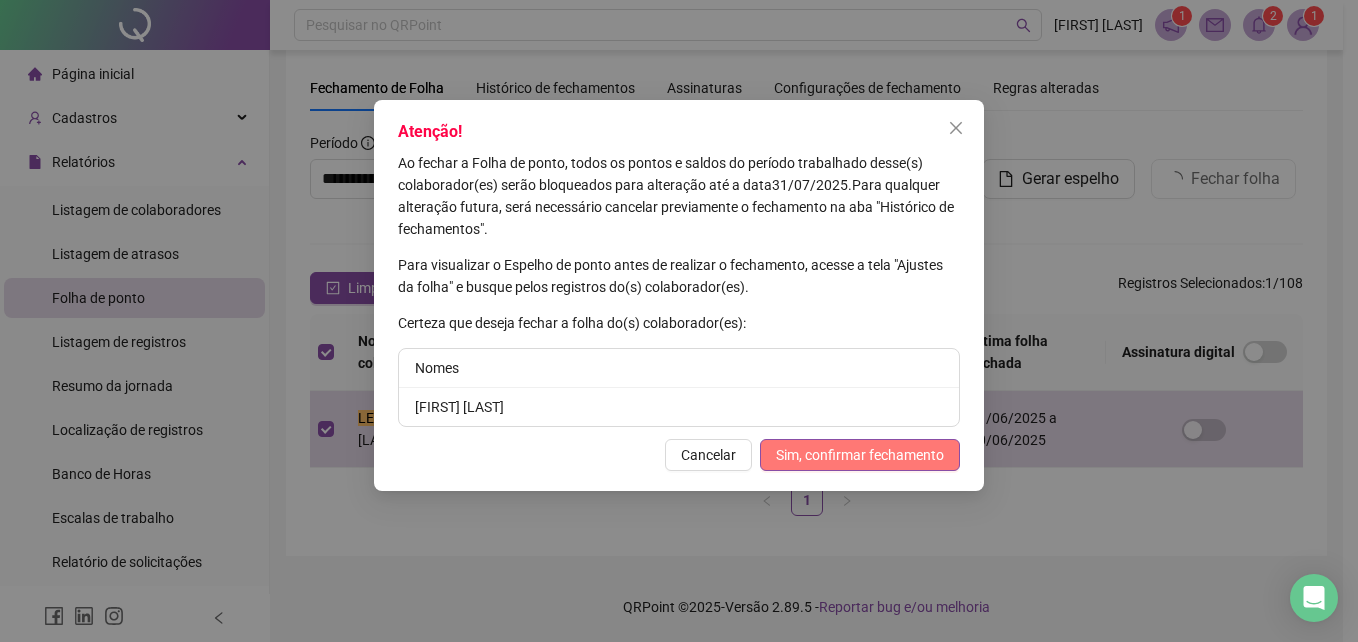 click on "Sim, confirmar fechamento" at bounding box center (860, 455) 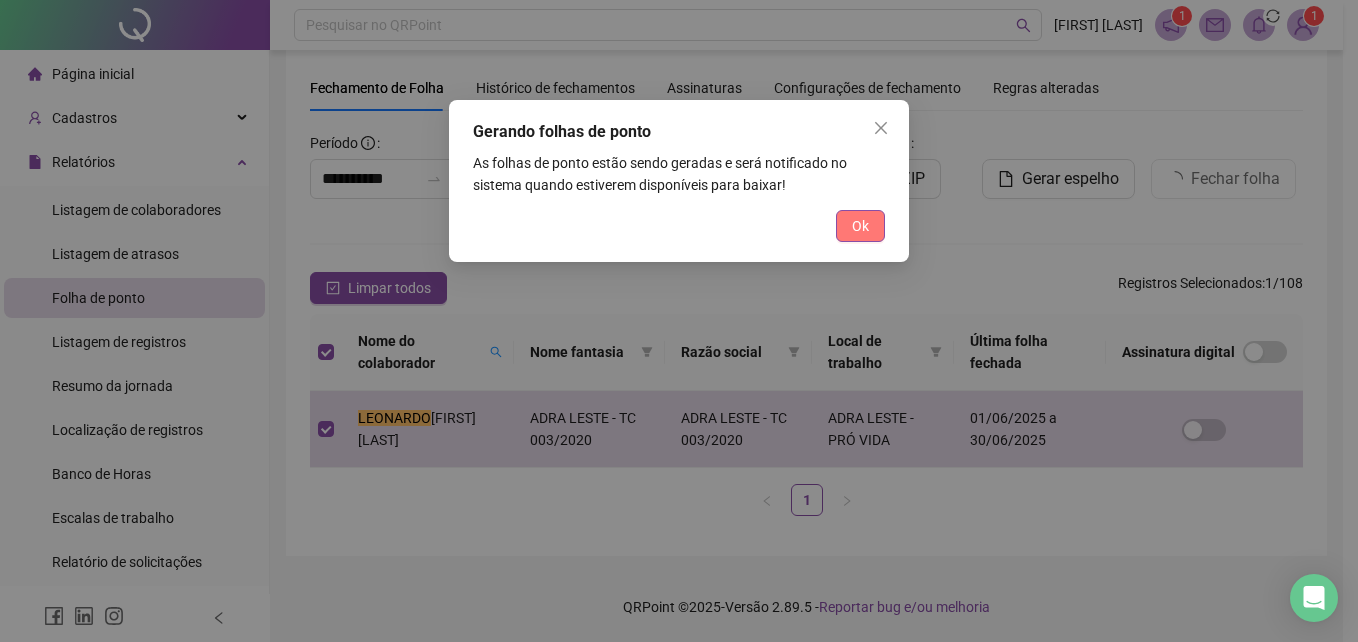click on "Ok" at bounding box center (860, 226) 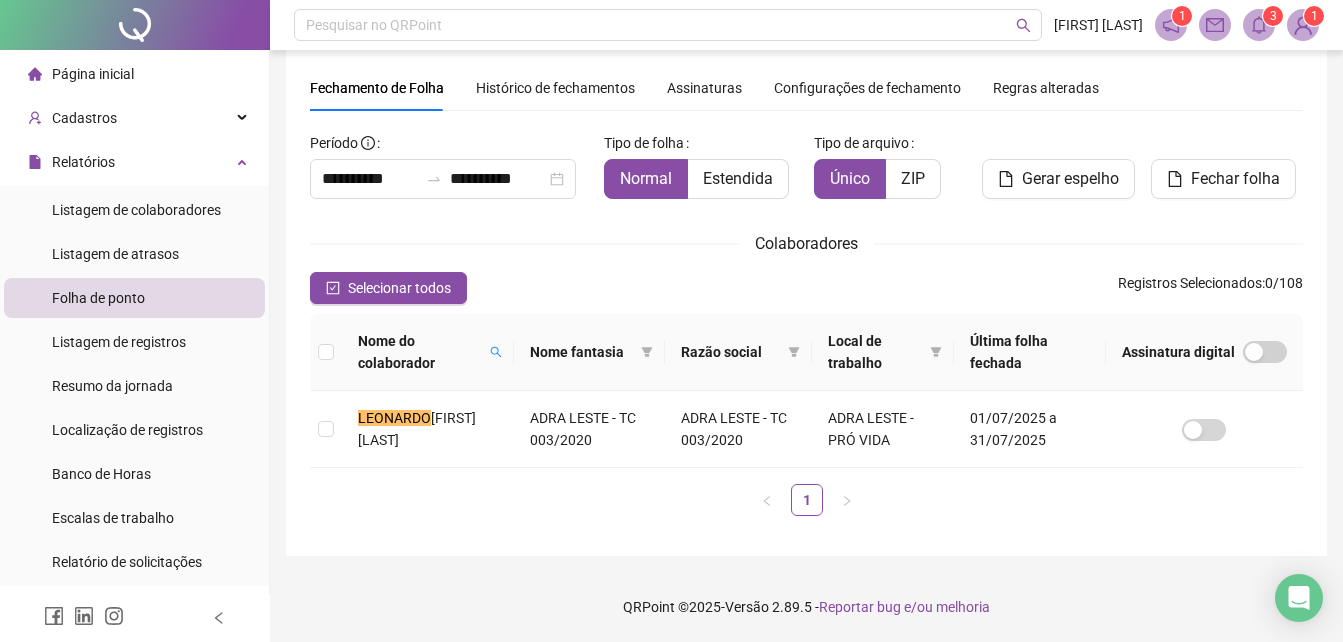 click at bounding box center [1259, 25] 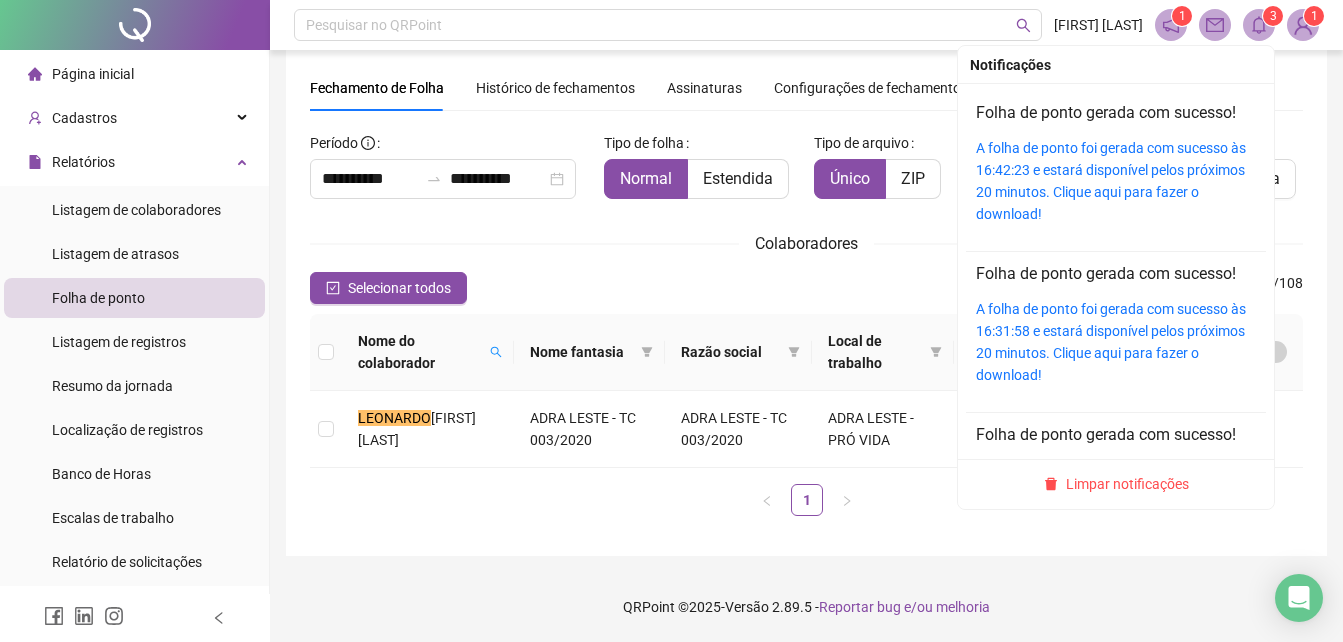 click on "Selecionar todos Registros Selecionados :  0 / 108" at bounding box center [806, 288] 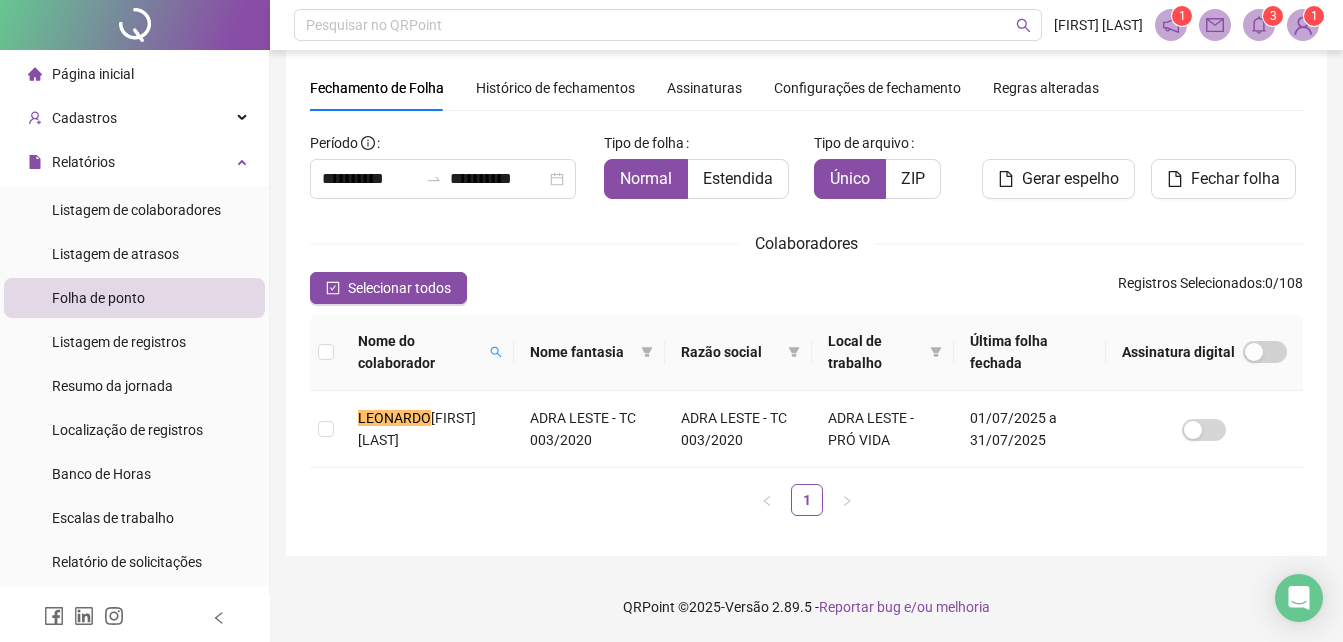 click 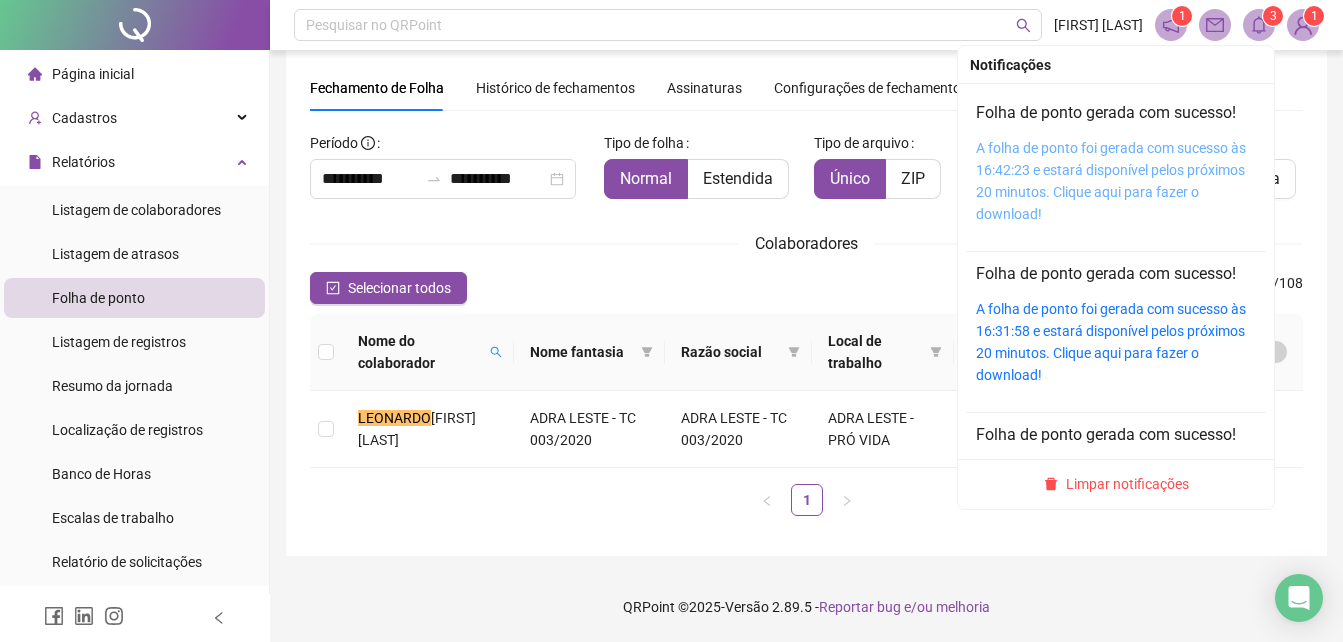 click on "A folha de ponto foi gerada com sucesso às 16:42:23 e estará disponível pelos próximos 20 minutos.
Clique aqui para fazer o download!" at bounding box center [1111, 181] 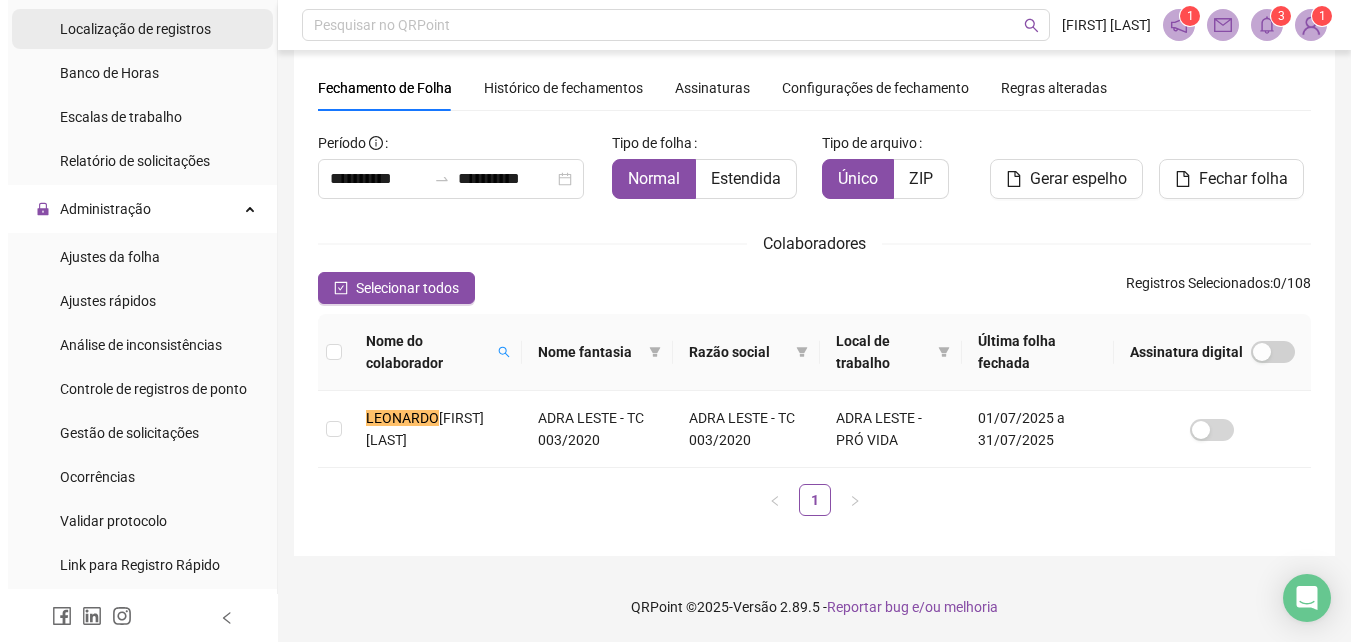 scroll, scrollTop: 500, scrollLeft: 0, axis: vertical 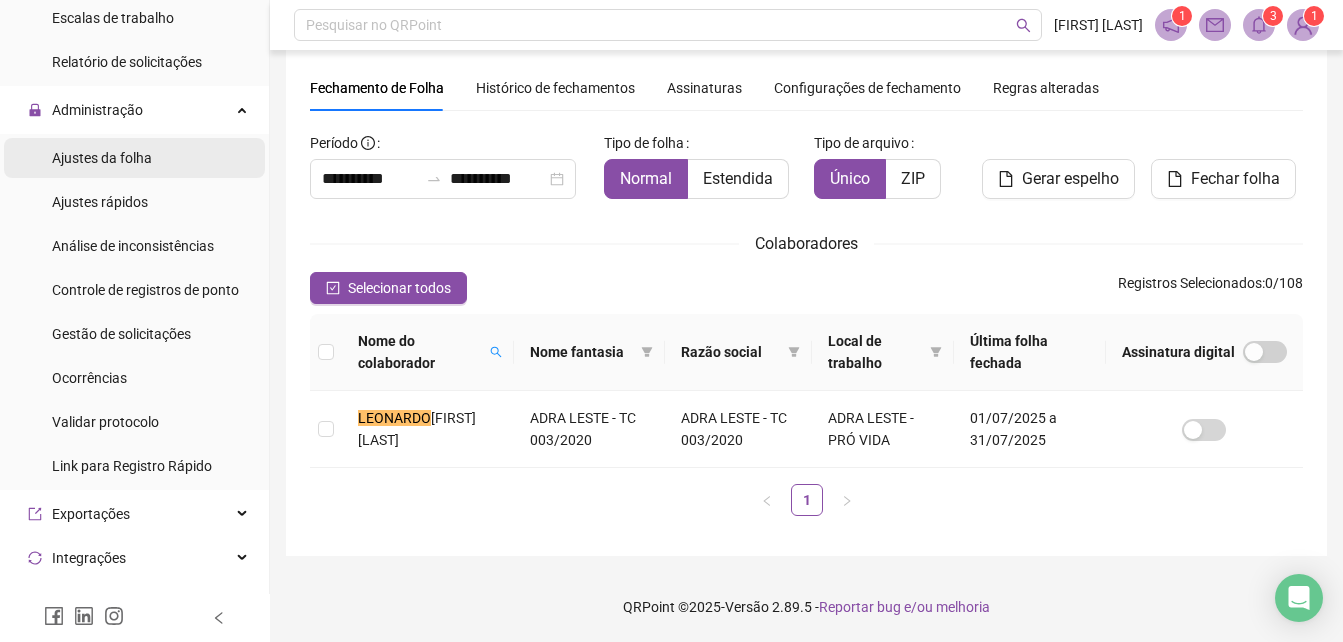 click on "Ajustes da folha" at bounding box center (102, 158) 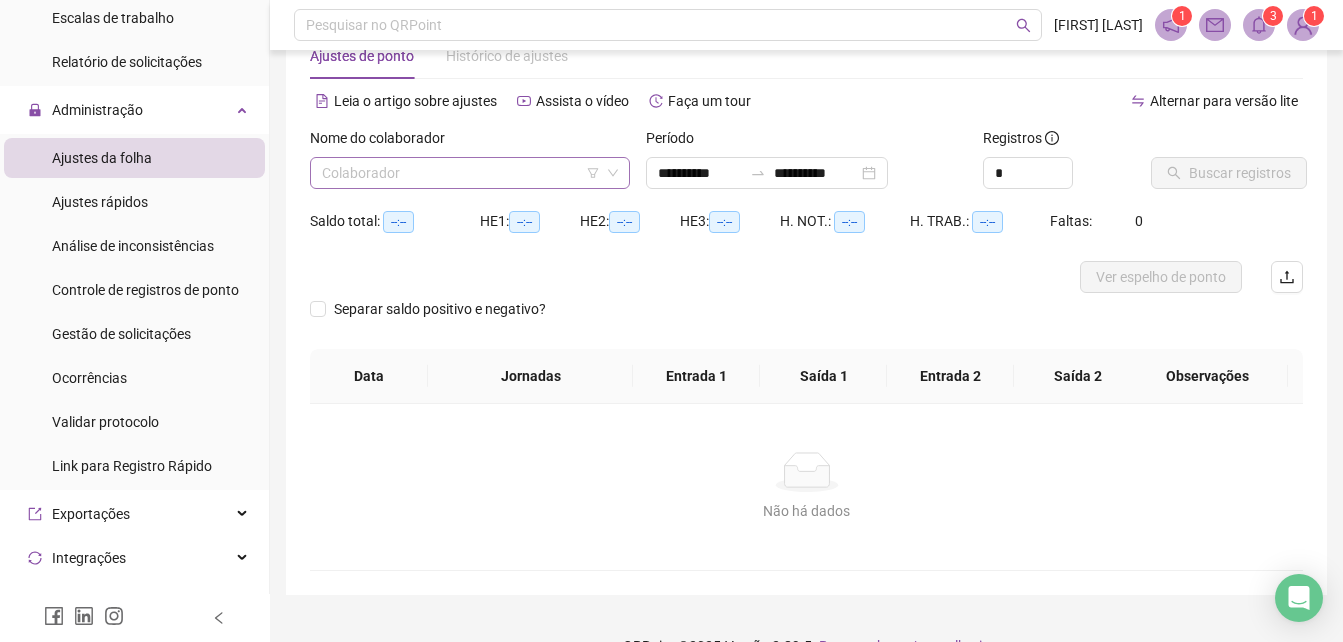 click at bounding box center [461, 173] 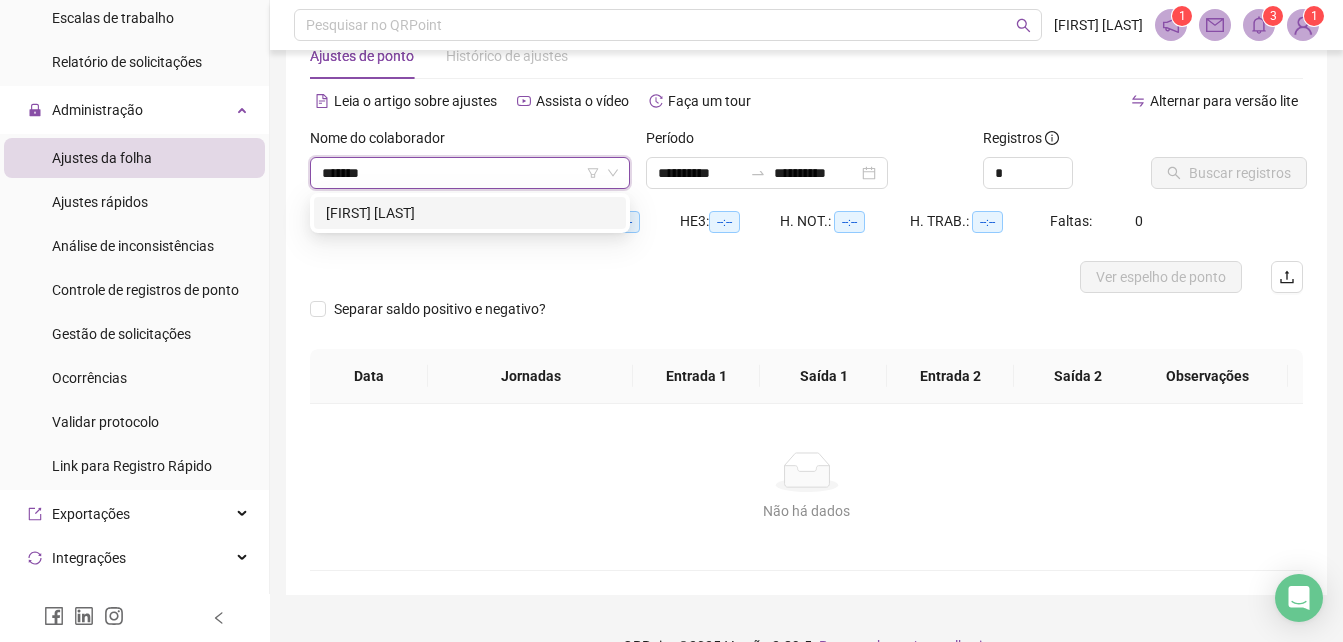 type on "********" 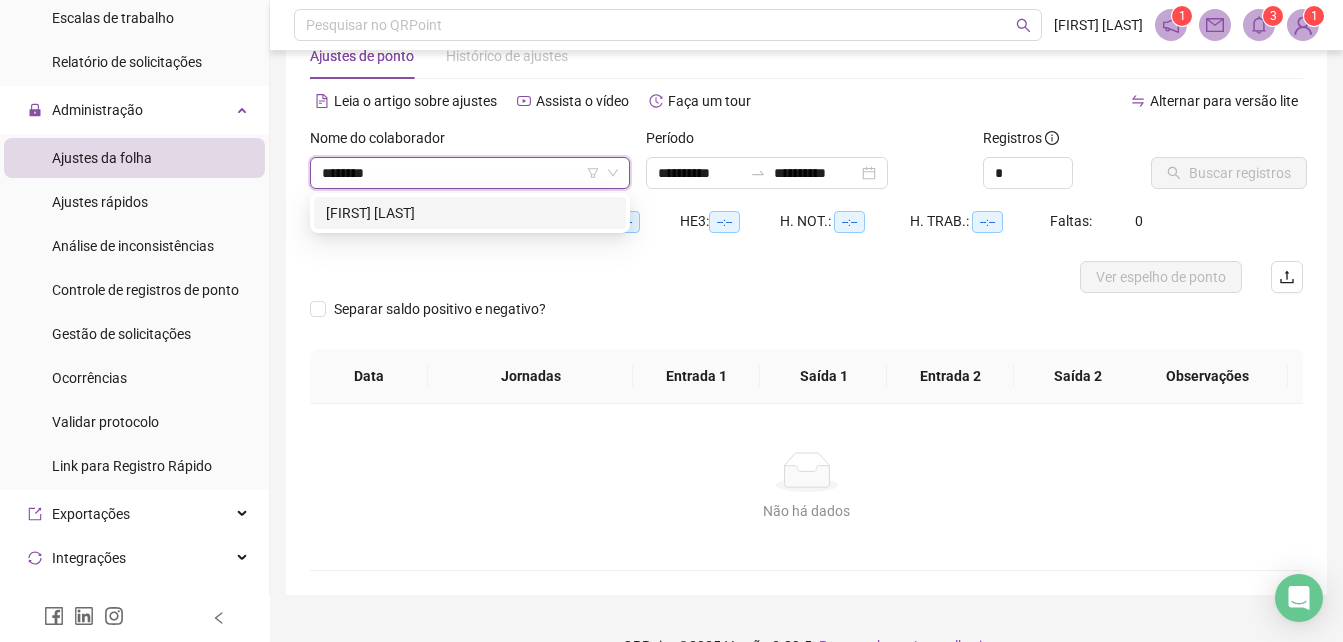 type 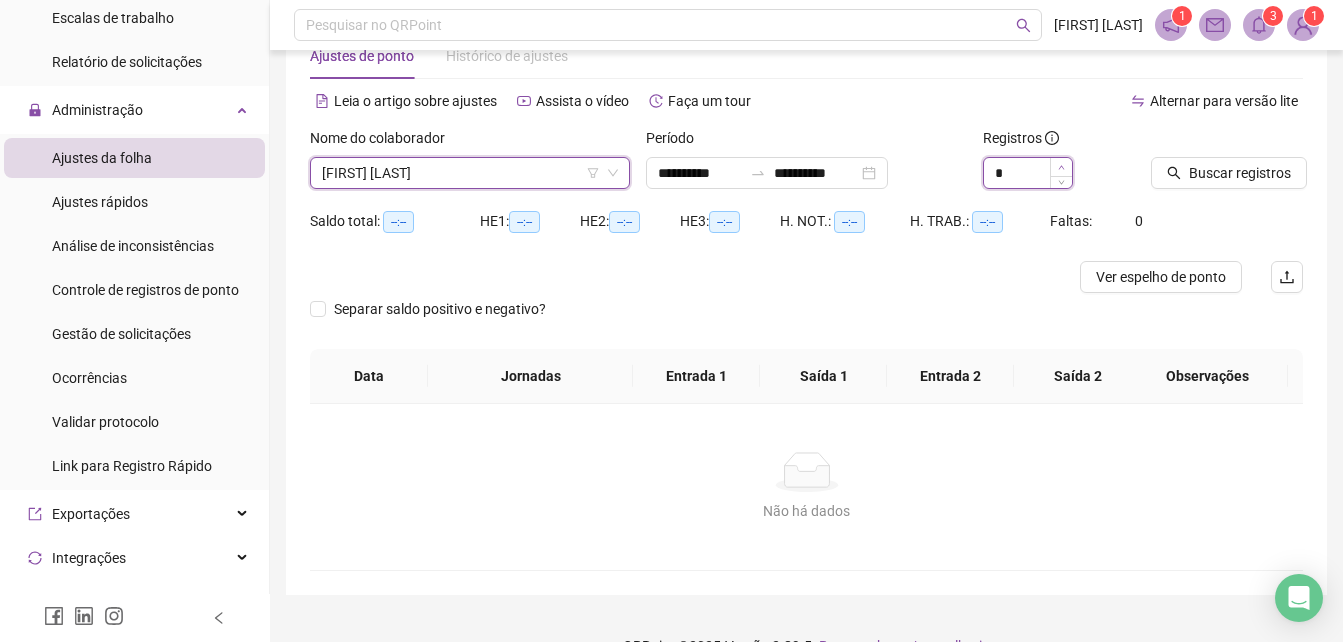 type on "*" 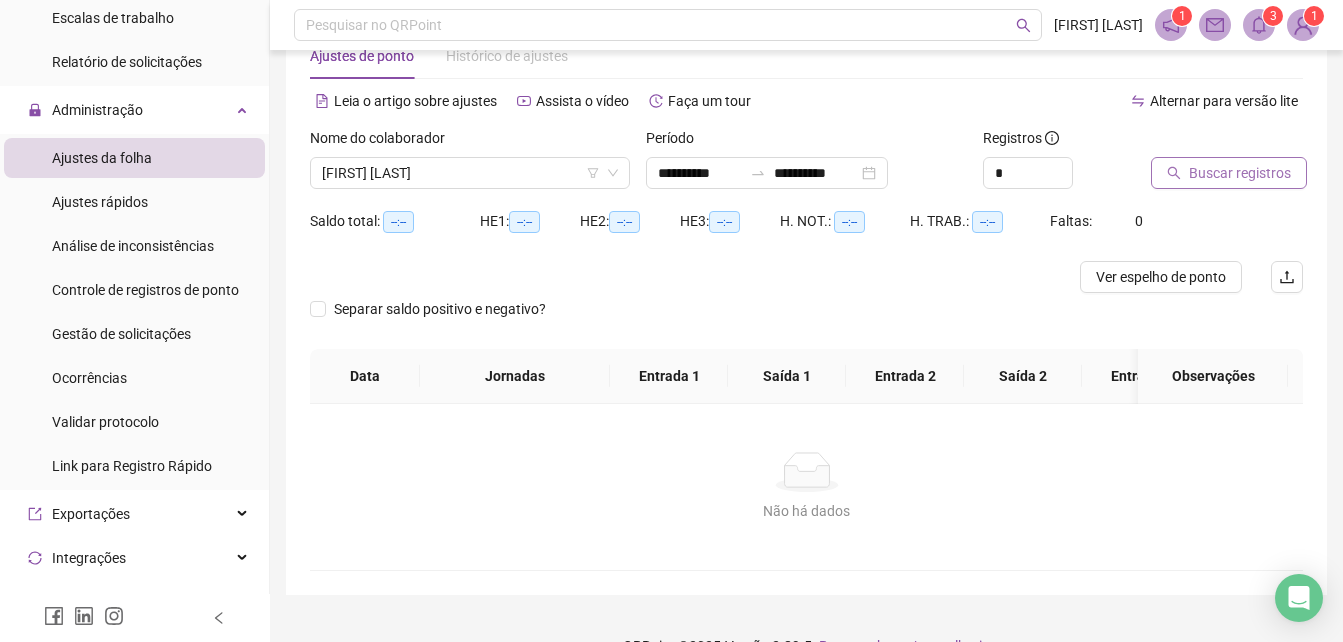 click on "Buscar registros" at bounding box center [1240, 173] 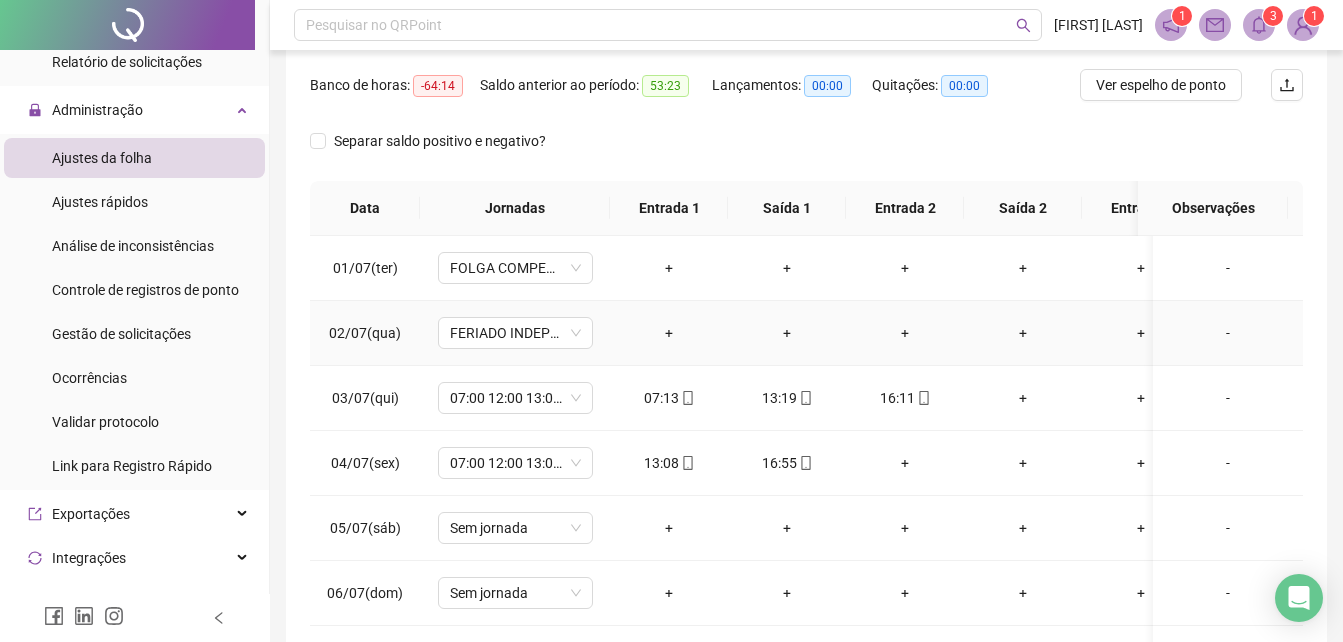 scroll, scrollTop: 257, scrollLeft: 0, axis: vertical 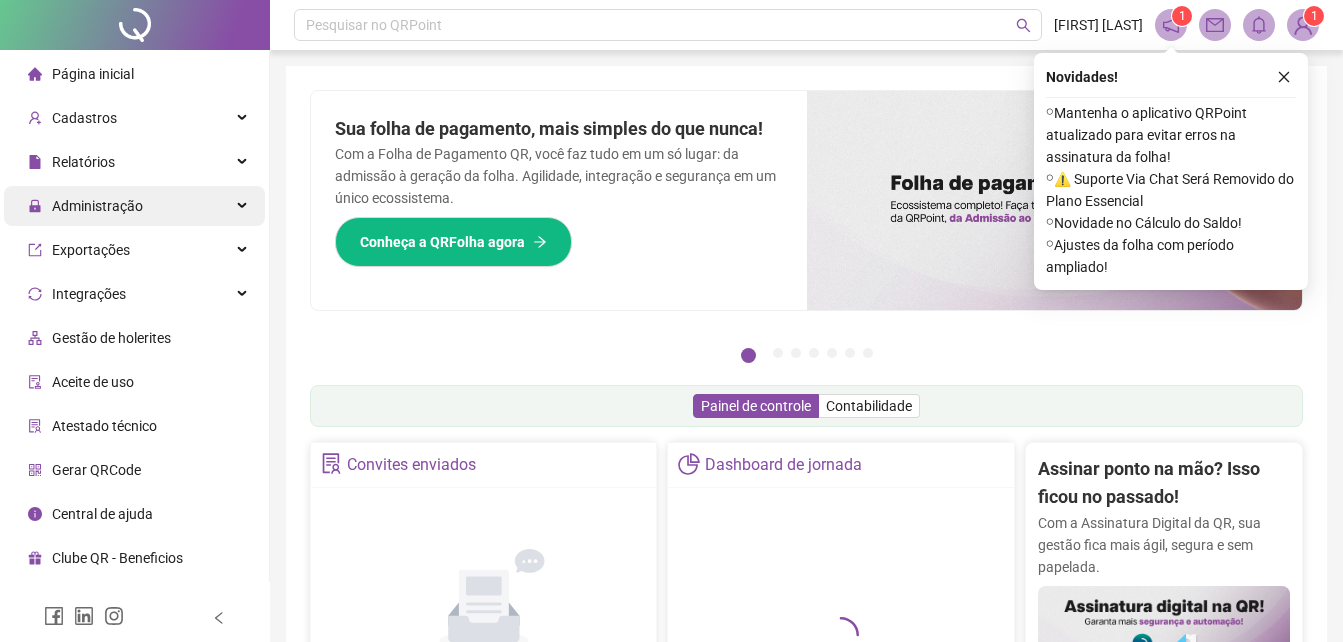 click on "Administração" at bounding box center (97, 206) 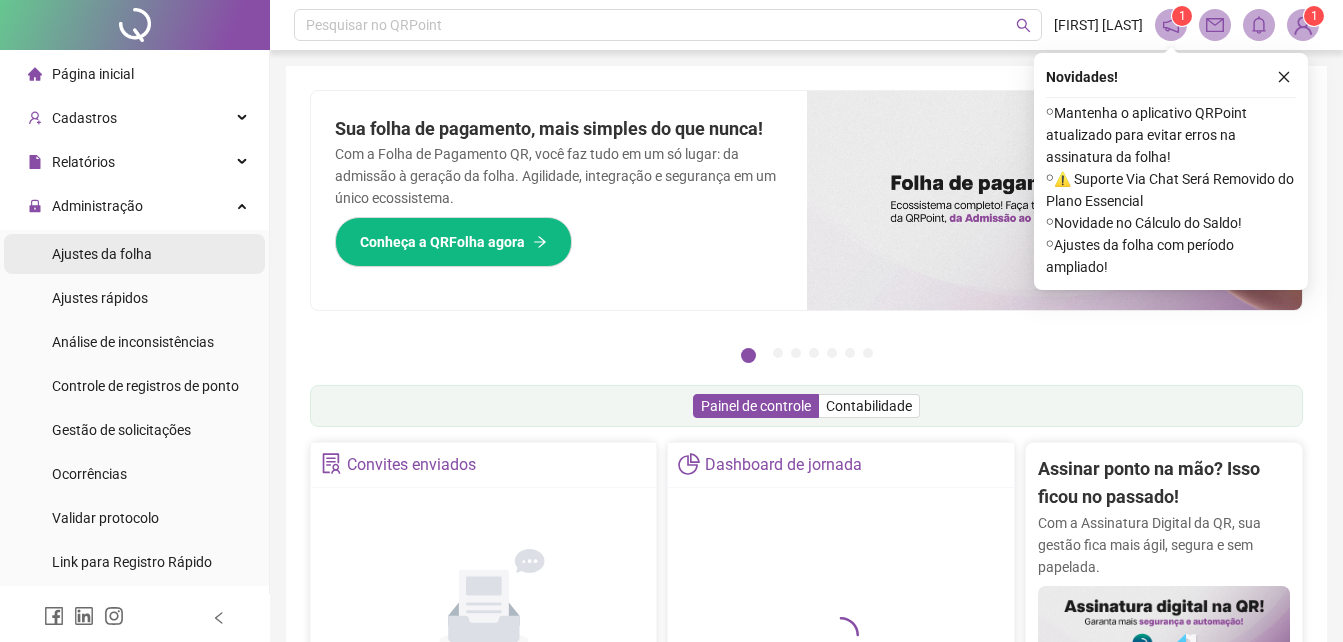 click on "Ajustes da folha" at bounding box center [102, 254] 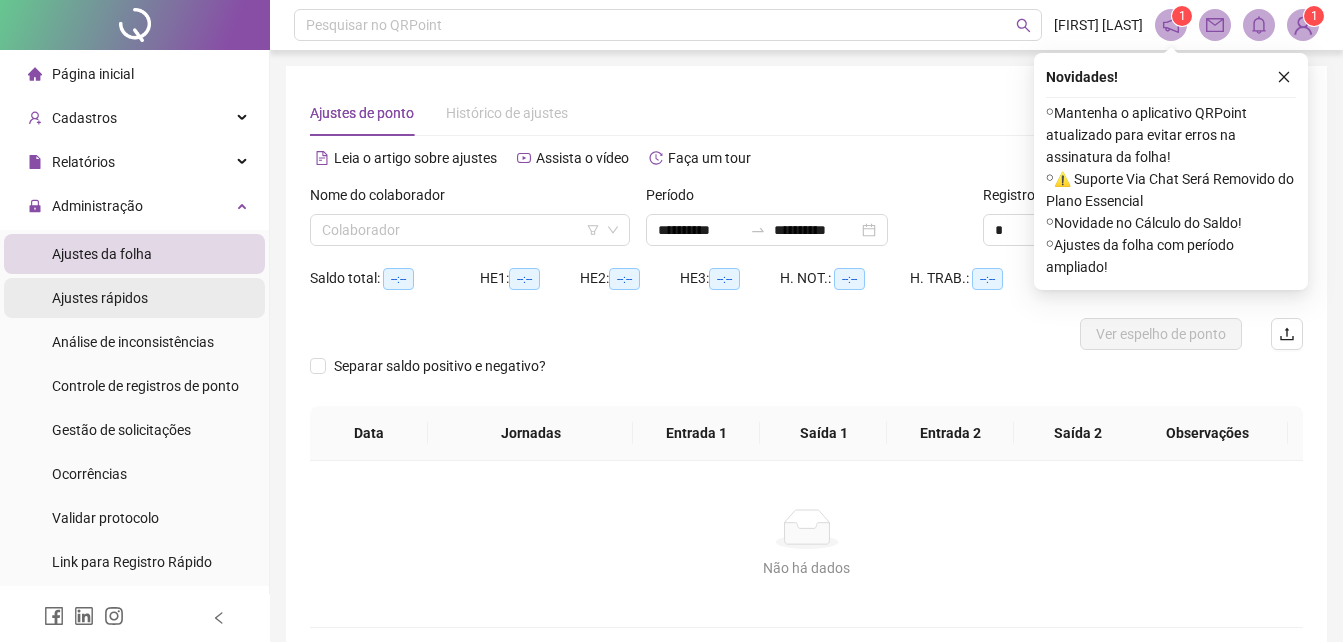 click on "Ajustes rápidos" at bounding box center [100, 298] 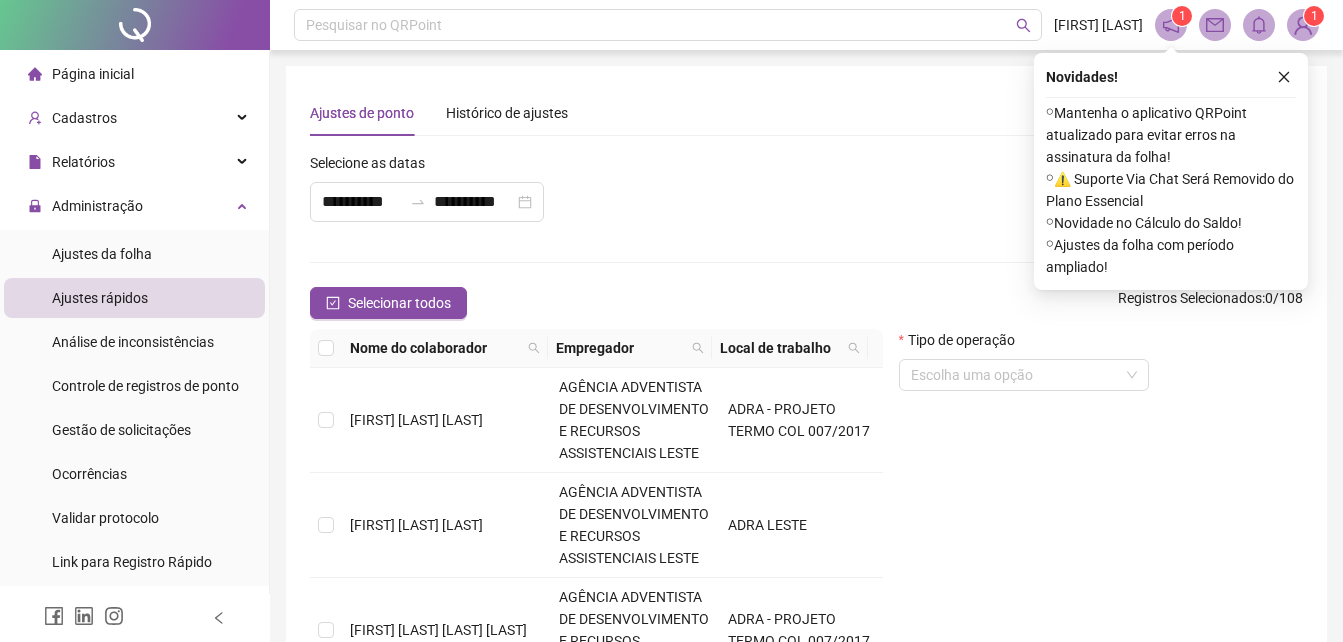 click on "Nome do colaborador" at bounding box center (445, 348) 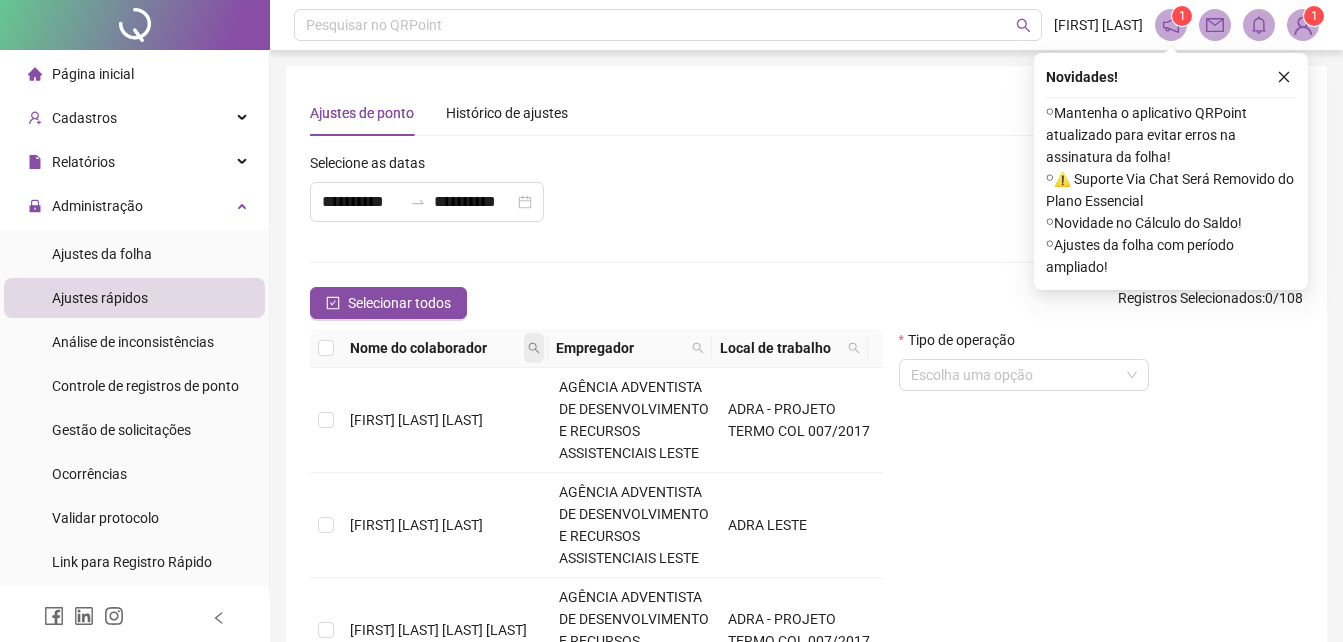 click at bounding box center [534, 348] 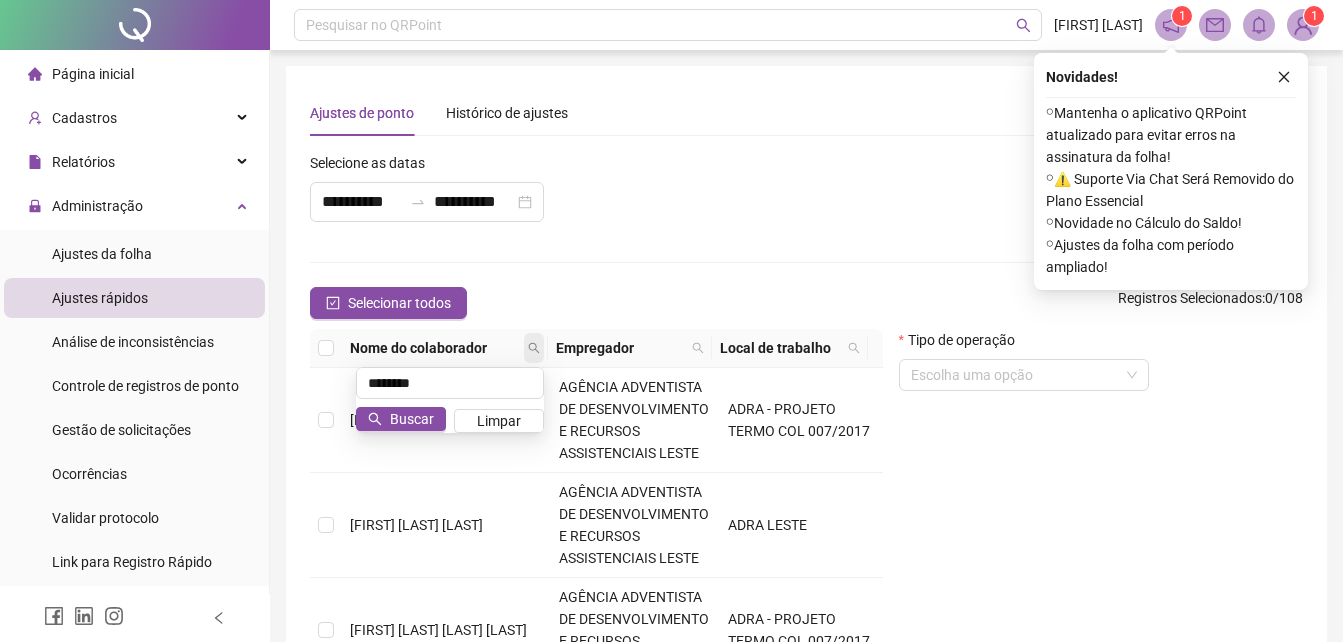 type on "********" 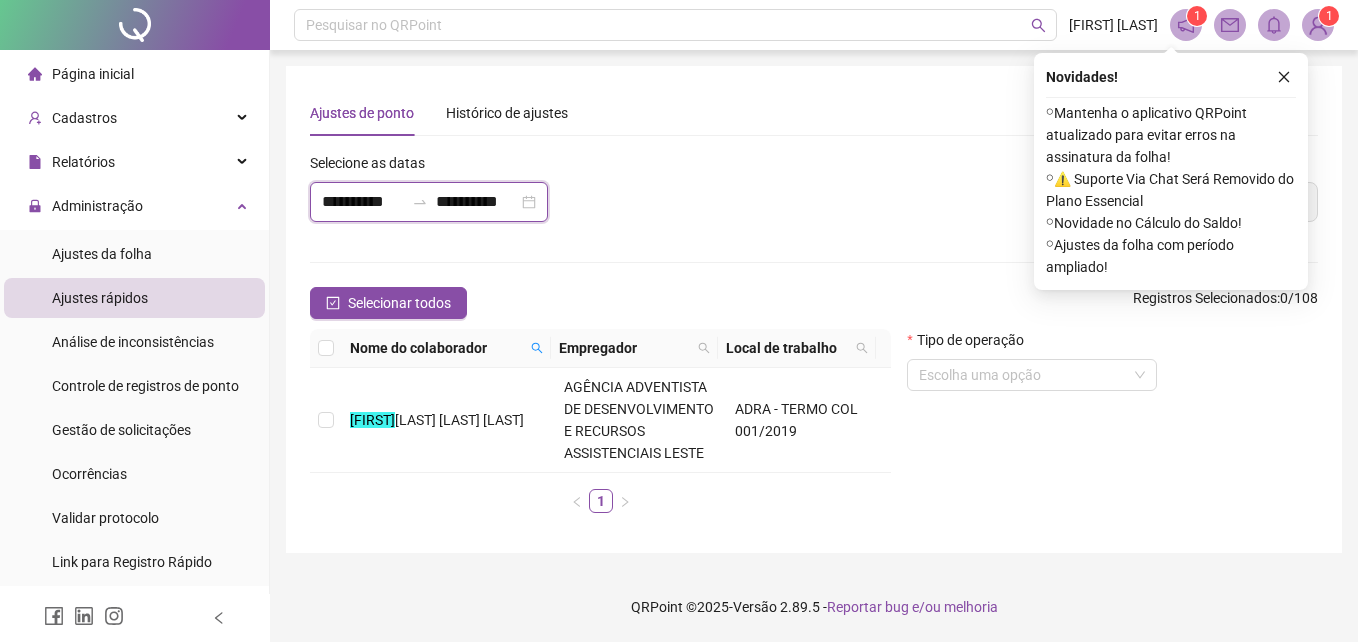 click on "**********" at bounding box center [363, 202] 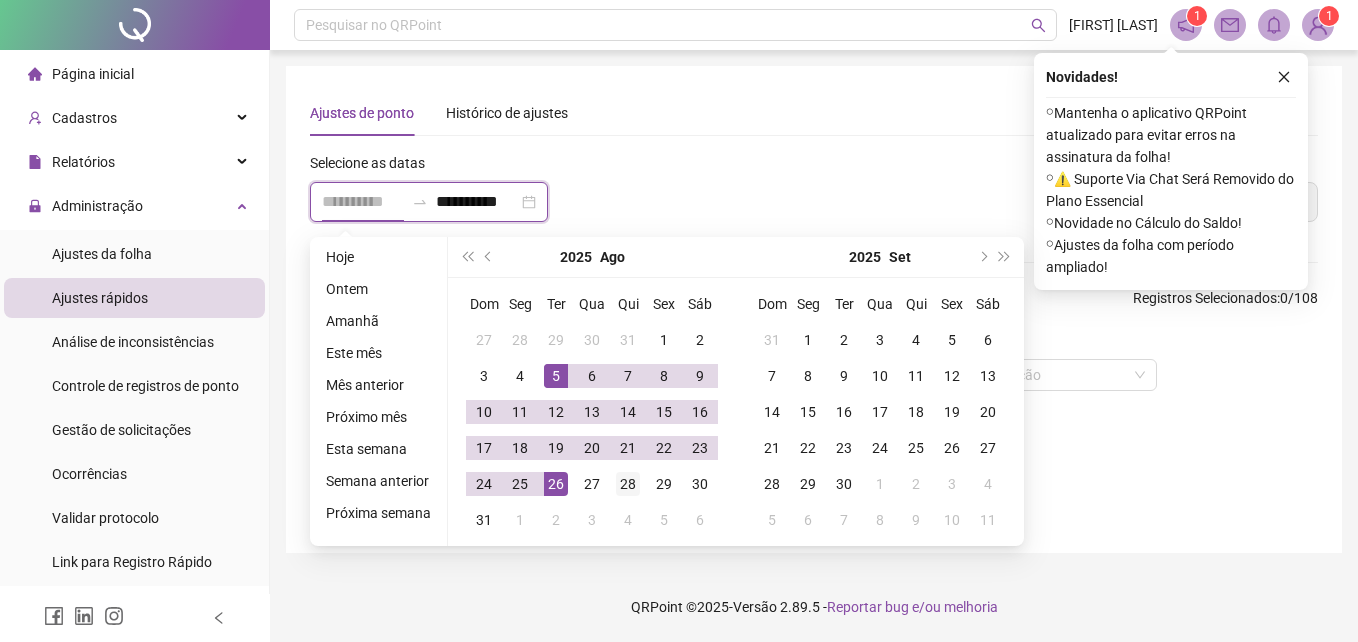 type on "**********" 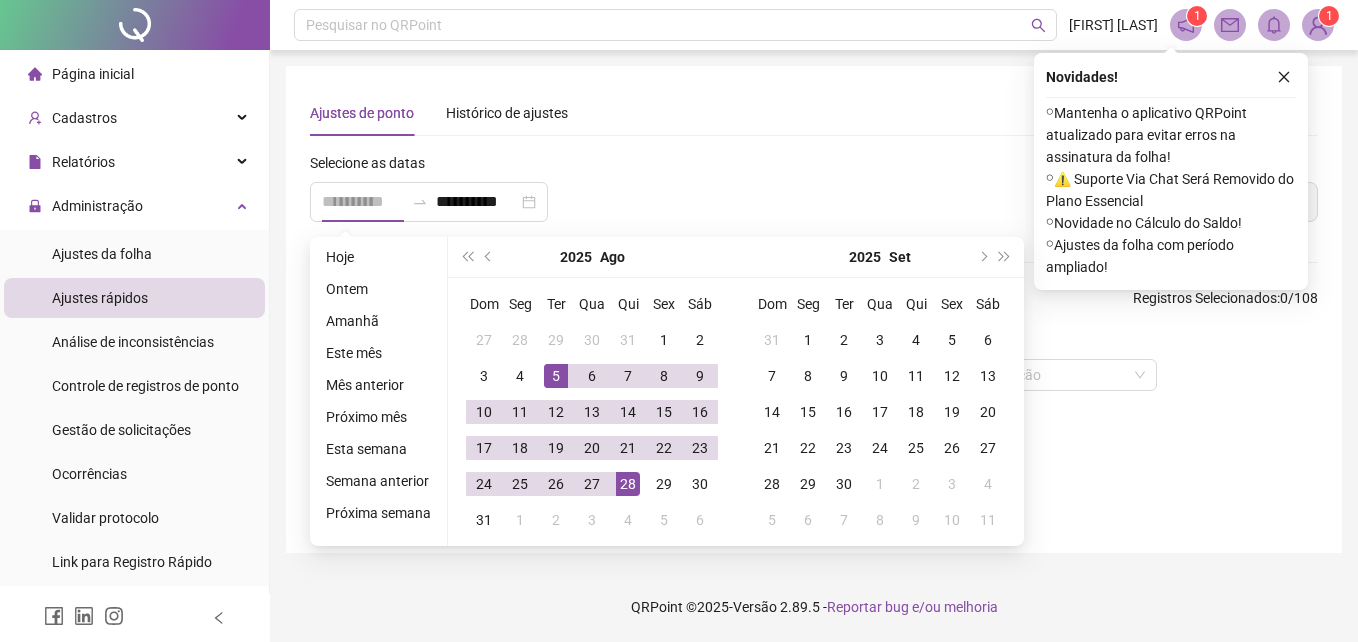 click on "28" at bounding box center [628, 484] 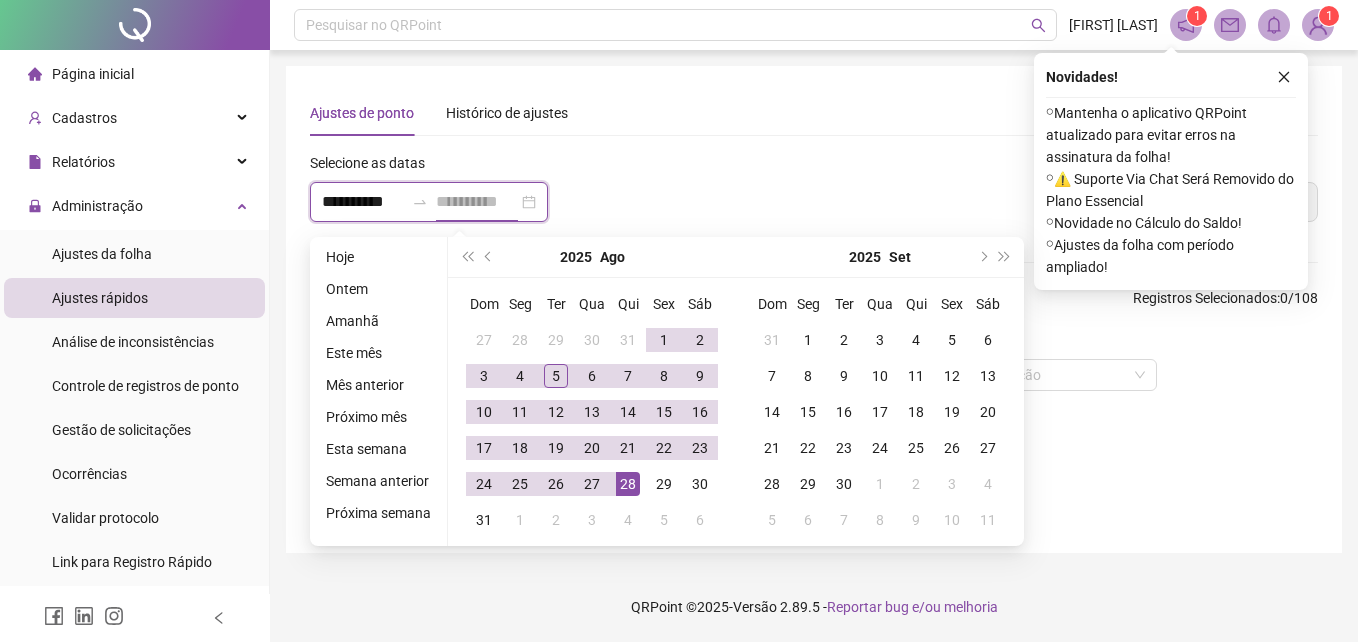 type on "**********" 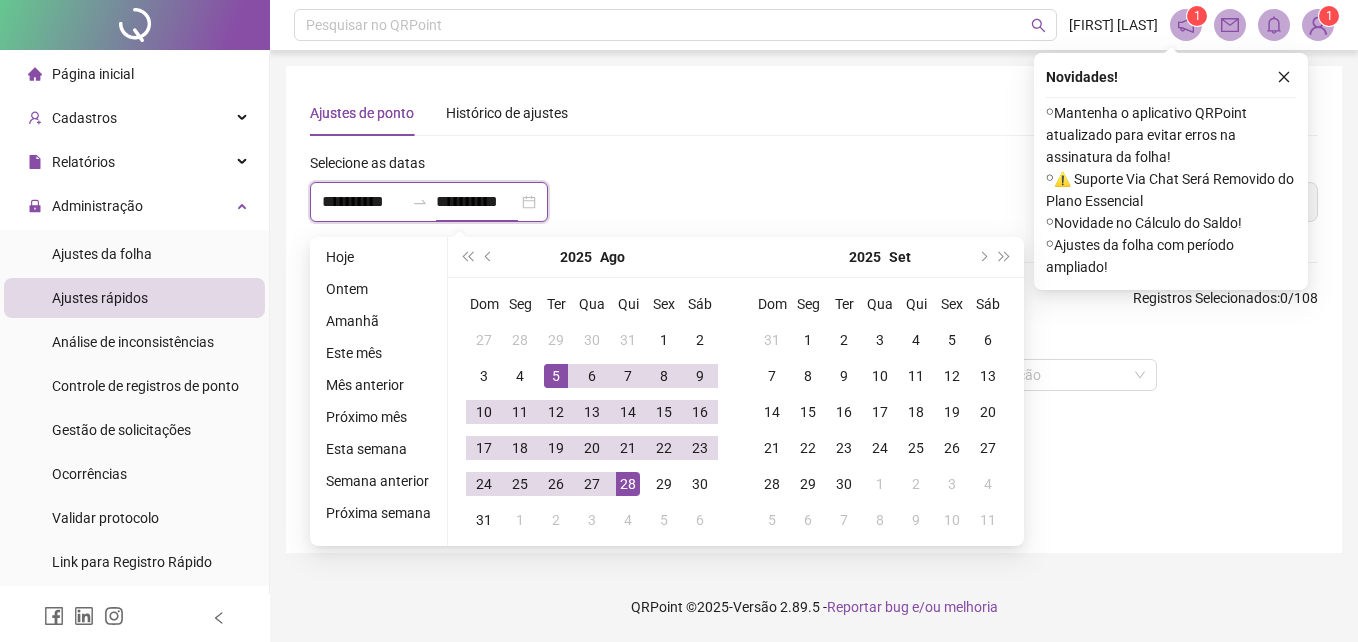 type on "**********" 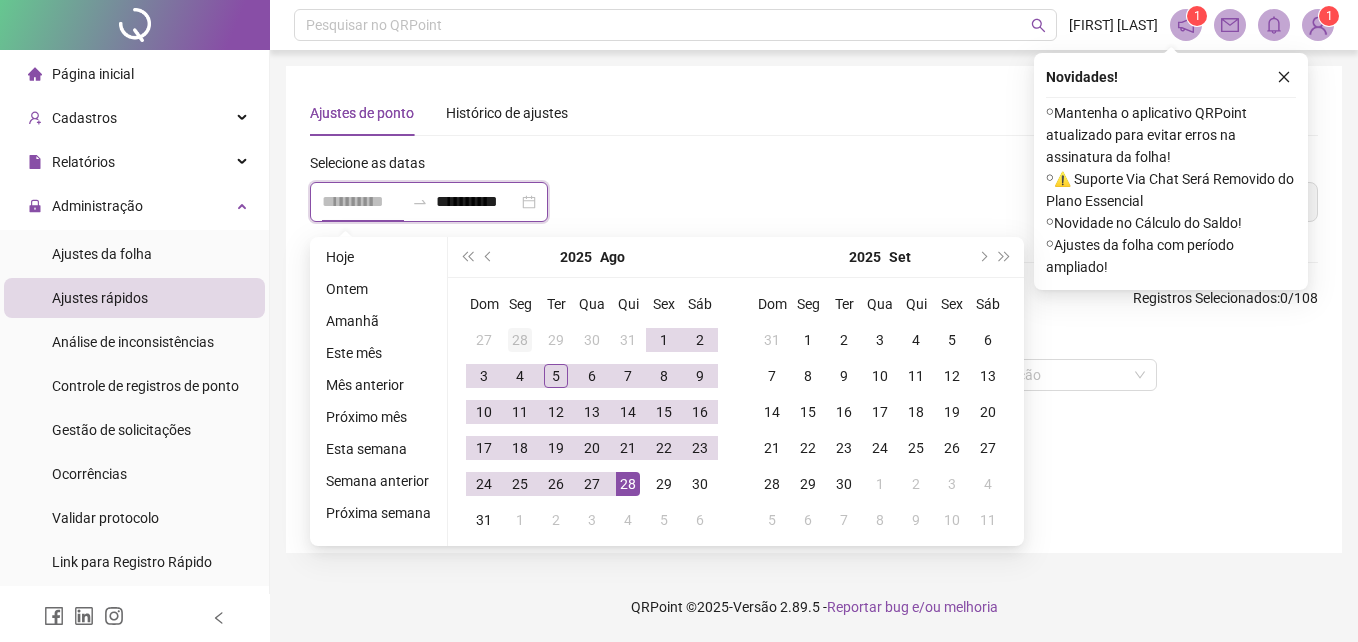 type on "**********" 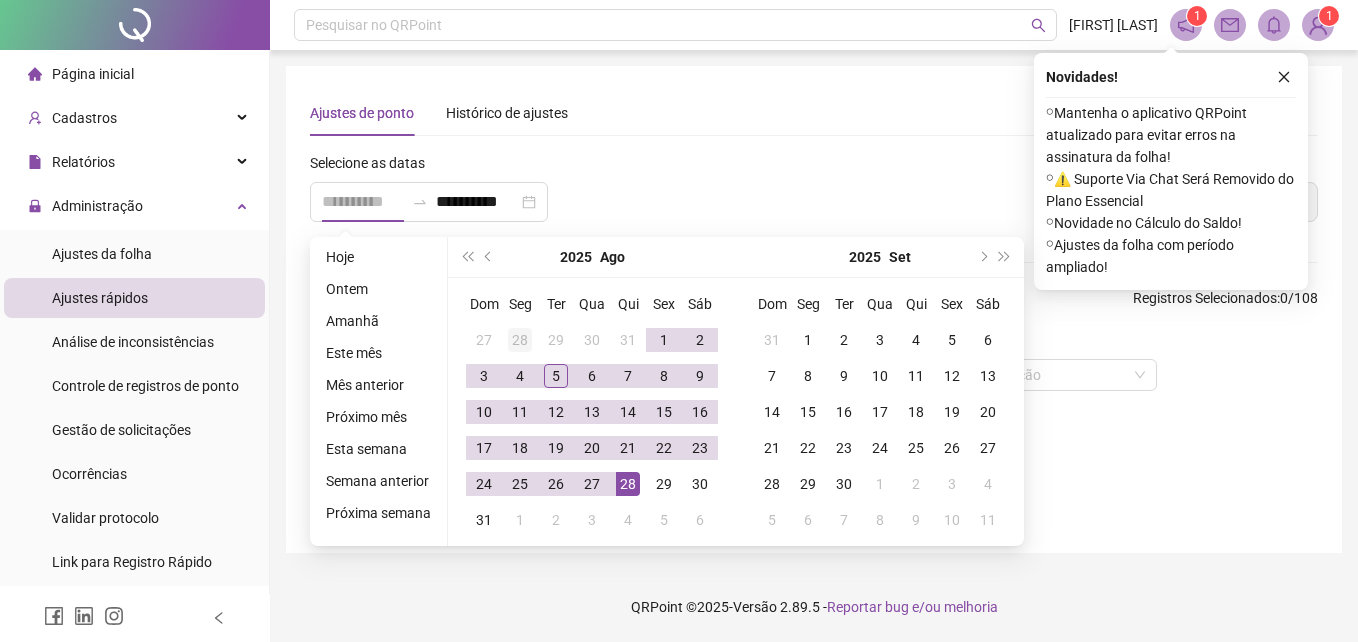 click on "28" at bounding box center (520, 340) 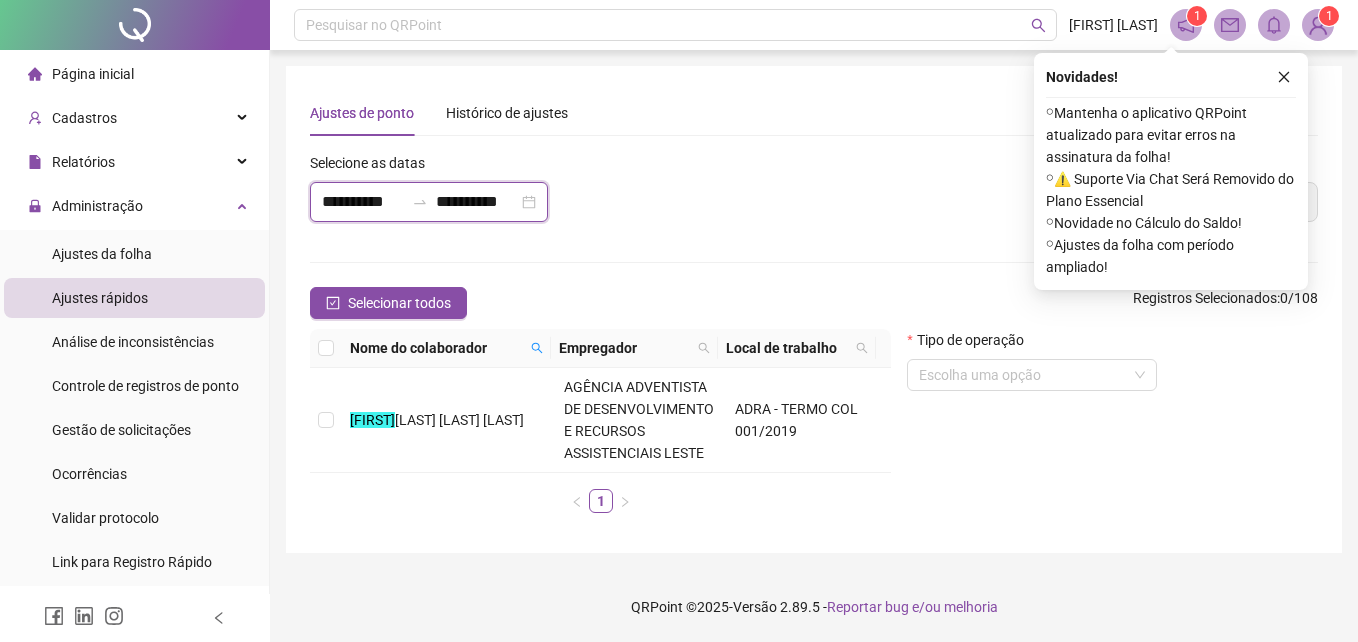 click on "**********" at bounding box center (477, 202) 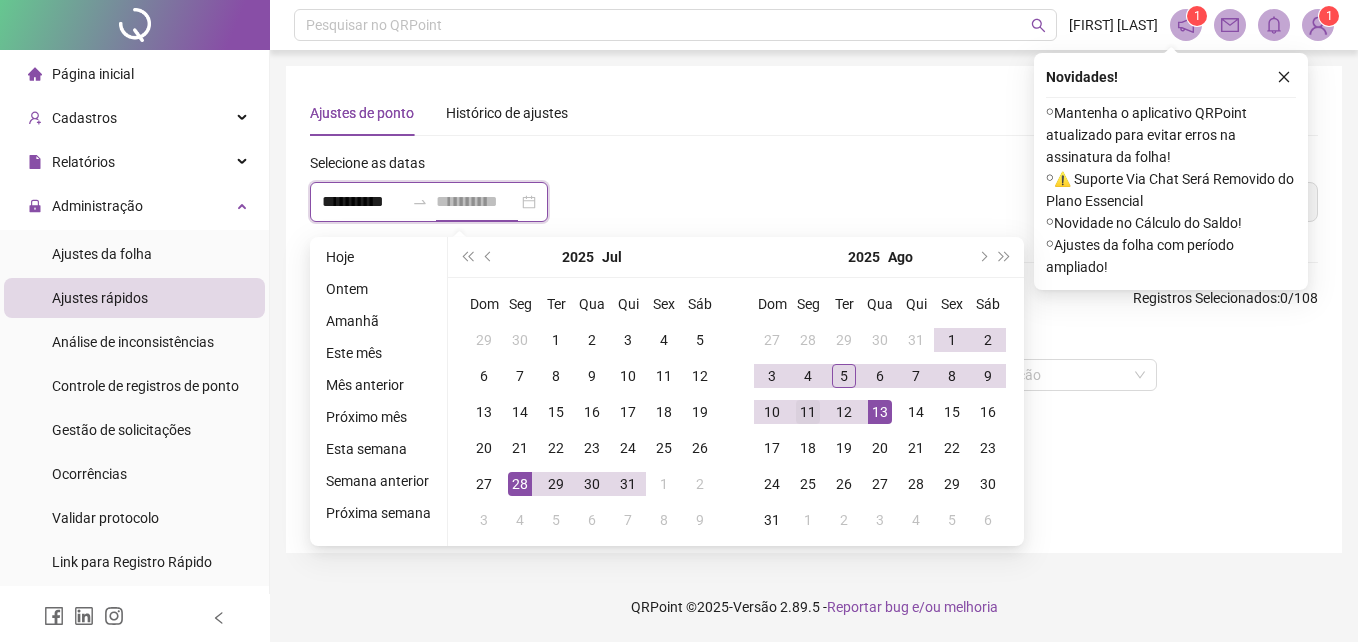 type on "**********" 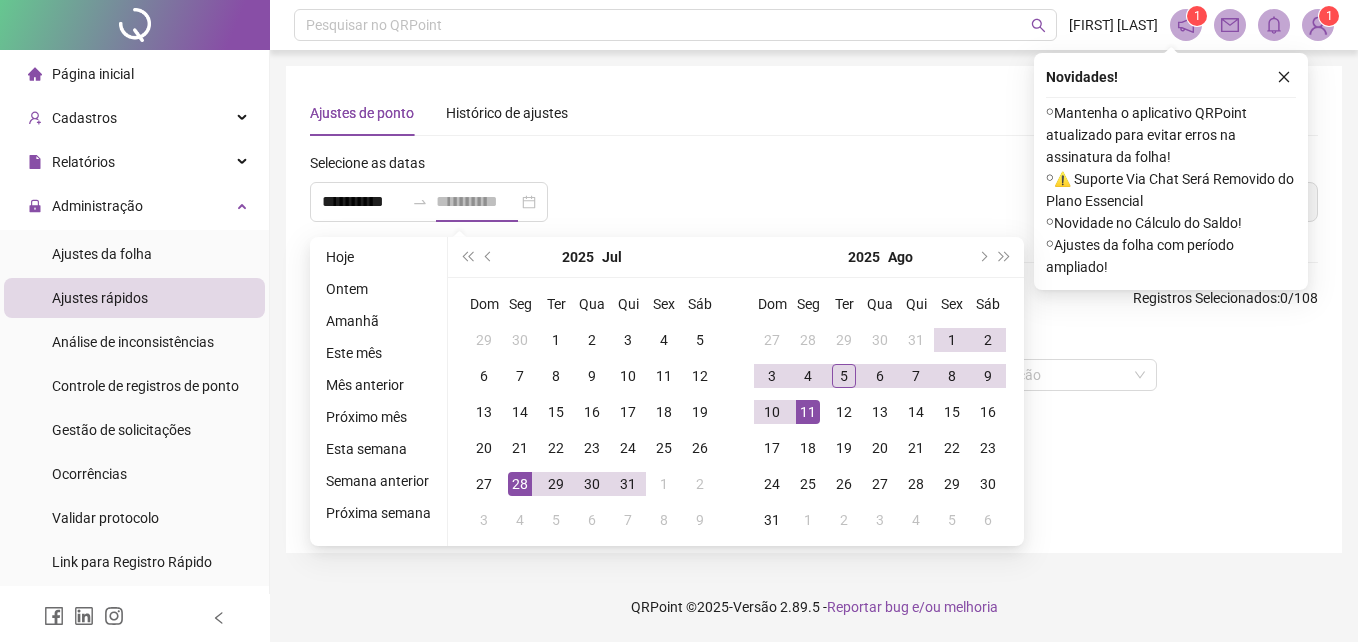 click on "11" at bounding box center (808, 412) 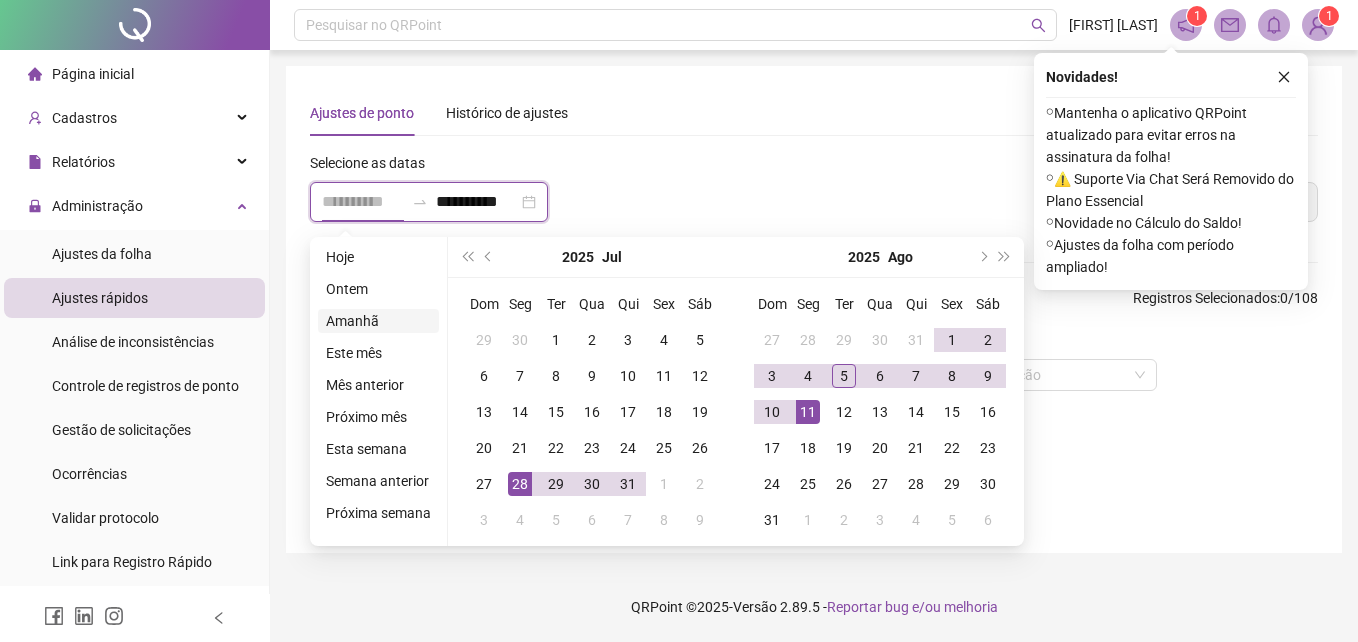 type on "**********" 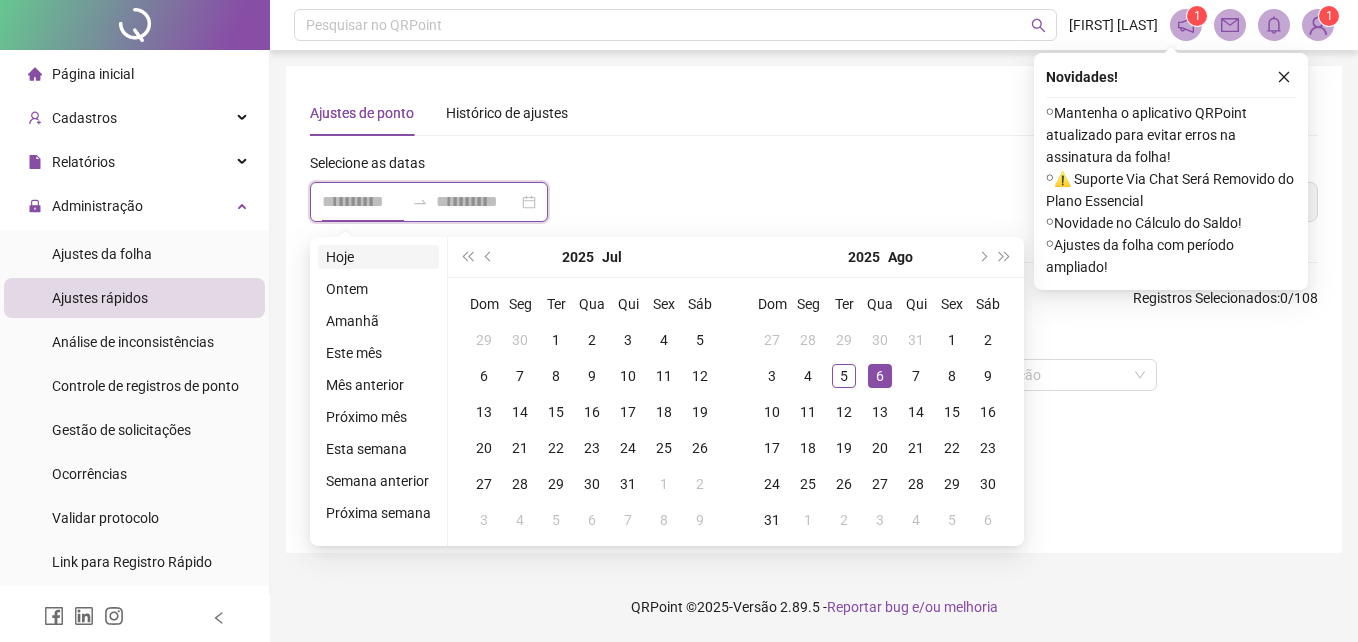 type on "**********" 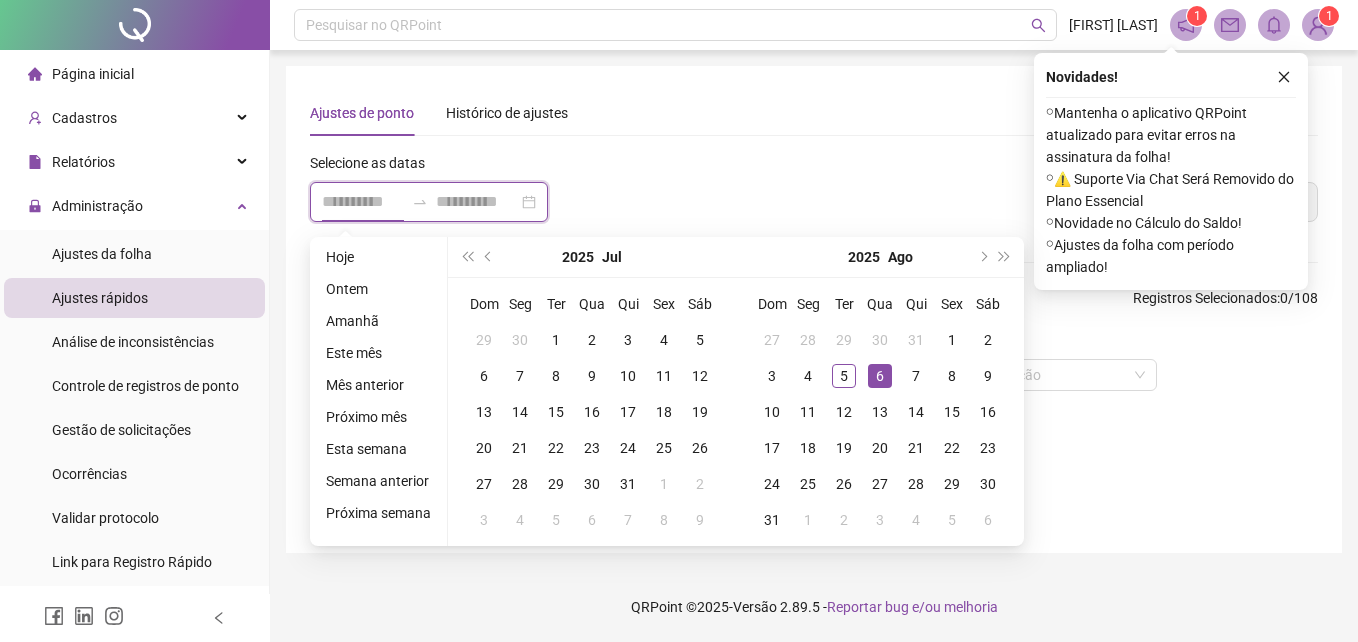 type on "**********" 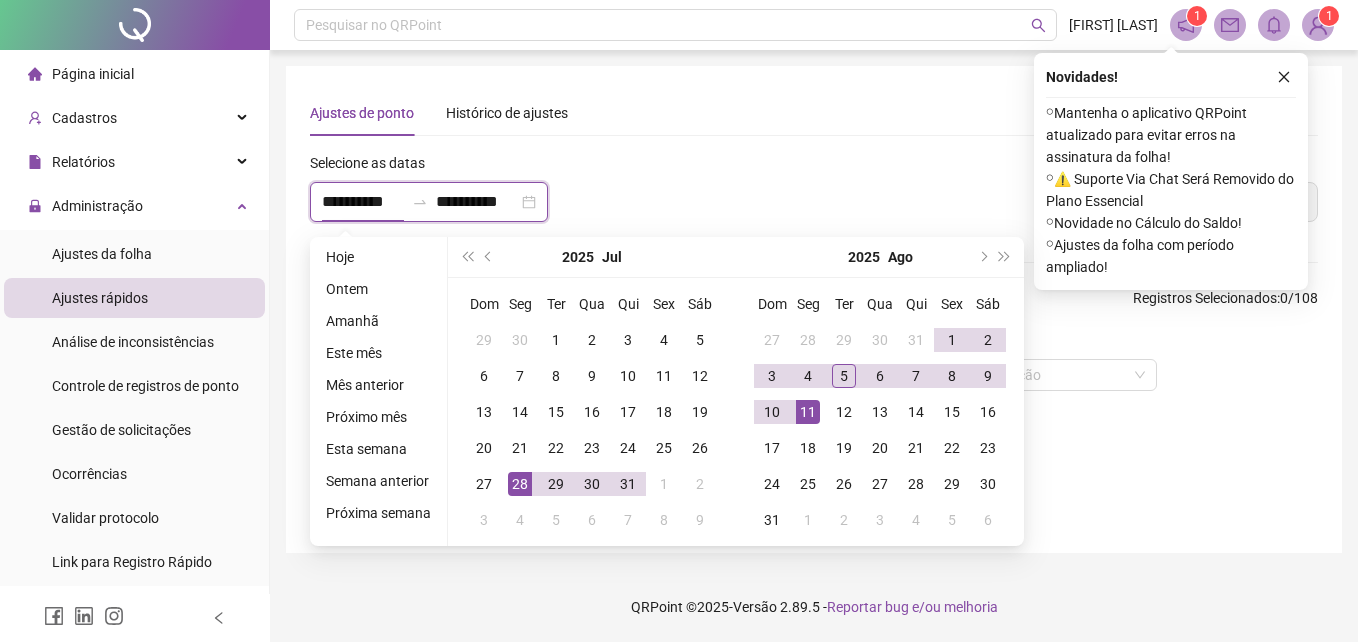 click on "**********" at bounding box center (363, 202) 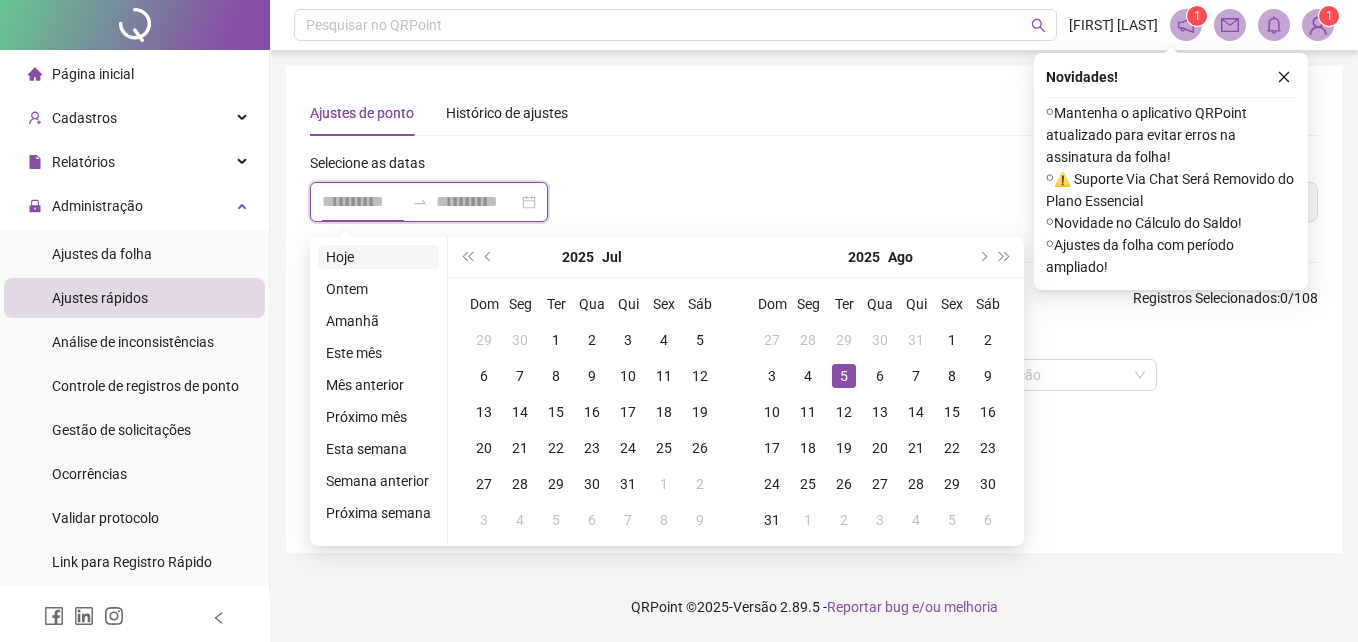 type on "**********" 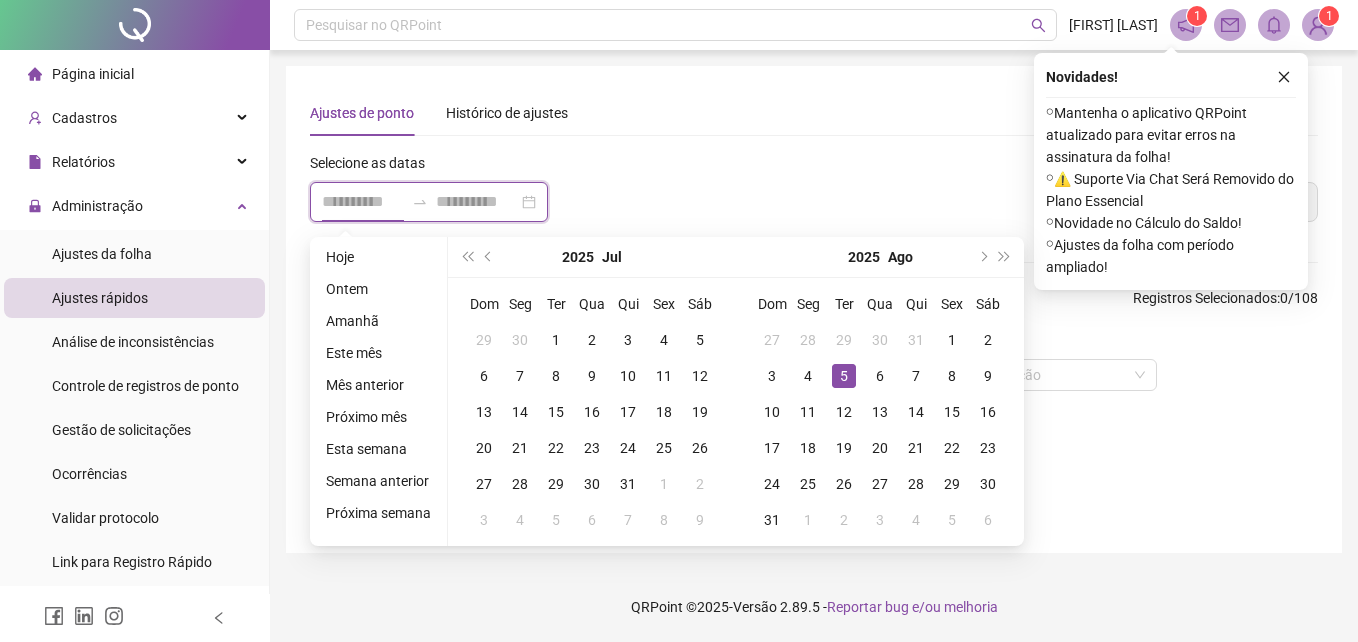 type on "**********" 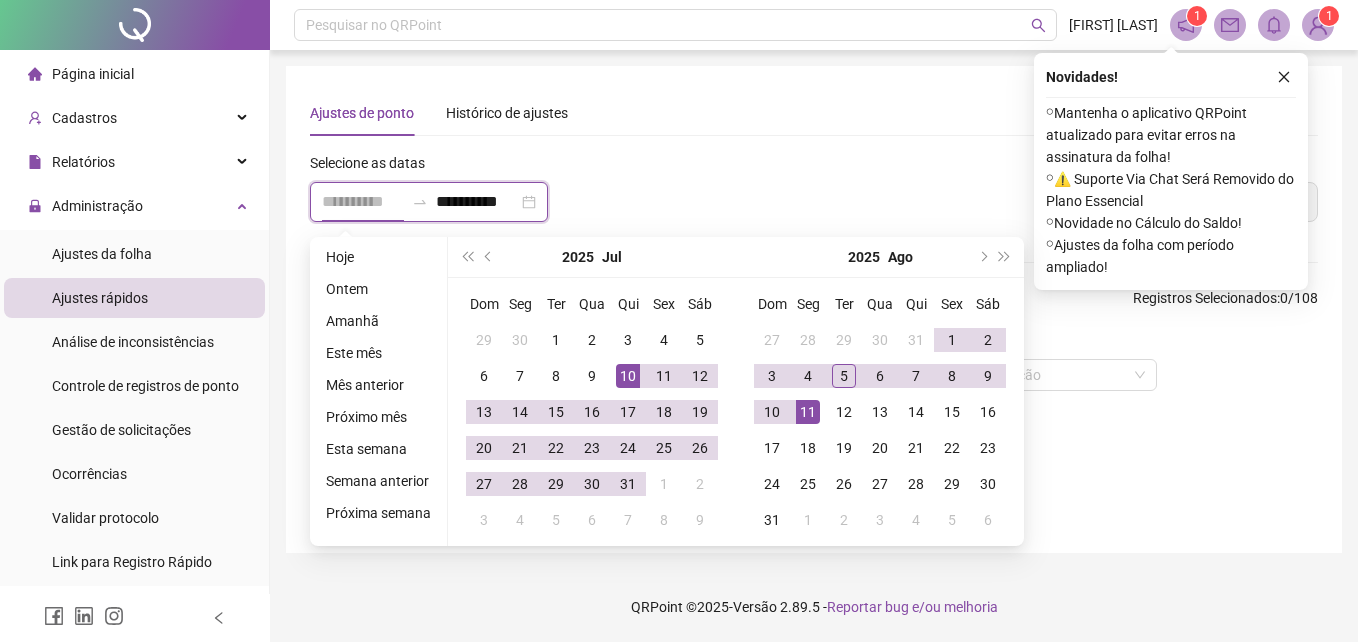 type on "**********" 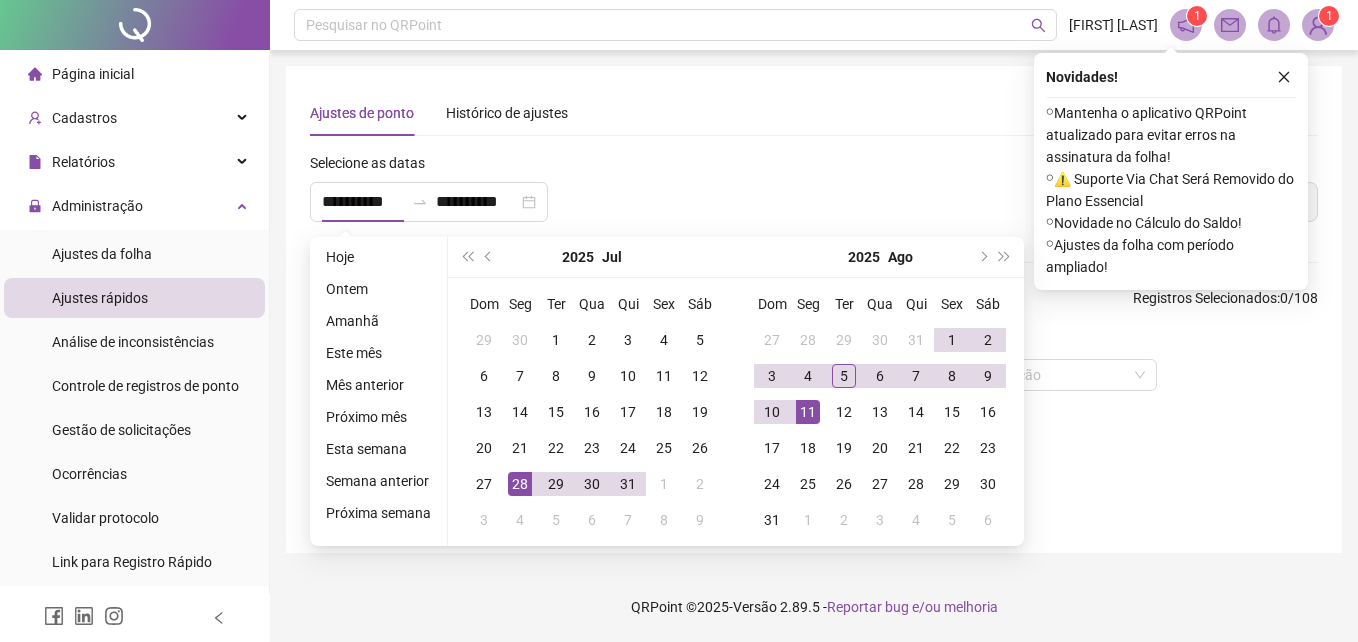 click on "**********" at bounding box center (604, 195) 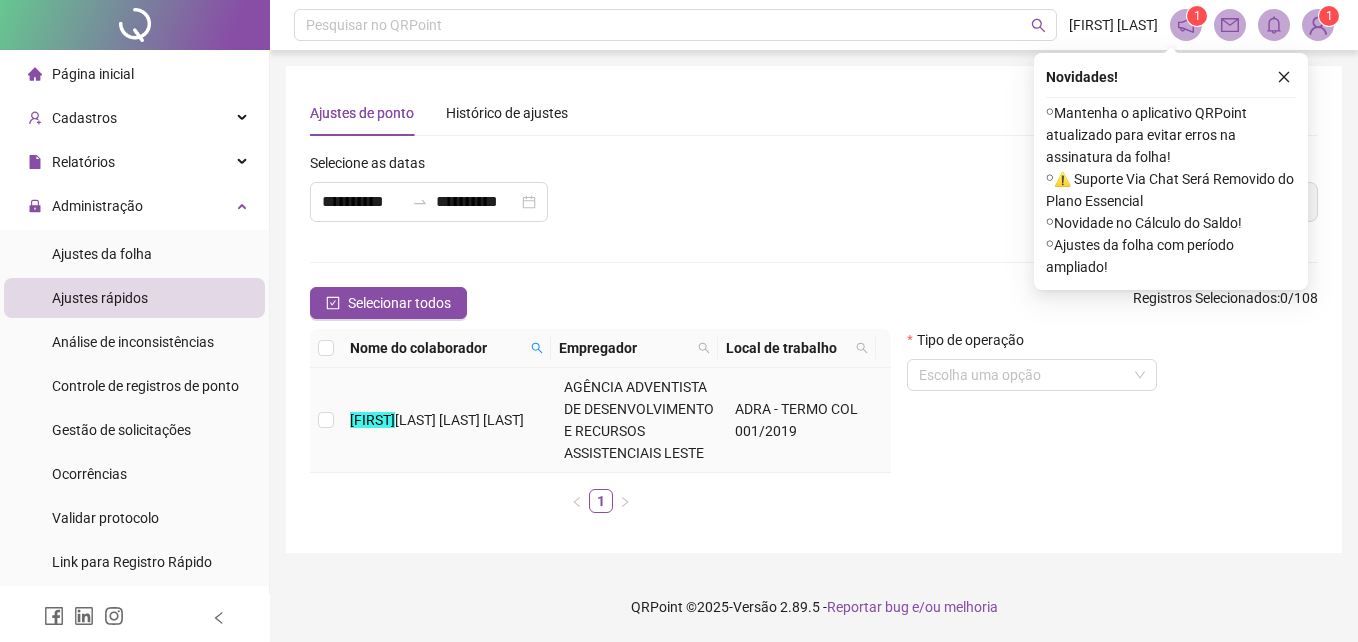 click on "DOS SANTOS OLIVEIRA SOUZA" at bounding box center (459, 420) 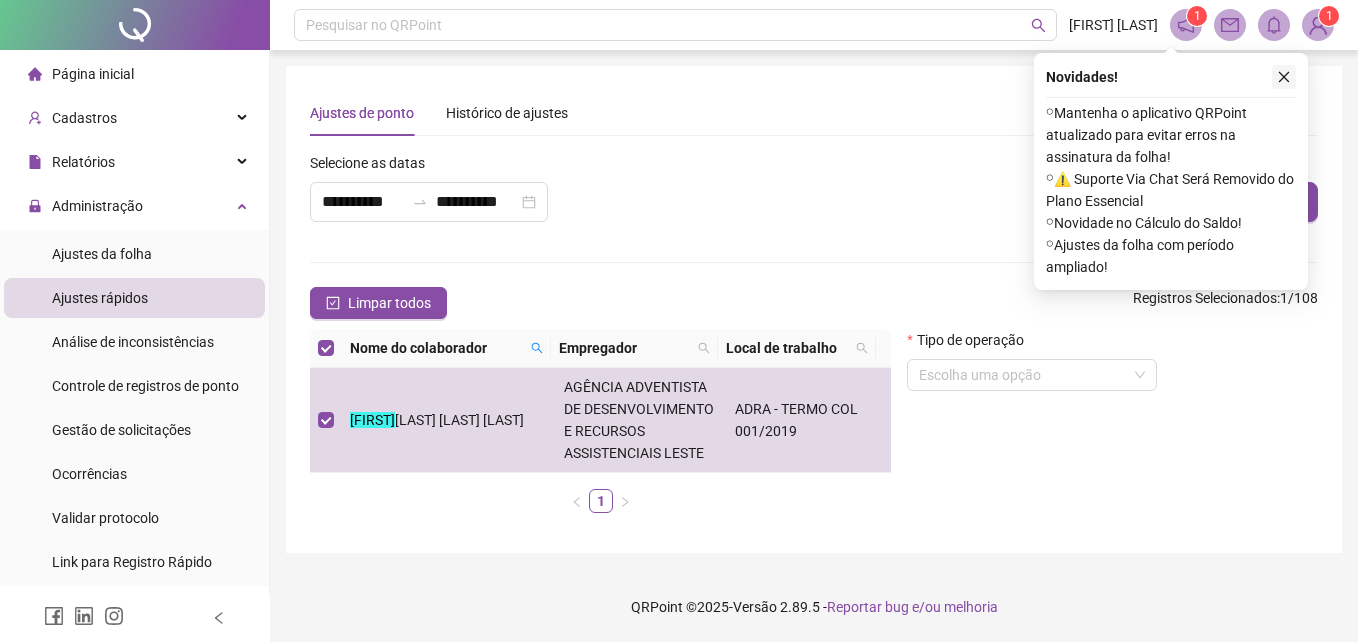 click at bounding box center (1284, 77) 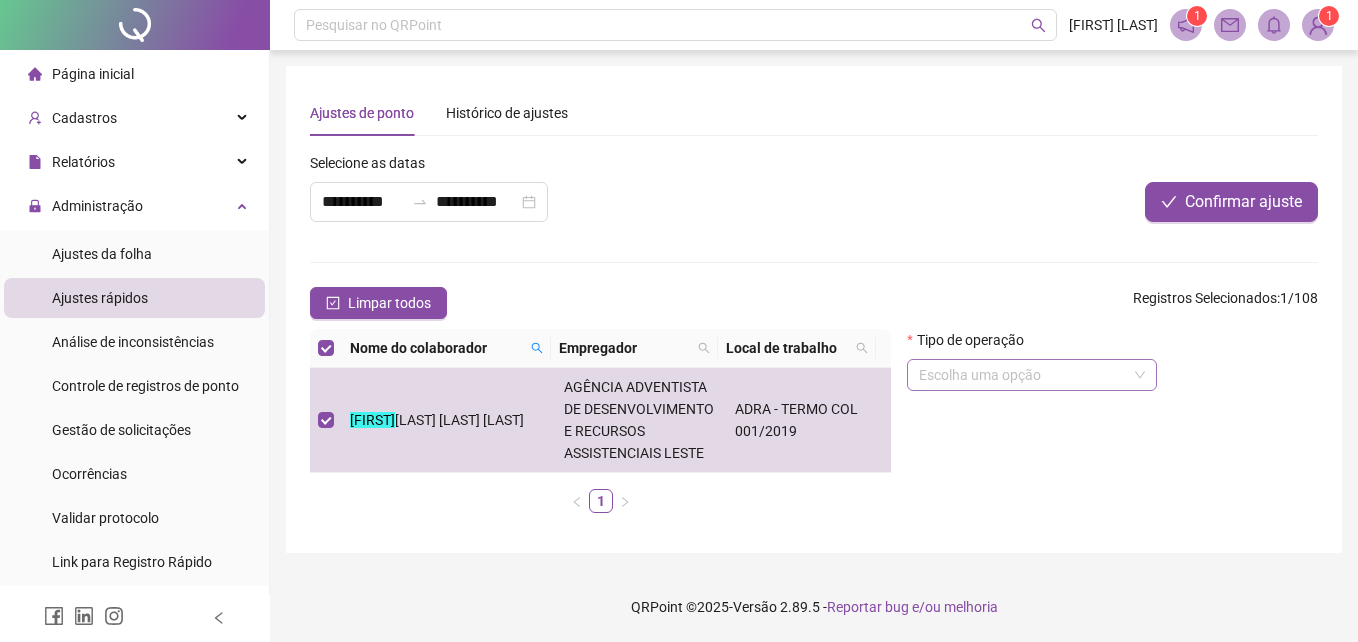 click at bounding box center (1023, 375) 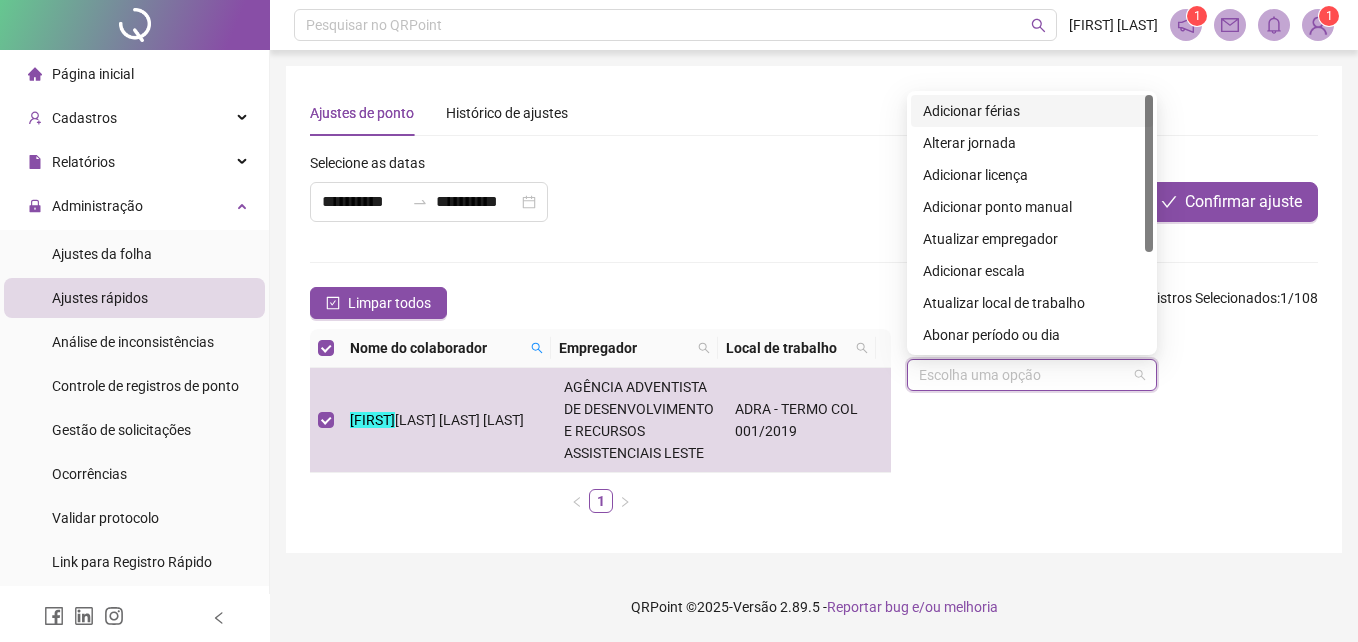 click on "Adicionar férias" at bounding box center [1032, 111] 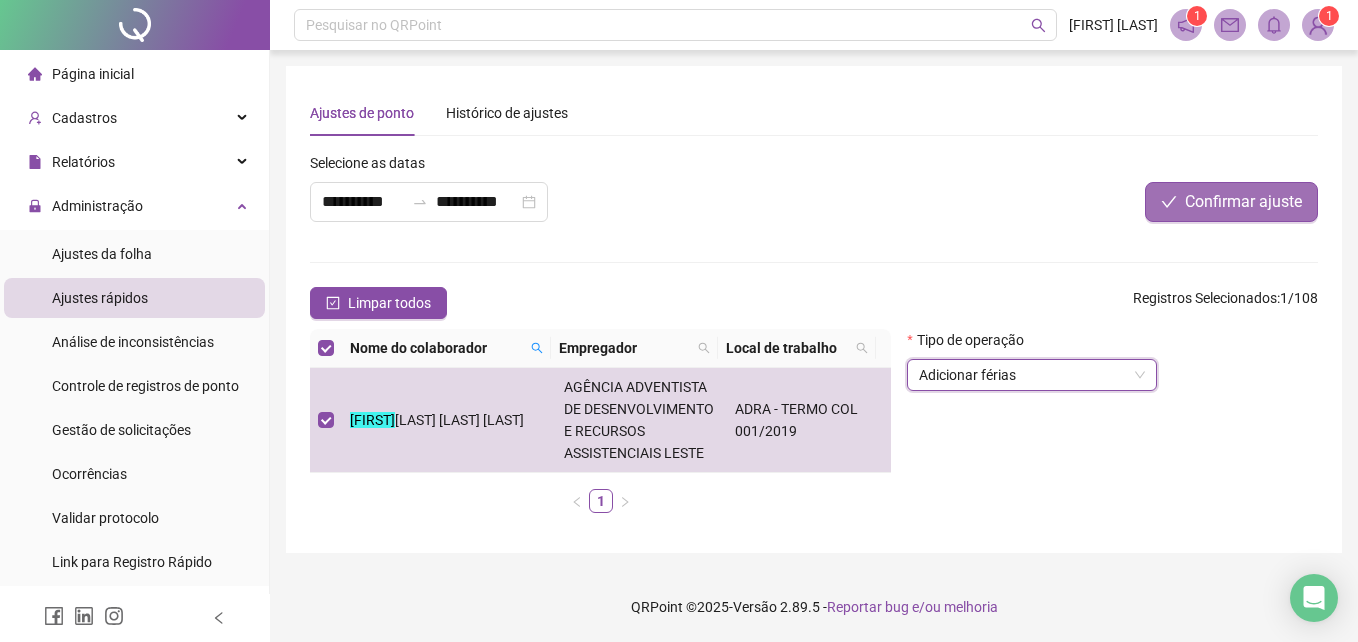 click on "Confirmar ajuste" at bounding box center (1243, 202) 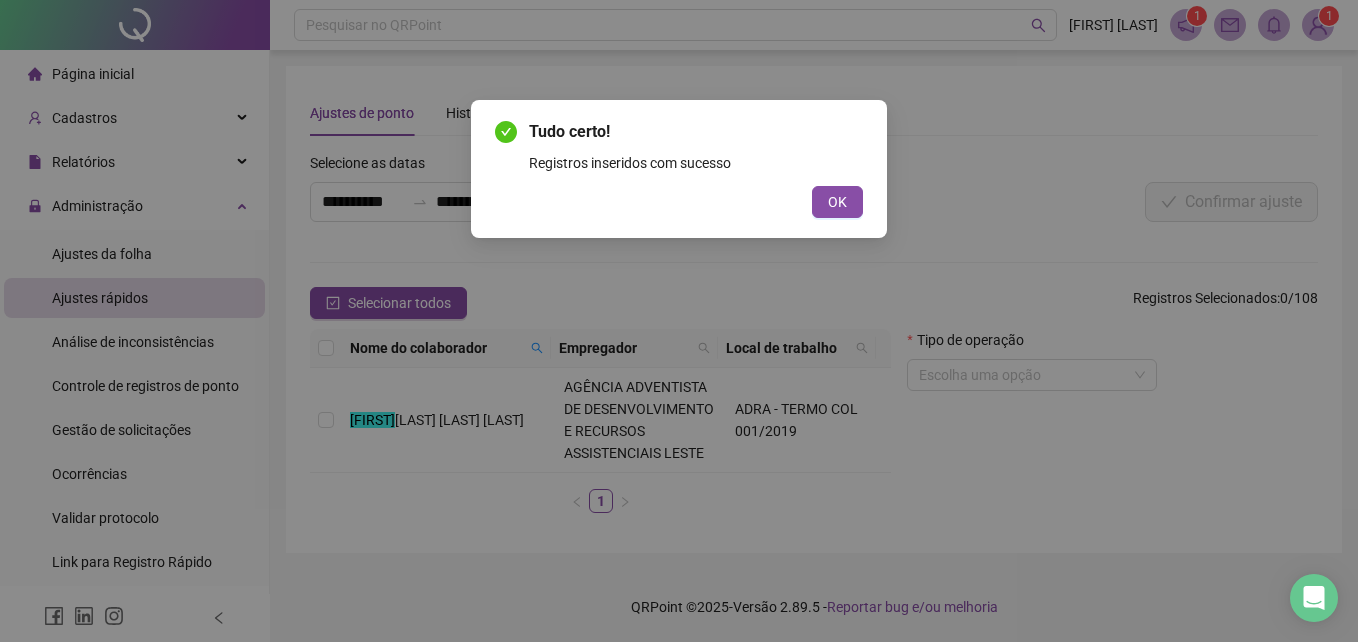 click on "Tudo certo! Registros inseridos com sucesso OK" at bounding box center (679, 169) 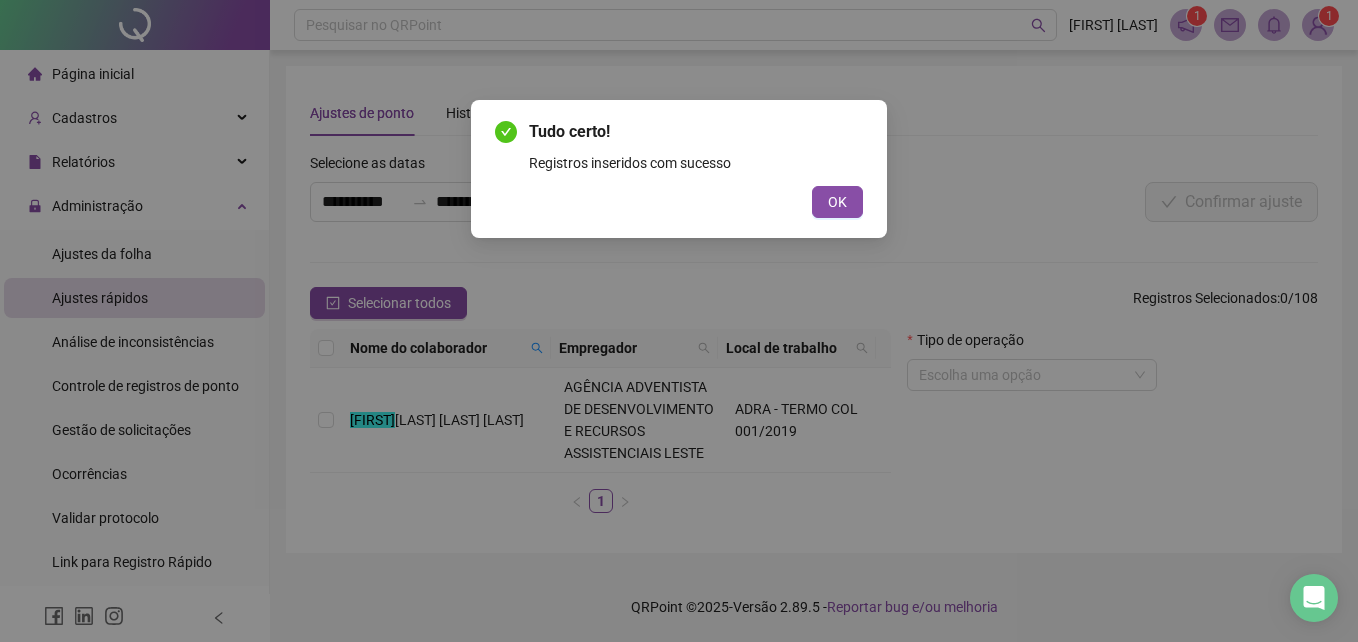 drag, startPoint x: 836, startPoint y: 197, endPoint x: 838, endPoint y: 208, distance: 11.18034 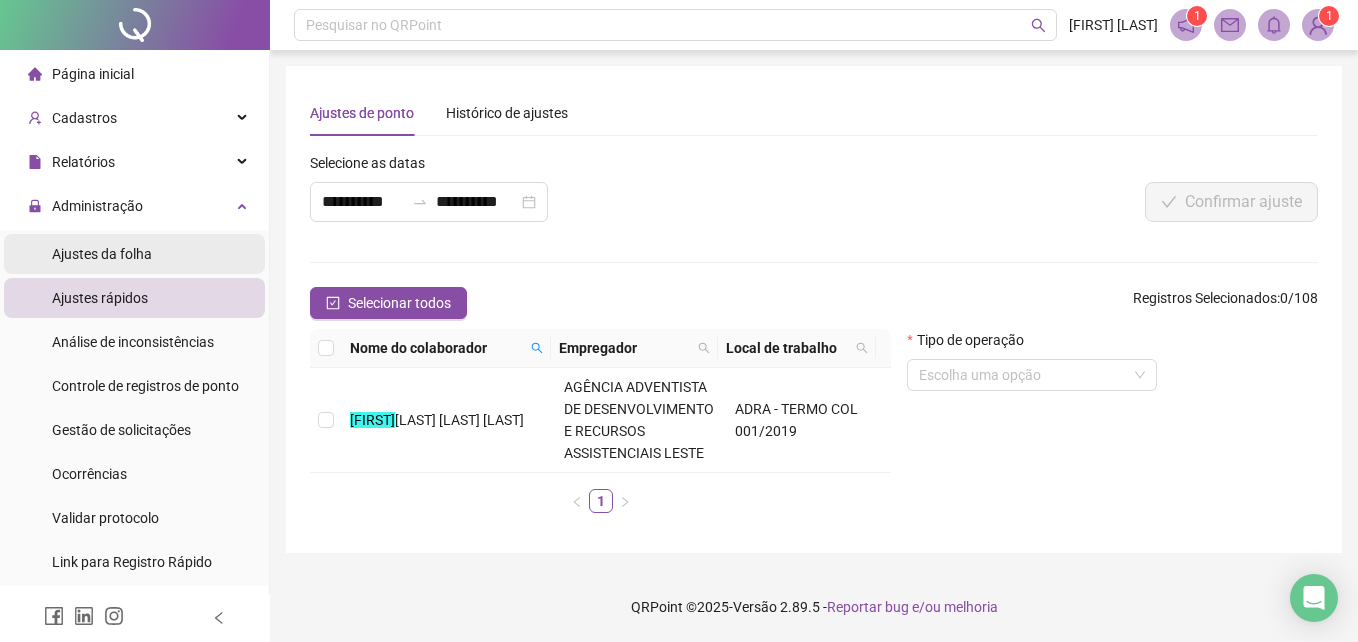 click on "Ajustes da folha" at bounding box center (102, 254) 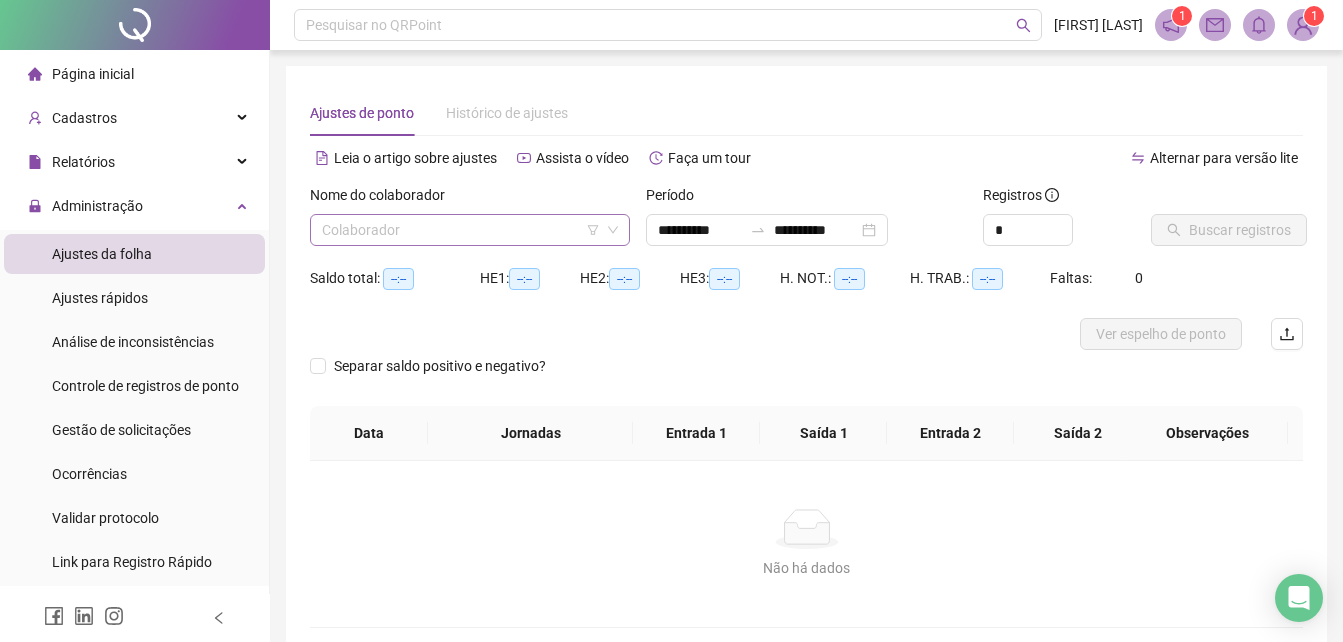 click at bounding box center [461, 230] 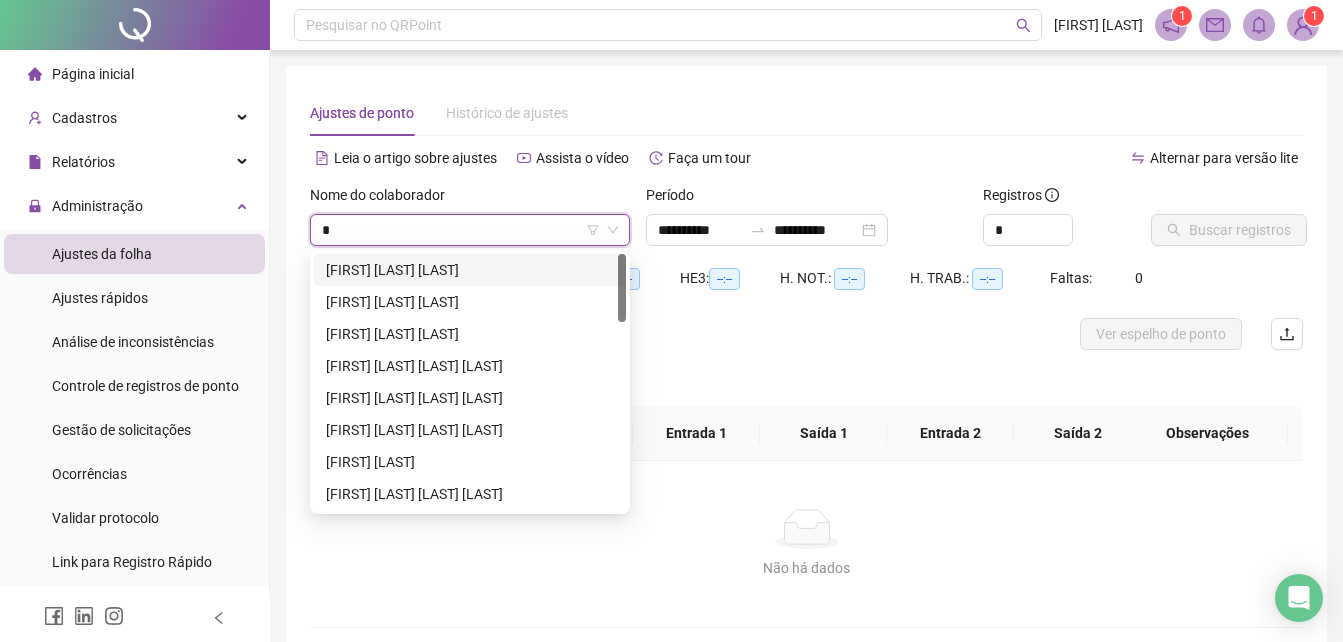 type on "**" 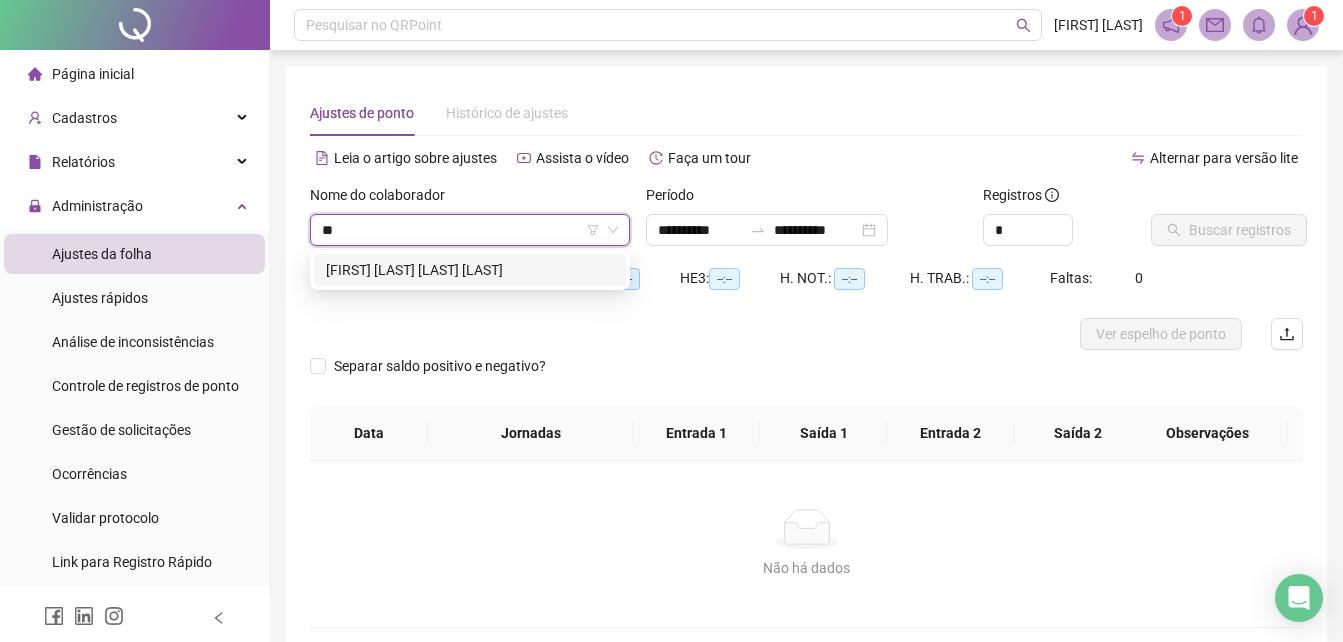 click on "GABRIELA DOS SANTOS OLIVEIRA SOUZA" at bounding box center (470, 270) 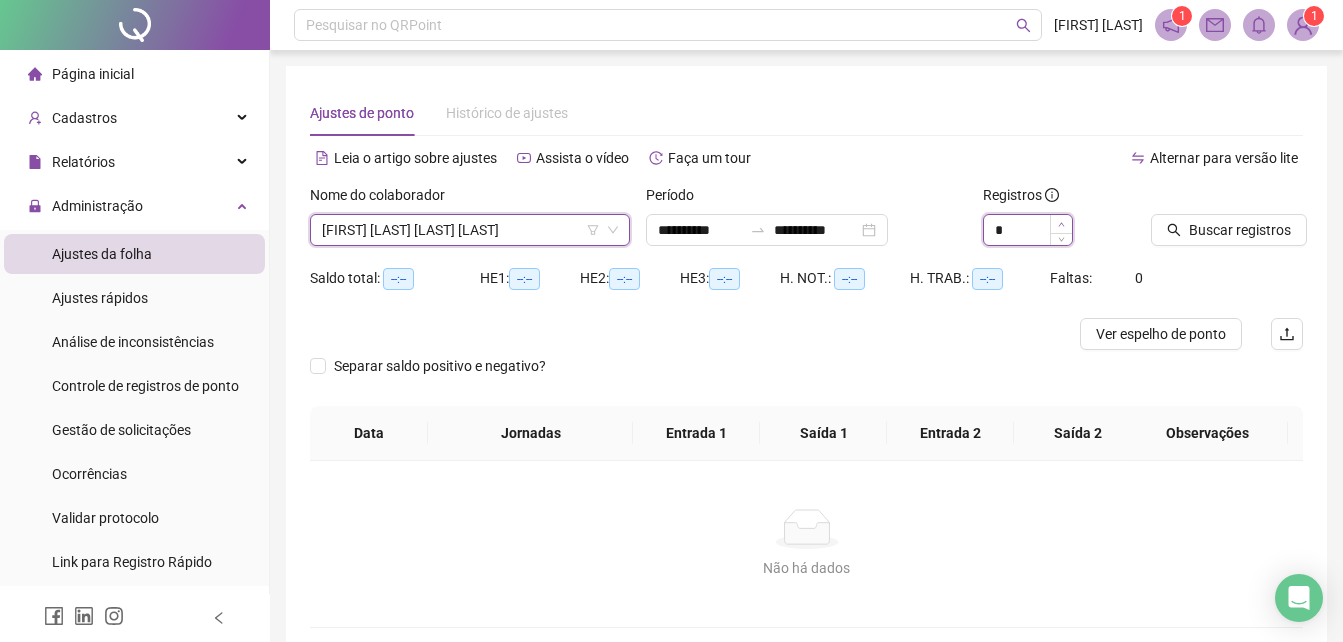 type on "*" 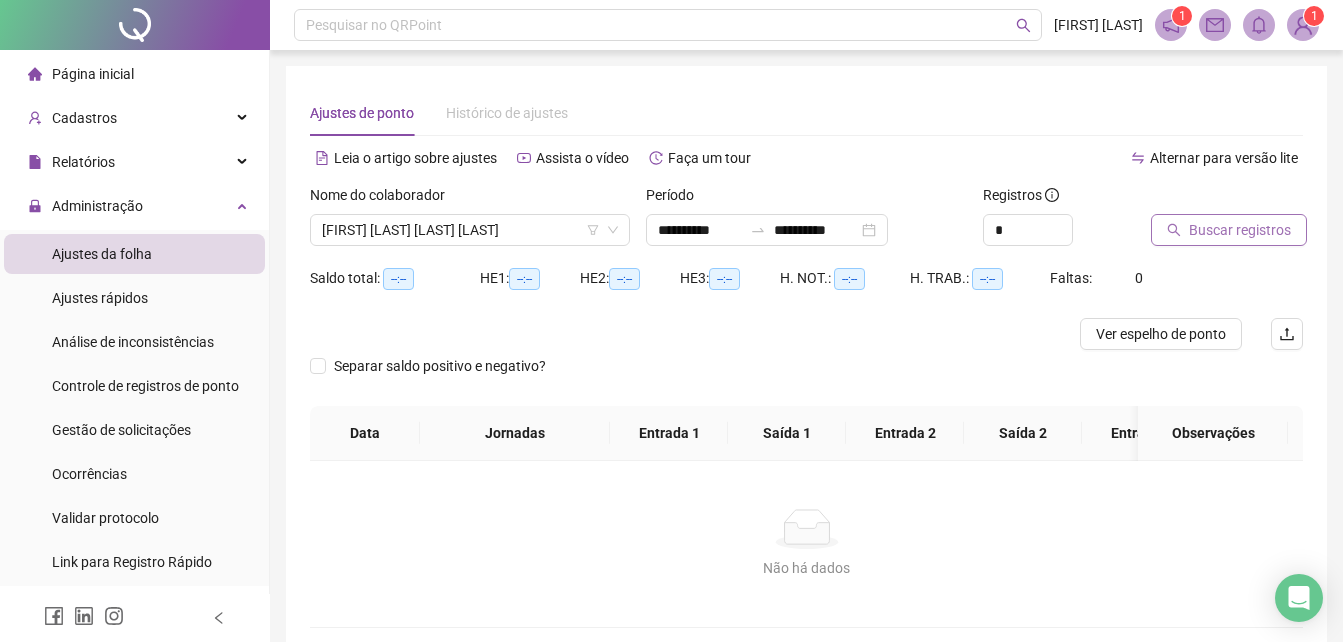 click on "Buscar registros" at bounding box center (1240, 230) 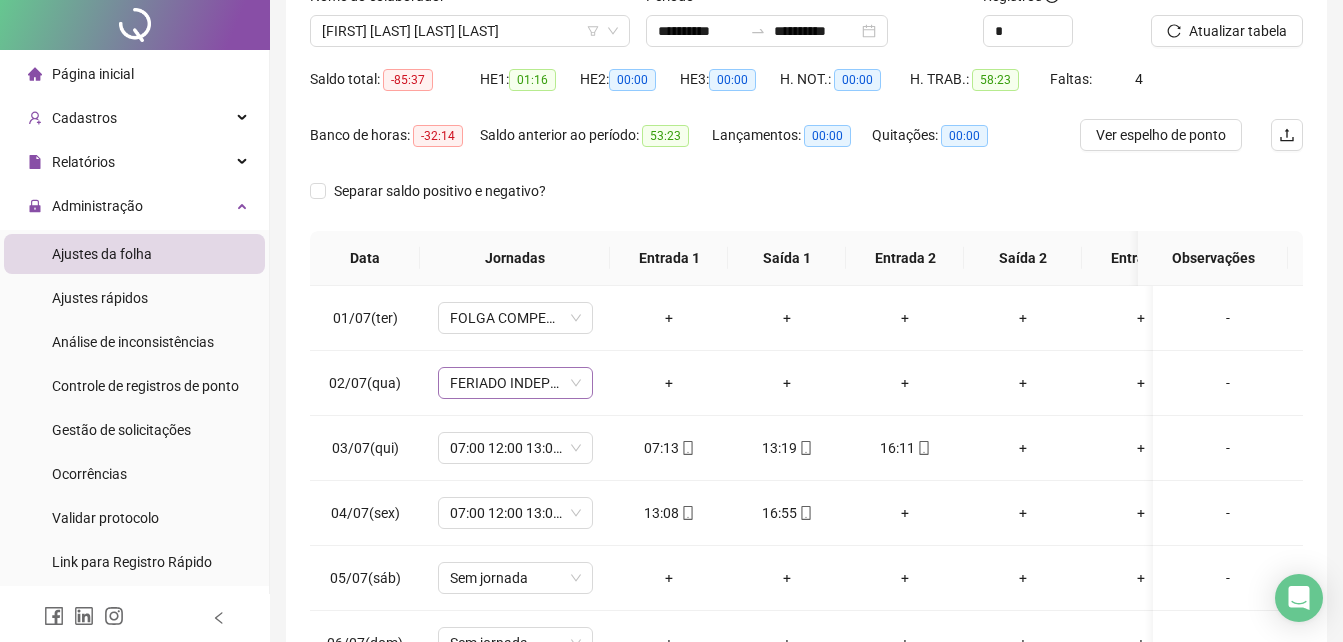 scroll, scrollTop: 200, scrollLeft: 0, axis: vertical 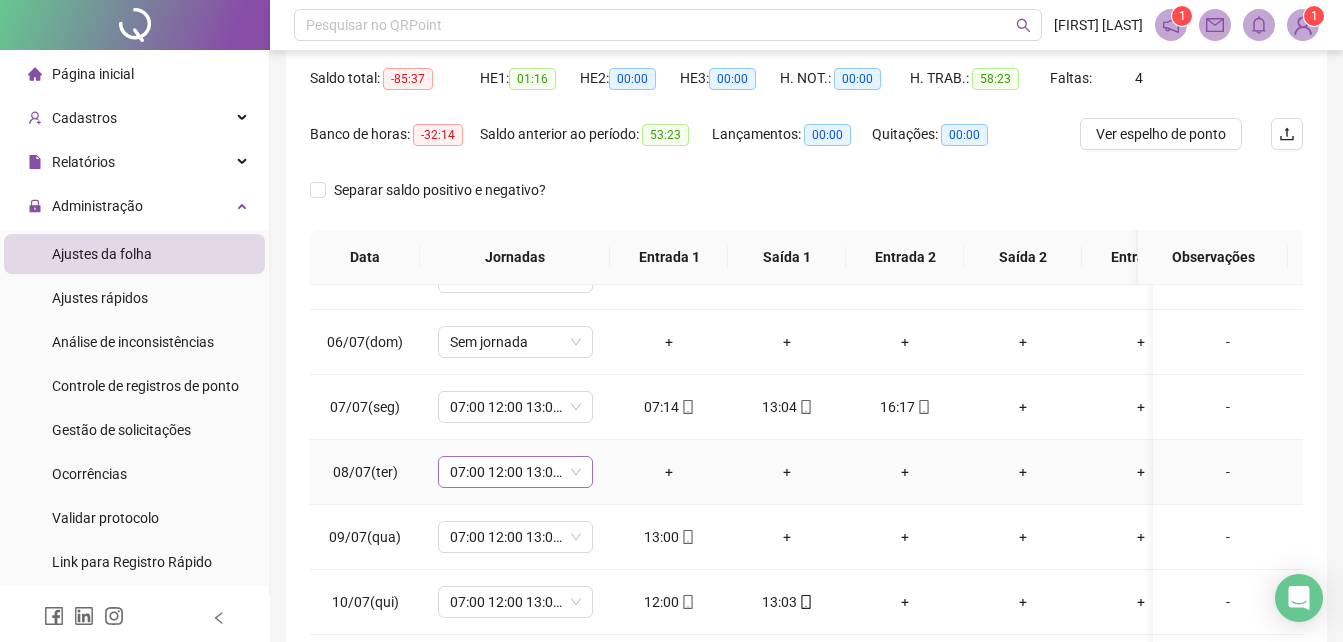 click on "07:00 12:00 13:00 16:00" at bounding box center (515, 472) 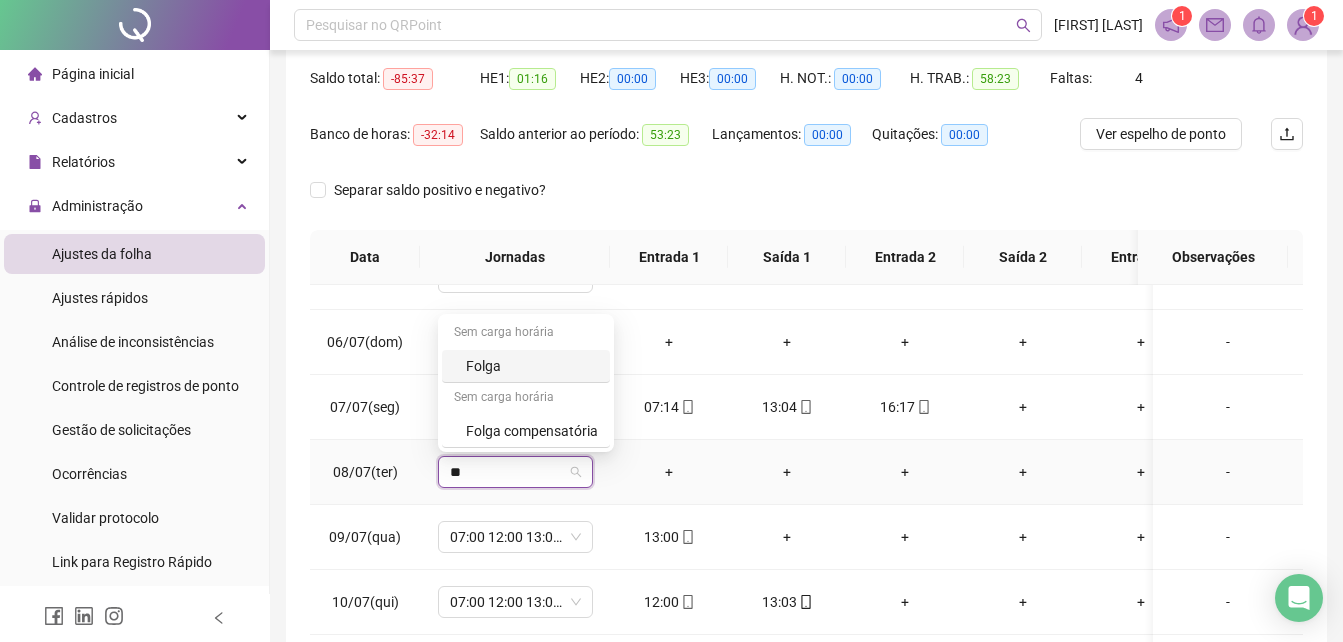 type on "***" 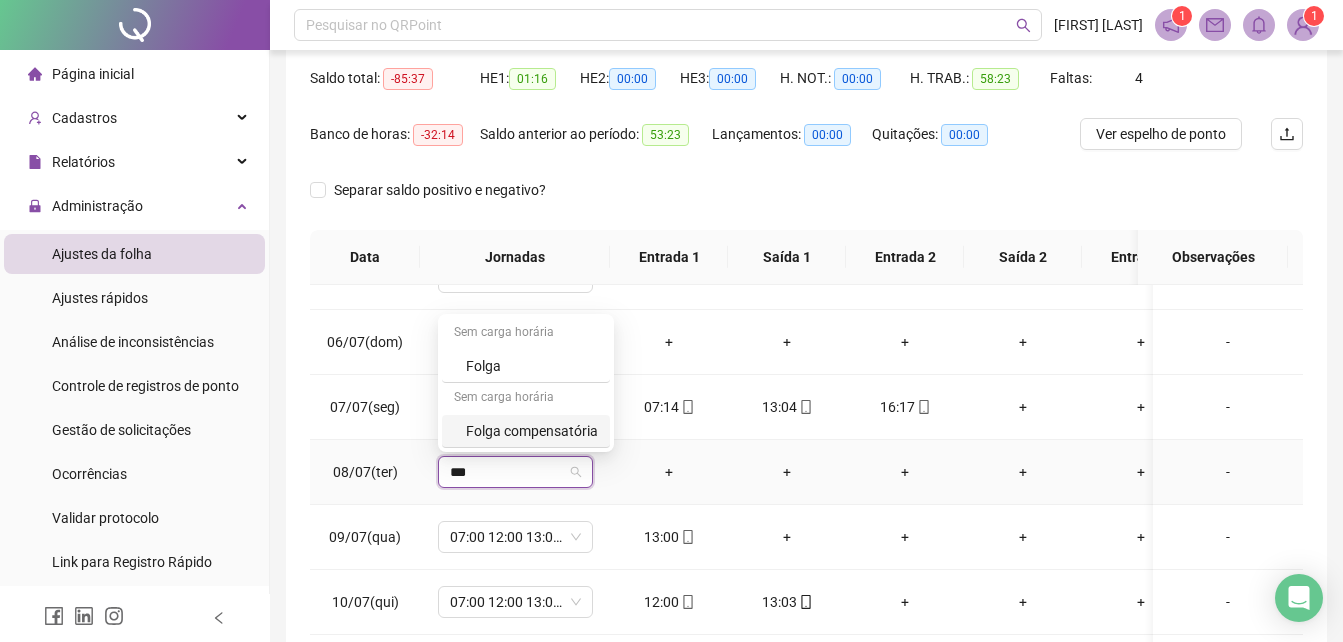 click on "Folga compensatória" at bounding box center (532, 431) 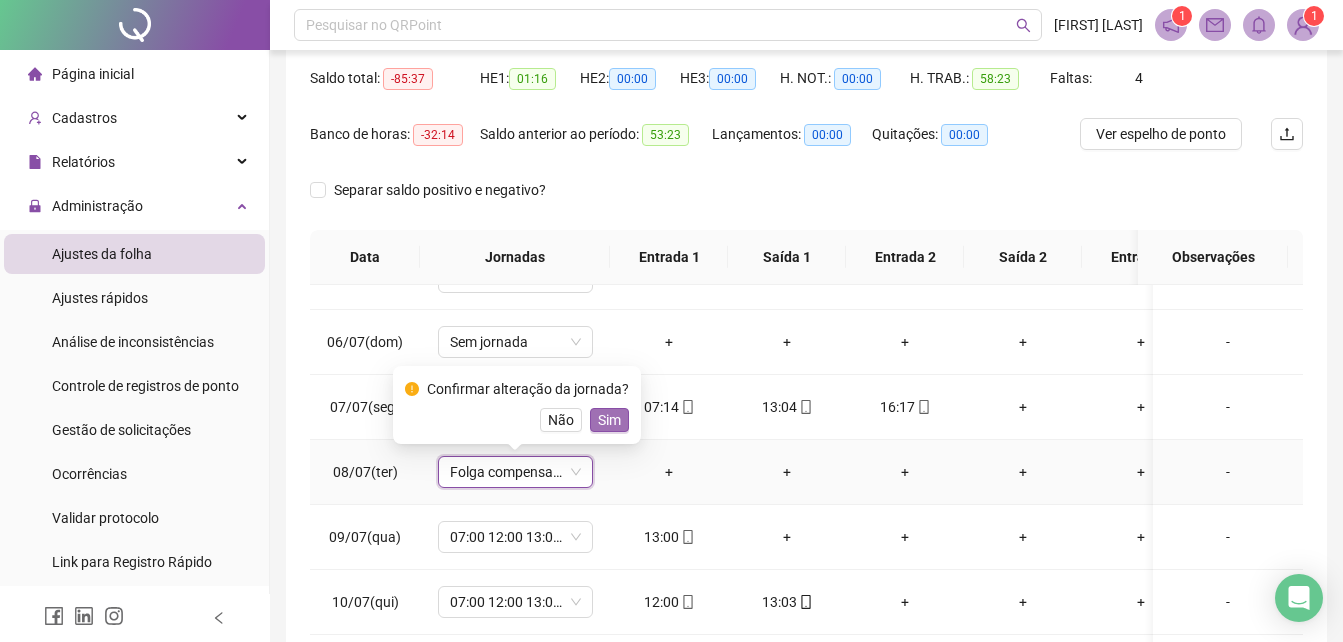 click on "Sim" at bounding box center (609, 420) 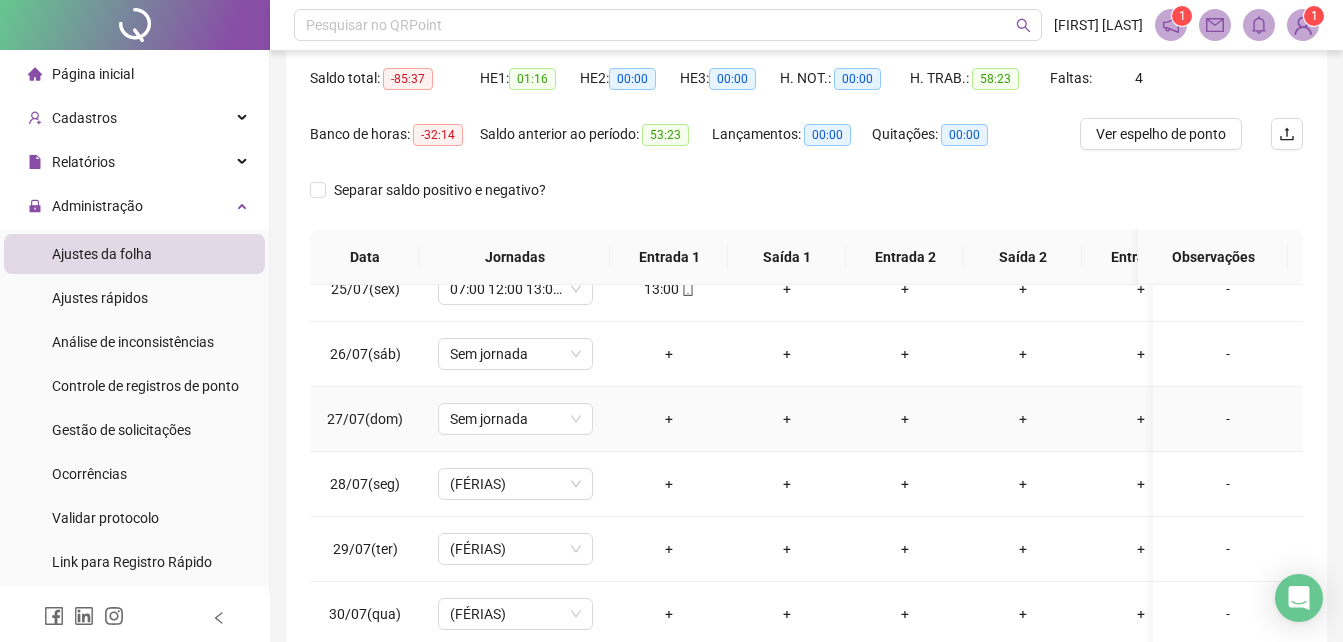 scroll, scrollTop: 1603, scrollLeft: 0, axis: vertical 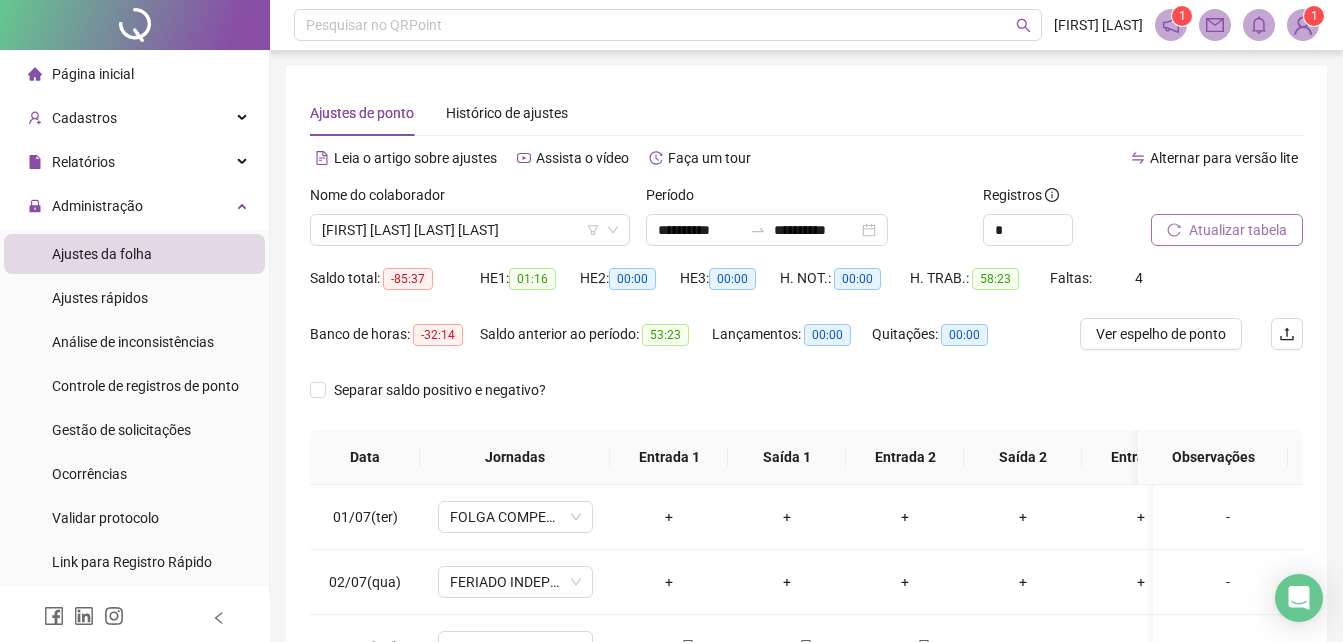 click on "Atualizar tabela" at bounding box center (1238, 230) 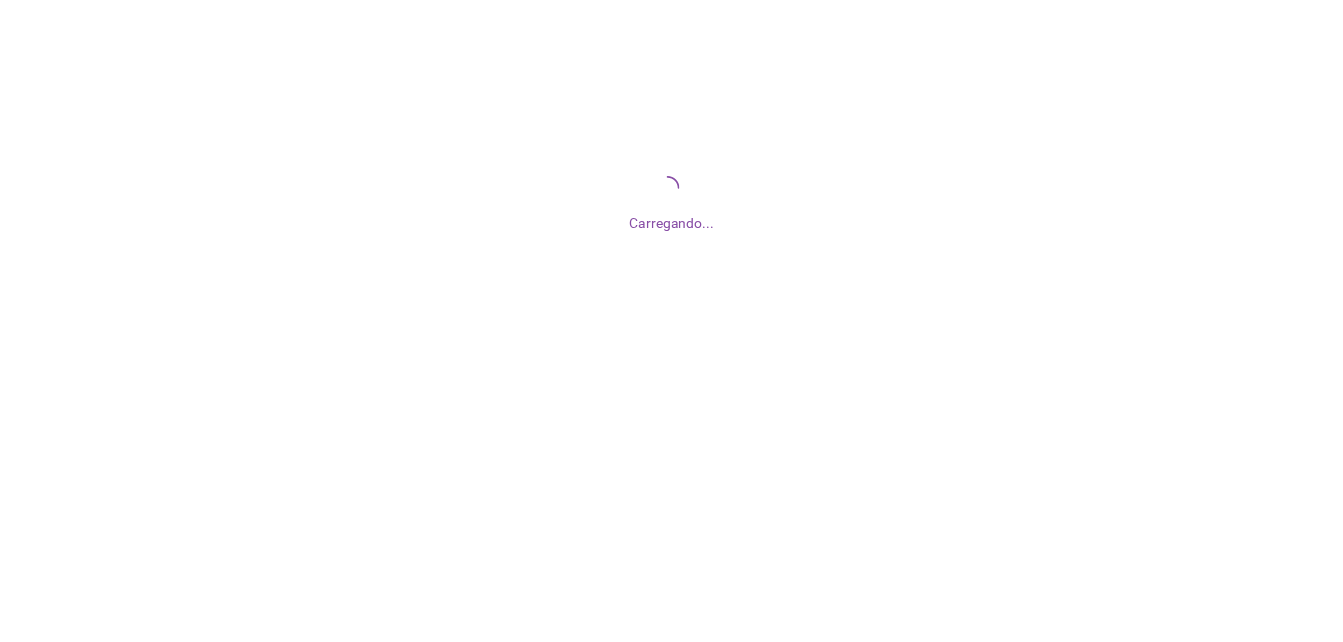 scroll, scrollTop: 0, scrollLeft: 0, axis: both 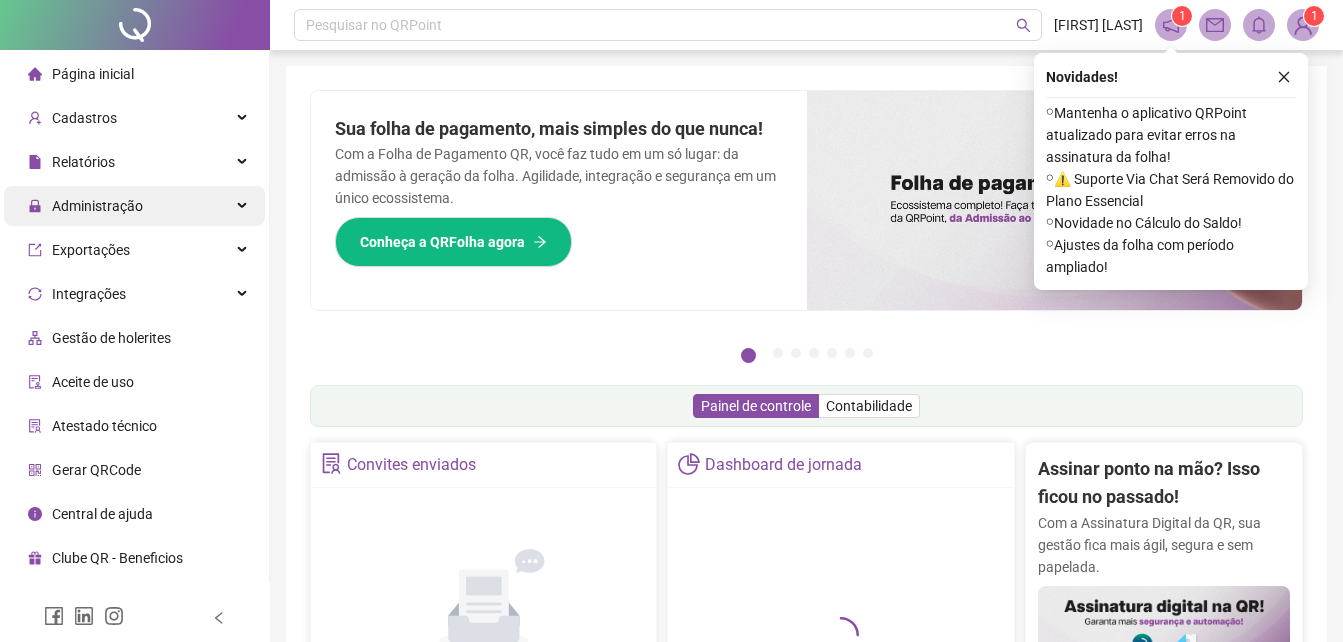 click on "Administração" at bounding box center [97, 206] 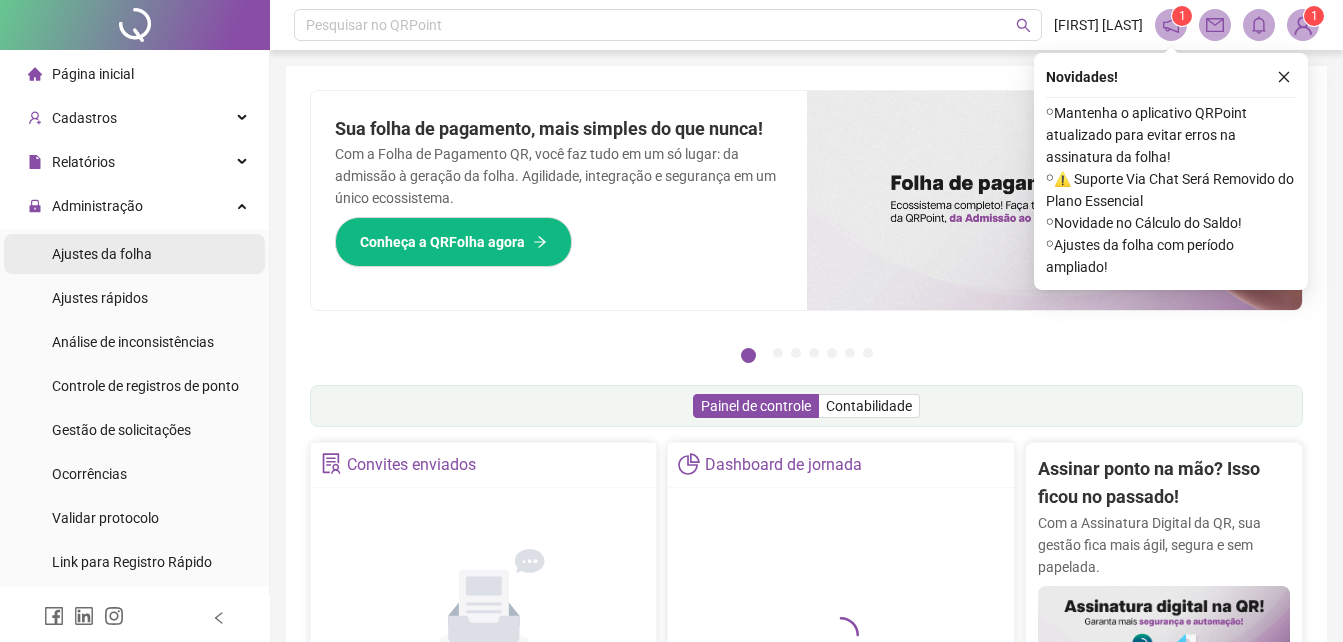 click on "Ajustes da folha" at bounding box center [102, 254] 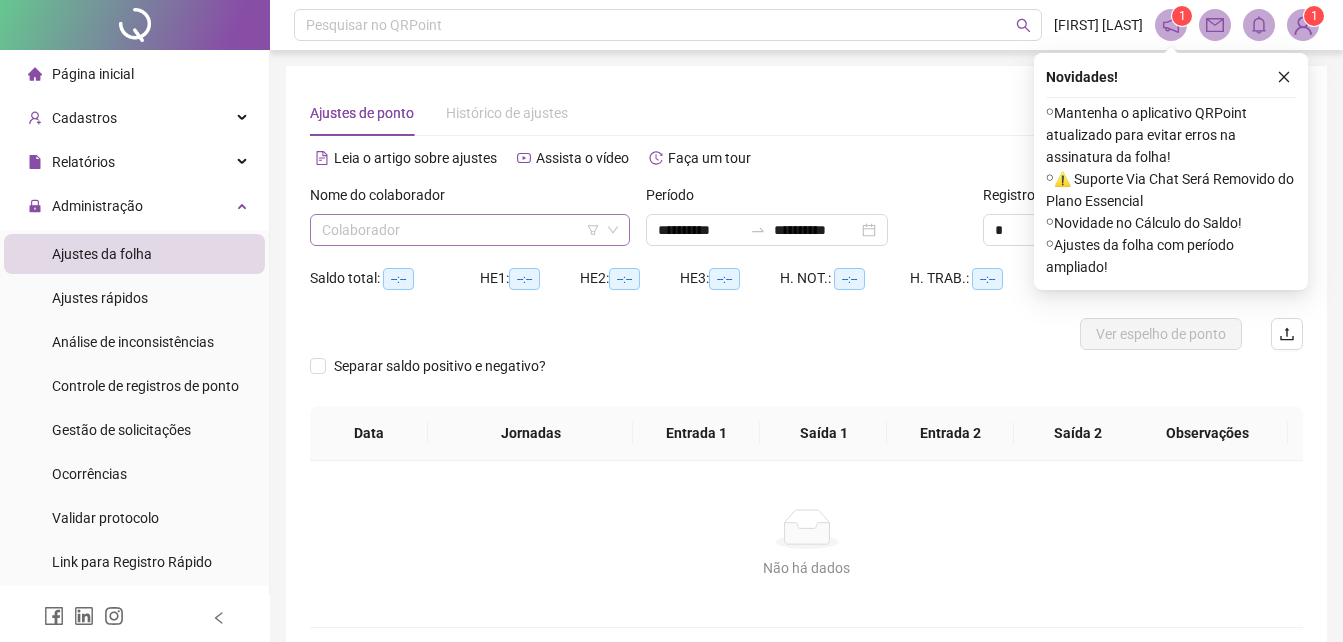 click at bounding box center [461, 230] 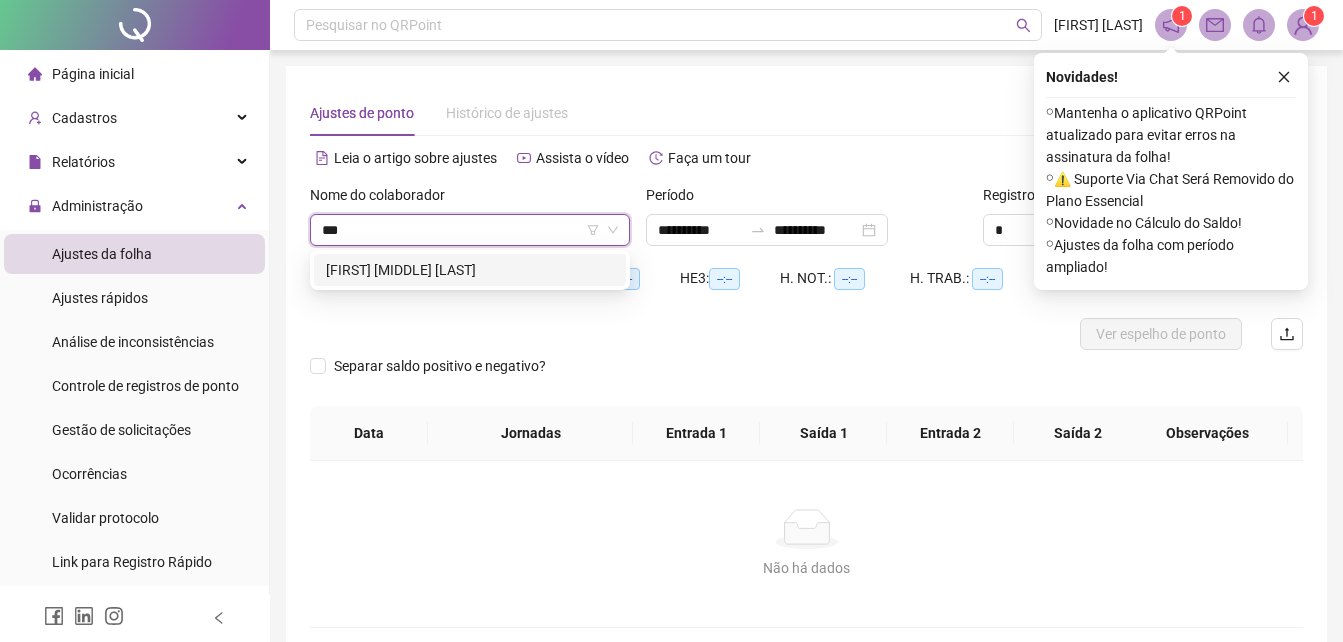 type on "****" 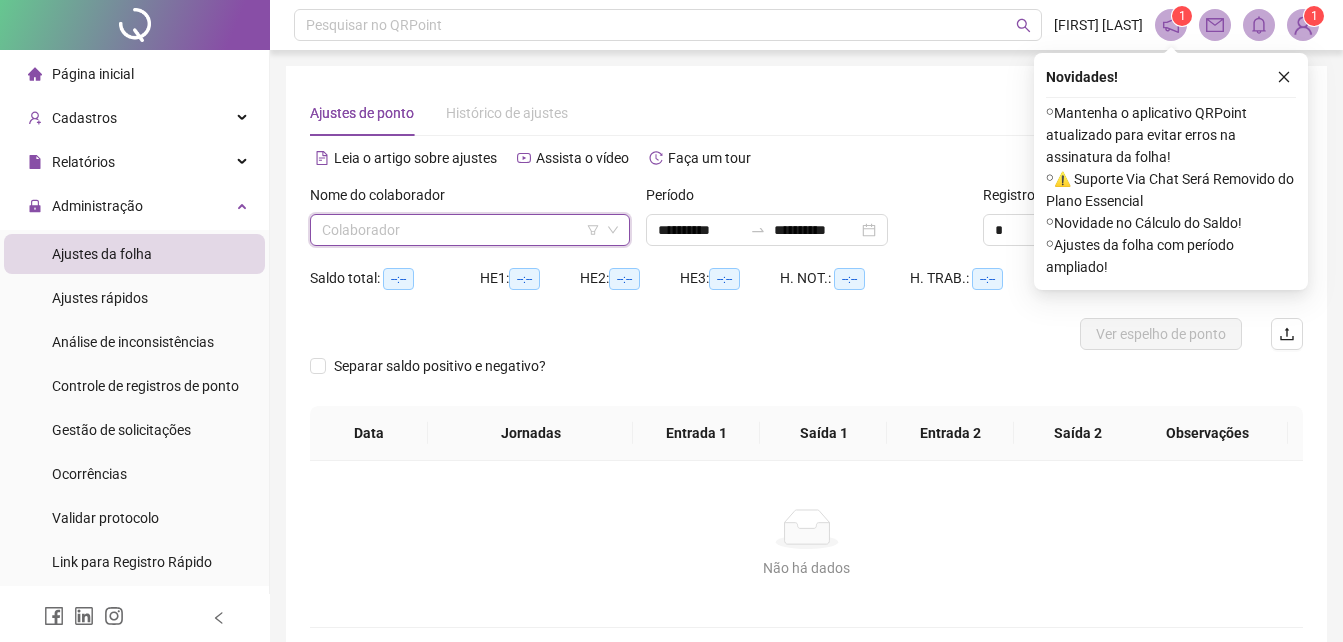 click at bounding box center [461, 230] 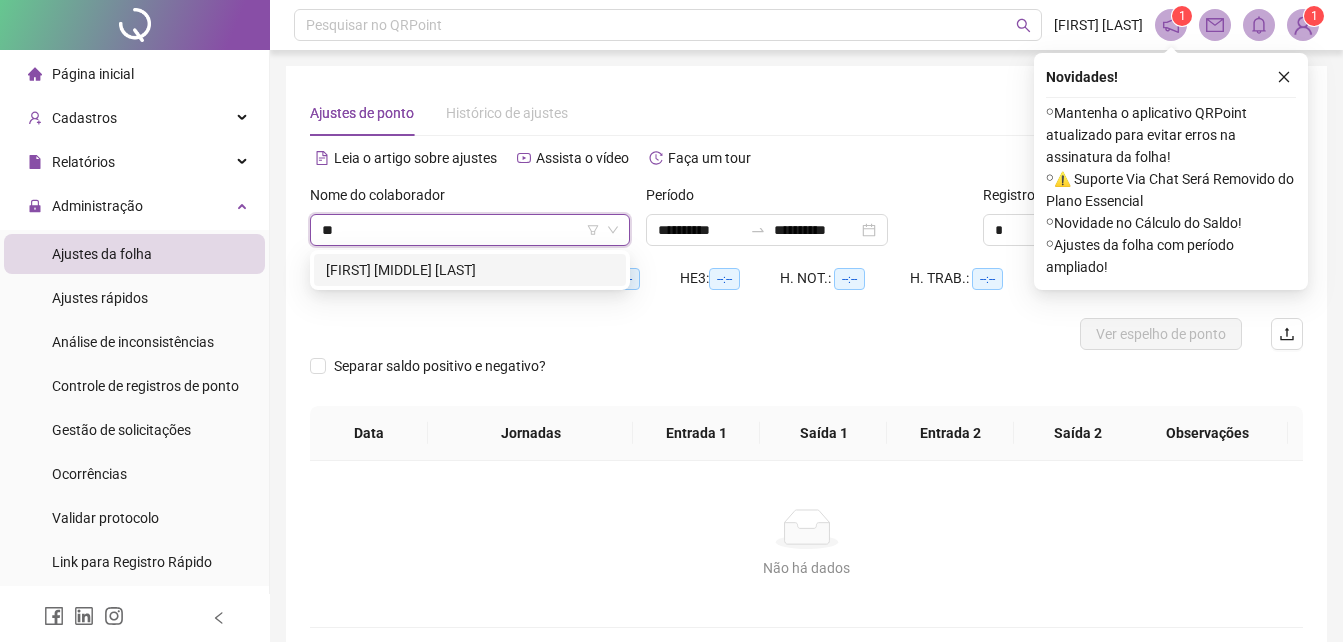 type on "***" 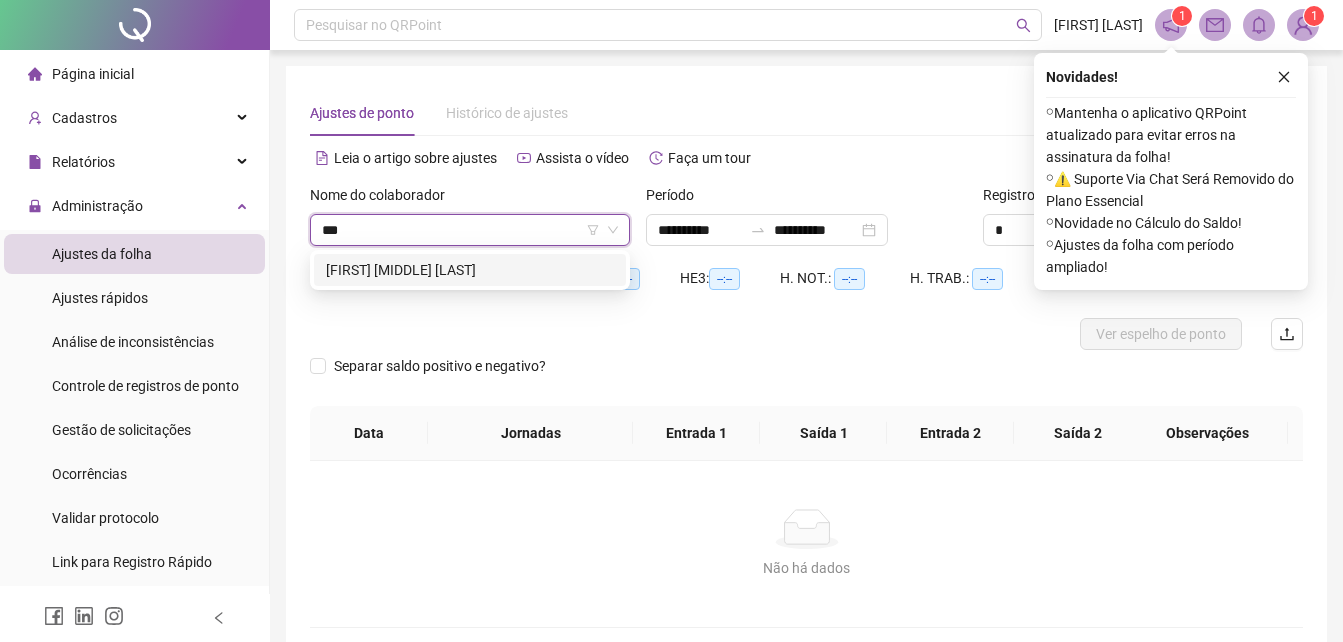 click on "[FIRST] [MIDDLE] [LAST]" at bounding box center (470, 270) 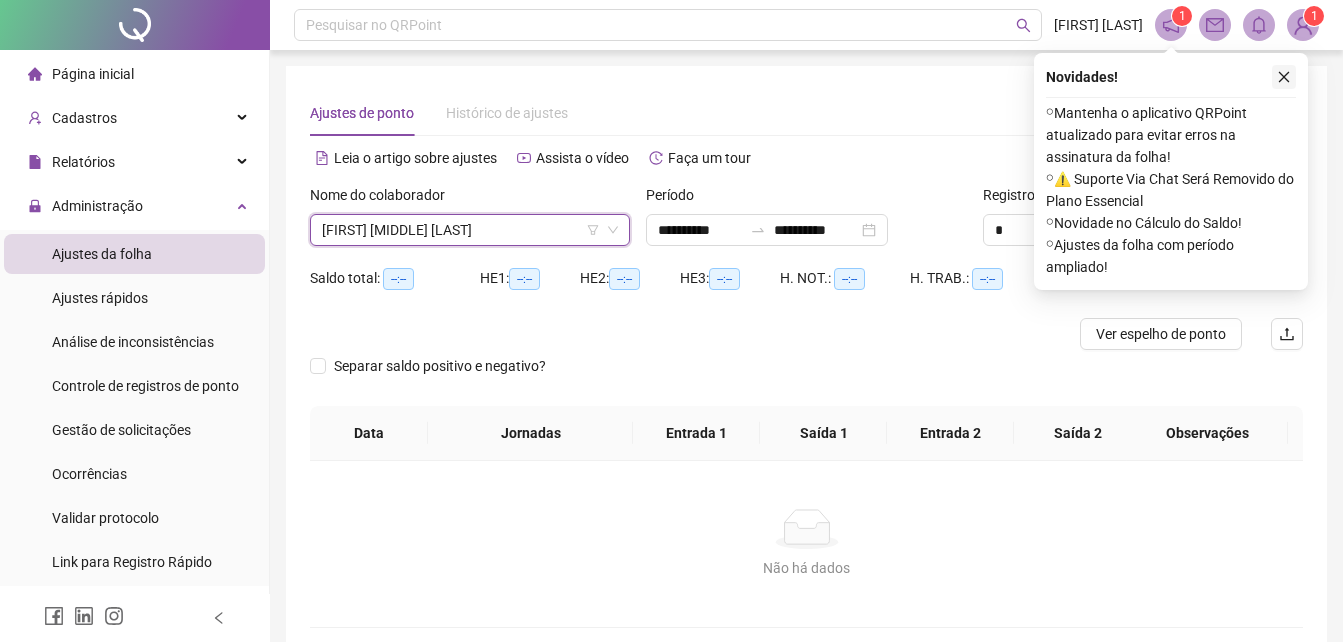 click 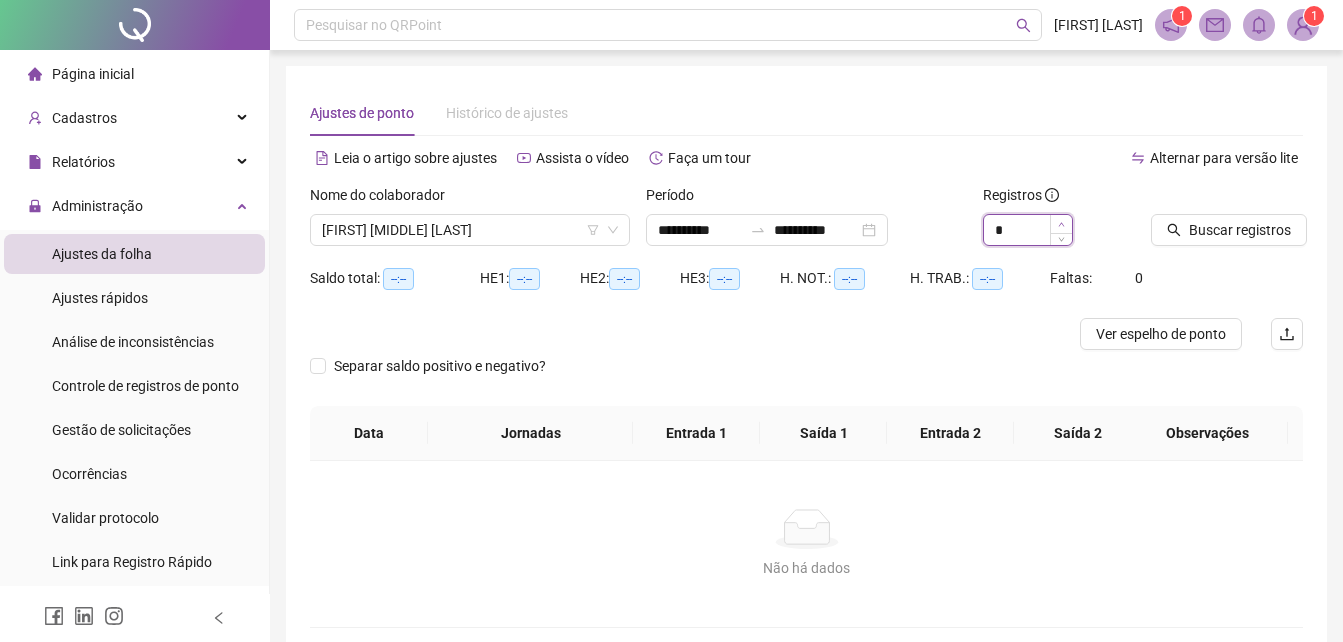 type on "*" 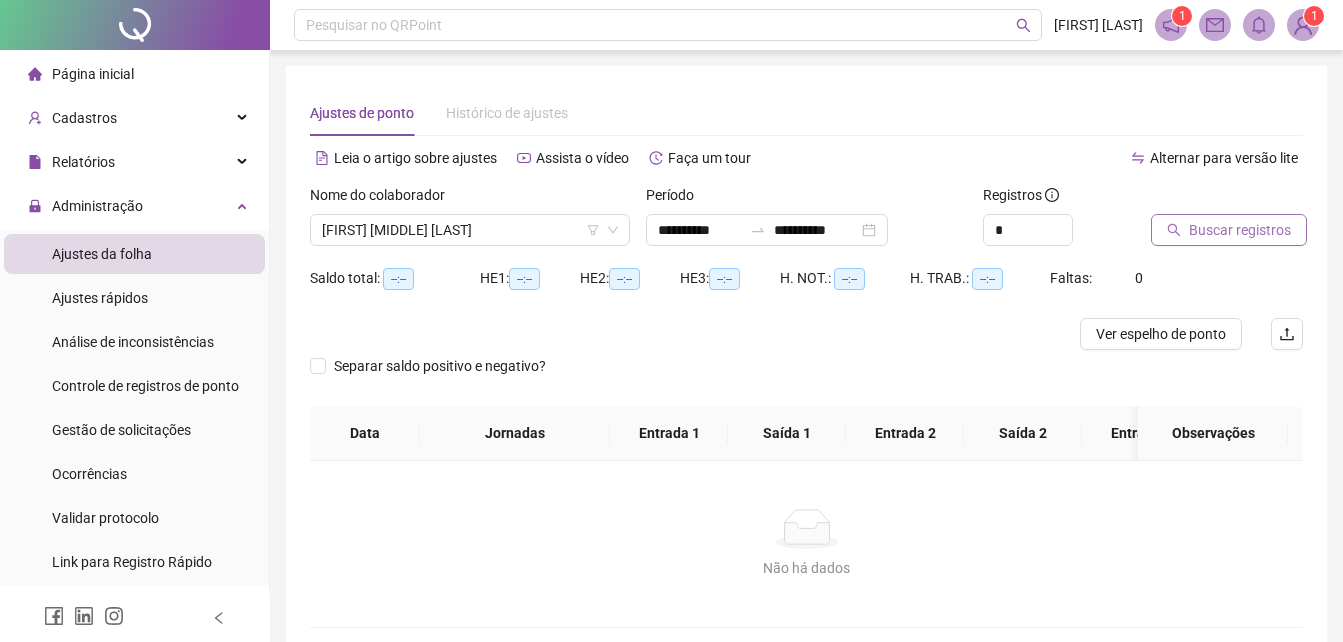 click on "Buscar registros" at bounding box center [1240, 230] 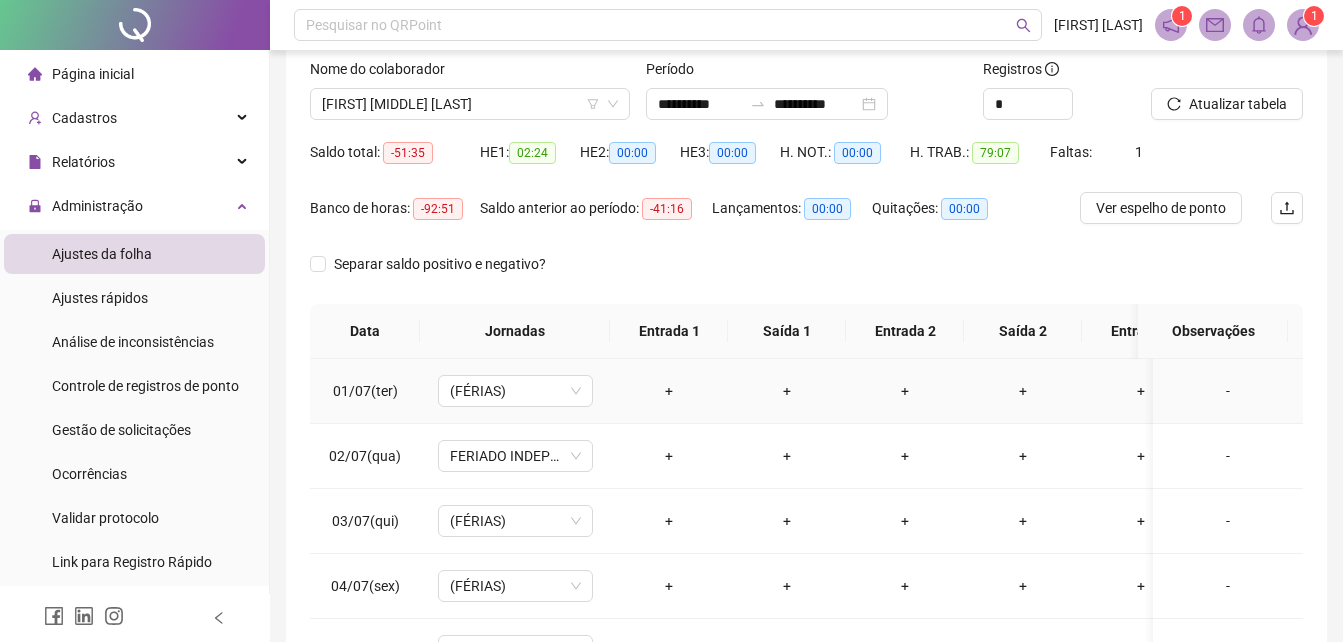 scroll, scrollTop: 200, scrollLeft: 0, axis: vertical 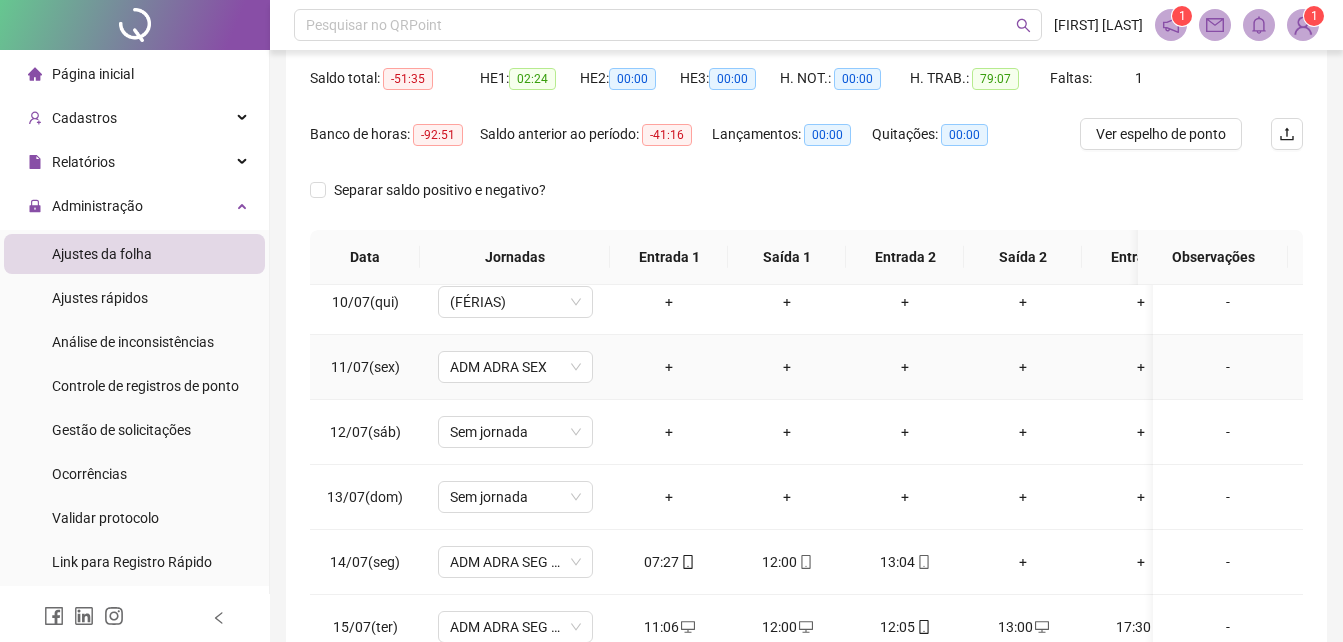 click on "+" at bounding box center [669, 367] 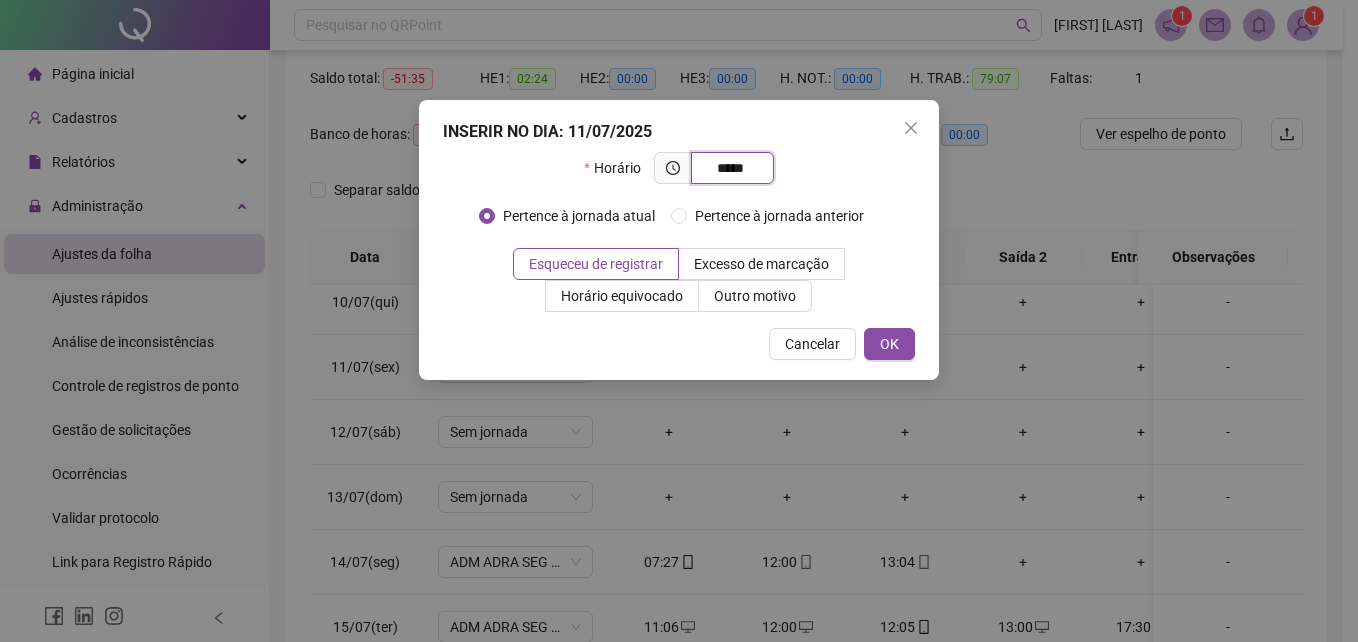 type on "*****" 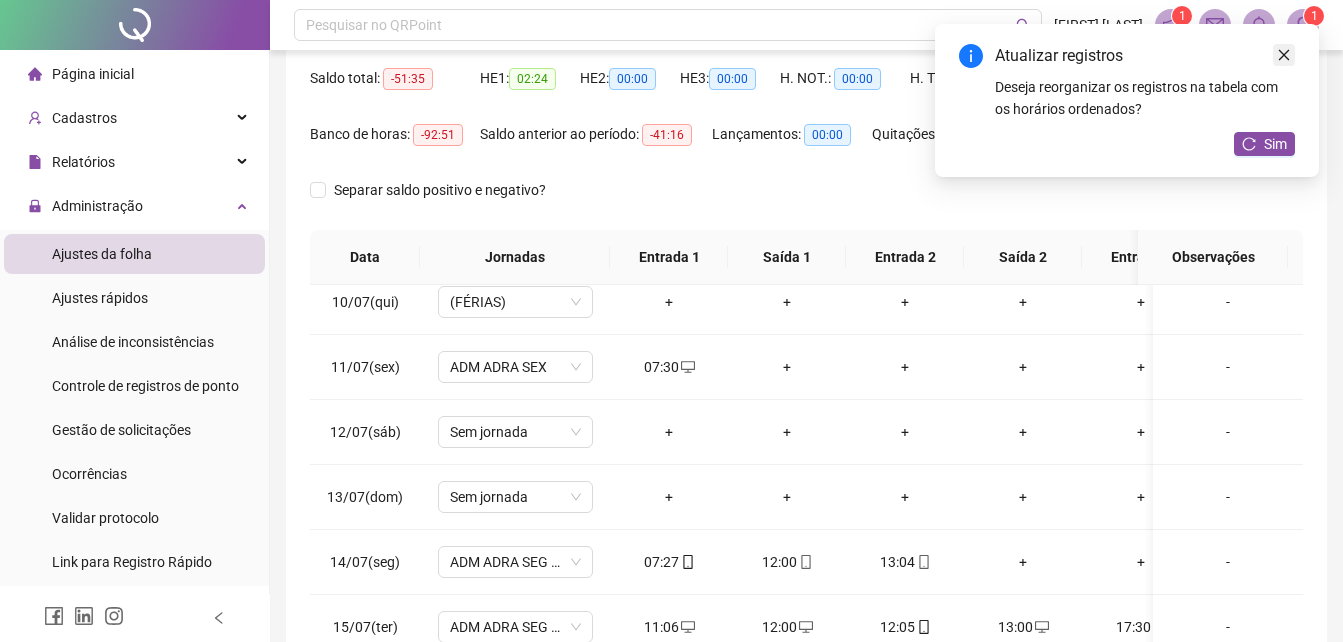 click 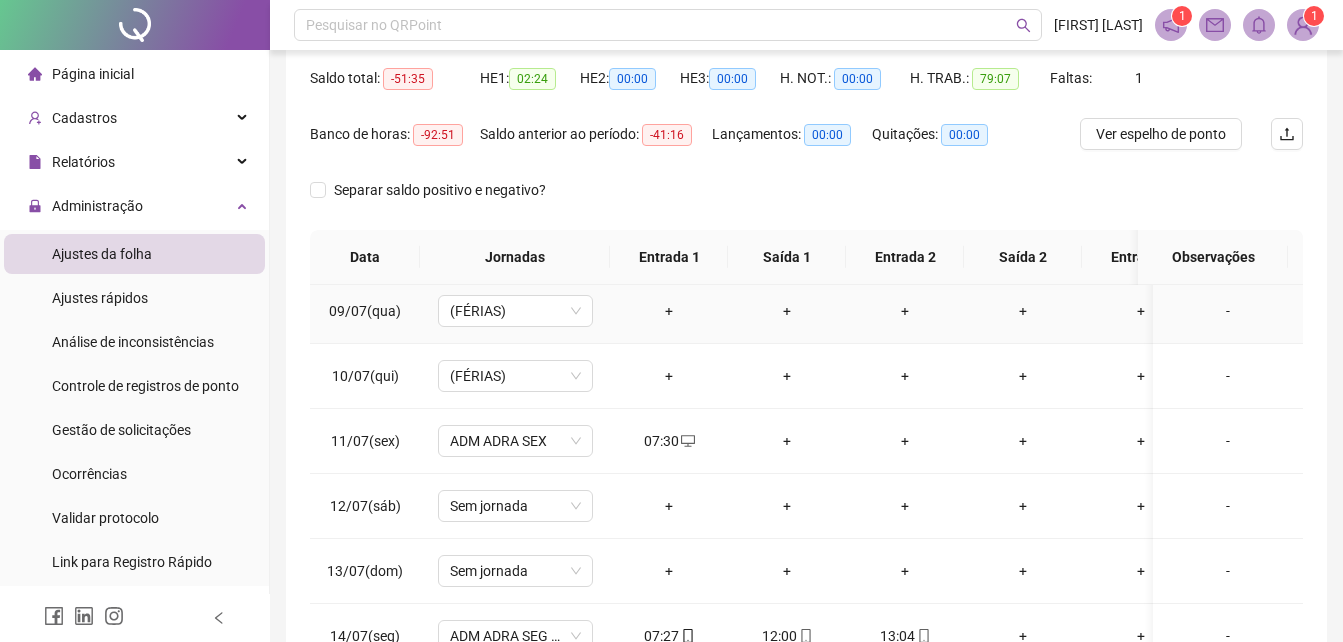 scroll, scrollTop: 400, scrollLeft: 0, axis: vertical 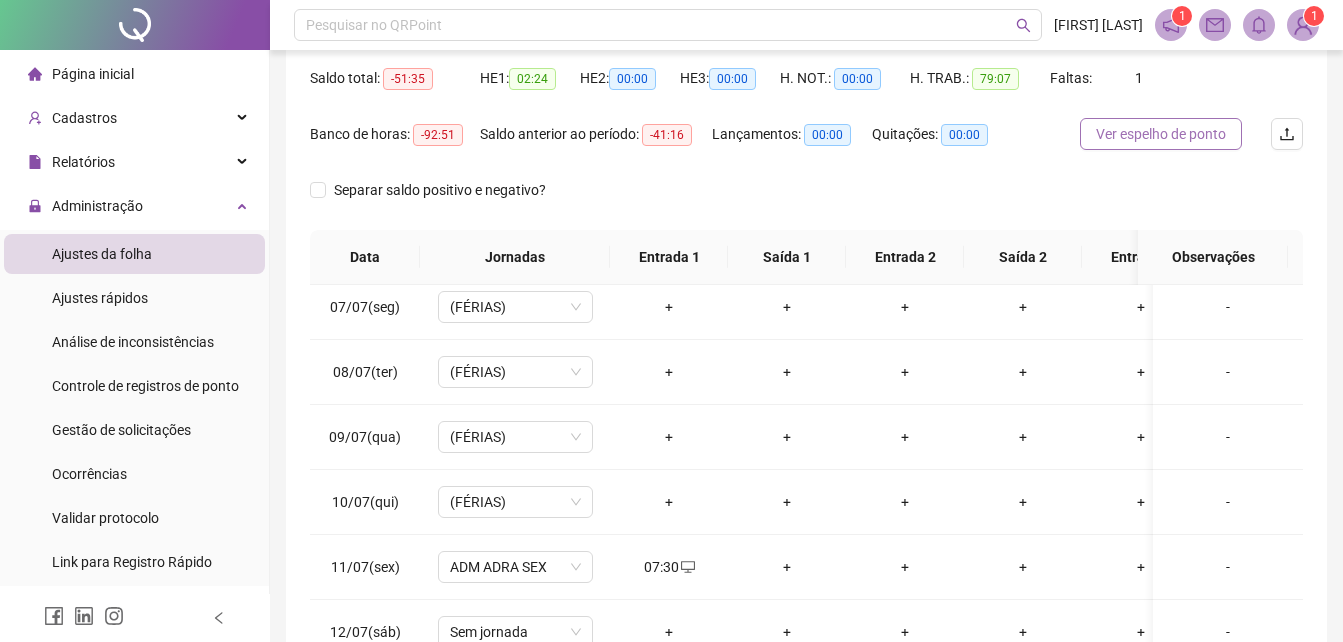 click on "Ver espelho de ponto" at bounding box center [1161, 134] 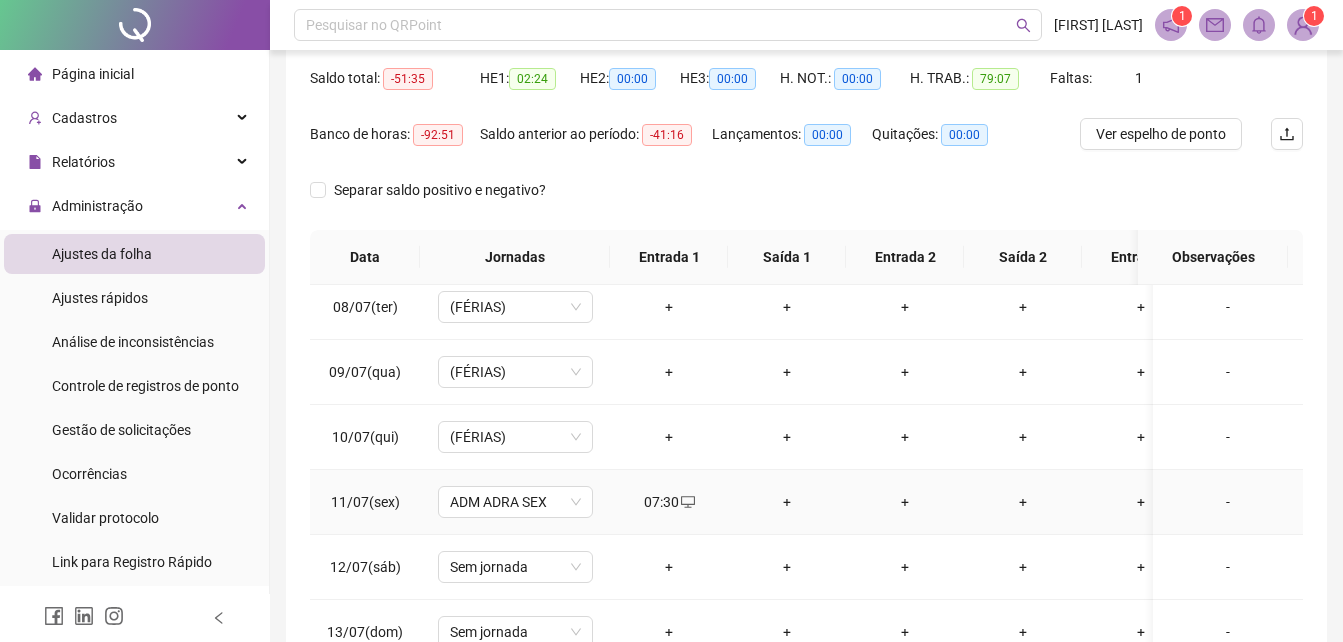 scroll, scrollTop: 500, scrollLeft: 0, axis: vertical 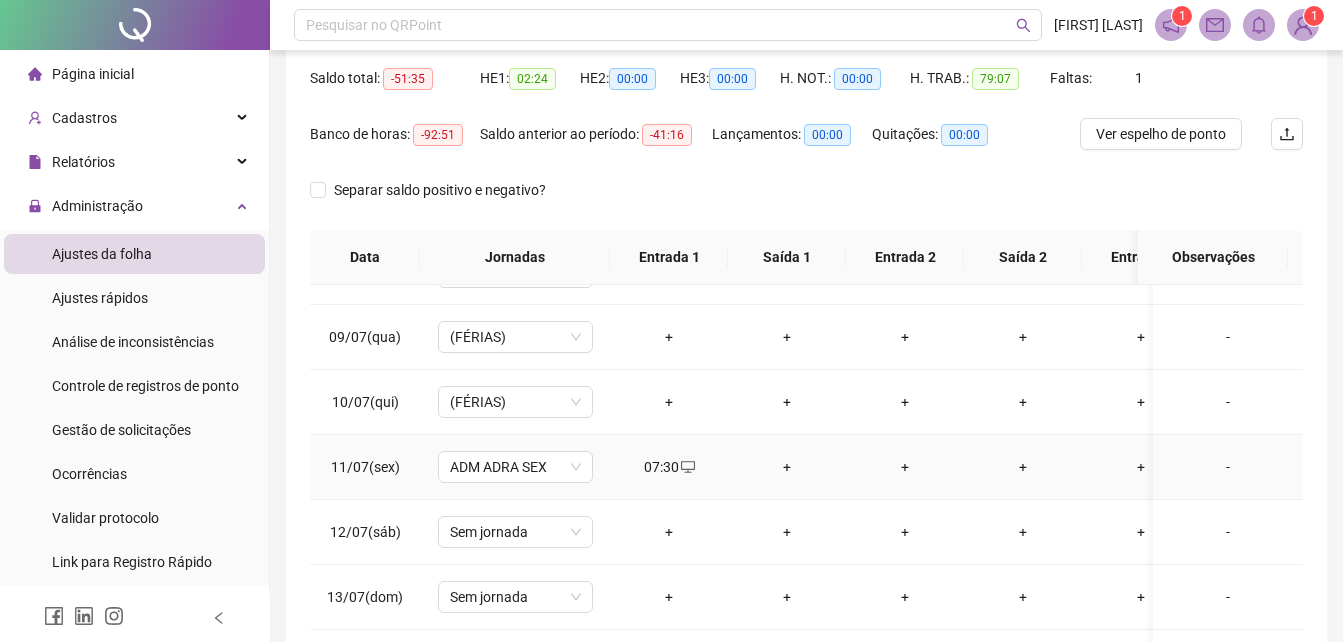 click on "+" at bounding box center [787, 467] 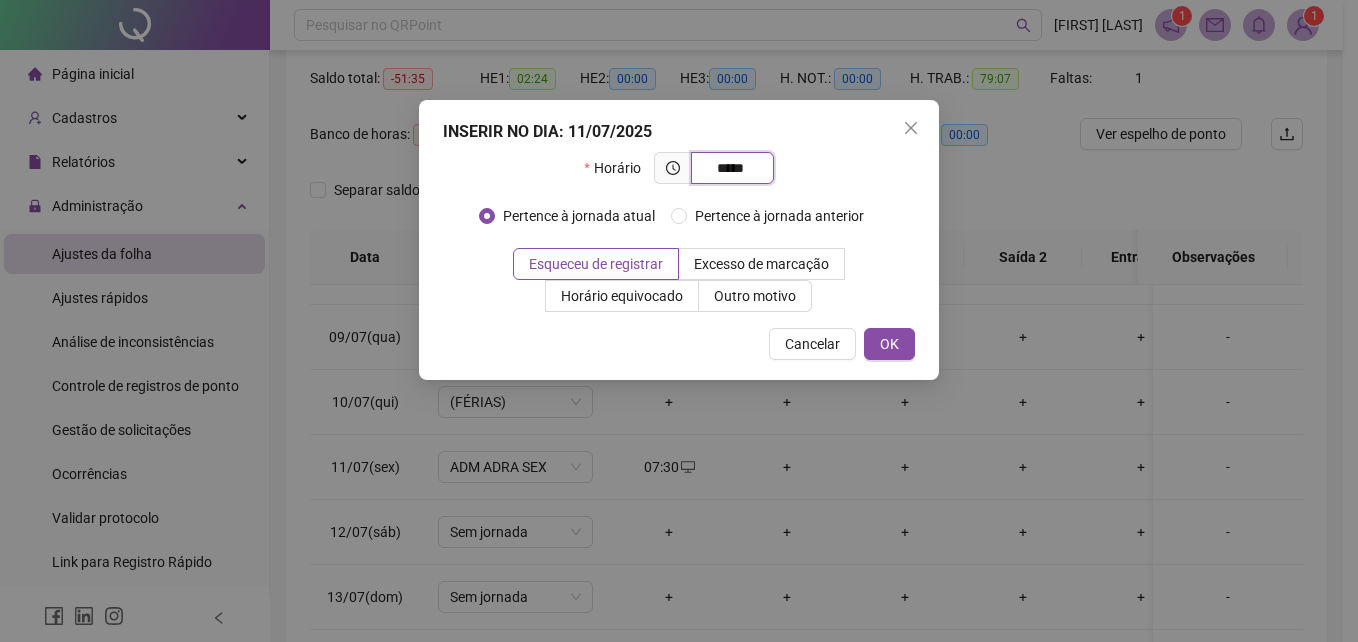 type on "*****" 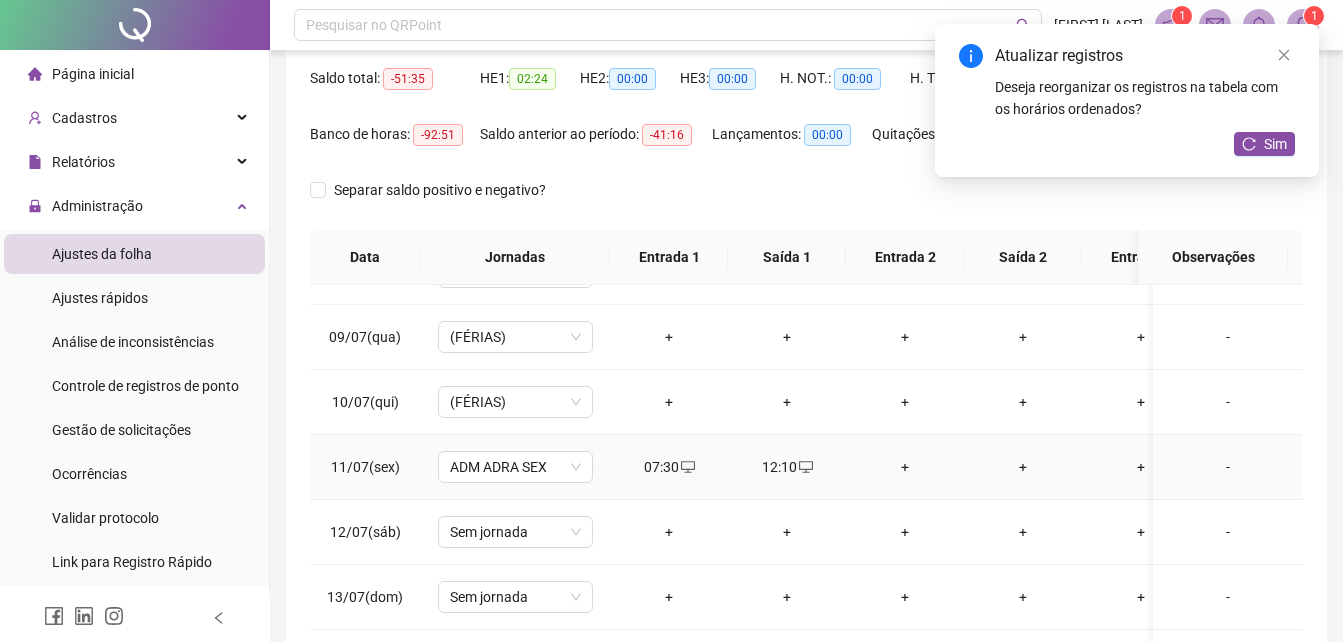 click on "+" at bounding box center [905, 467] 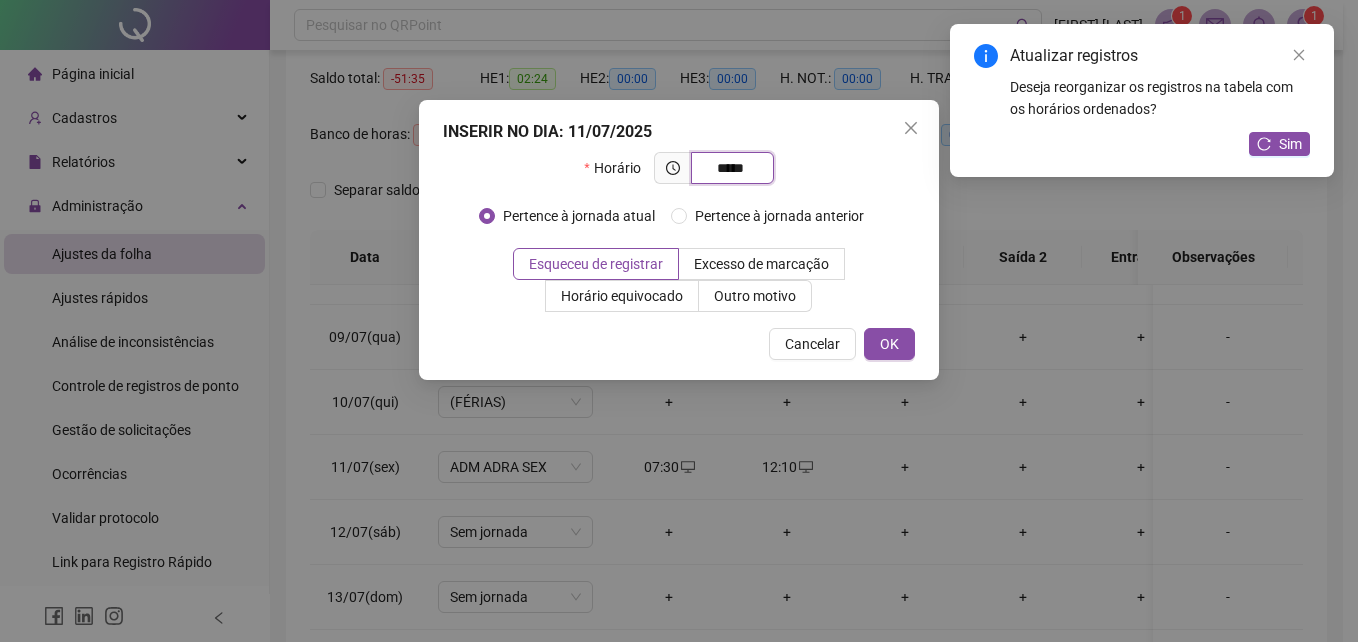 type on "*****" 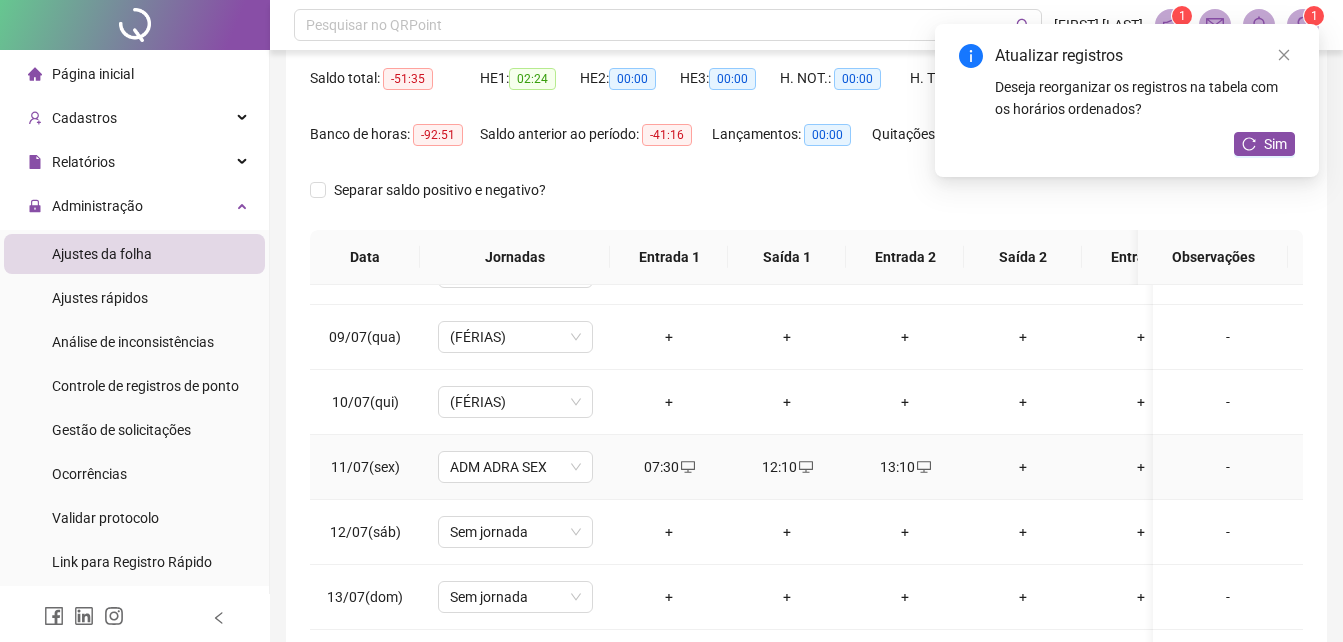 click on "+" at bounding box center (1023, 467) 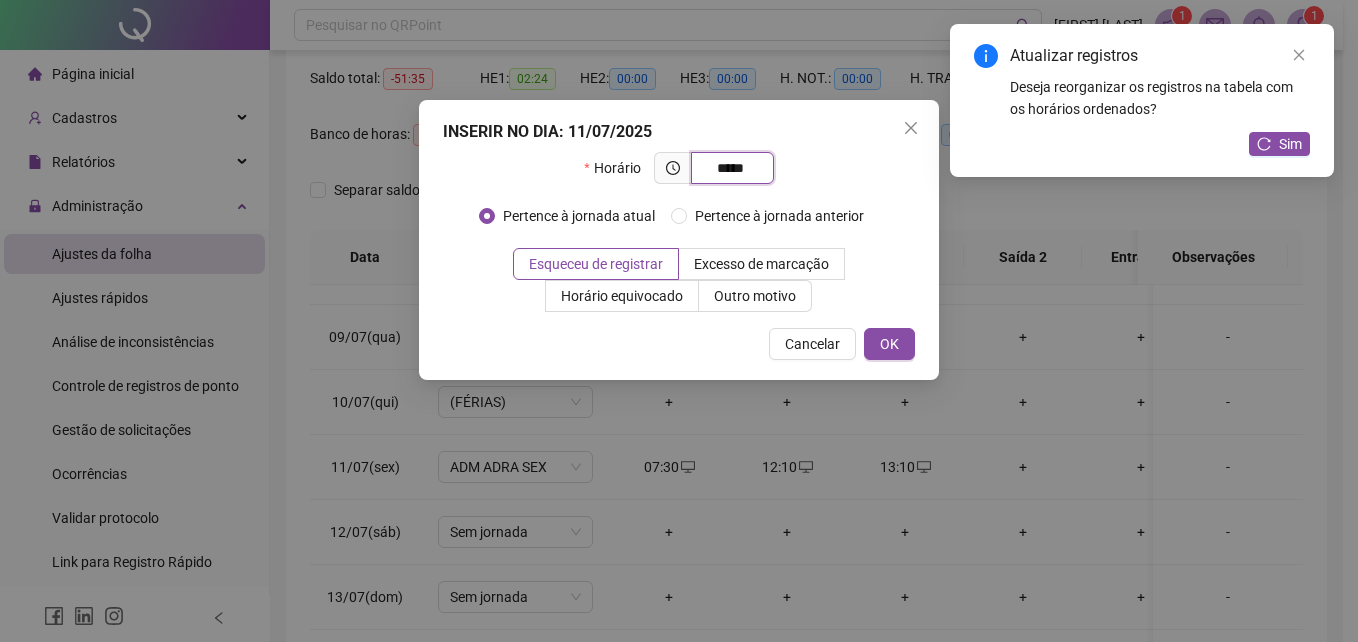 type on "*****" 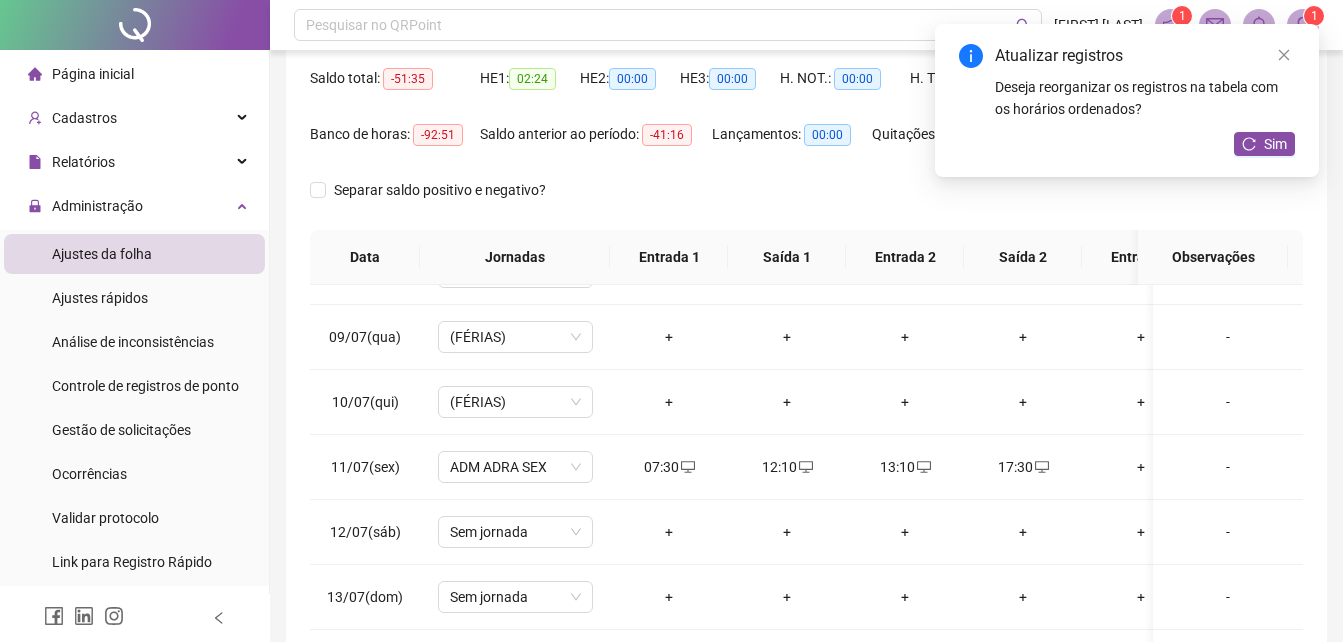 click on "Atualizar registros Deseja reorganizar os registros na tabela com os horários ordenados? Sim" at bounding box center (1127, 100) 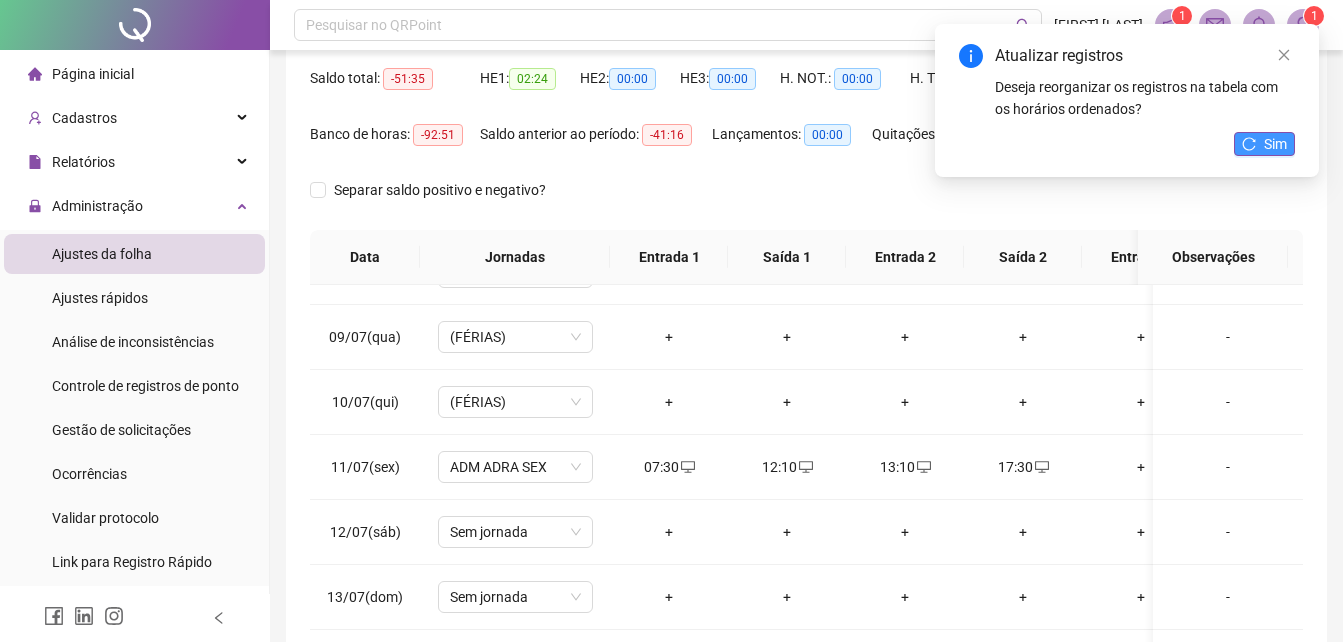 click on "Sim" at bounding box center (1264, 144) 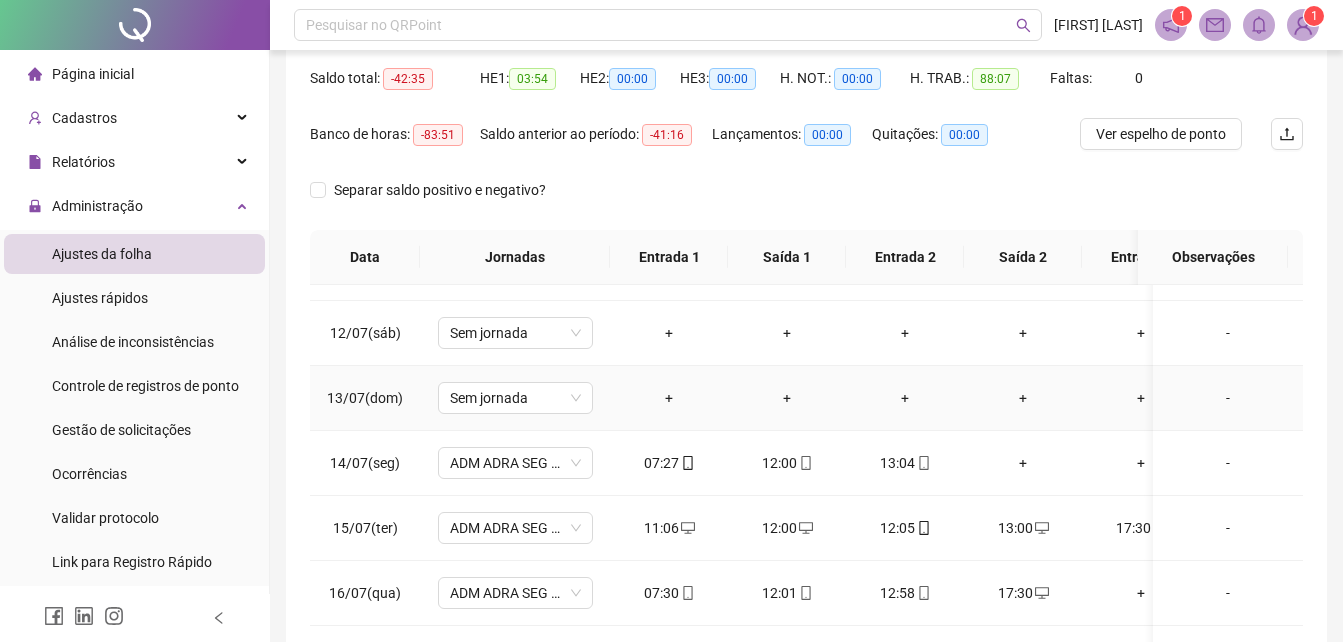 scroll, scrollTop: 700, scrollLeft: 0, axis: vertical 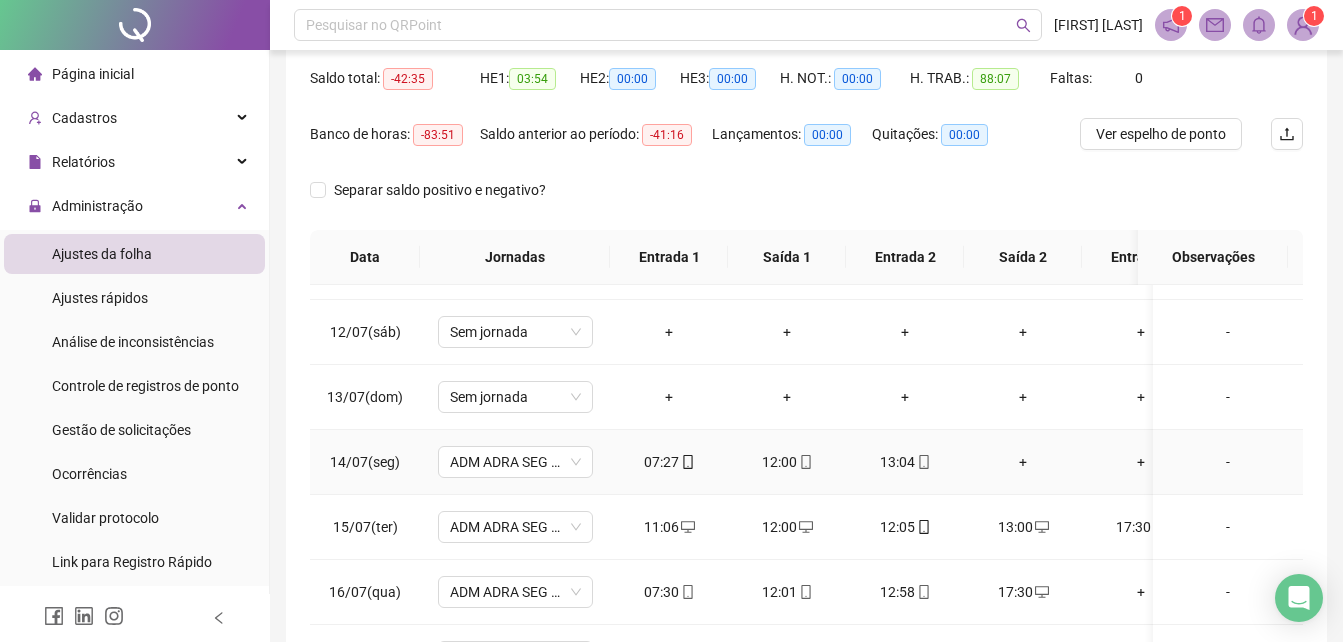 click on "+" at bounding box center (1023, 462) 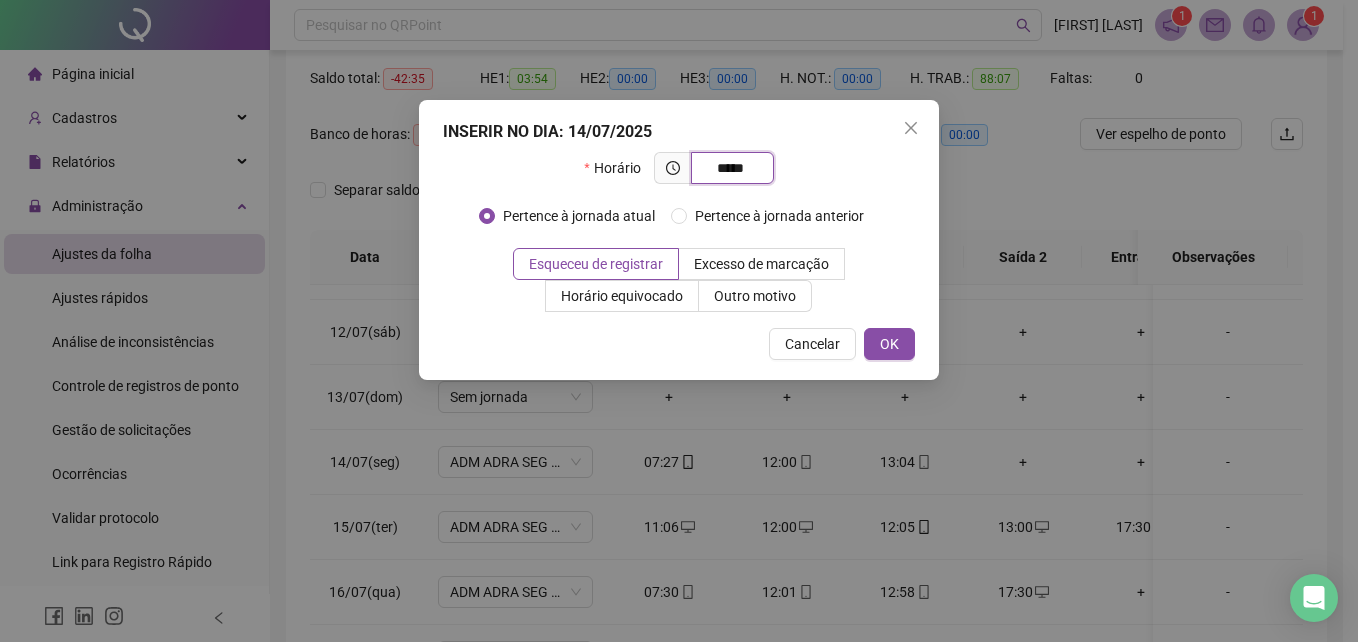 type on "*****" 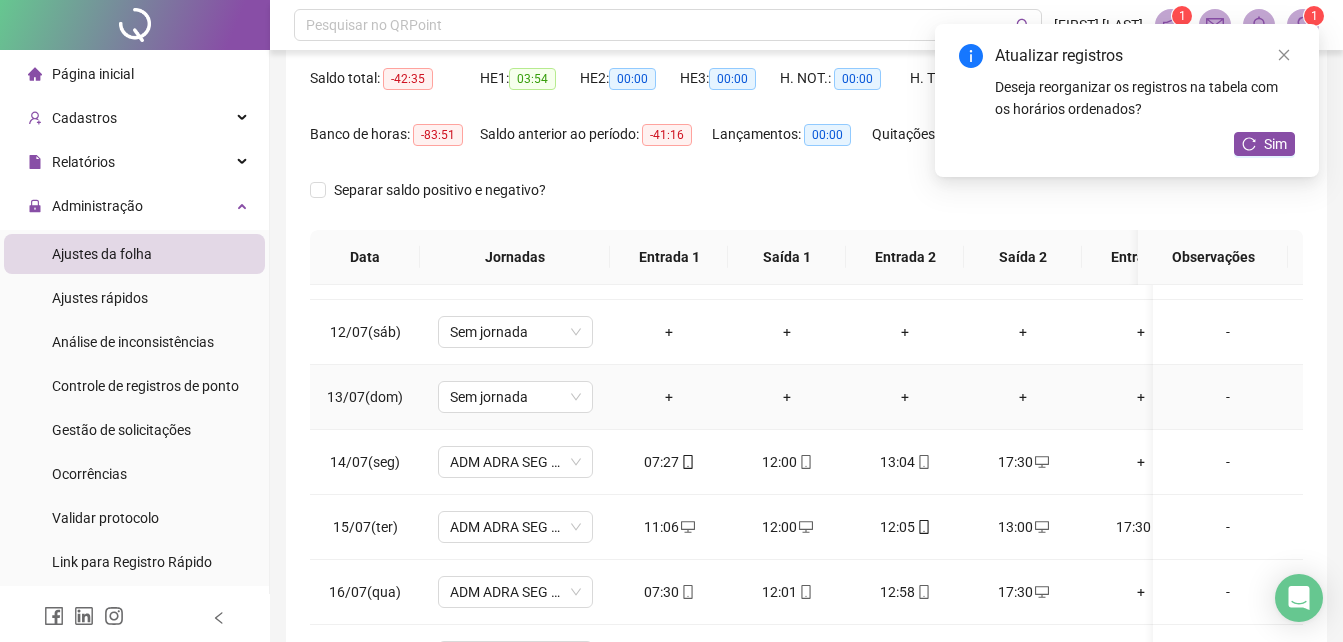 scroll, scrollTop: 600, scrollLeft: 0, axis: vertical 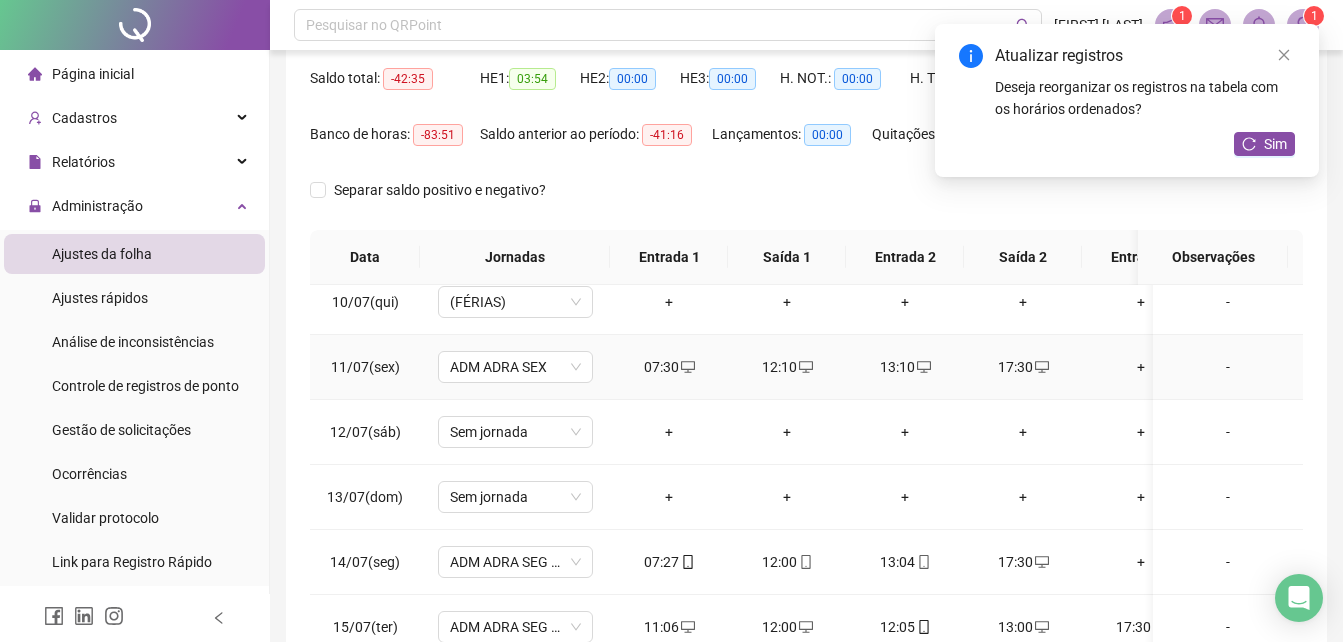 click on "17:30" at bounding box center (1023, 367) 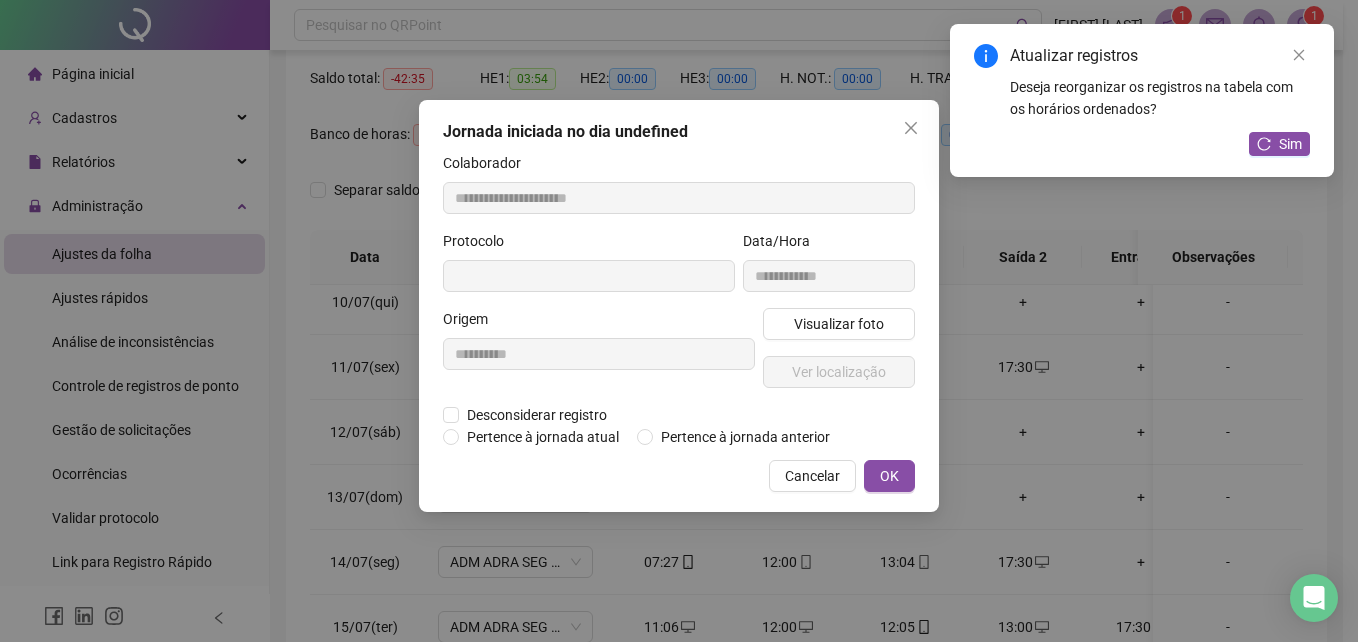 type on "**********" 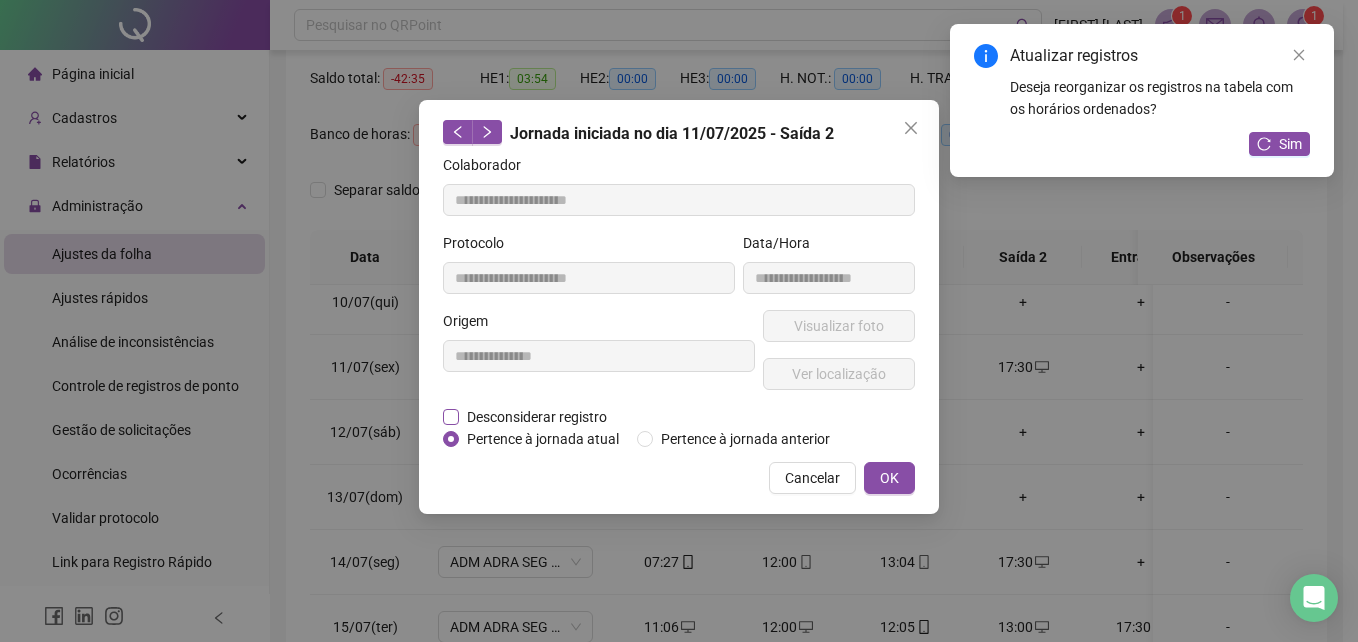 click on "Desconsiderar registro" at bounding box center (537, 417) 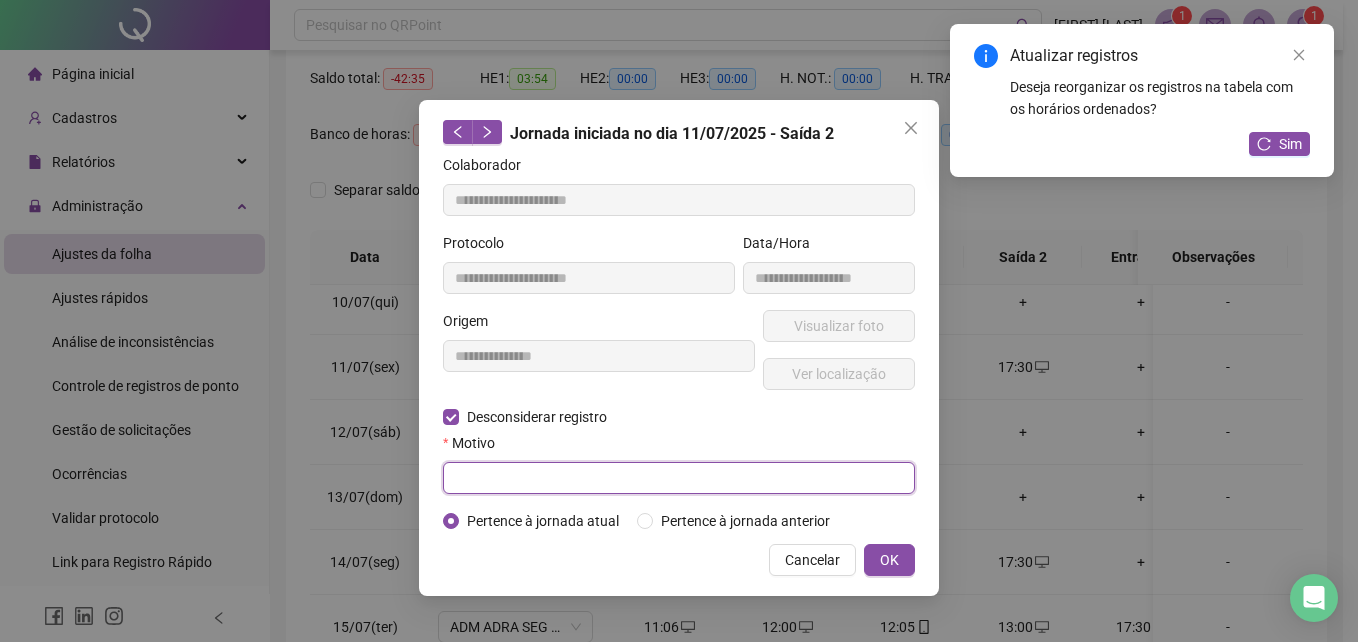 click at bounding box center [679, 478] 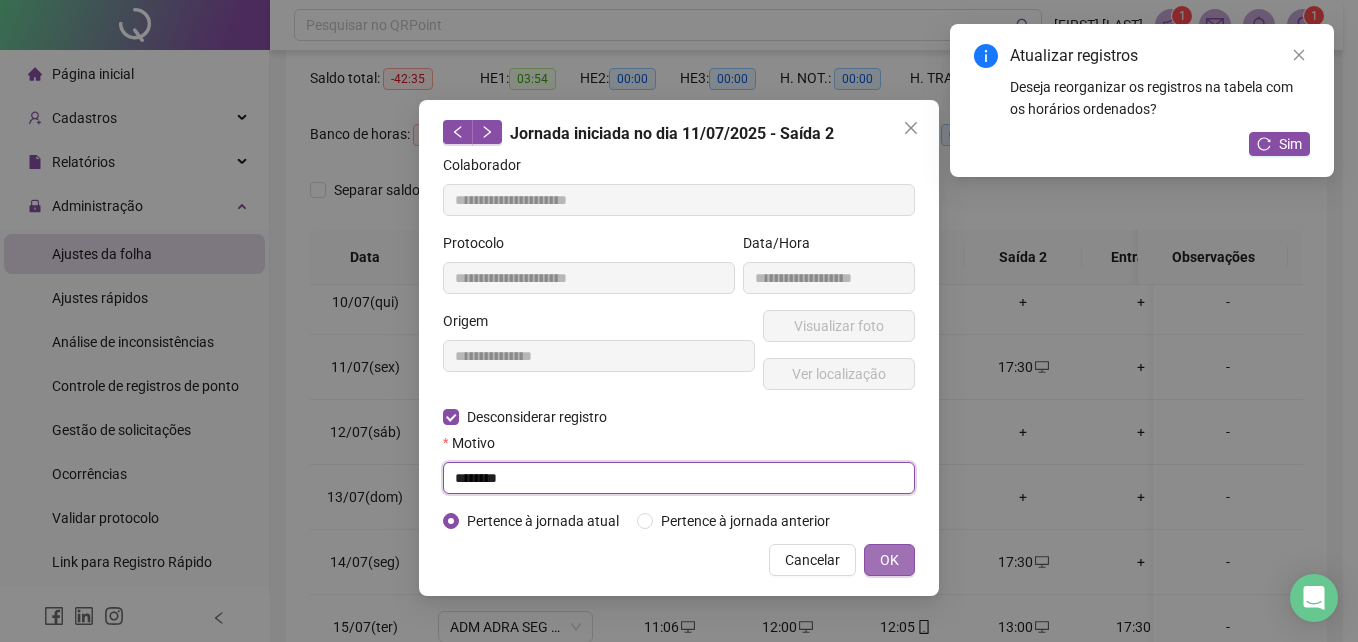 type on "********" 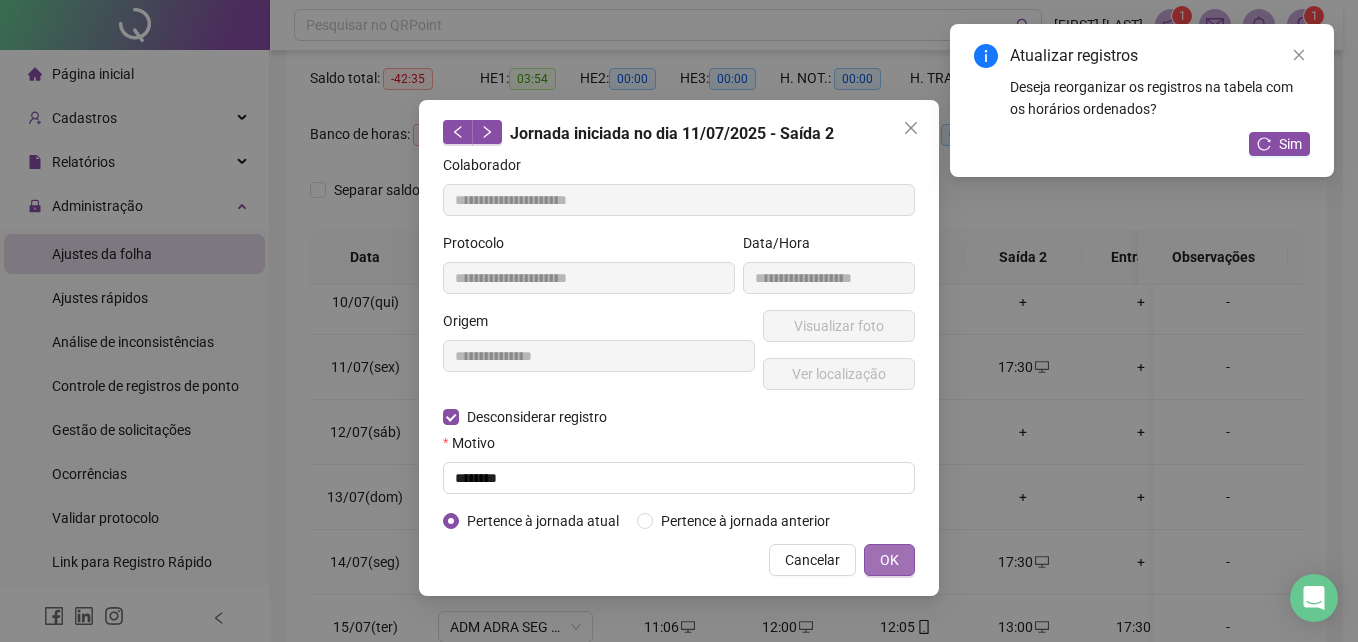 click on "OK" at bounding box center [889, 560] 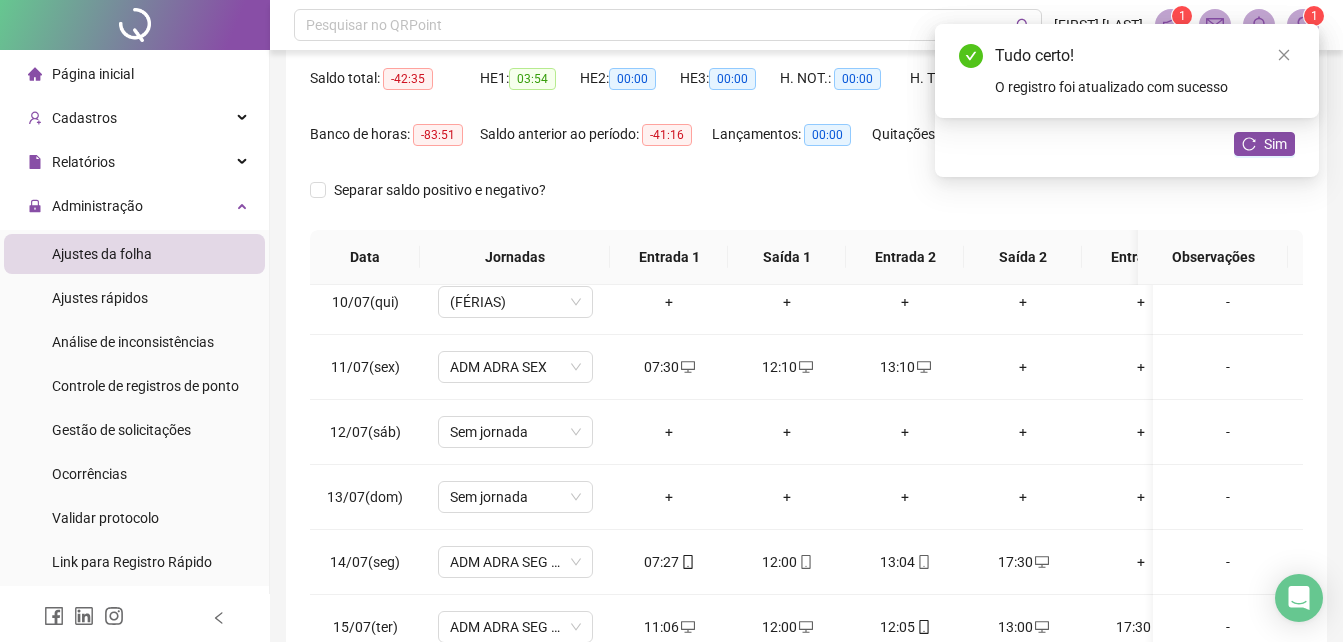 click on "Tudo certo! O registro foi atualizado com sucesso" at bounding box center (1127, 71) 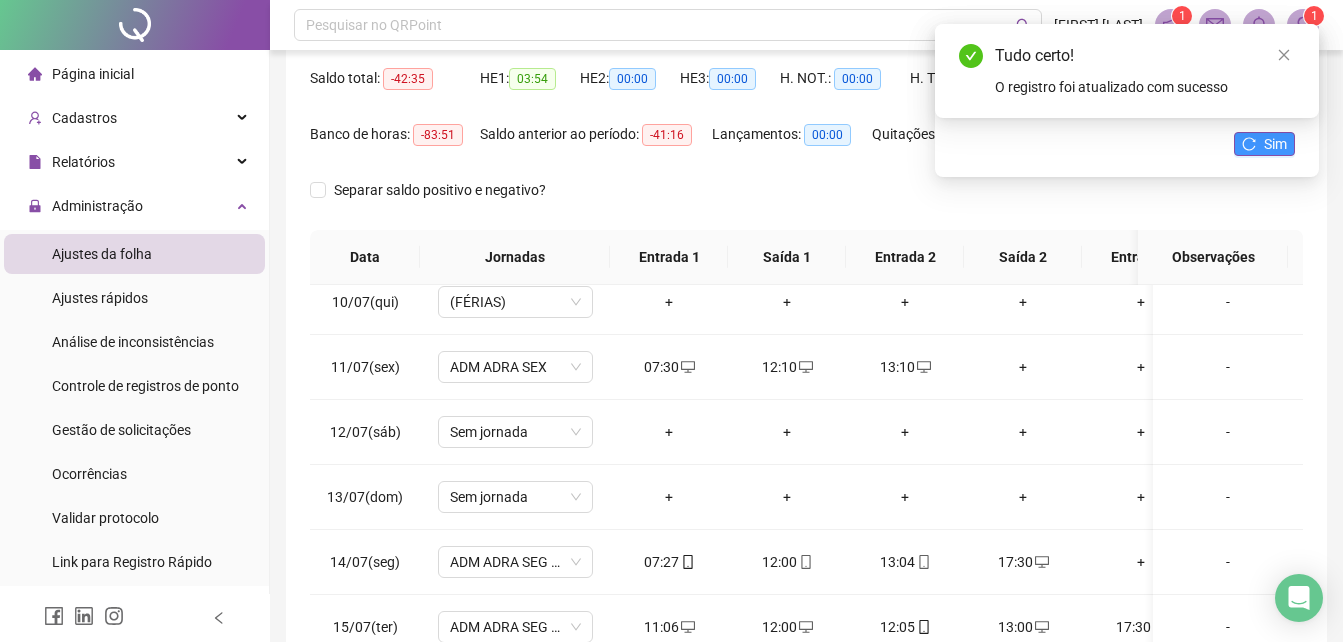 click on "Sim" at bounding box center [1275, 144] 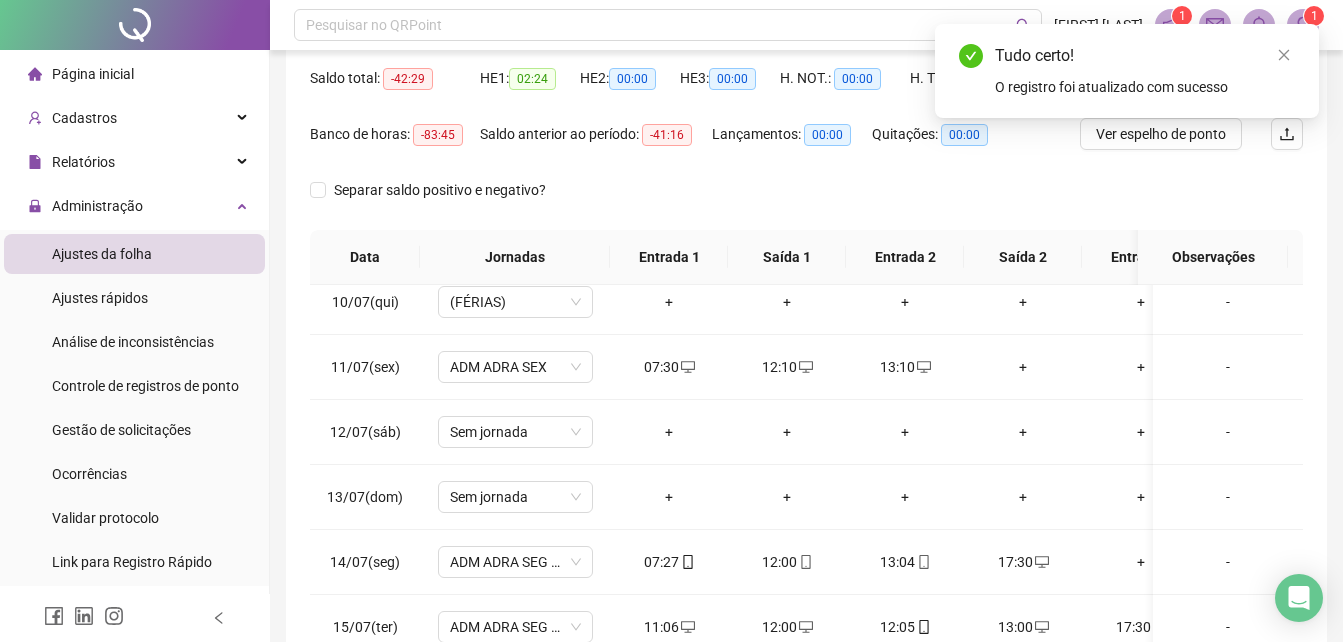 click on "Ver espelho de ponto" at bounding box center (1161, 134) 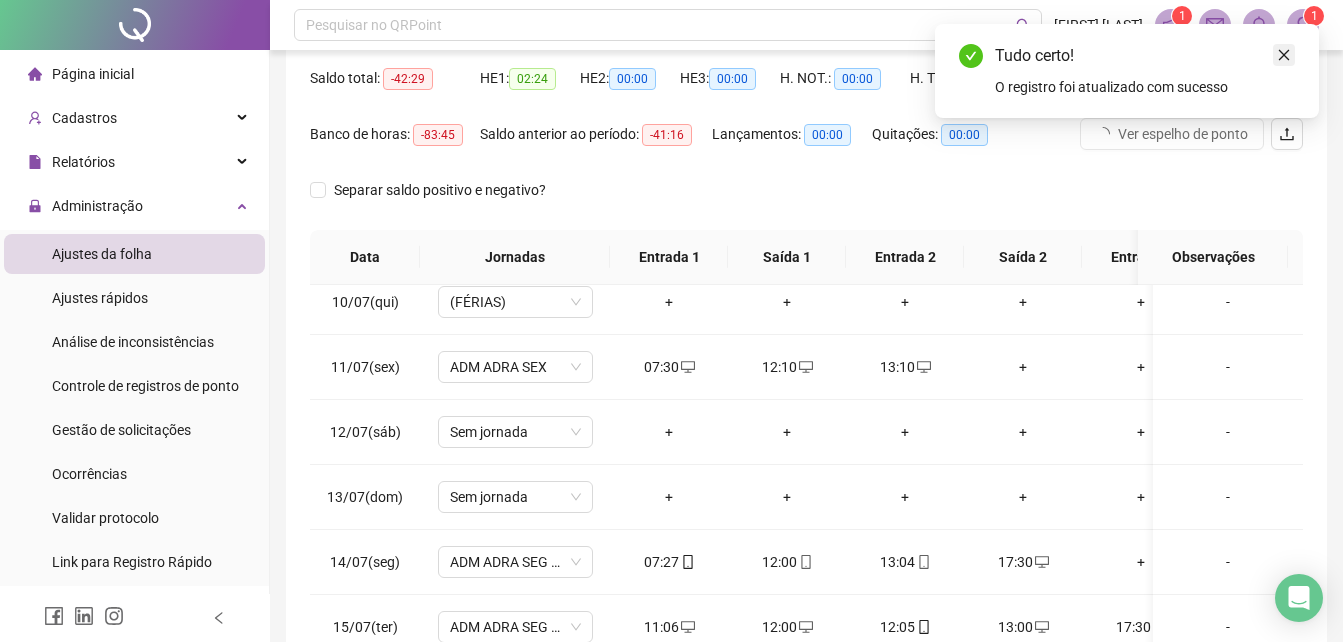 click 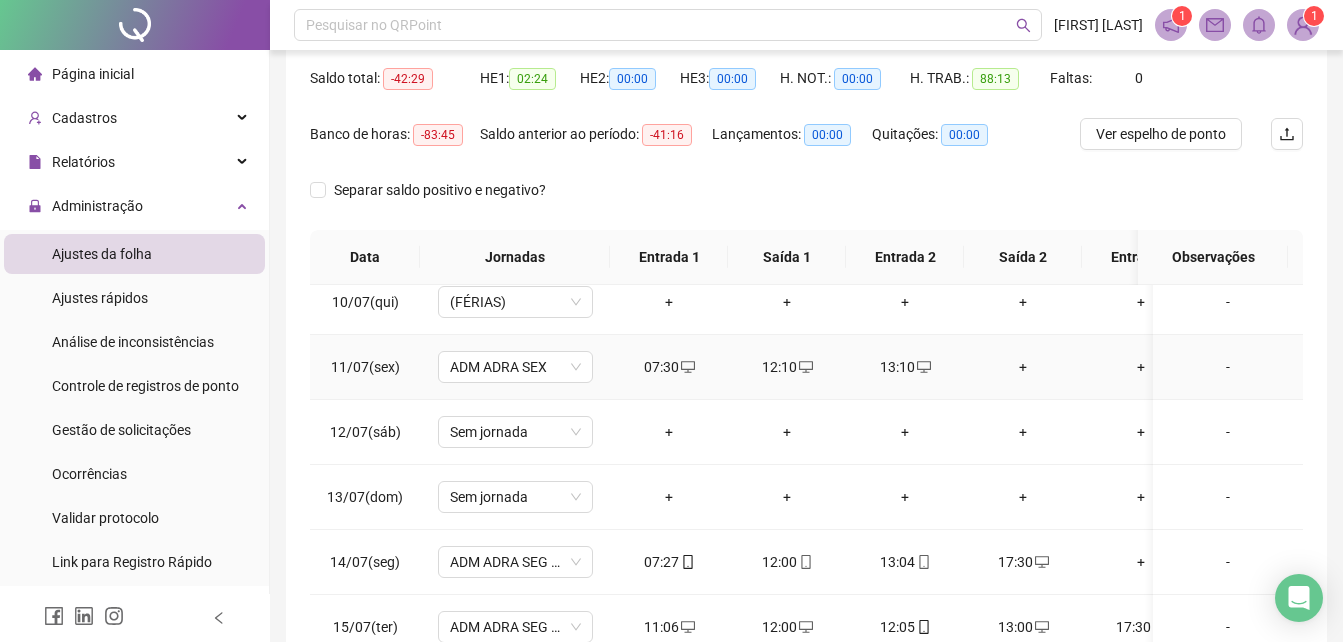 click on "+" at bounding box center [1023, 367] 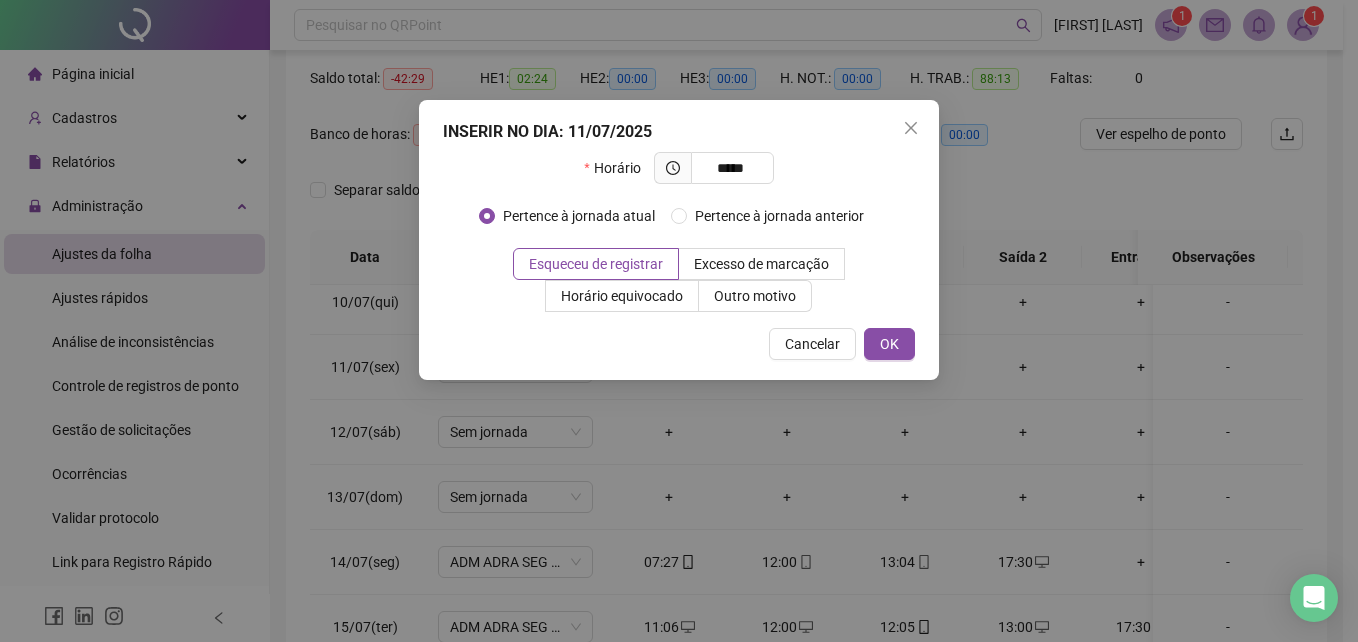 type on "*****" 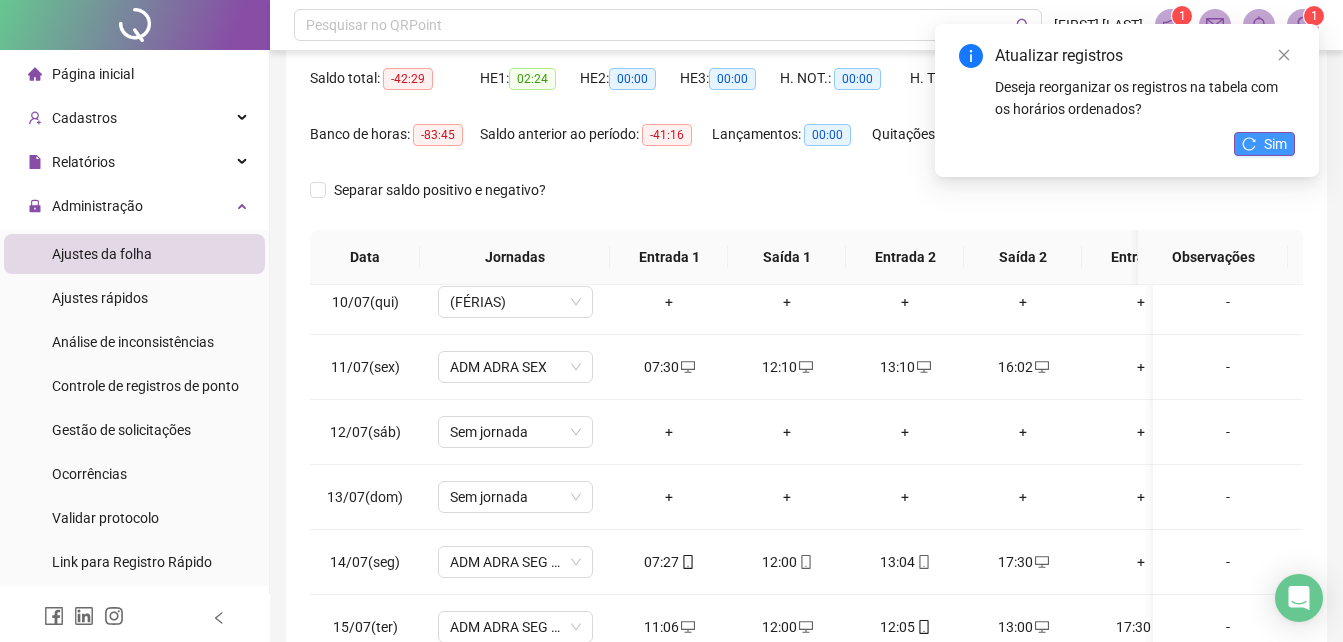 click on "Sim" at bounding box center (1264, 144) 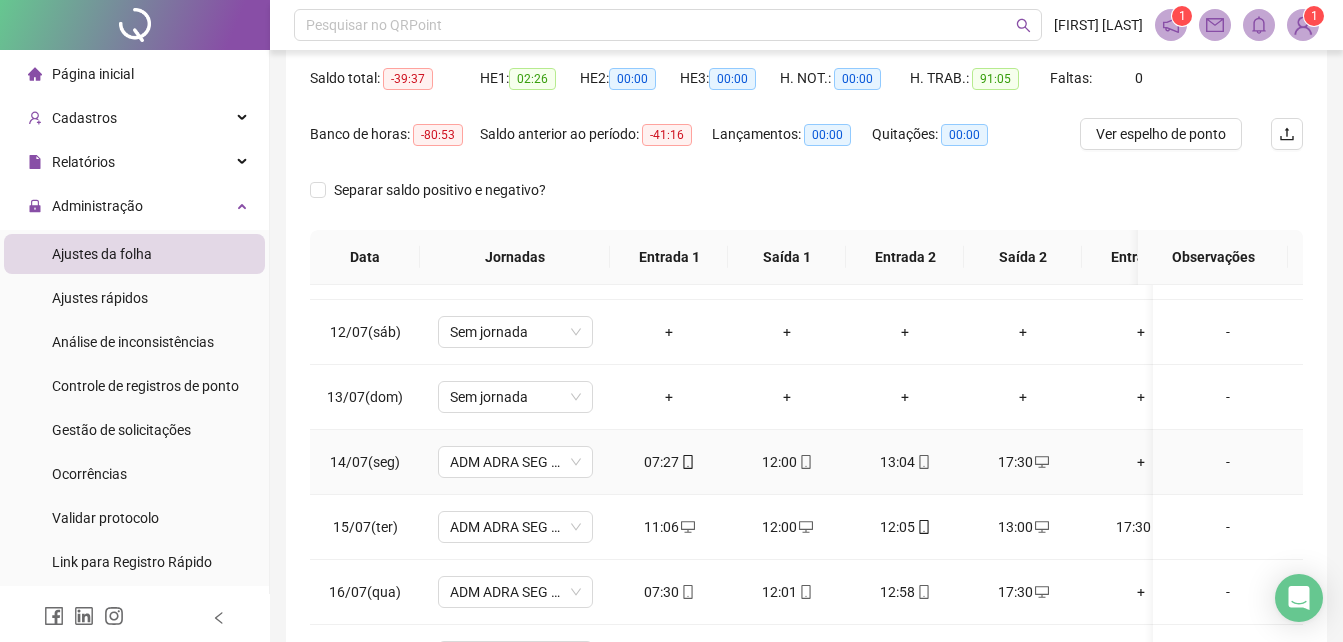 scroll, scrollTop: 800, scrollLeft: 0, axis: vertical 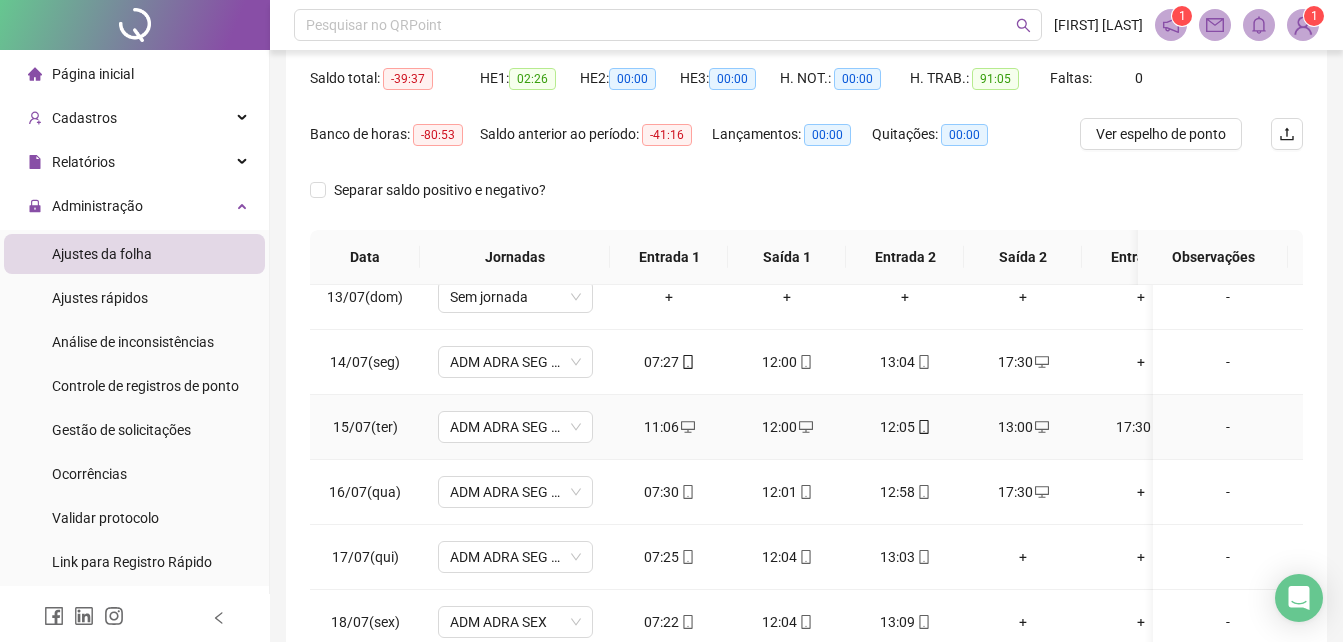 click on "12:00" at bounding box center [787, 427] 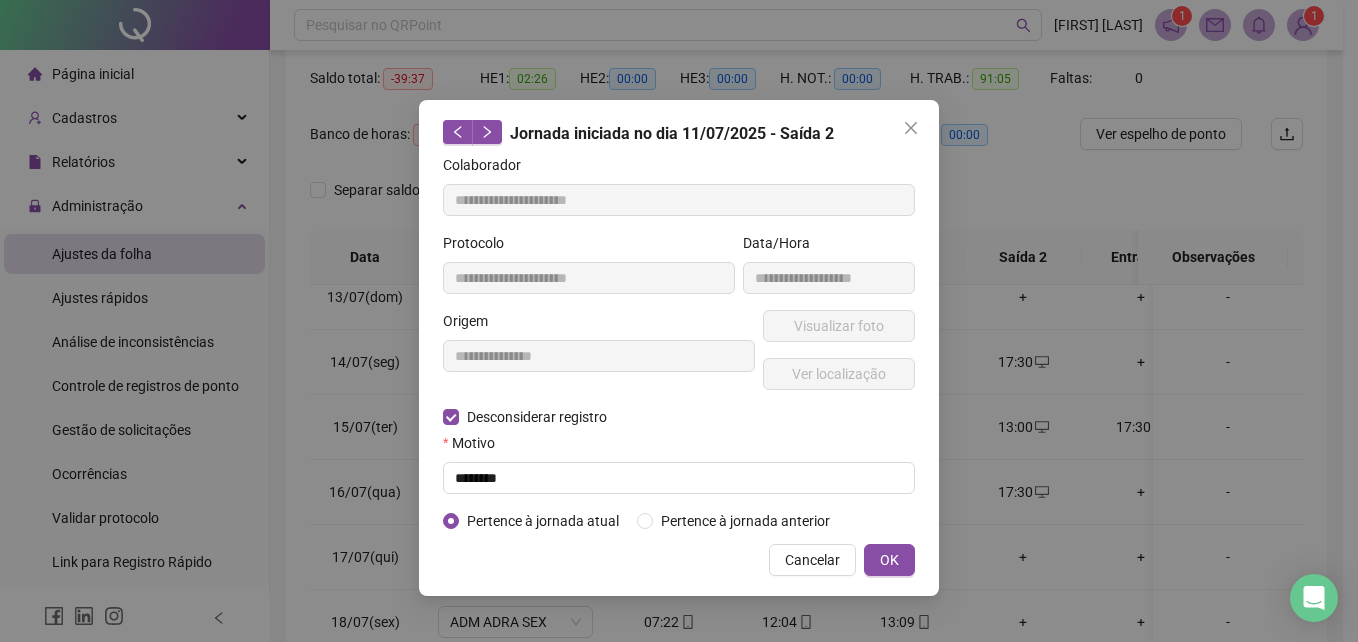 type on "**********" 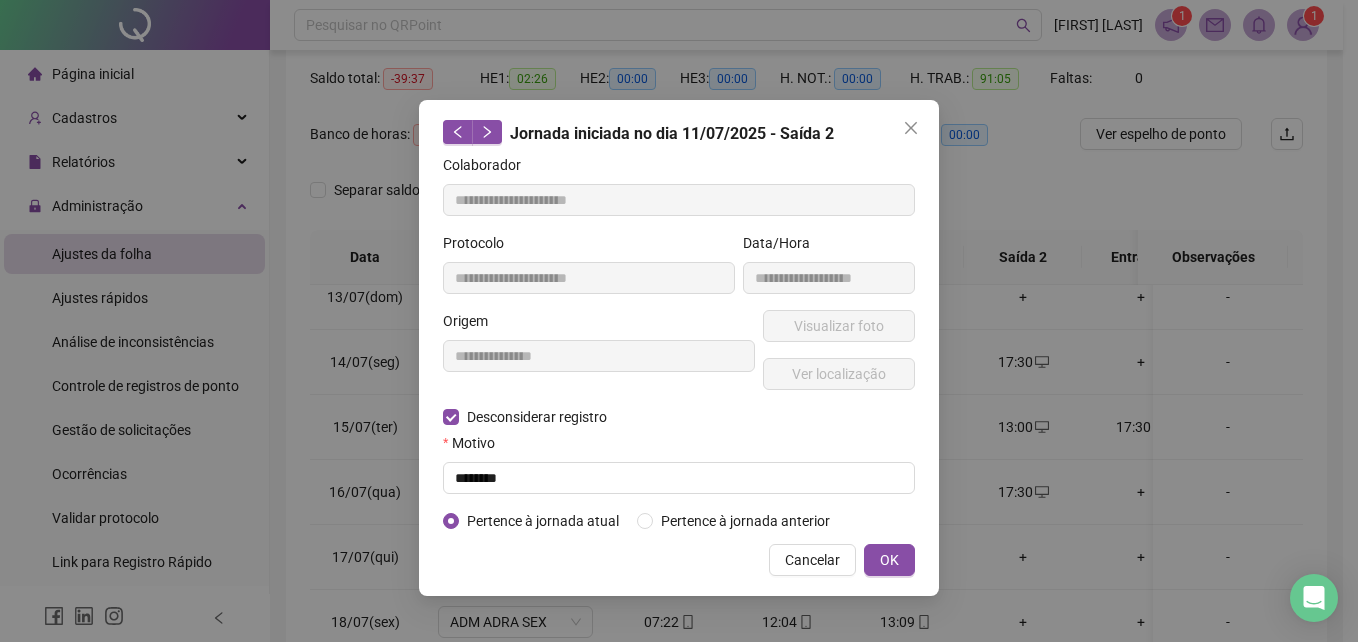 type on "**********" 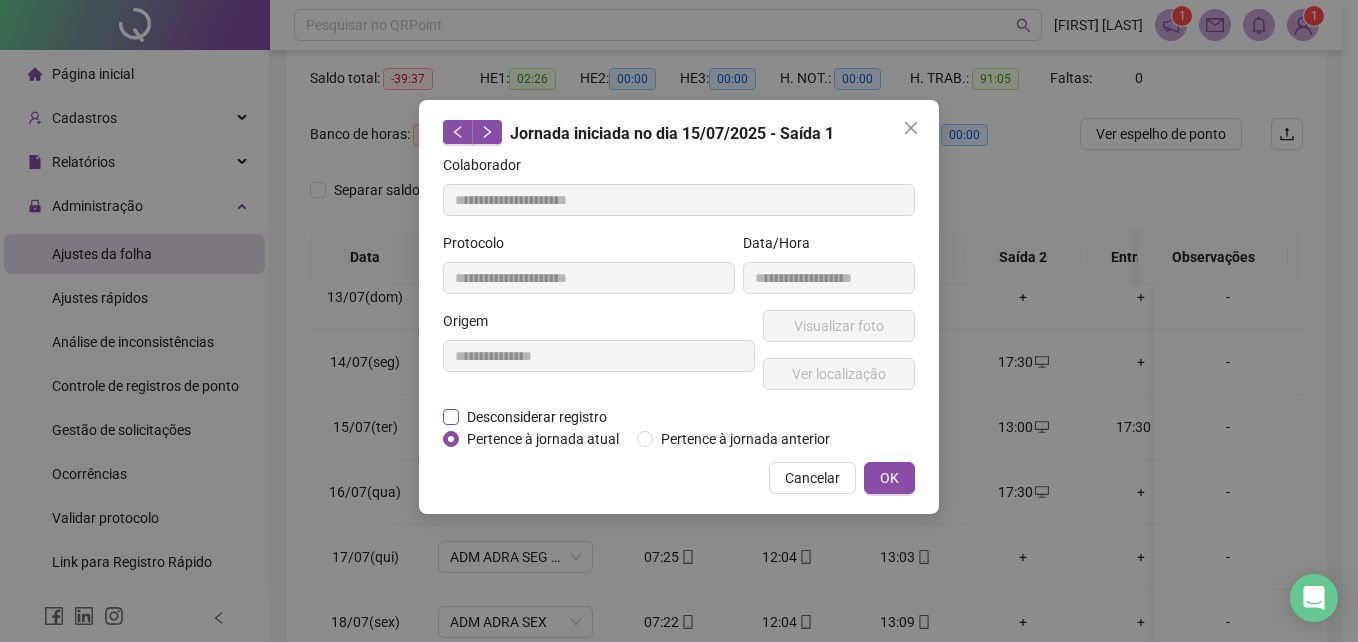 click on "Desconsiderar registro" at bounding box center (537, 417) 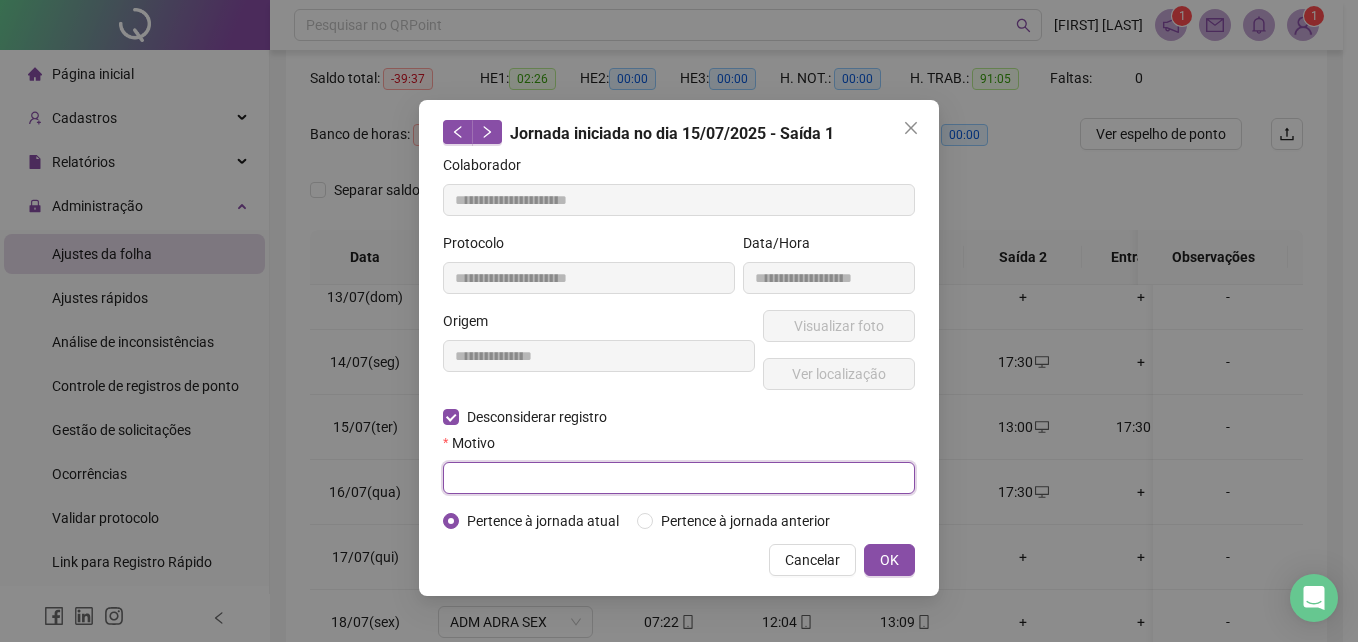 click at bounding box center (679, 478) 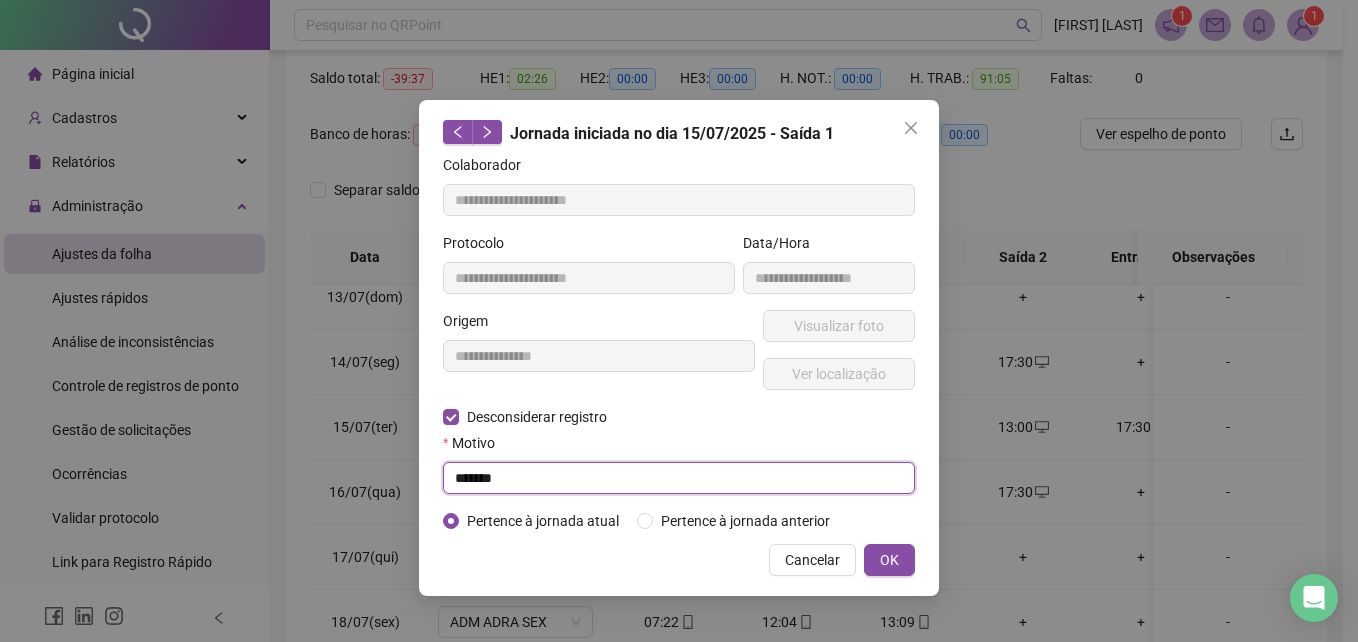 click on "*******" at bounding box center (679, 478) 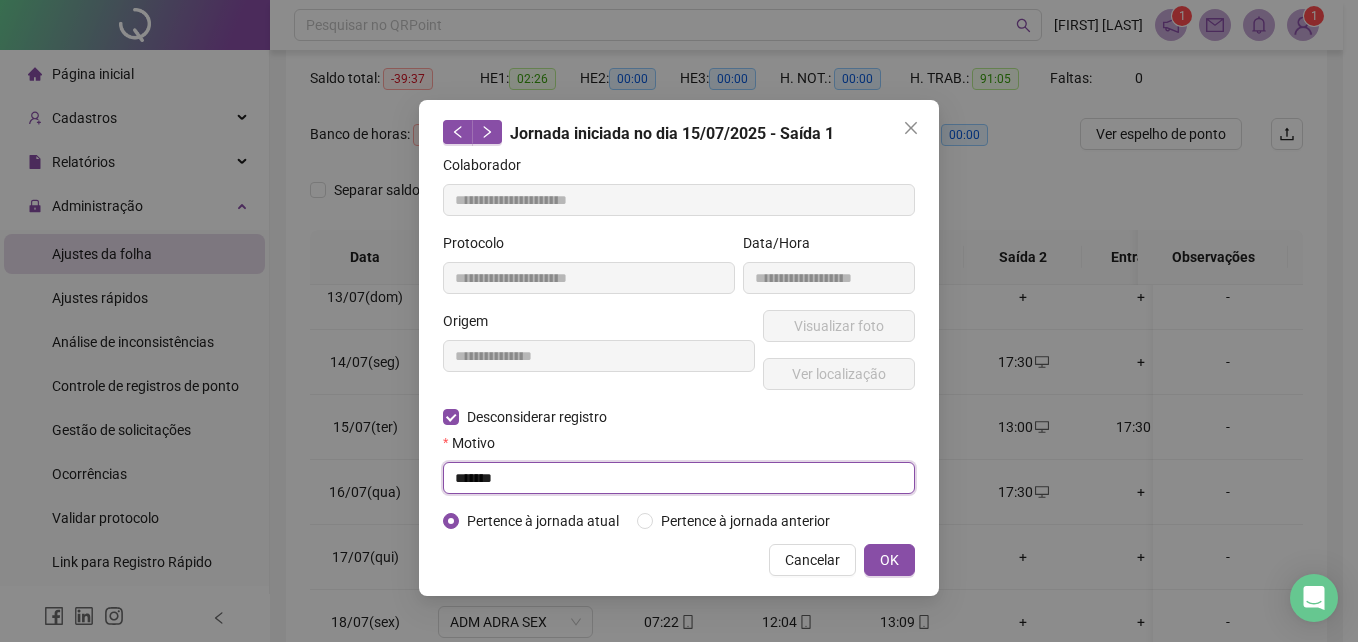 click on "*******" at bounding box center (679, 478) 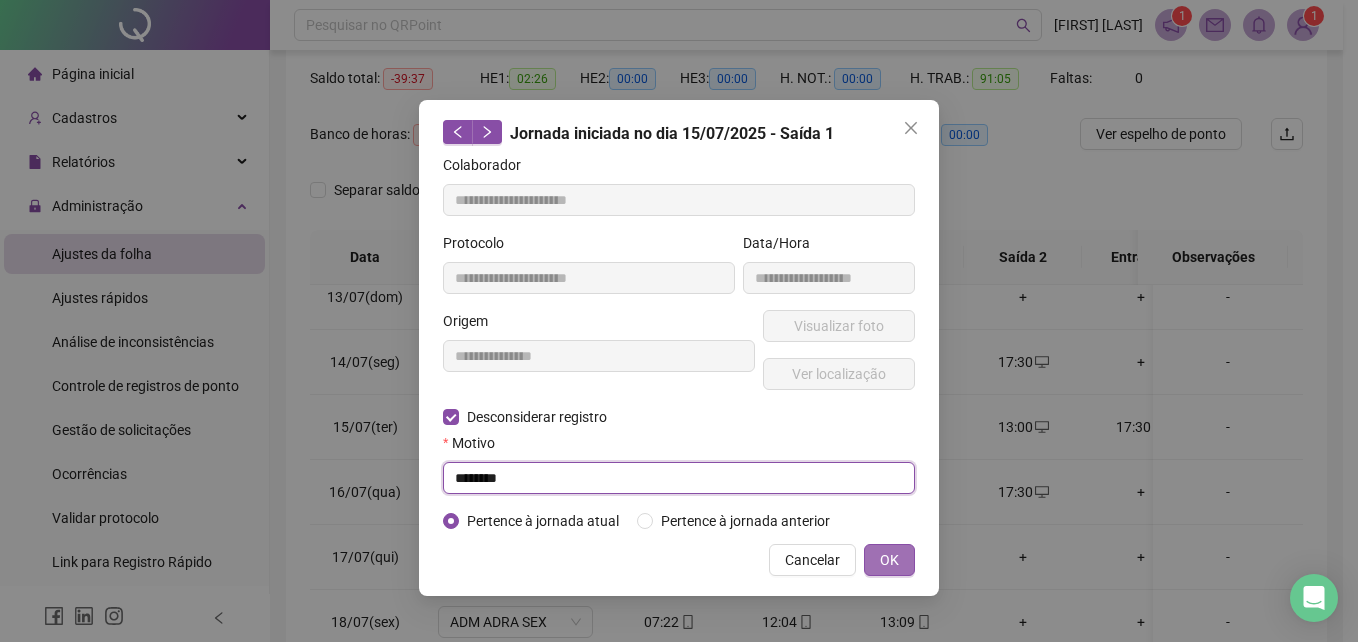 type on "********" 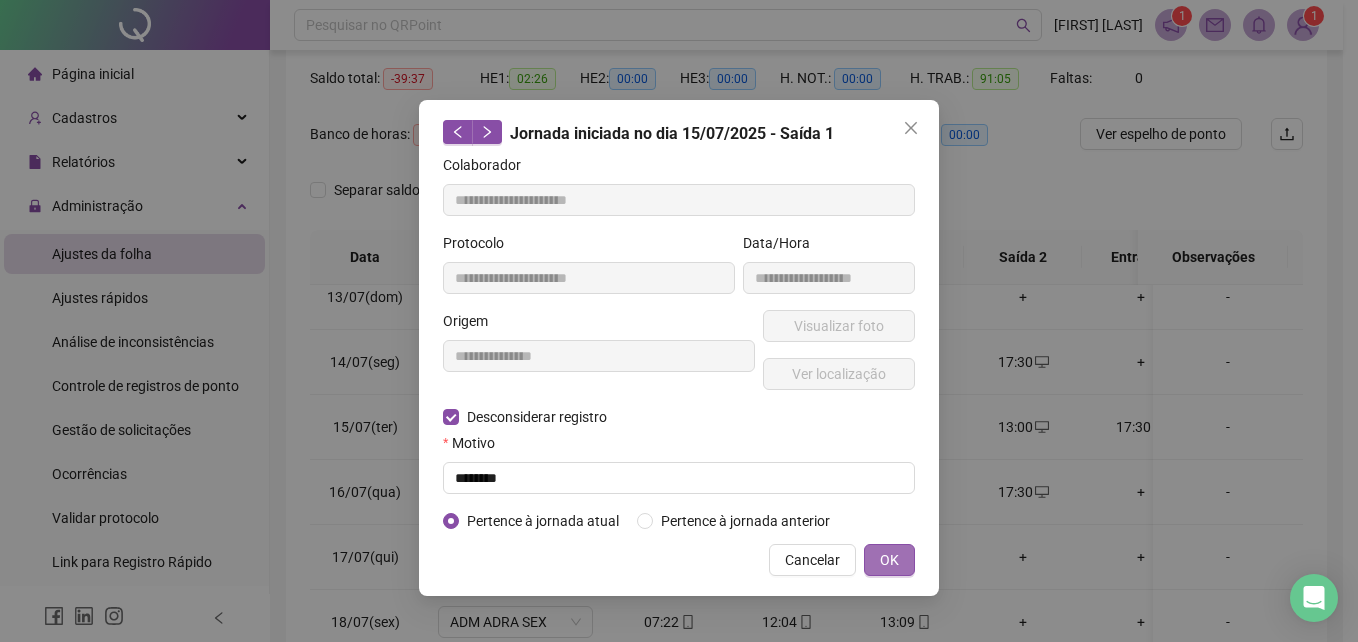 click on "OK" at bounding box center [889, 560] 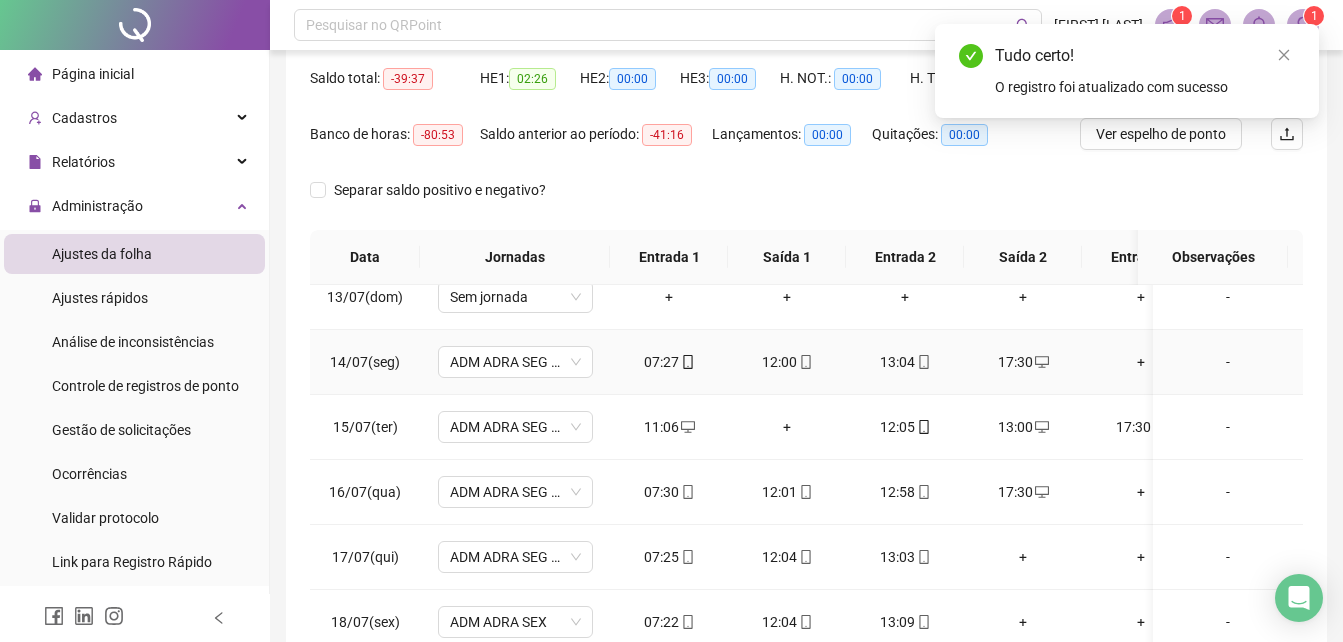 scroll, scrollTop: 900, scrollLeft: 0, axis: vertical 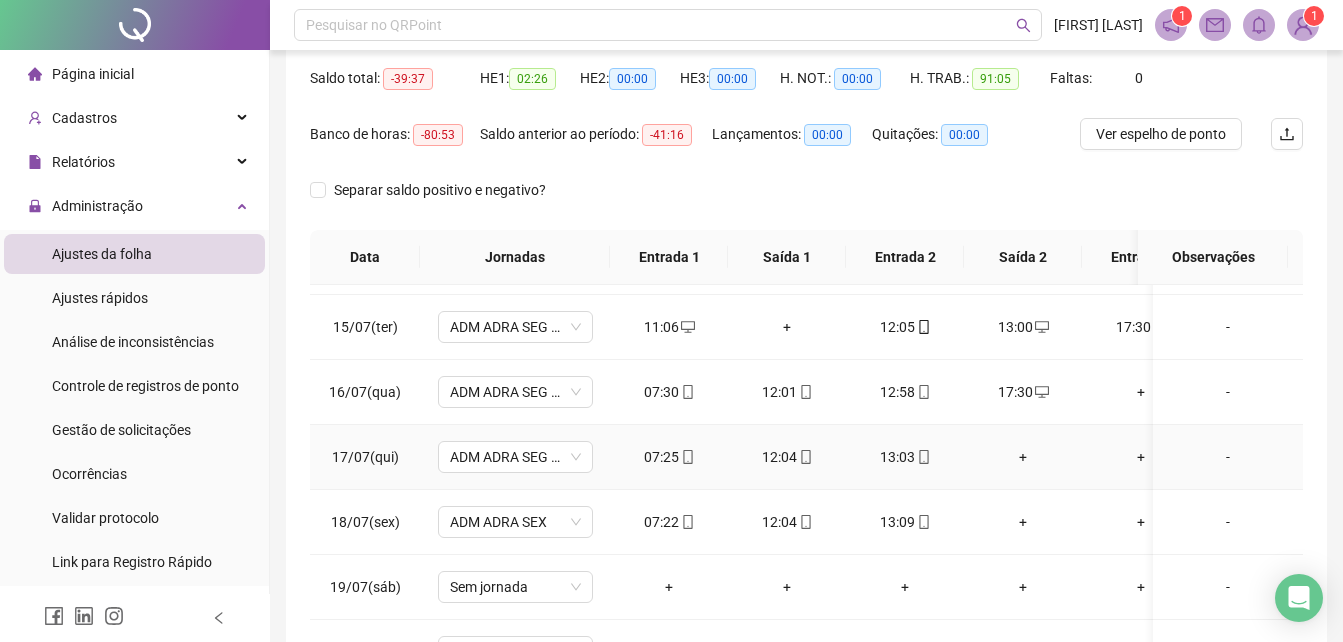 click on "+" at bounding box center (1023, 457) 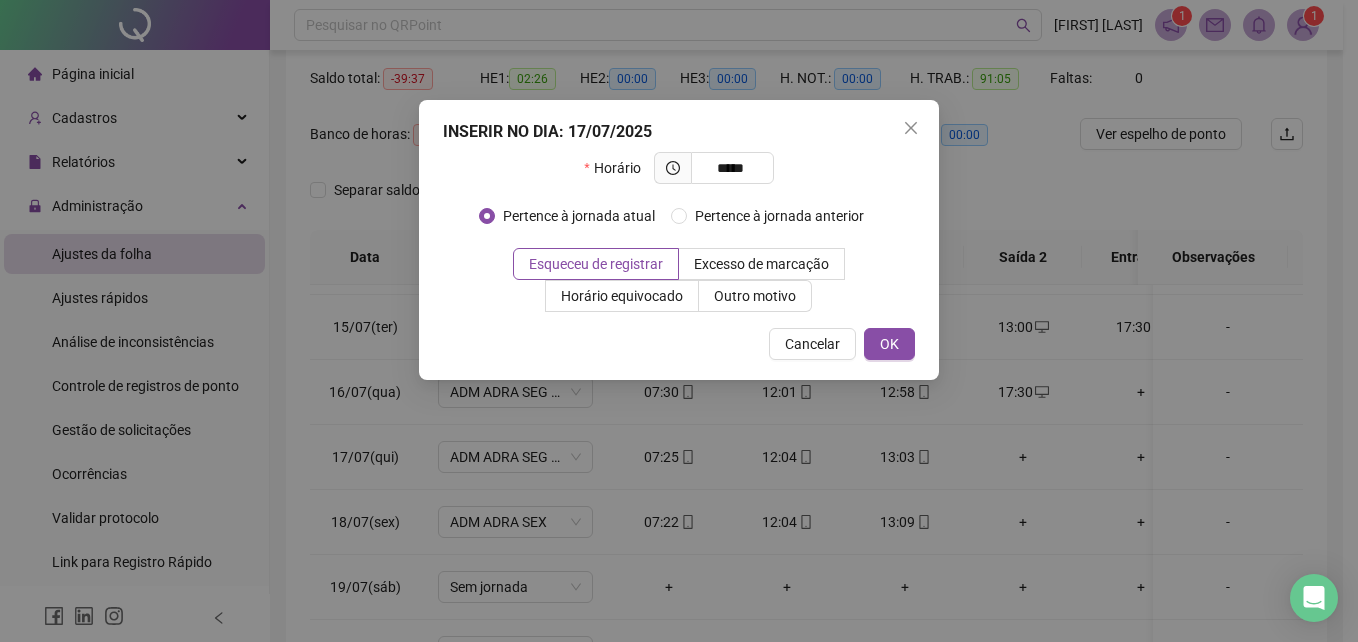 type on "*****" 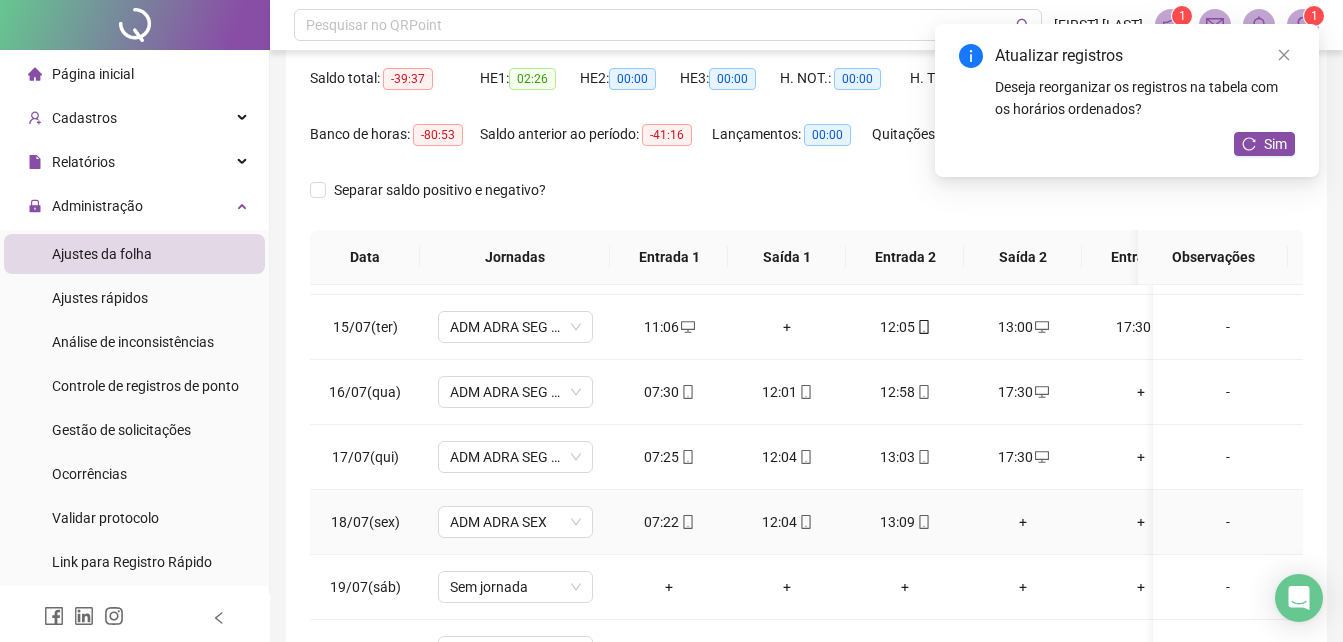 click on "+" at bounding box center (1023, 522) 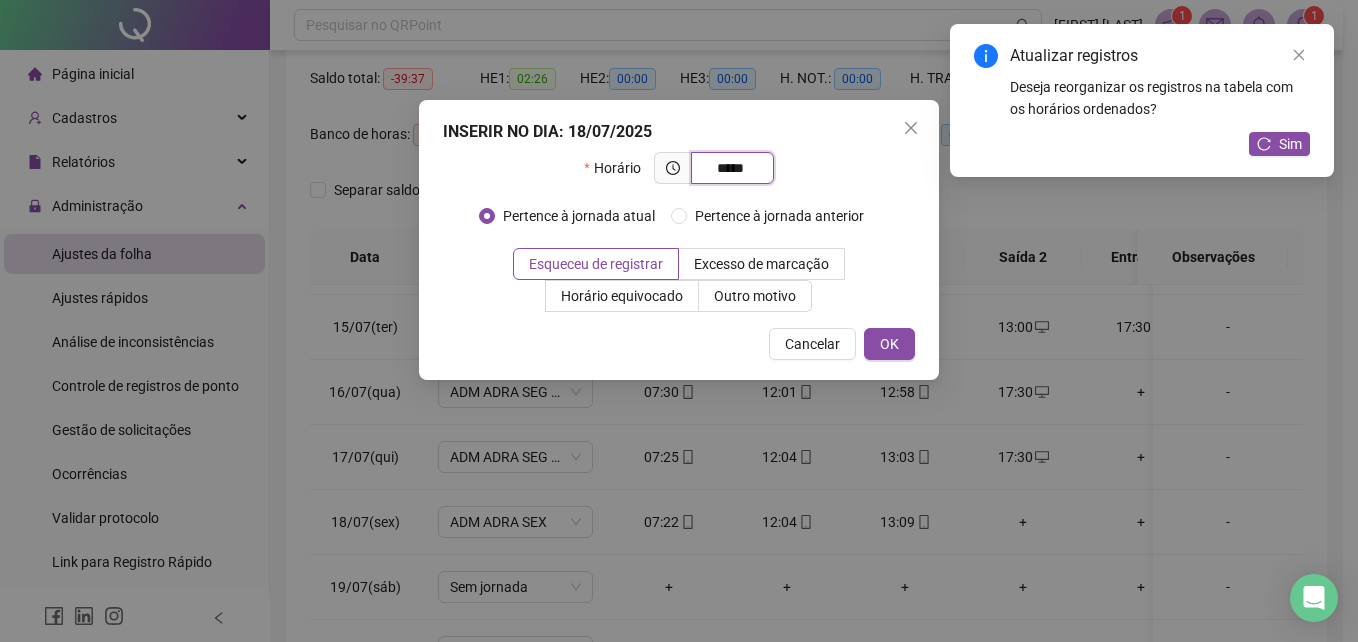 type on "*****" 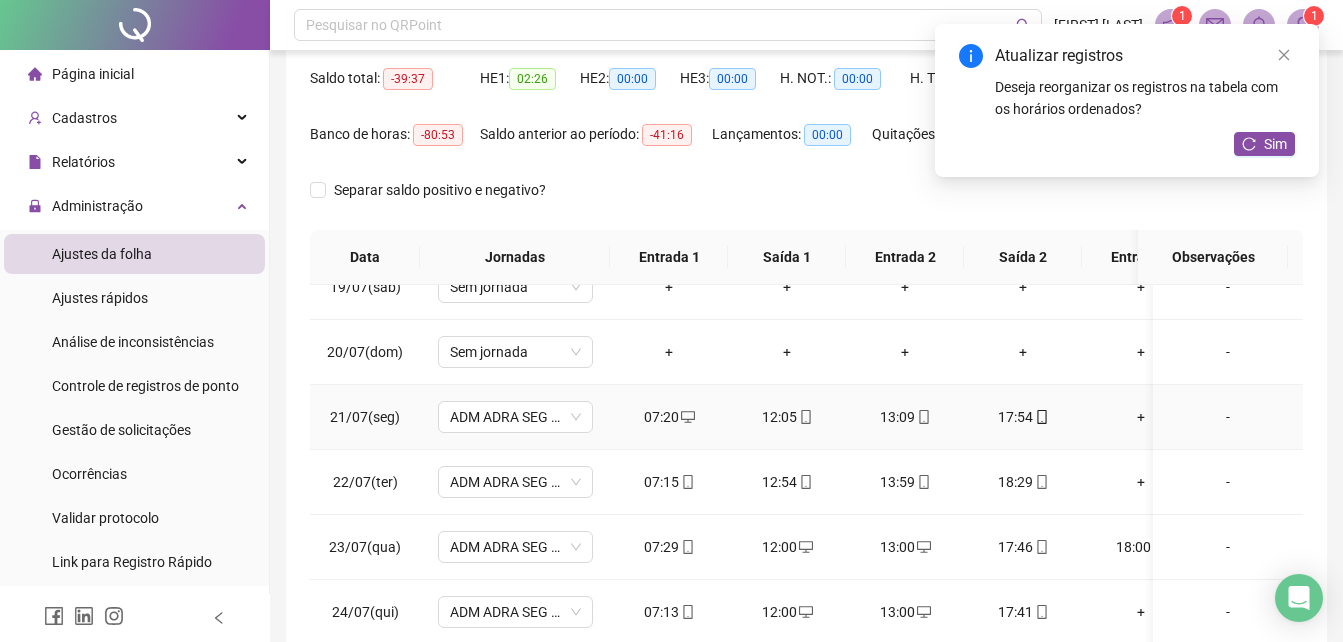 scroll, scrollTop: 1300, scrollLeft: 0, axis: vertical 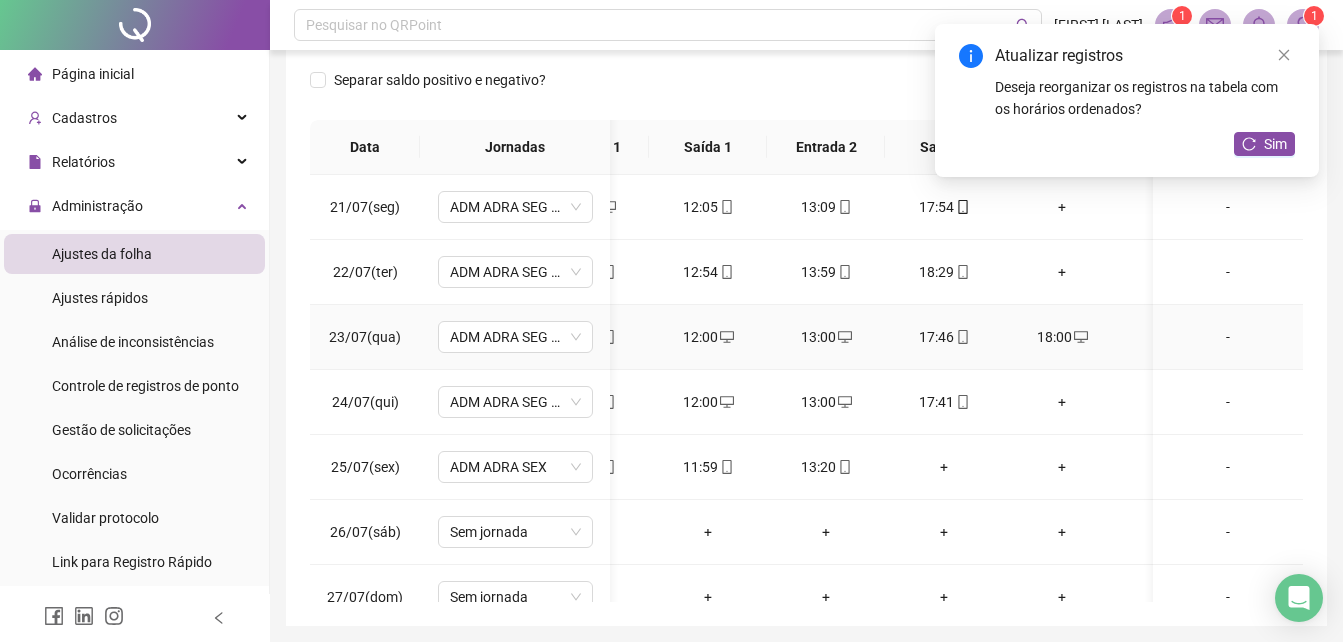 click on "18:00" at bounding box center [1062, 337] 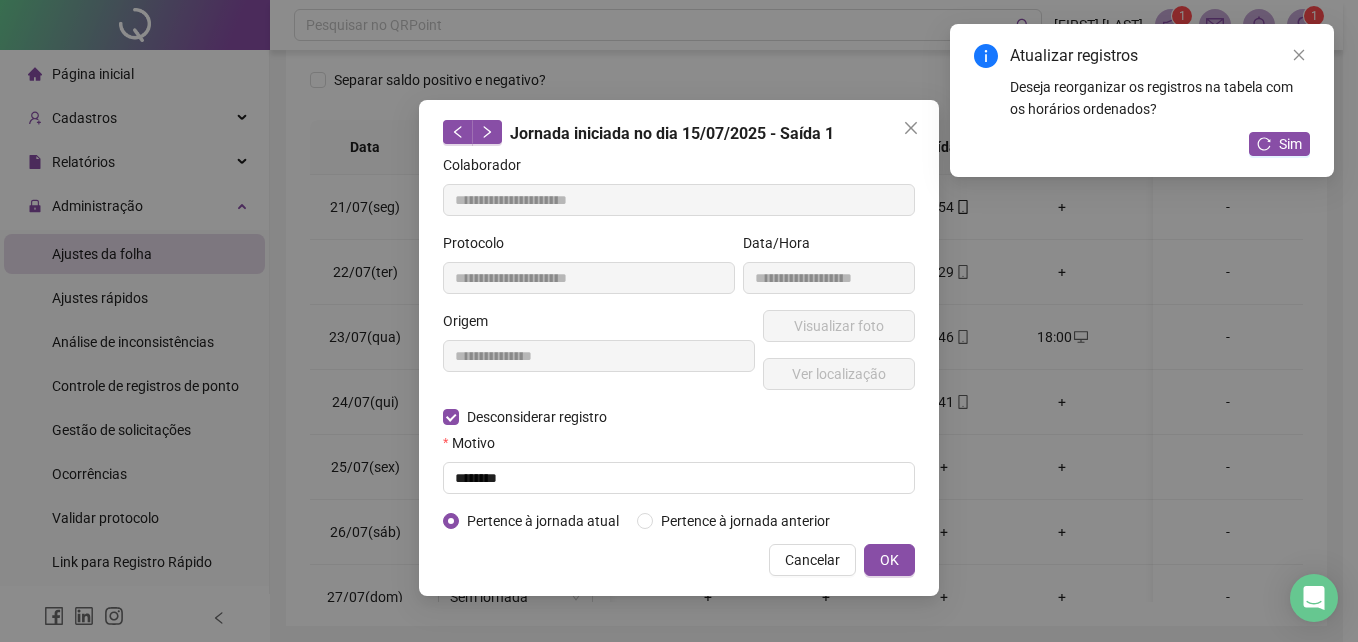 type on "**********" 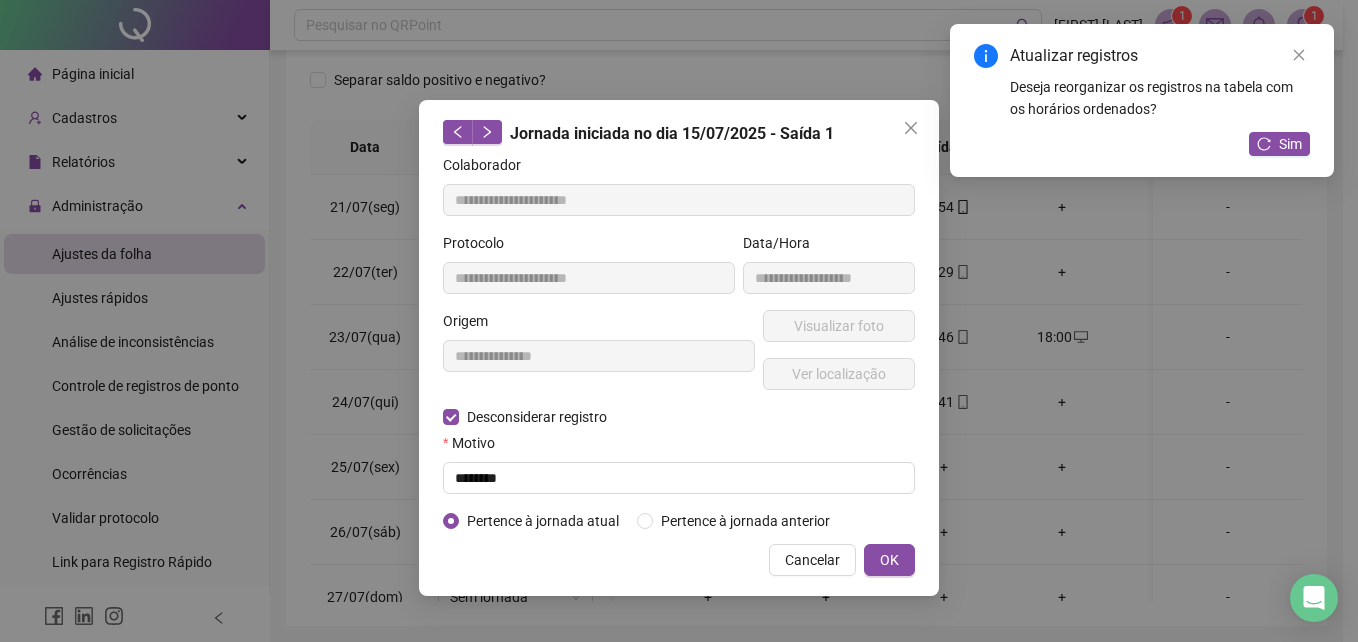 type on "**********" 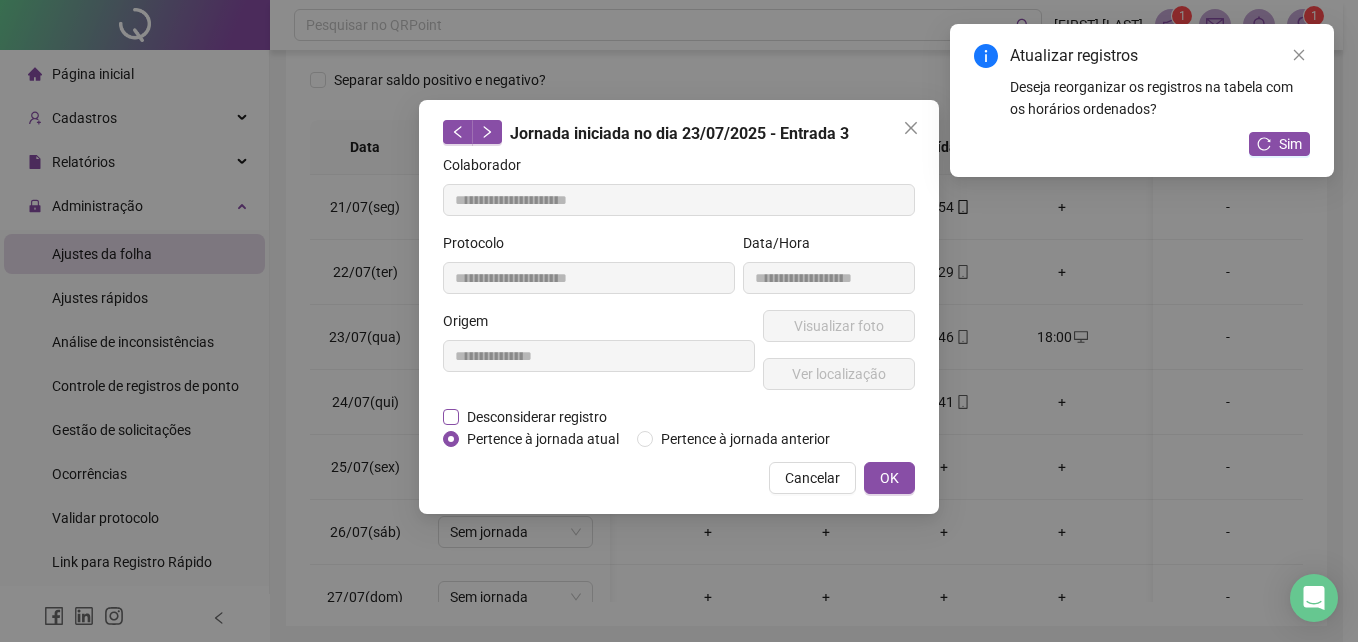 click on "Desconsiderar registro" at bounding box center (537, 417) 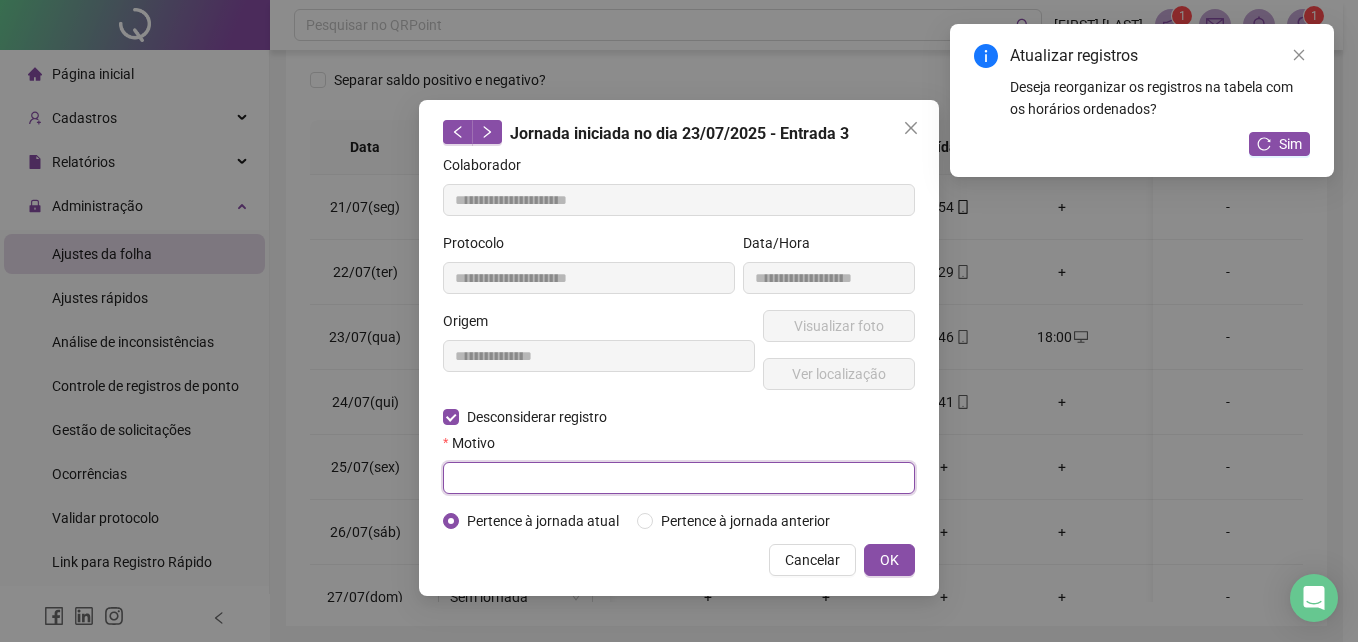 click at bounding box center [679, 478] 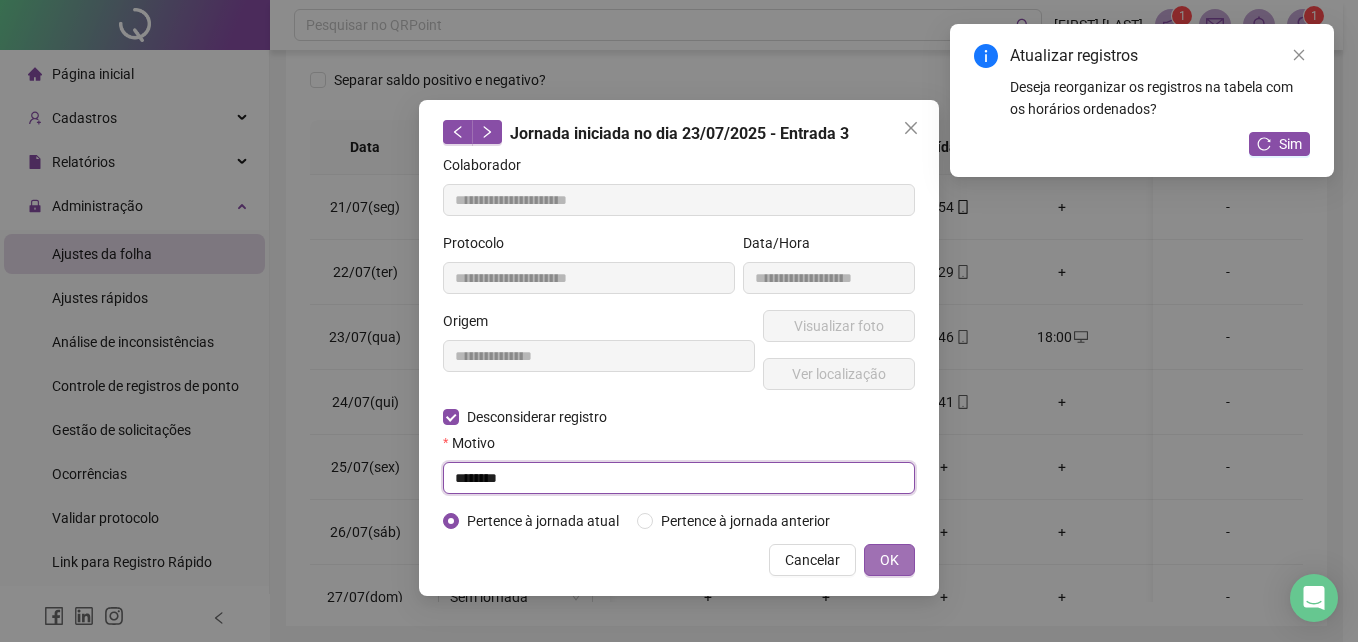 type on "********" 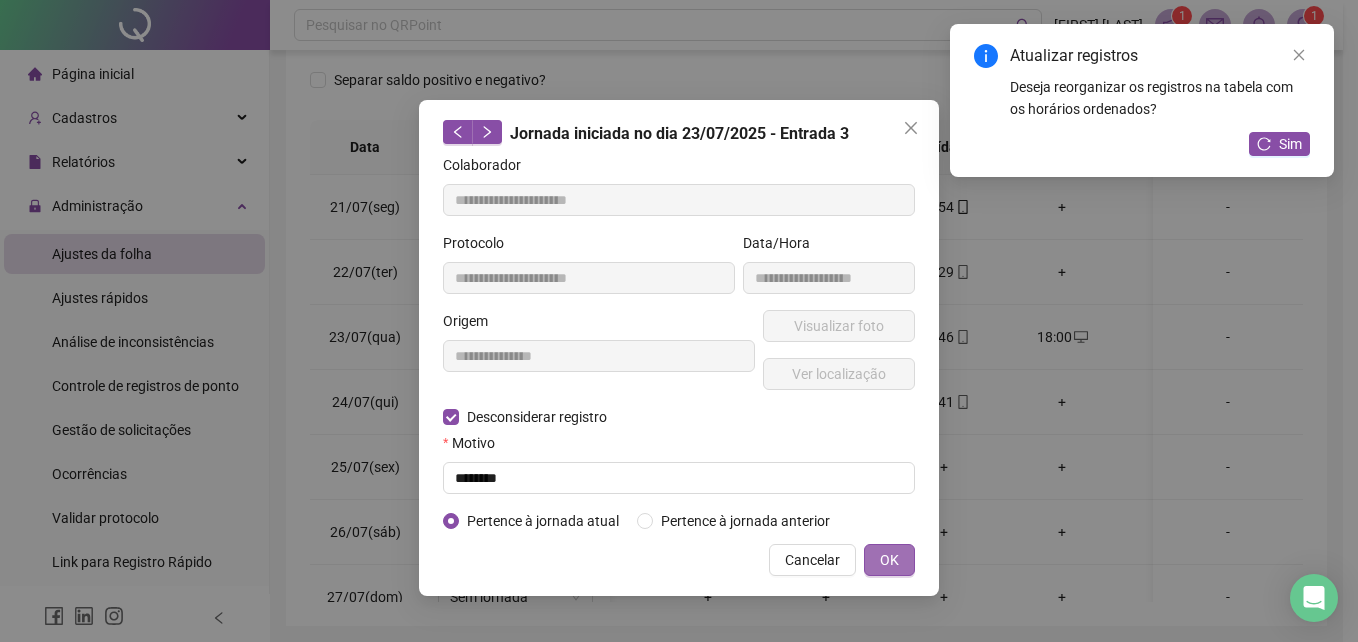 click on "OK" at bounding box center [889, 560] 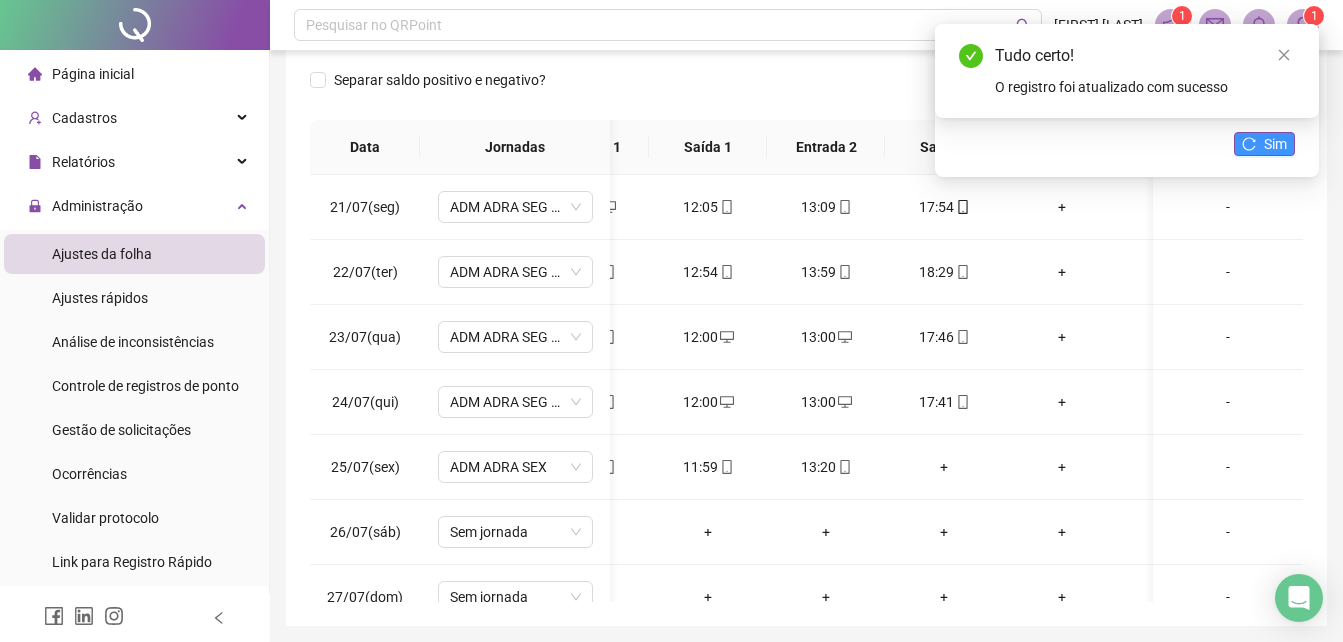 click on "Sim" at bounding box center [1275, 144] 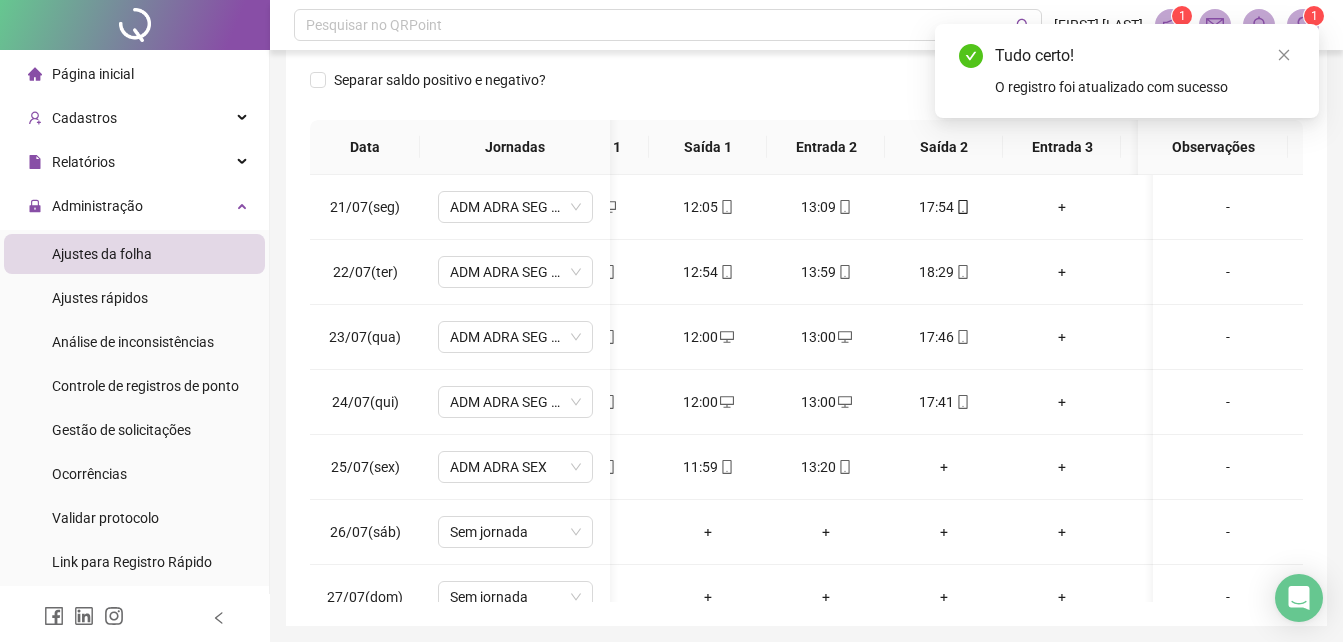 click on "Tudo certo! O registro foi atualizado com sucesso" at bounding box center [1127, 71] 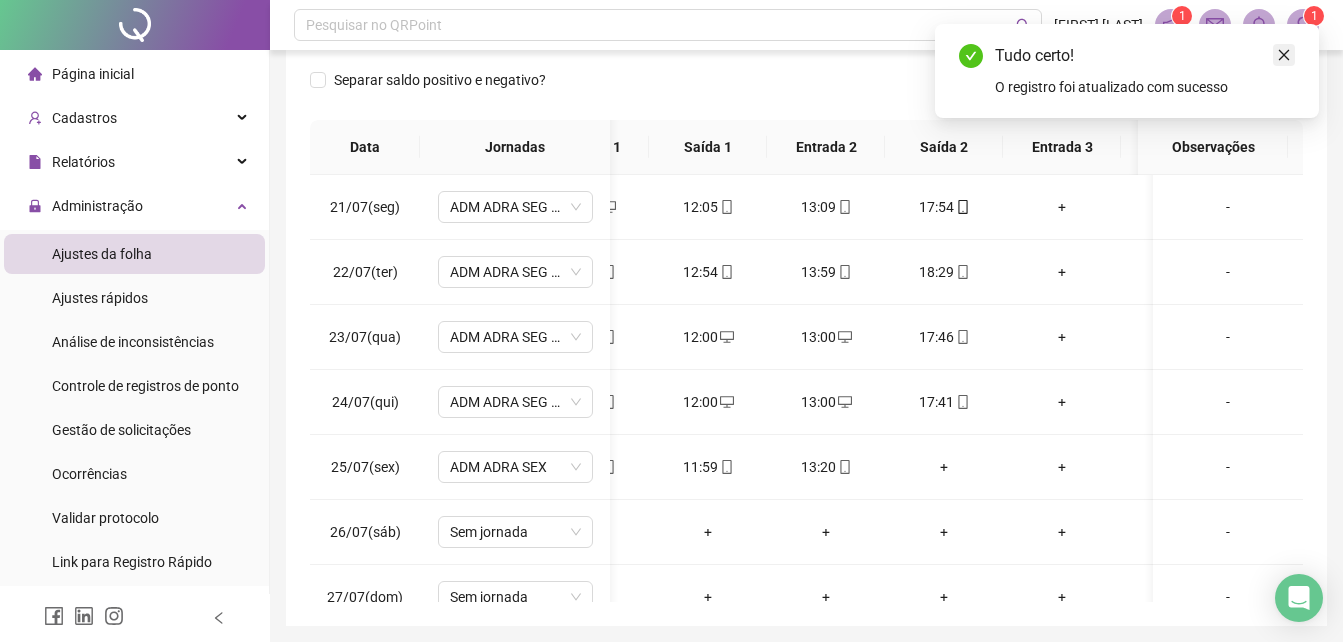 click at bounding box center (1284, 55) 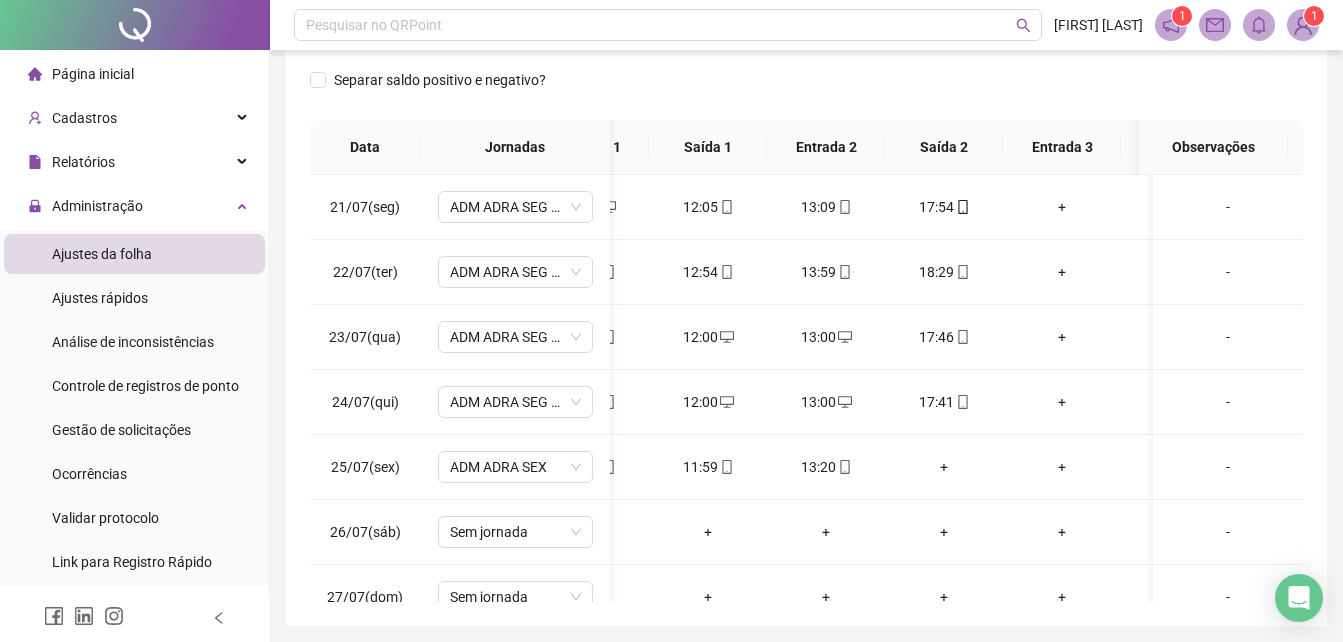 scroll, scrollTop: 1300, scrollLeft: 10, axis: both 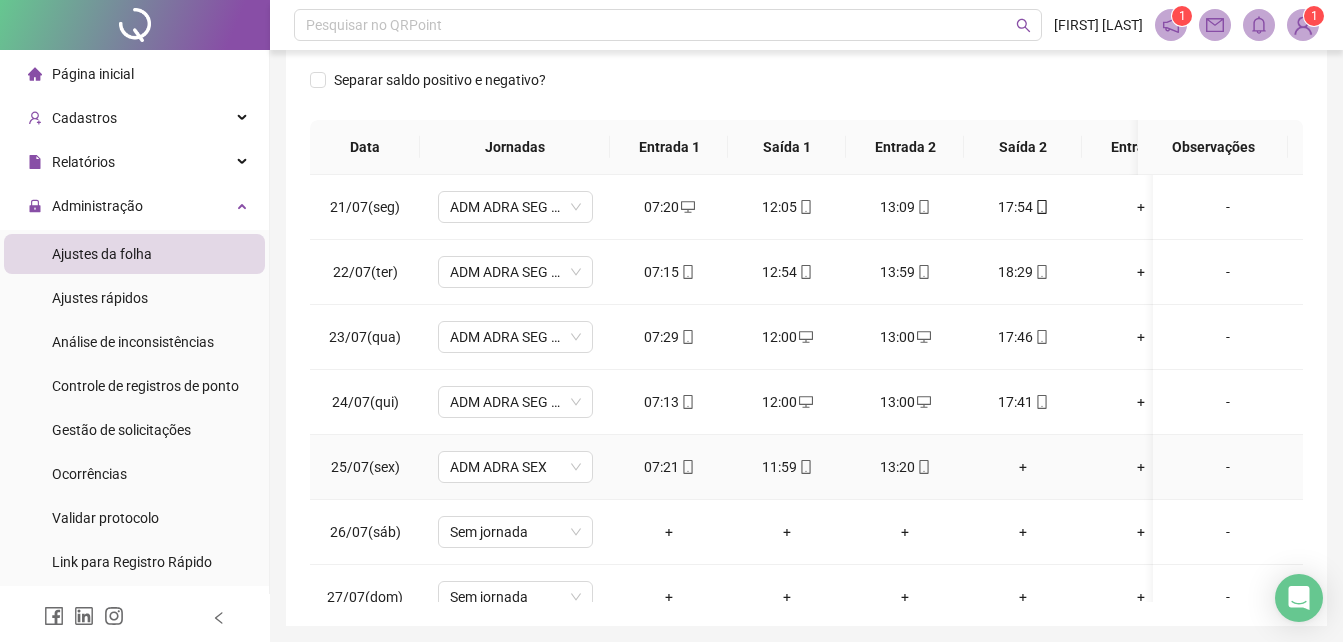 click on "+" at bounding box center (1023, 467) 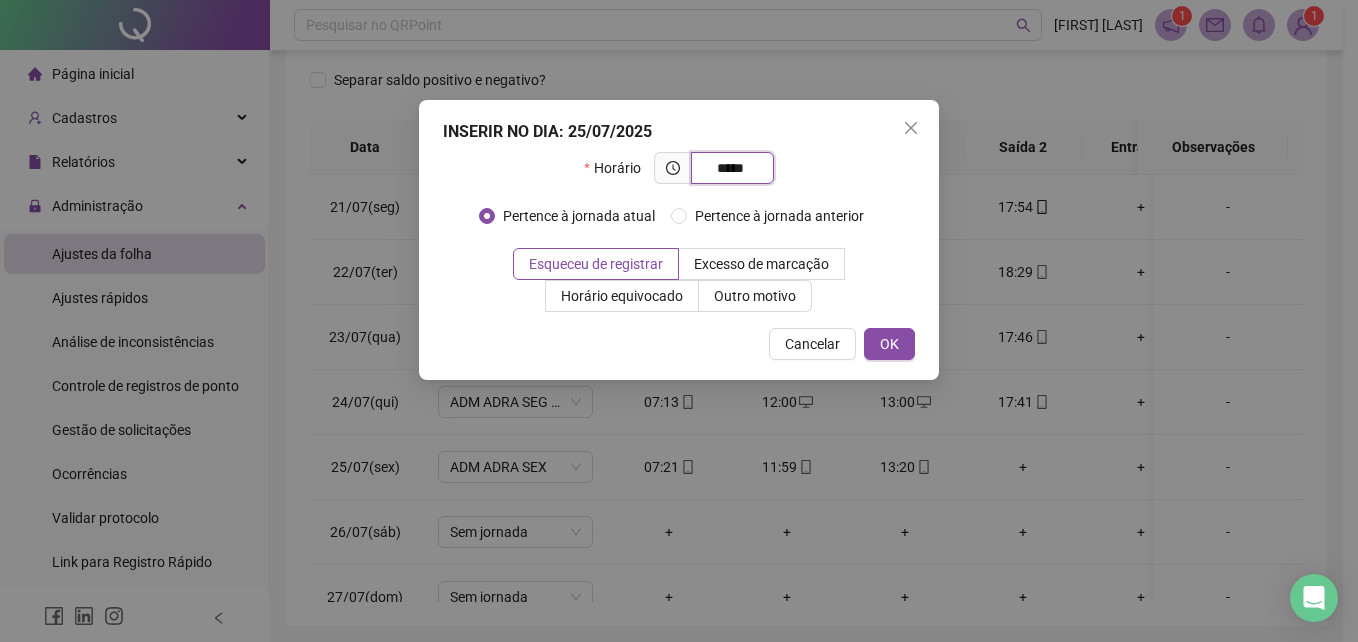 type on "*****" 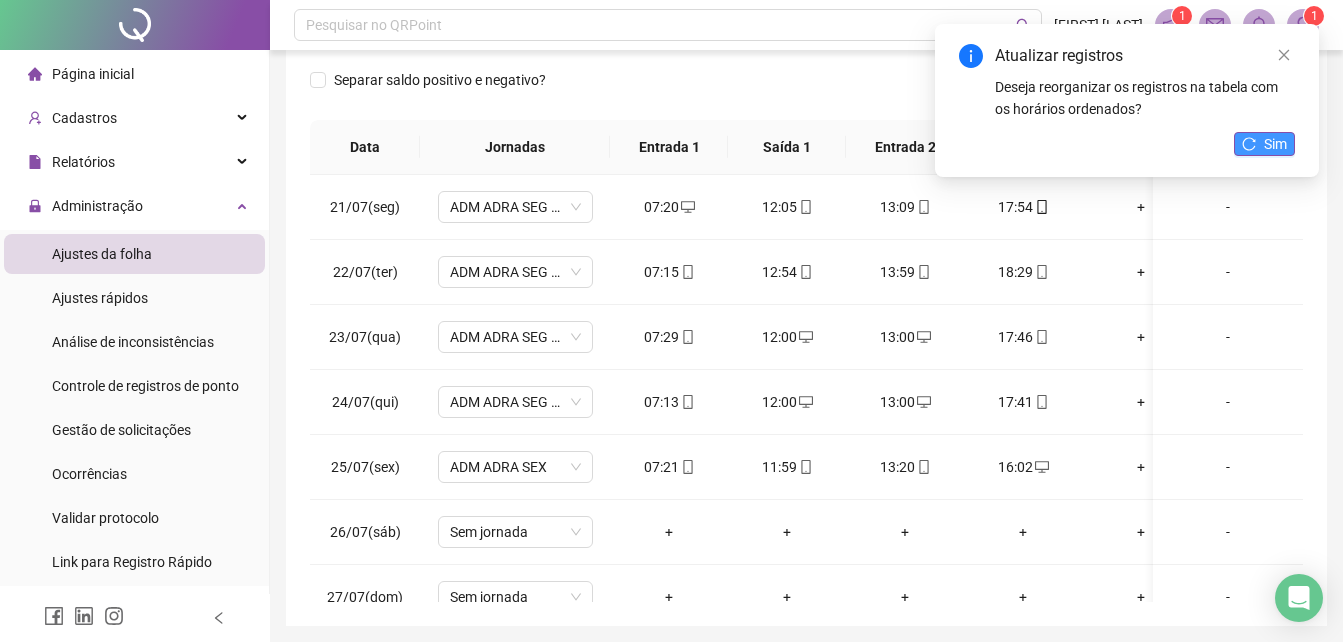 click on "Sim" at bounding box center (1264, 144) 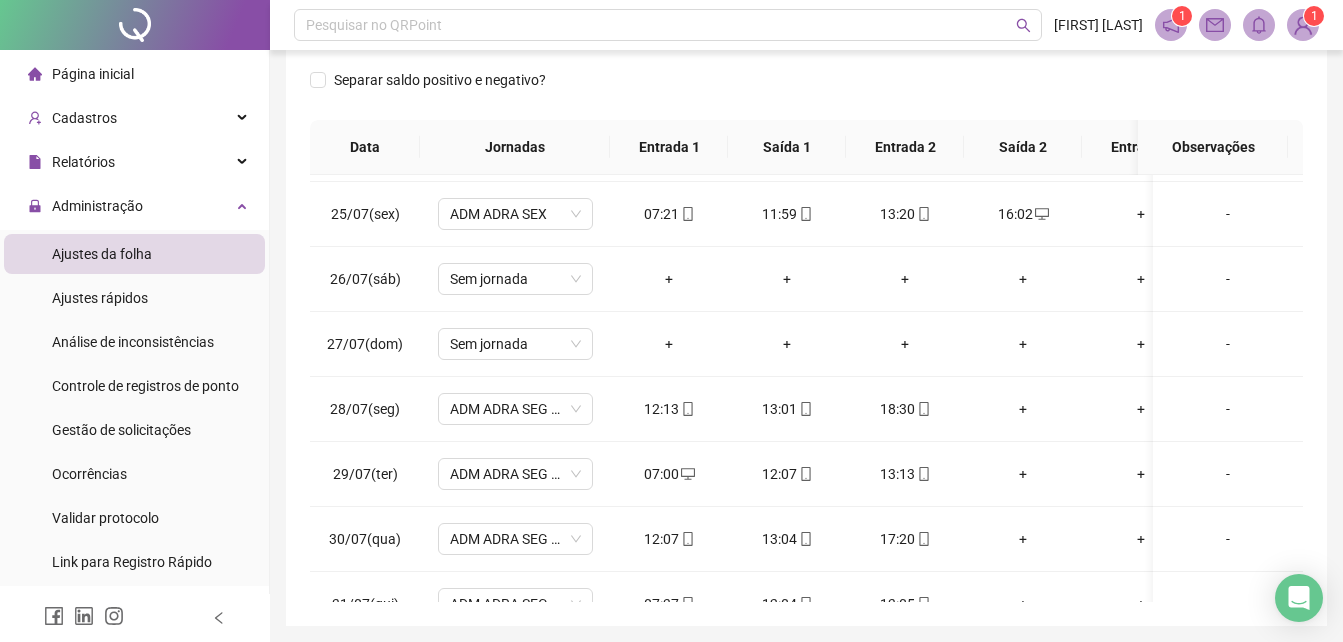 scroll, scrollTop: 1603, scrollLeft: 0, axis: vertical 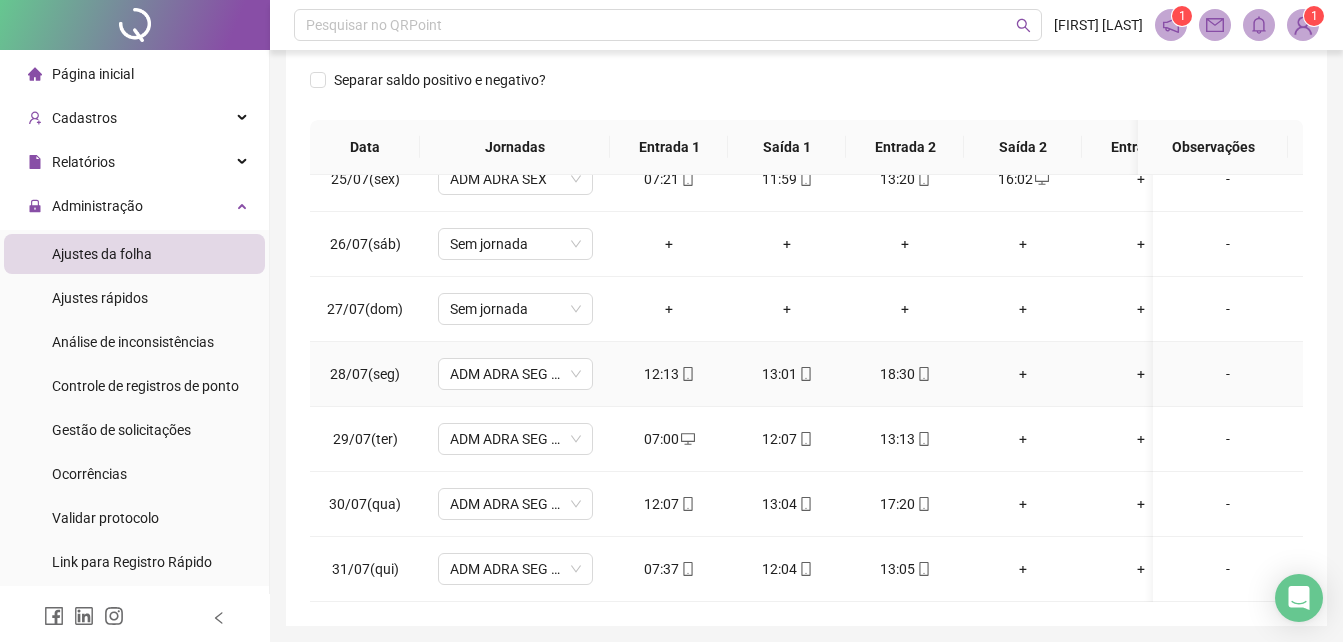 click on "+" at bounding box center [1023, 374] 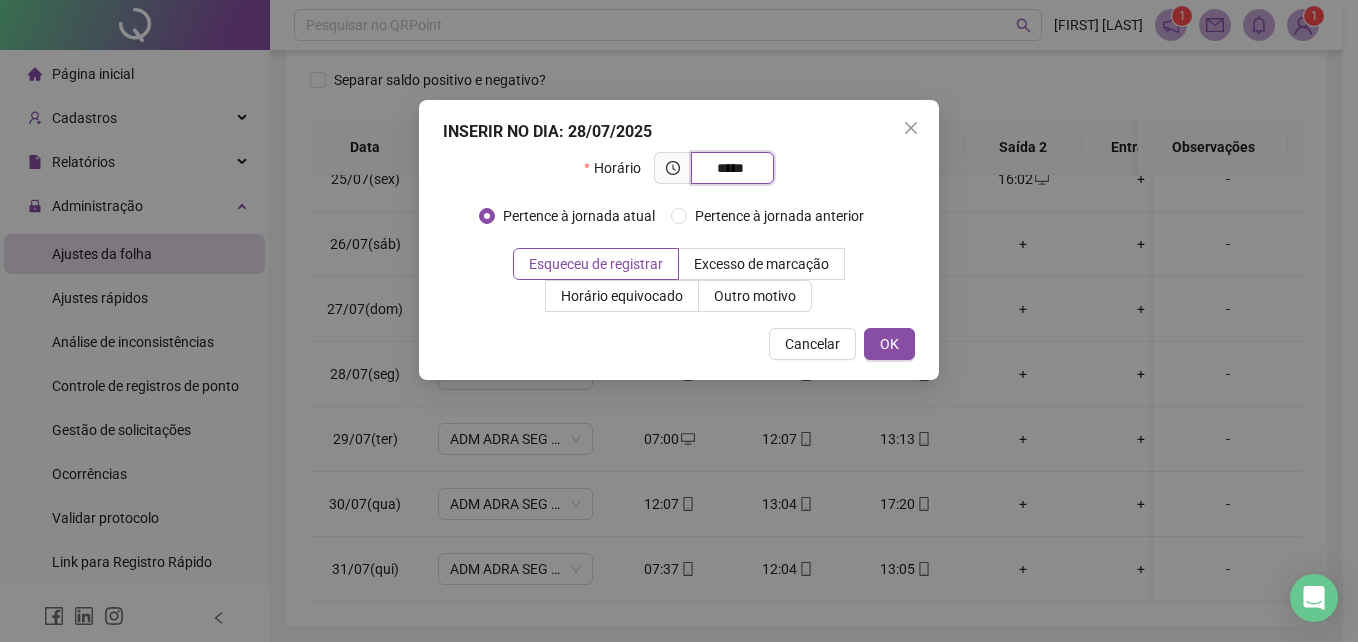 type on "*****" 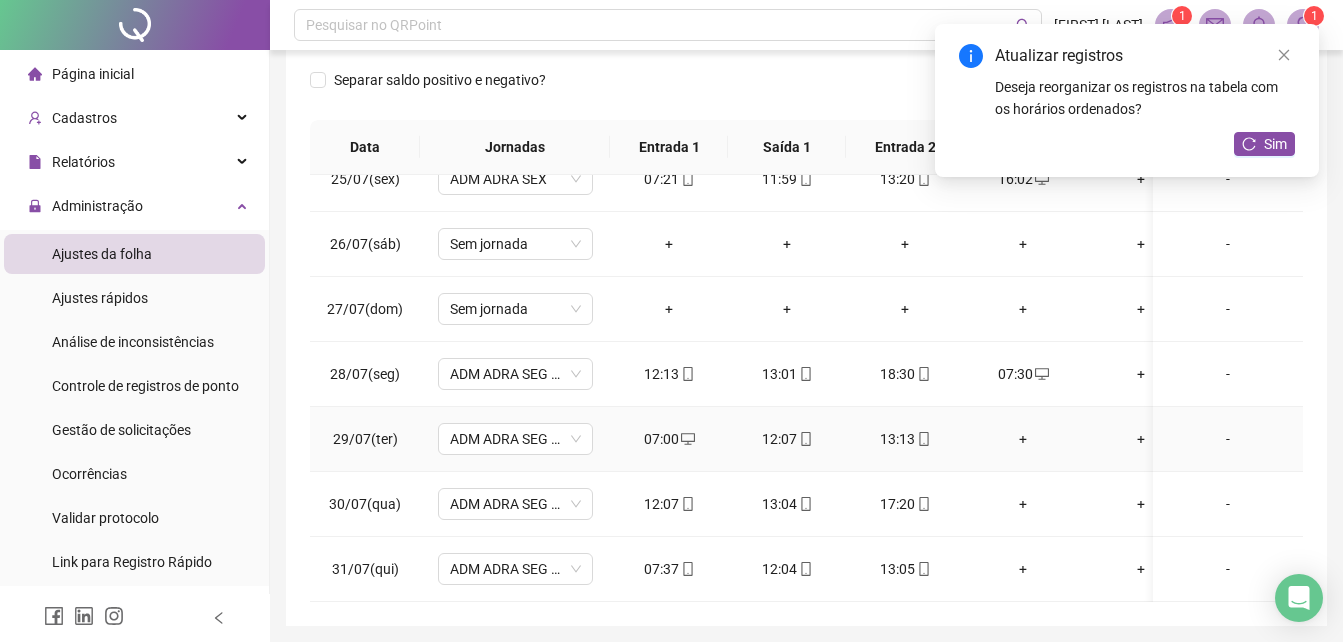 click on "+" at bounding box center (1023, 439) 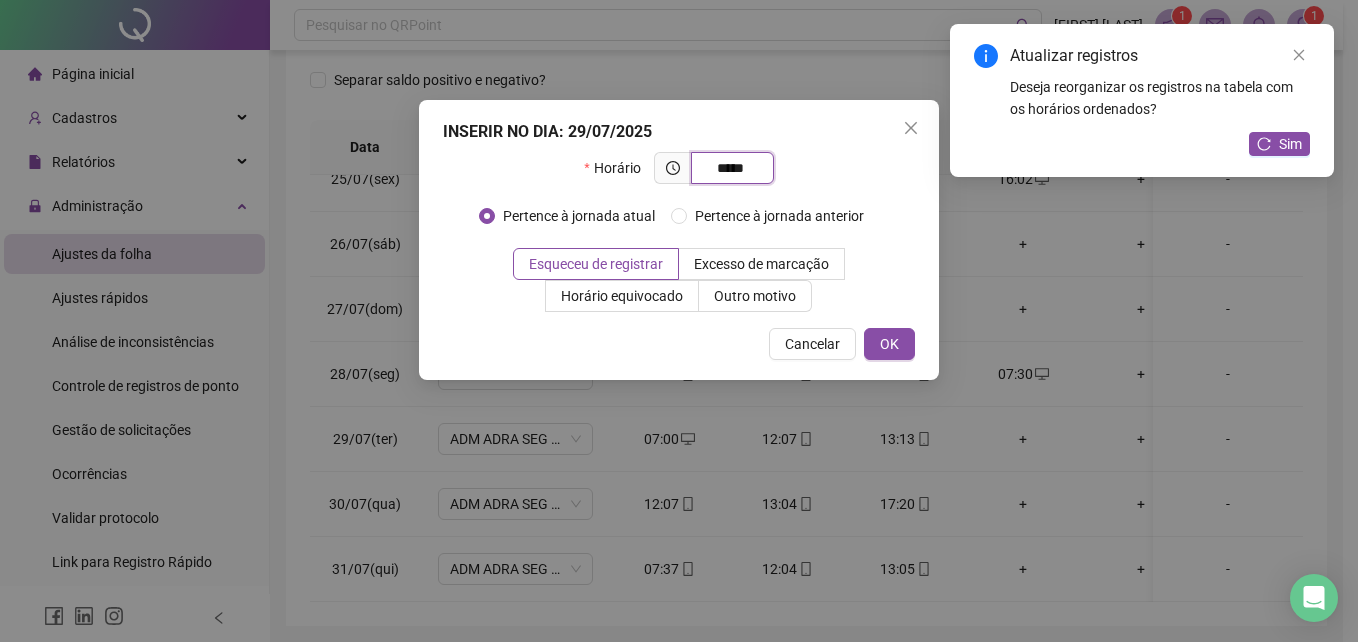 type on "*****" 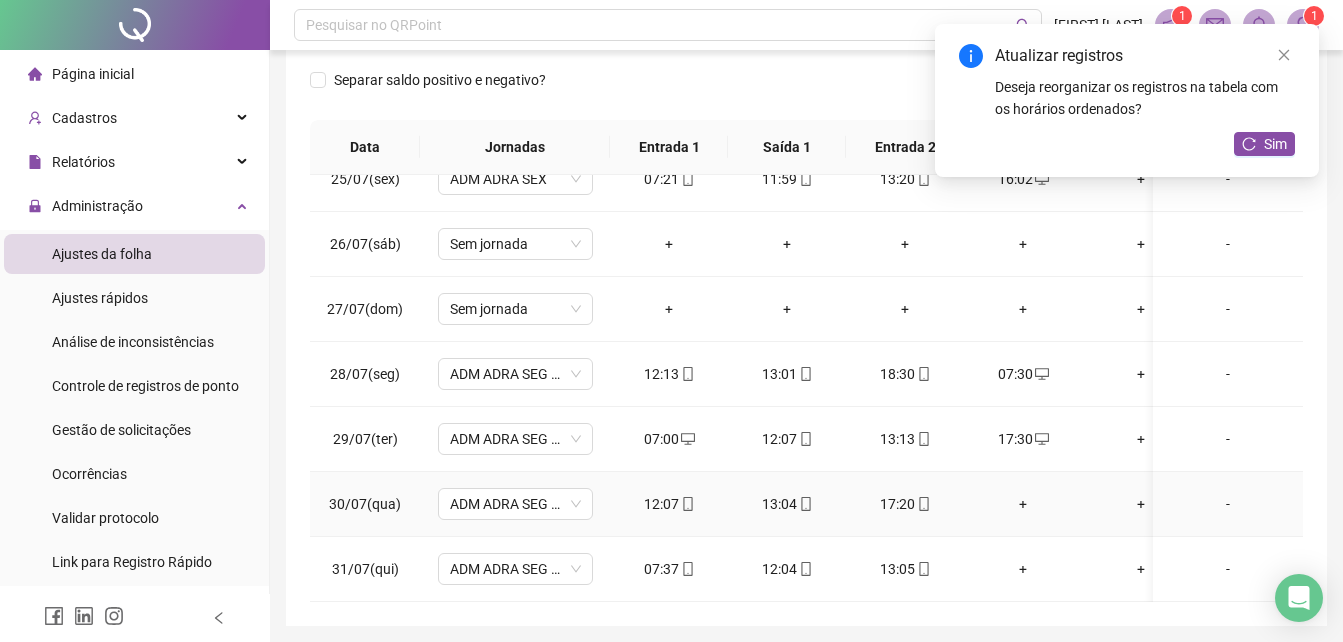 click on "+" at bounding box center [1023, 504] 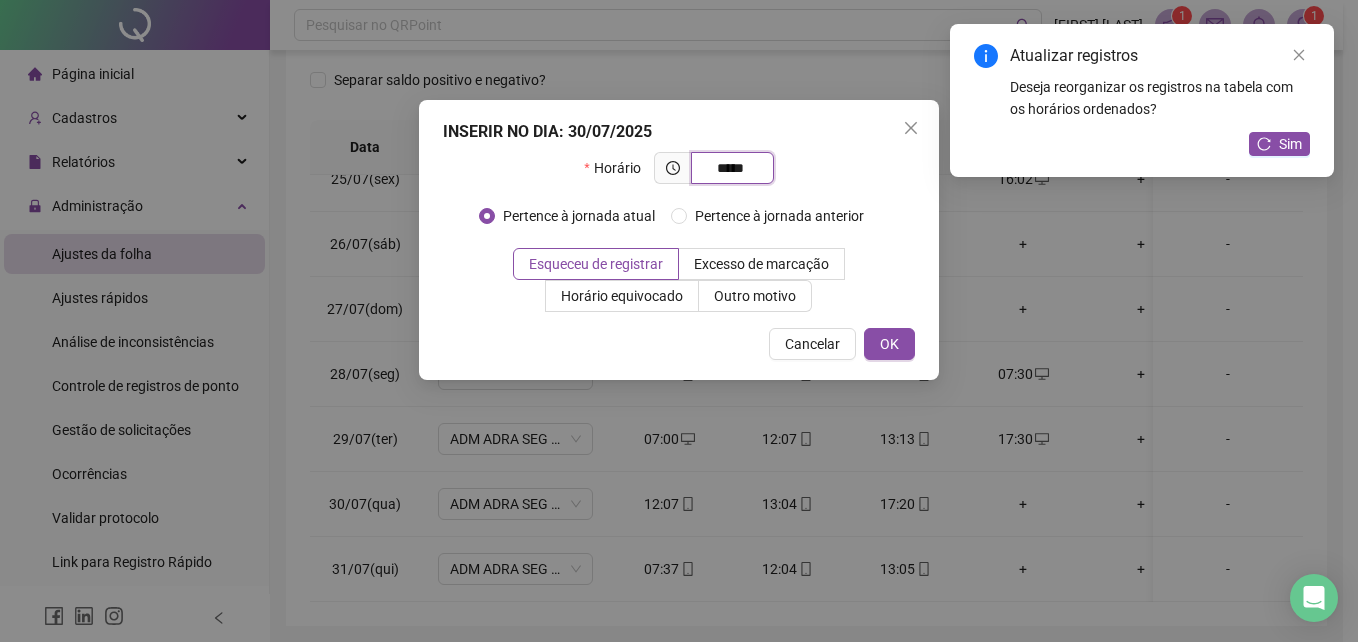 type on "*****" 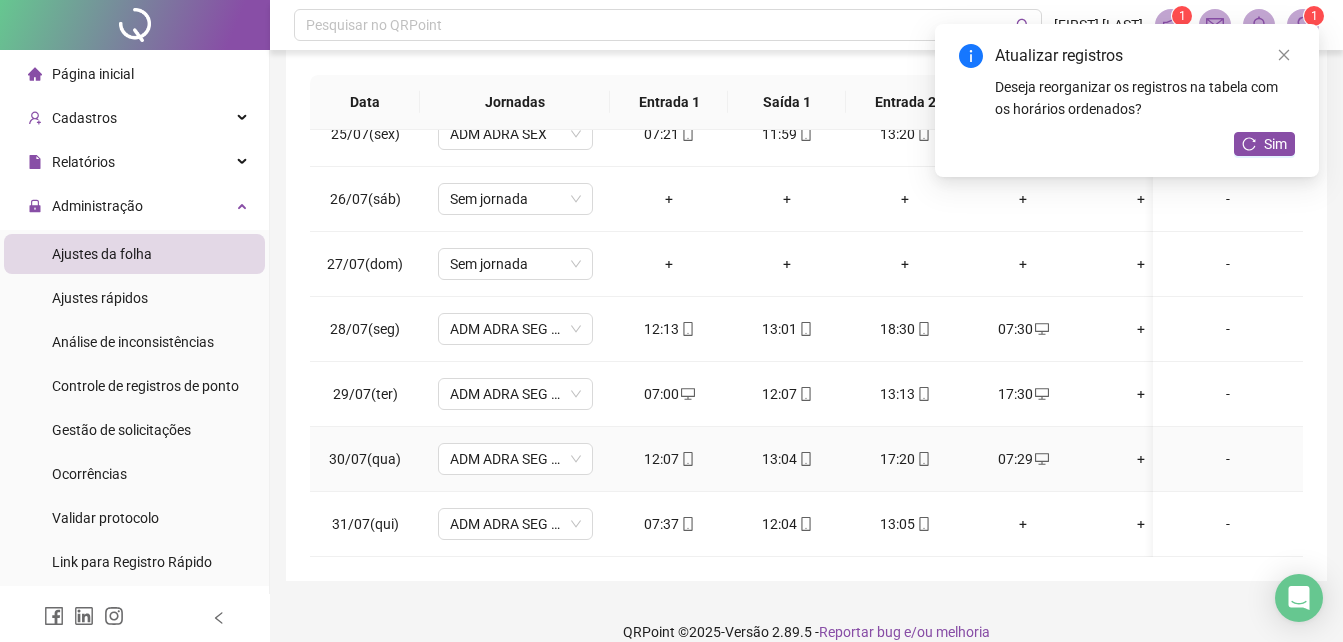 scroll, scrollTop: 380, scrollLeft: 0, axis: vertical 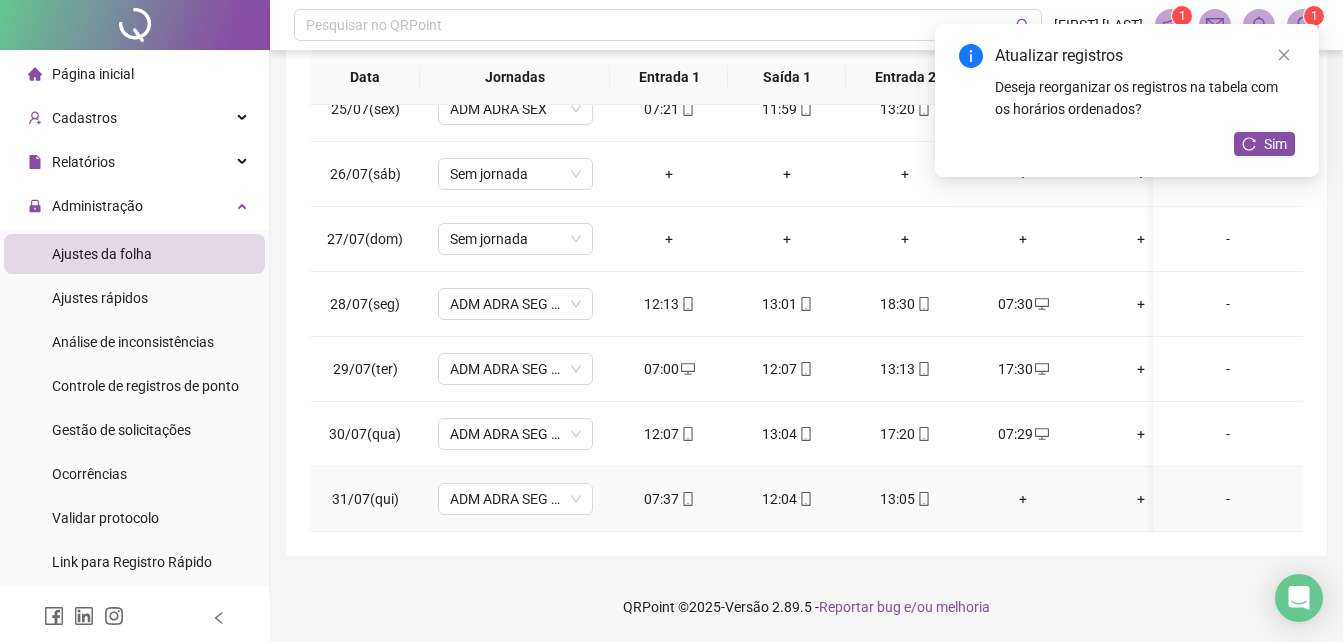 click on "+" at bounding box center [1023, 499] 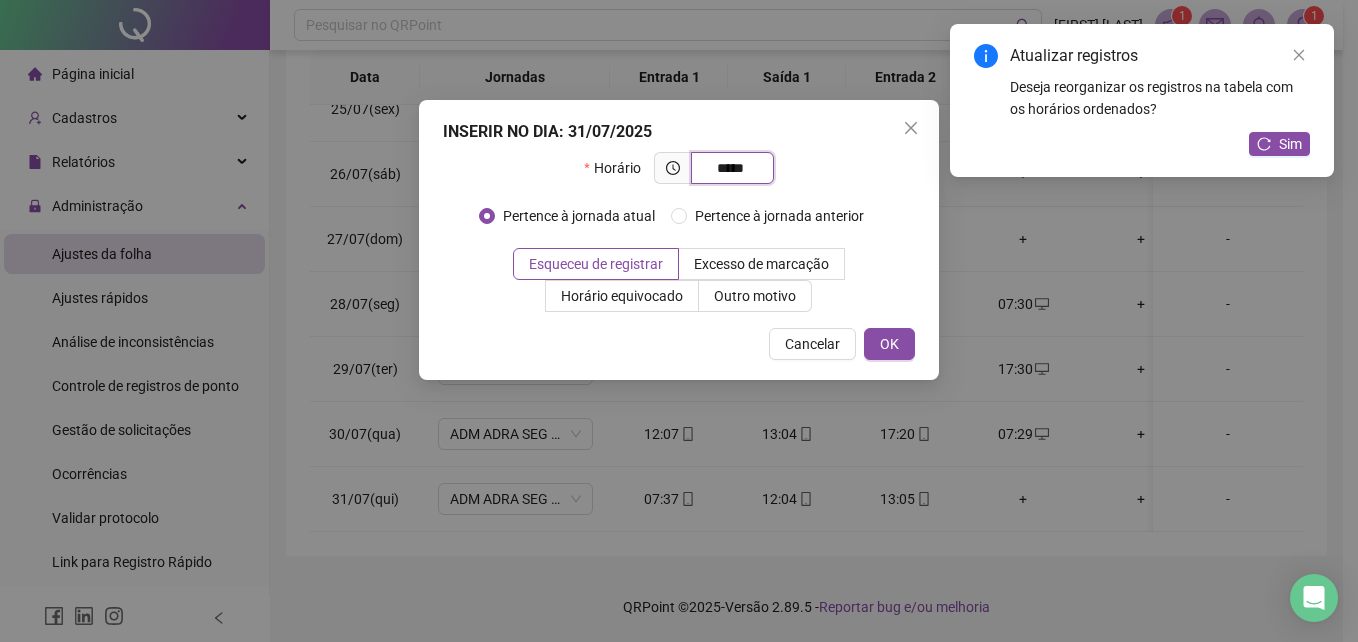 type on "*****" 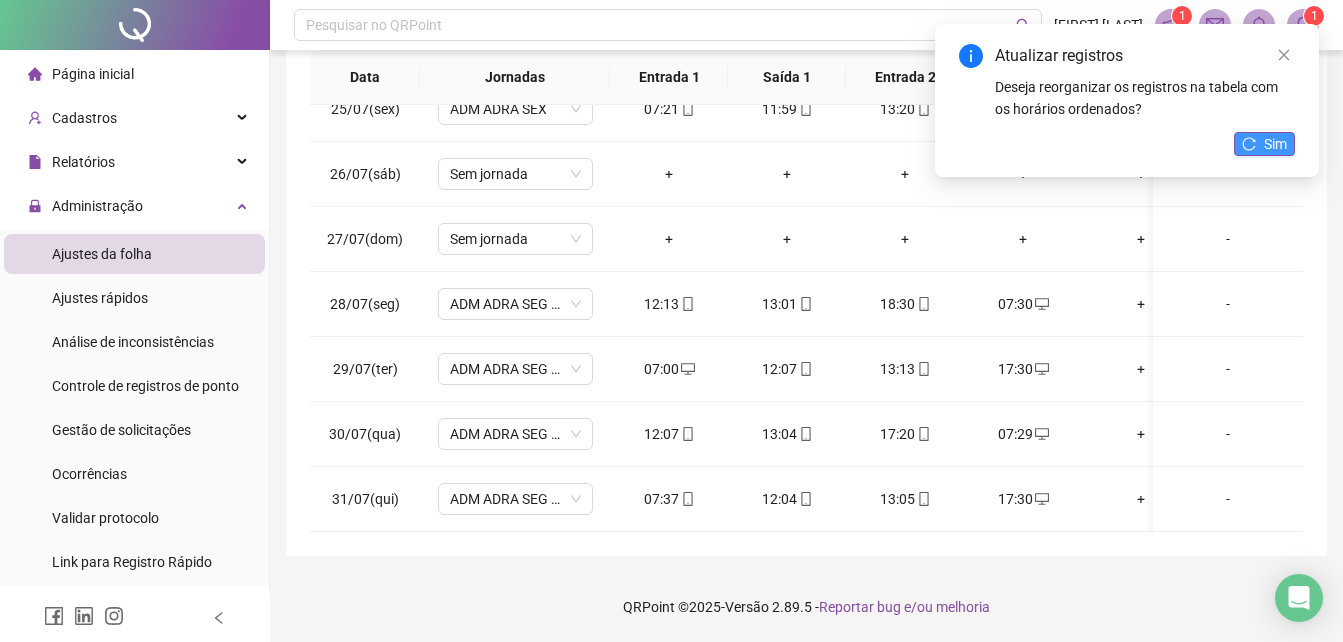 click on "Sim" at bounding box center [1275, 144] 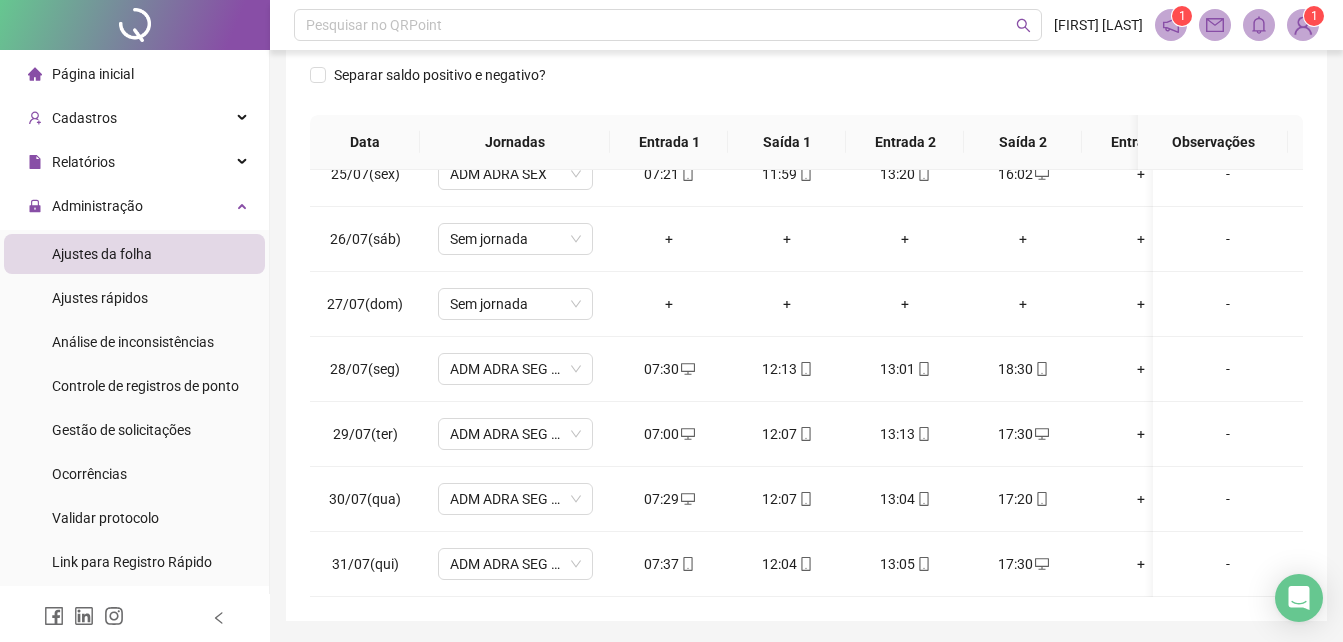 scroll, scrollTop: 312, scrollLeft: 0, axis: vertical 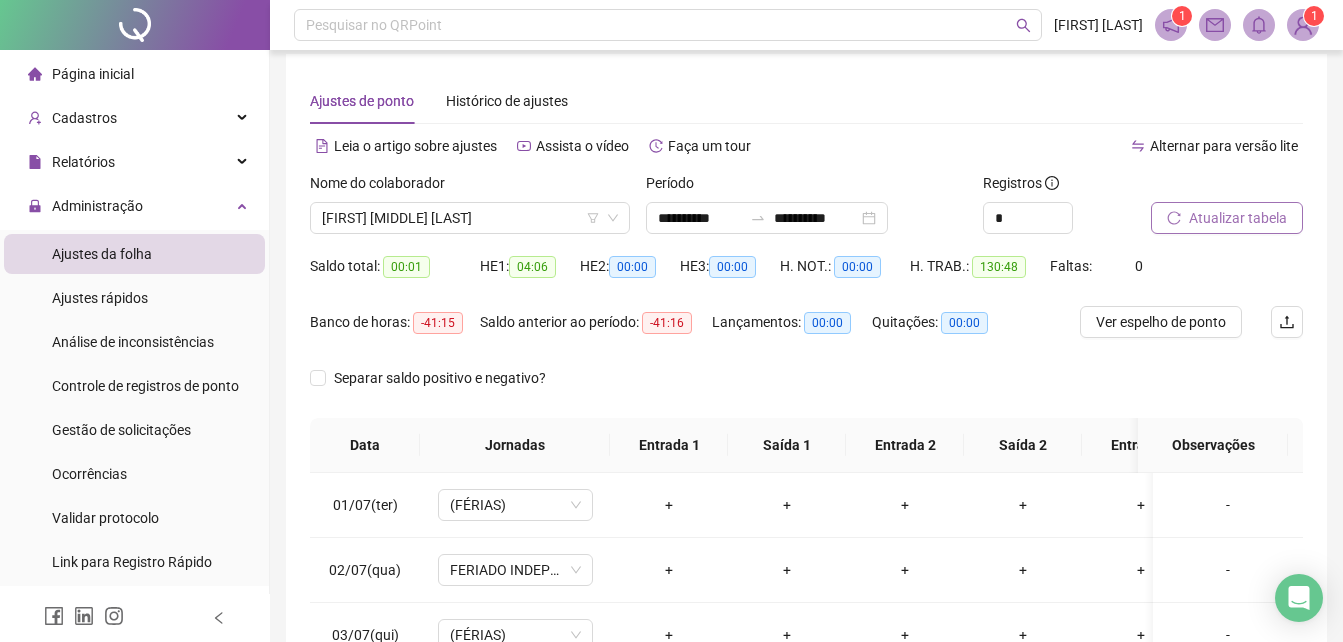 click on "Atualizar tabela" at bounding box center (1238, 218) 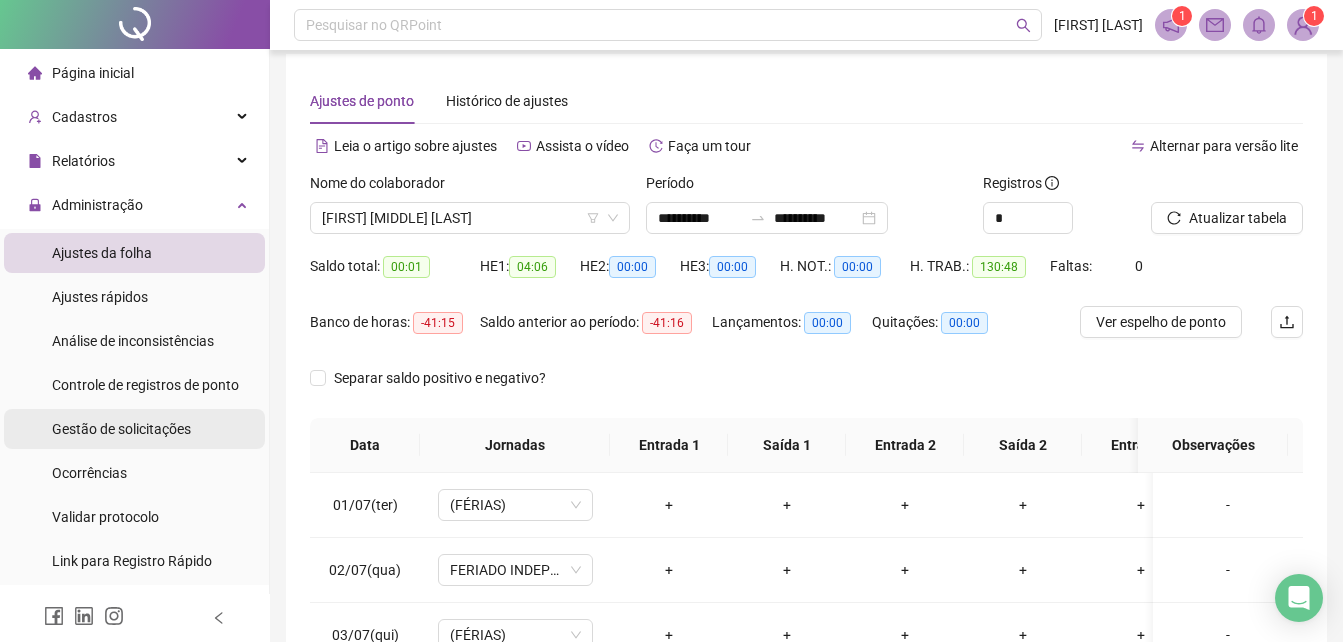 scroll, scrollTop: 0, scrollLeft: 0, axis: both 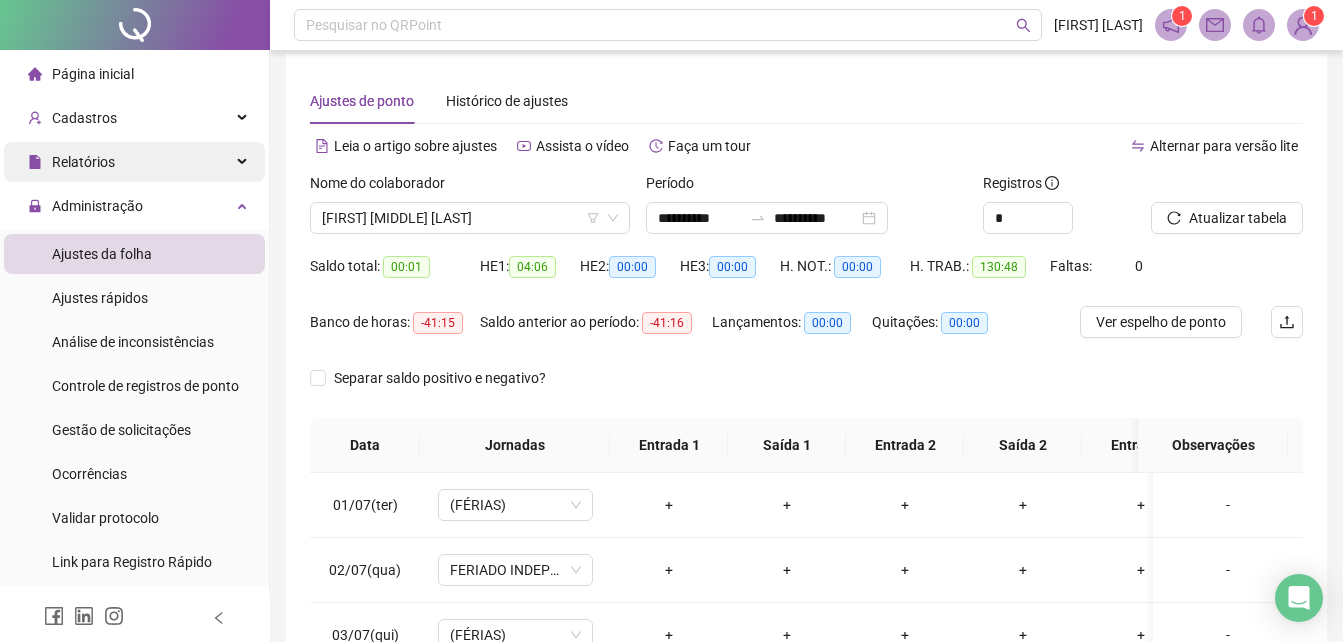 click on "Relatórios" at bounding box center [83, 162] 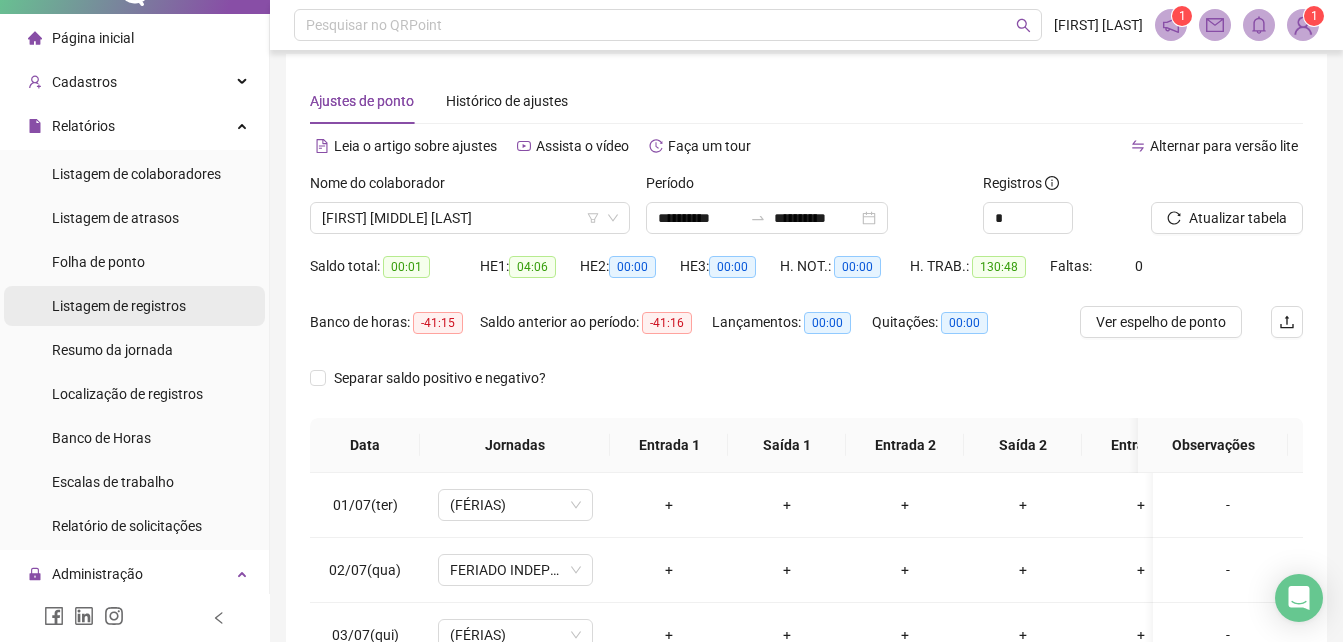 scroll, scrollTop: 100, scrollLeft: 0, axis: vertical 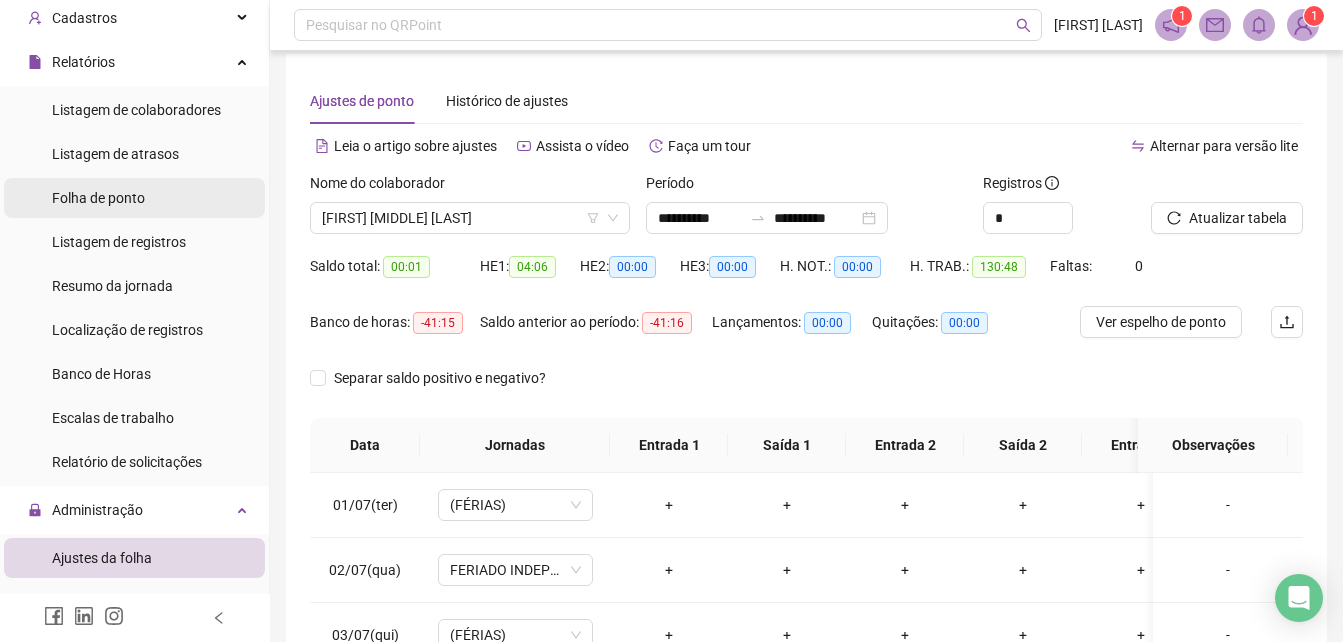 click on "Folha de ponto" at bounding box center [98, 198] 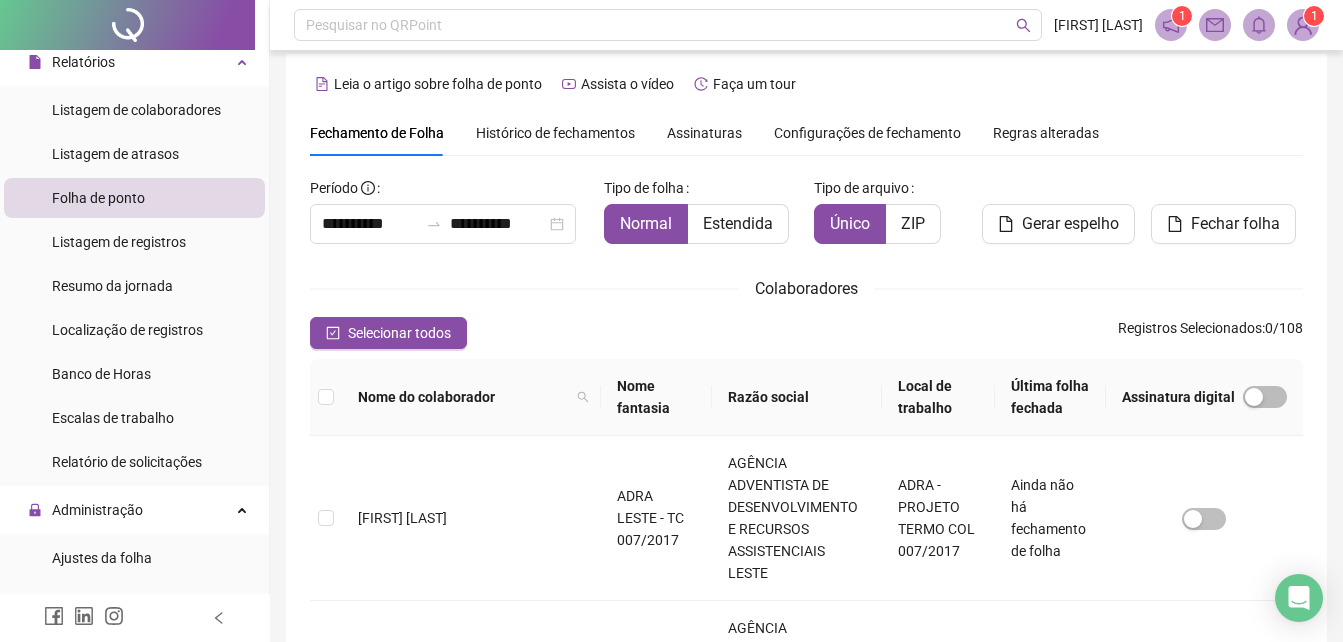 scroll, scrollTop: 89, scrollLeft: 0, axis: vertical 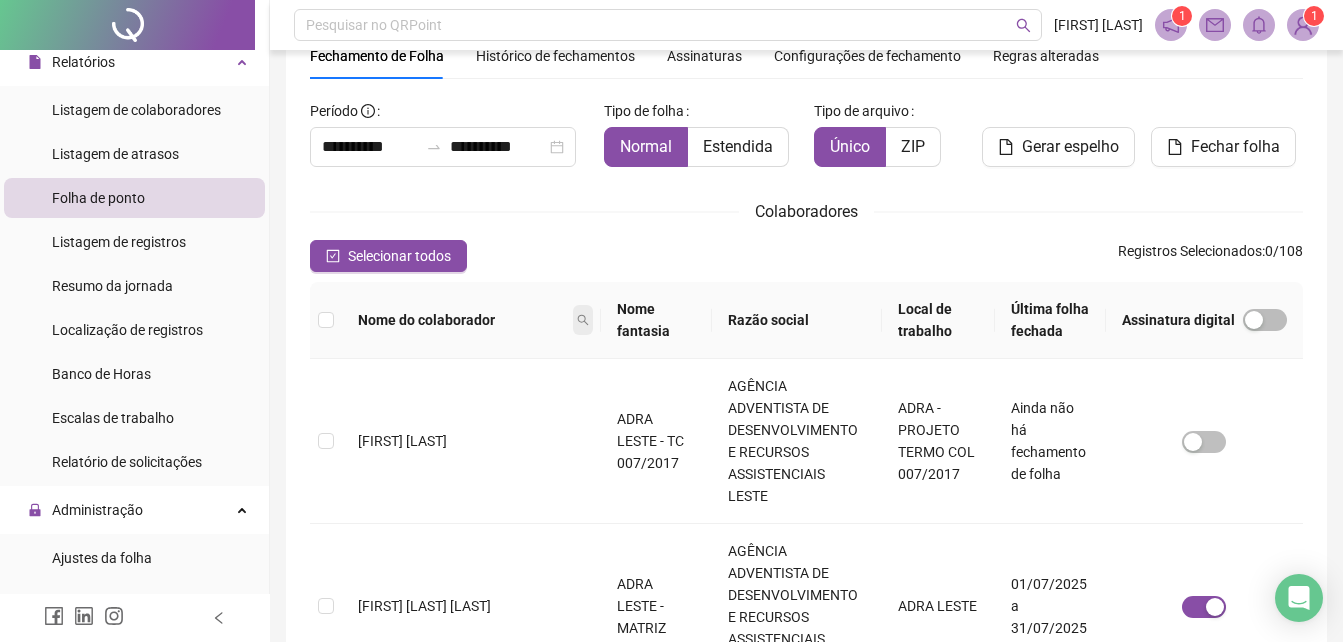 click 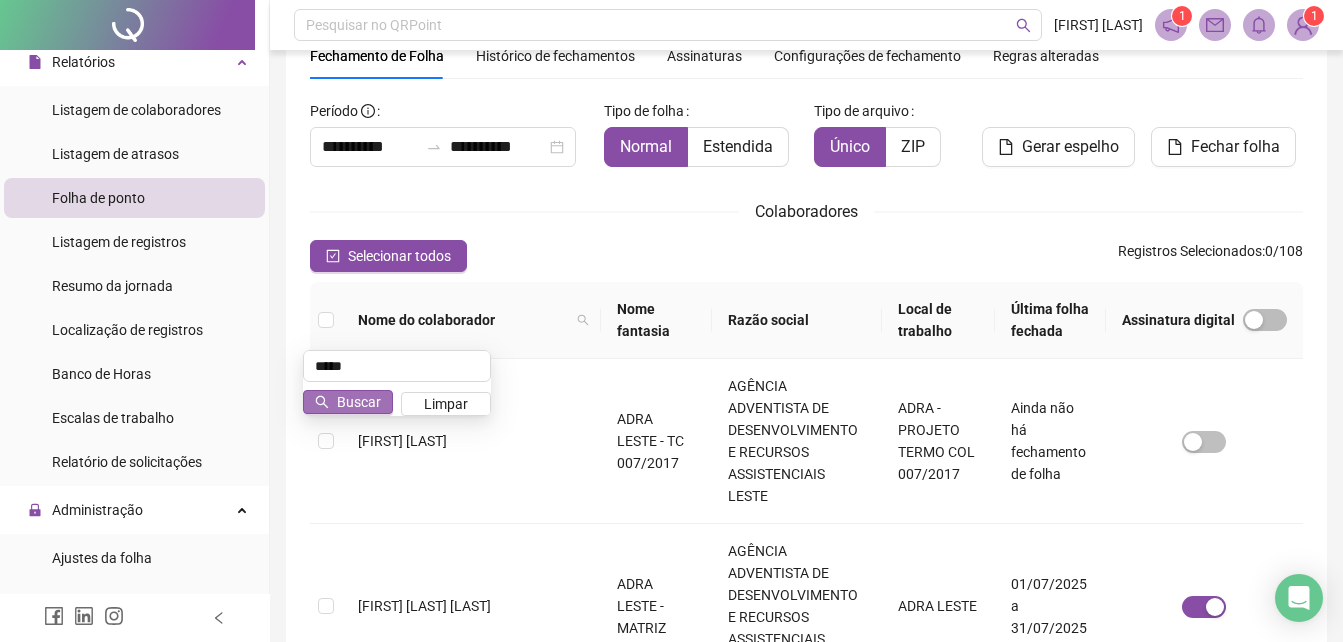 type on "*****" 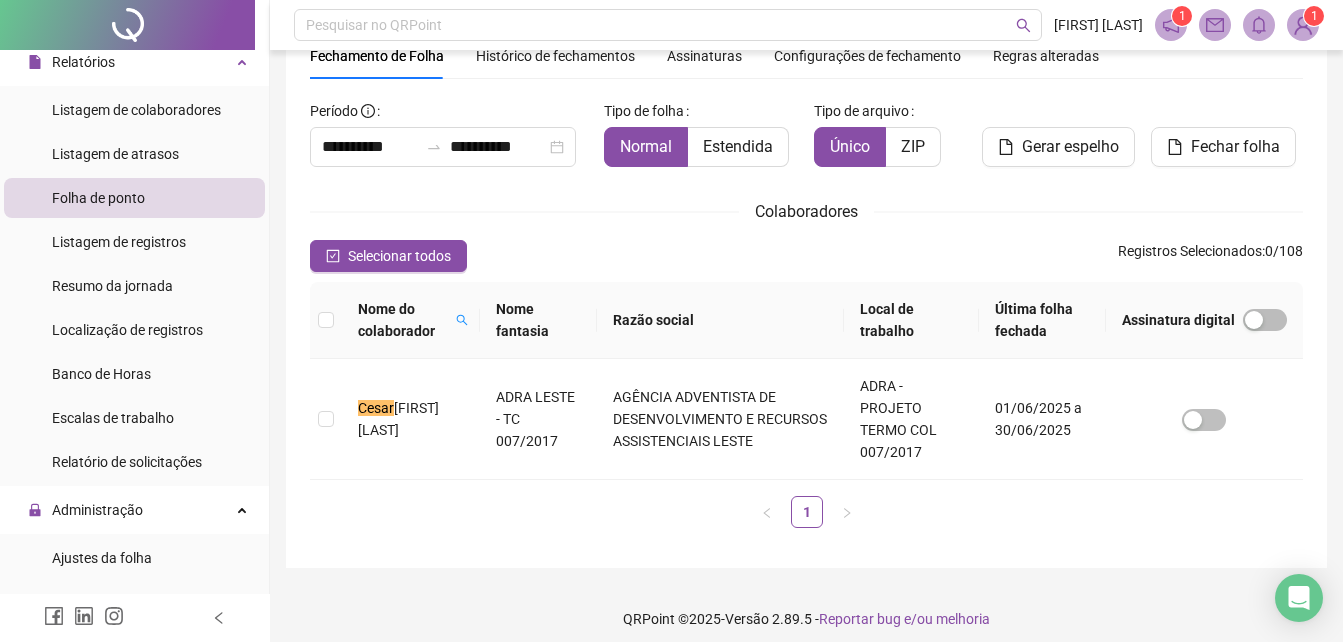 scroll, scrollTop: 79, scrollLeft: 0, axis: vertical 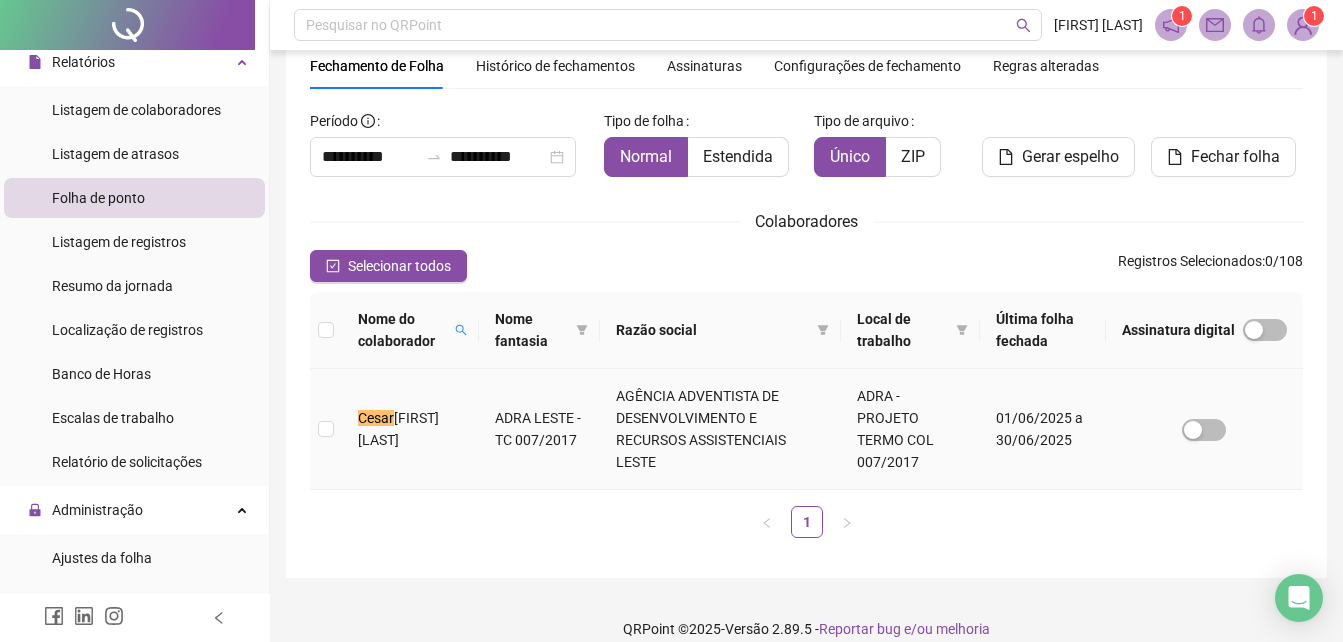 click on "[FIRST] [MIDDLE] [LAST]" at bounding box center (410, 429) 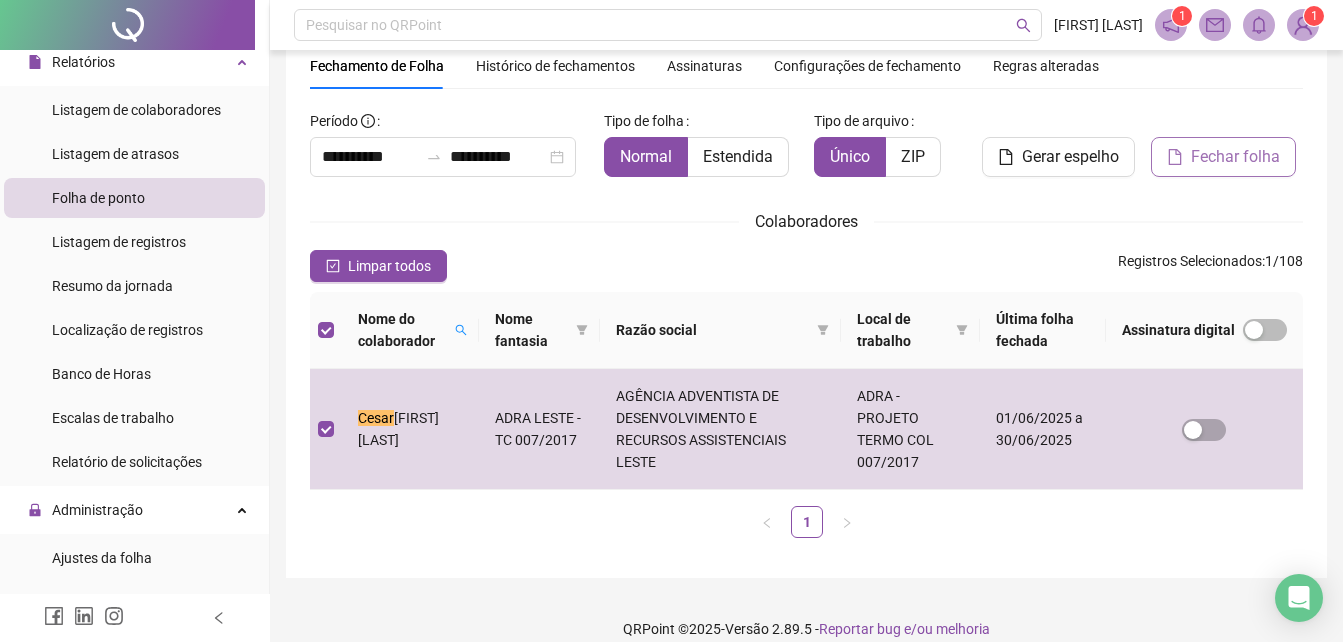 click on "Fechar folha" at bounding box center (1235, 157) 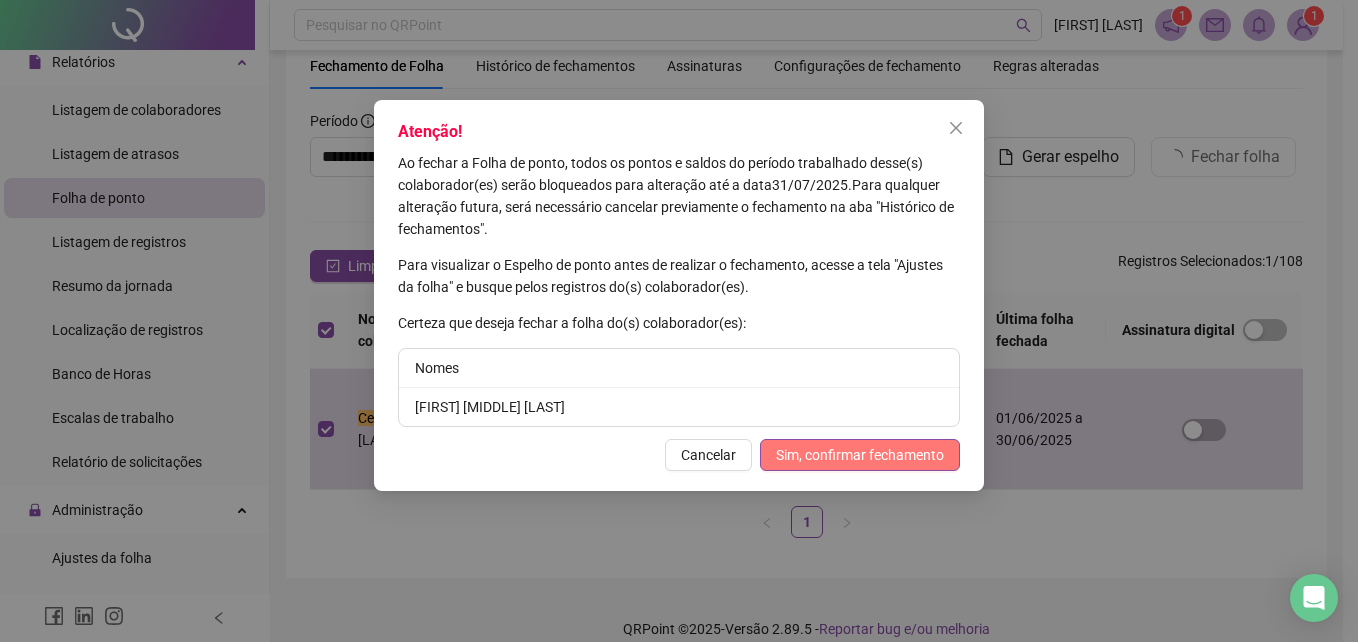 click on "Sim, confirmar fechamento" at bounding box center [860, 455] 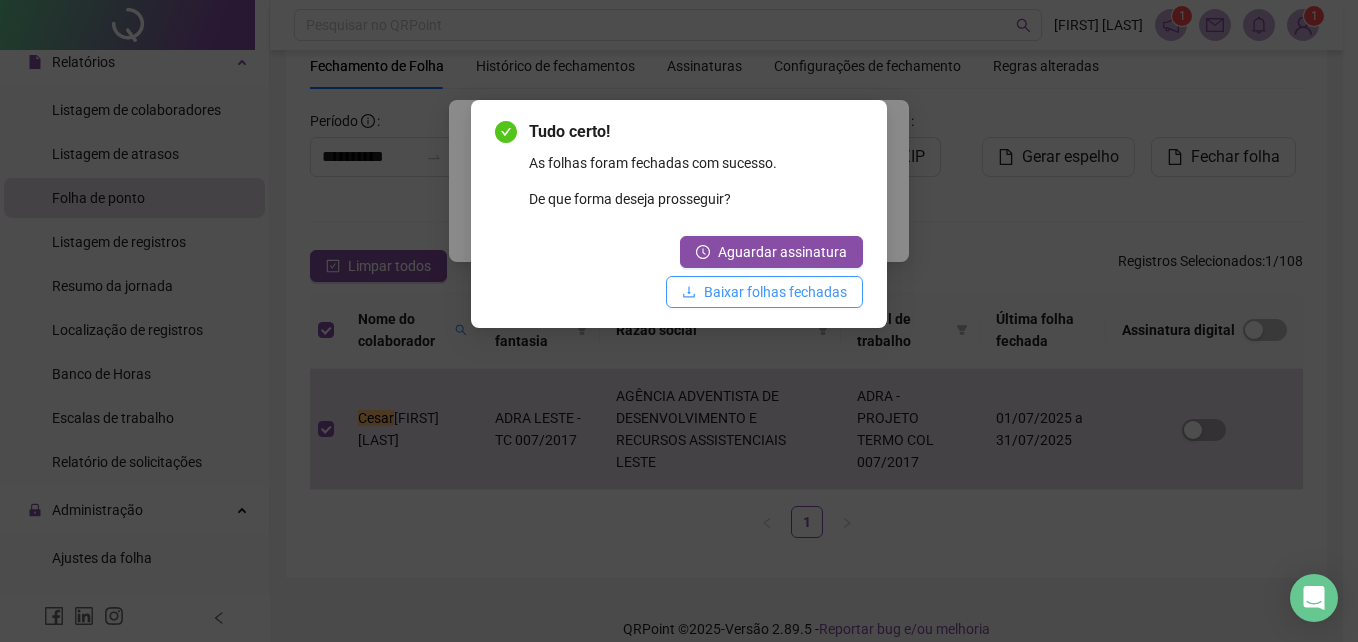 click on "Baixar folhas fechadas" at bounding box center [775, 292] 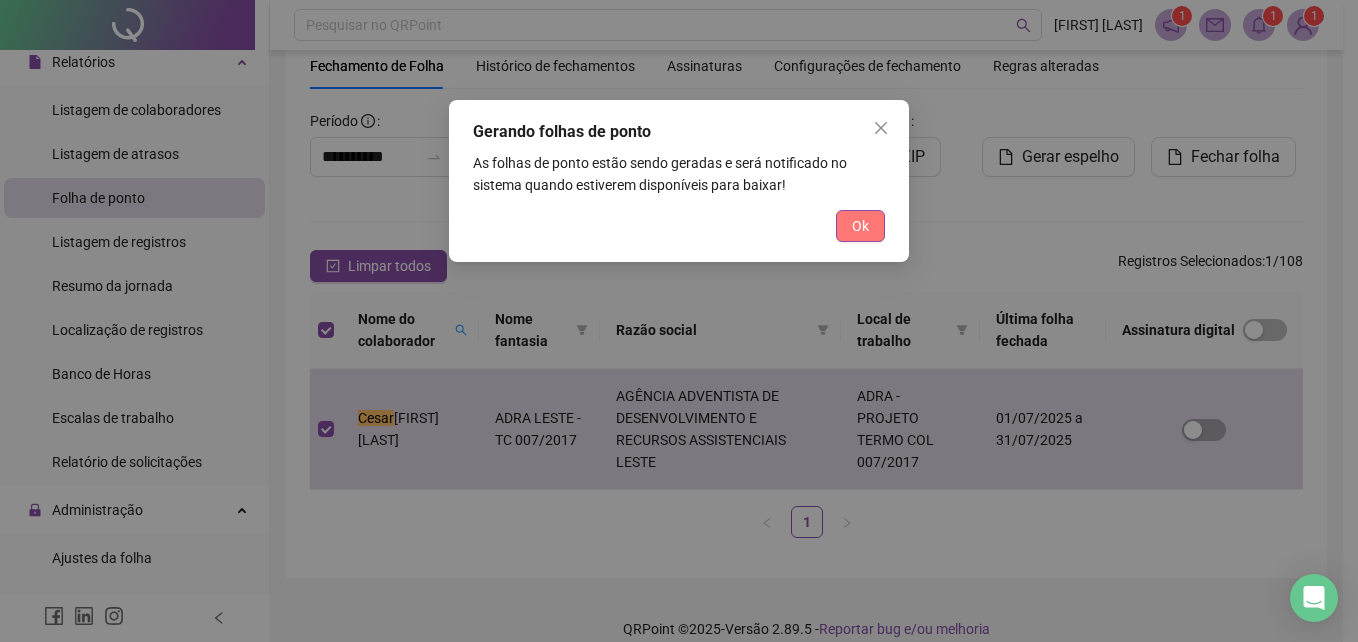 click on "Ok" at bounding box center [860, 226] 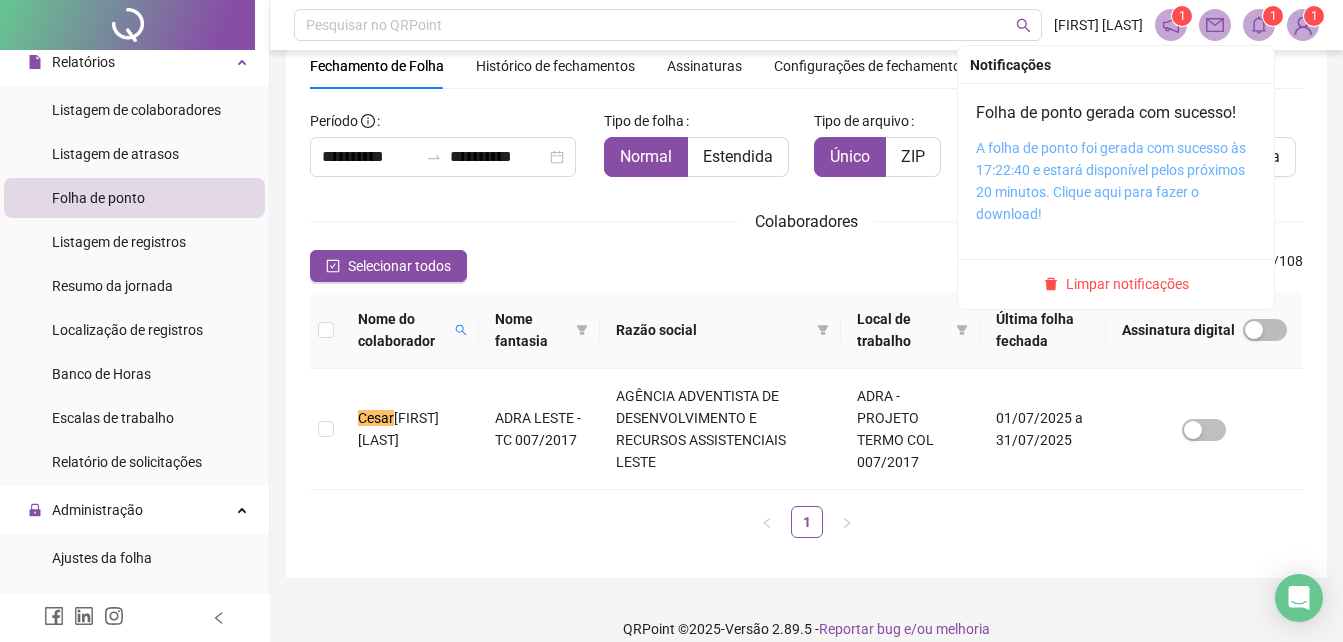 click on "A folha de ponto foi gerada com sucesso às 17:22:40 e estará disponível pelos próximos 20 minutos.
Clique aqui para fazer o download!" at bounding box center [1111, 181] 